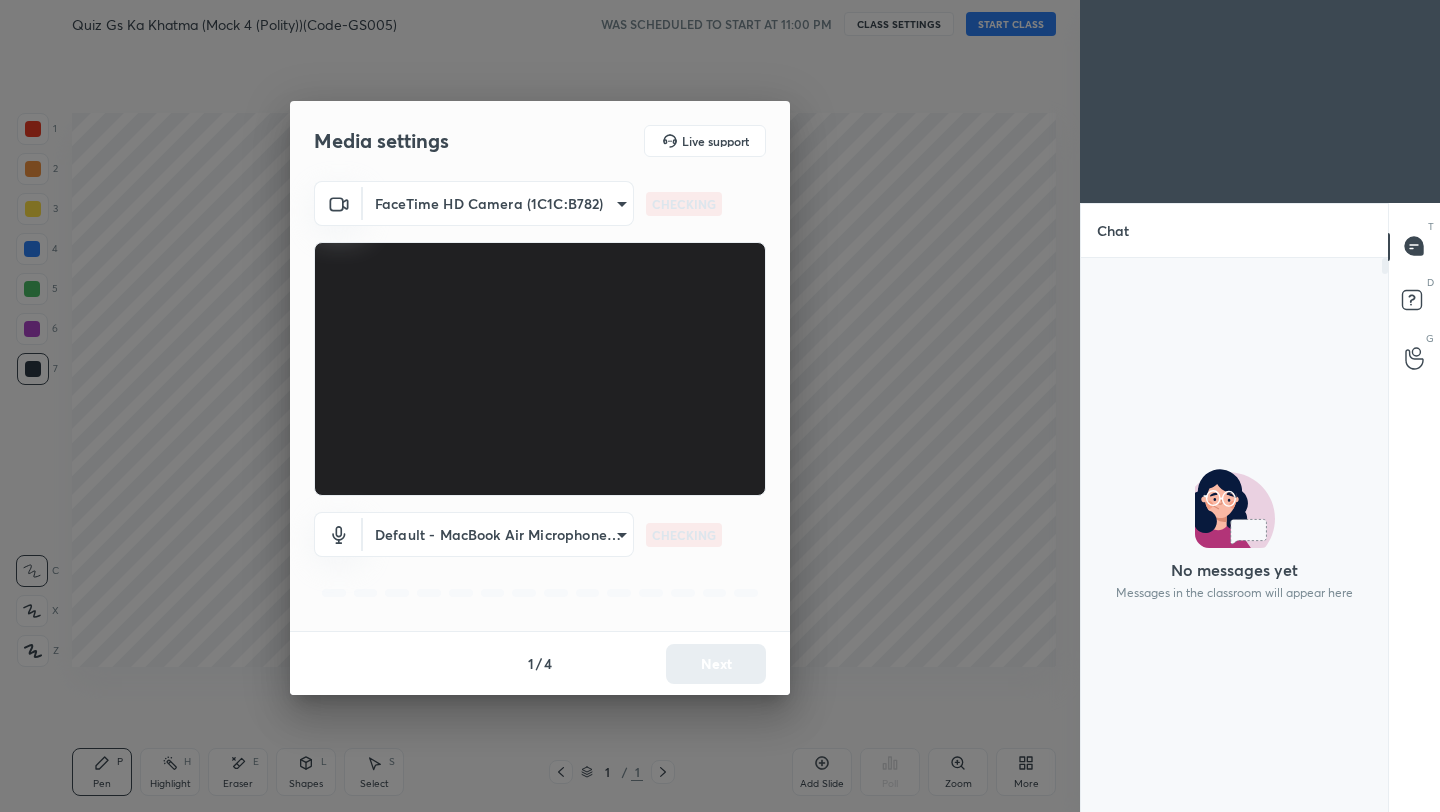 scroll, scrollTop: 0, scrollLeft: 0, axis: both 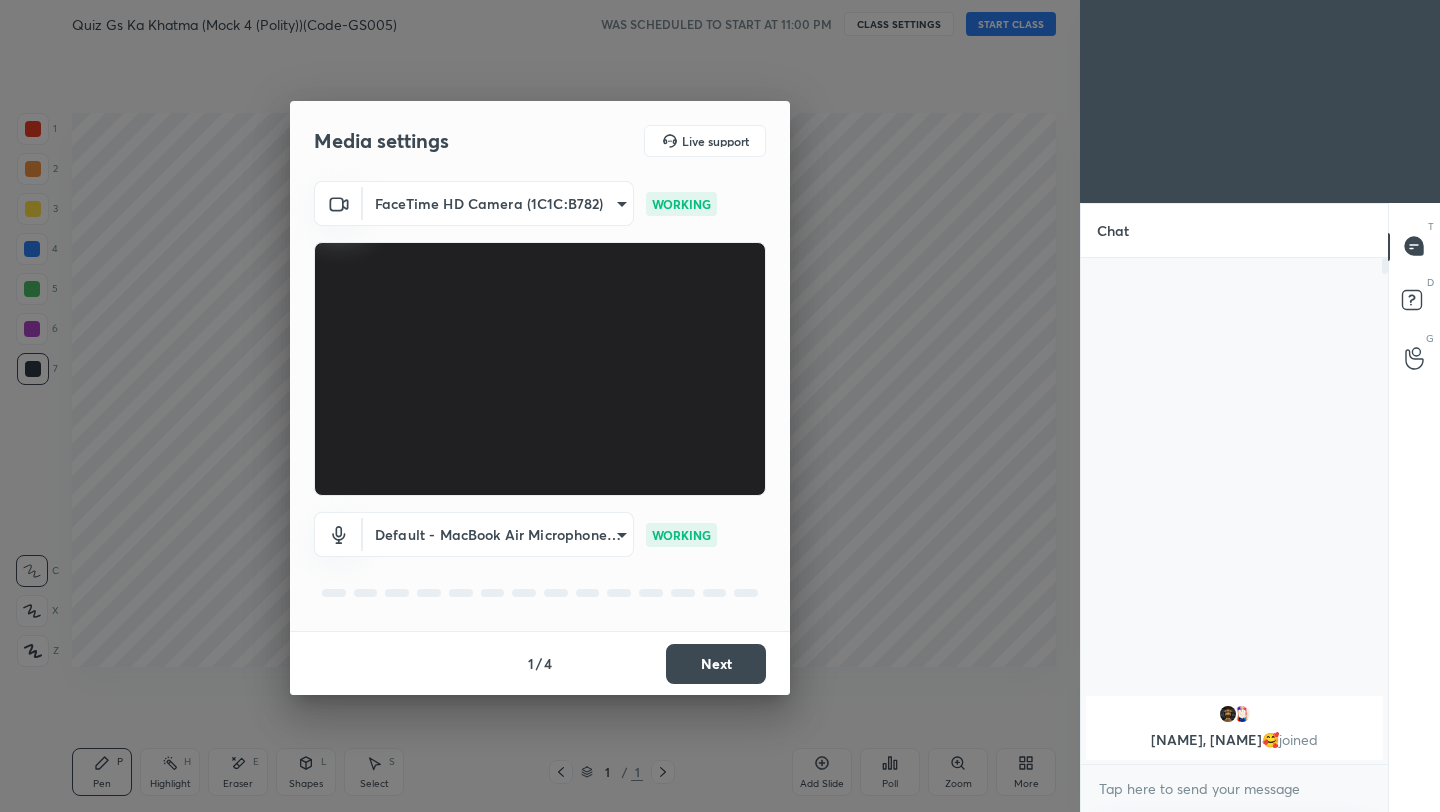 click on "Next" at bounding box center [716, 664] 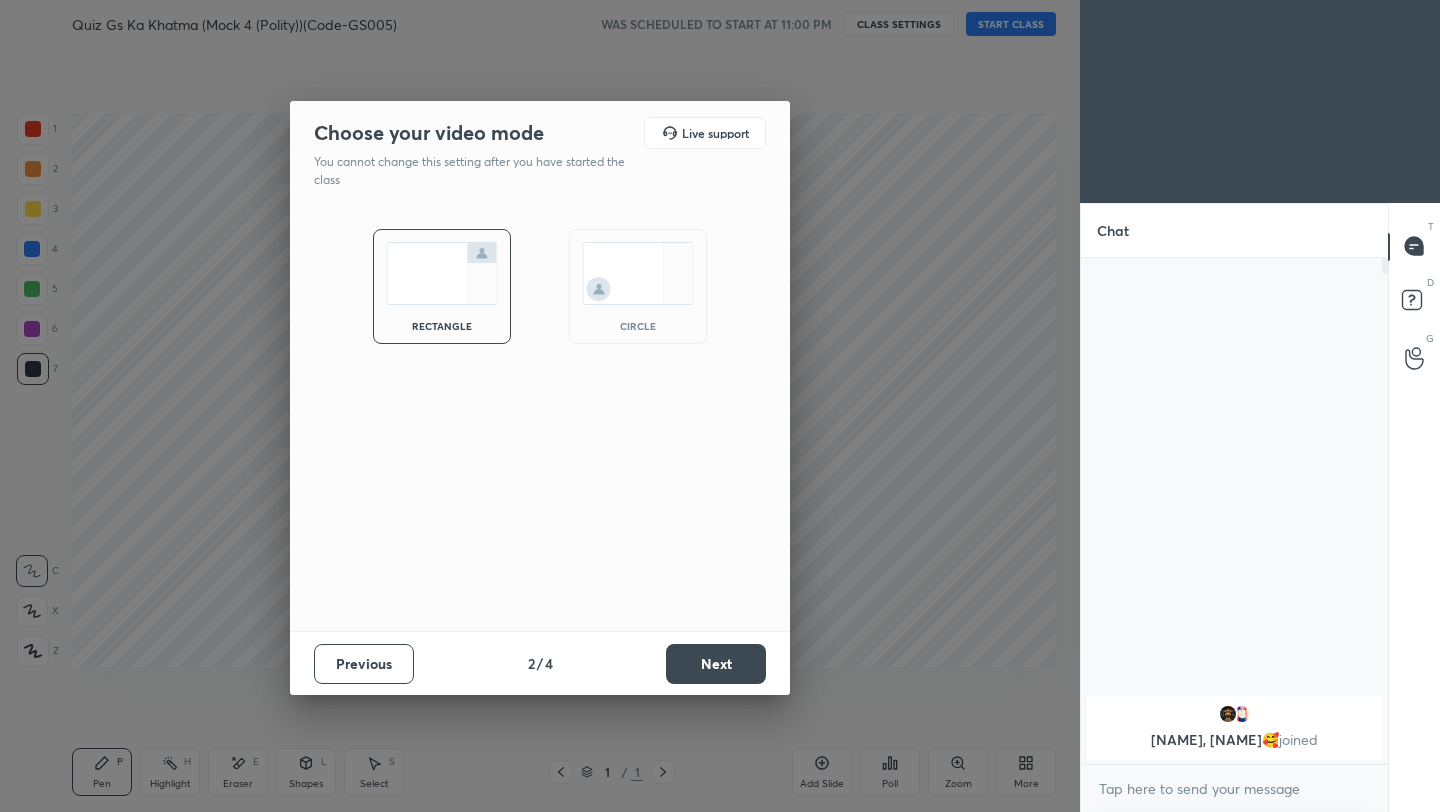 click on "Next" at bounding box center (716, 664) 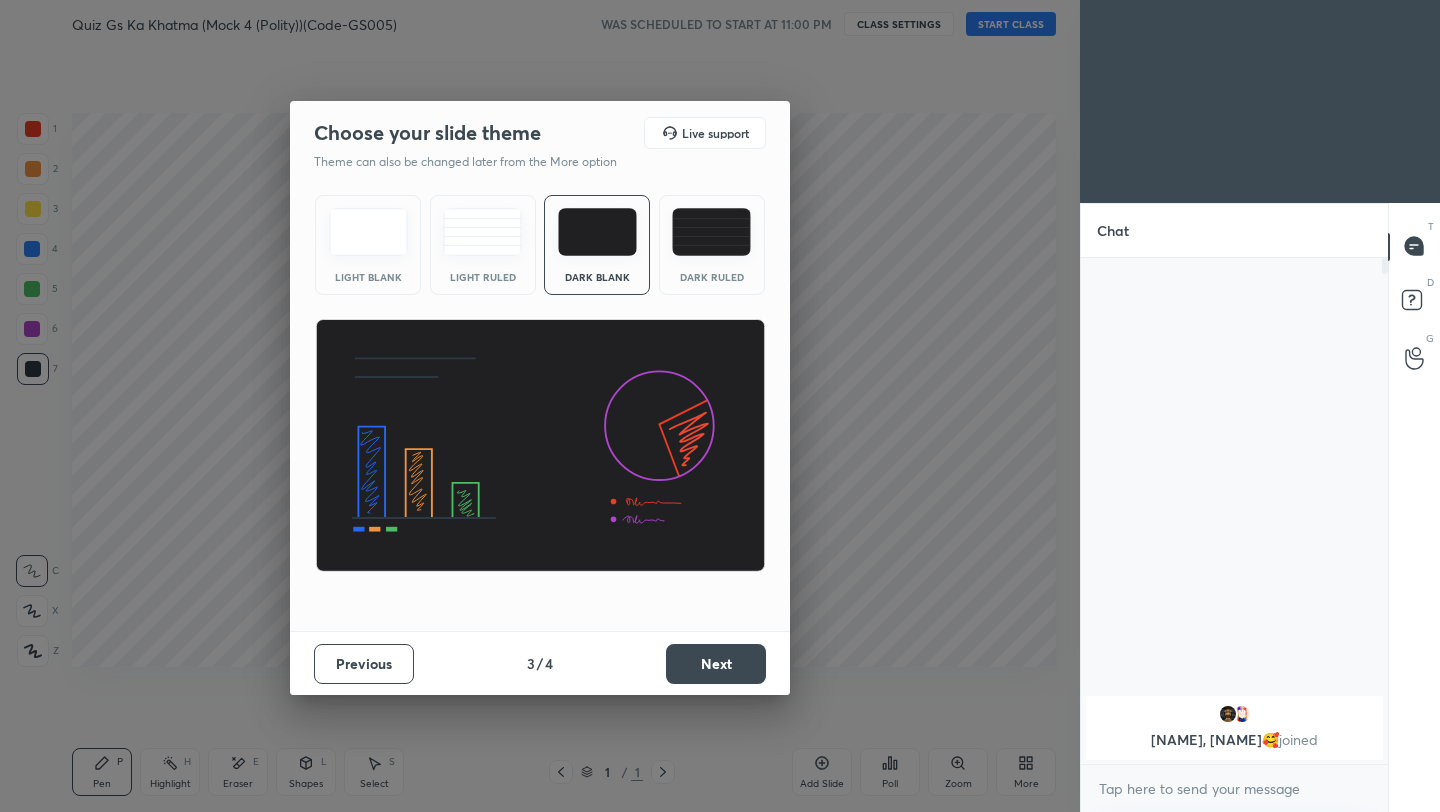 click on "Next" at bounding box center (716, 664) 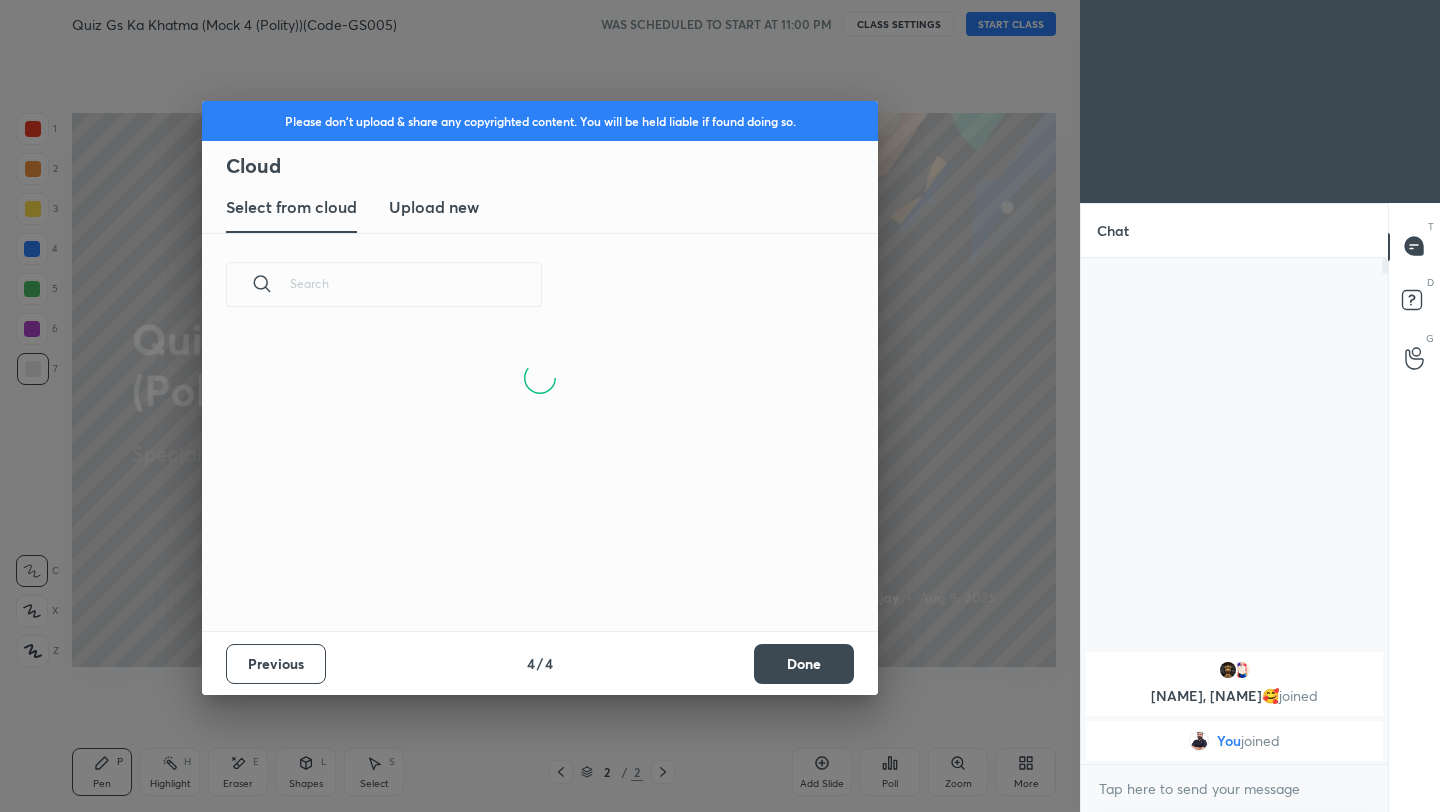 click on "Upload new" at bounding box center (434, 207) 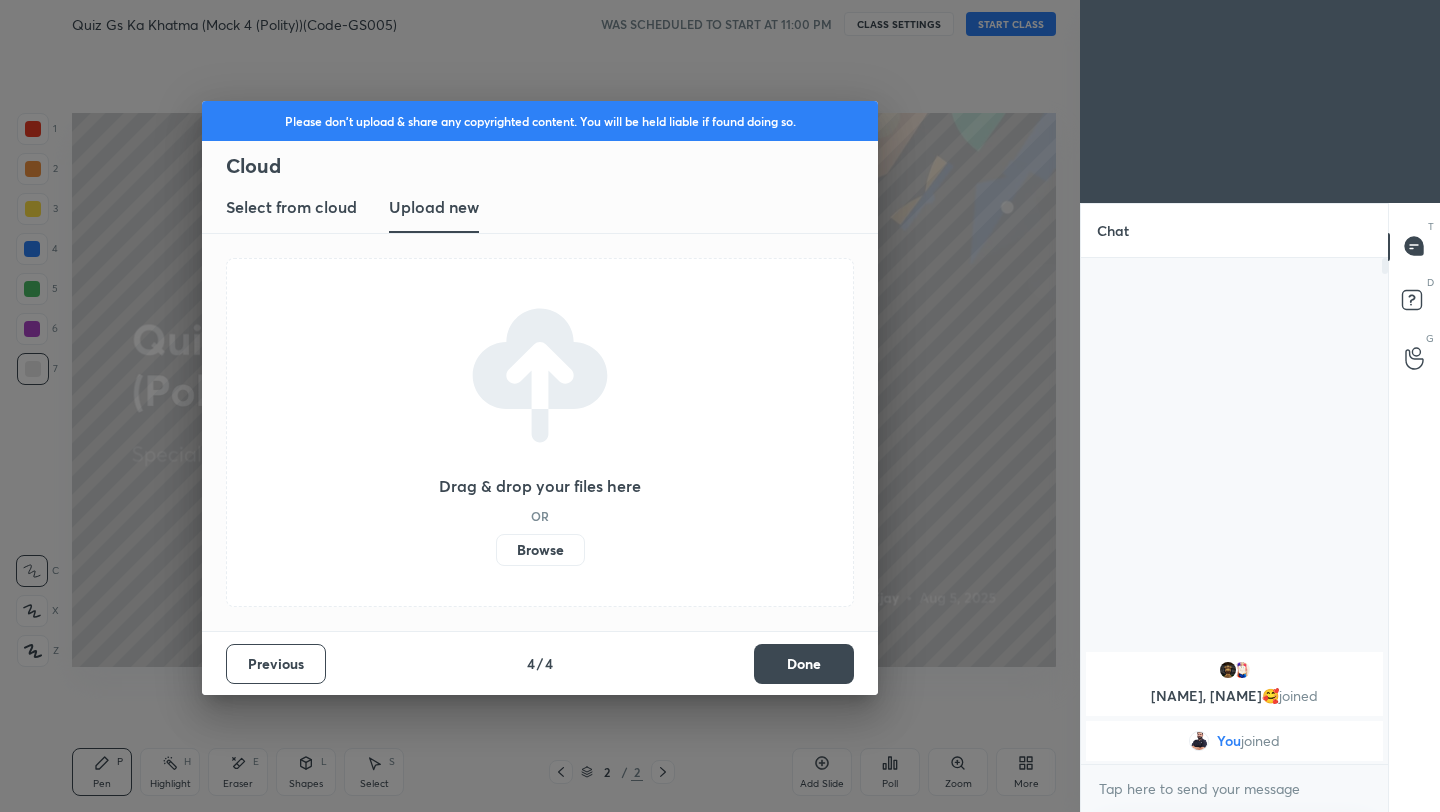 click on "Browse" at bounding box center [540, 550] 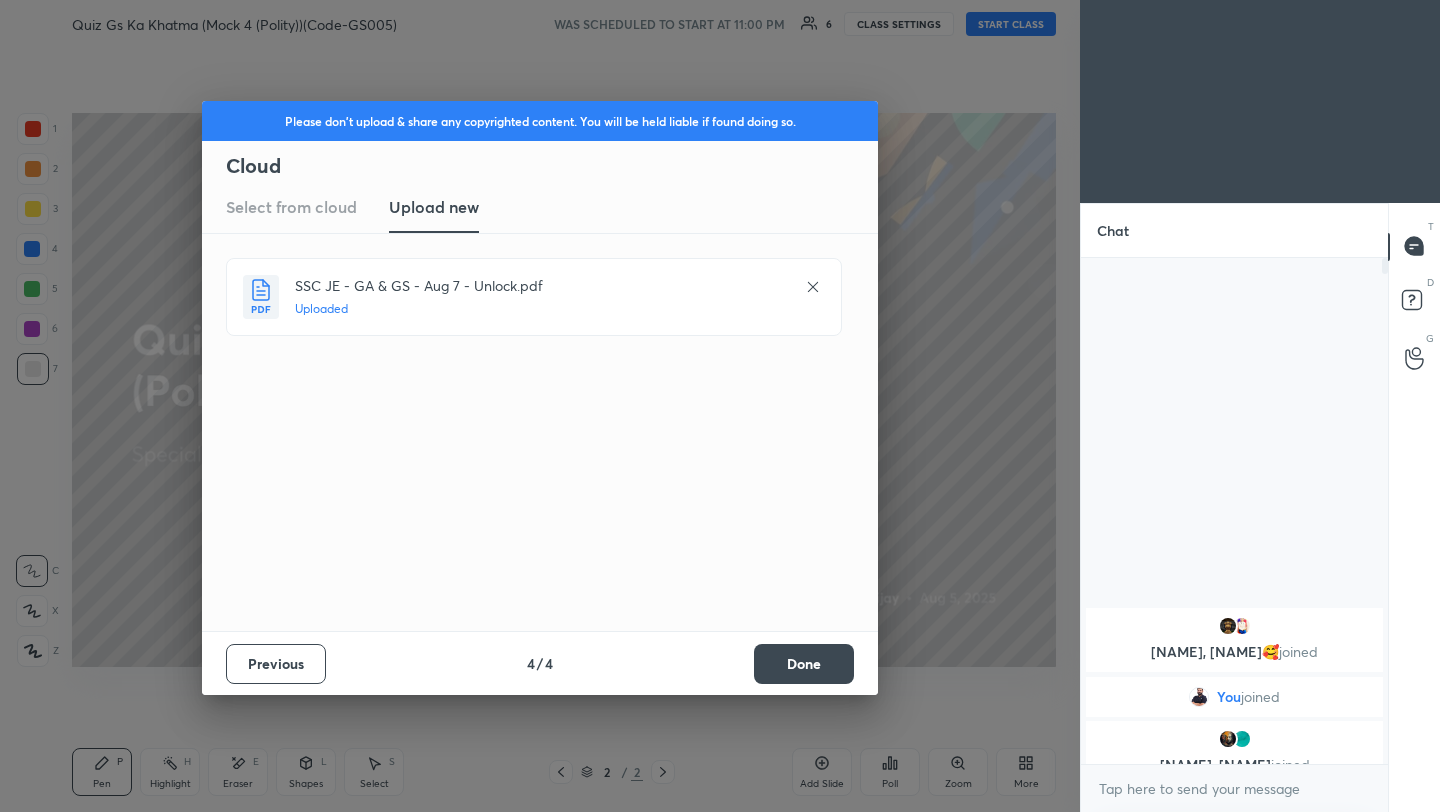 click 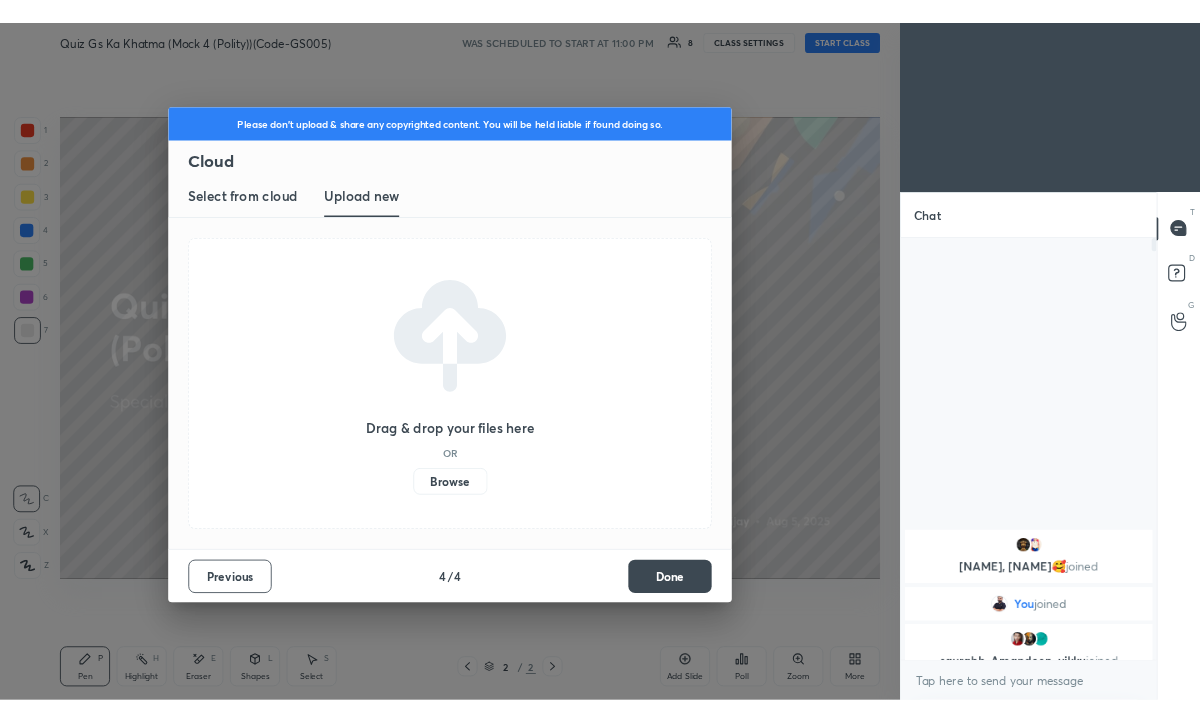 scroll, scrollTop: 594, scrollLeft: 820, axis: both 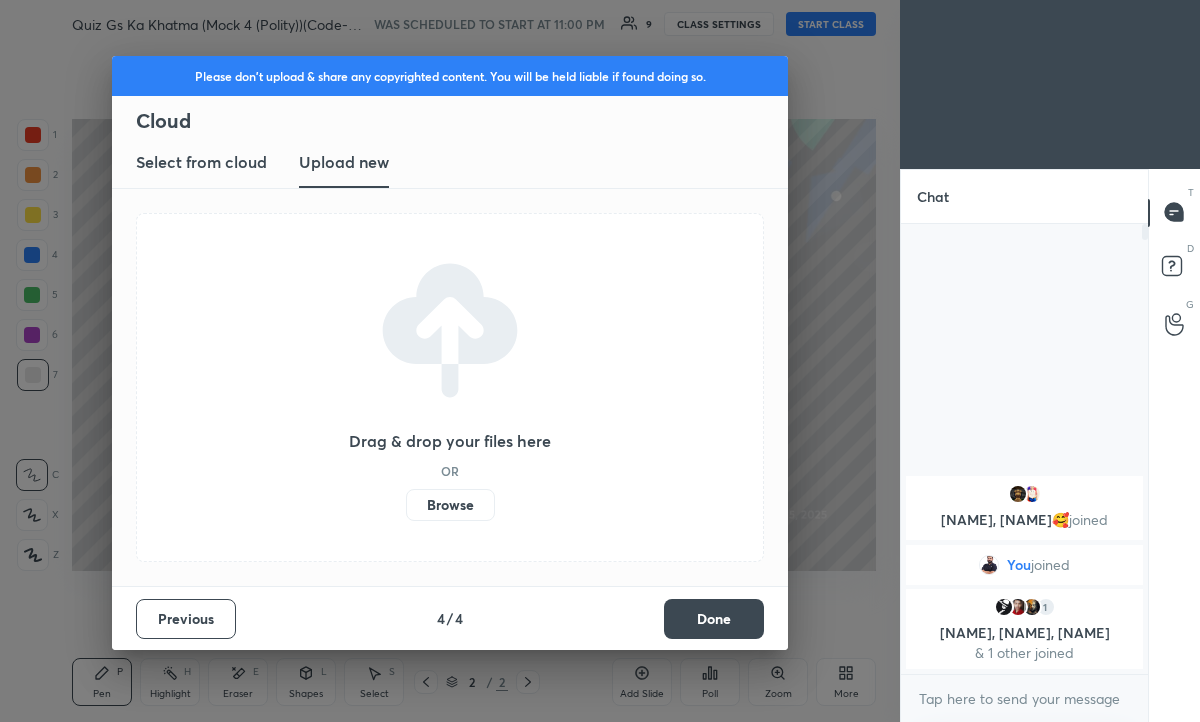click on "Browse" at bounding box center (450, 505) 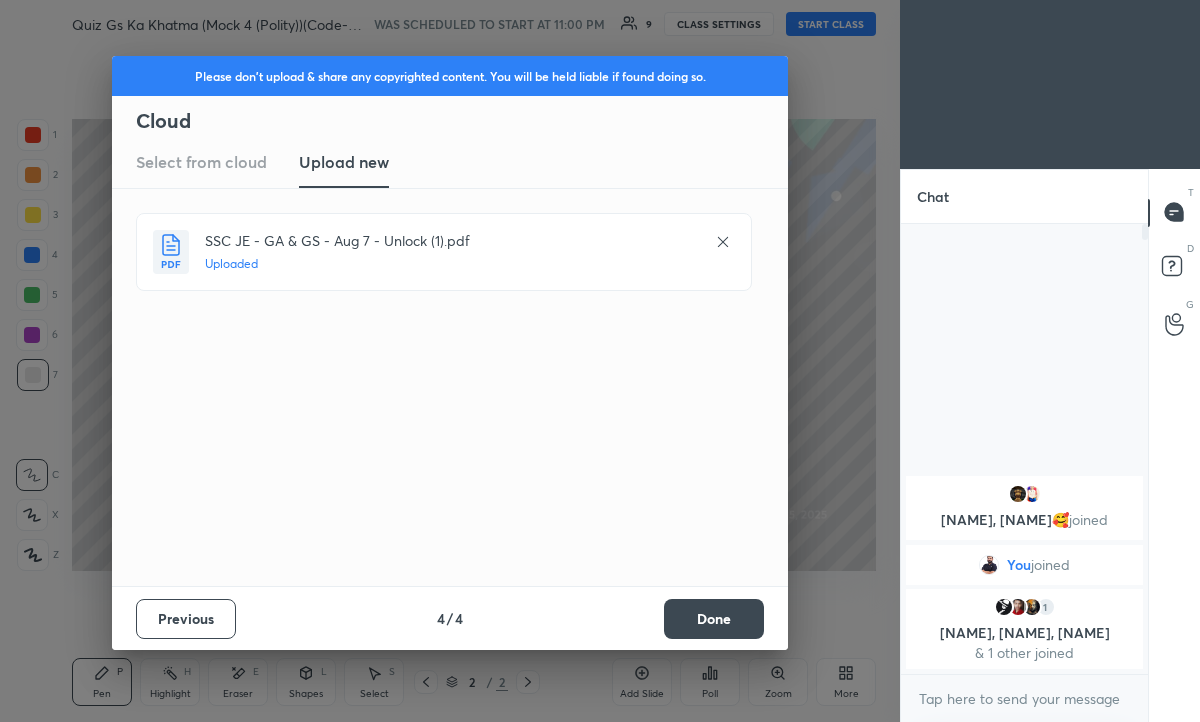 click on "Done" at bounding box center [714, 619] 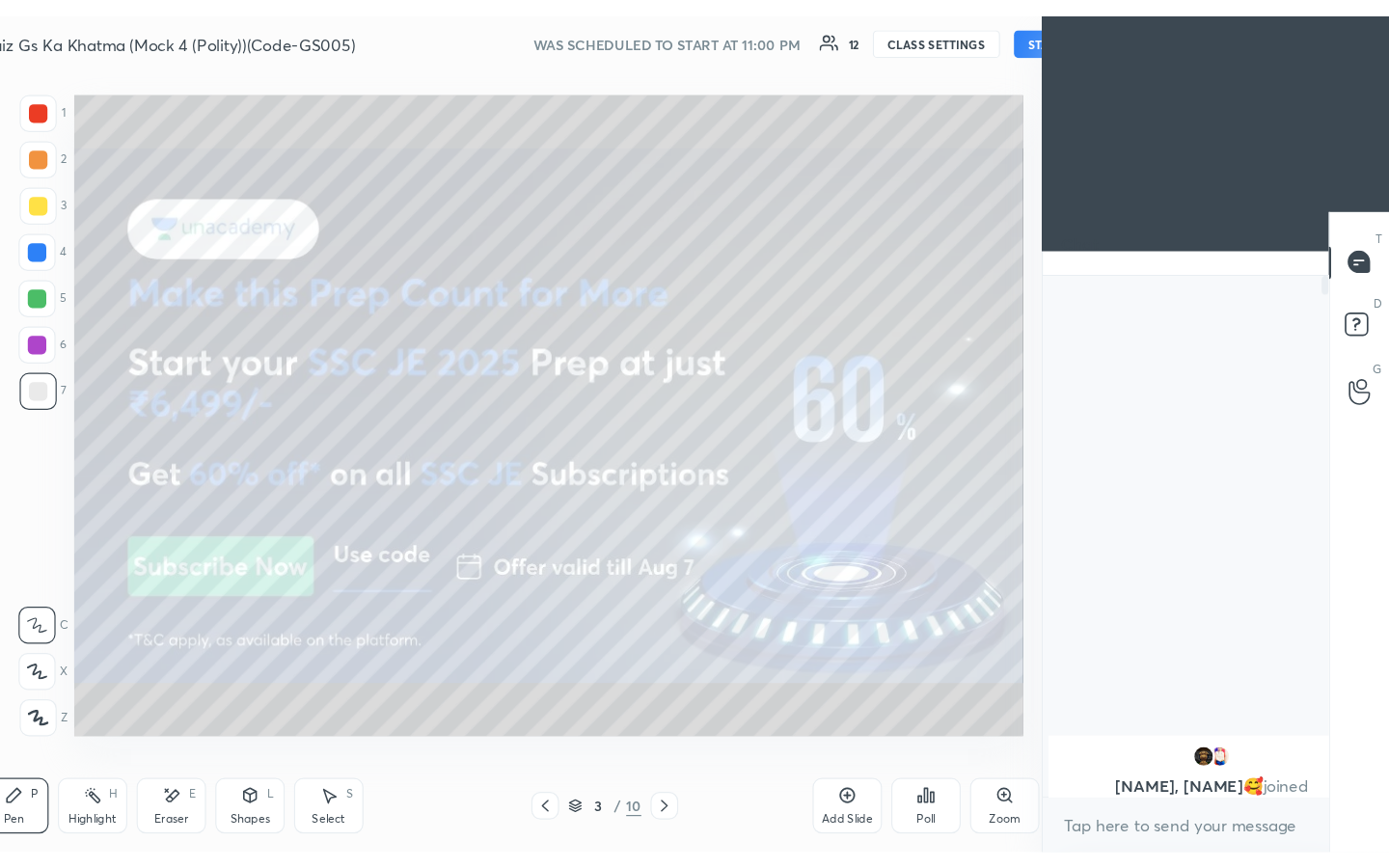 scroll, scrollTop: 95700, scrollLeft: 95494, axis: both 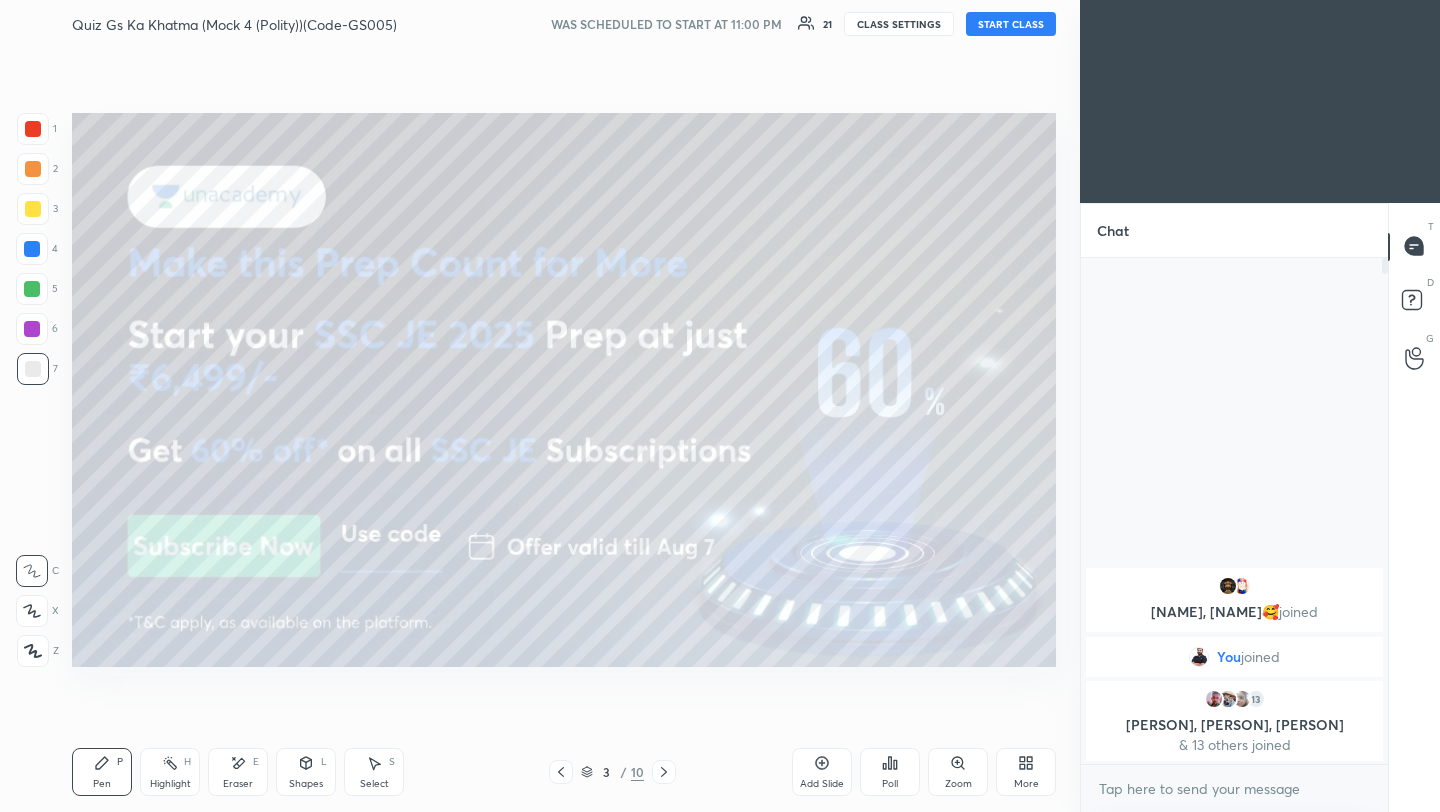 click on "START CLASS" at bounding box center [1011, 24] 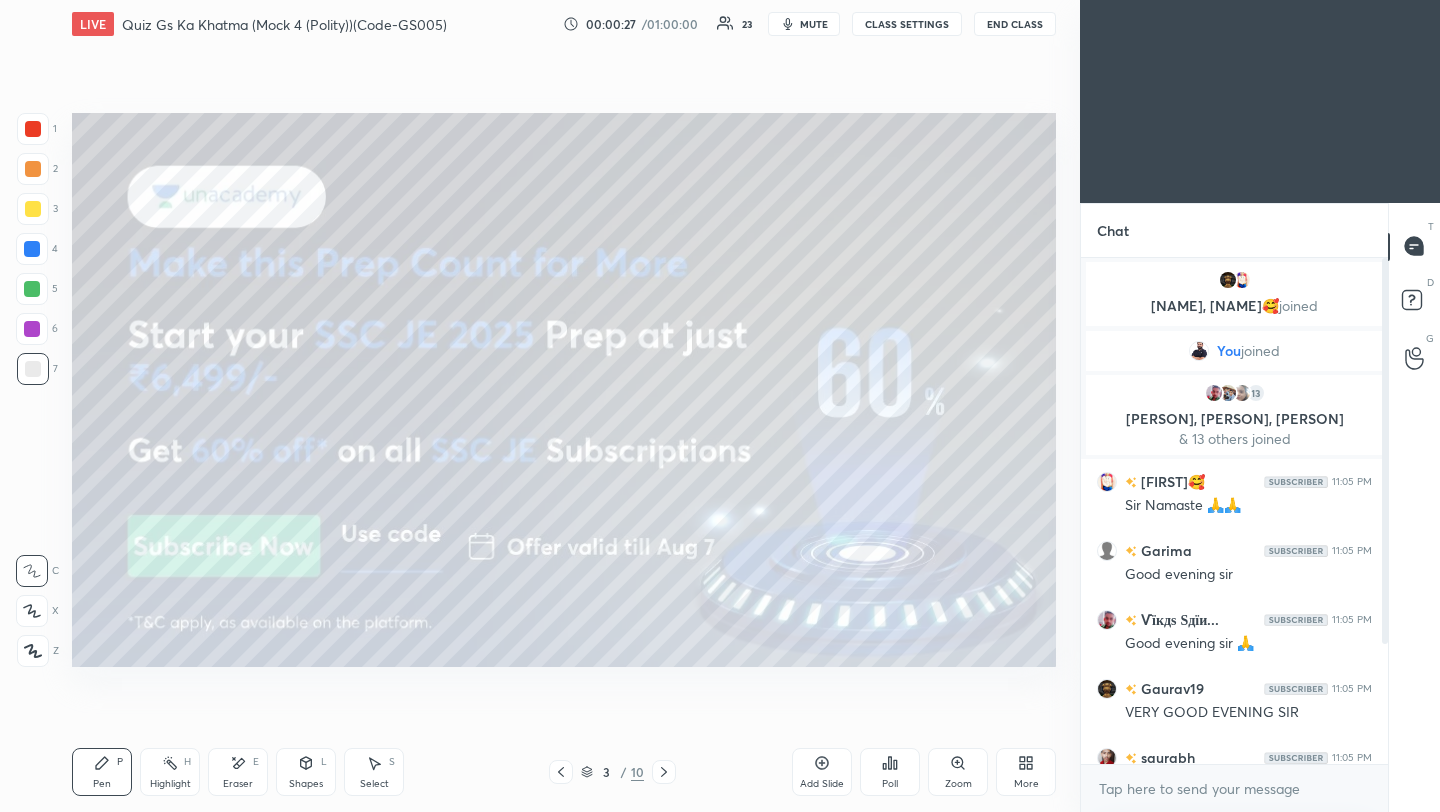 click at bounding box center [33, 129] 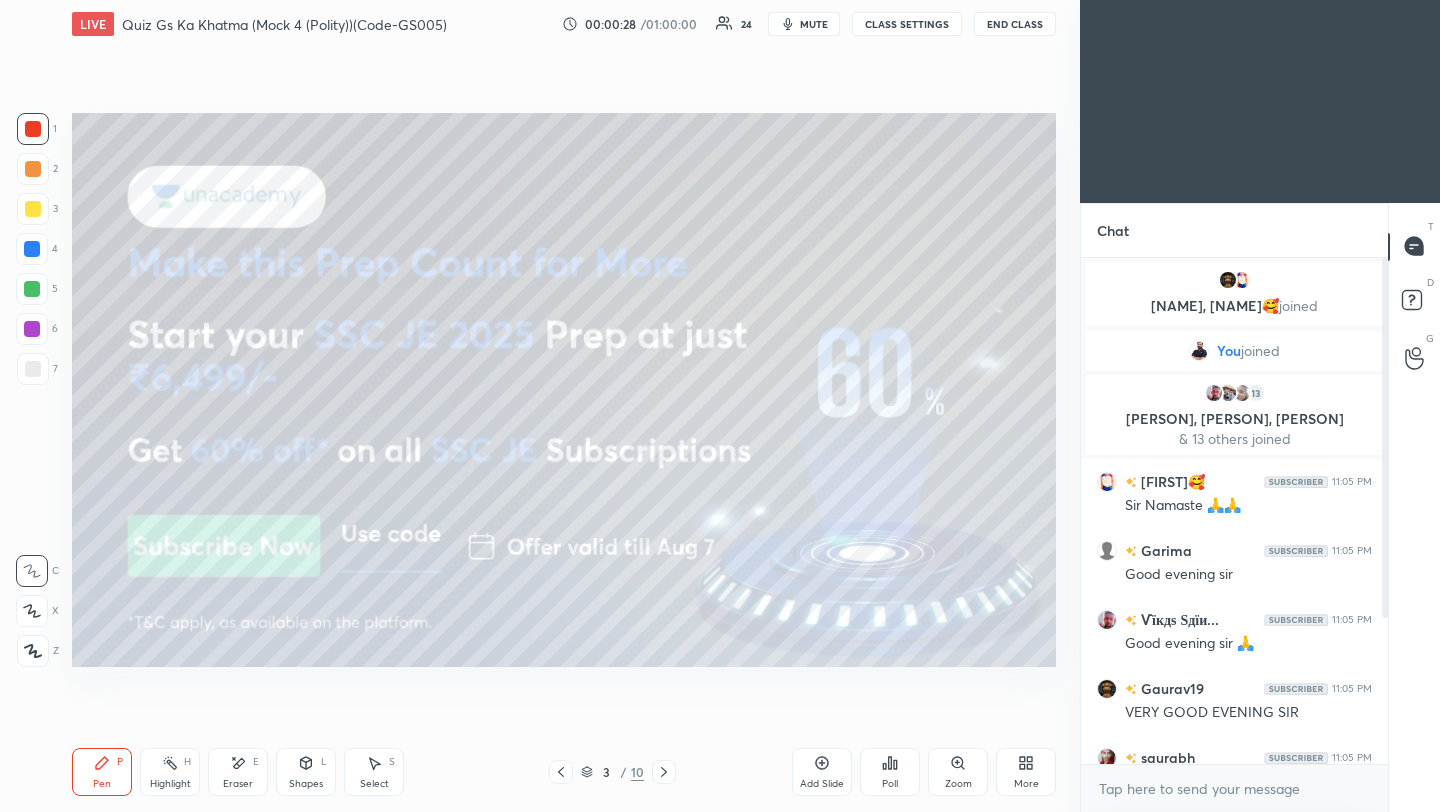 drag, startPoint x: 27, startPoint y: 649, endPoint x: 52, endPoint y: 648, distance: 25.019993 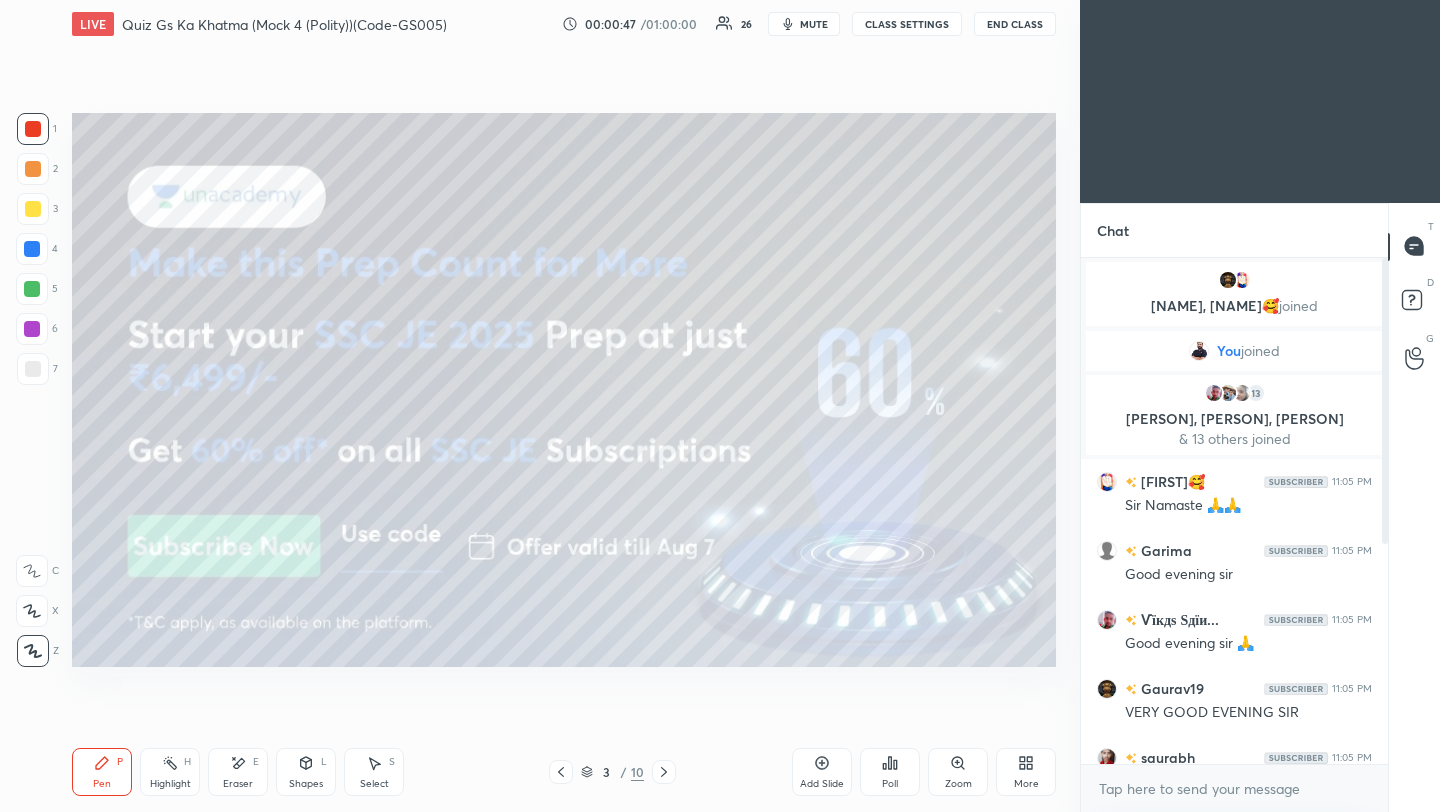 click 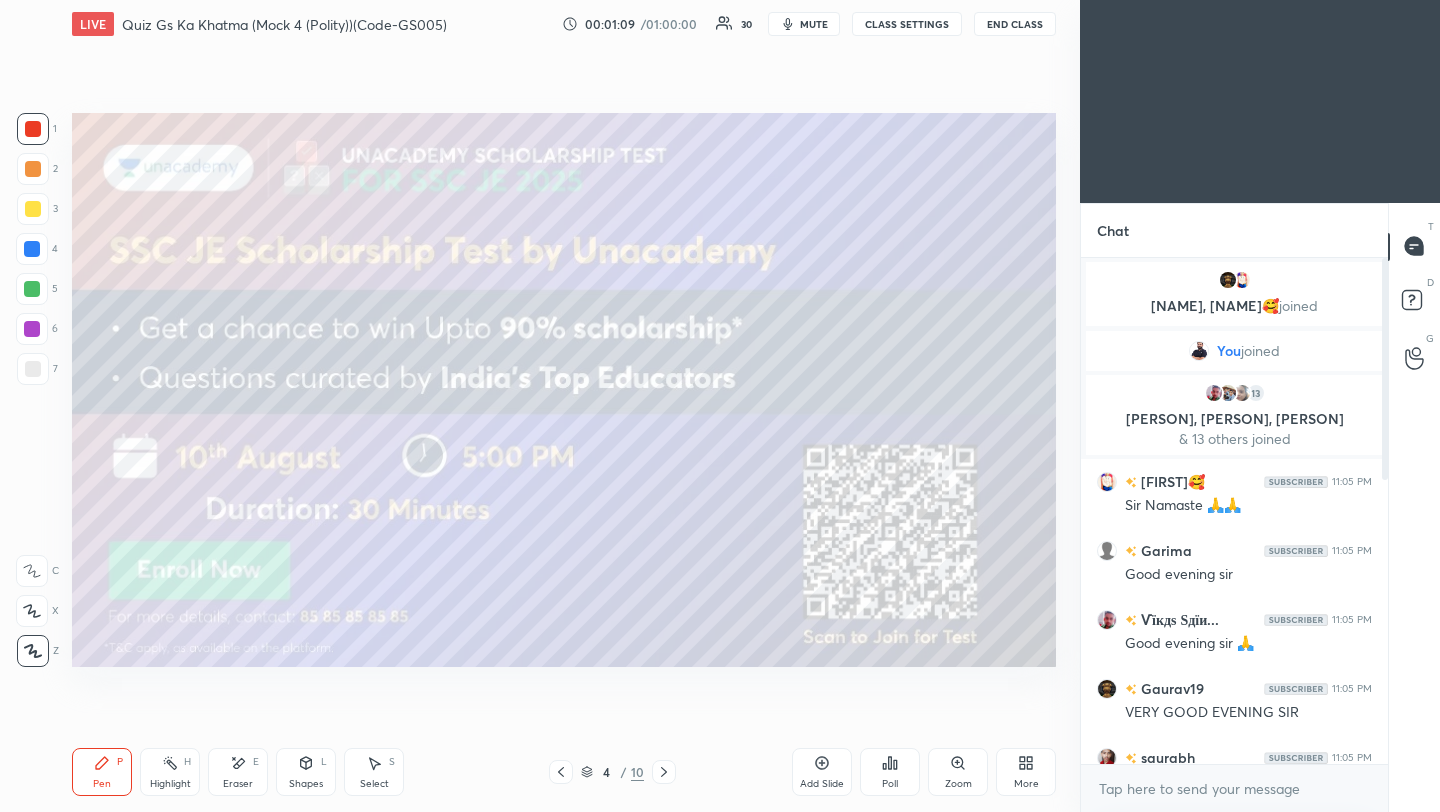 click 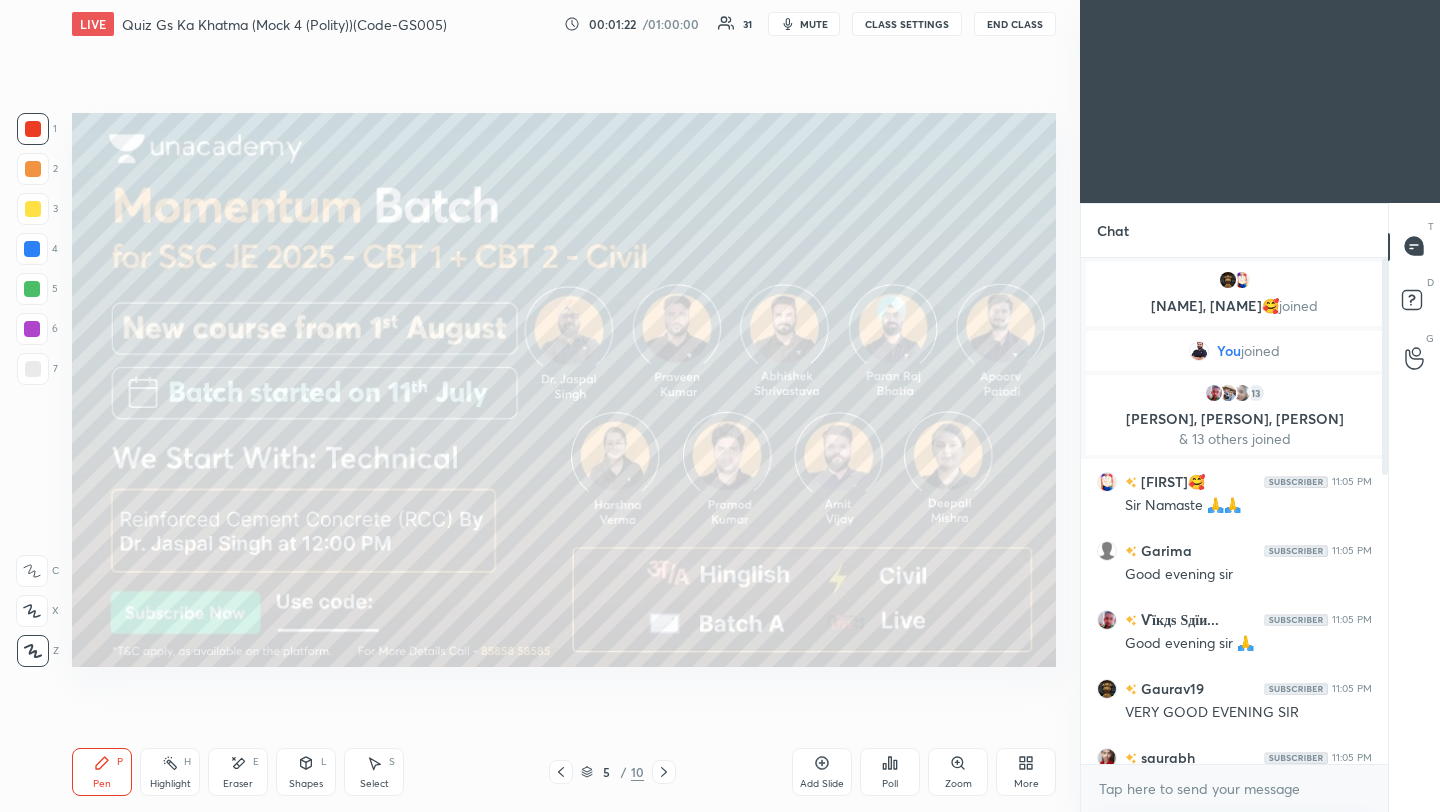 click 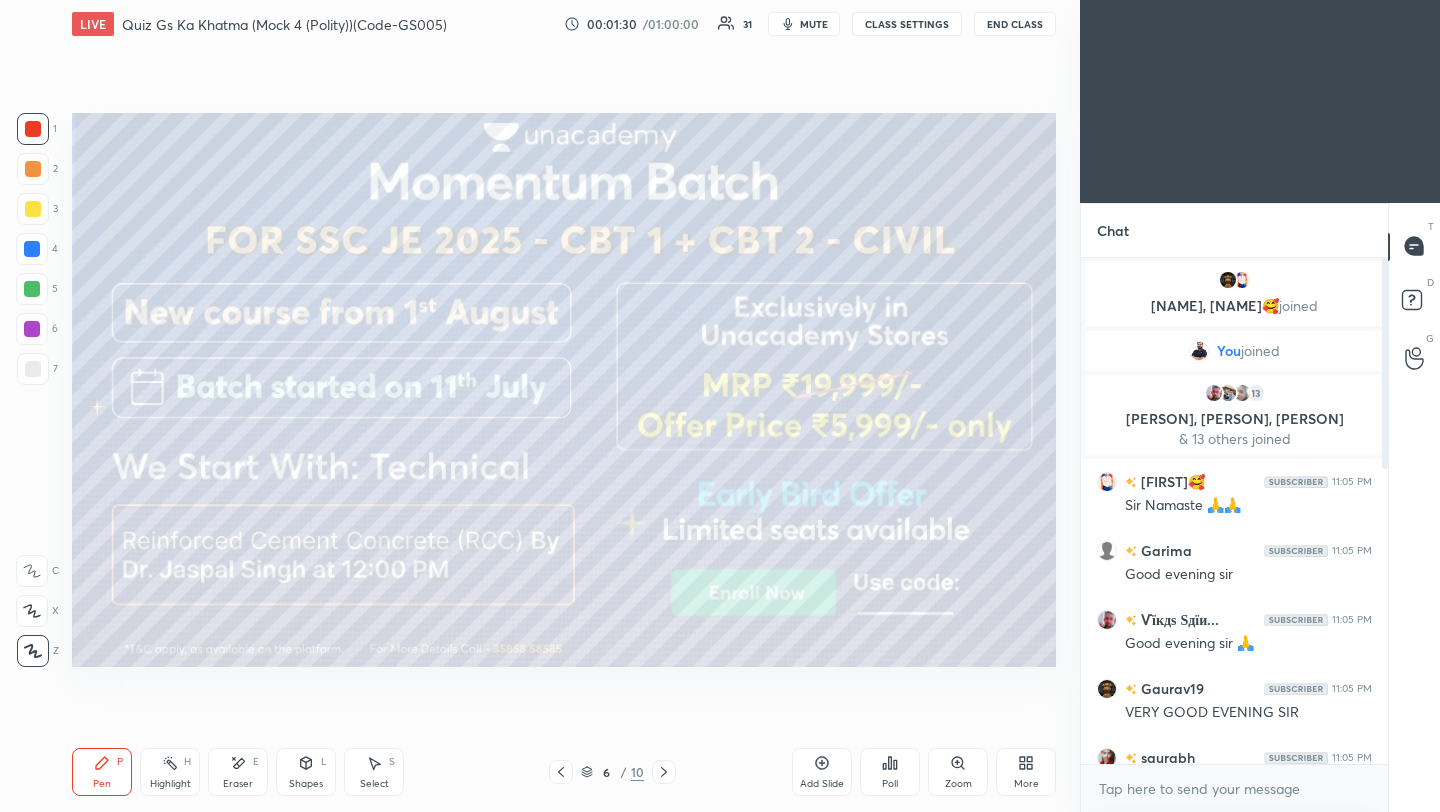 click on "Setting up your live class Poll for   secs No correct answer Start poll" at bounding box center (564, 390) 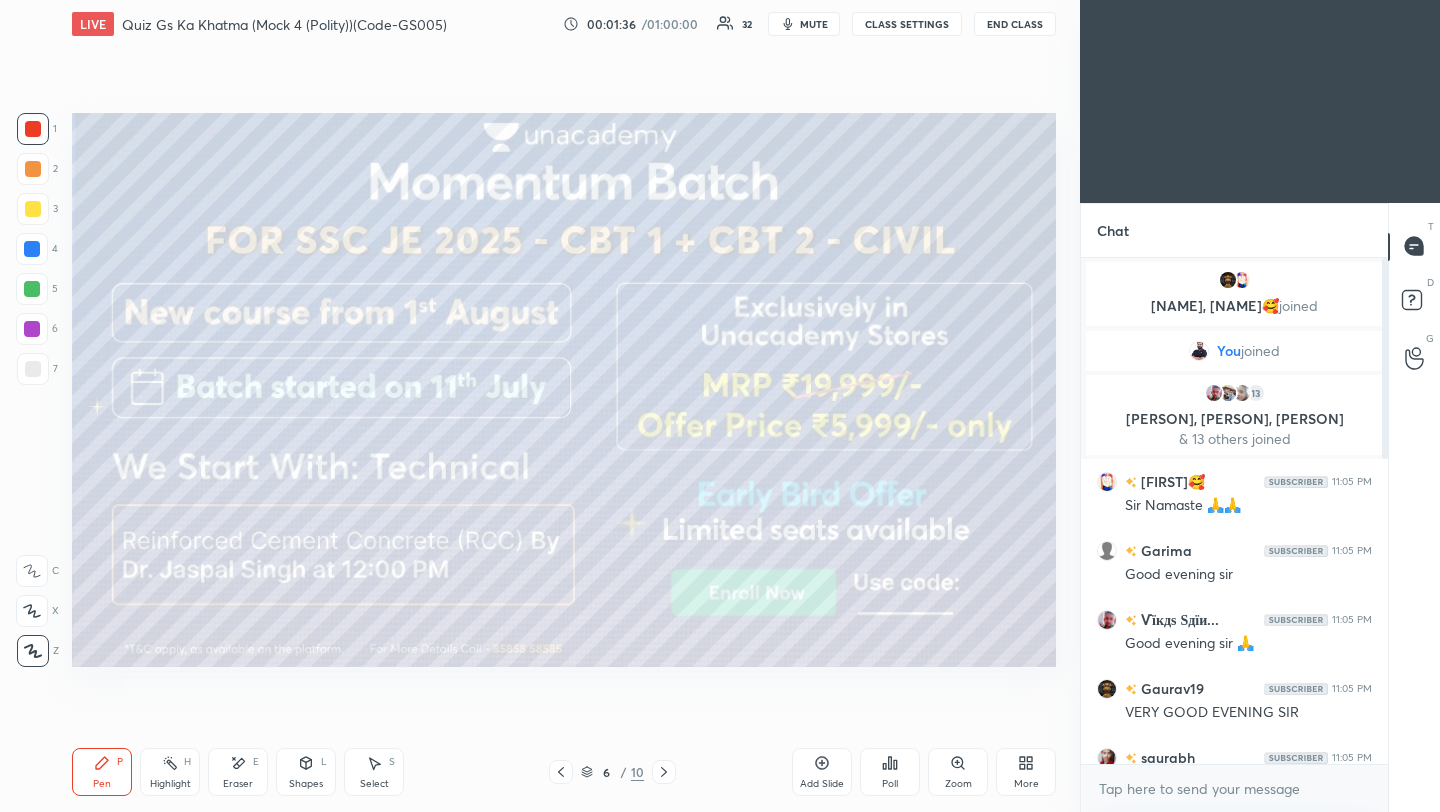 click 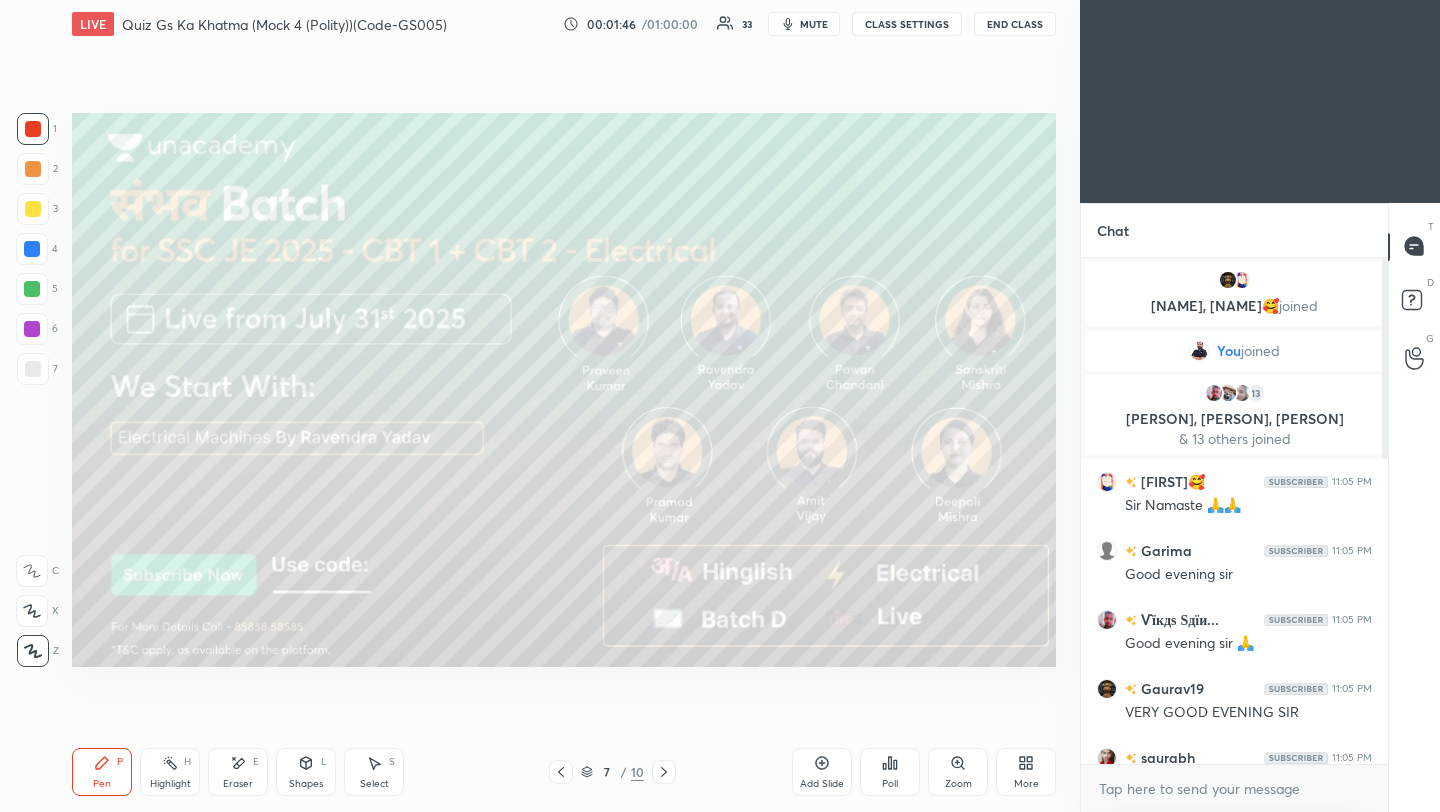 click 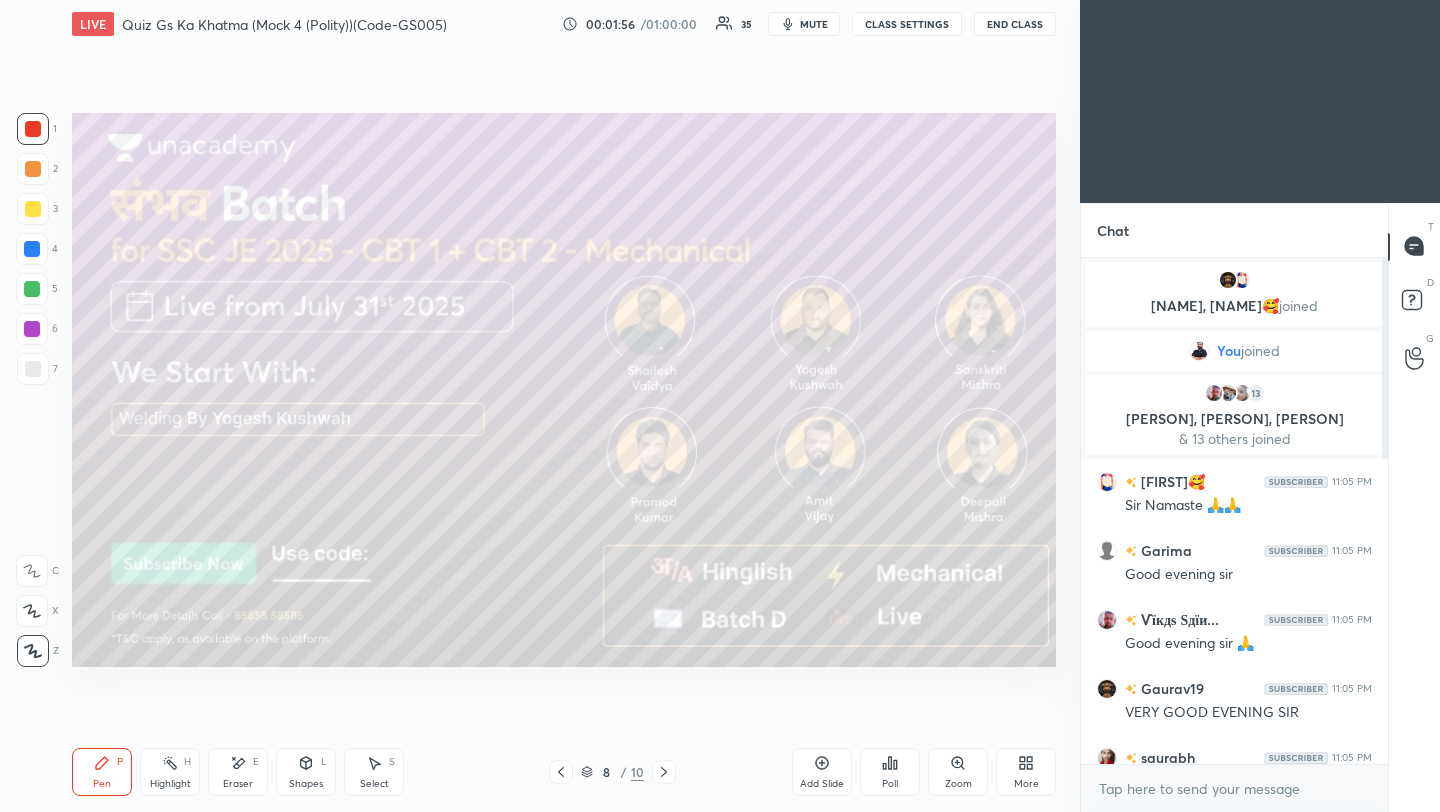 click at bounding box center [664, 772] 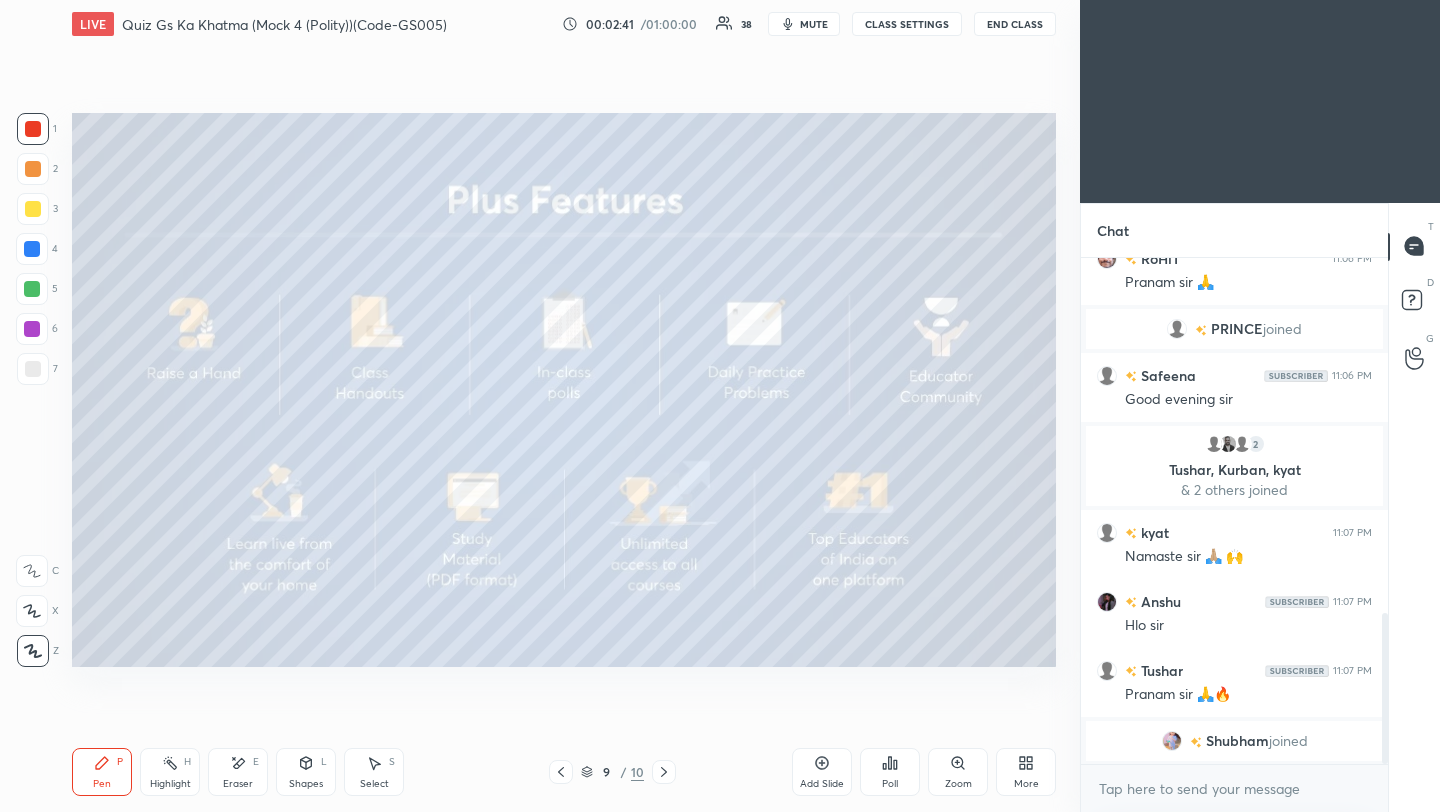 scroll, scrollTop: 1224, scrollLeft: 0, axis: vertical 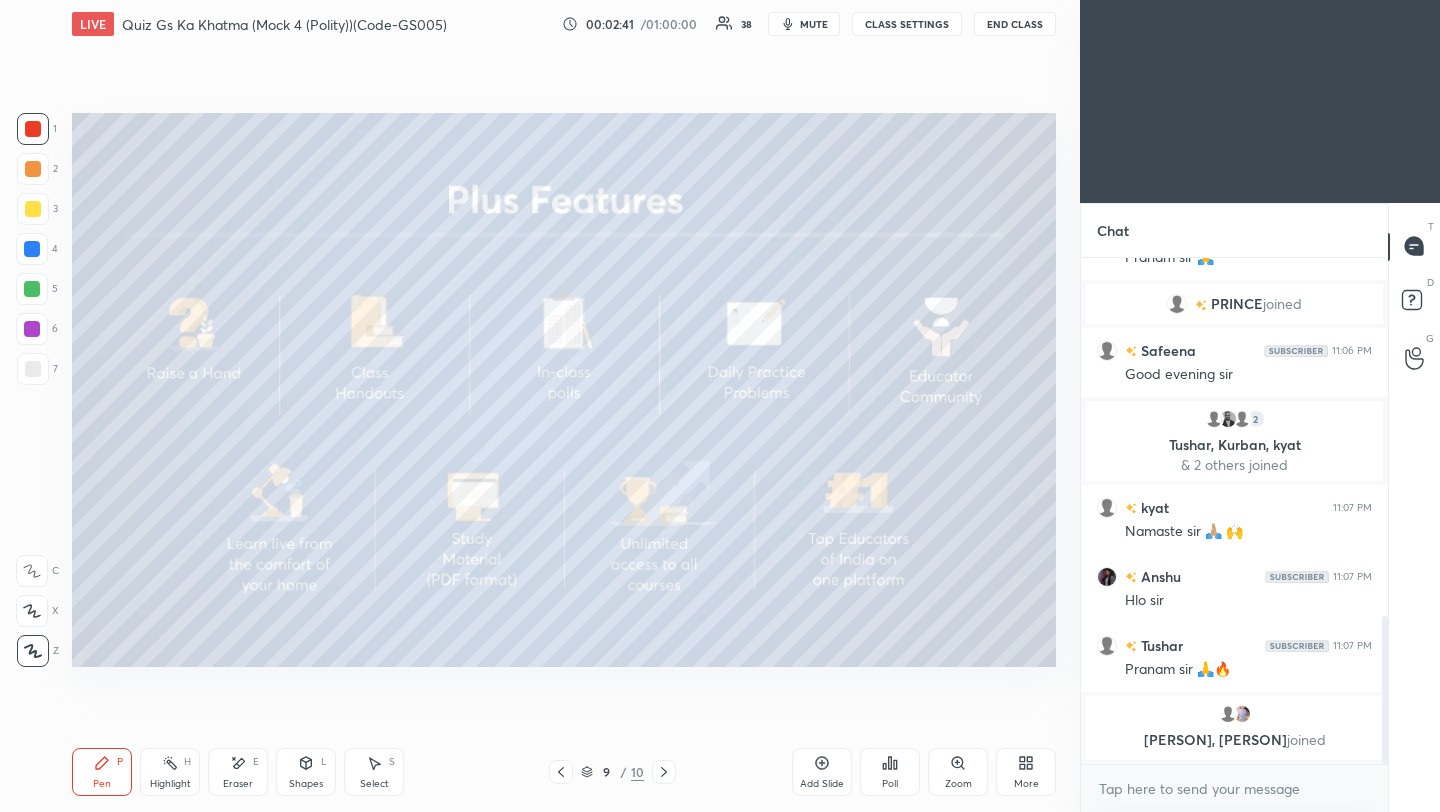 click on "More" at bounding box center (1026, 772) 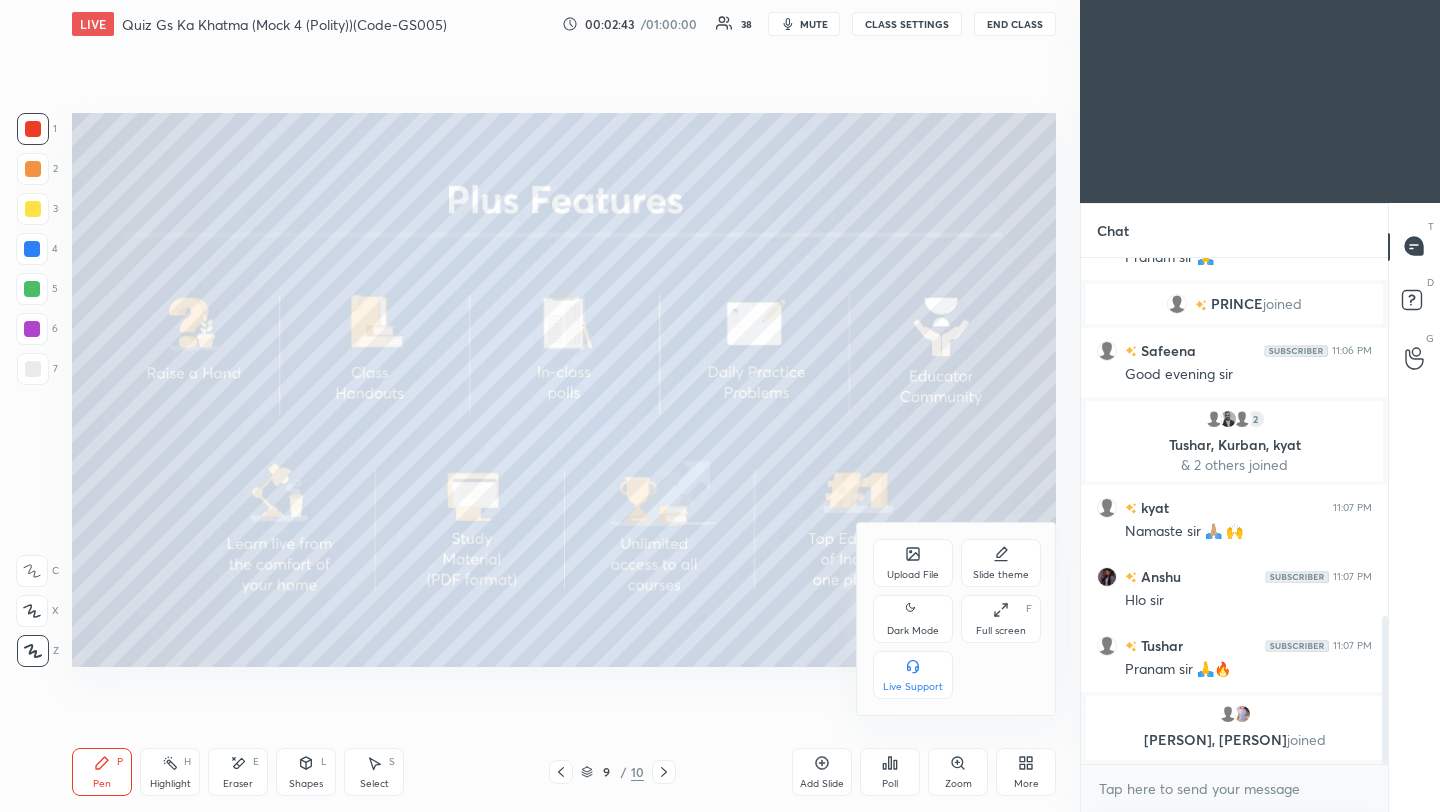 click on "Upload File" at bounding box center [913, 575] 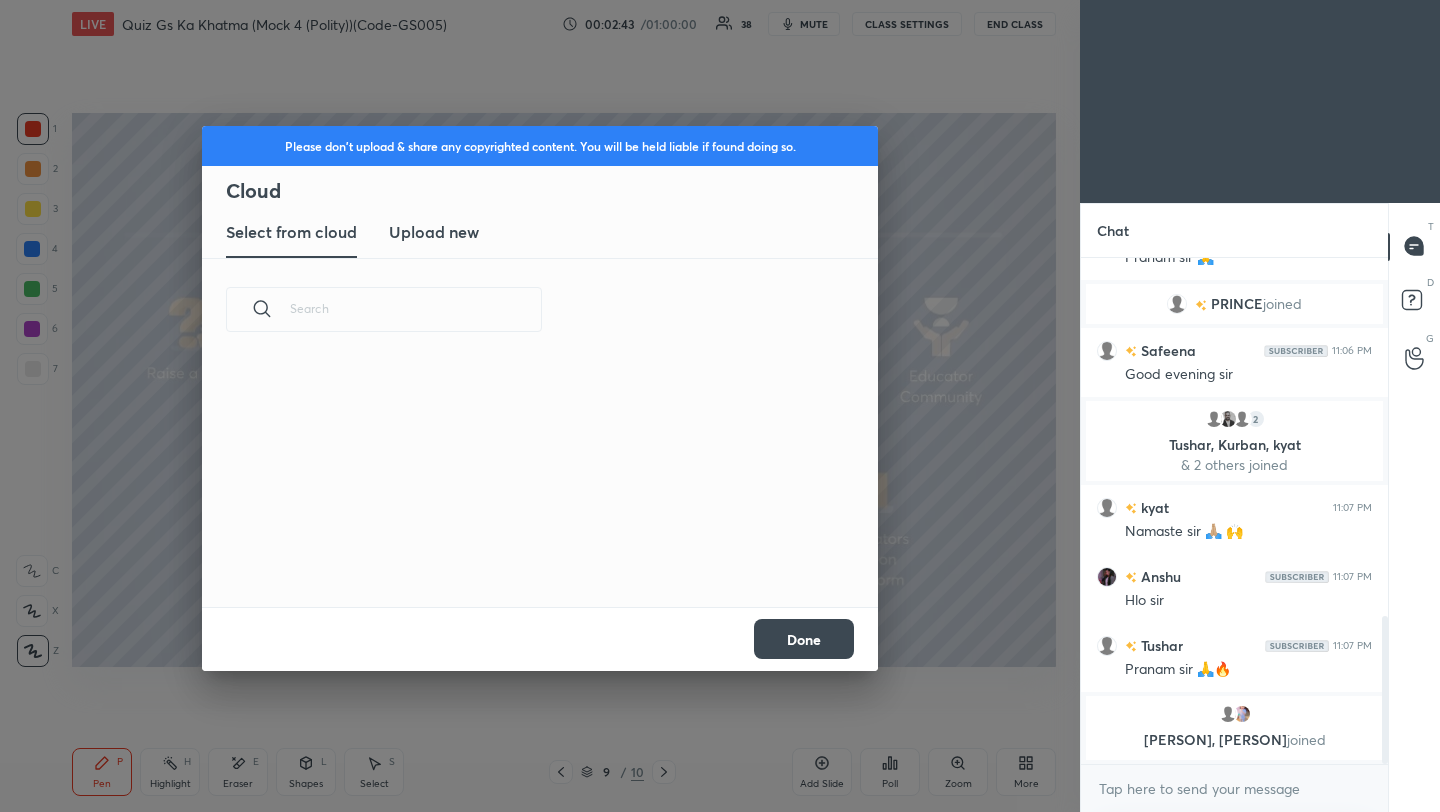 scroll, scrollTop: 7, scrollLeft: 11, axis: both 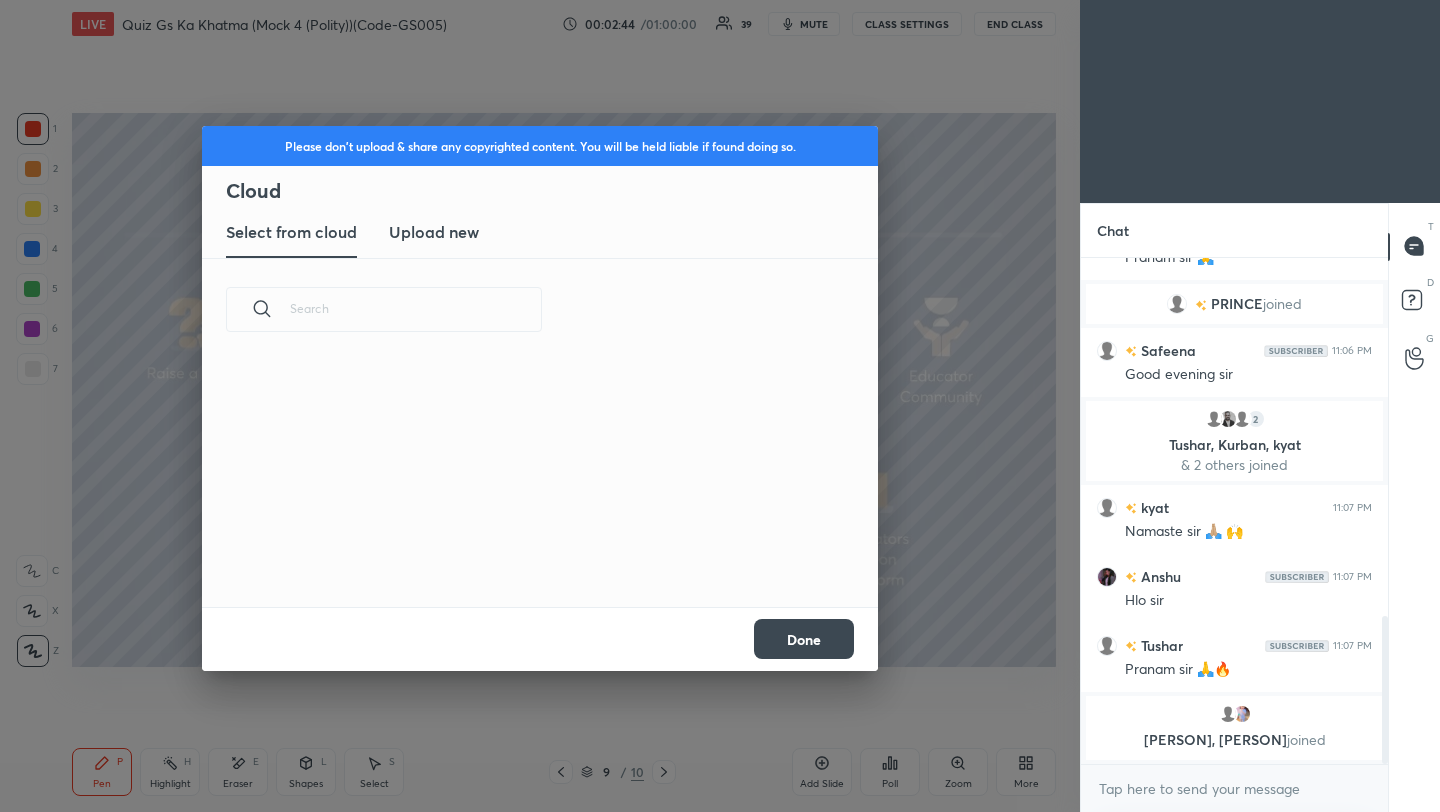 click on "Upload new" at bounding box center [434, 232] 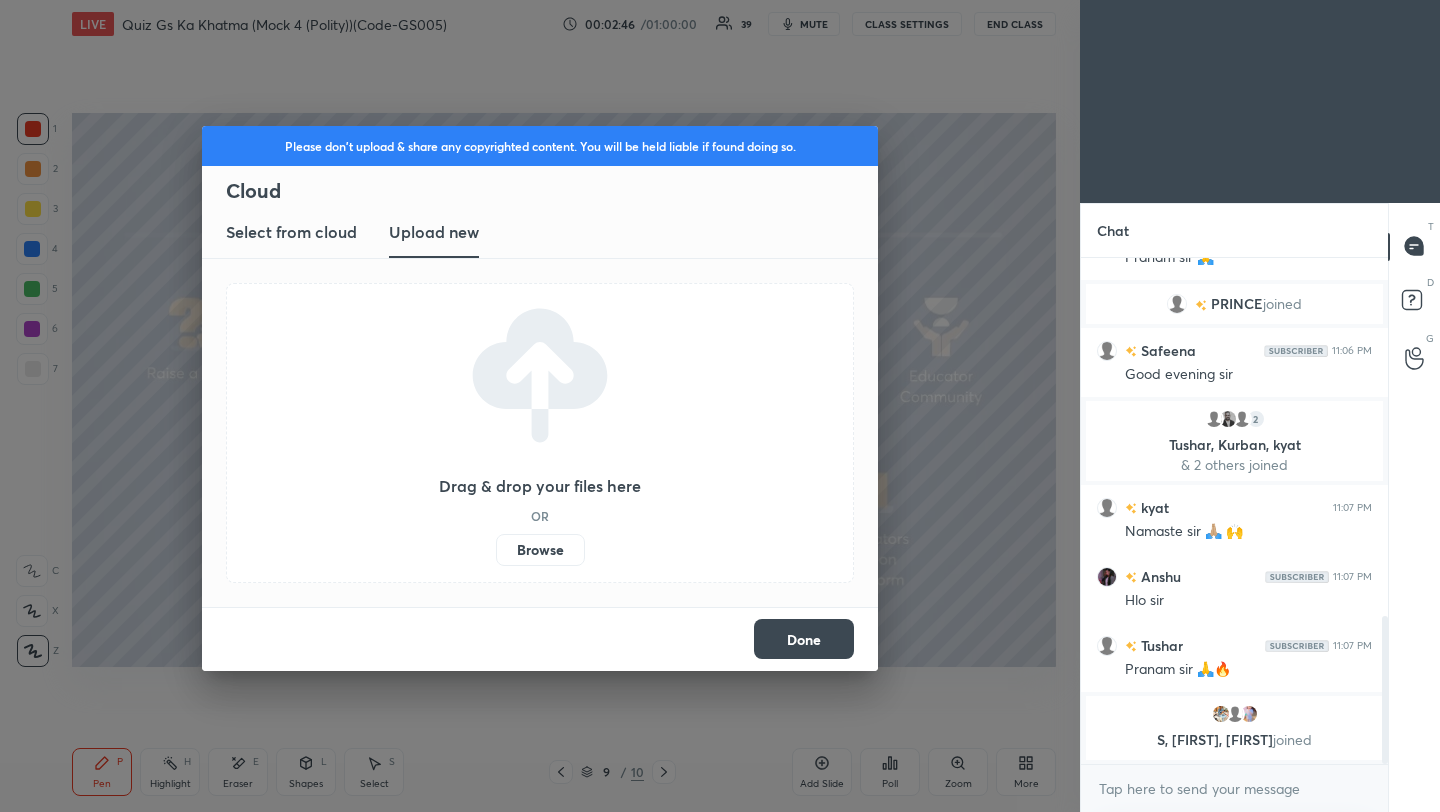 click on "Browse" at bounding box center (540, 550) 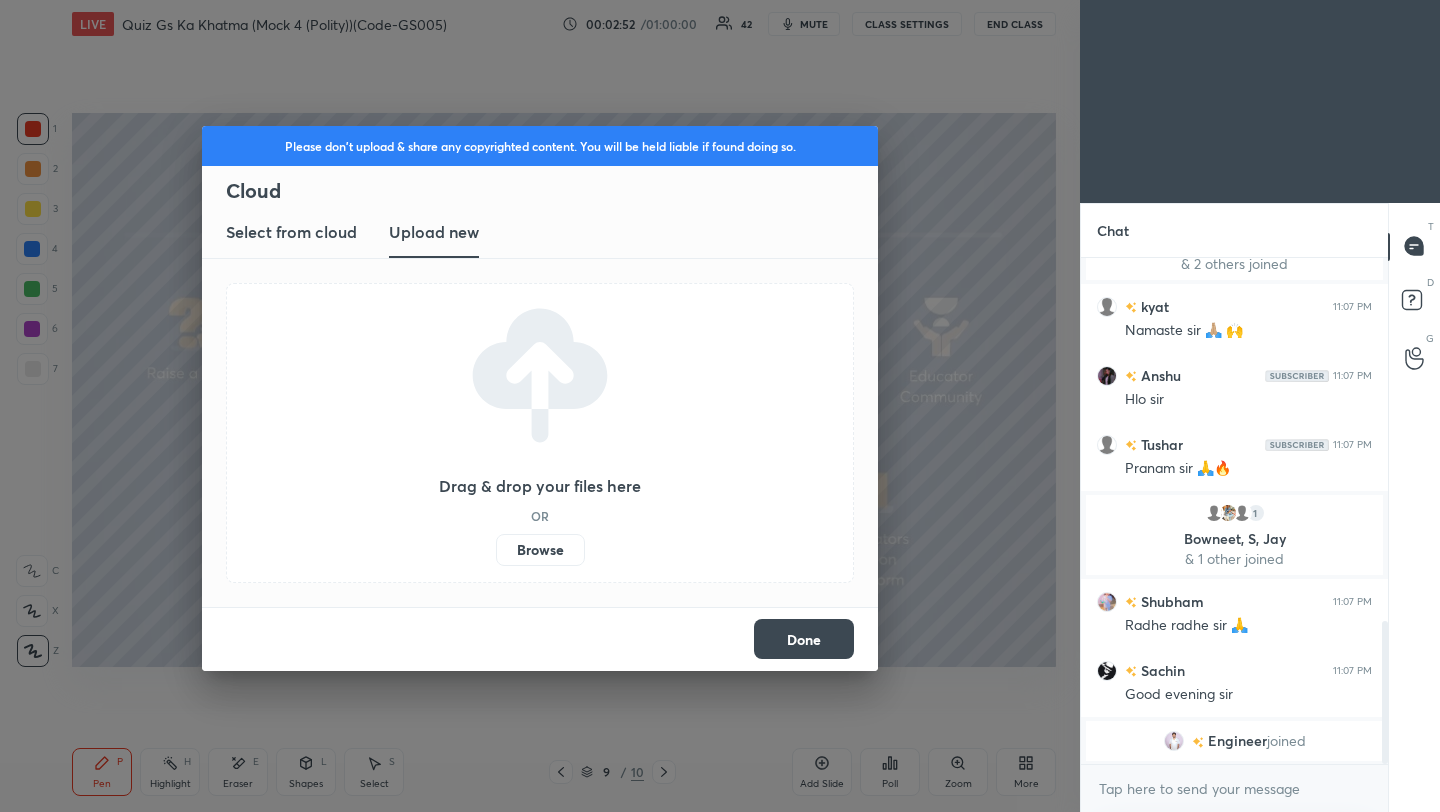 scroll, scrollTop: 1356, scrollLeft: 0, axis: vertical 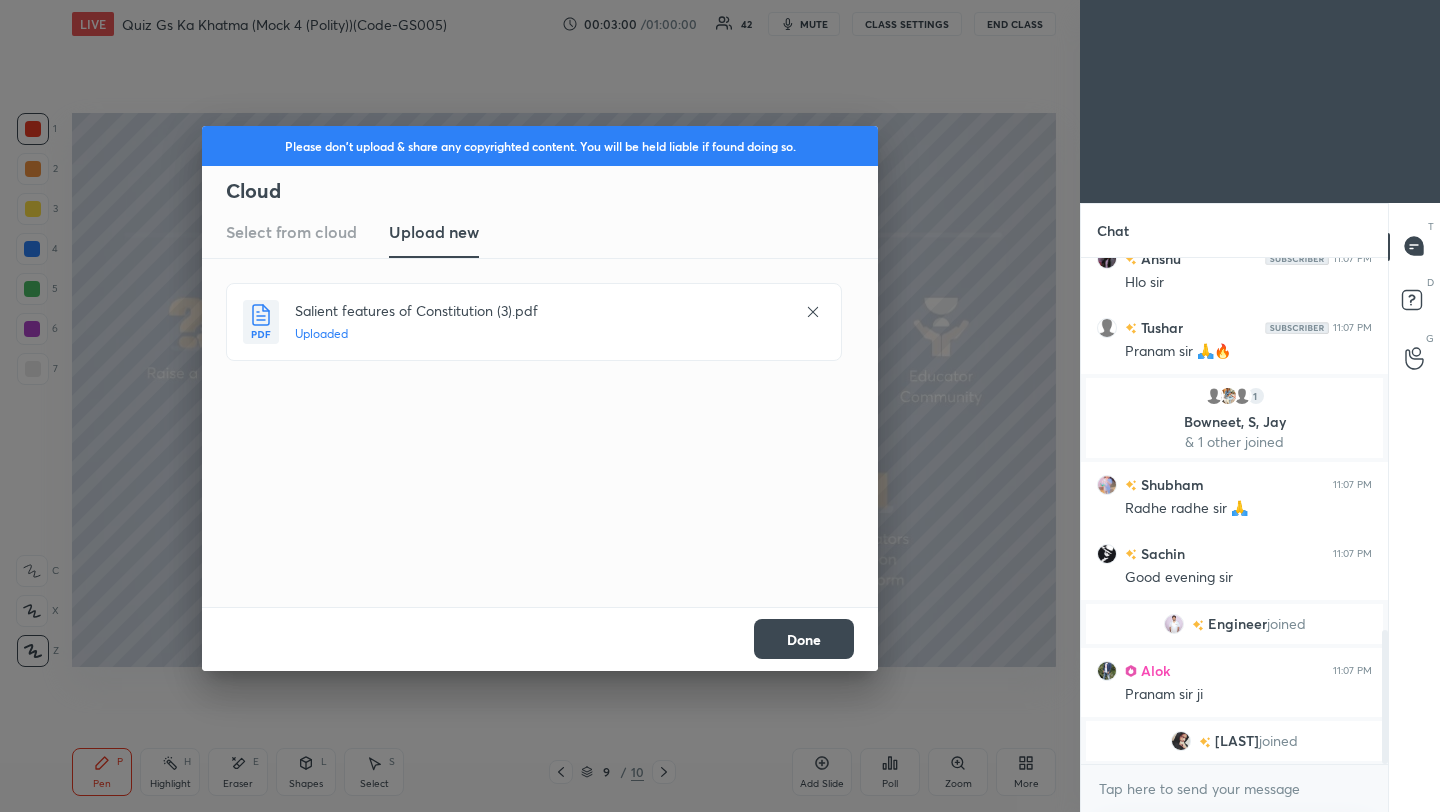click on "Done" at bounding box center (804, 639) 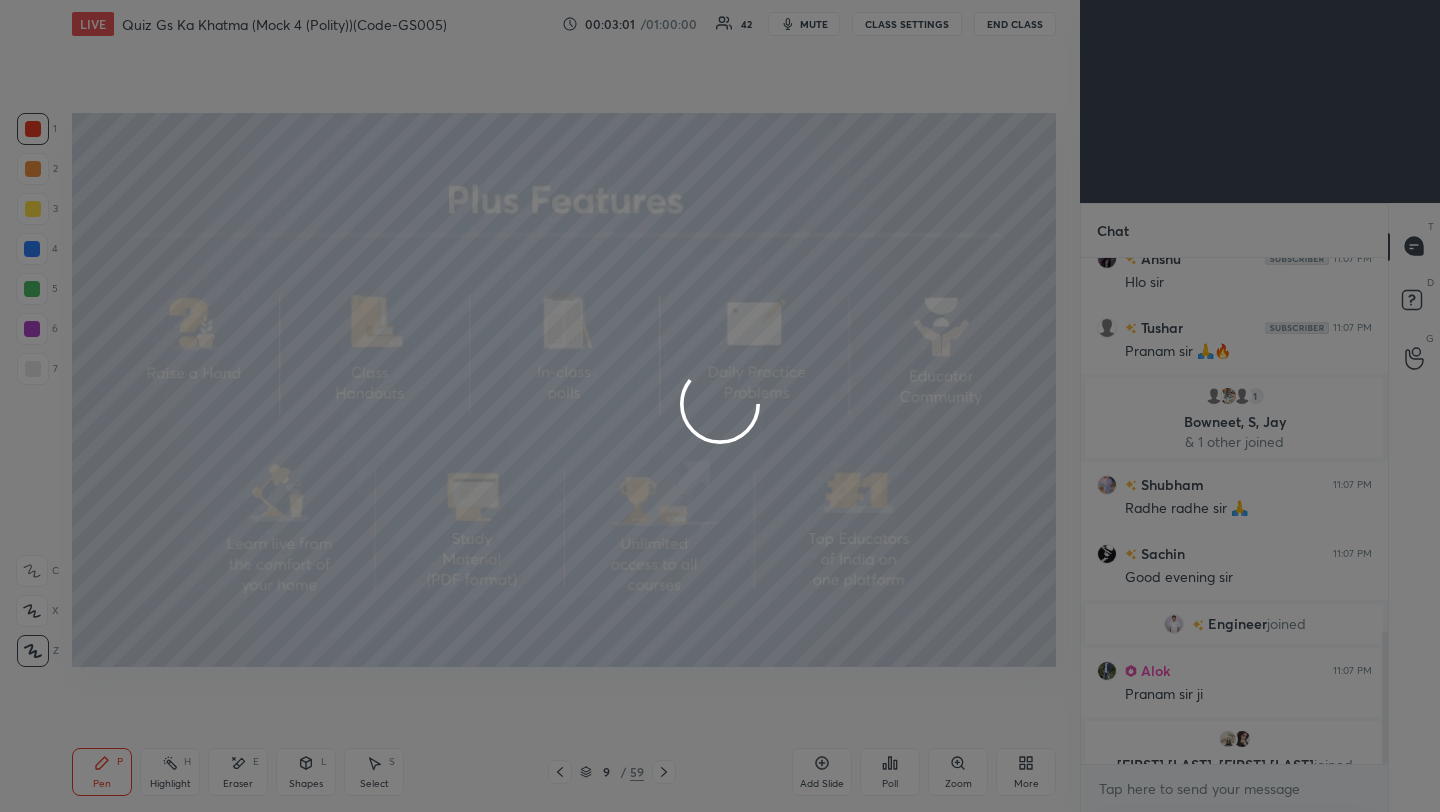scroll, scrollTop: 1429, scrollLeft: 0, axis: vertical 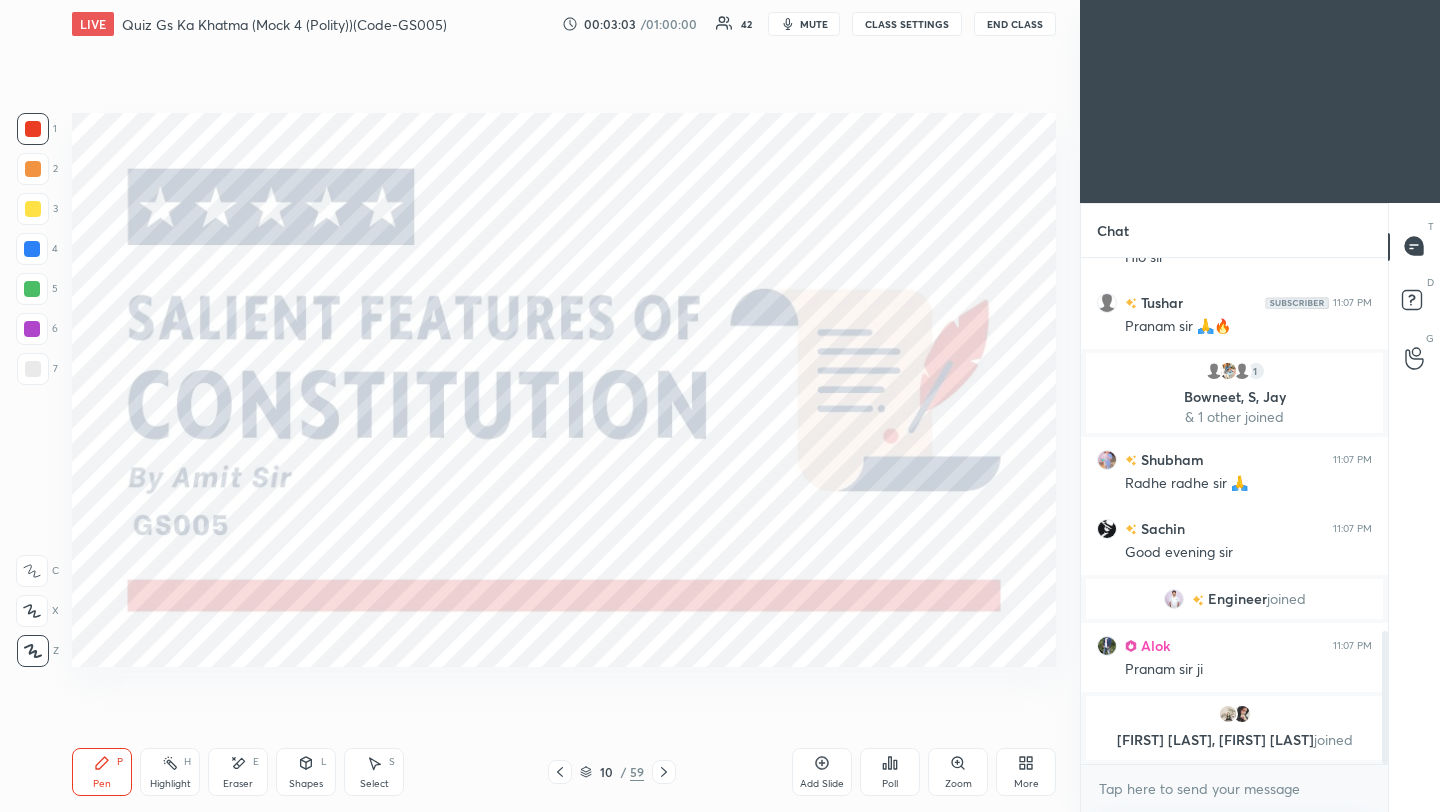 click 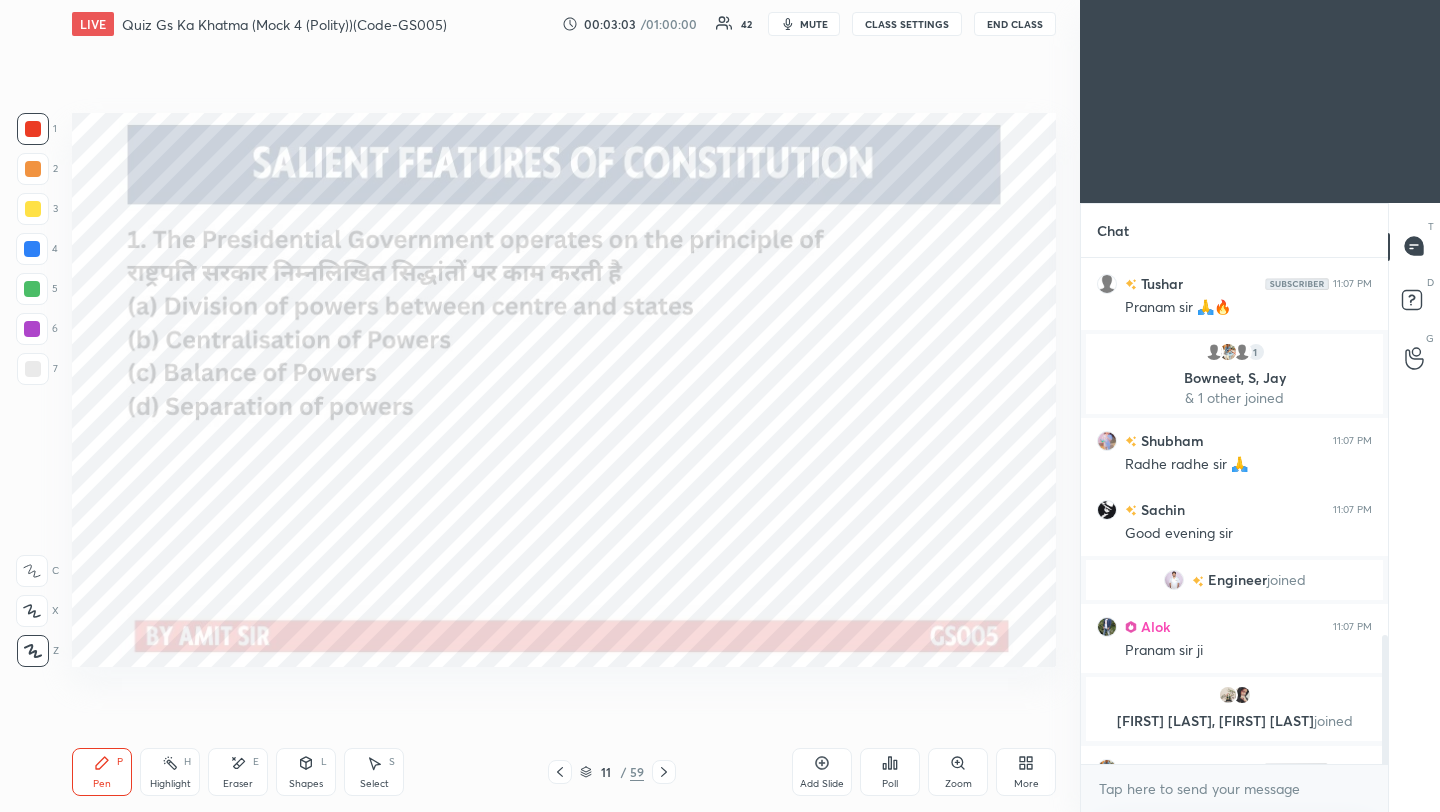 scroll, scrollTop: 1479, scrollLeft: 0, axis: vertical 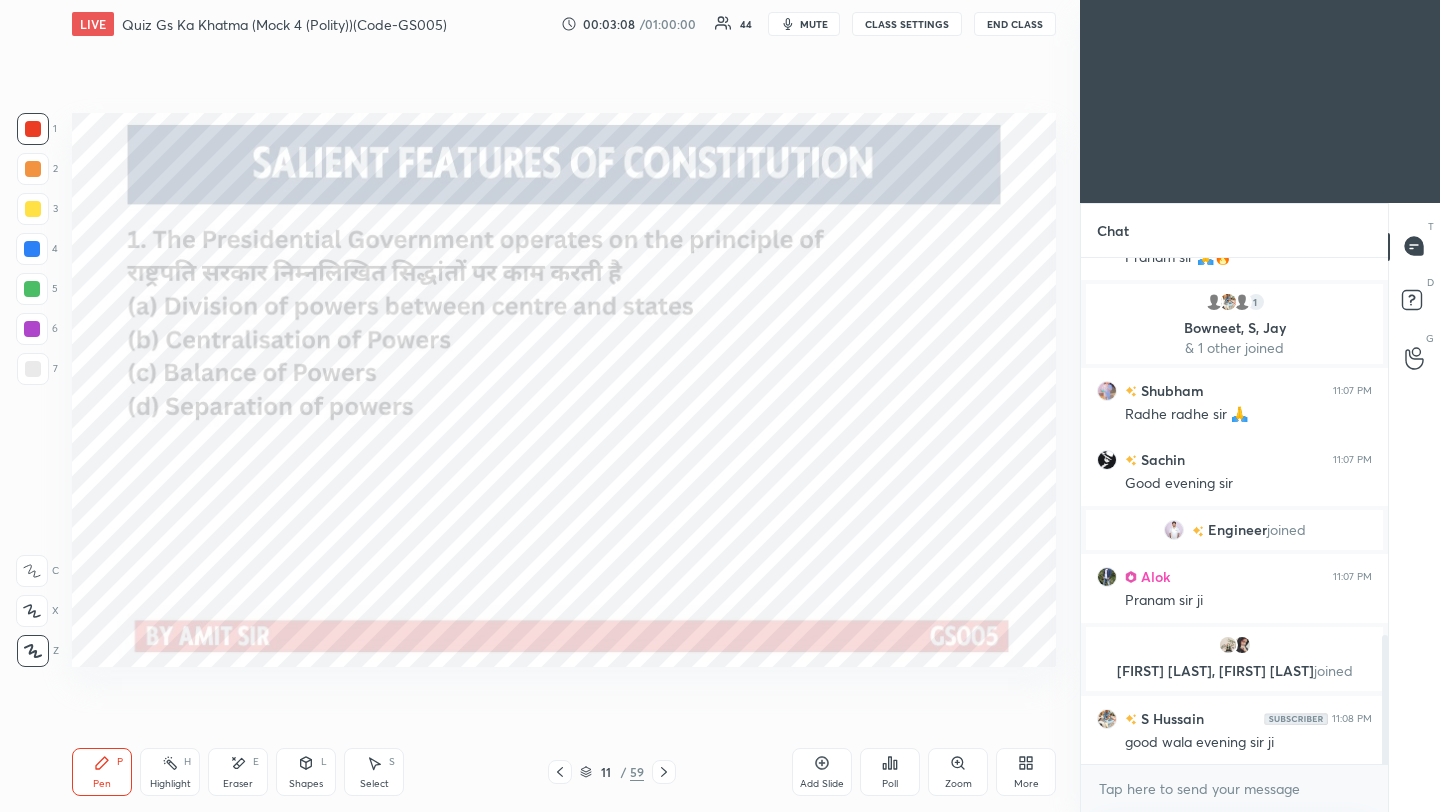 click 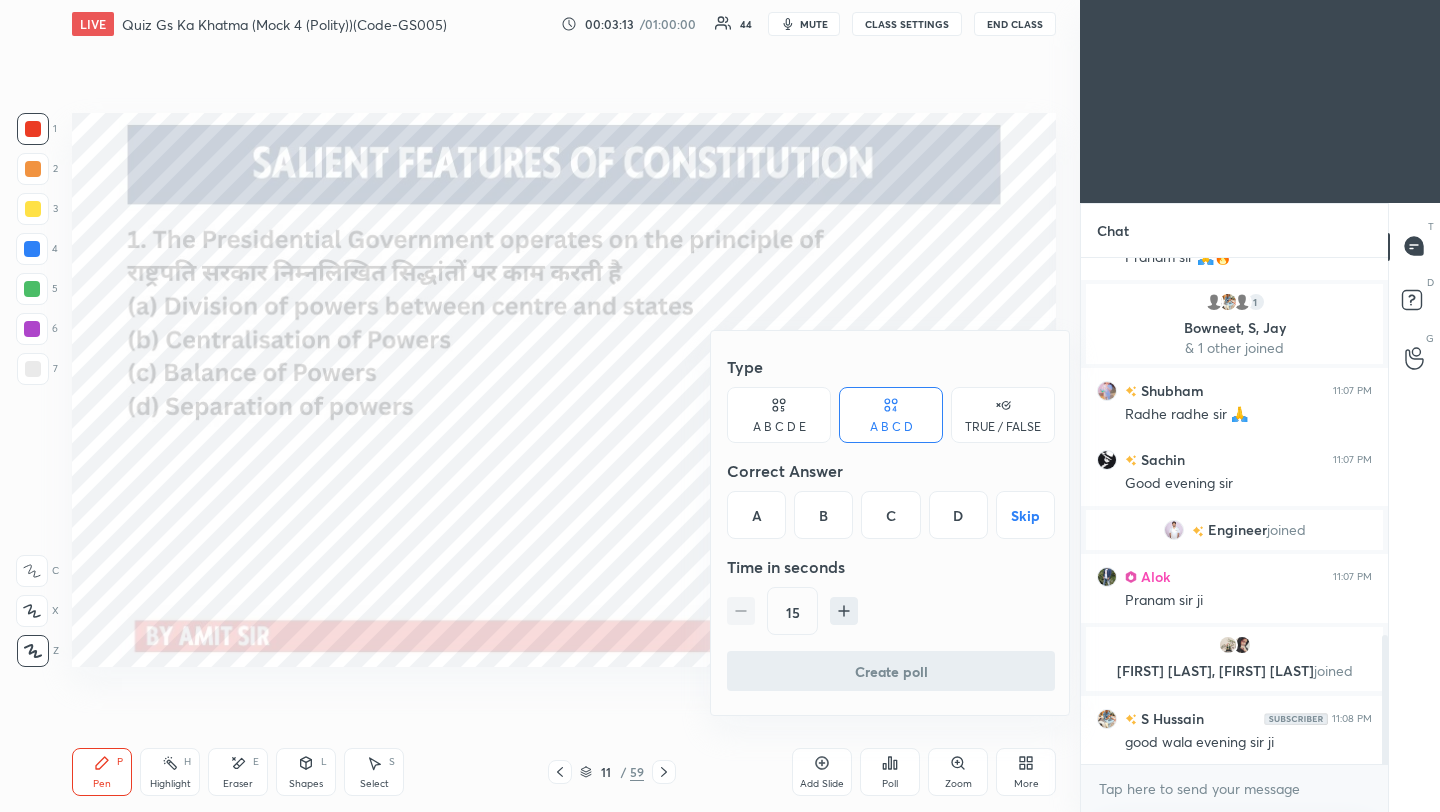 click on "D" at bounding box center (958, 515) 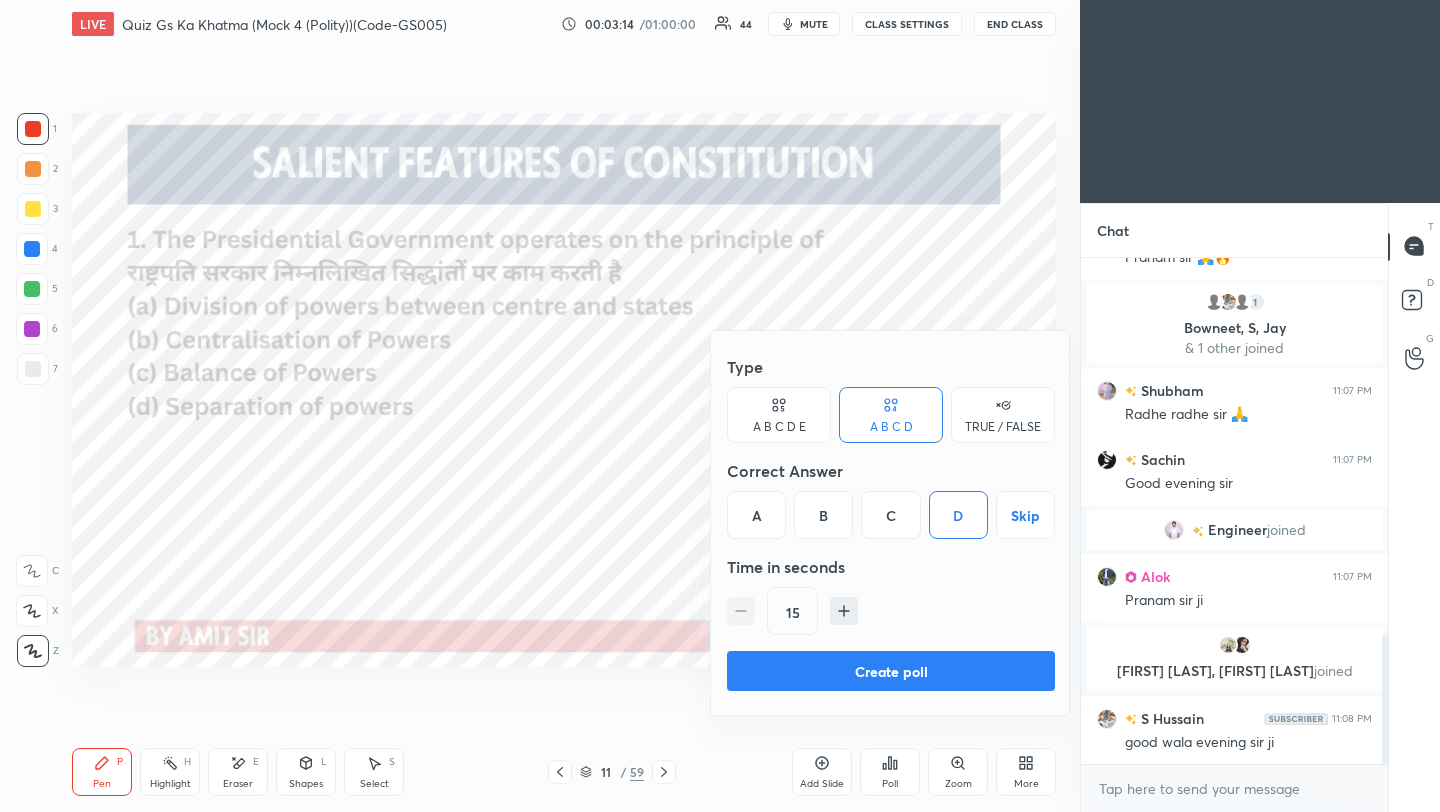 click on "Create poll" at bounding box center [891, 671] 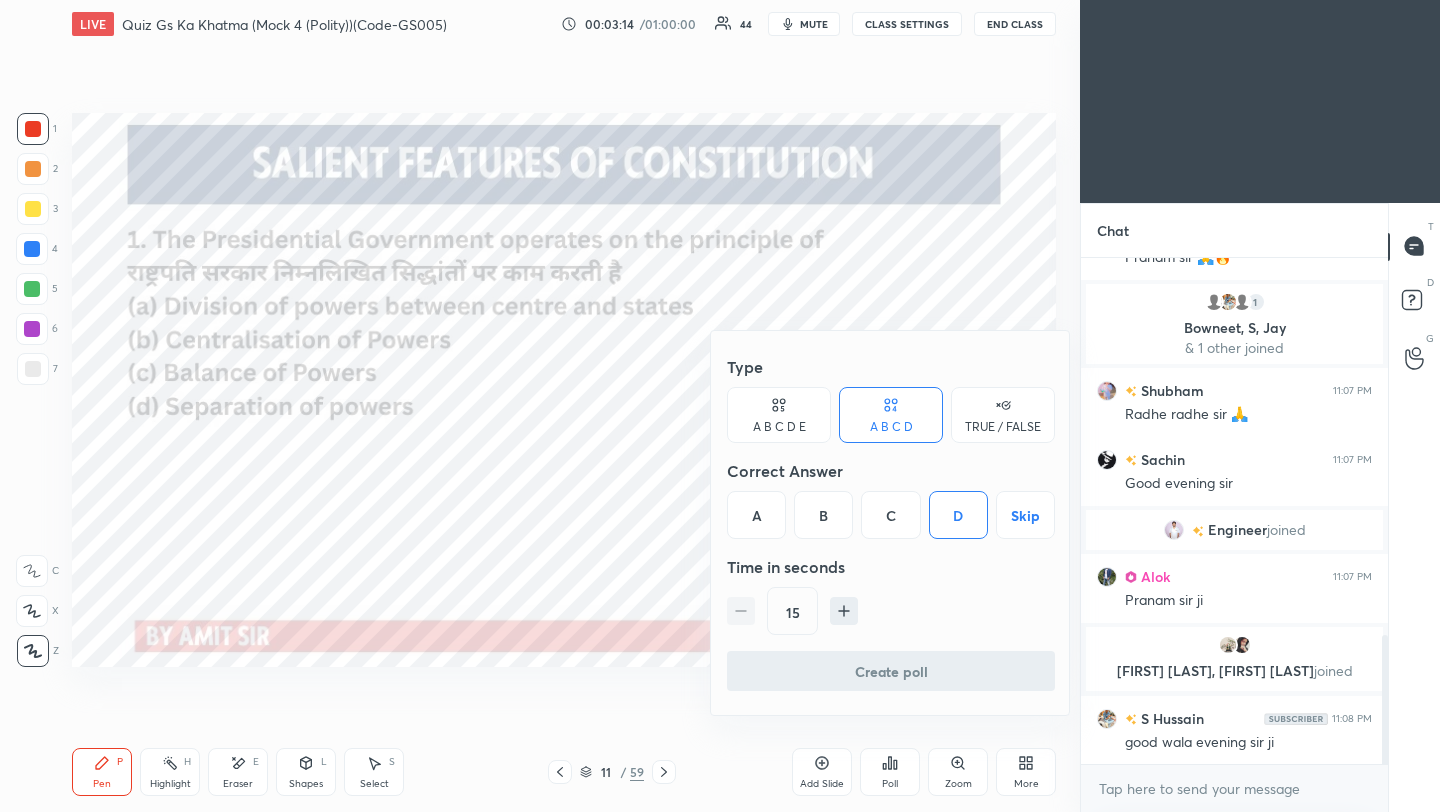 scroll, scrollTop: 467, scrollLeft: 301, axis: both 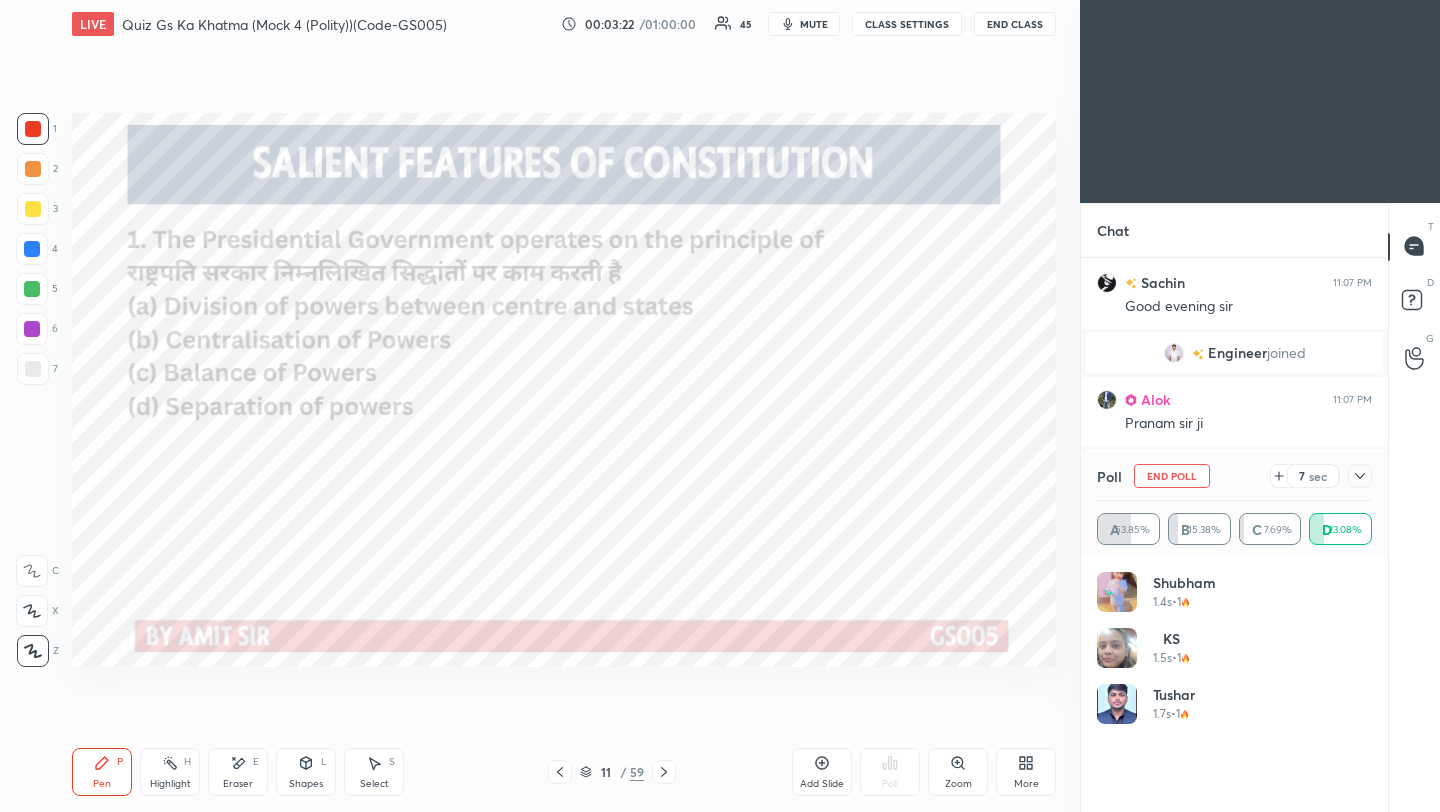 click 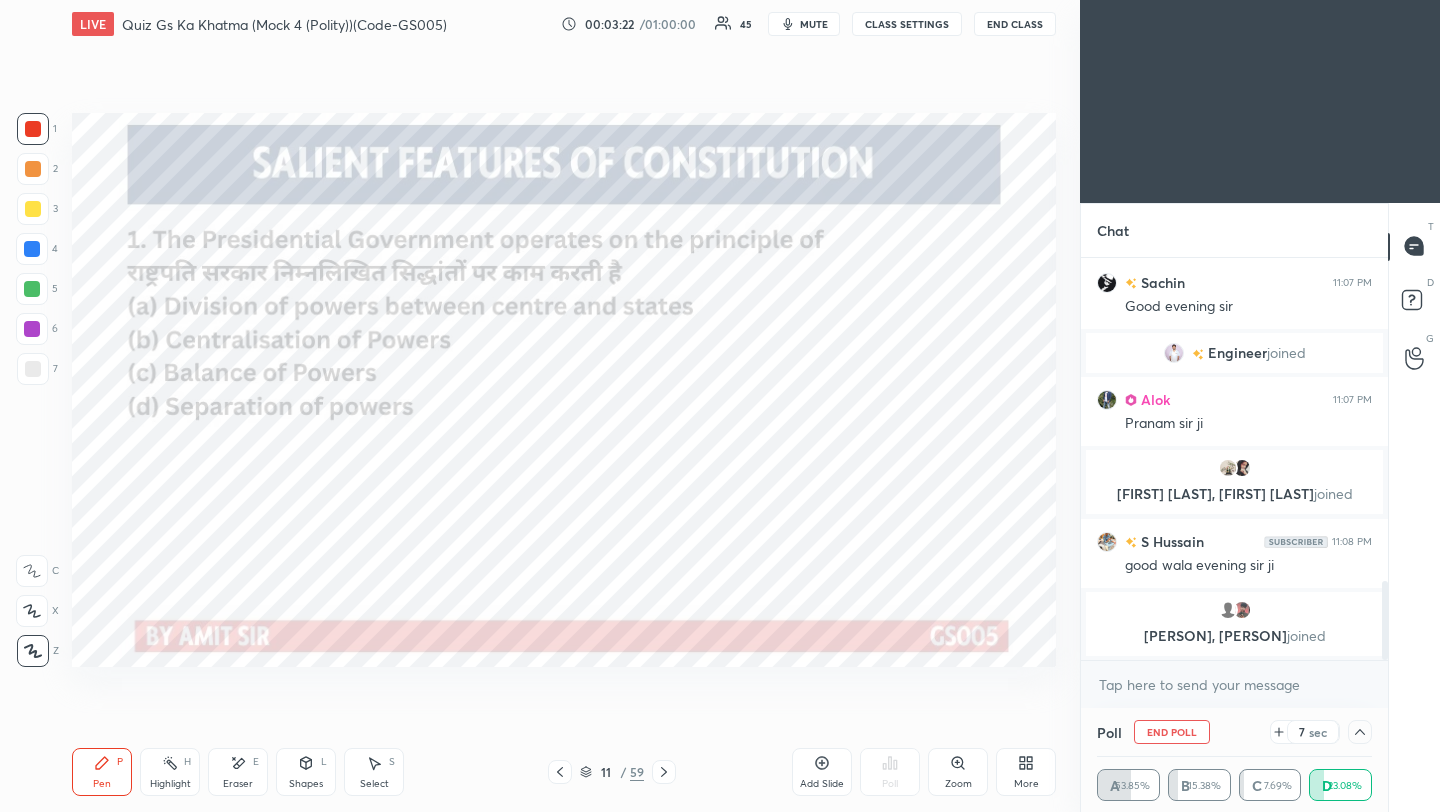 scroll, scrollTop: 7, scrollLeft: 7, axis: both 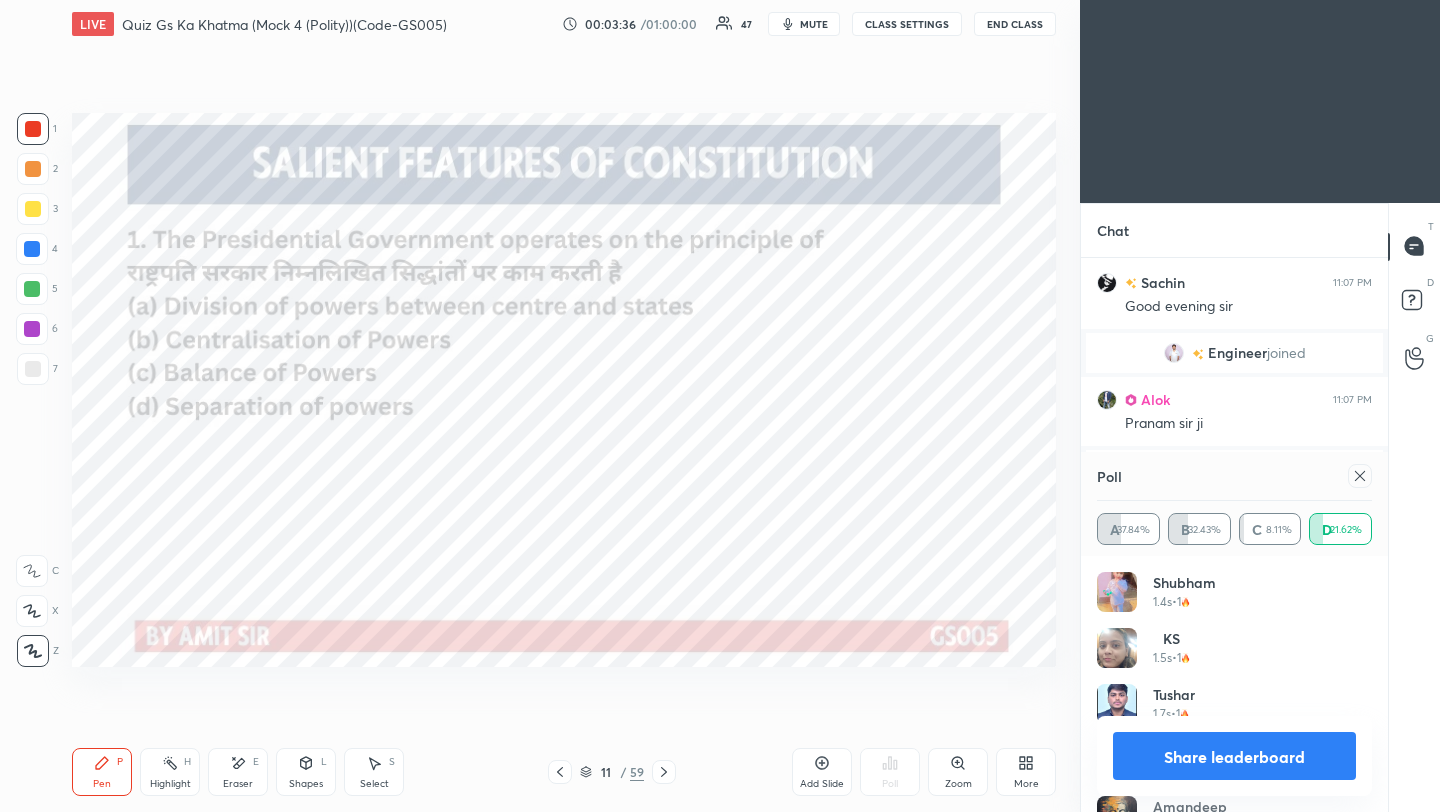 click 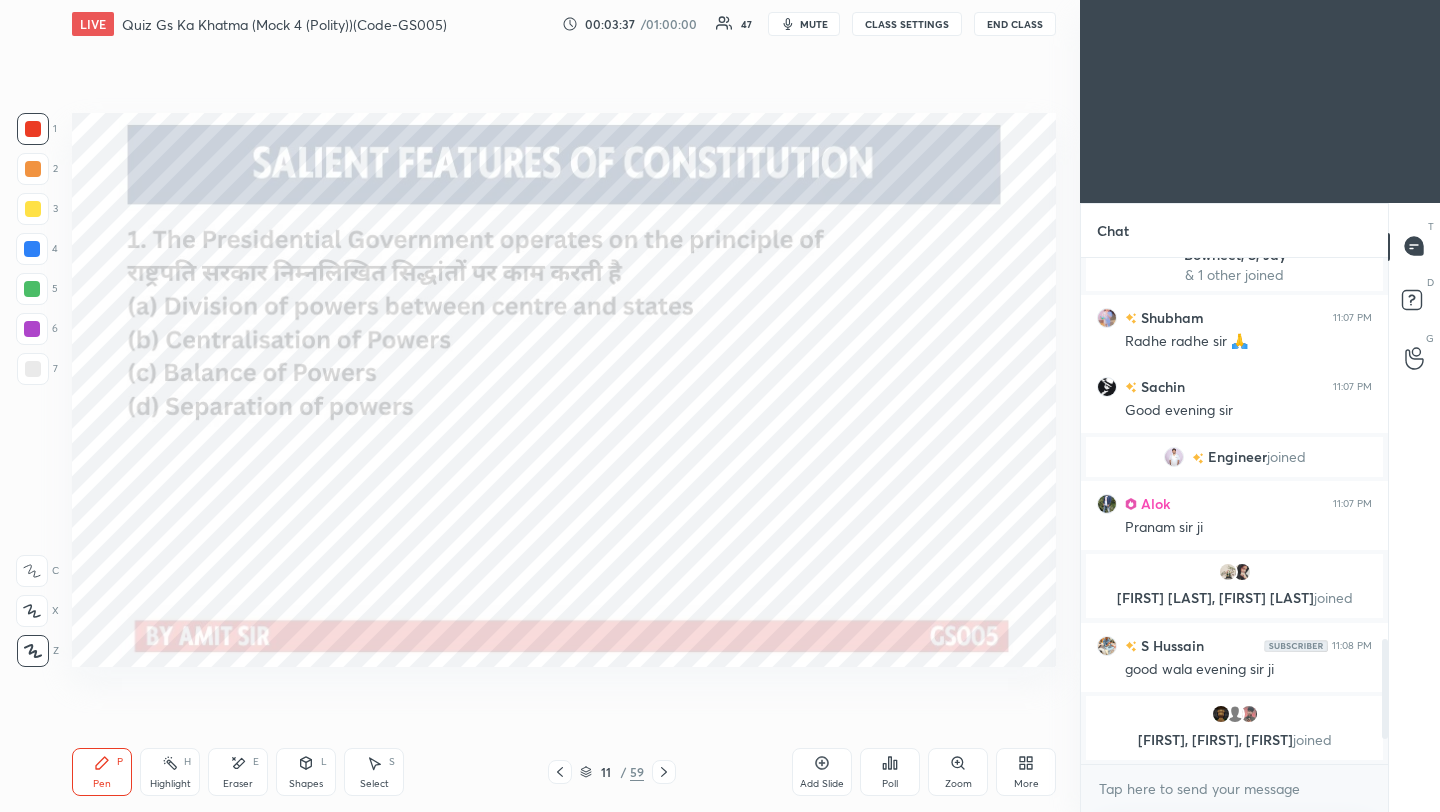 click on "1 2 3 4 5 6 7 C X Z H H LIVE Quiz Gs Ka Khatma (Mock 4 (Polity))(Code-GS005) 00:03:37 /  01:00:00 47 mute CLASS SETTINGS End Class Setting up your live class Poll for   secs No correct answer Start poll Back Quiz Gs Ka Khatma (Mock 4 (Polity))(Code-GS005) Amit Vijay Pen P Highlight H Eraser E Shapes L Select S 11 / 59 Add Slide Poll Zoom More Chat Girgit 11:06 PM Good evening Sir Manish 11:06 PM Good evening sir 🌄 Safeena, Panna, RõHîT  joined RõHîT 11:06 PM Pranam sir 🙏 PRINCE  joined Safeena 11:06 PM Good evening sir 2 Tushar, Kurban, kyat &  2 others  joined kyat 11:07 PM Namaste sir 🙏🏼 🙌 Anshu 11:07 PM Hlo sir Tushar 11:07 PM Pranam sir 🙏🔥 1 Bowneet, S, Jay &  1 other  joined Shubham 11:07 PM Radhe radhe sir 🙏 Sachin 11:07 PM Good evening sir Engineer  joined Alok 11:07 PM Pranam sir ji Neeraj, Pritam  joined S Hussain 11:08 PM good wala evening sir ji Shraddha, Shivansh, Jitesh  joined JUMP TO LATEST Enable hand raising Enable x   introducing Raise a hand with a doubt Got it T" at bounding box center (720, 406) 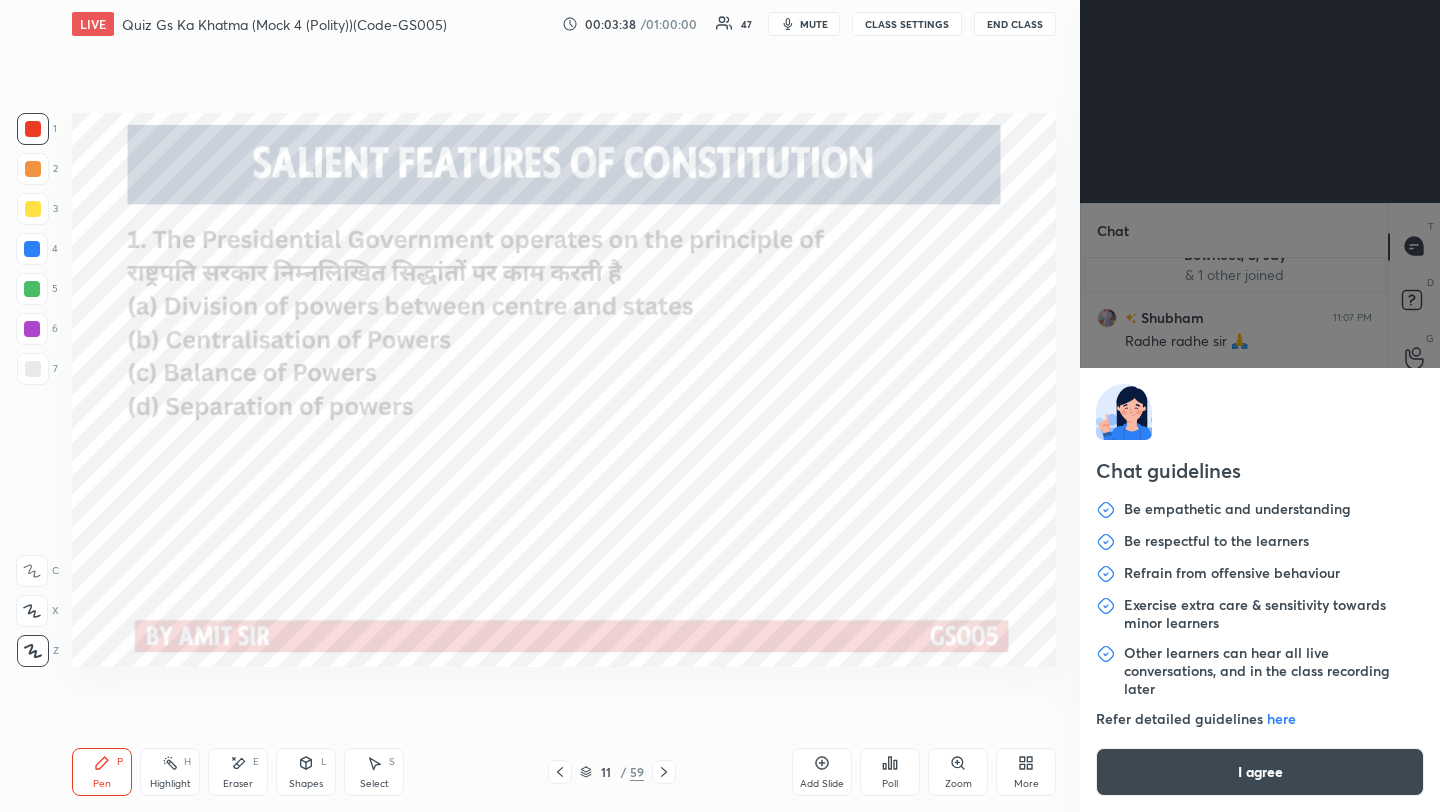 click on "I agree" at bounding box center [1260, 772] 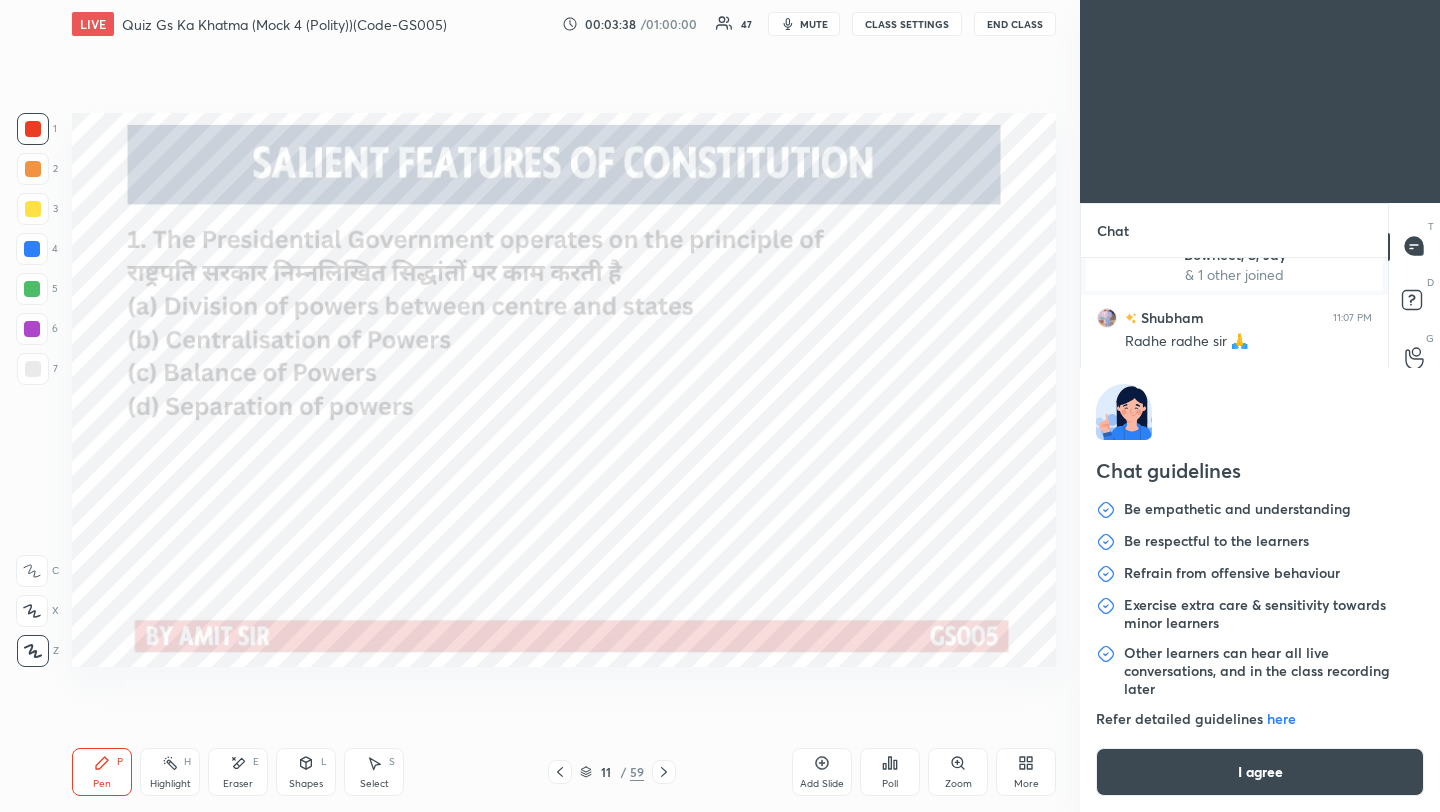 type on "x" 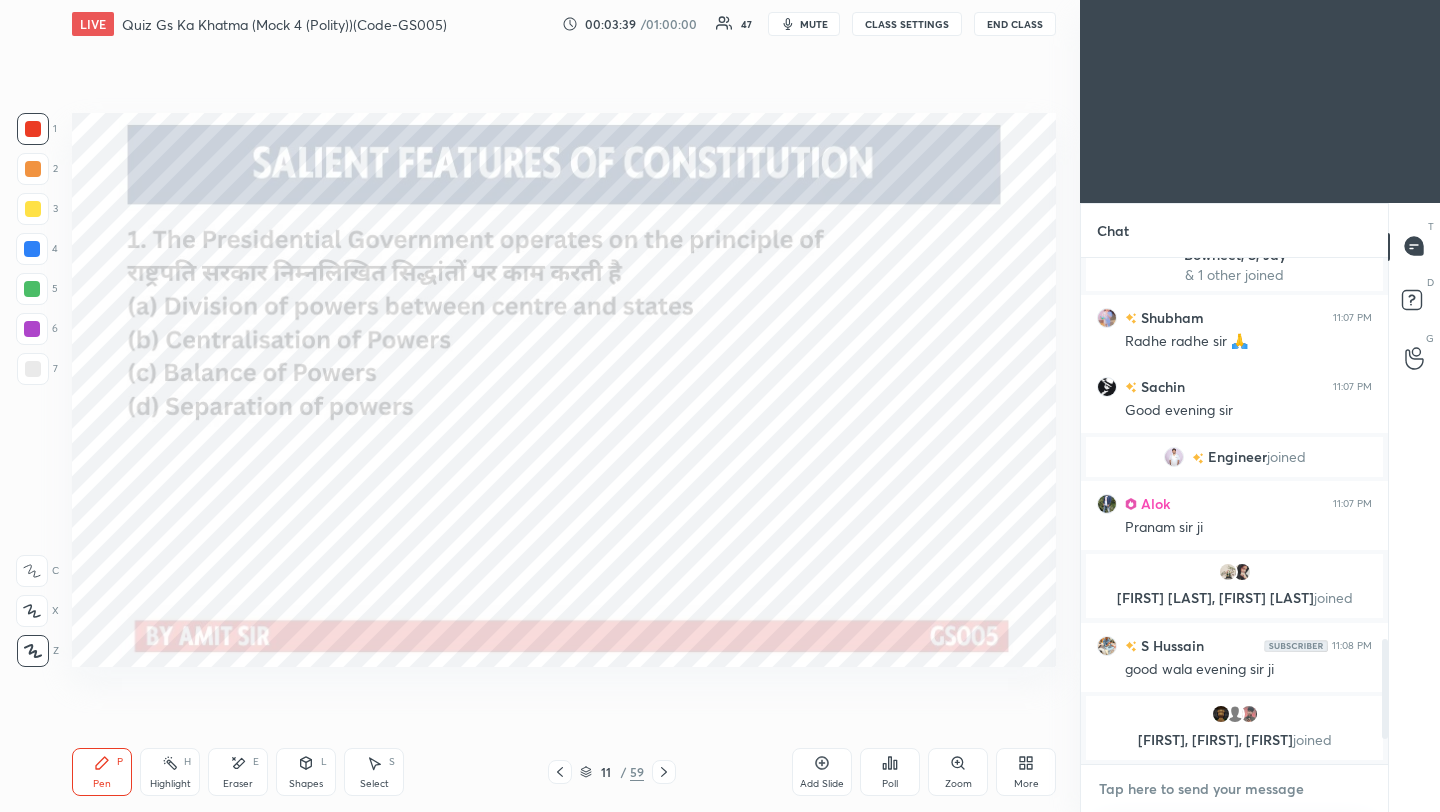 click at bounding box center (1234, 789) 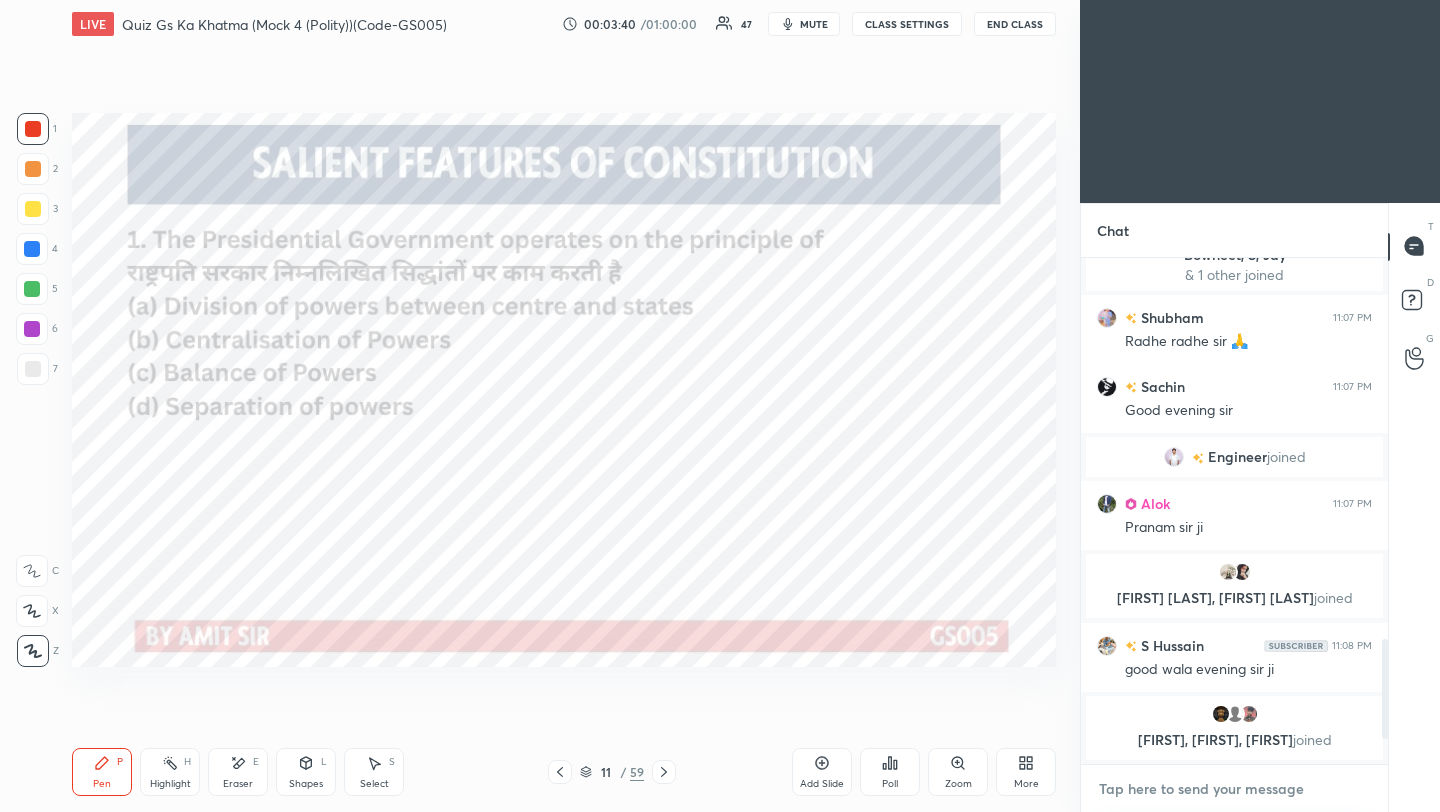 paste on "https://t.me/Amitvijaygs007" 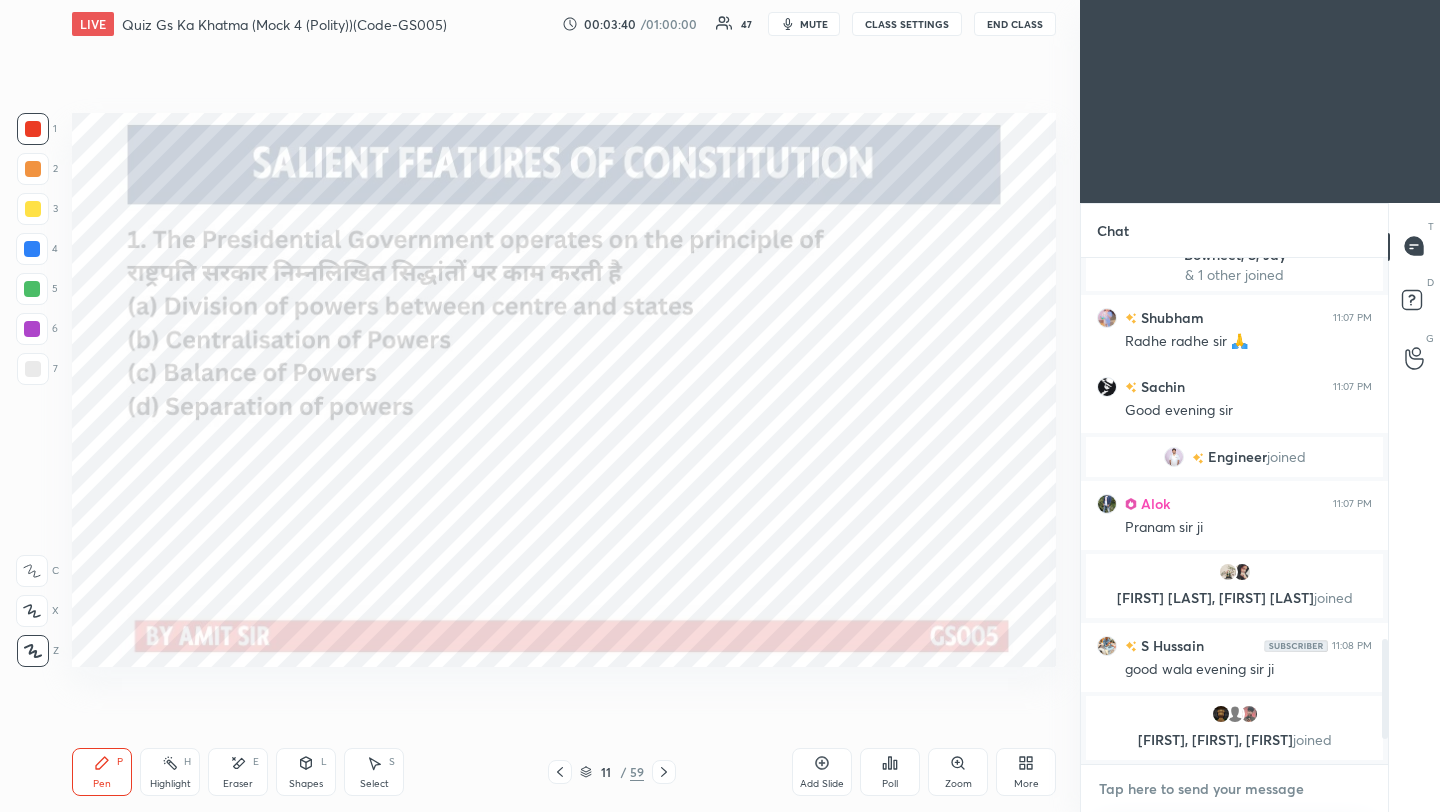 type on "https://t.me/Amitvijaygs007" 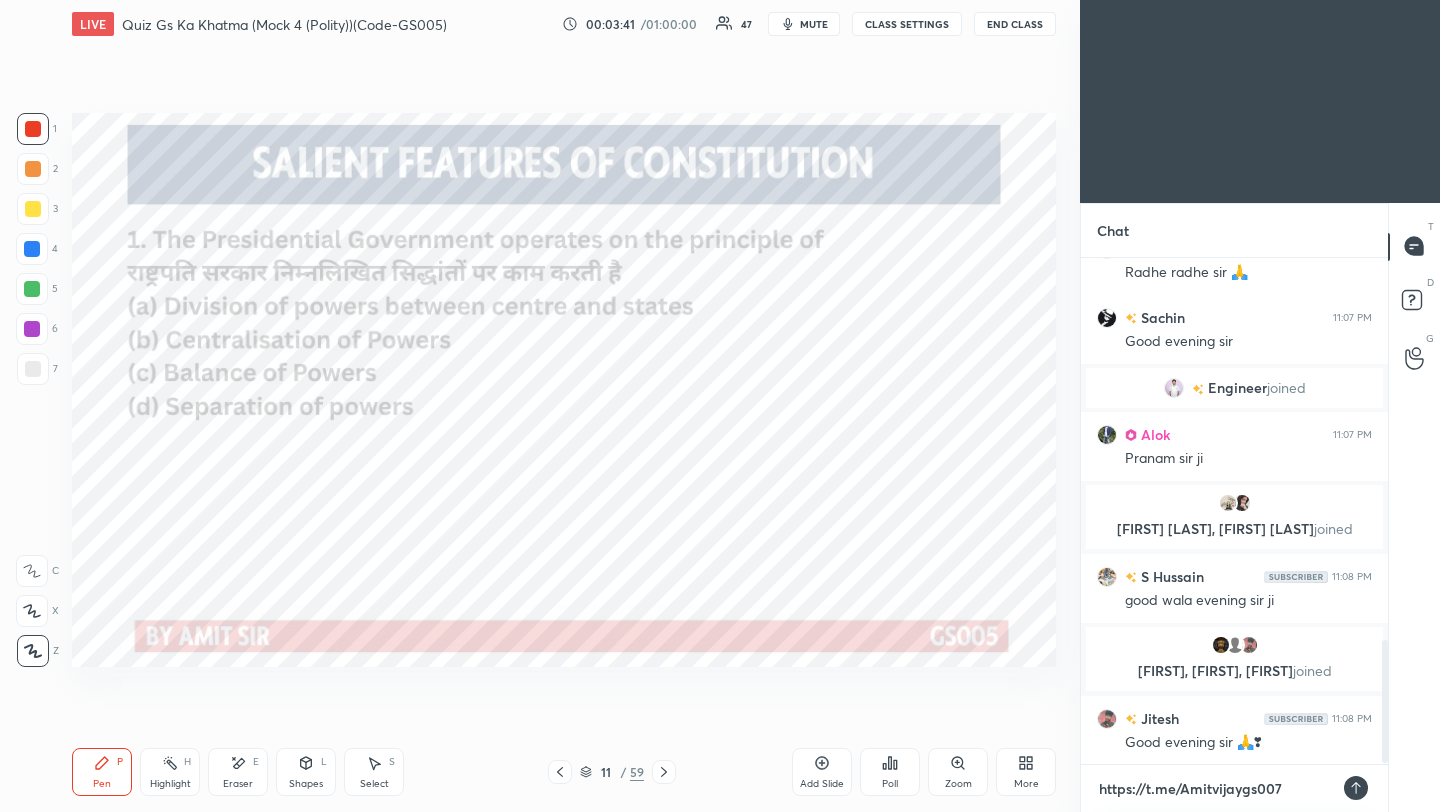 type on "https://t.me/Amitvijaygs007" 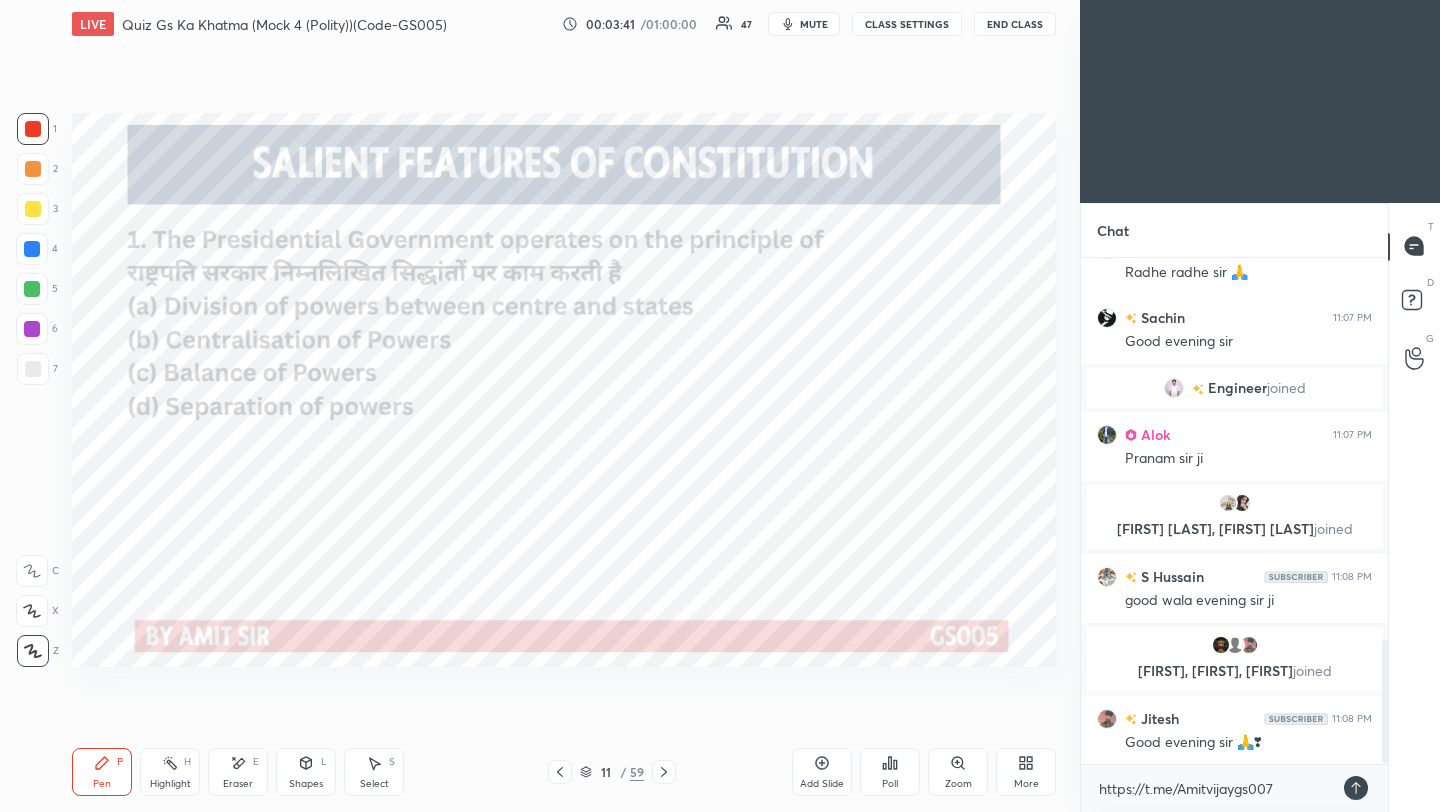 click on "https://t.me/Amitvijaygs007 x" at bounding box center [1234, 788] 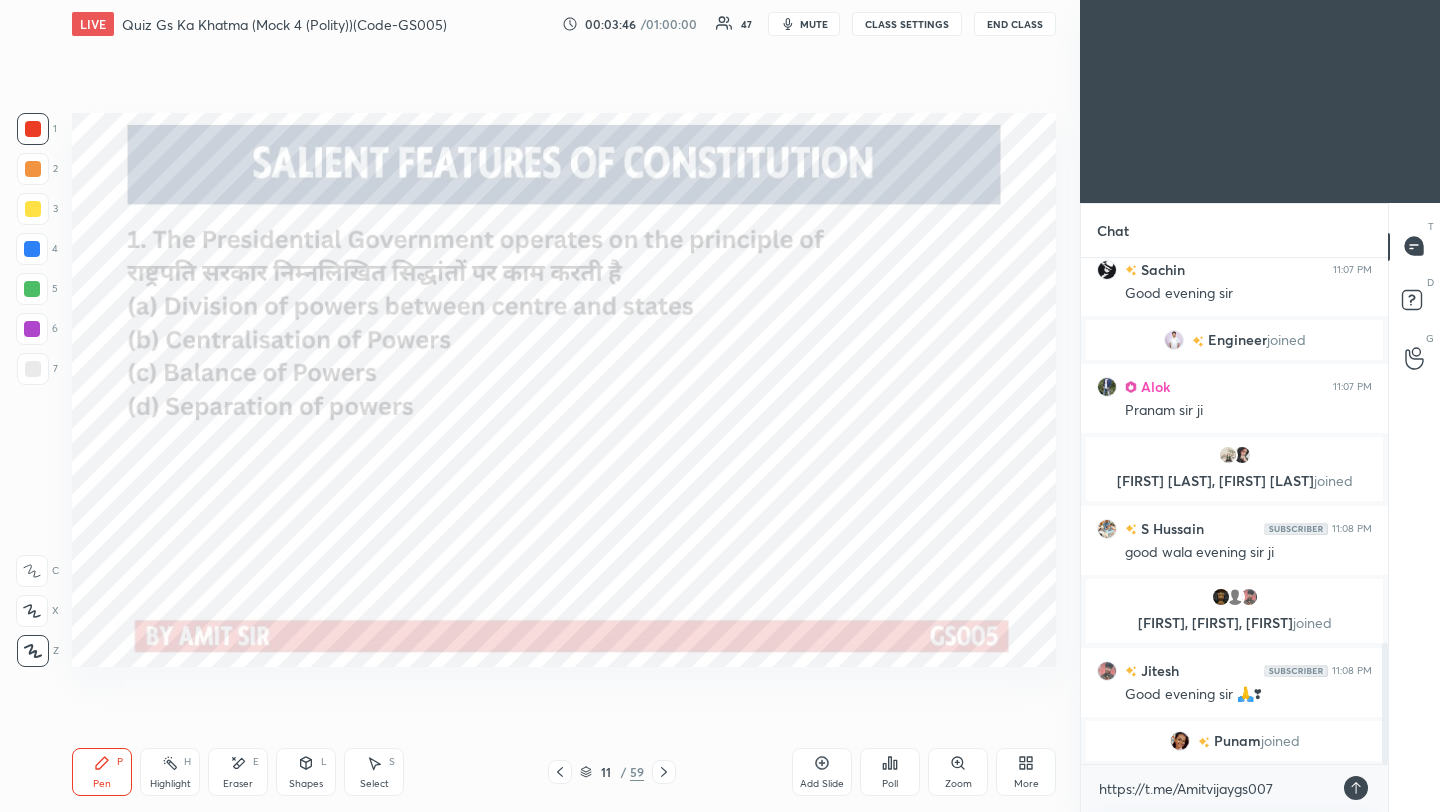 type on "x" 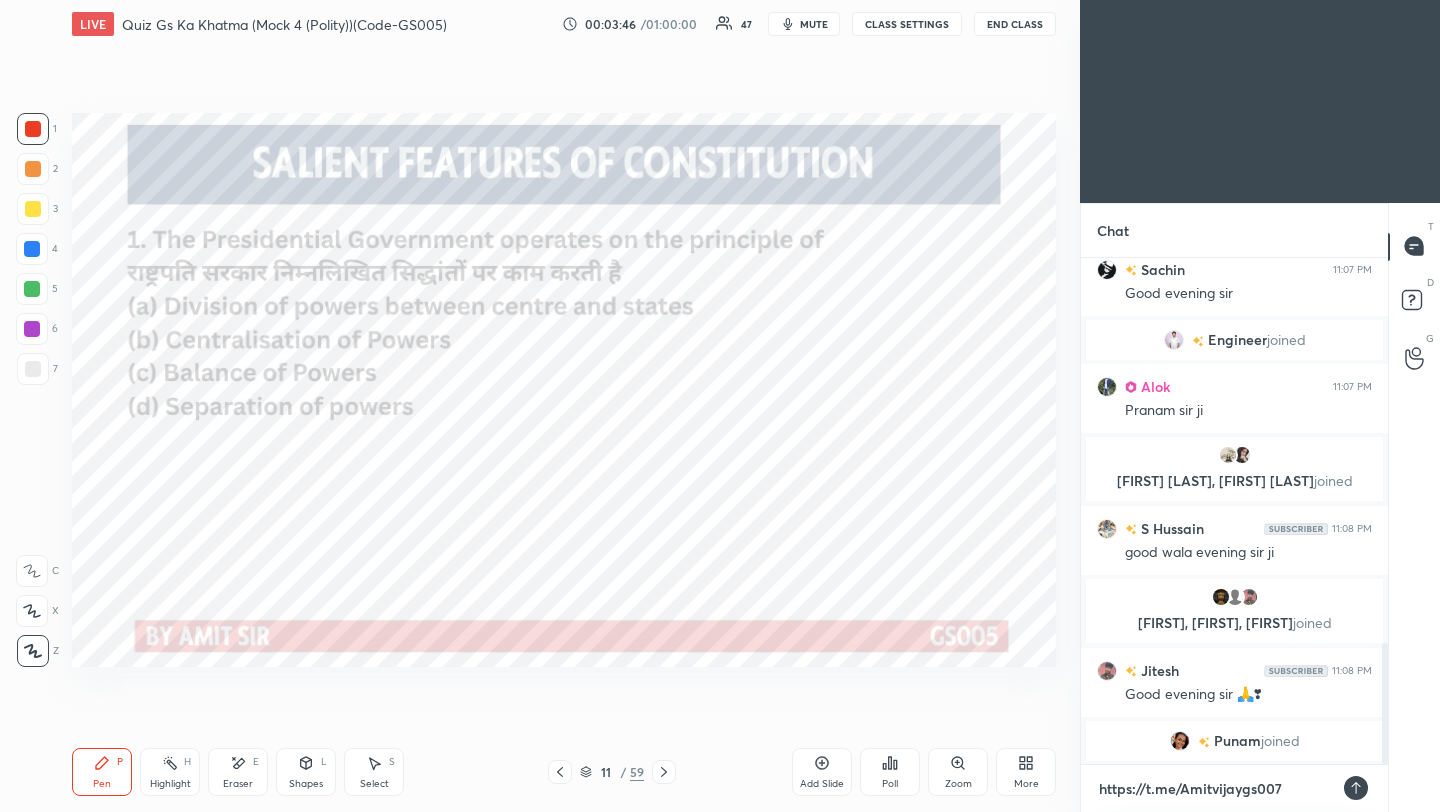 type 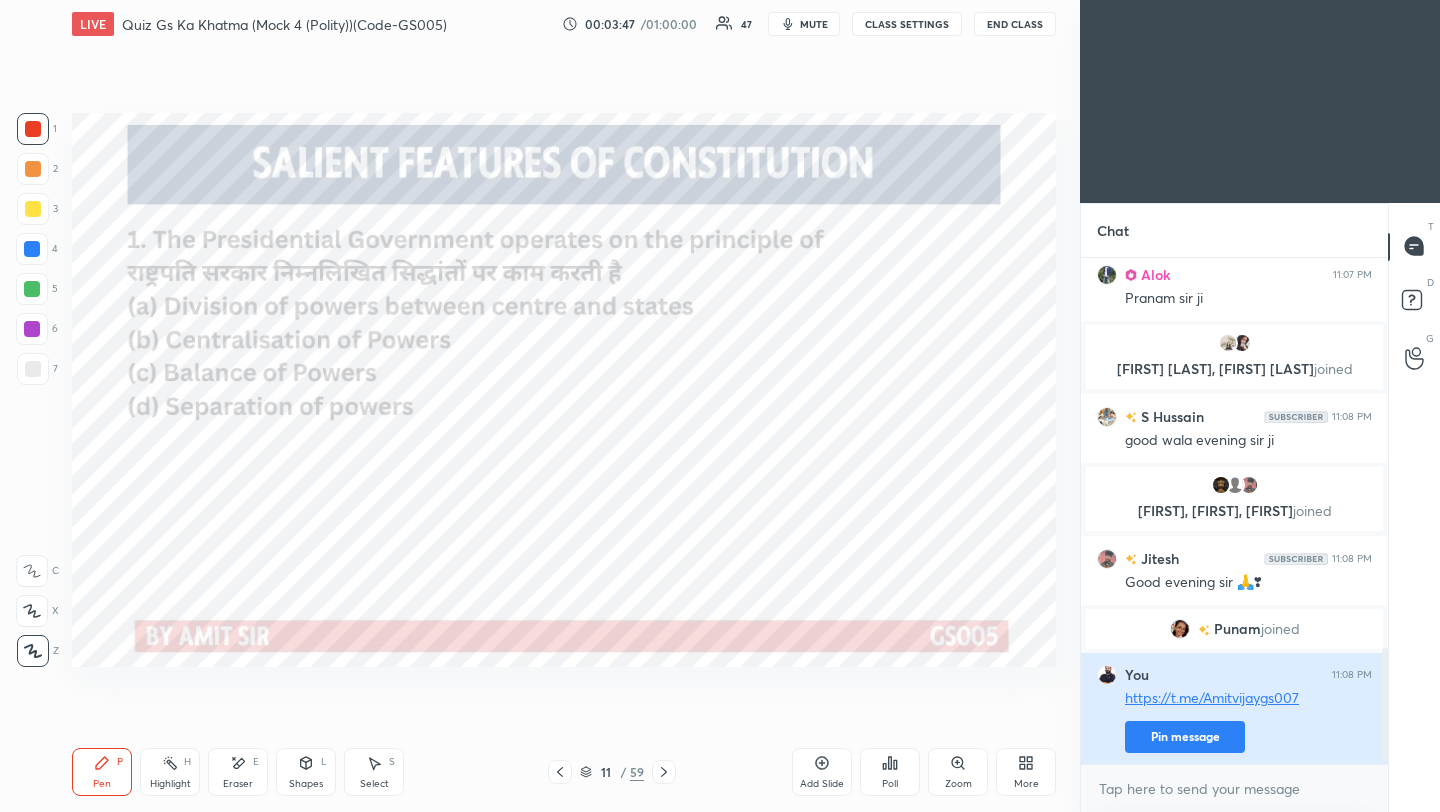click on "Hindi m nhi h sir options🙄" at bounding box center (1248, 810) 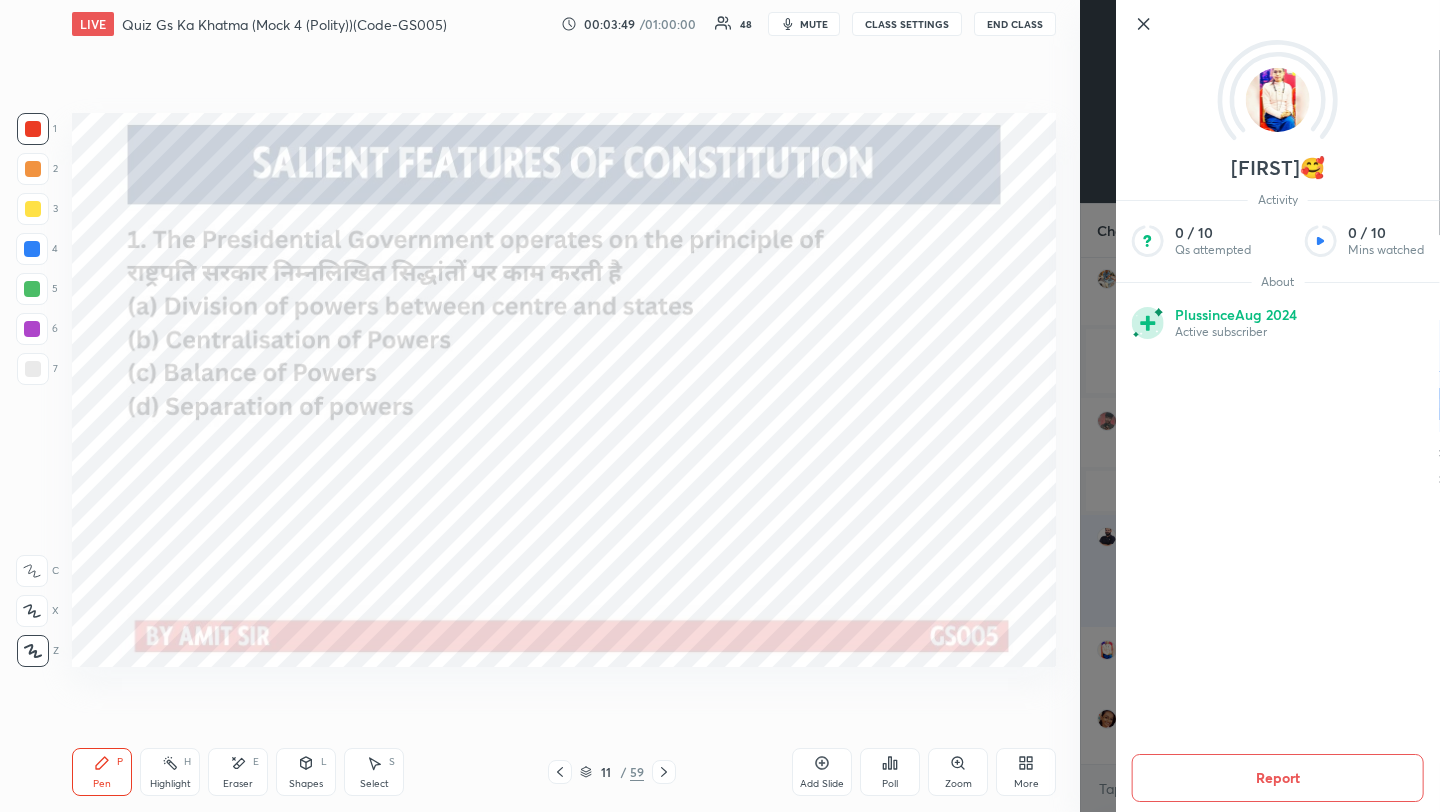 click 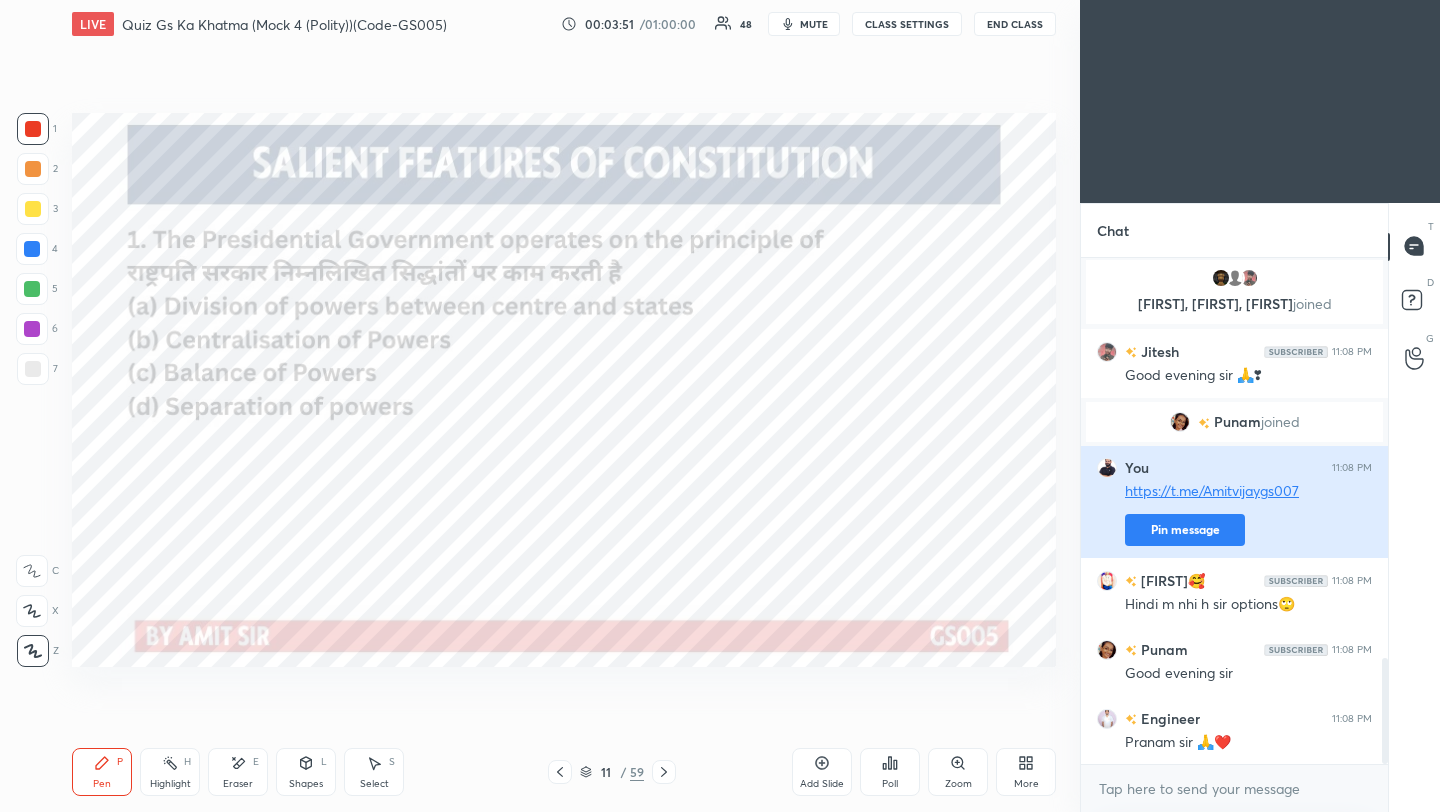 click on "Pin message" at bounding box center (1185, 530) 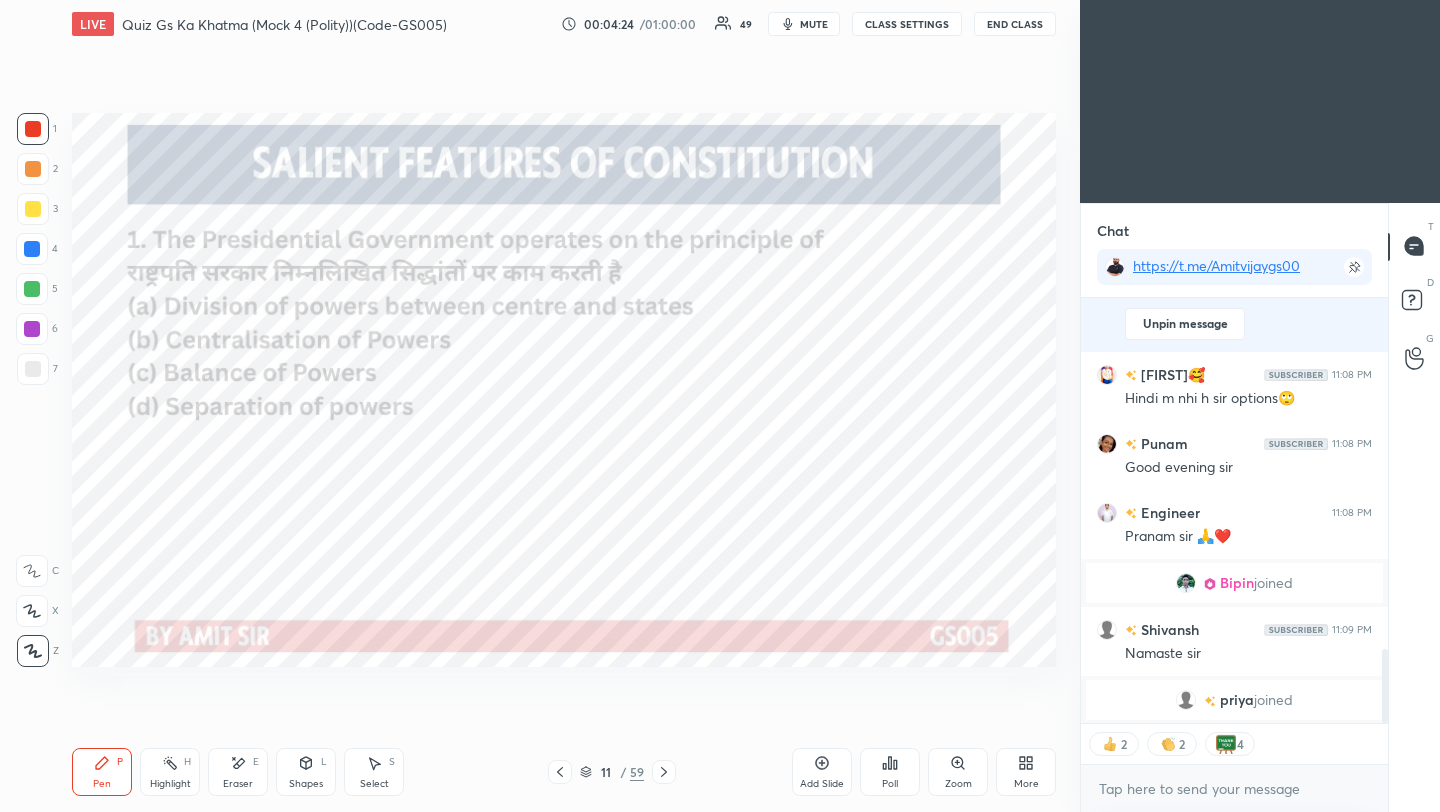 type on "x" 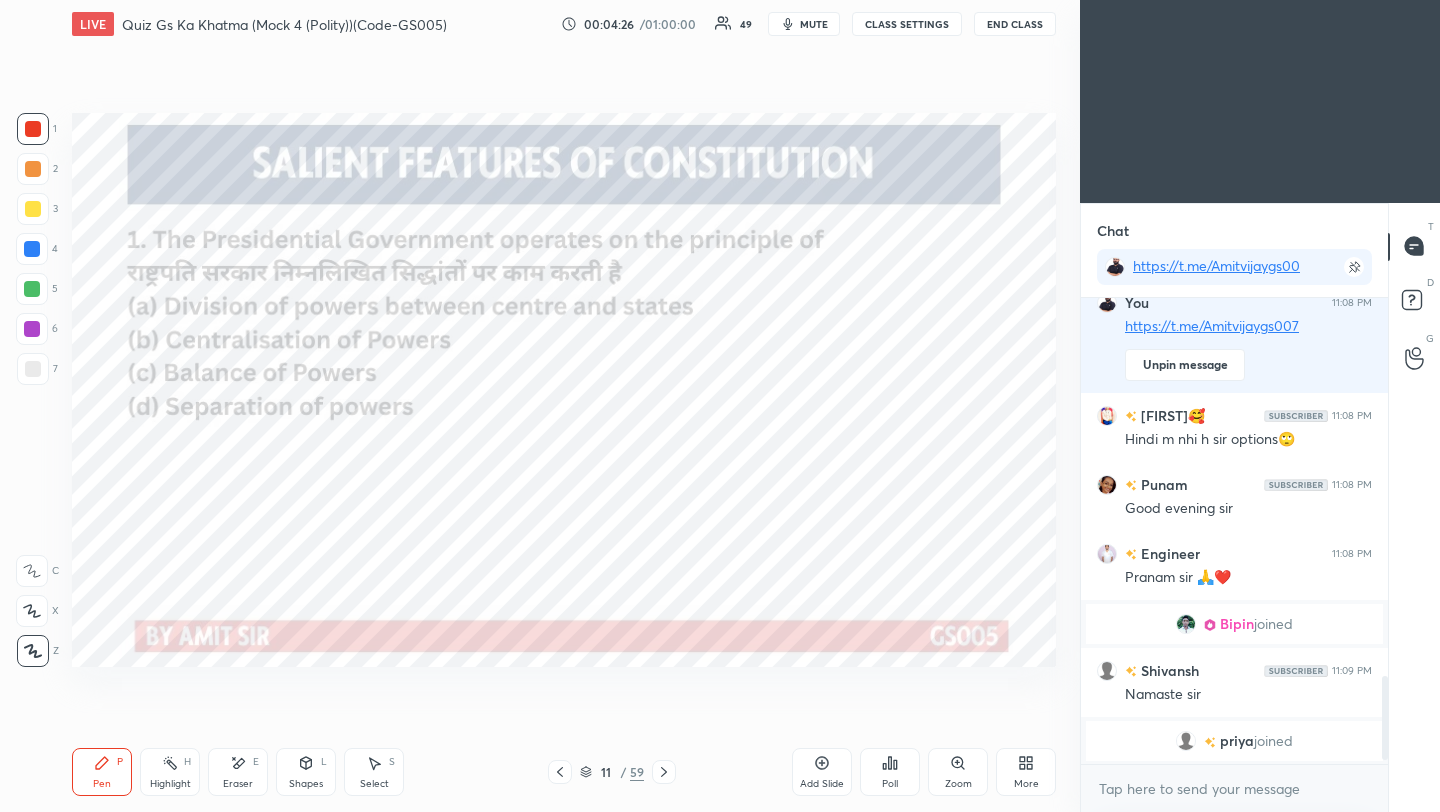 click 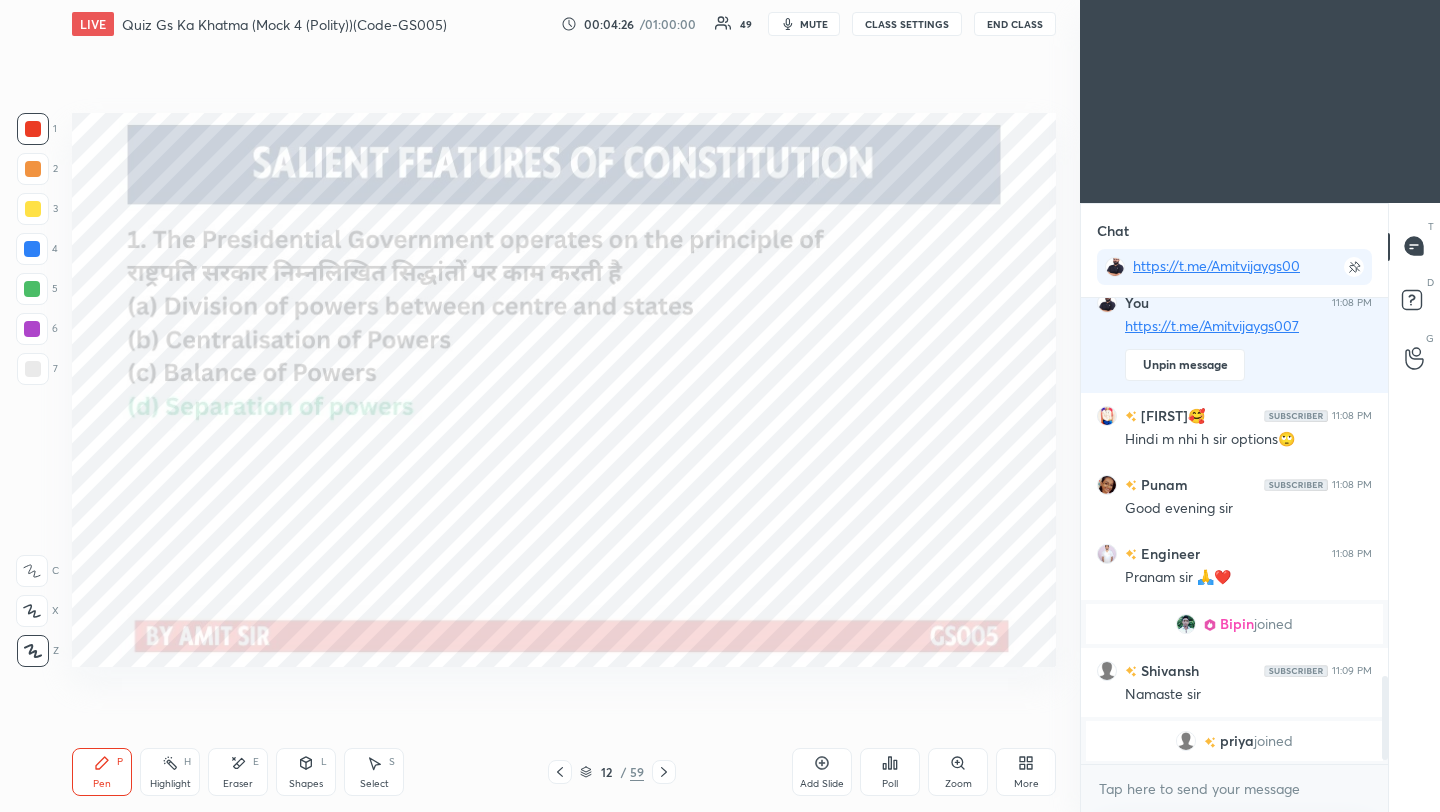 click 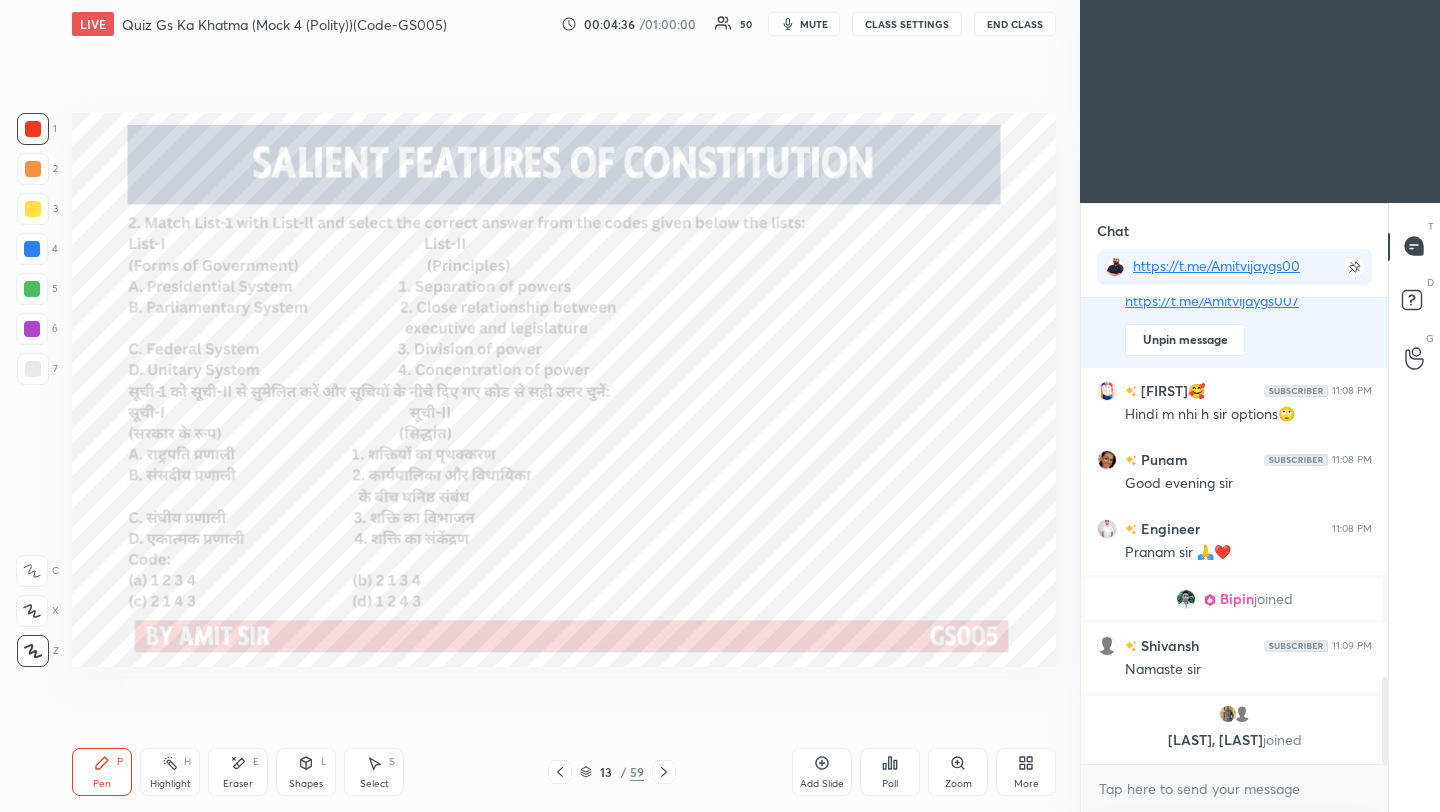 click on "Poll" at bounding box center [890, 772] 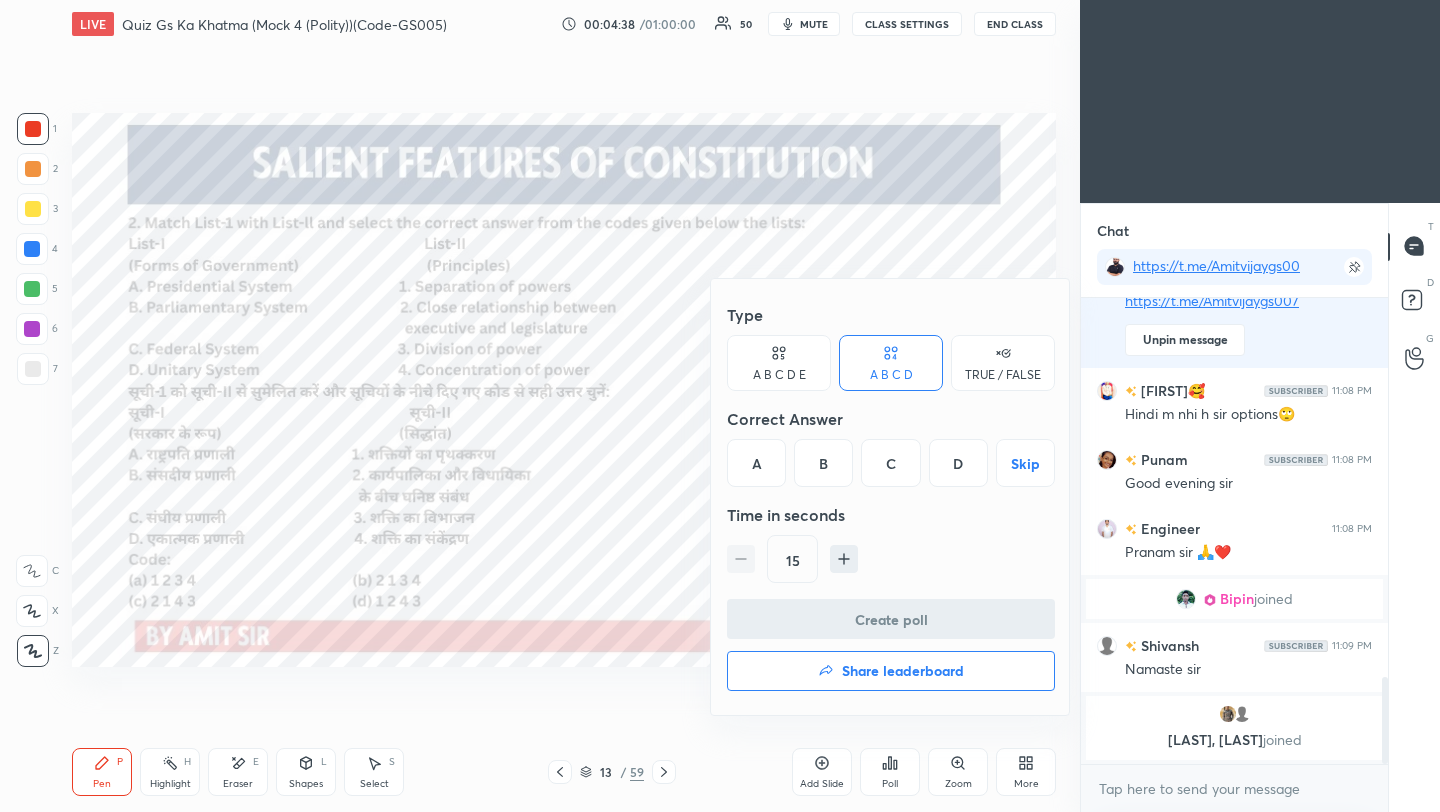 click 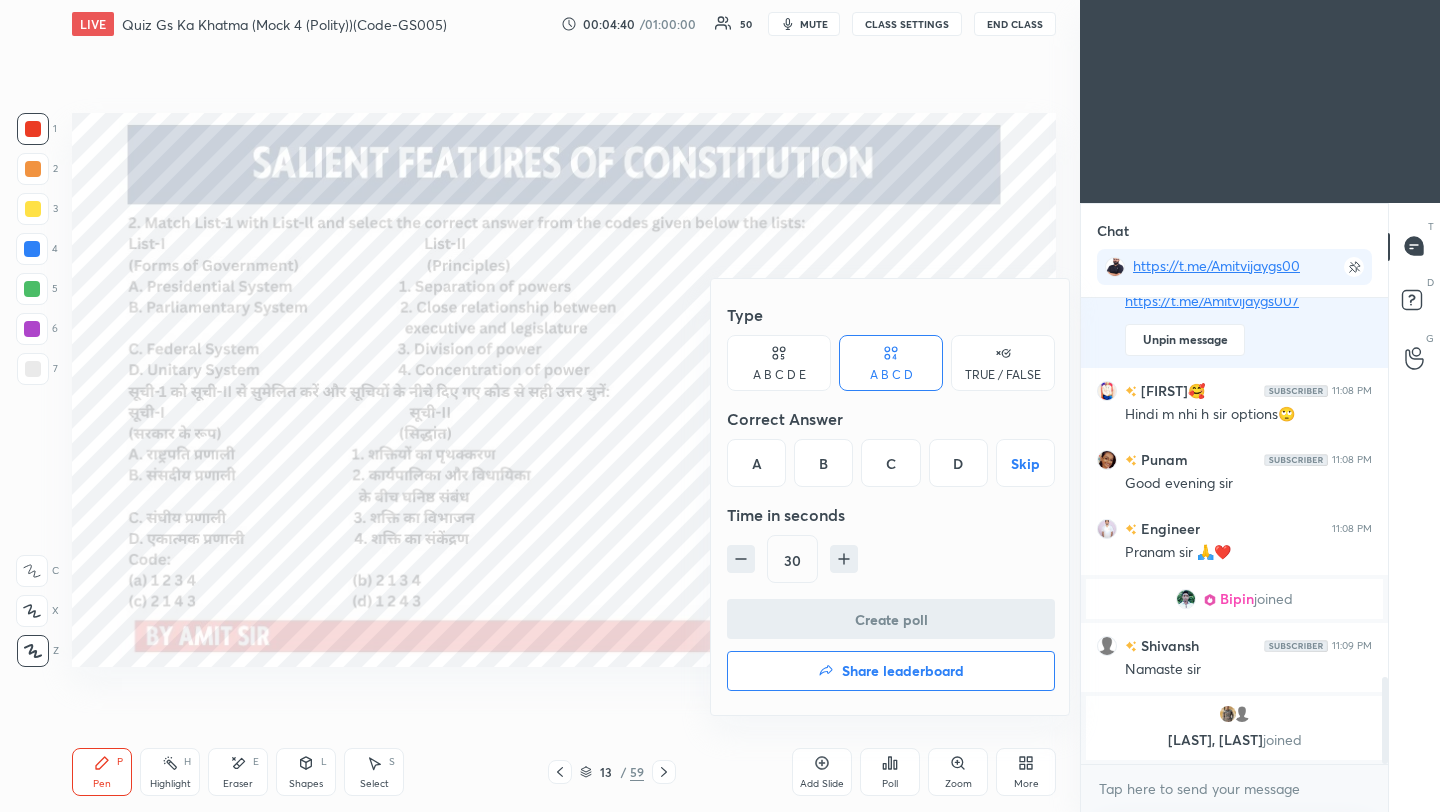click on "A" at bounding box center [756, 463] 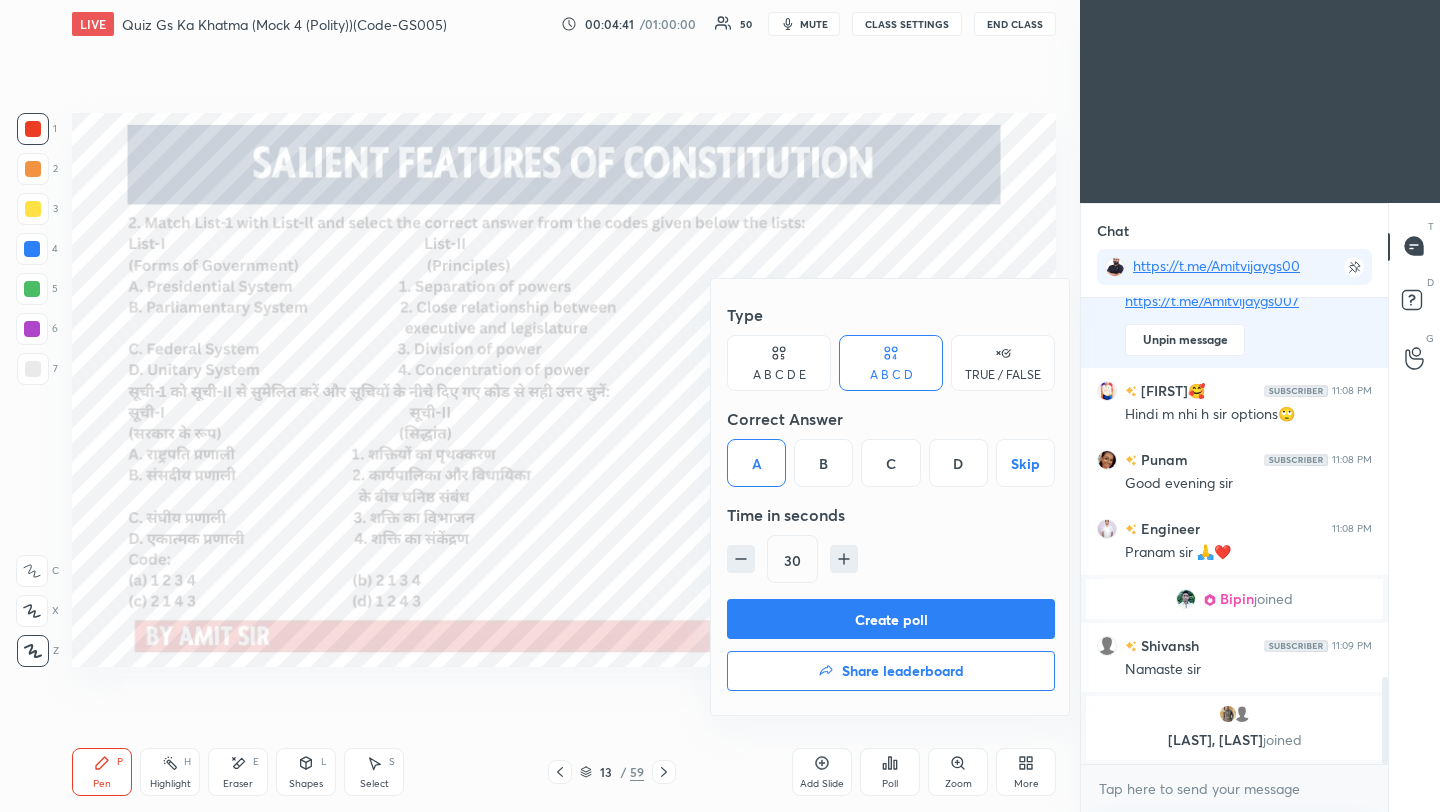 click on "Create poll" at bounding box center [891, 619] 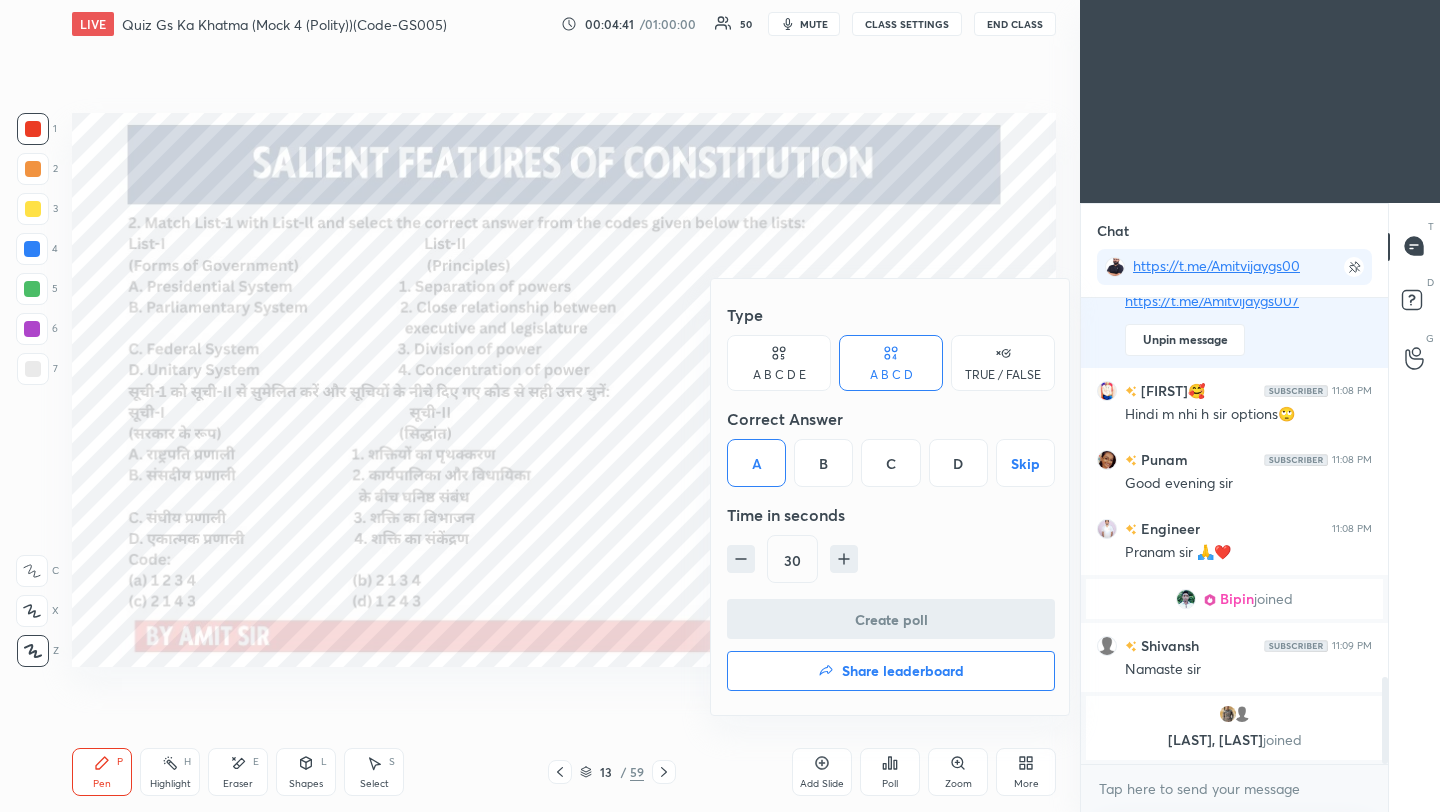 scroll, scrollTop: 427, scrollLeft: 301, axis: both 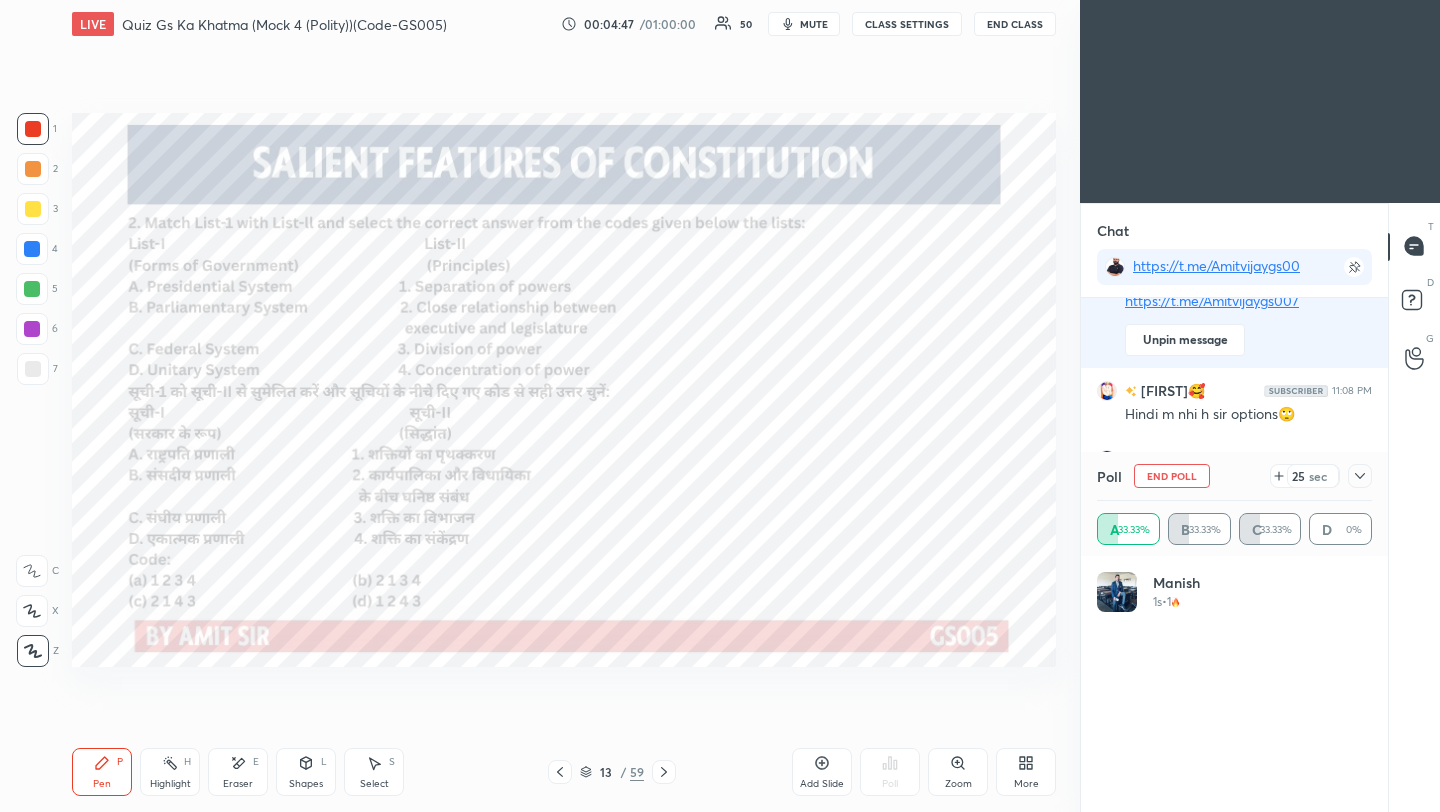 drag, startPoint x: 1336, startPoint y: 482, endPoint x: 1348, endPoint y: 481, distance: 12.0415945 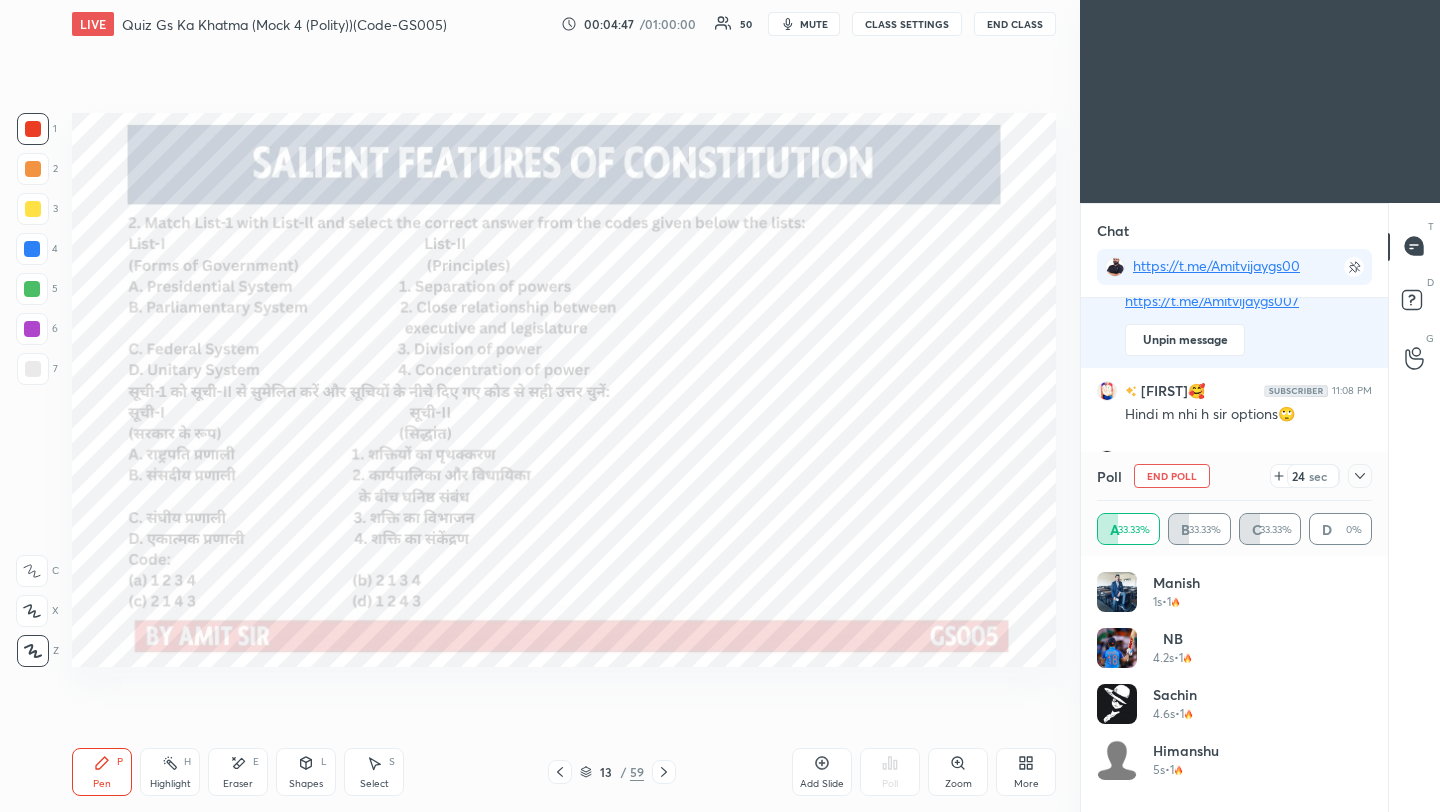 click 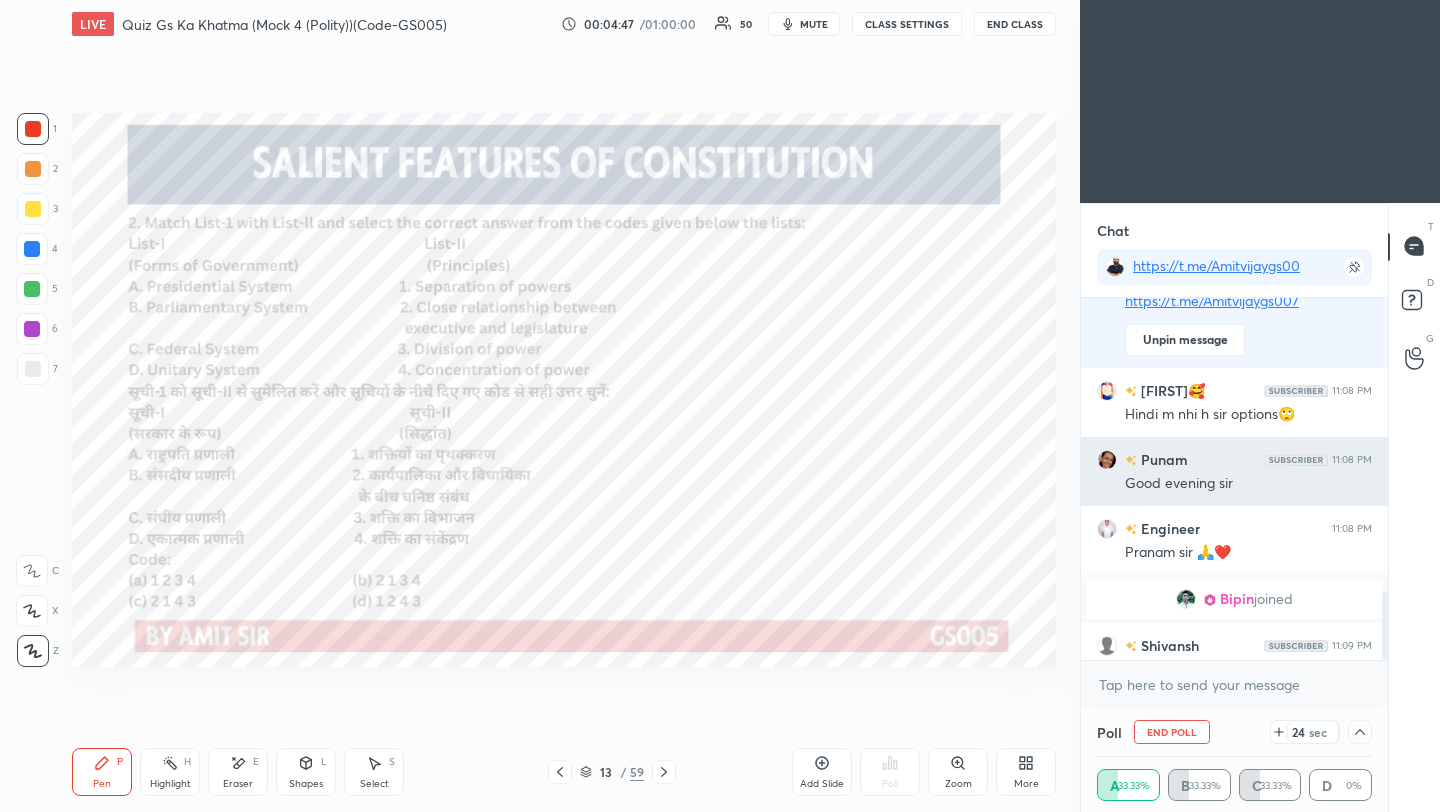 scroll, scrollTop: 130, scrollLeft: 269, axis: both 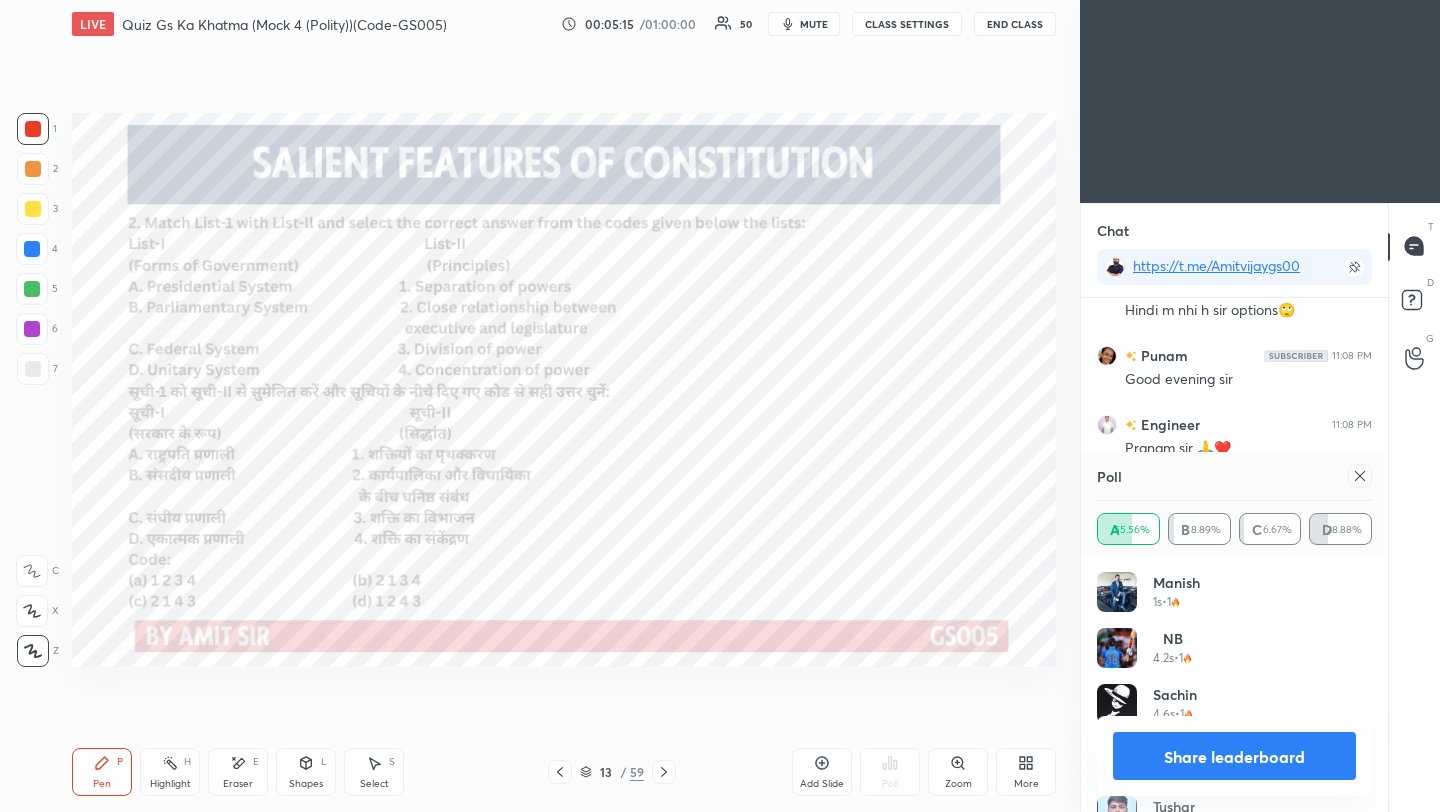 click 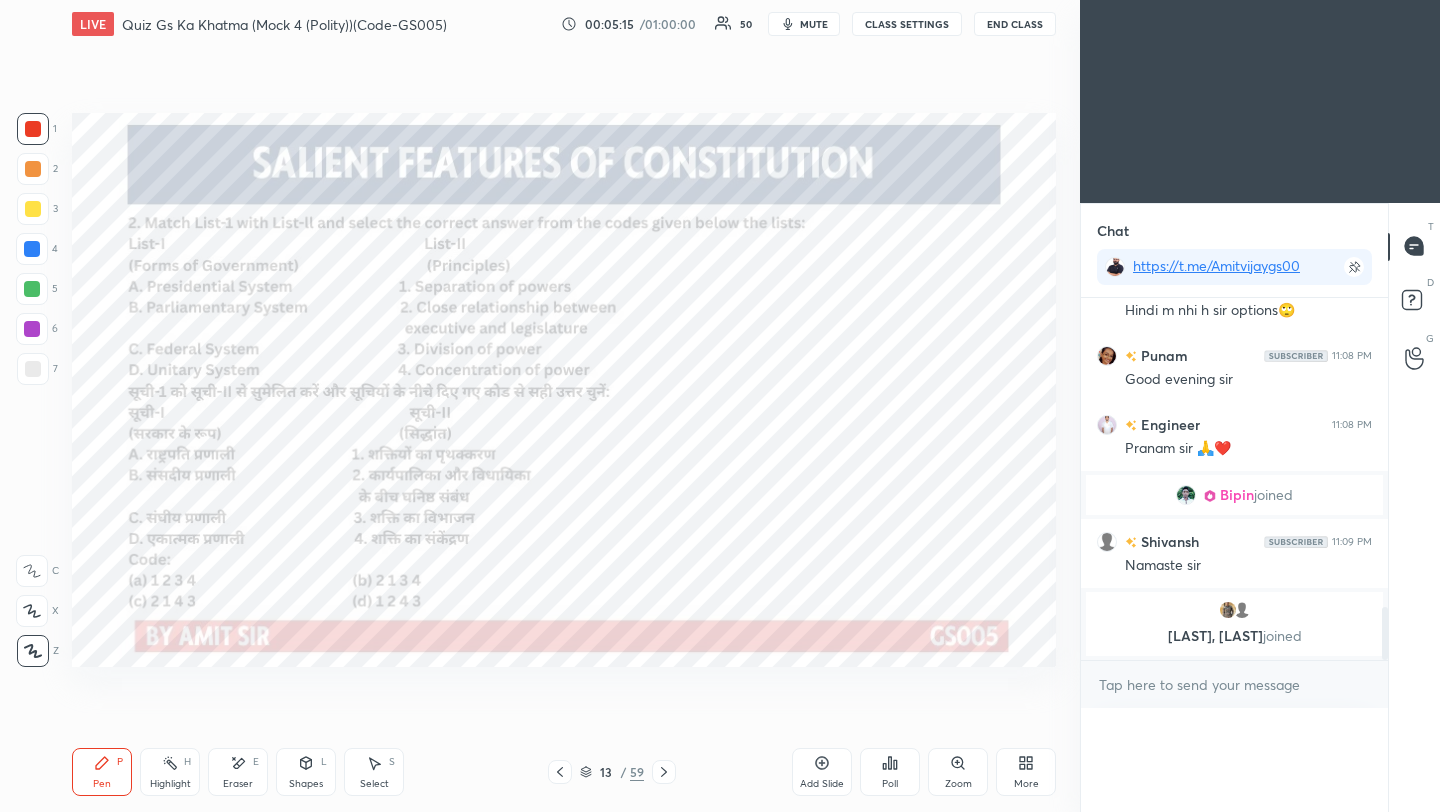 scroll, scrollTop: 120, scrollLeft: 269, axis: both 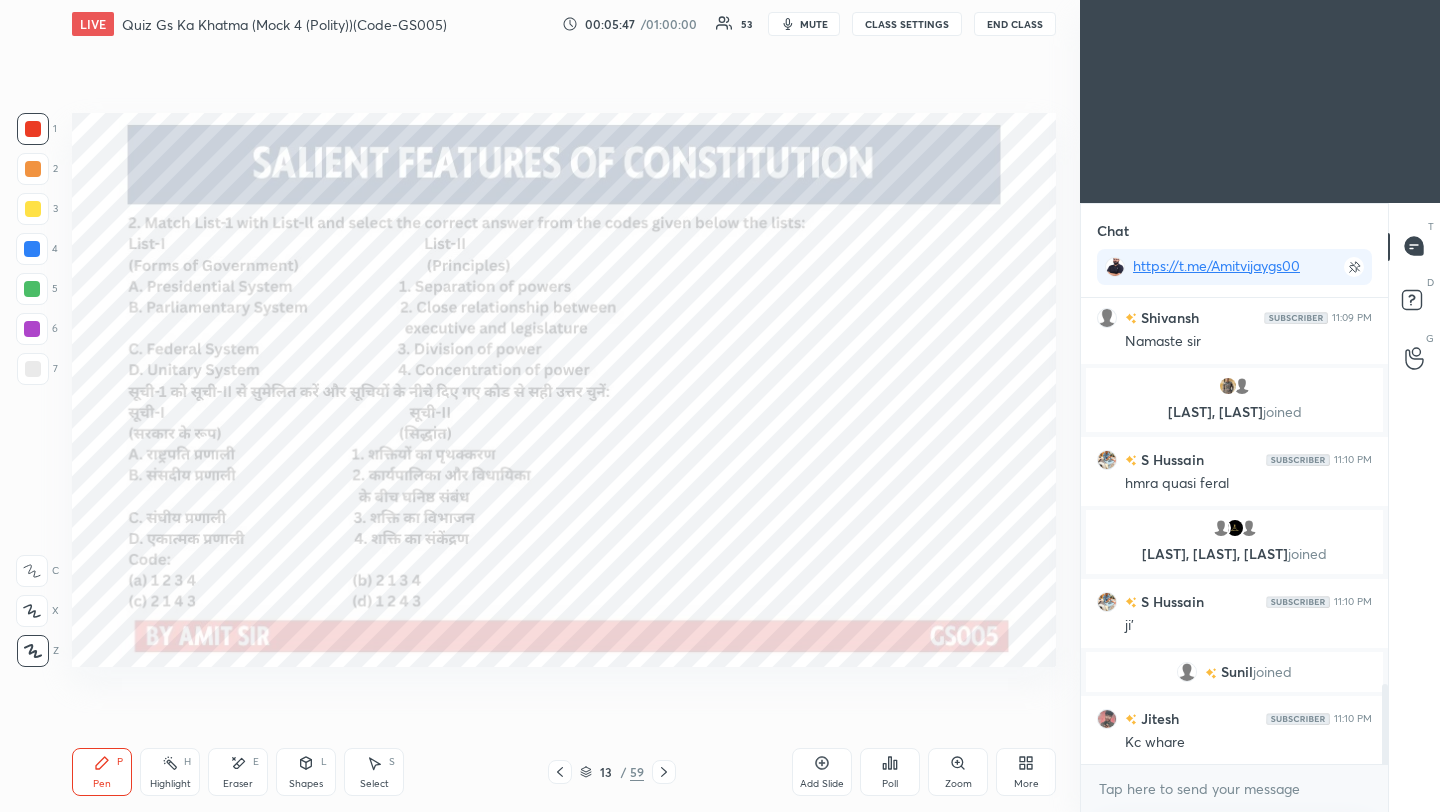 click 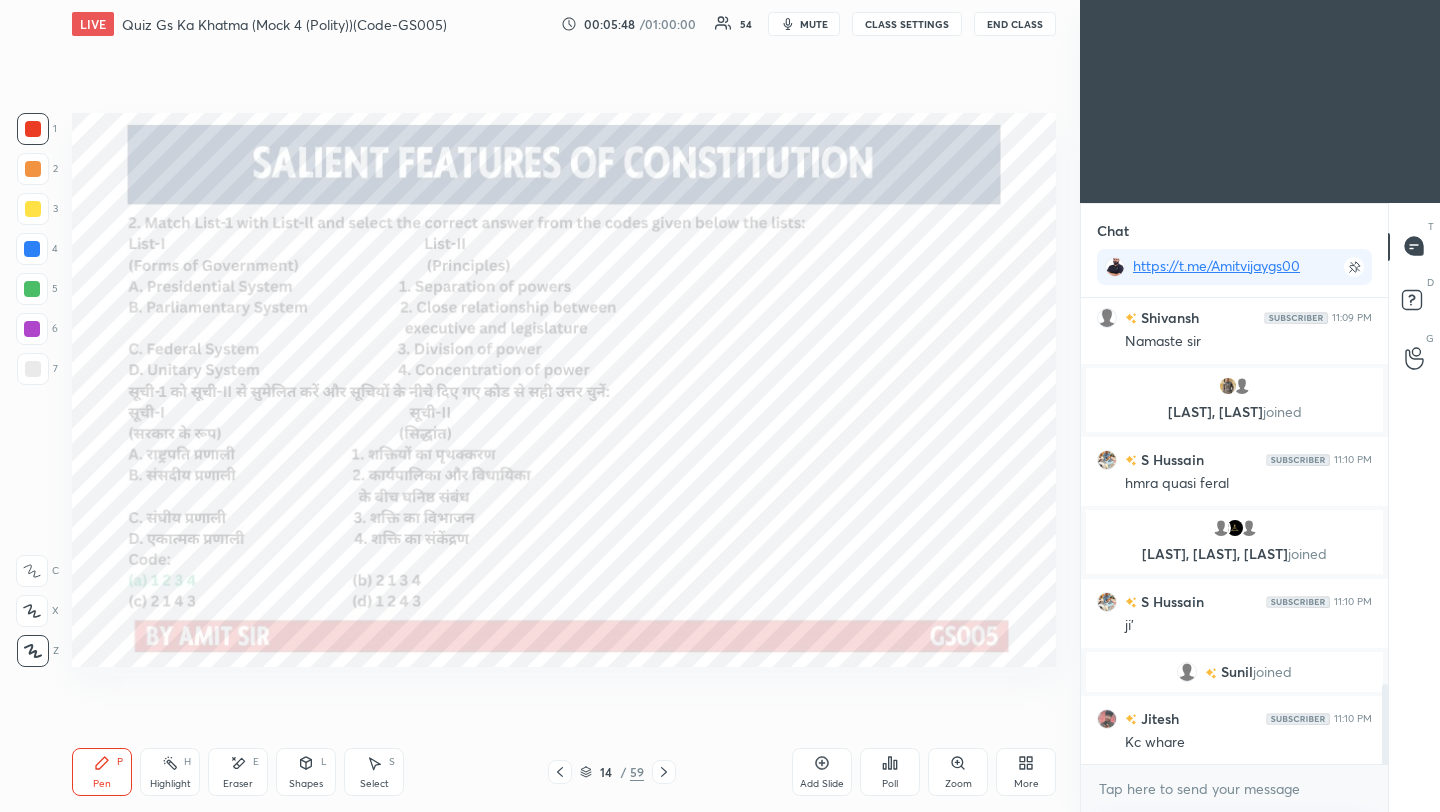 click 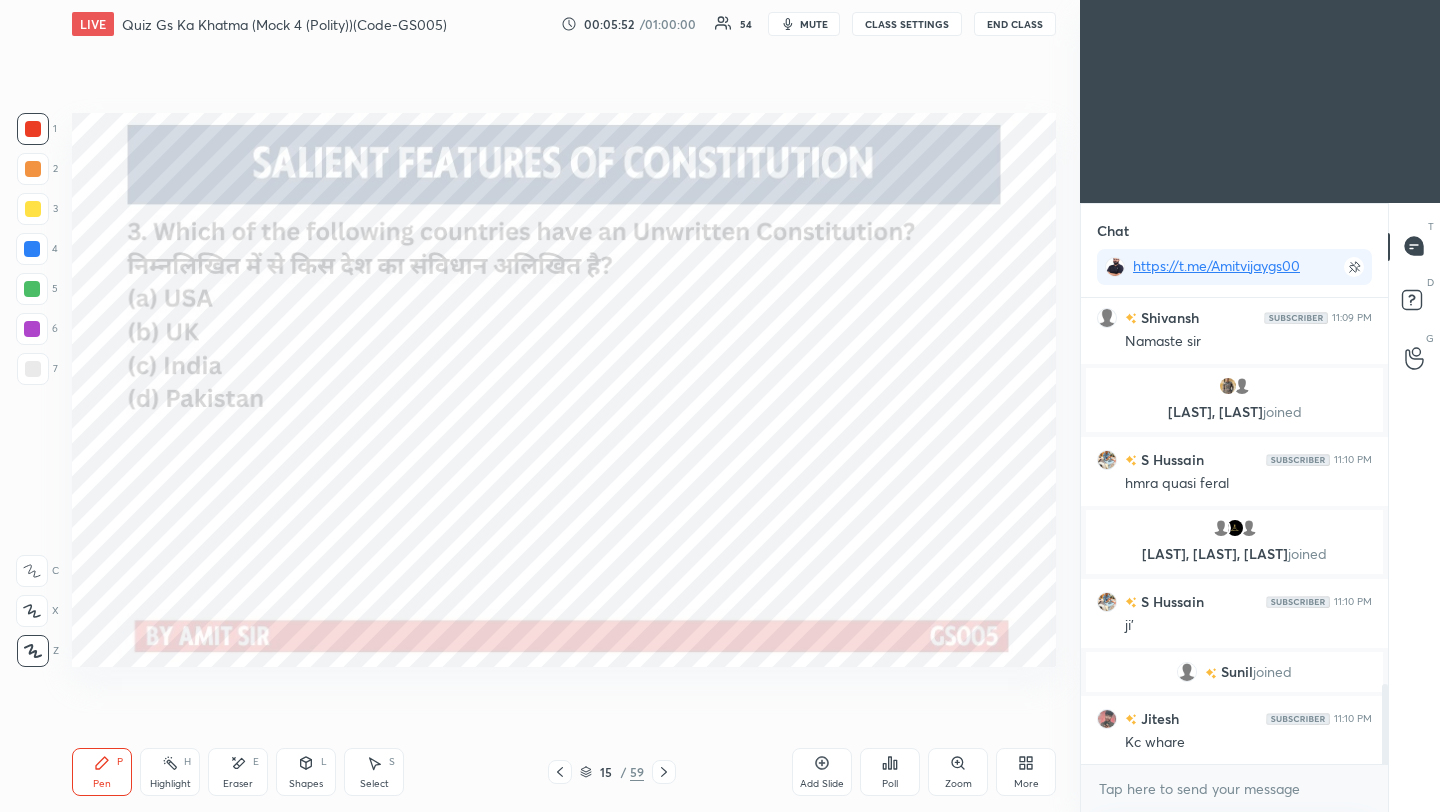 click 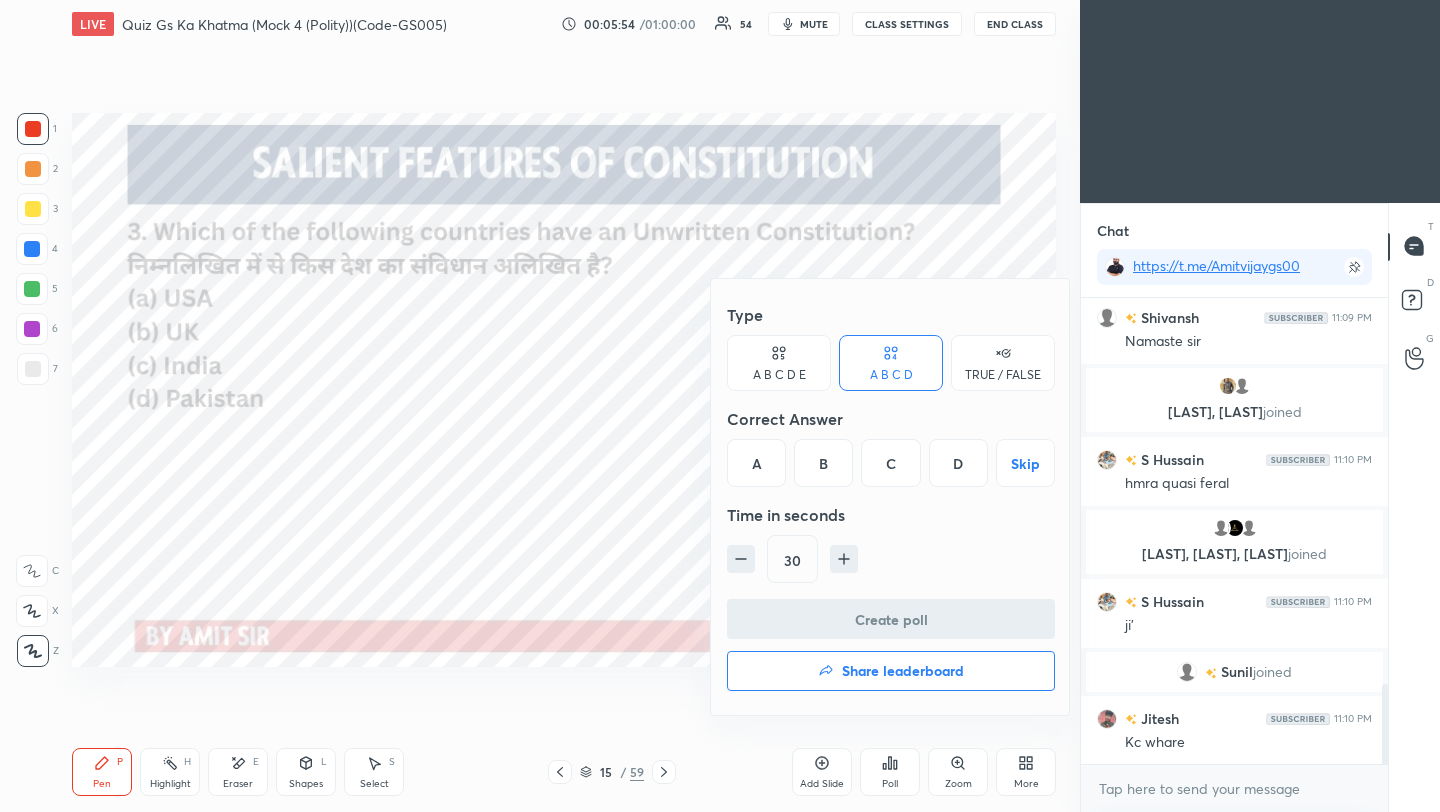 click on "B" at bounding box center [823, 463] 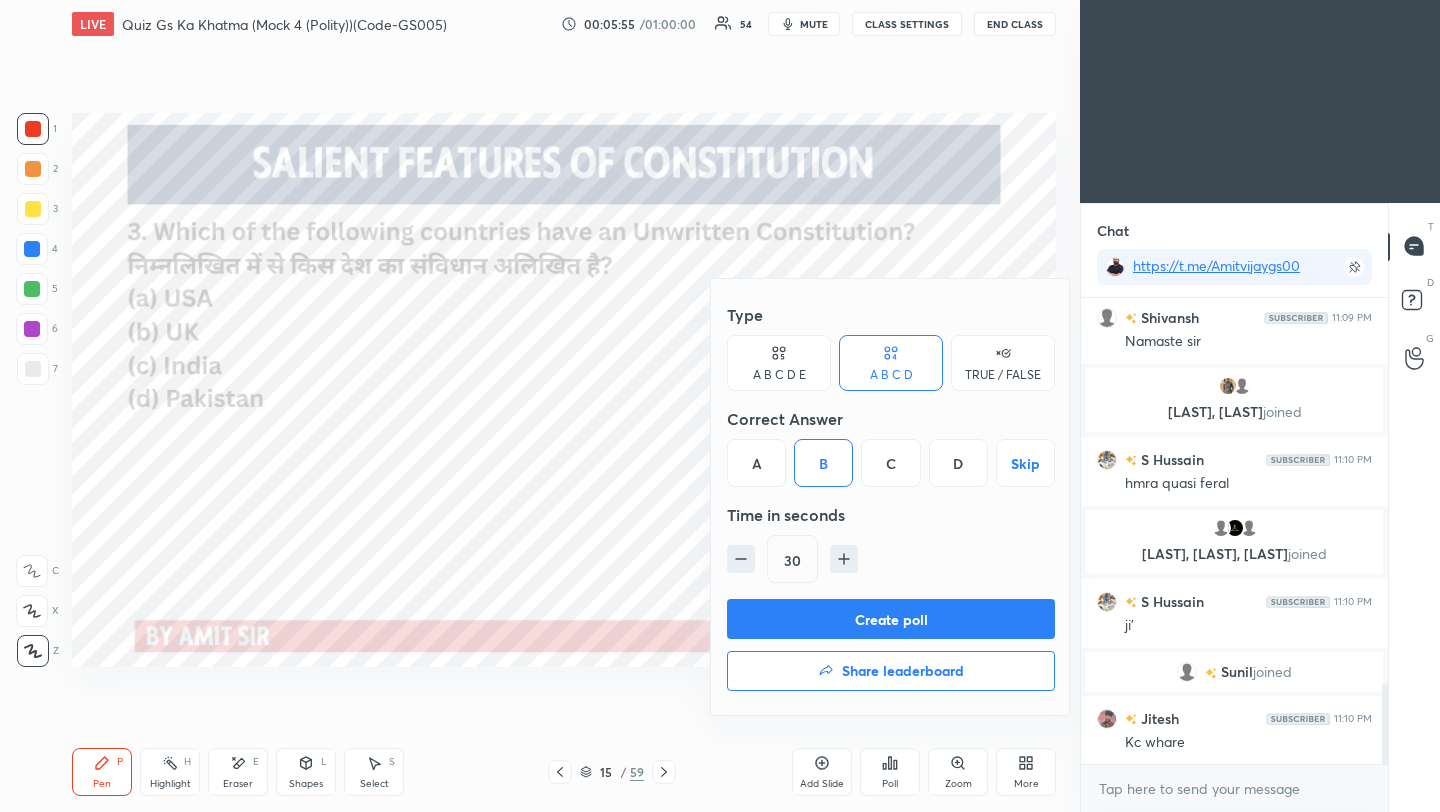 click 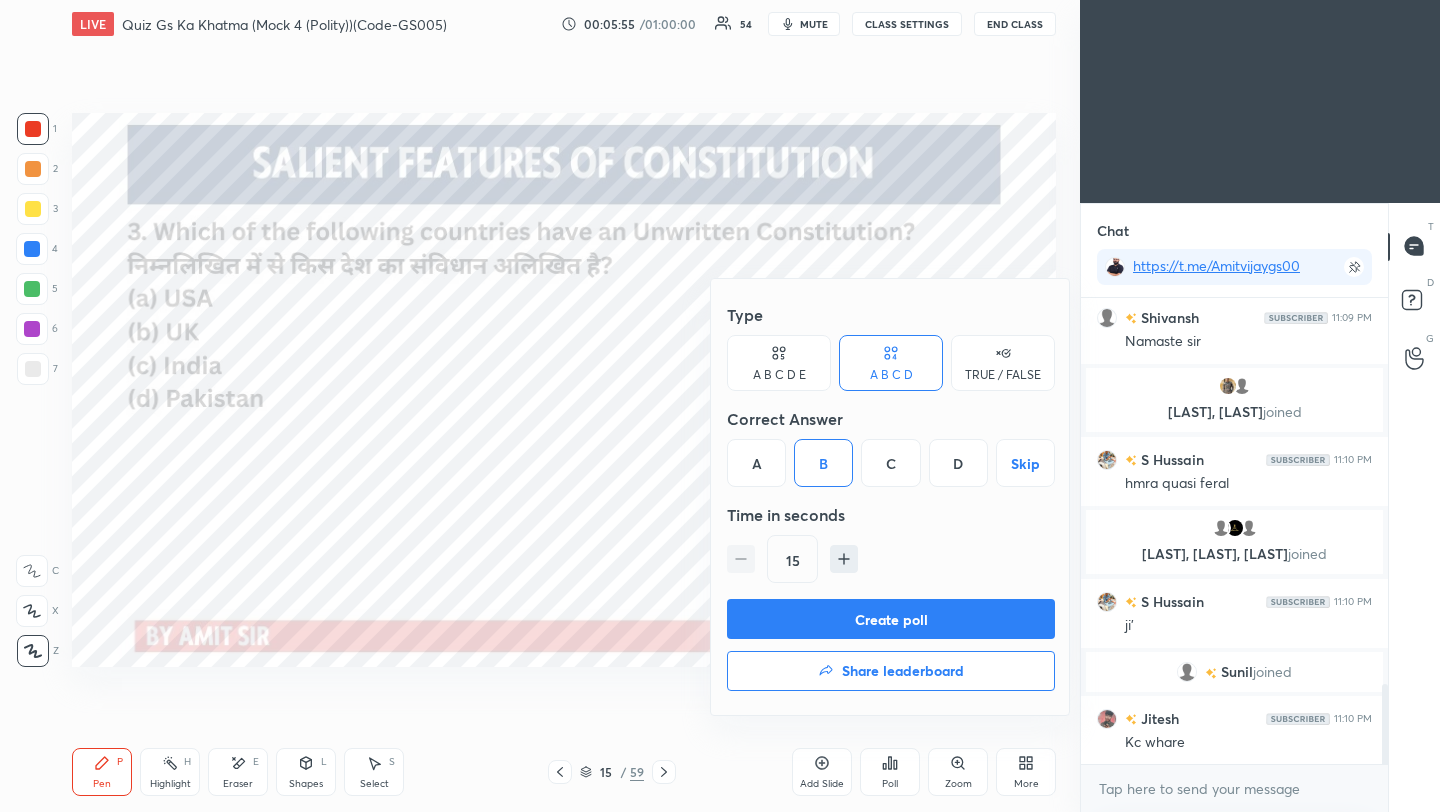 click on "Create poll" at bounding box center (891, 619) 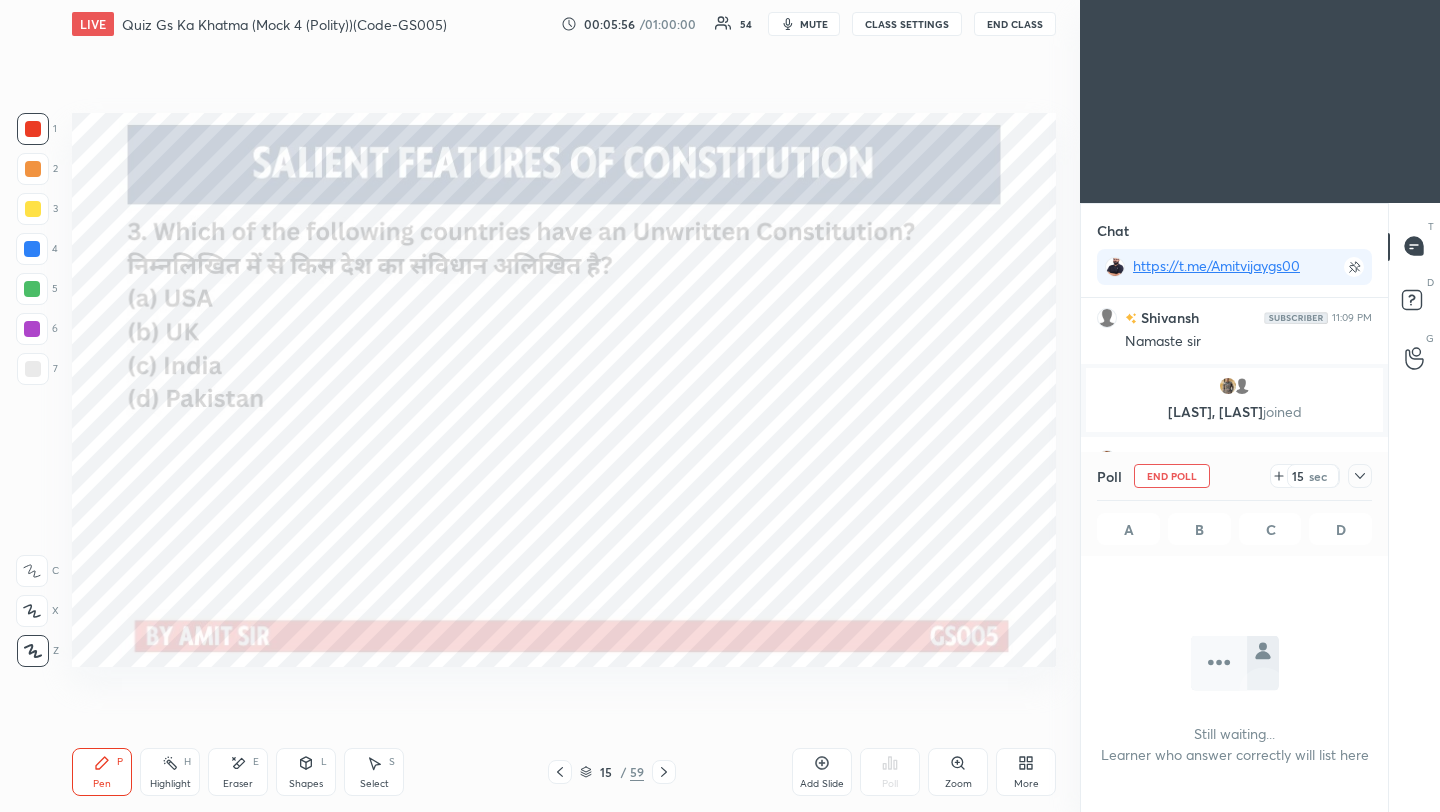 scroll, scrollTop: 428, scrollLeft: 301, axis: both 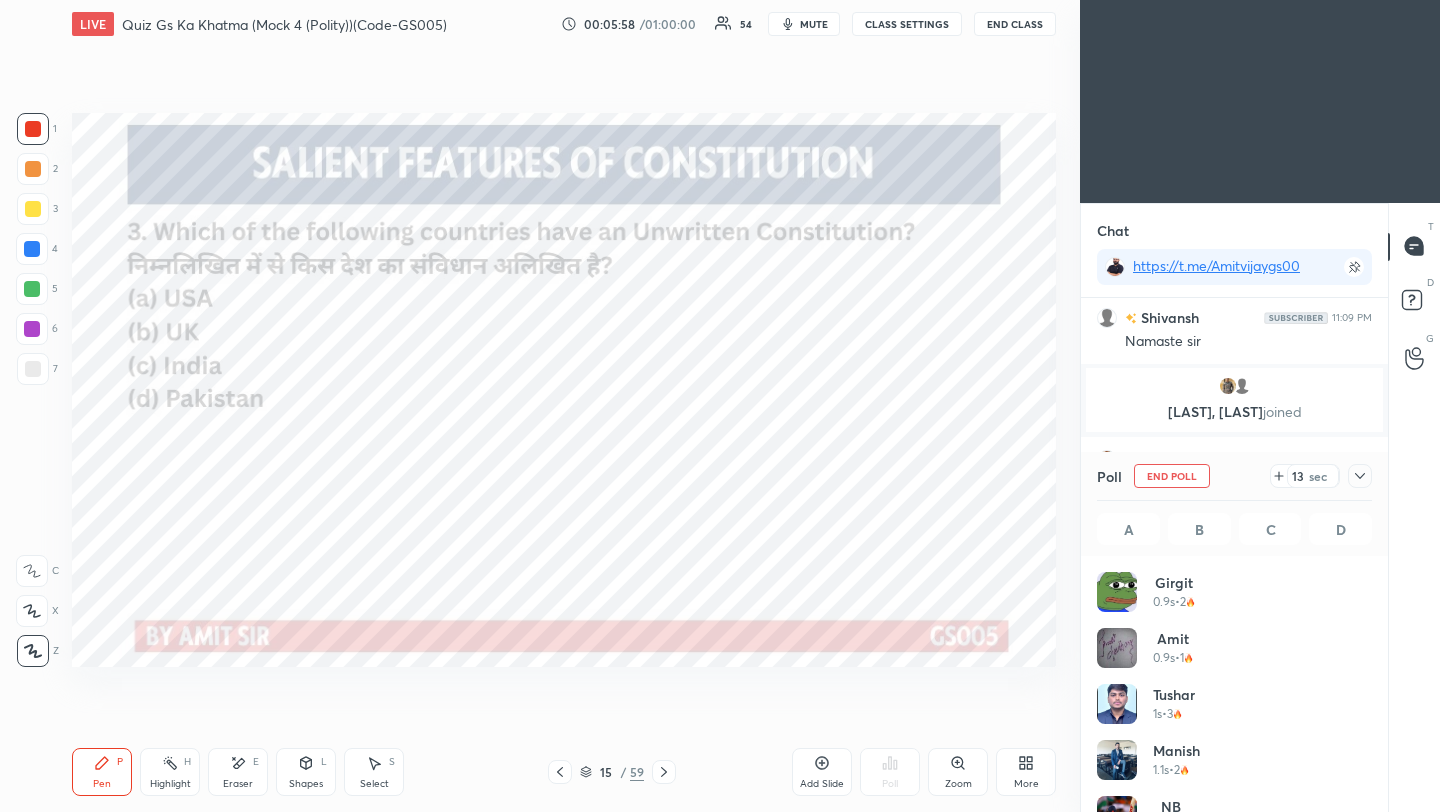 click at bounding box center (1360, 476) 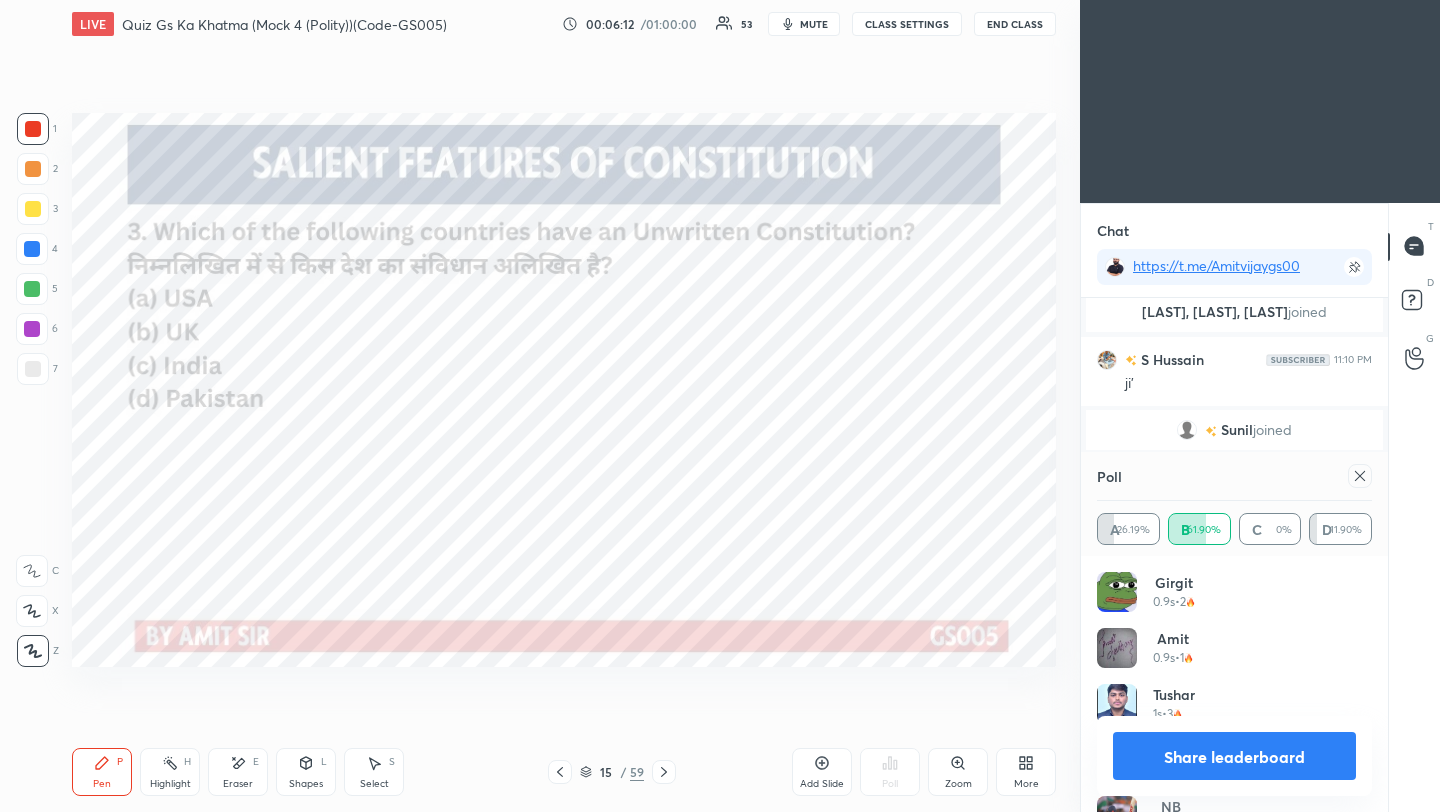 click 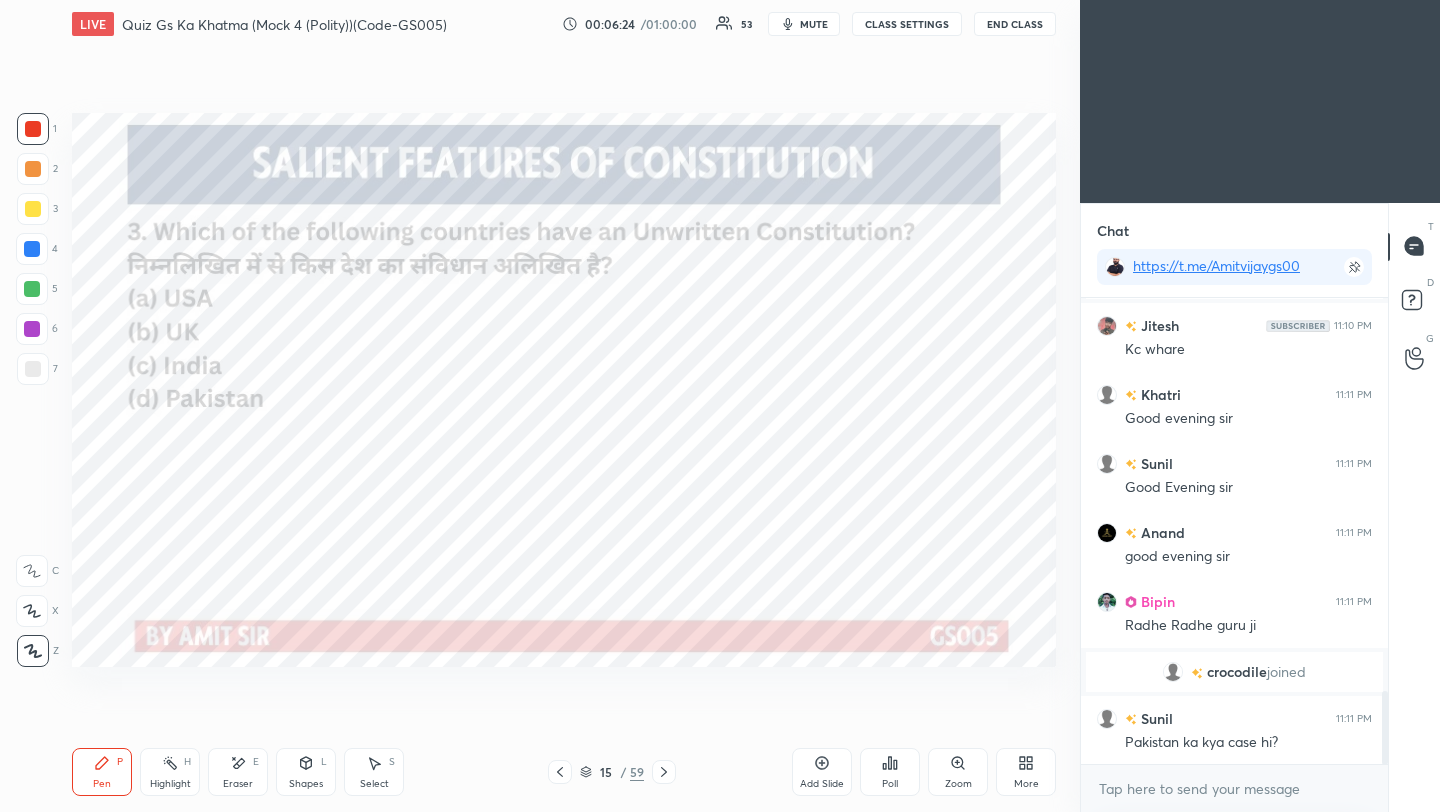 click 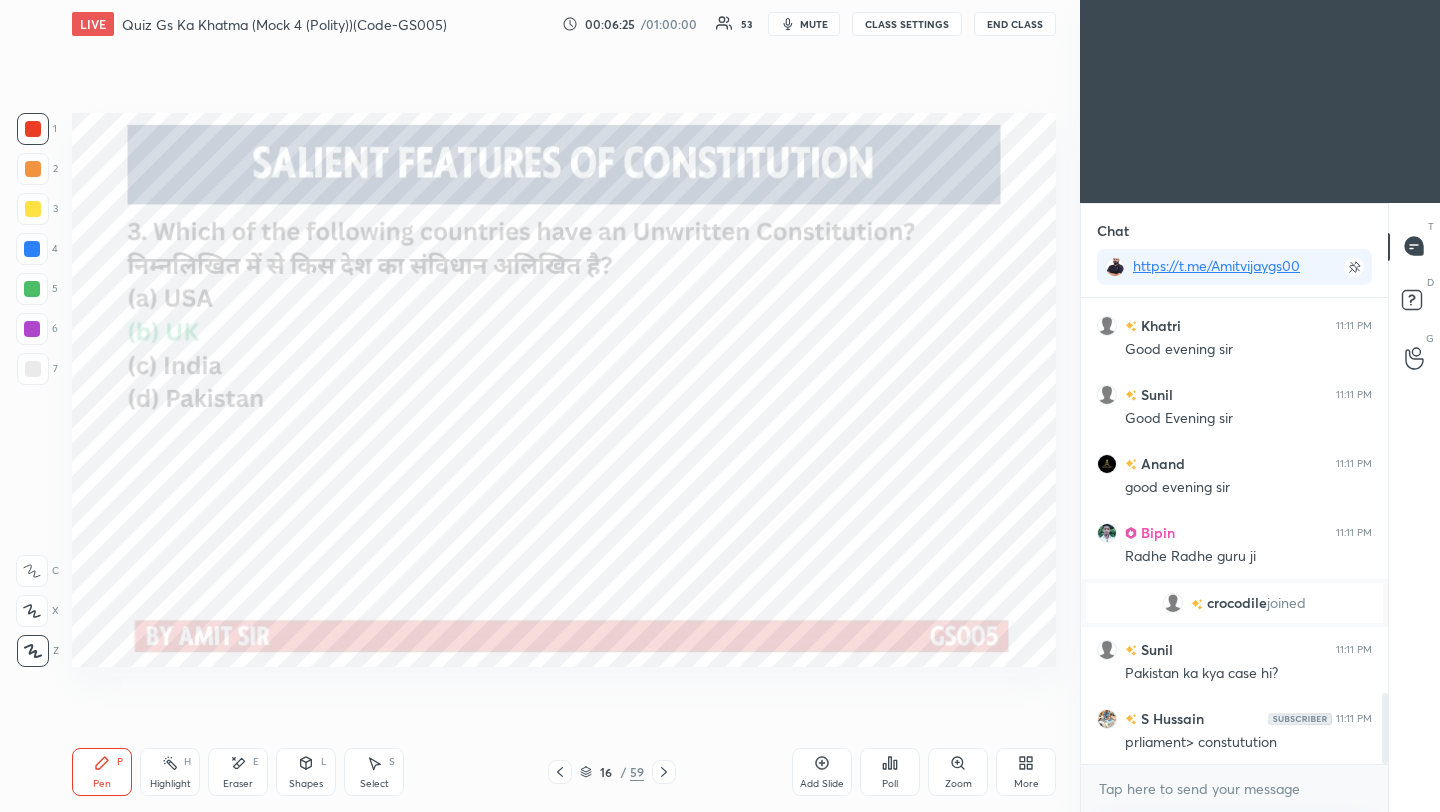 click on "Pen P Highlight H Eraser E Shapes L Select S 16 / 59 Add Slide Poll Zoom More" at bounding box center (564, 772) 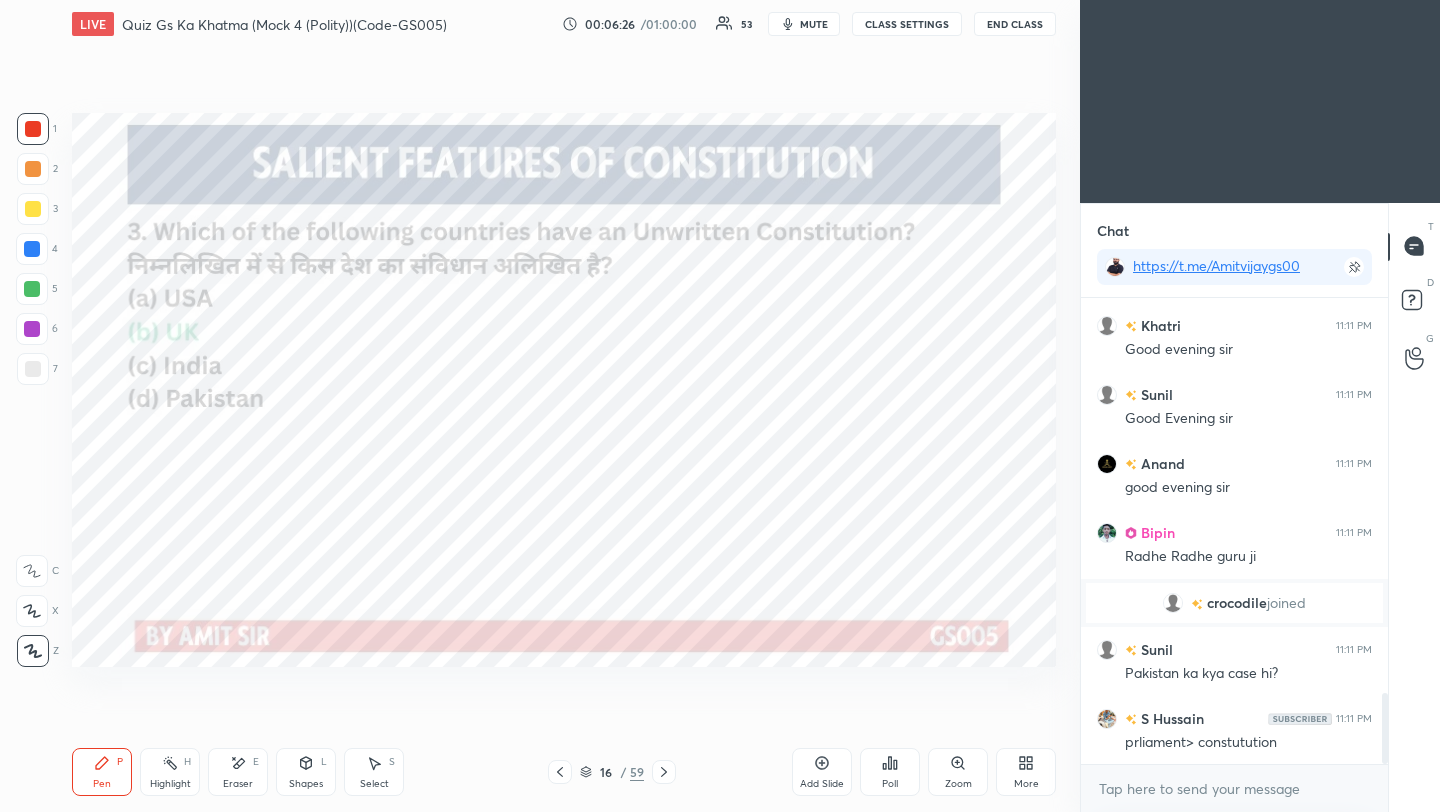 click 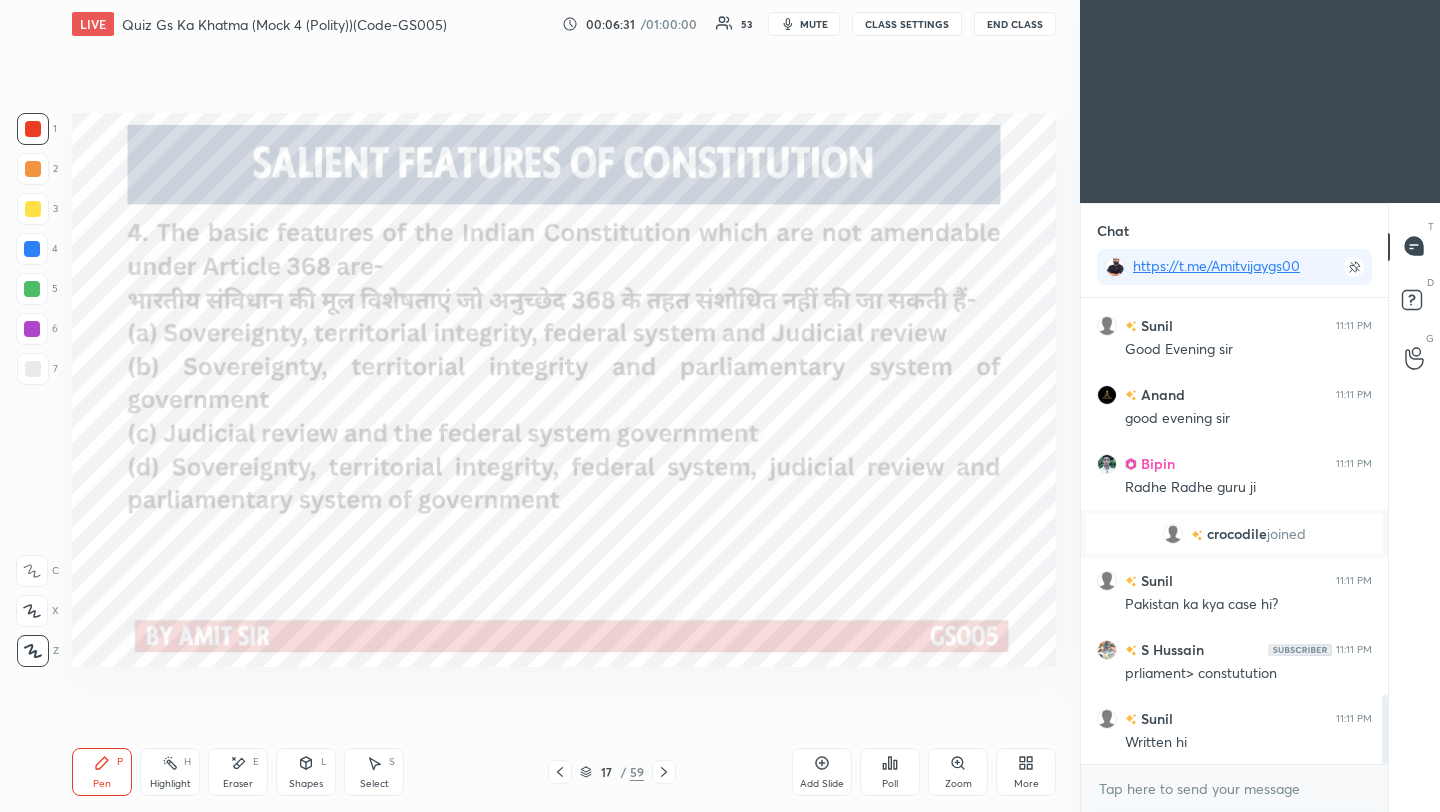 click on "Poll" at bounding box center (890, 772) 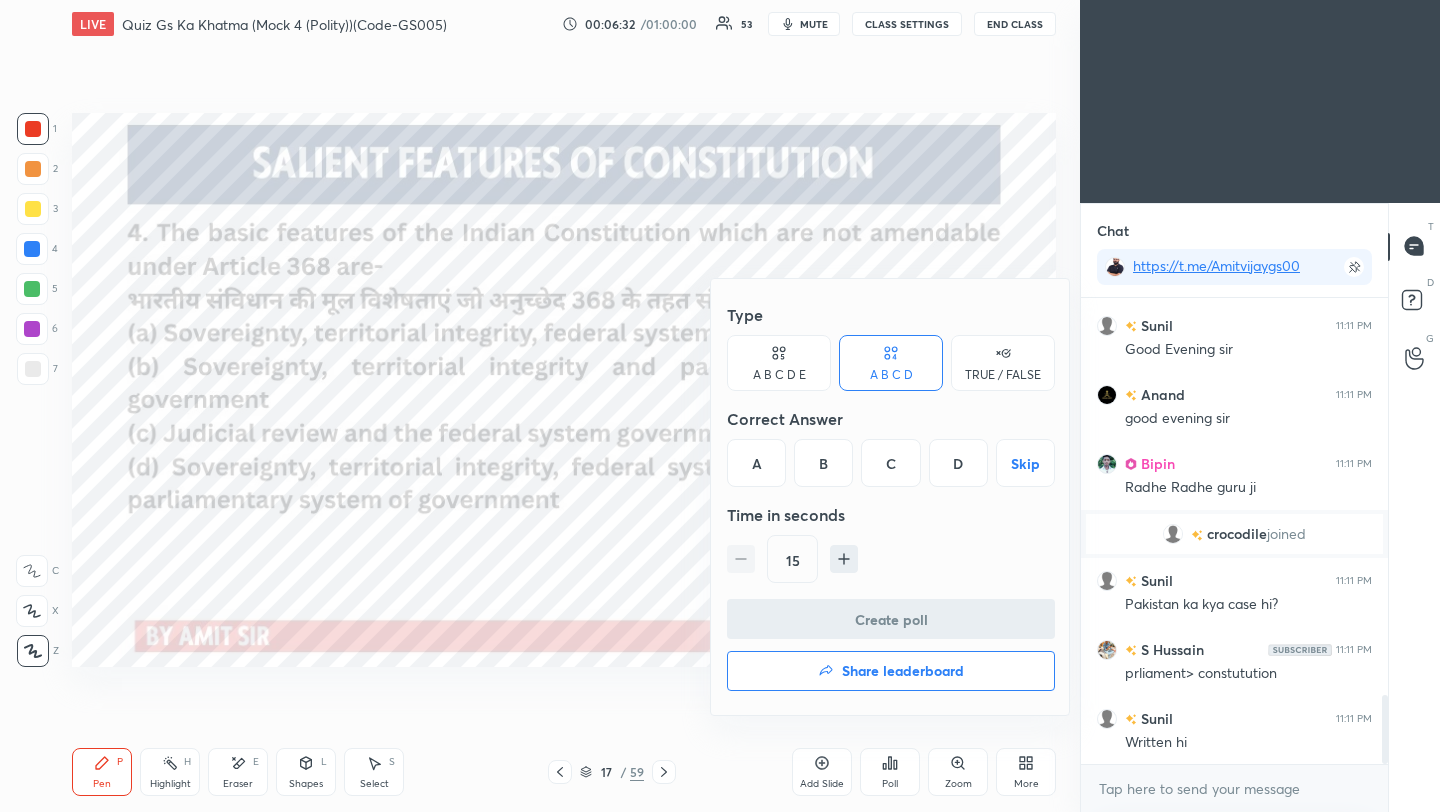 click on "D" at bounding box center (958, 463) 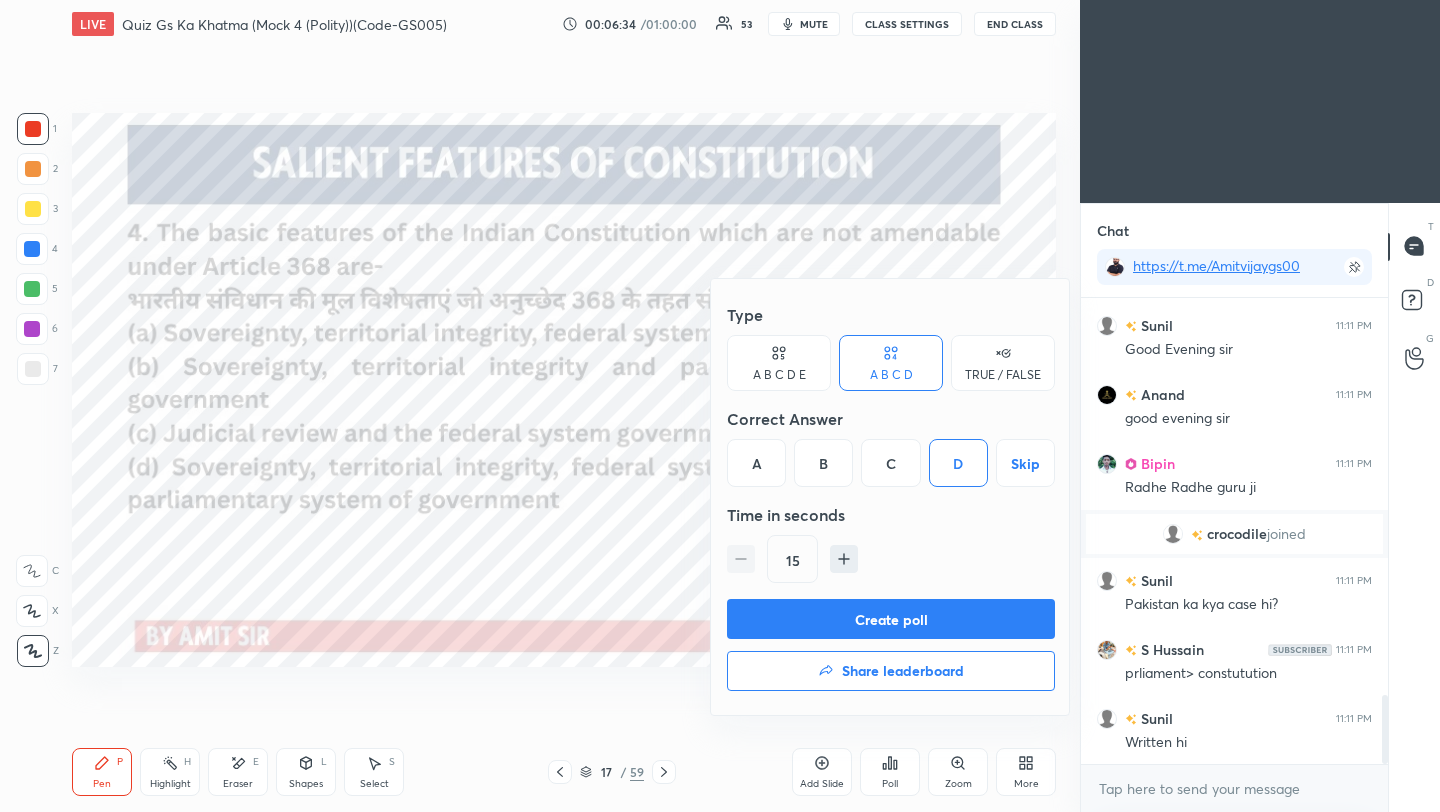 click on "Create poll" at bounding box center [891, 619] 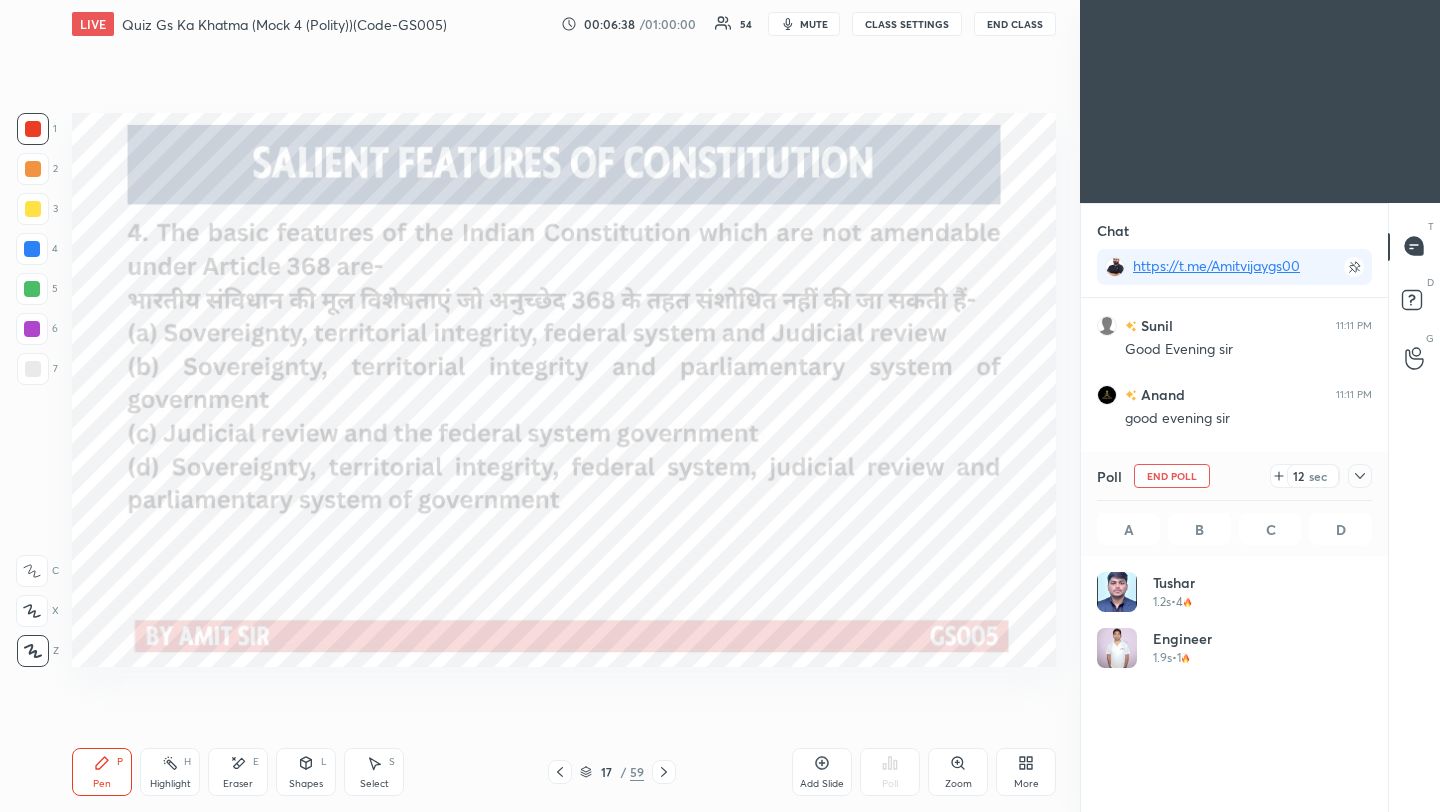 click 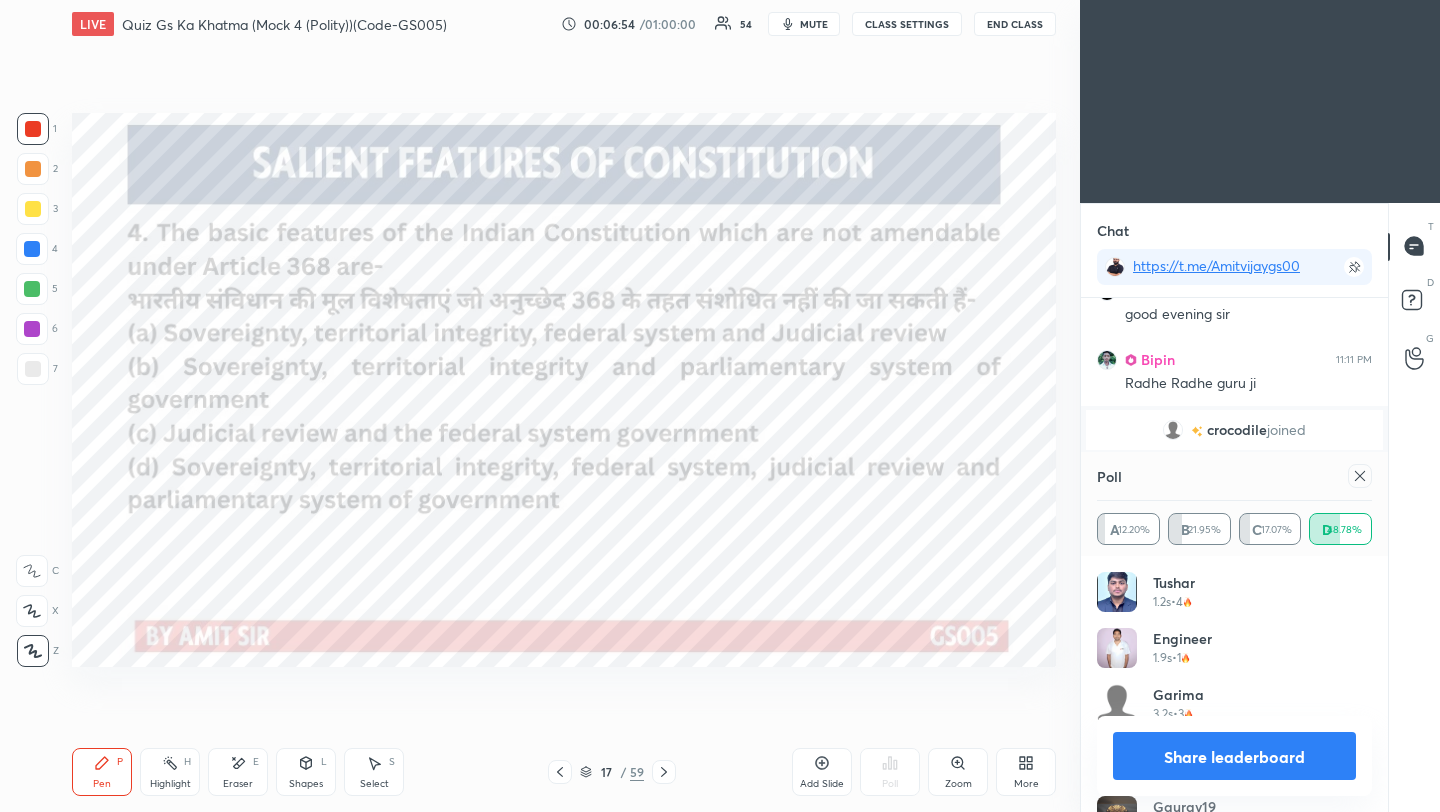 click 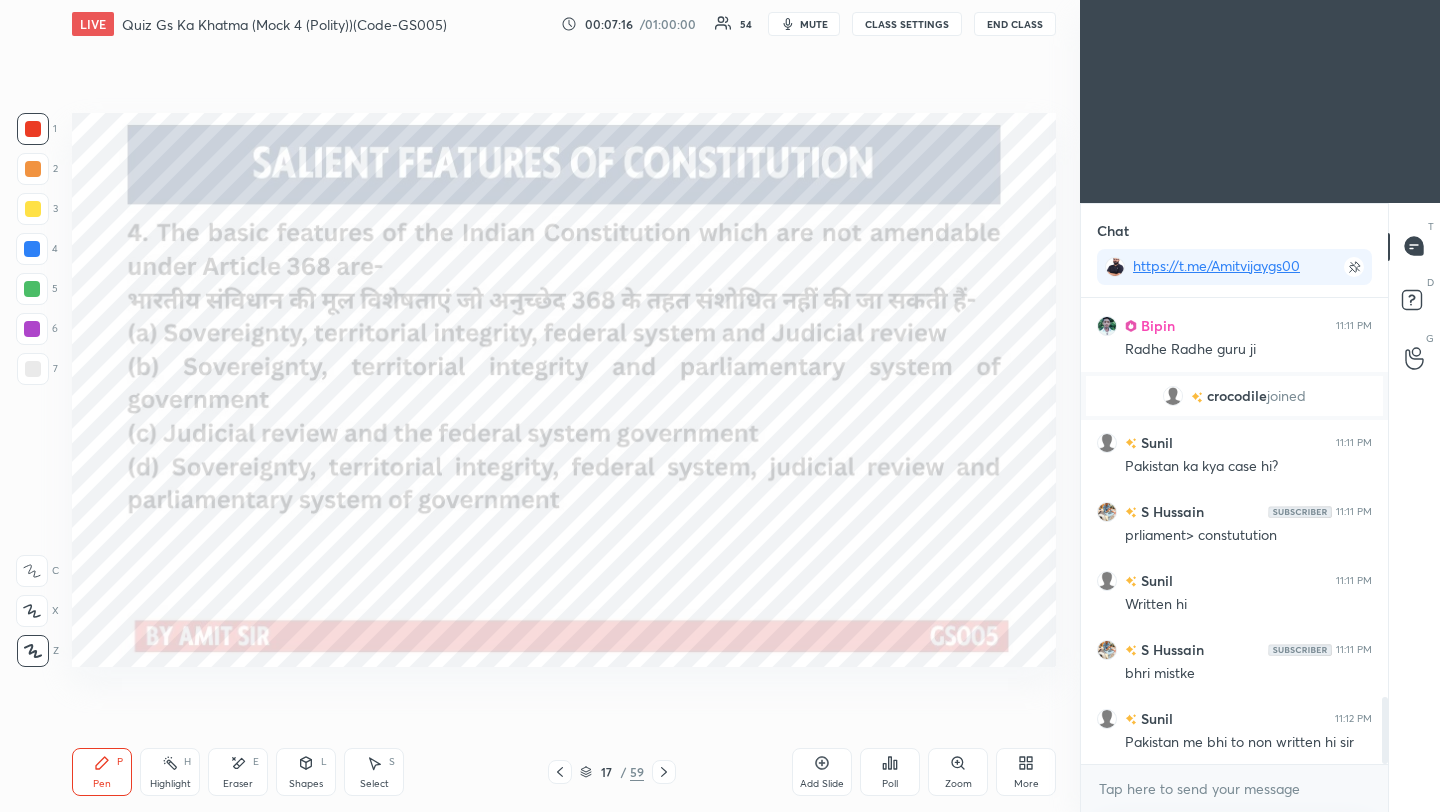 click 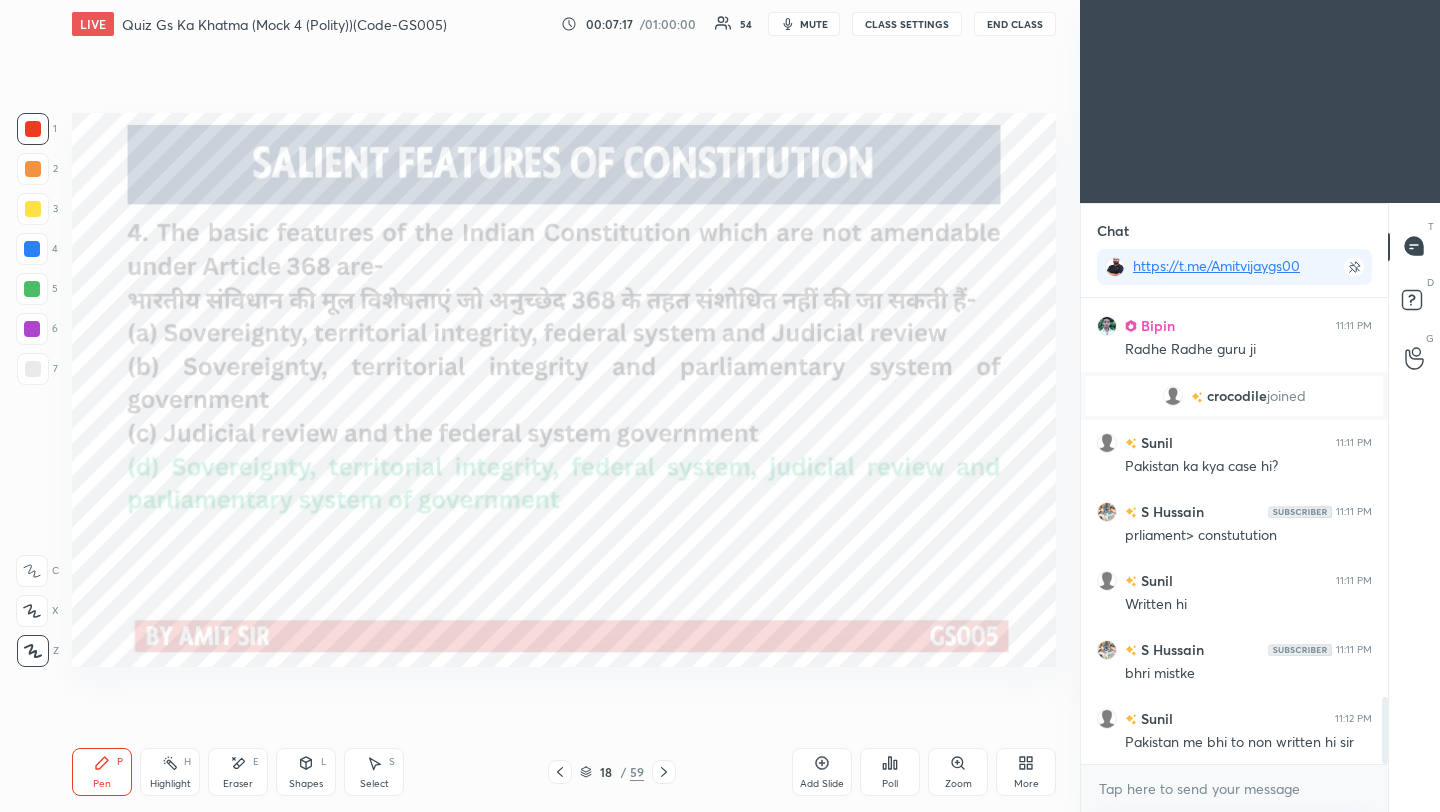 click 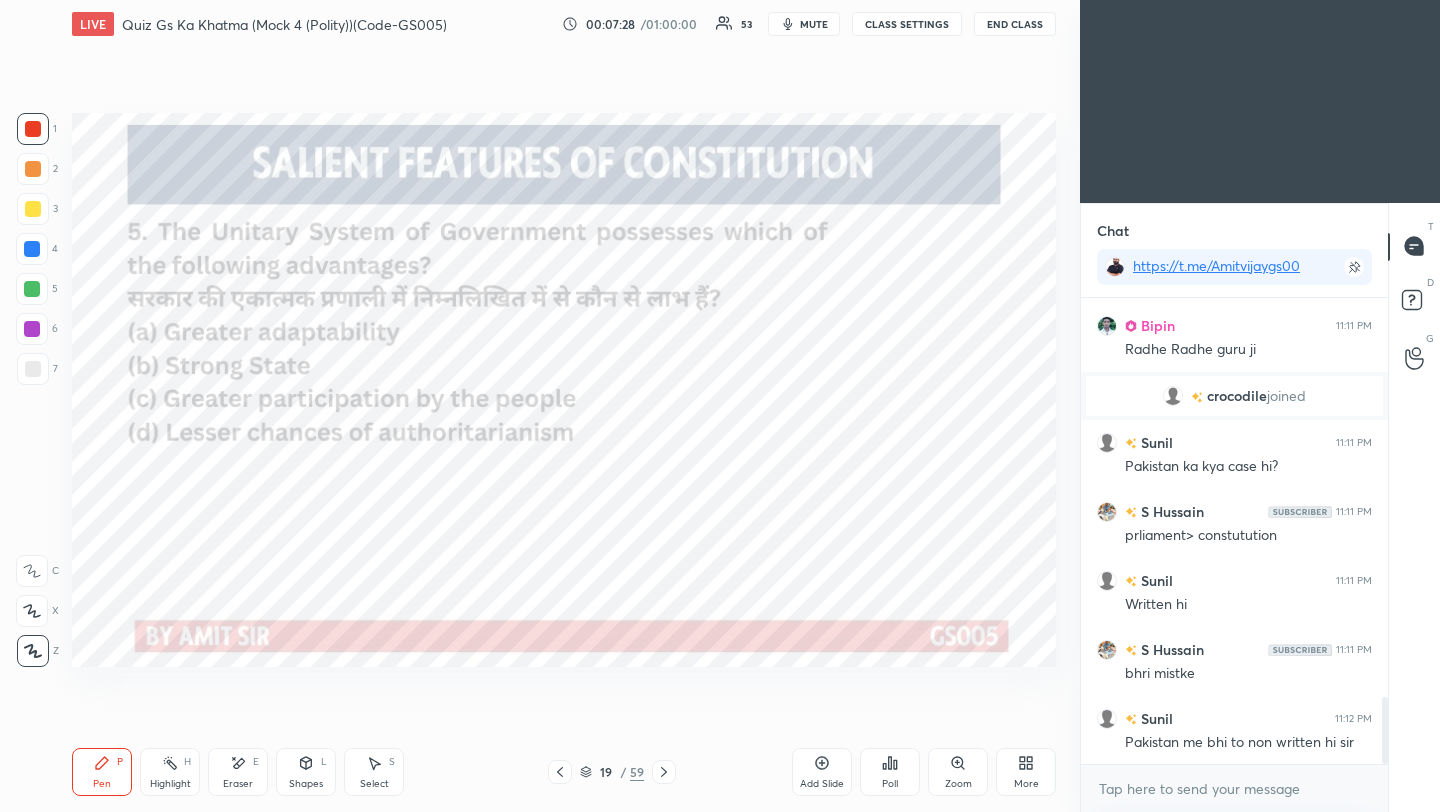 click on "Poll" at bounding box center [890, 772] 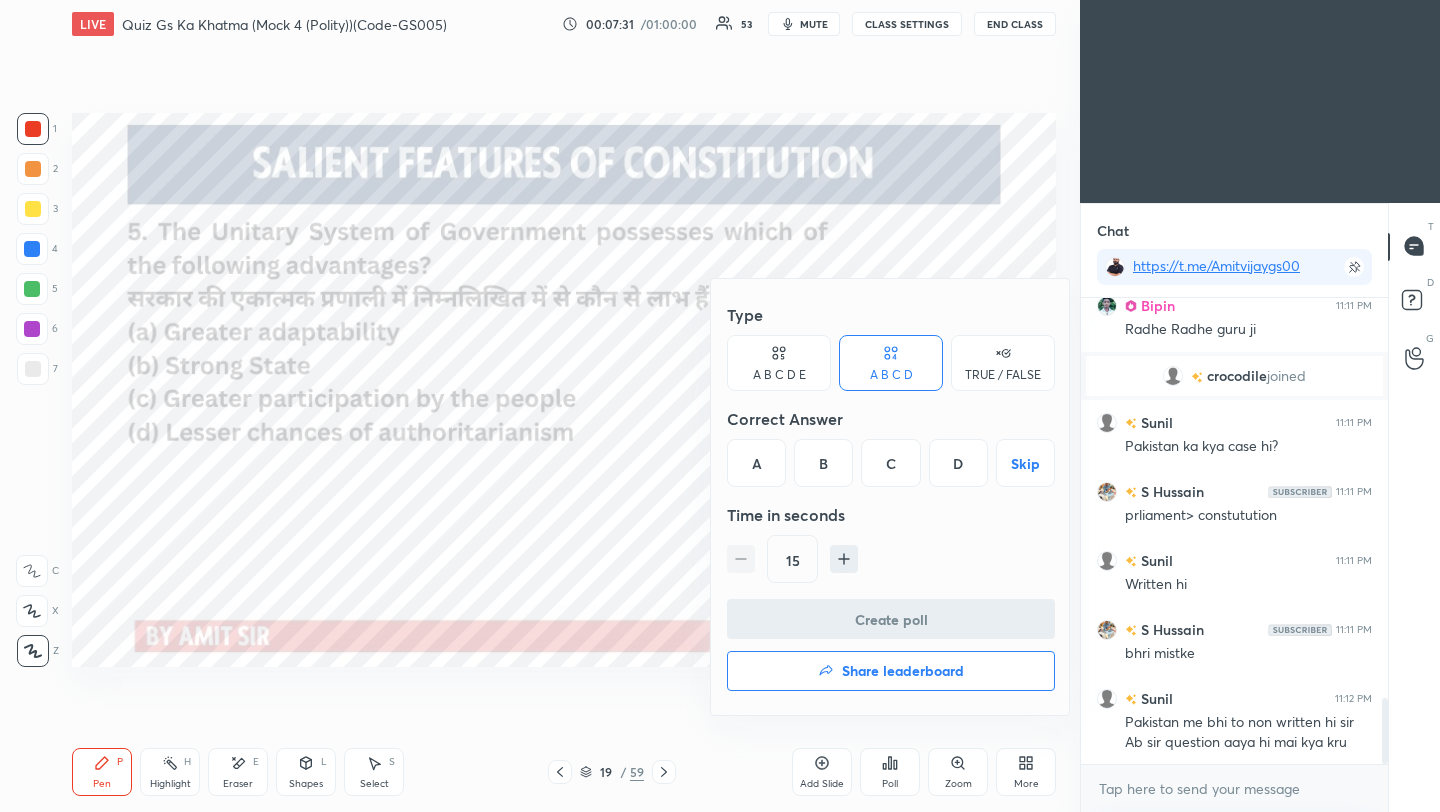 click on "B" at bounding box center [823, 463] 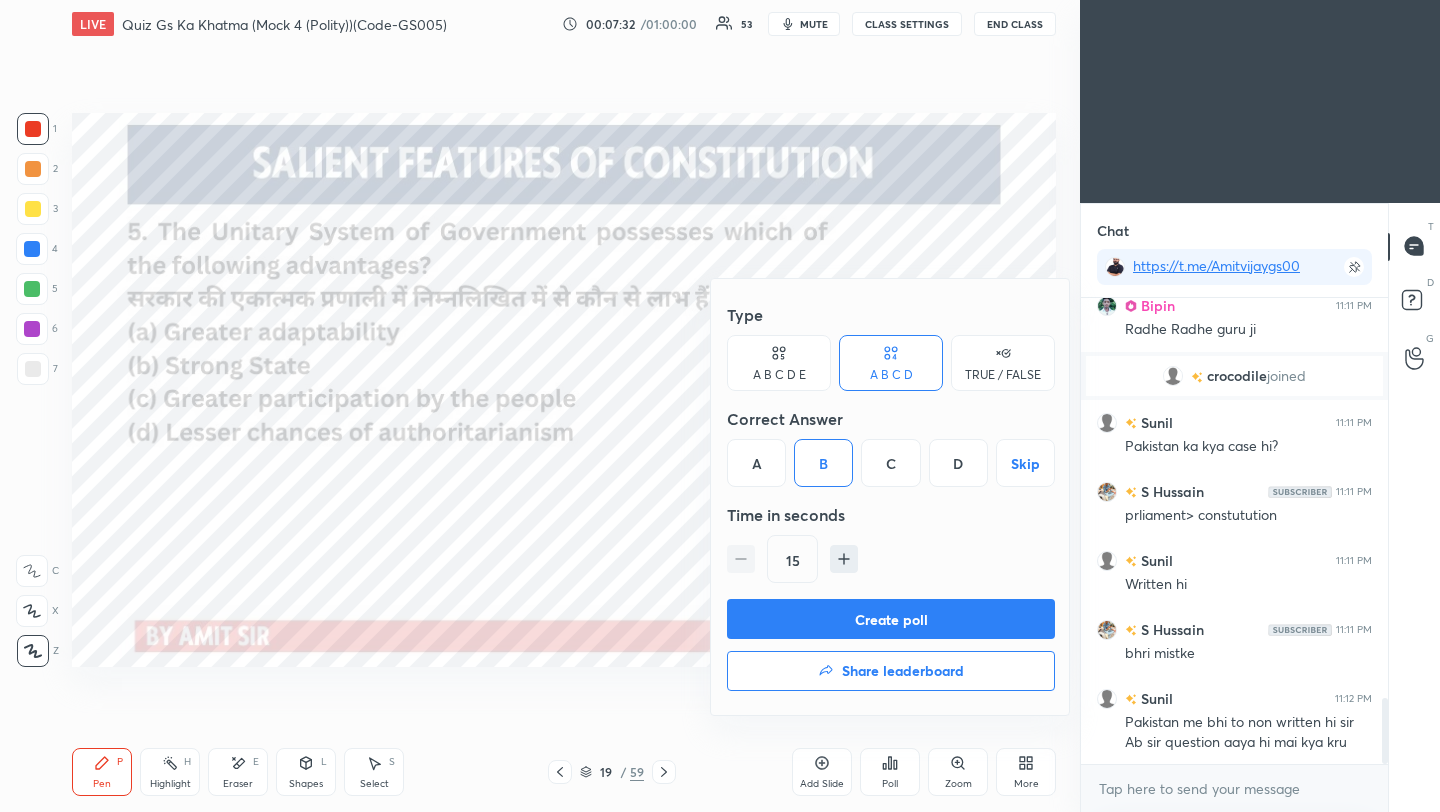click on "Create poll" at bounding box center [891, 619] 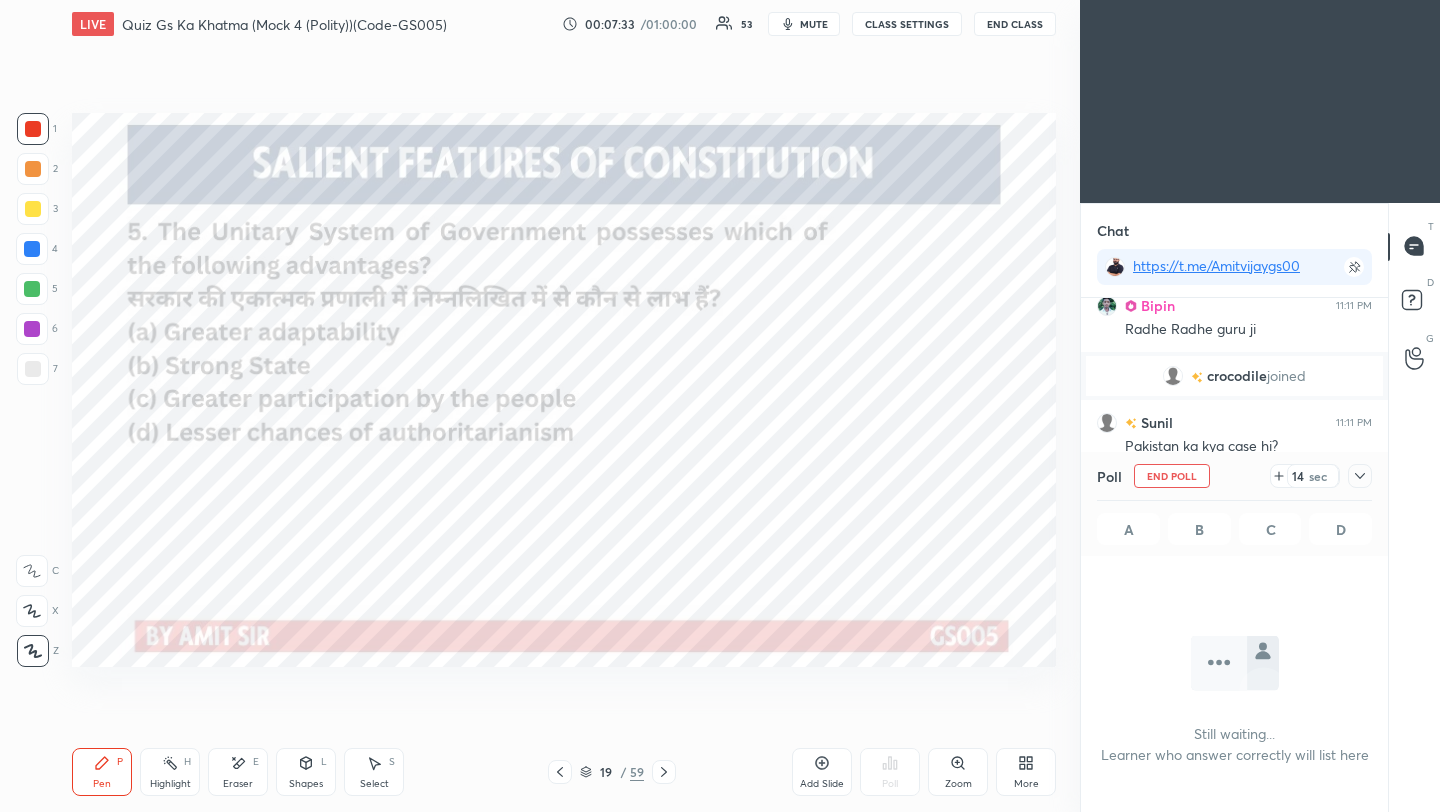 click 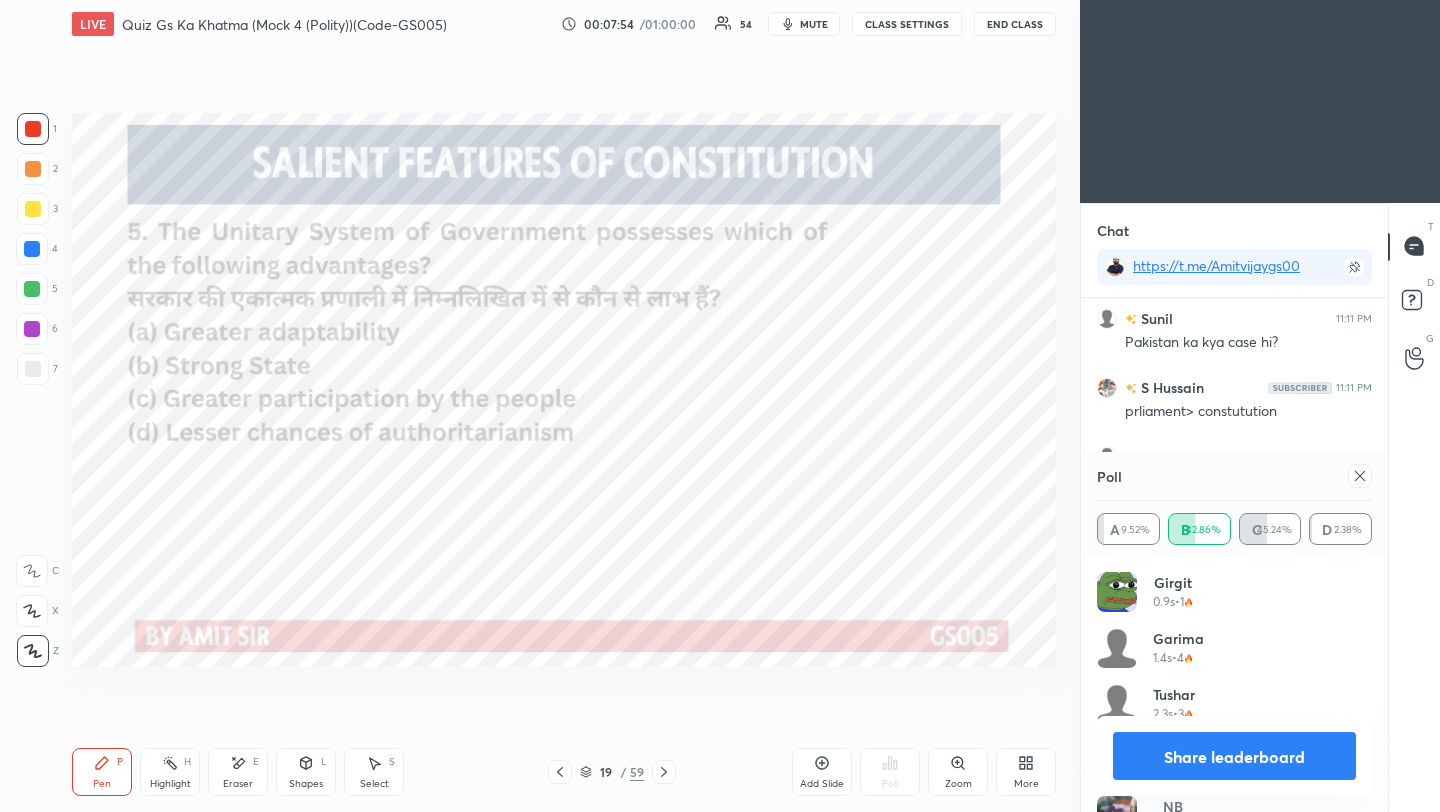 click 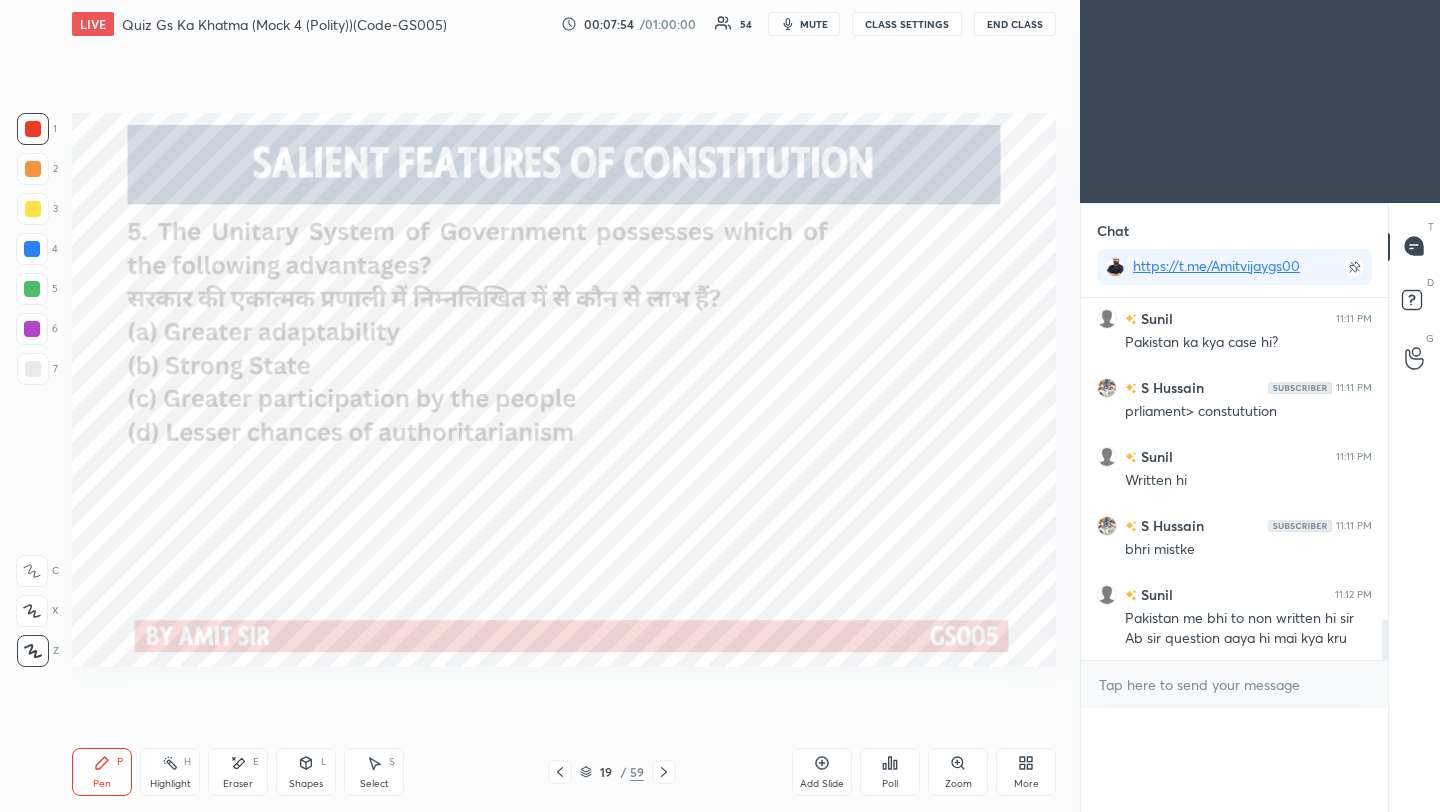 scroll, scrollTop: 0, scrollLeft: 0, axis: both 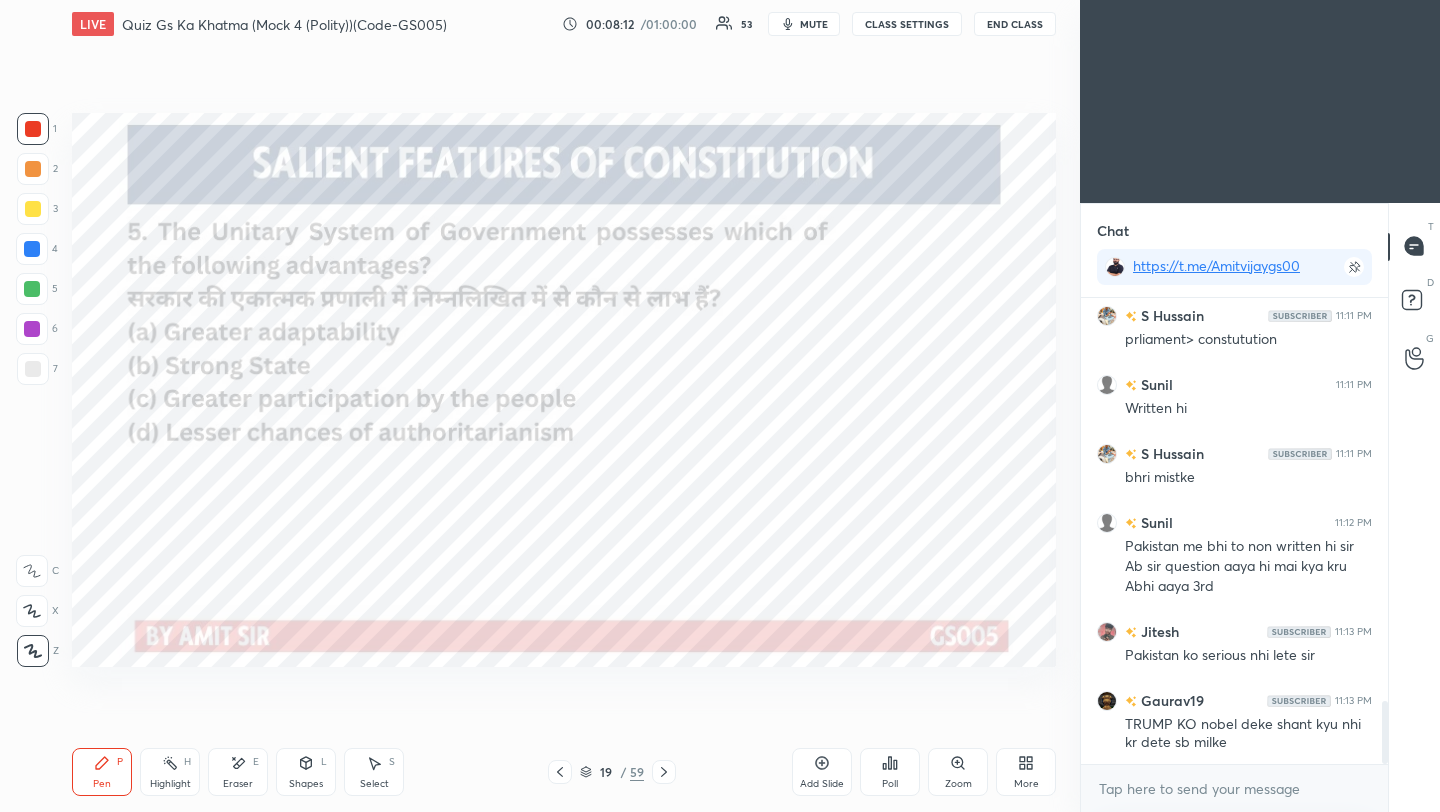 click 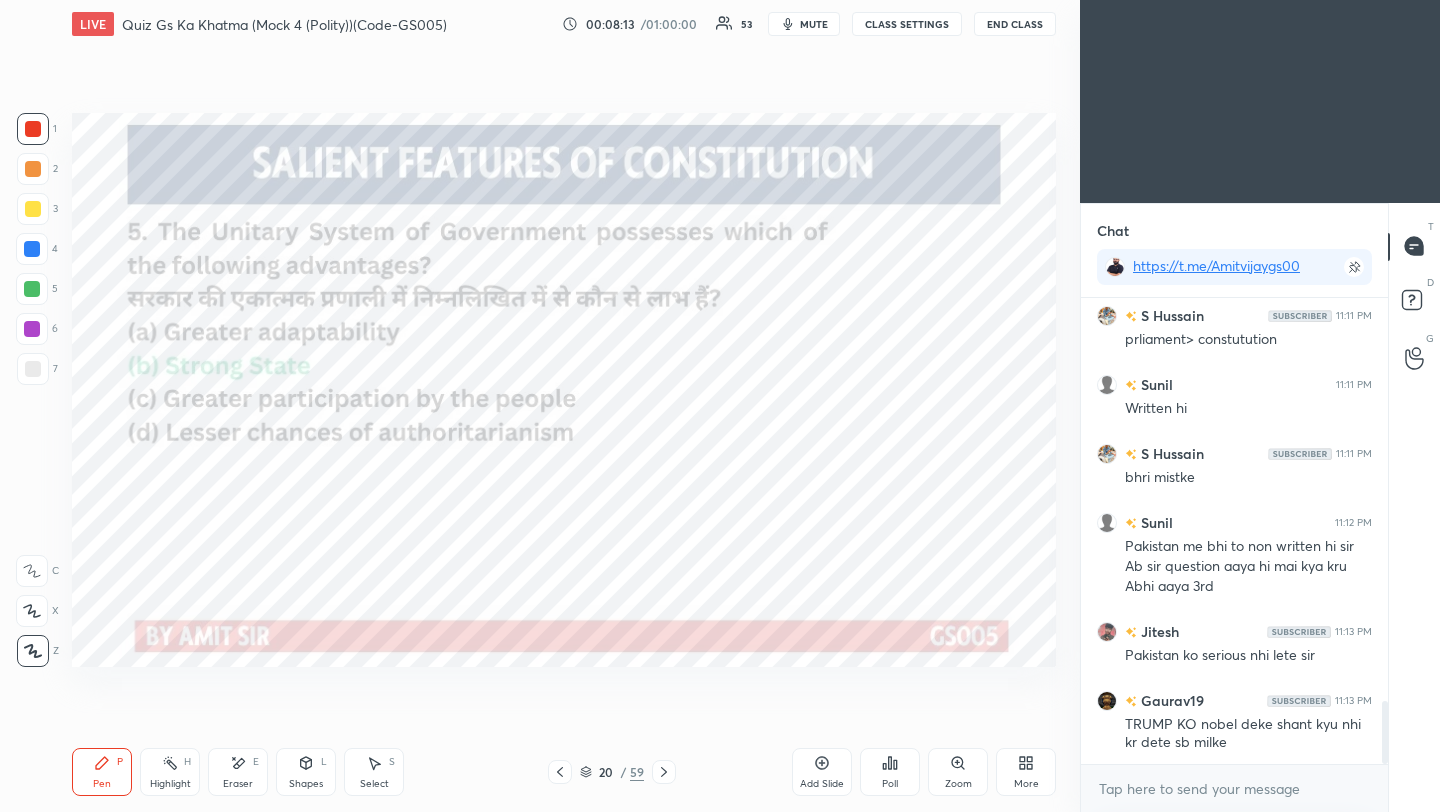 click at bounding box center [664, 772] 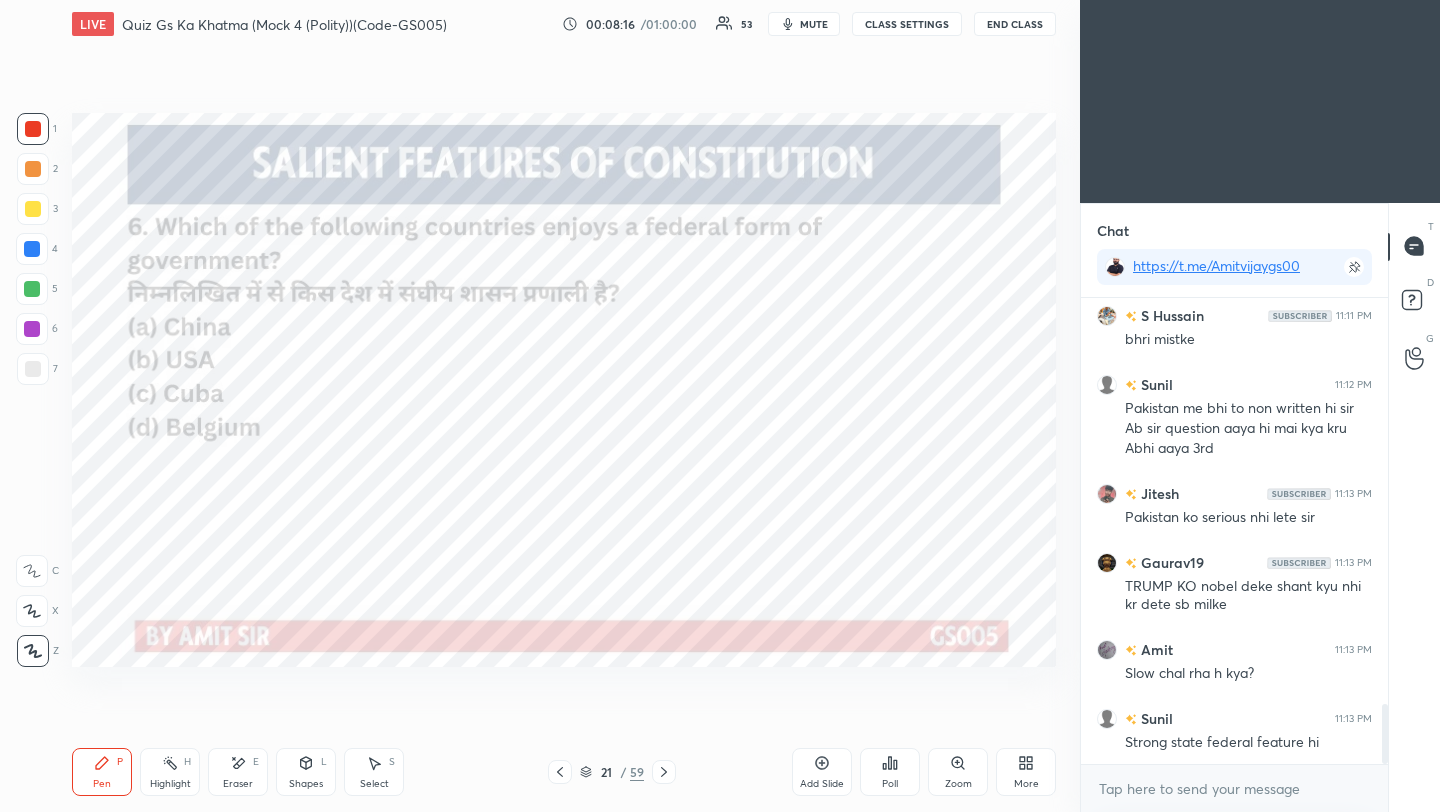 click on "Poll" at bounding box center (890, 772) 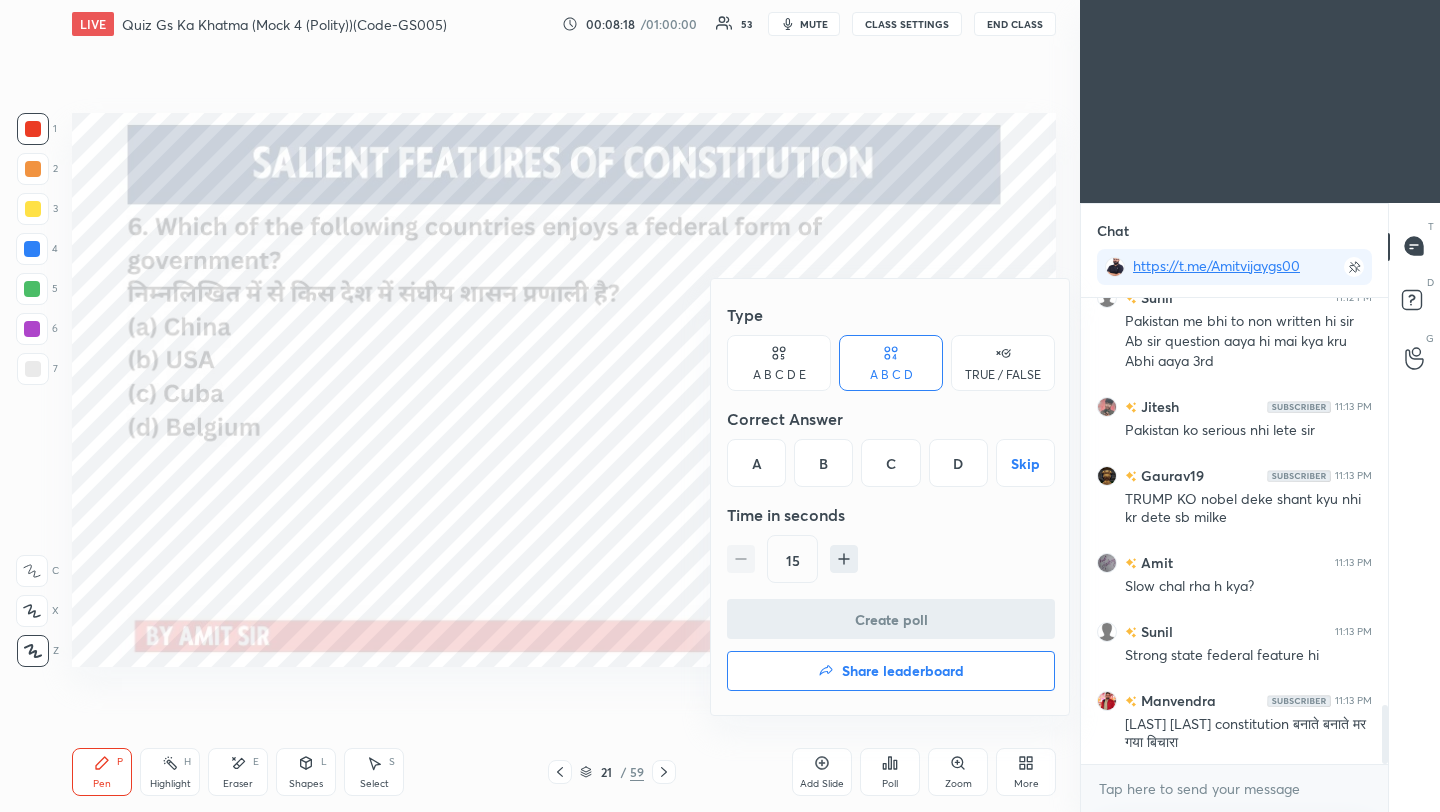 drag, startPoint x: 828, startPoint y: 474, endPoint x: 823, endPoint y: 553, distance: 79.15807 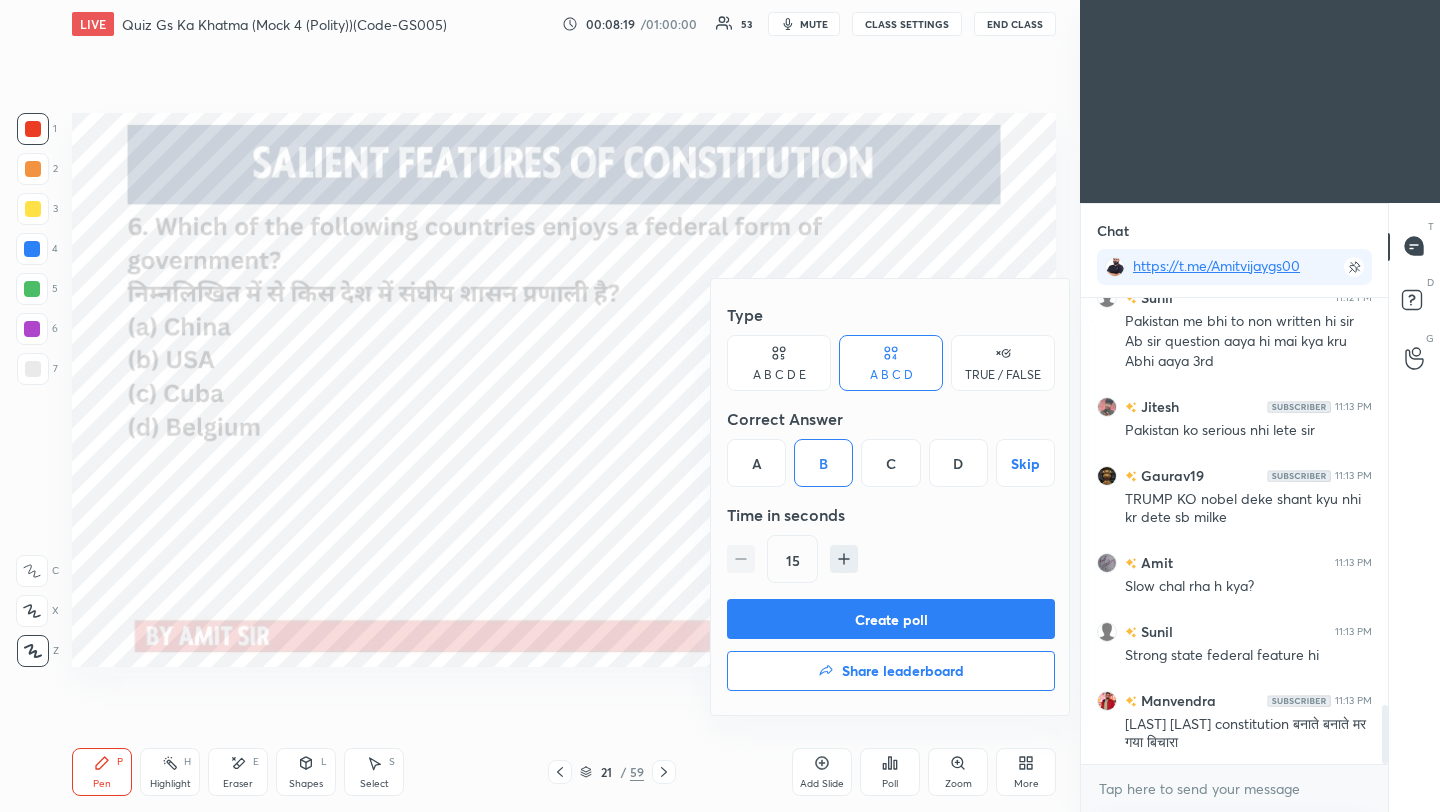 click on "Create poll" at bounding box center [891, 619] 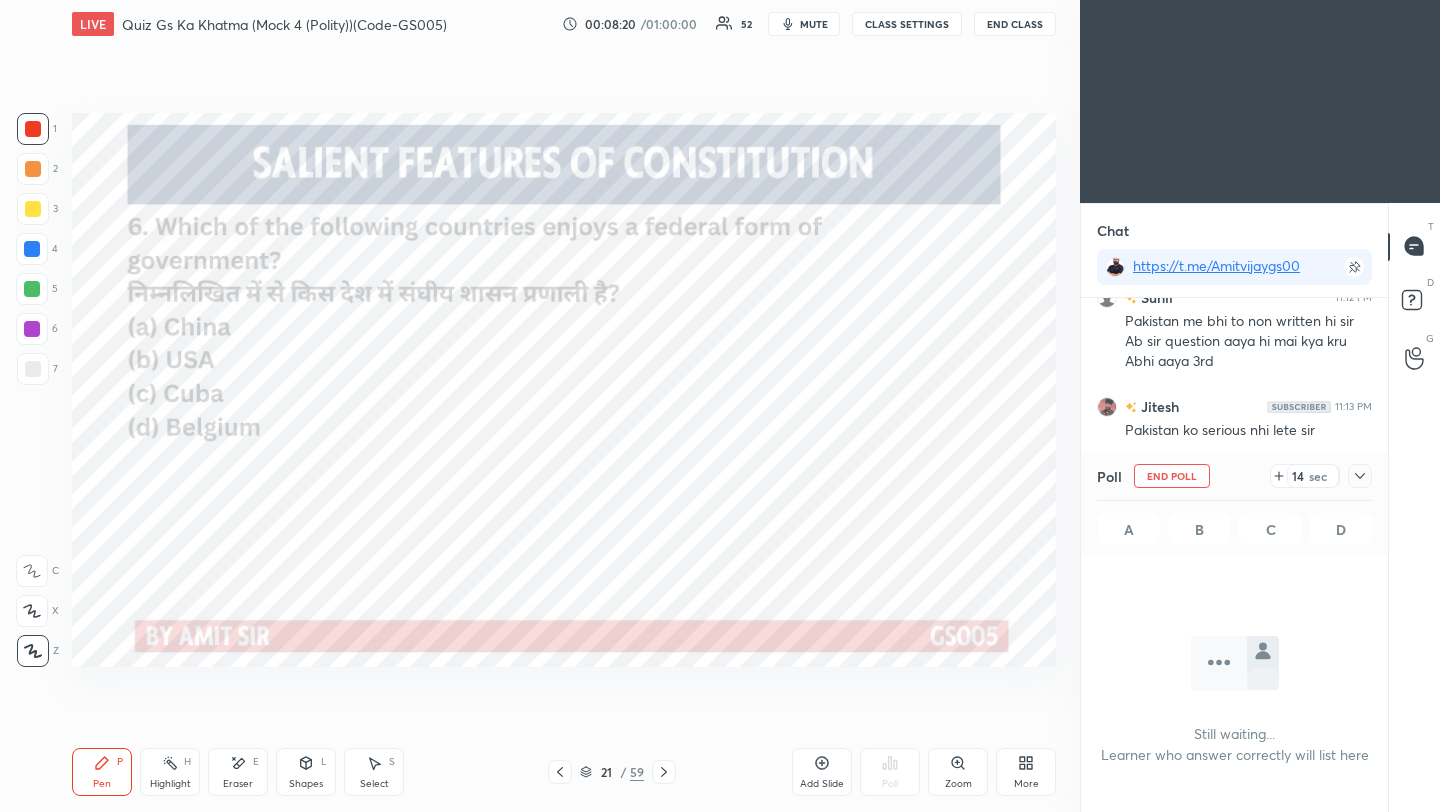 click 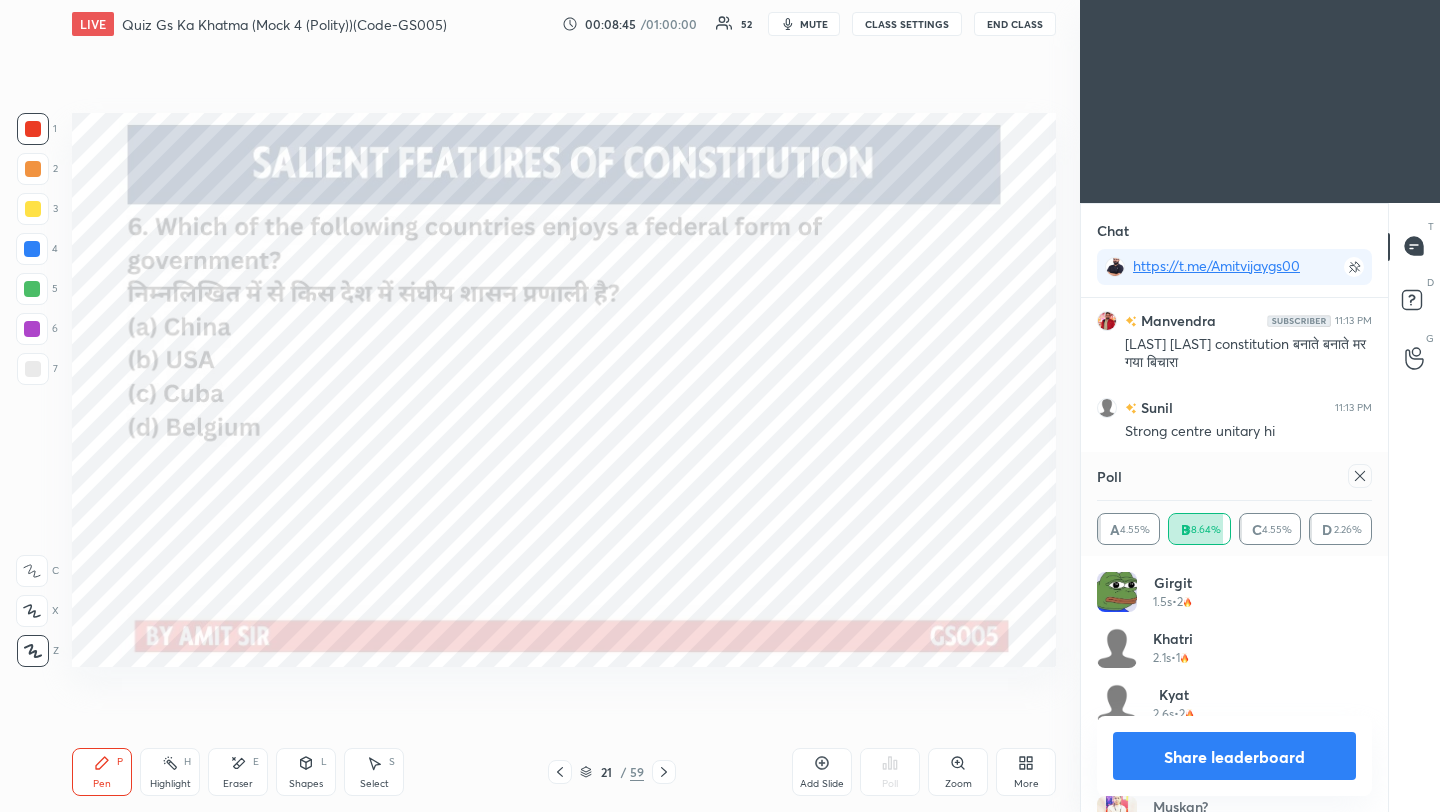 click 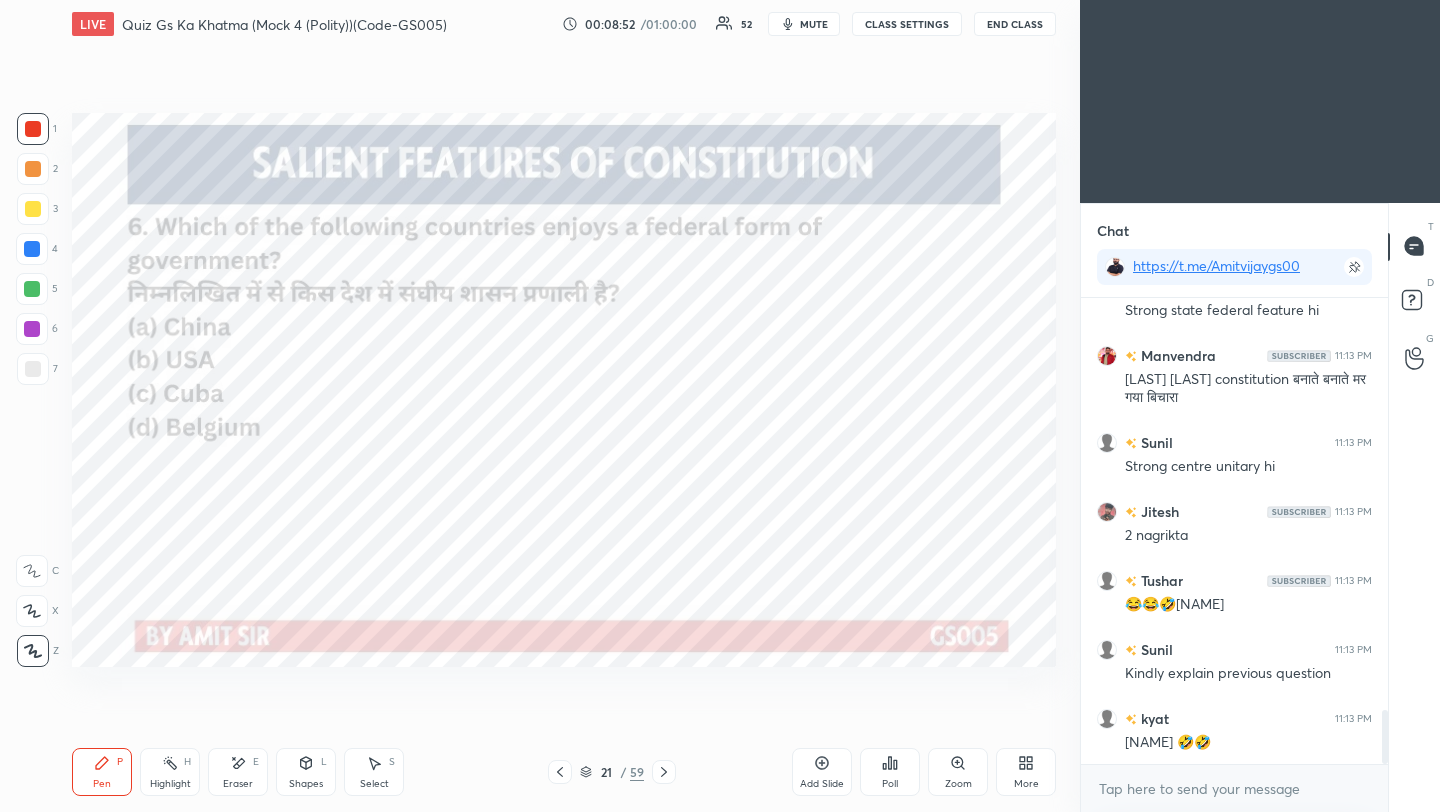 click 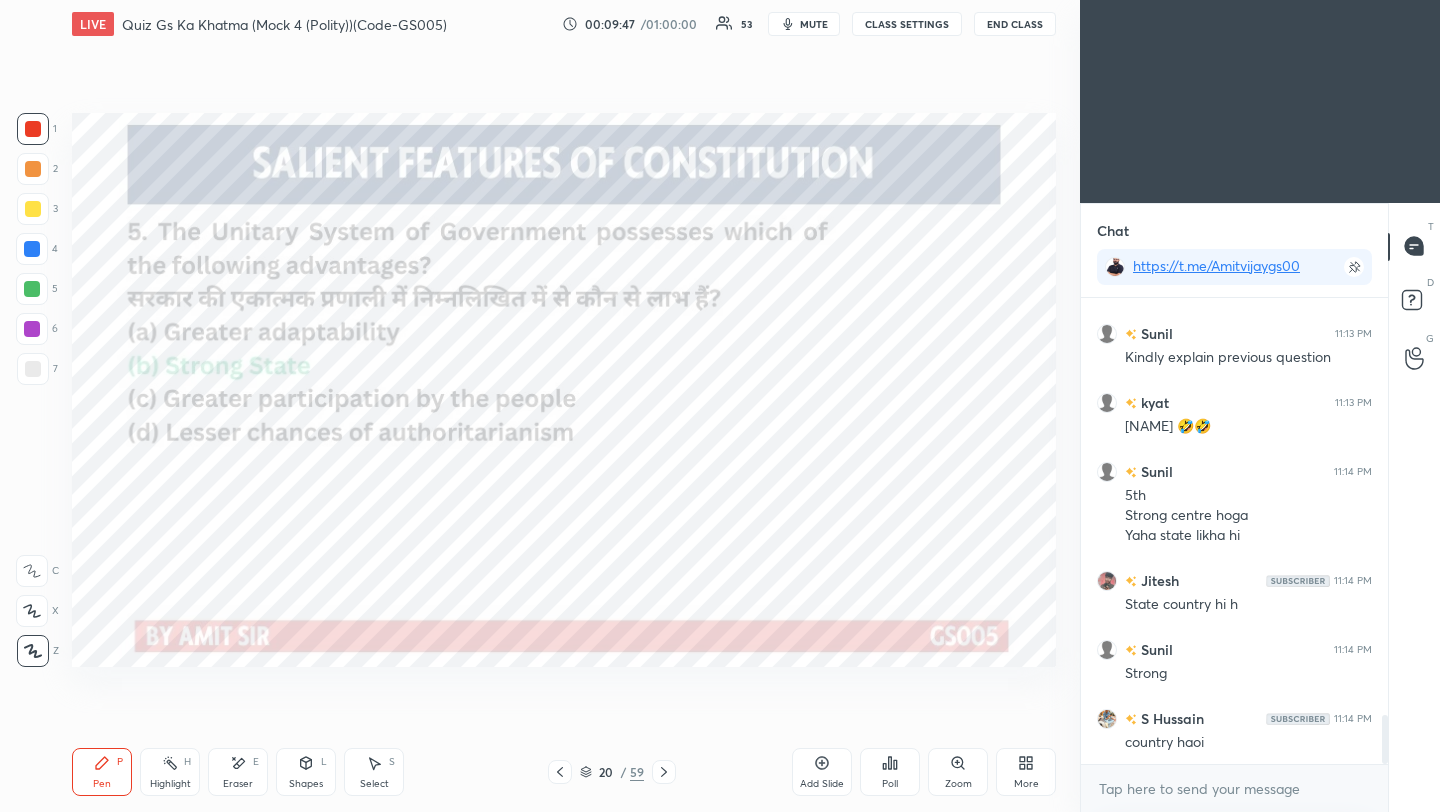 scroll, scrollTop: 3957, scrollLeft: 0, axis: vertical 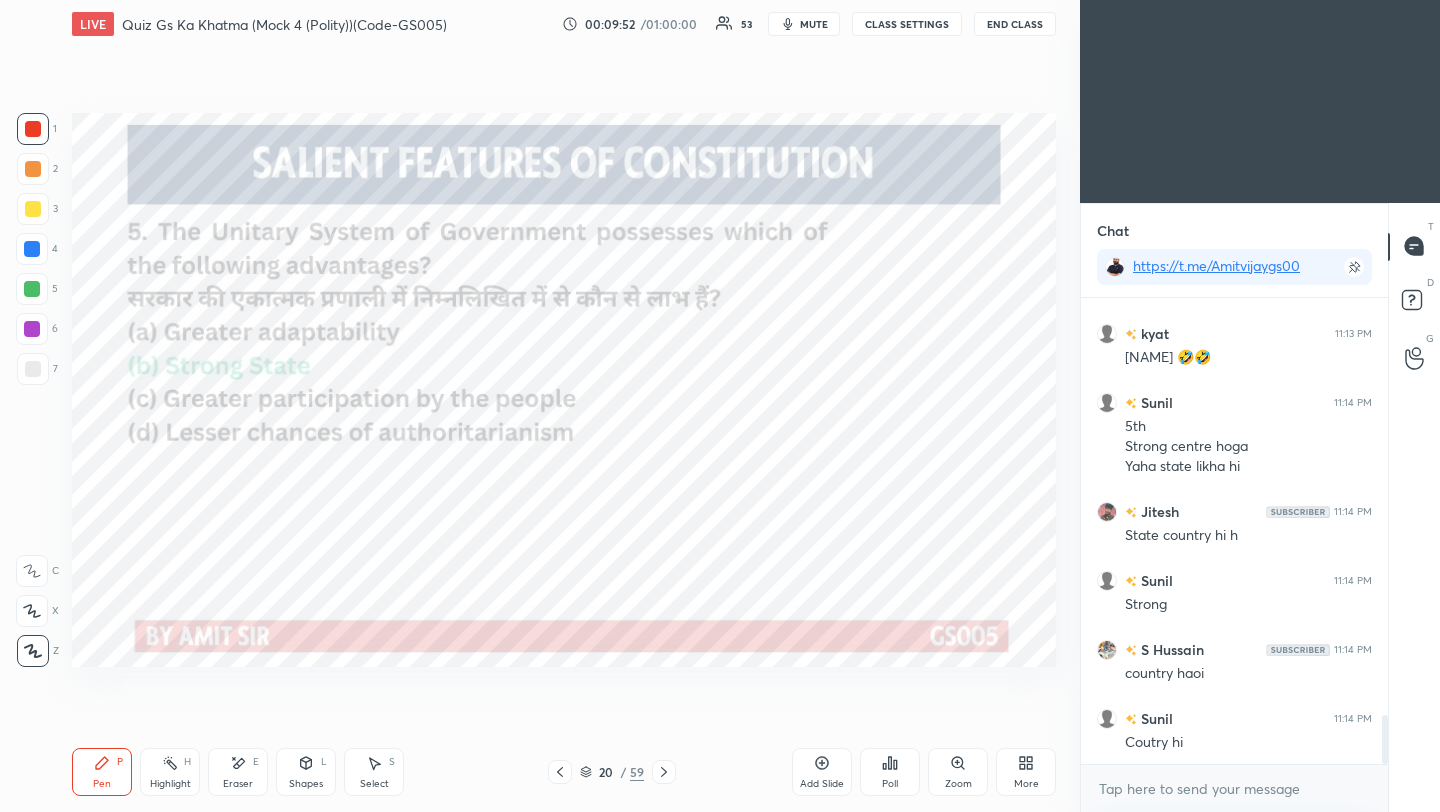 click 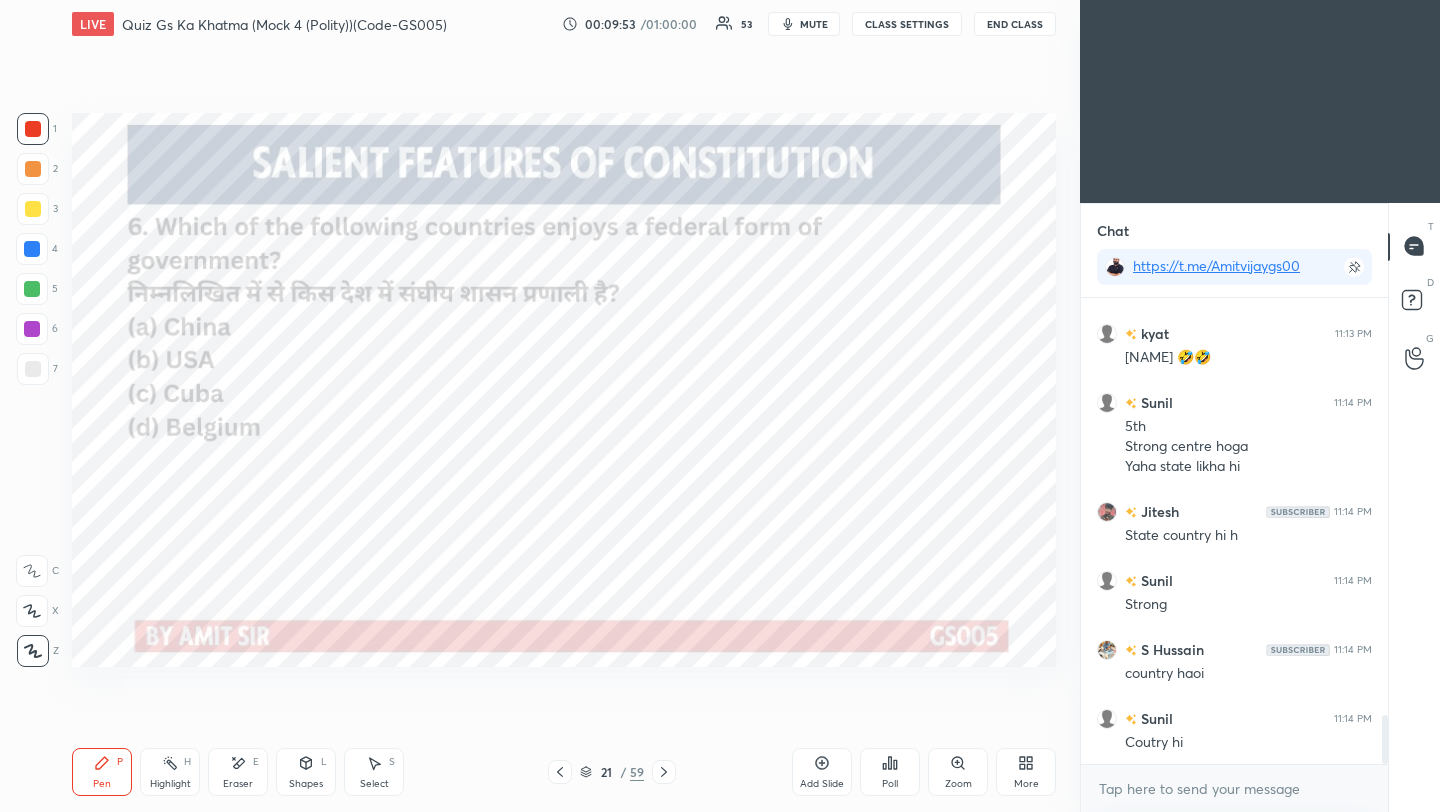 click 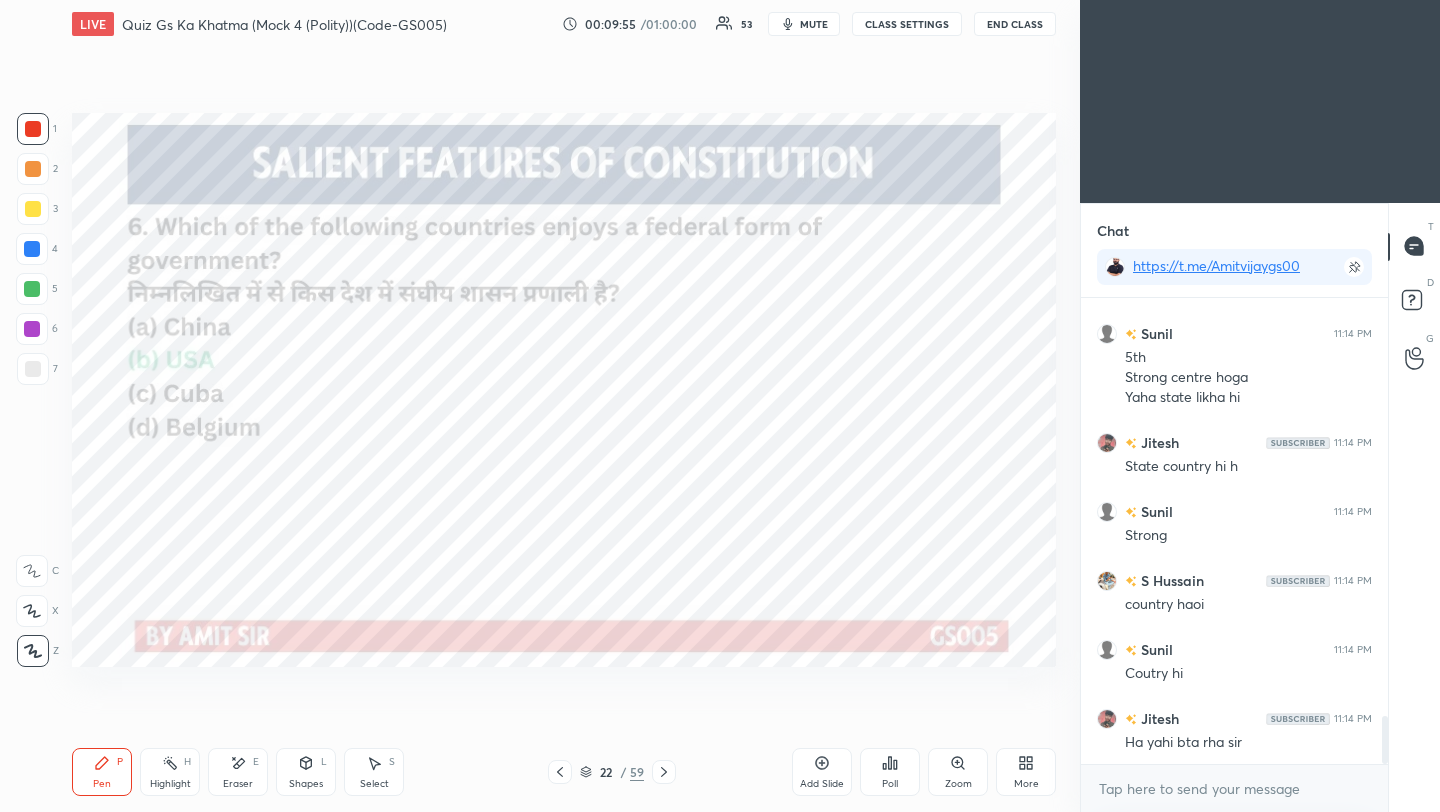 scroll, scrollTop: 4095, scrollLeft: 0, axis: vertical 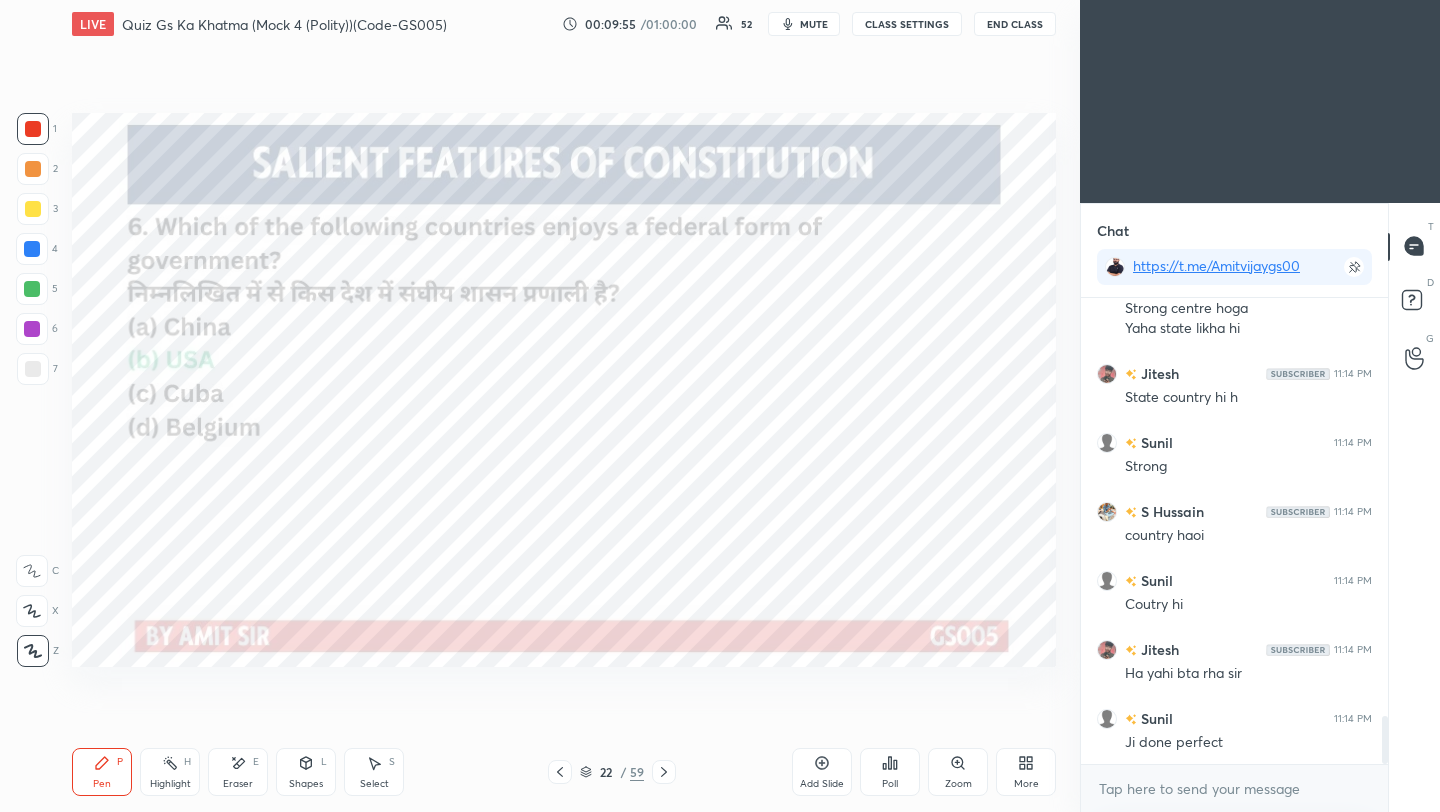 click at bounding box center [664, 772] 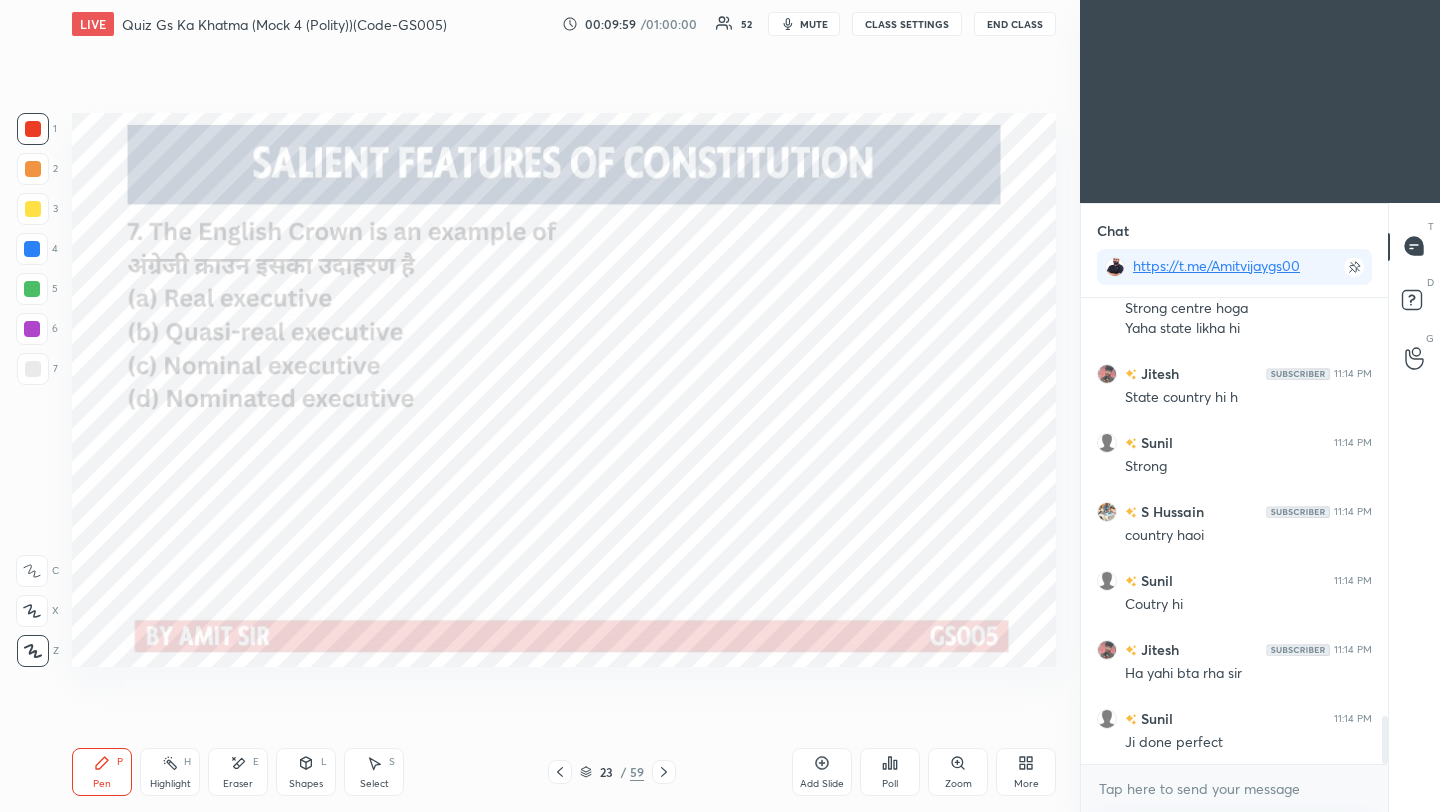 click on "Poll" at bounding box center [890, 772] 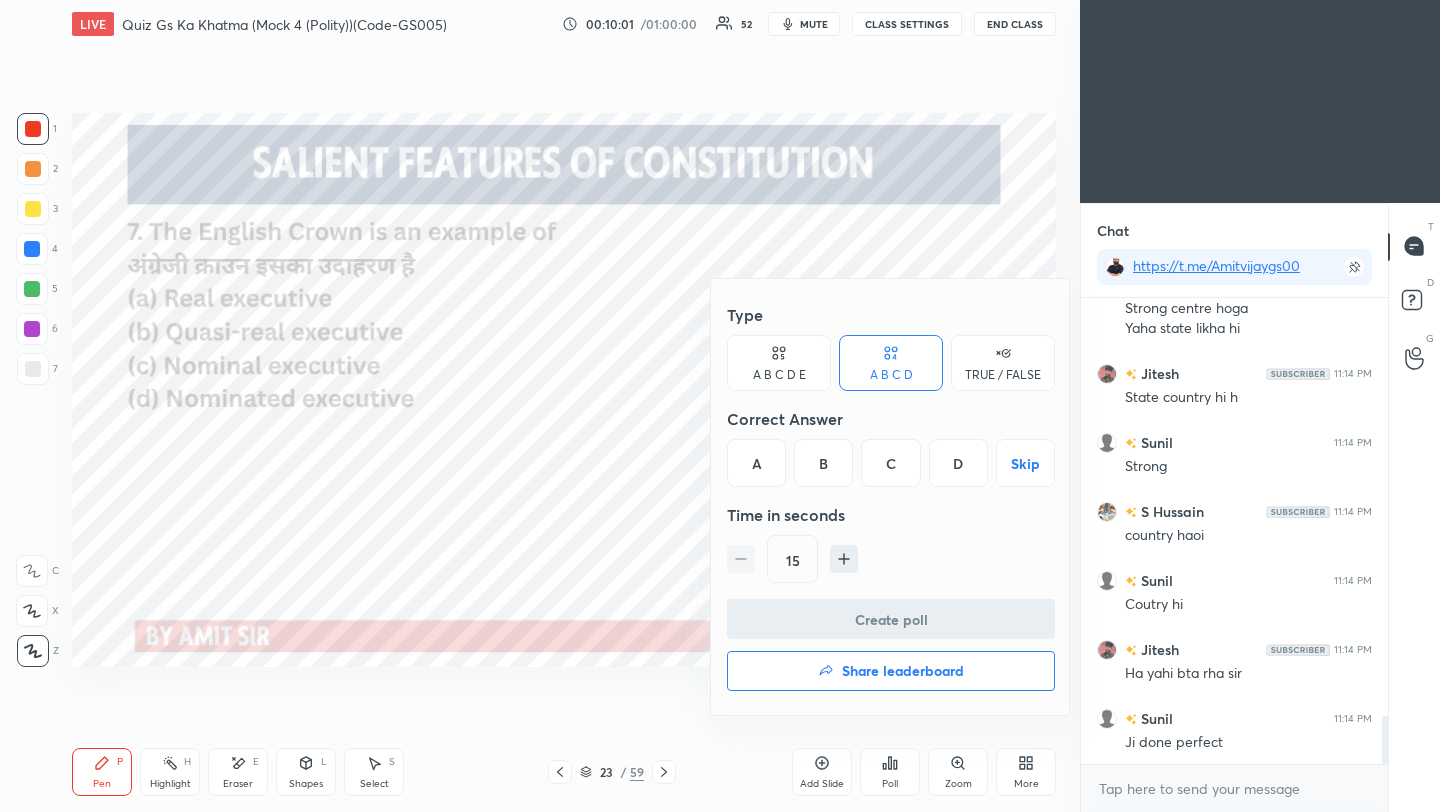 click on "C" at bounding box center (890, 463) 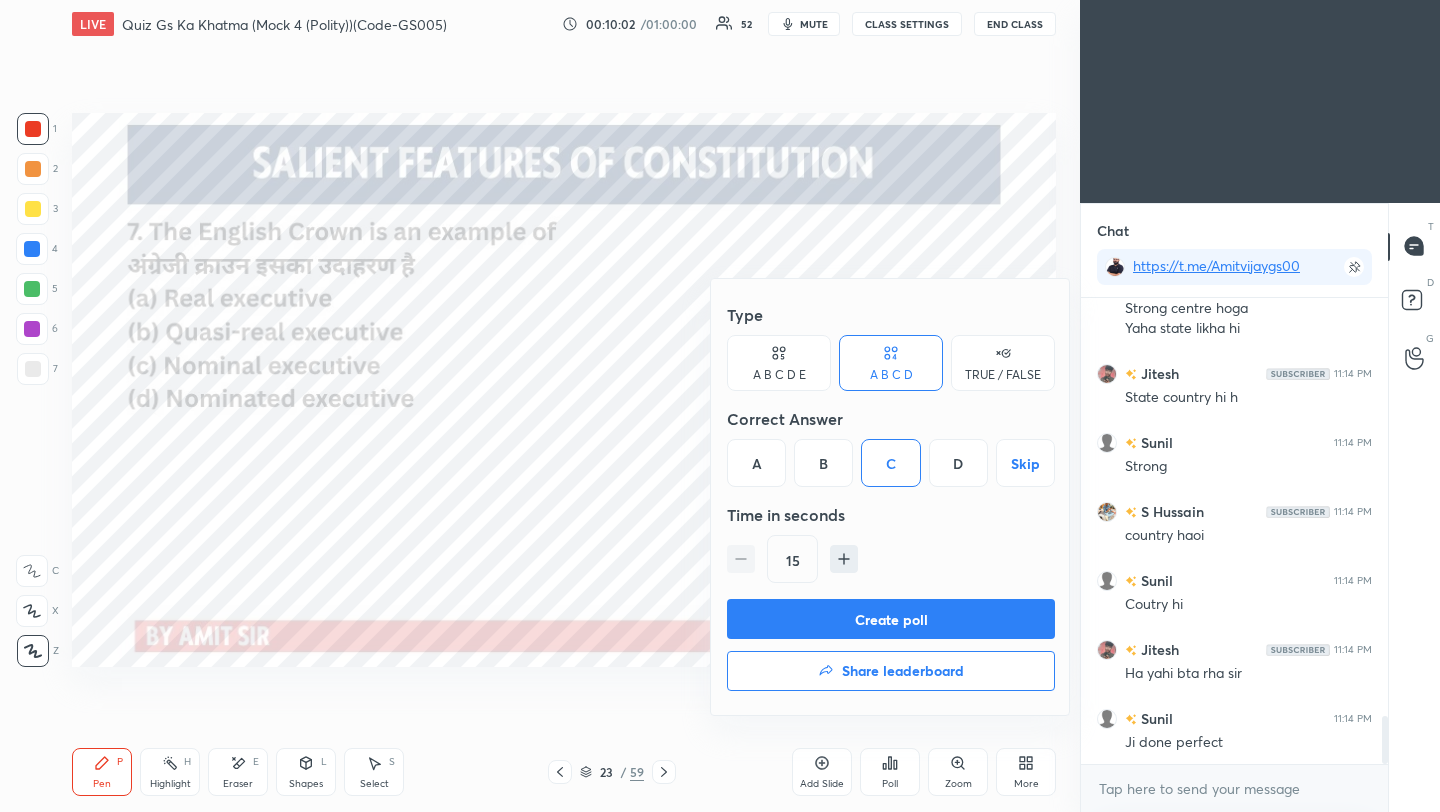 click on "Create poll" at bounding box center (891, 619) 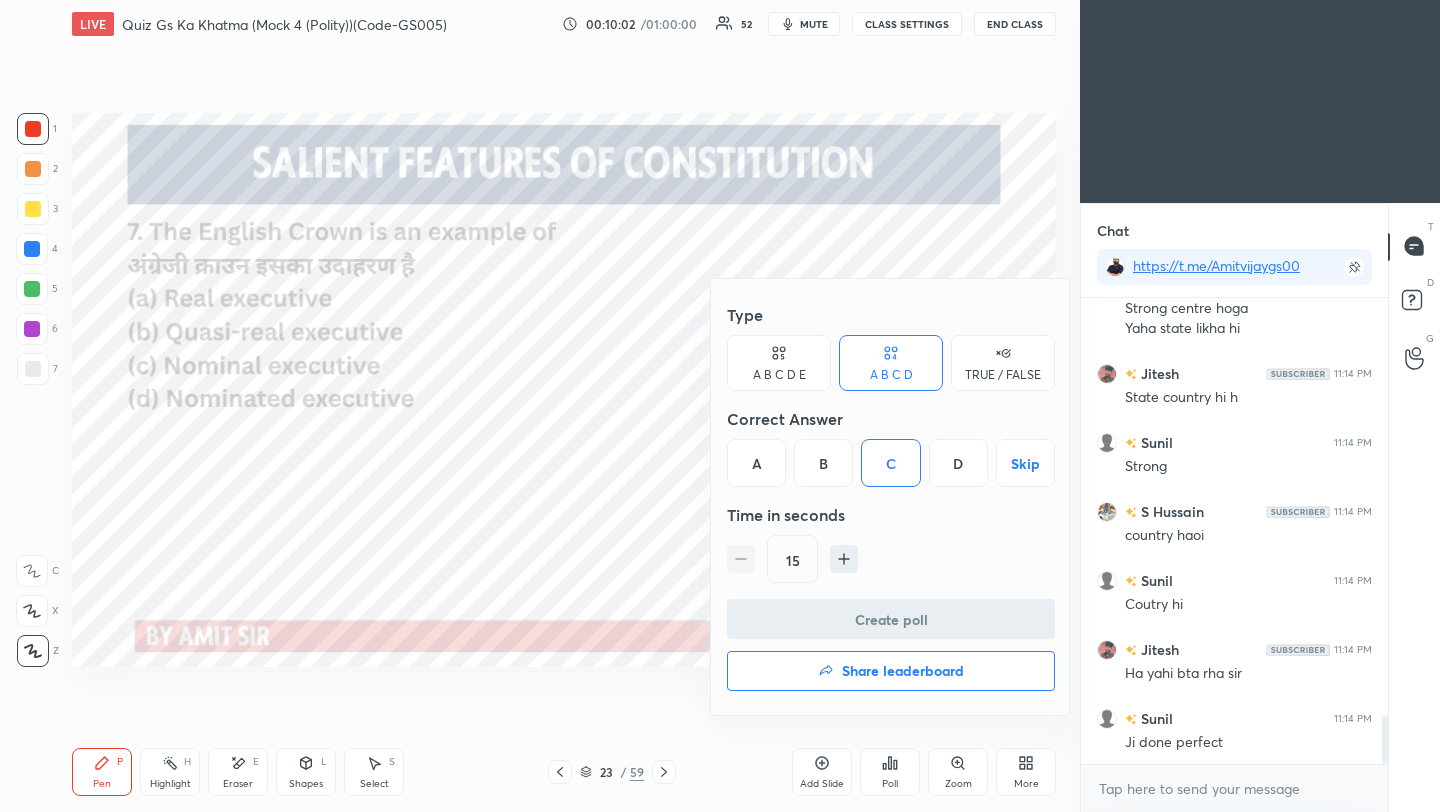 scroll, scrollTop: 418, scrollLeft: 301, axis: both 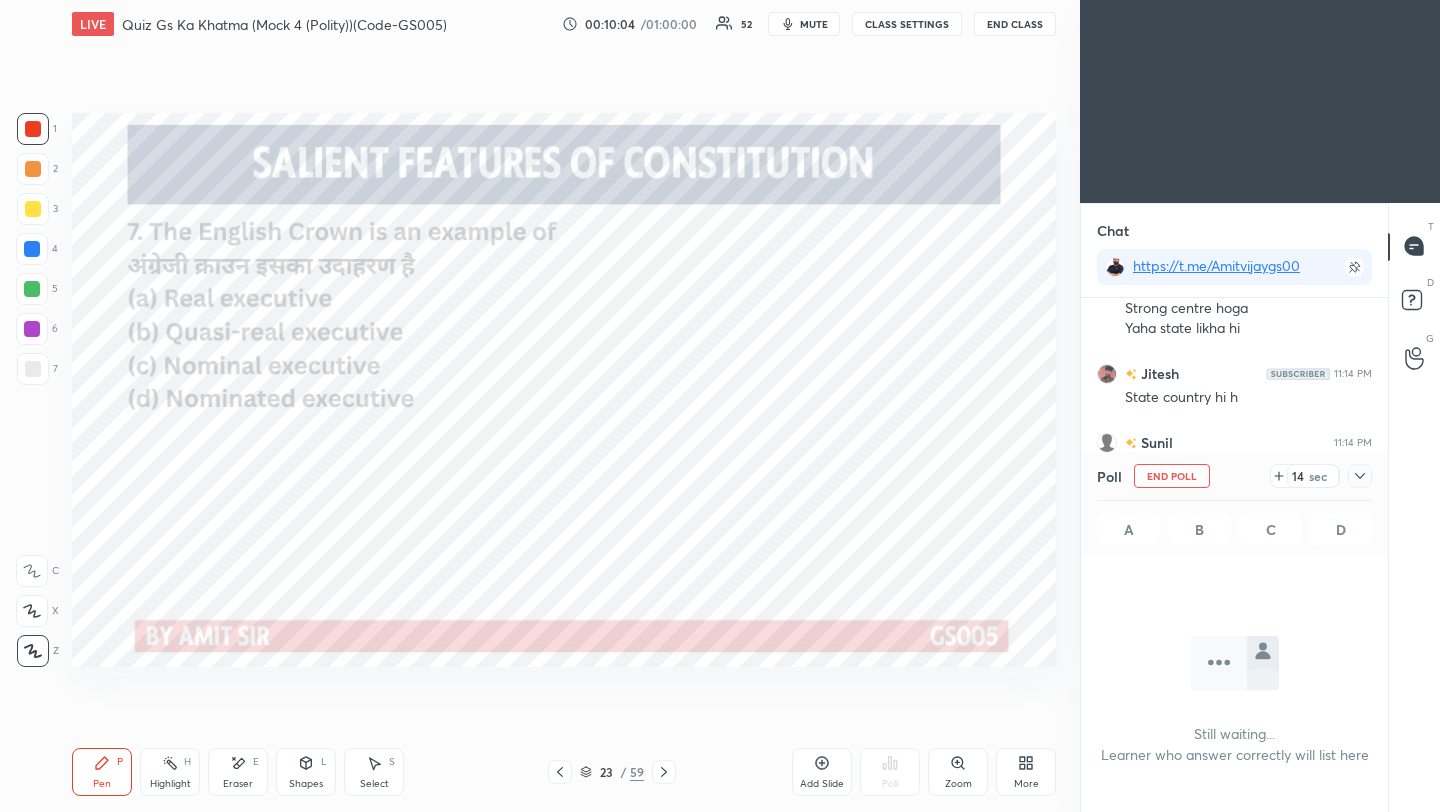click 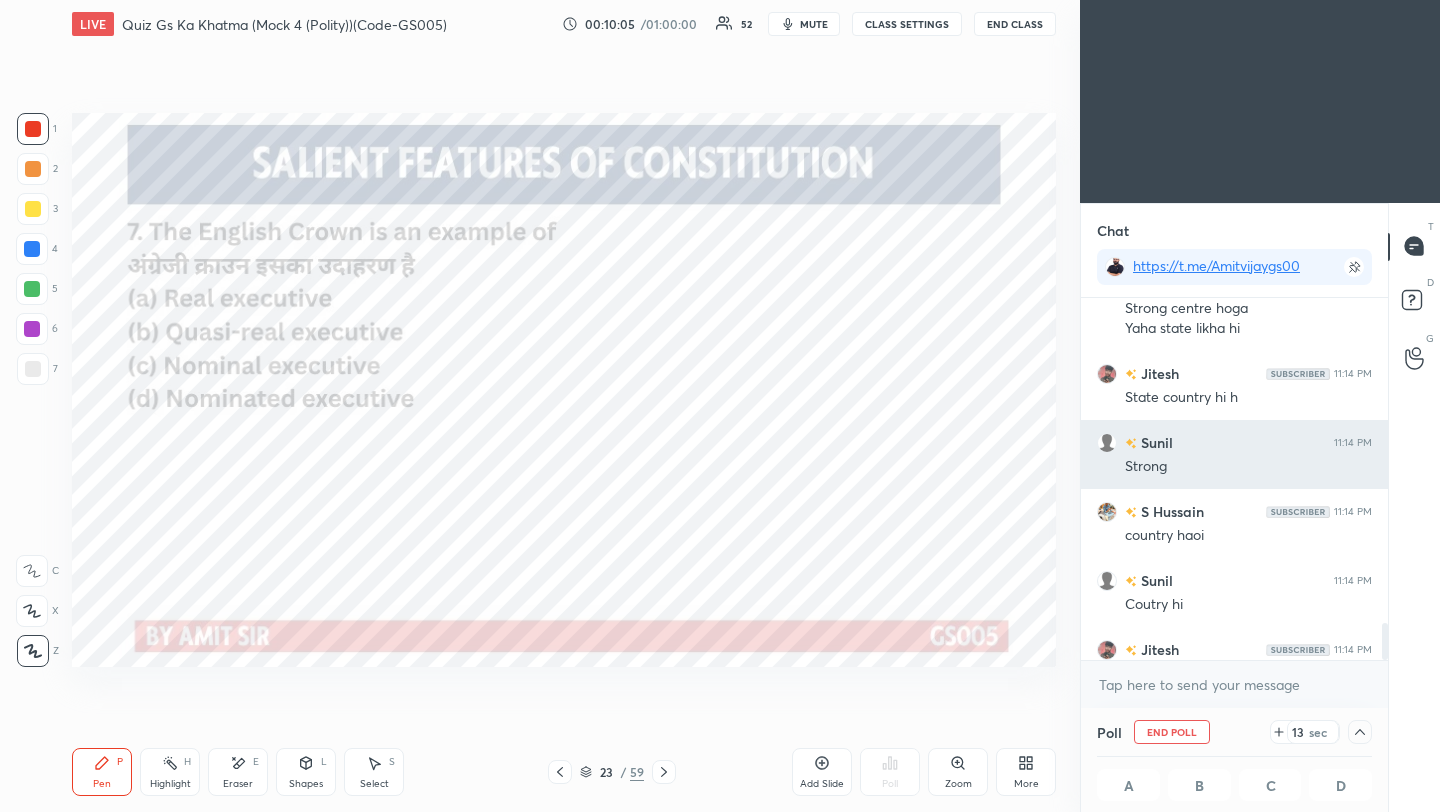 scroll, scrollTop: 1, scrollLeft: 7, axis: both 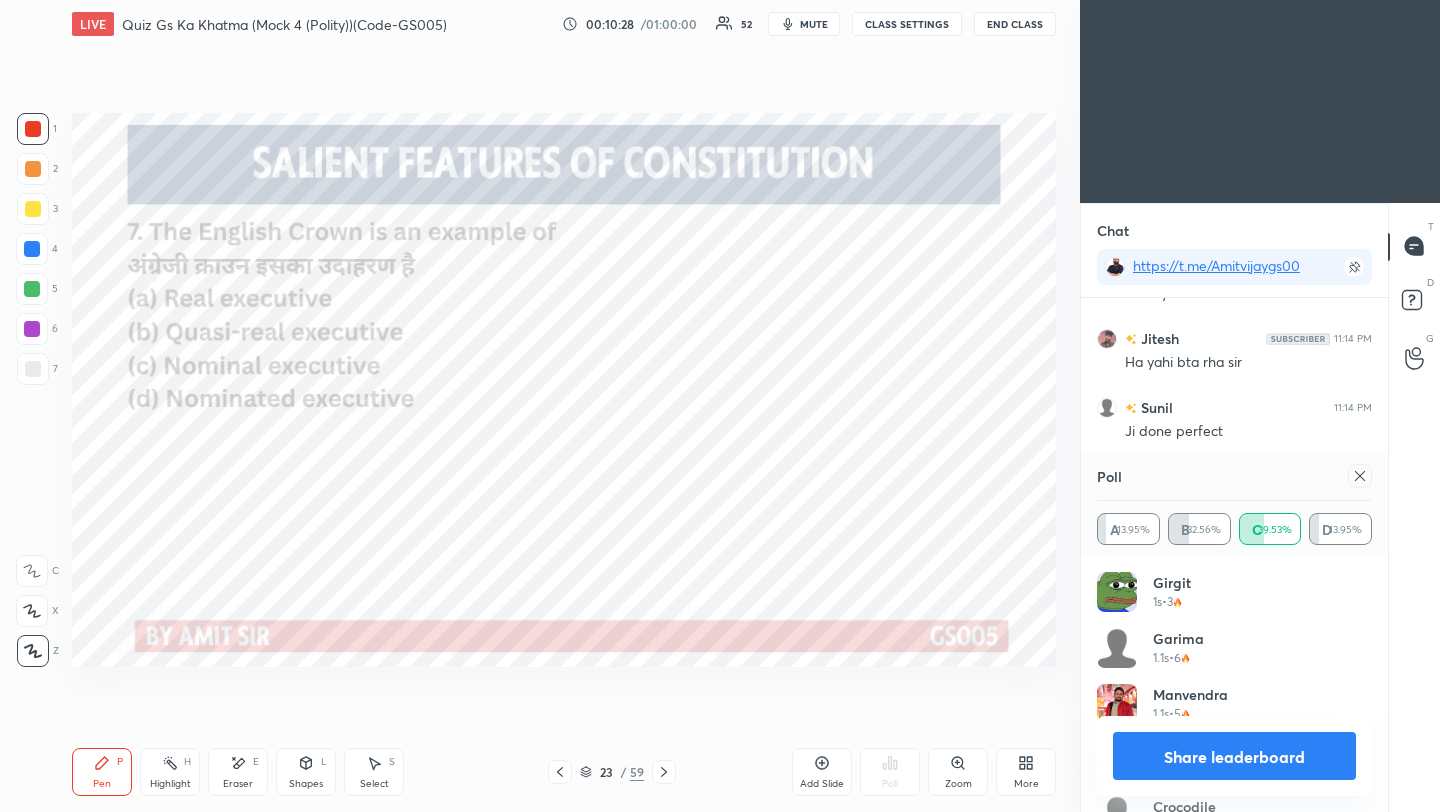 click 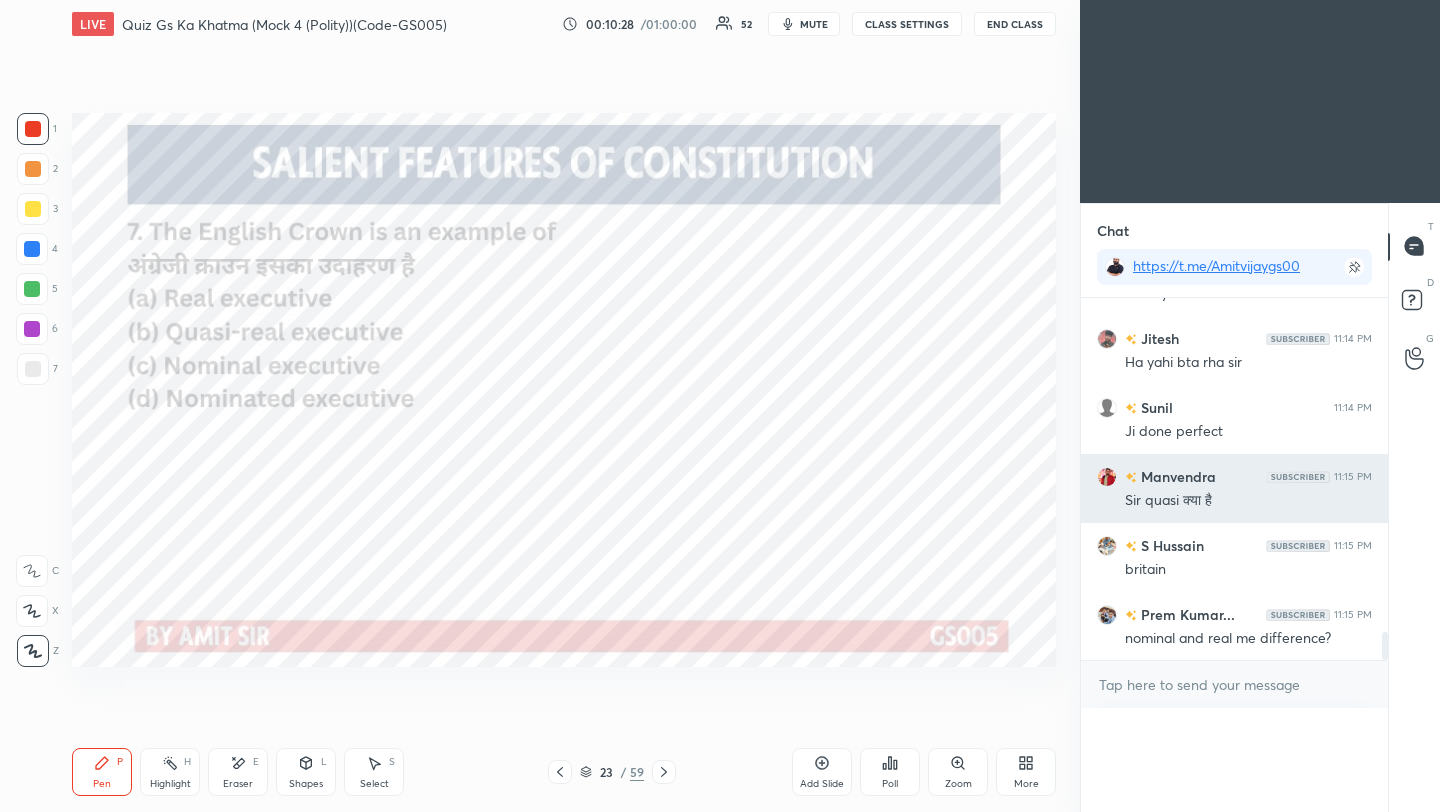 scroll, scrollTop: 0, scrollLeft: 0, axis: both 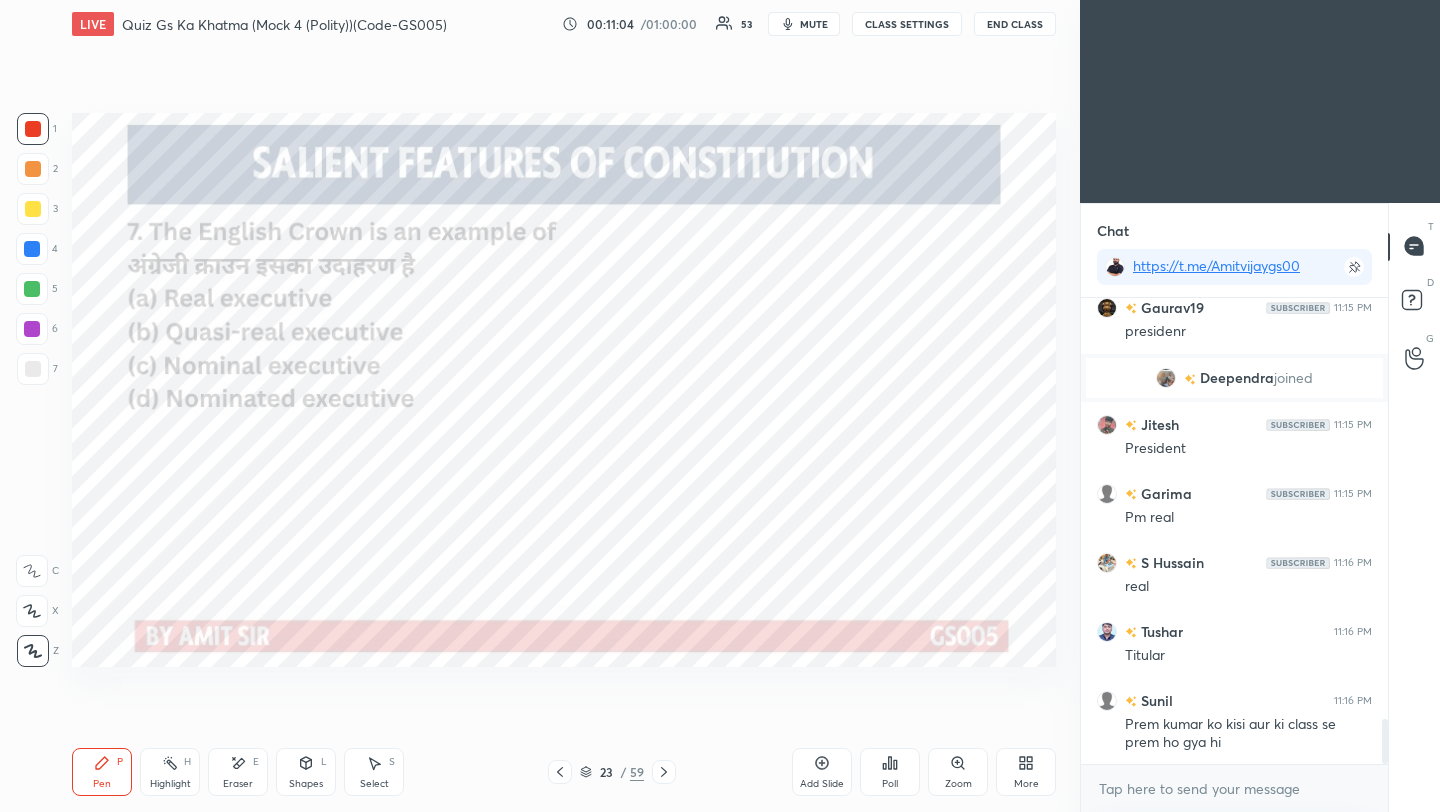 click 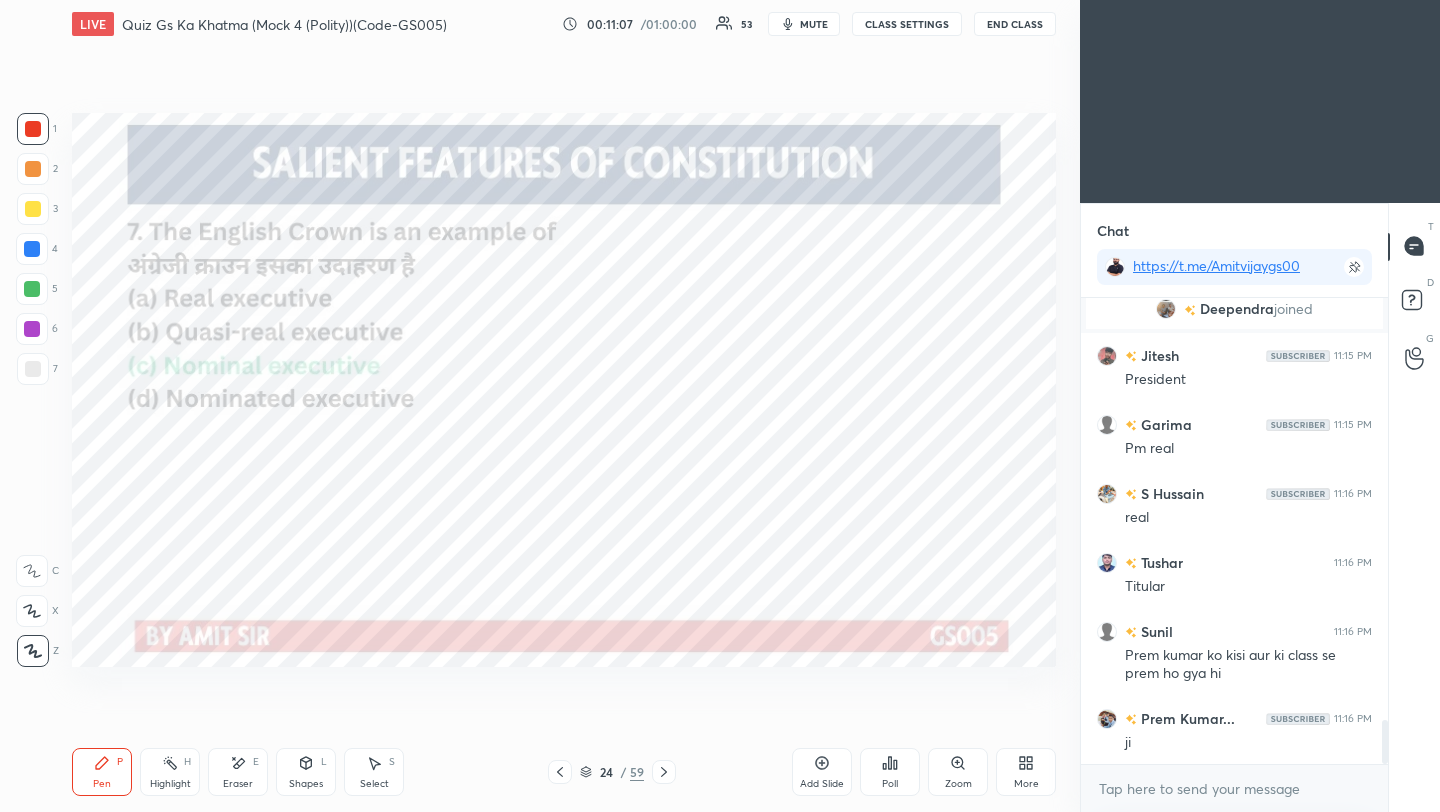 click 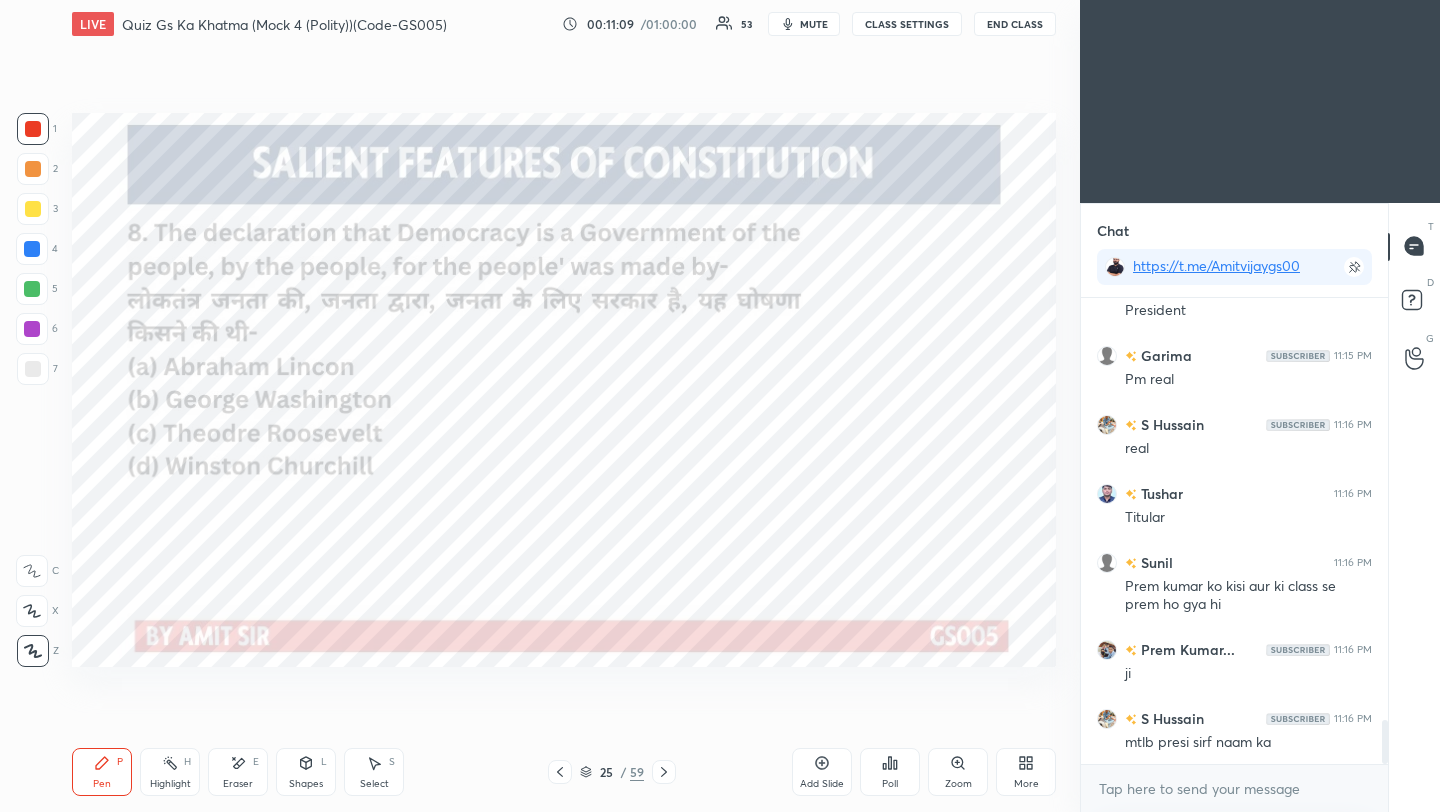 click on "Poll" at bounding box center (890, 772) 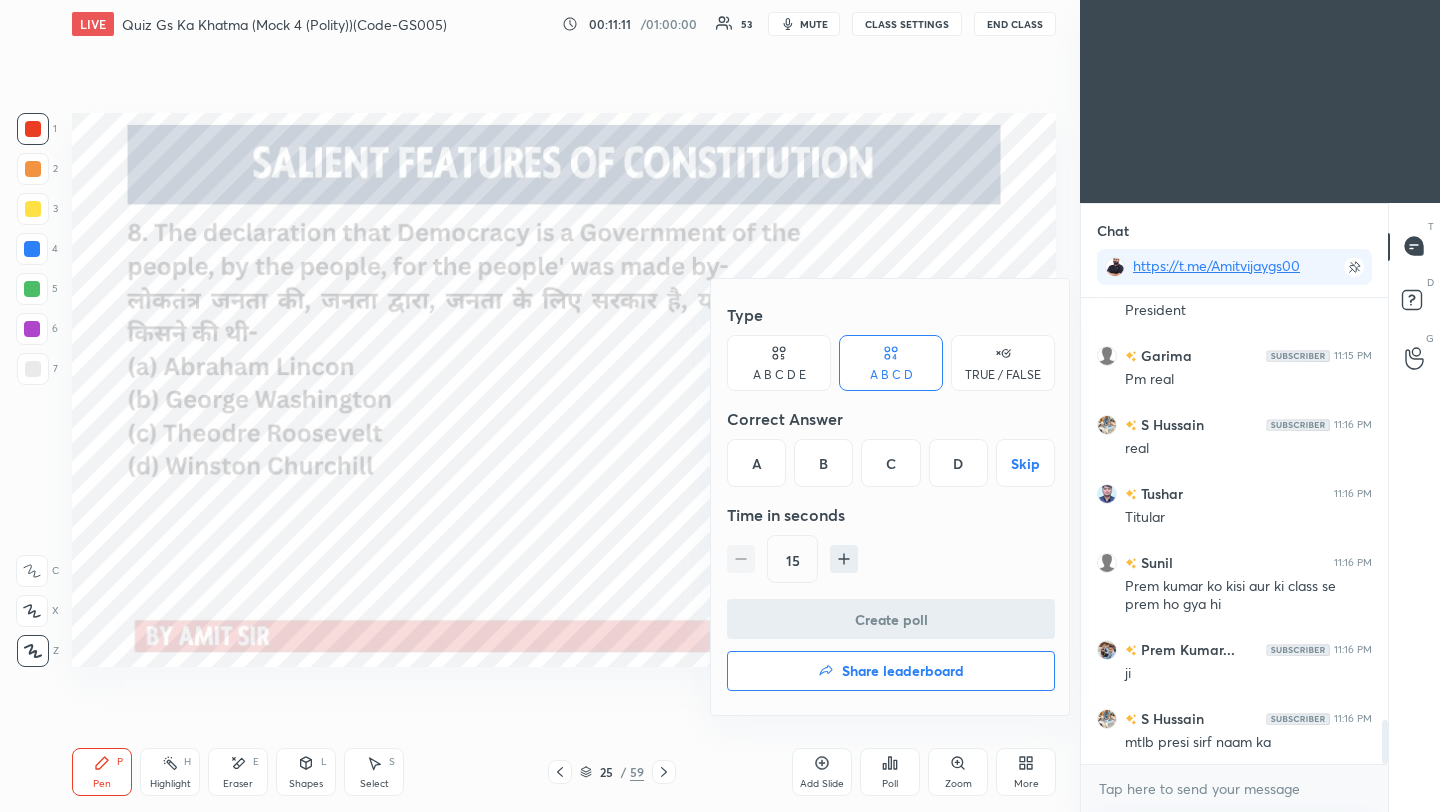 click on "A" at bounding box center [756, 463] 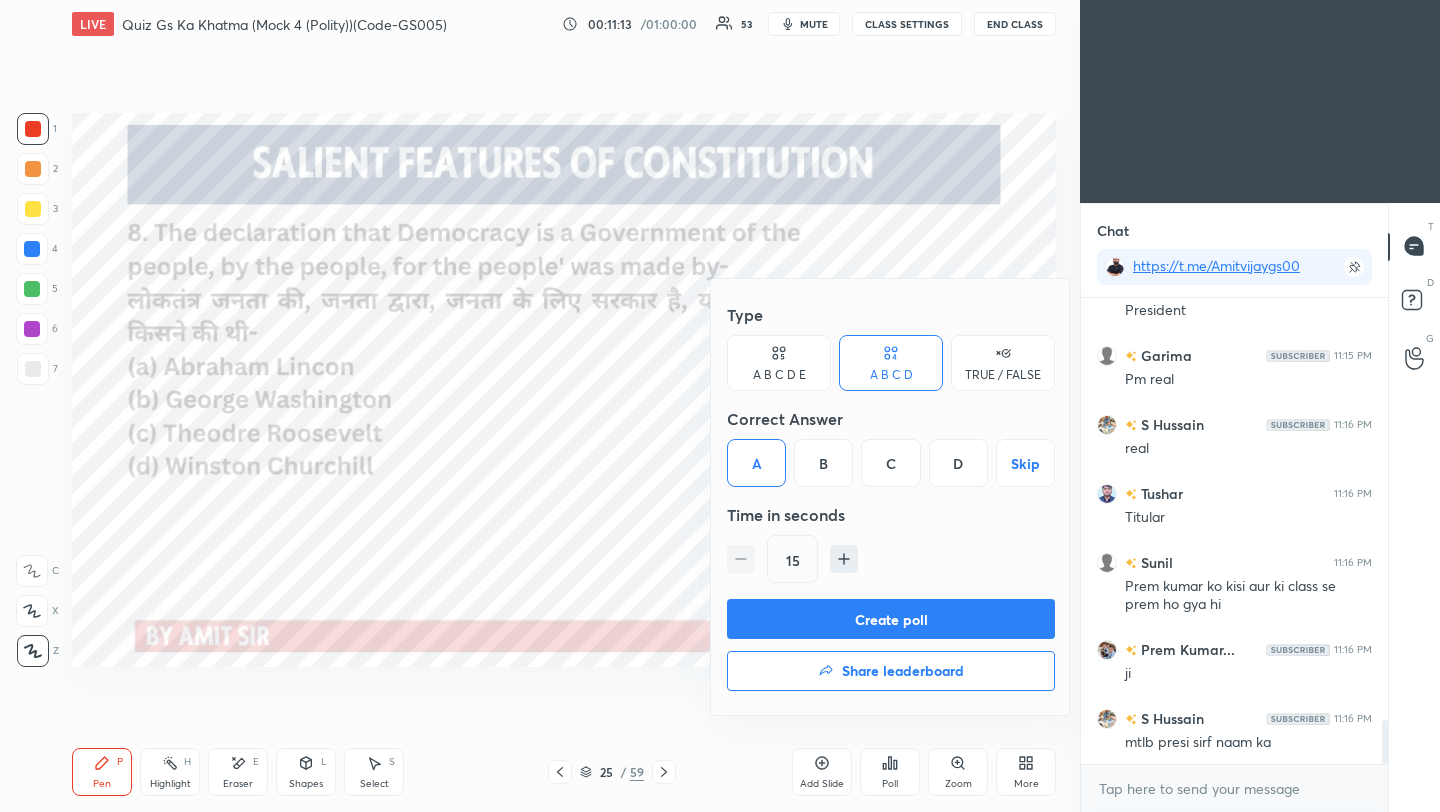 click on "Create poll" at bounding box center (891, 619) 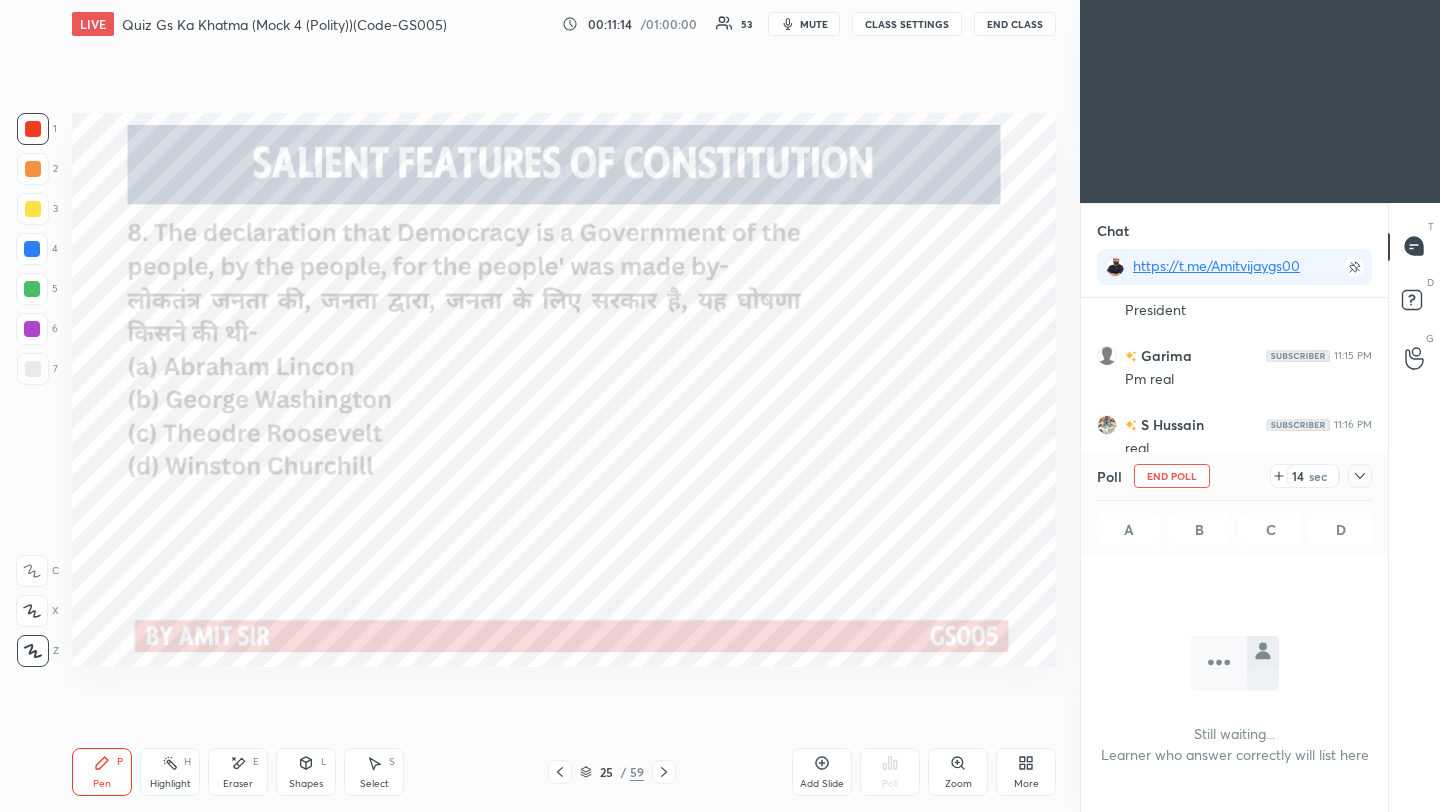click 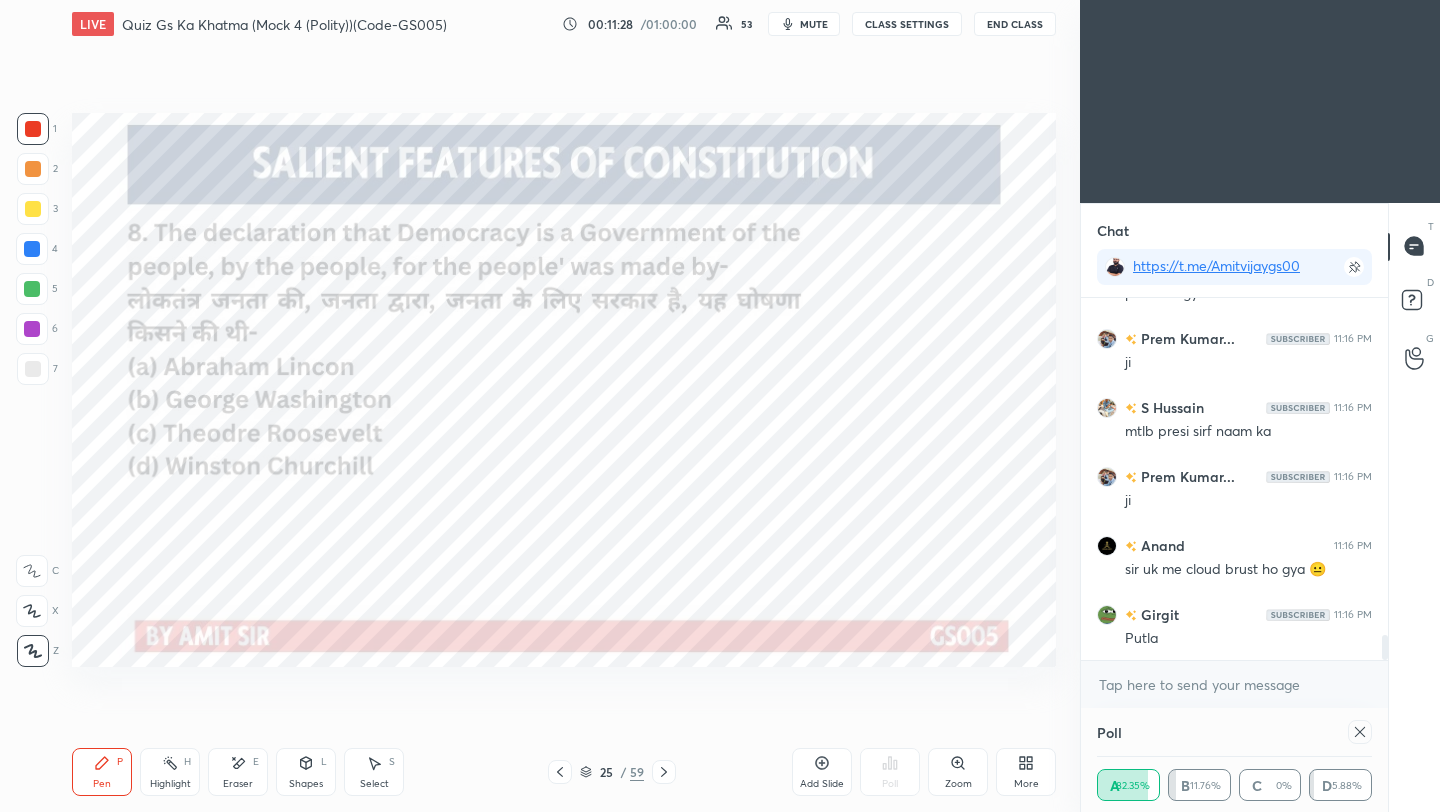 scroll, scrollTop: 6, scrollLeft: 7, axis: both 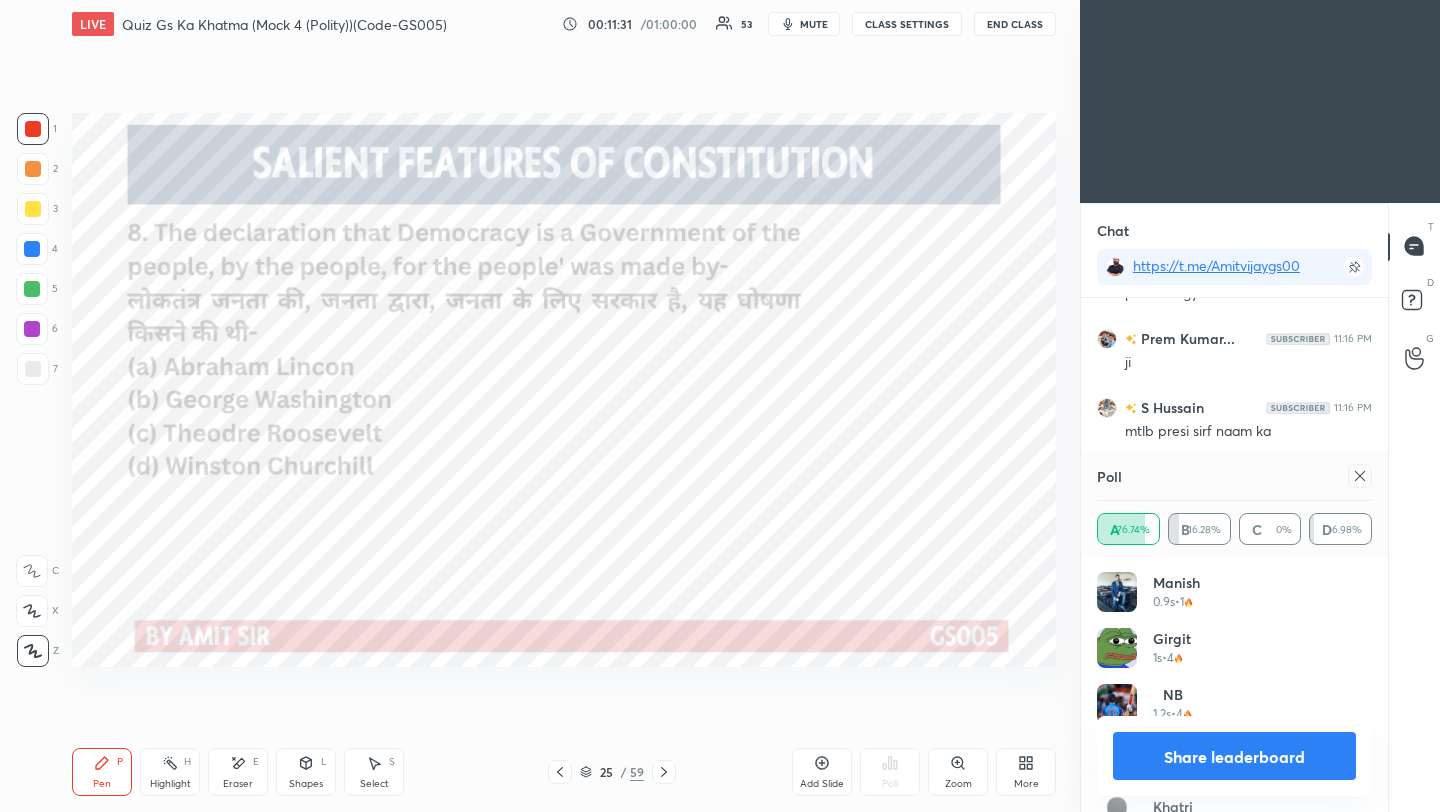 click 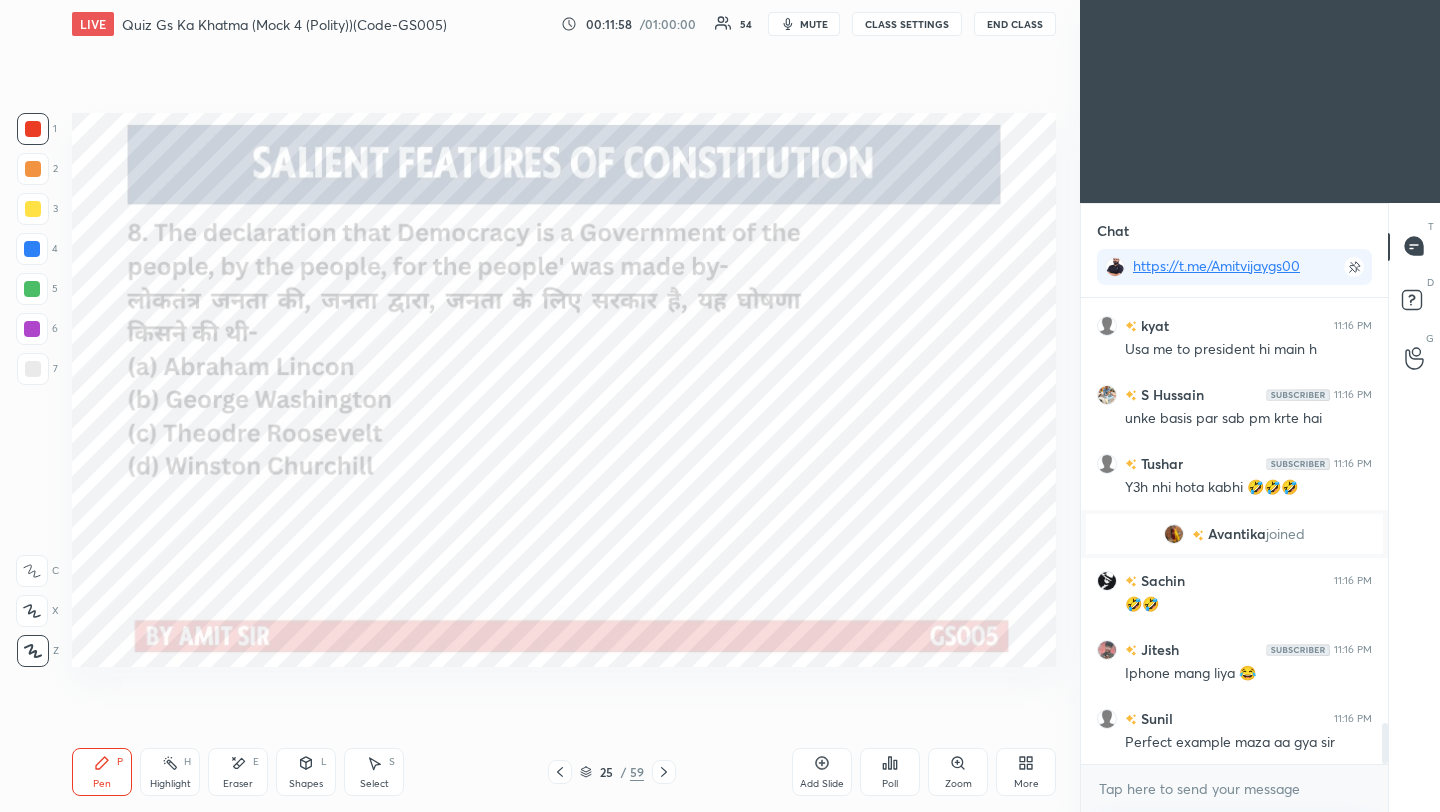 click 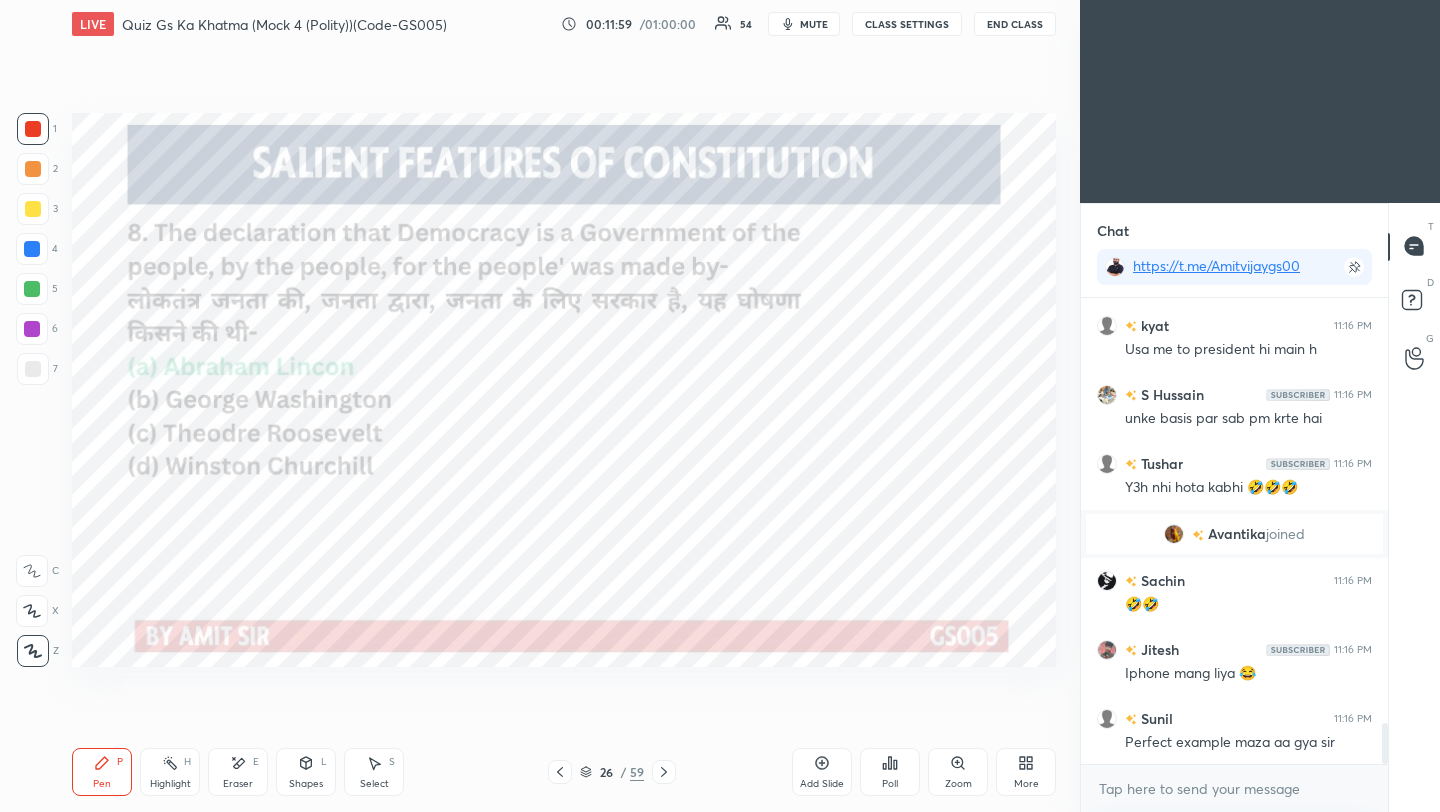click 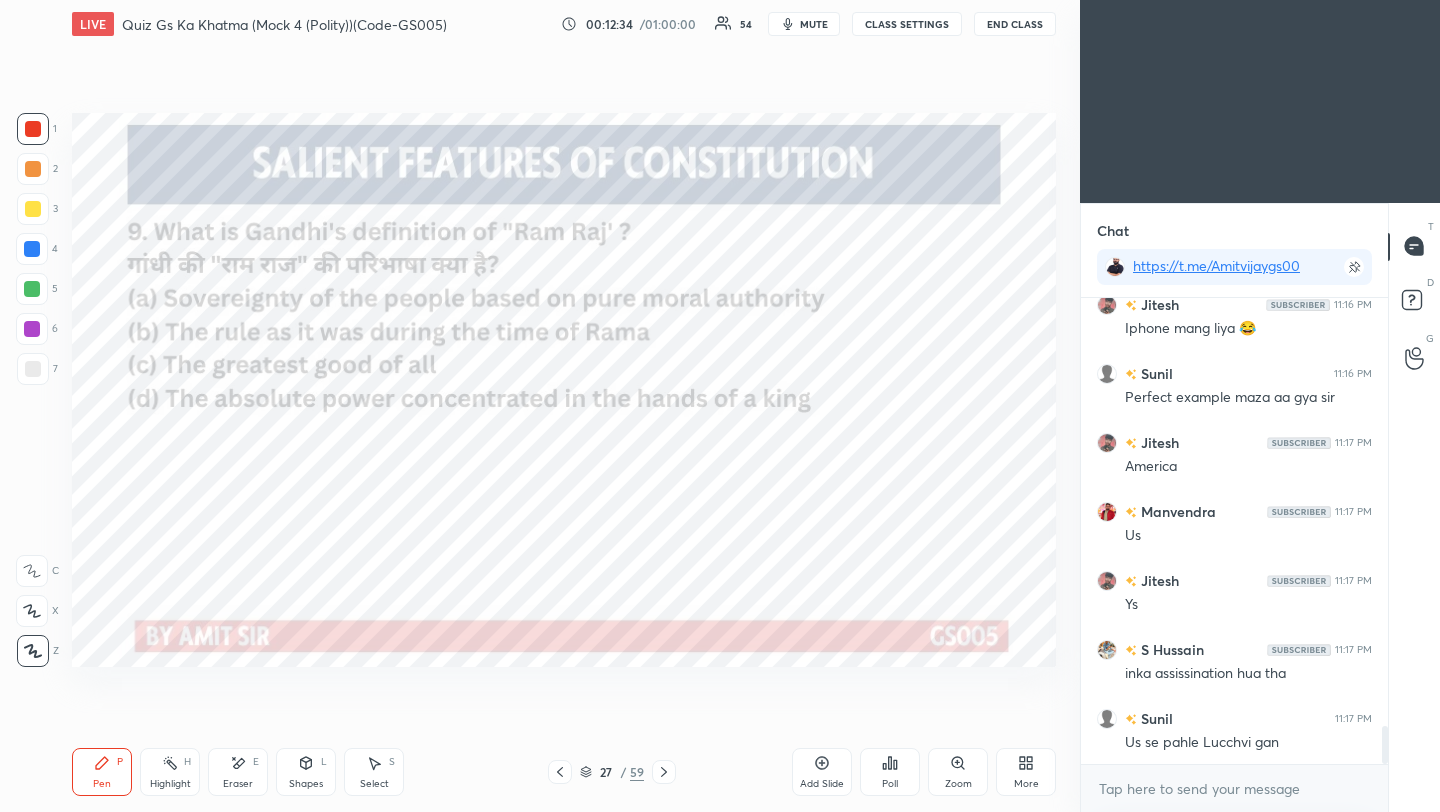 click on "Poll" at bounding box center [890, 772] 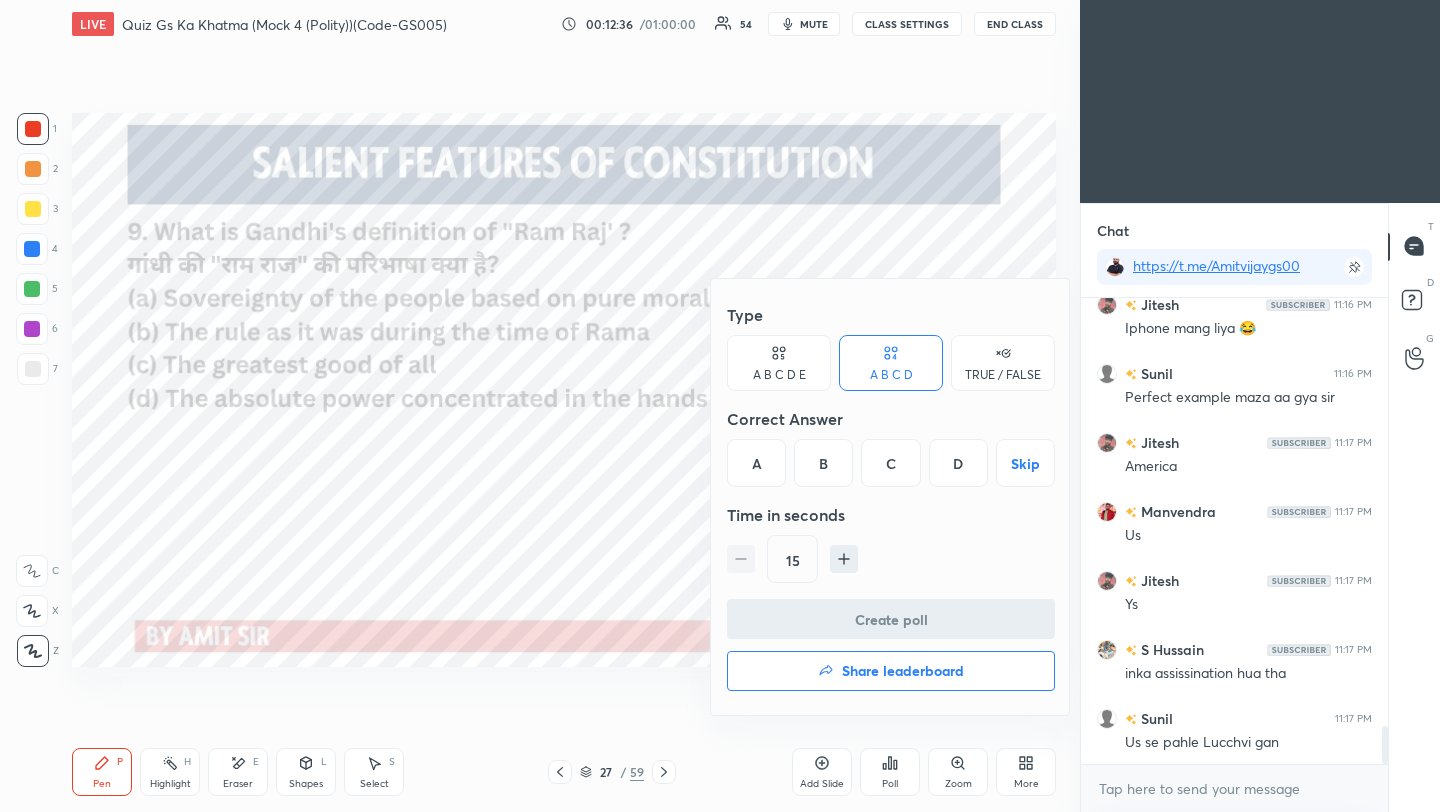 click on "A" at bounding box center (756, 463) 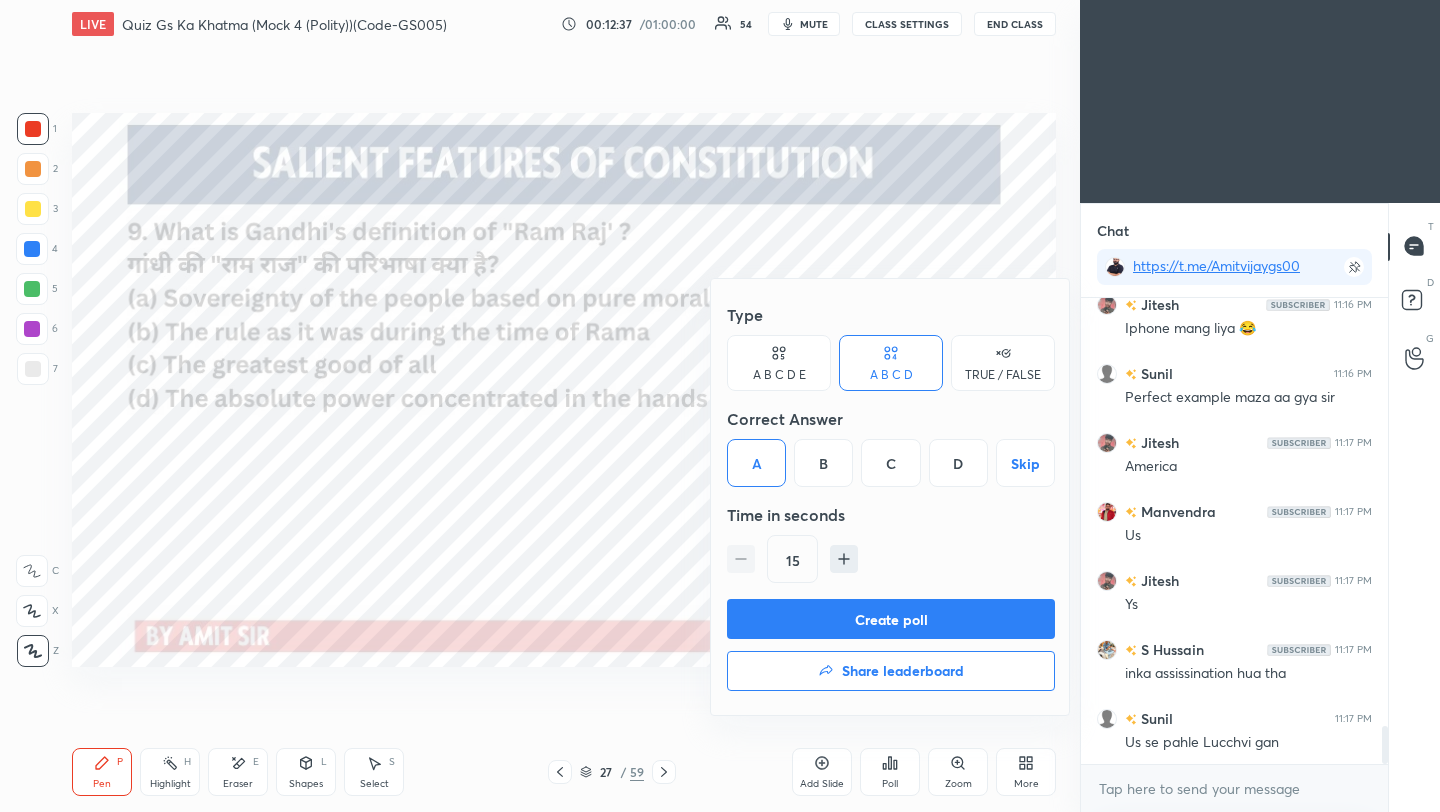 click on "Create poll" at bounding box center [891, 619] 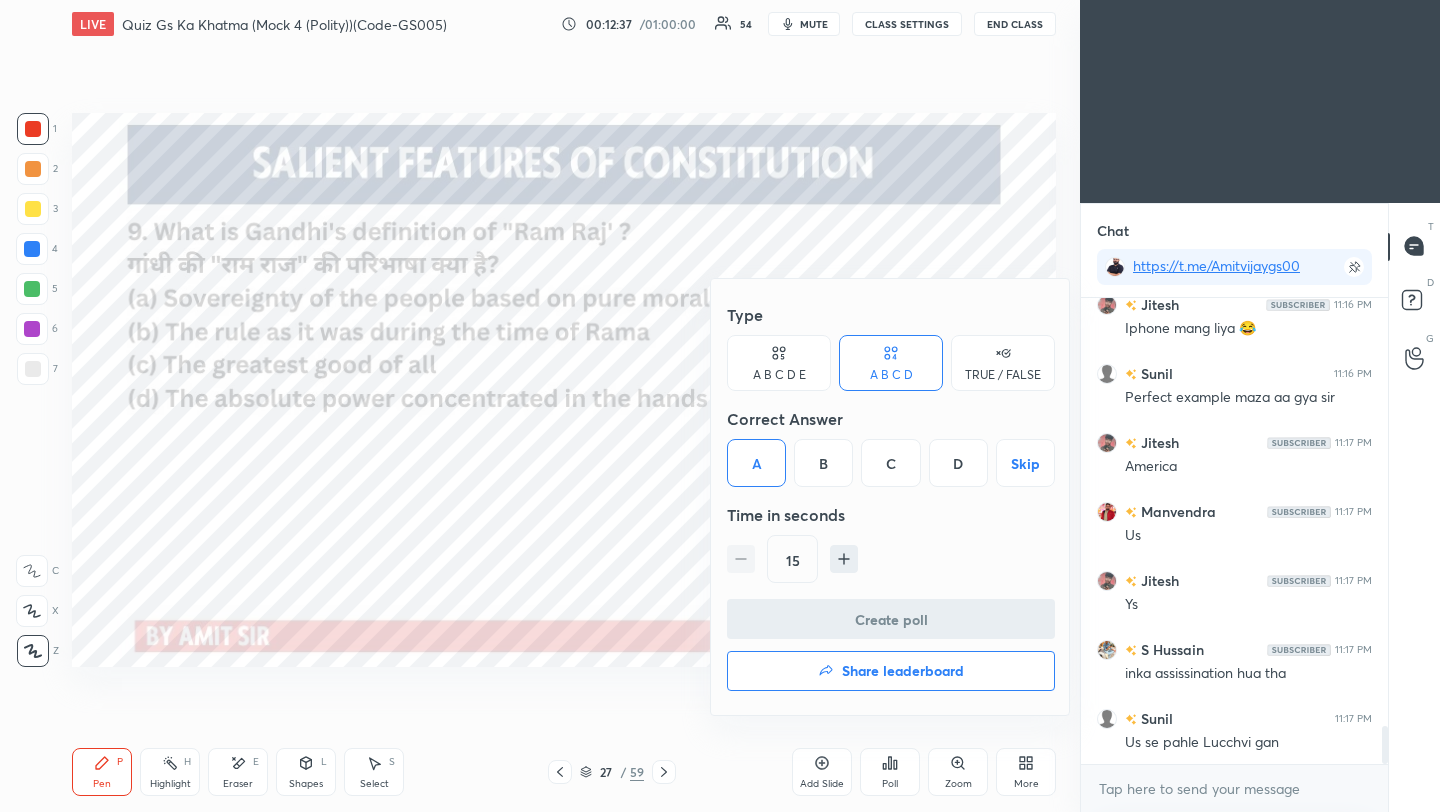 scroll, scrollTop: 418, scrollLeft: 301, axis: both 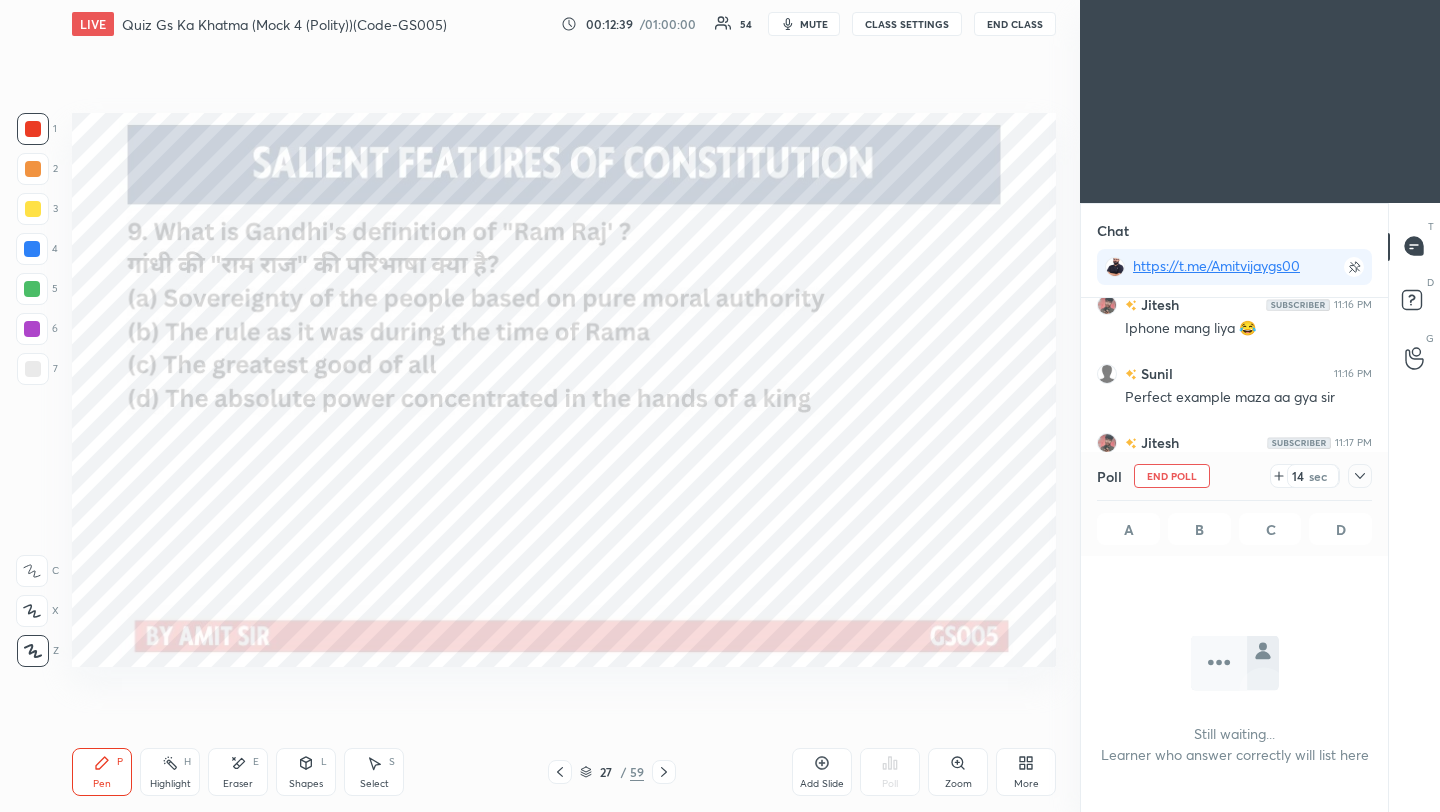 click 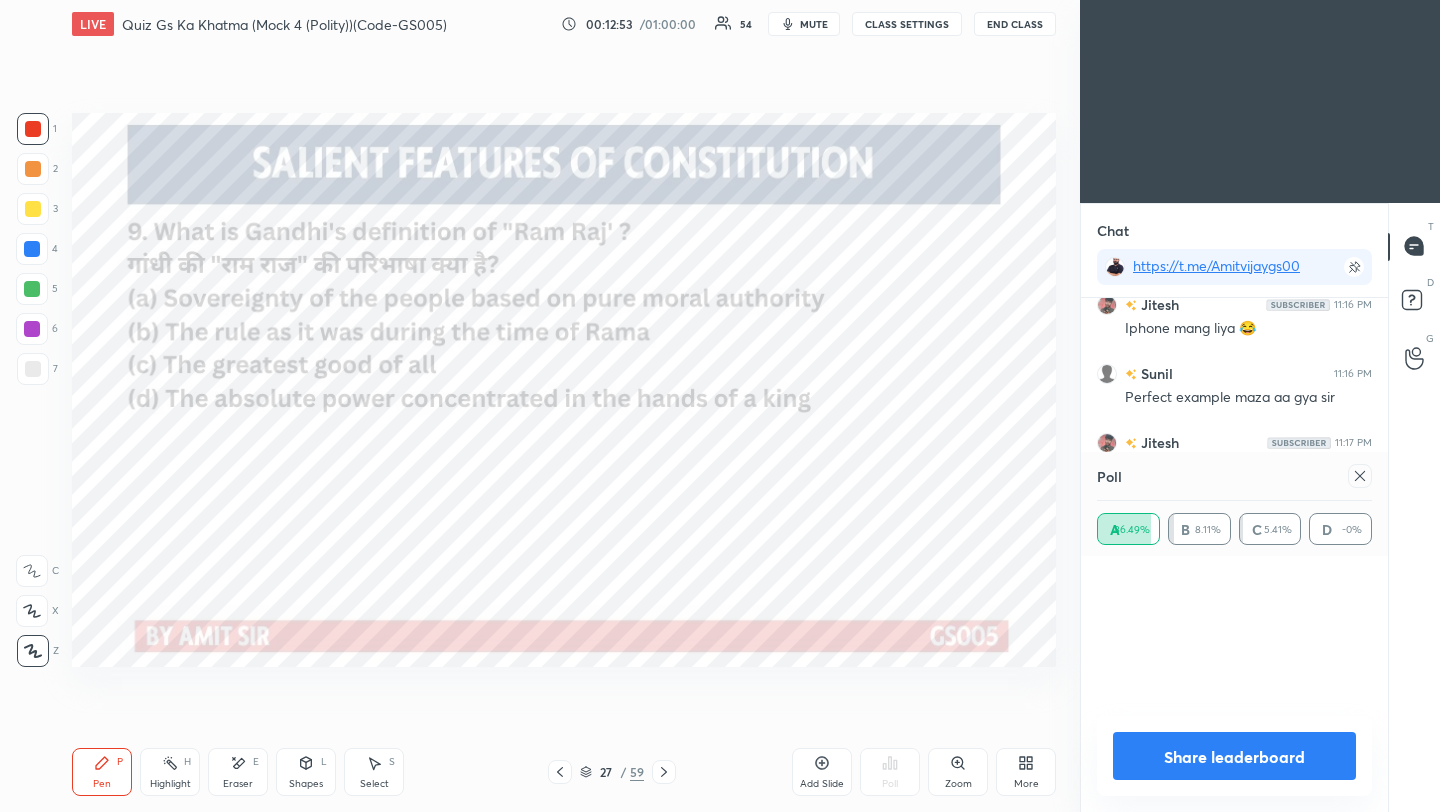 scroll, scrollTop: 7, scrollLeft: 7, axis: both 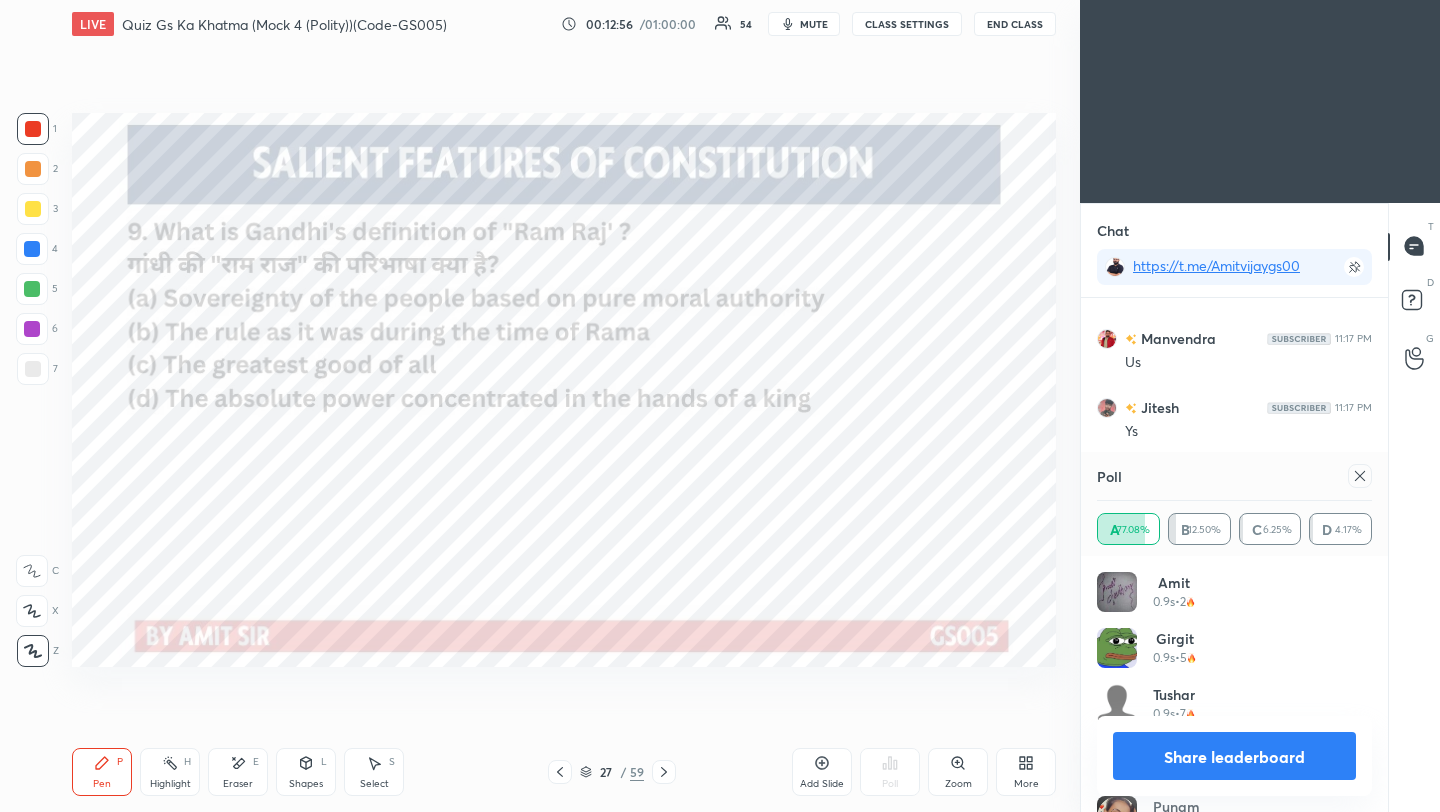 click 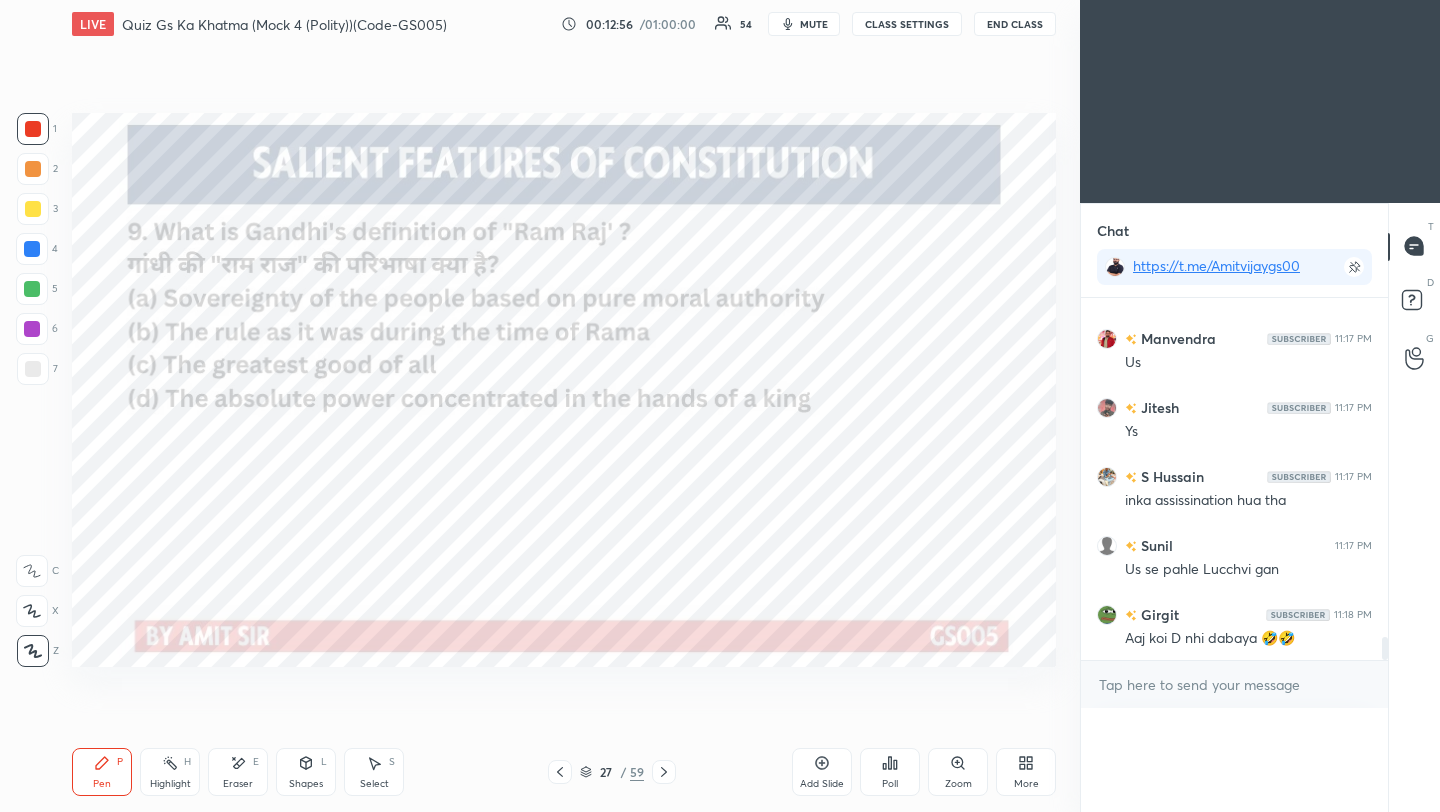 scroll, scrollTop: 90, scrollLeft: 269, axis: both 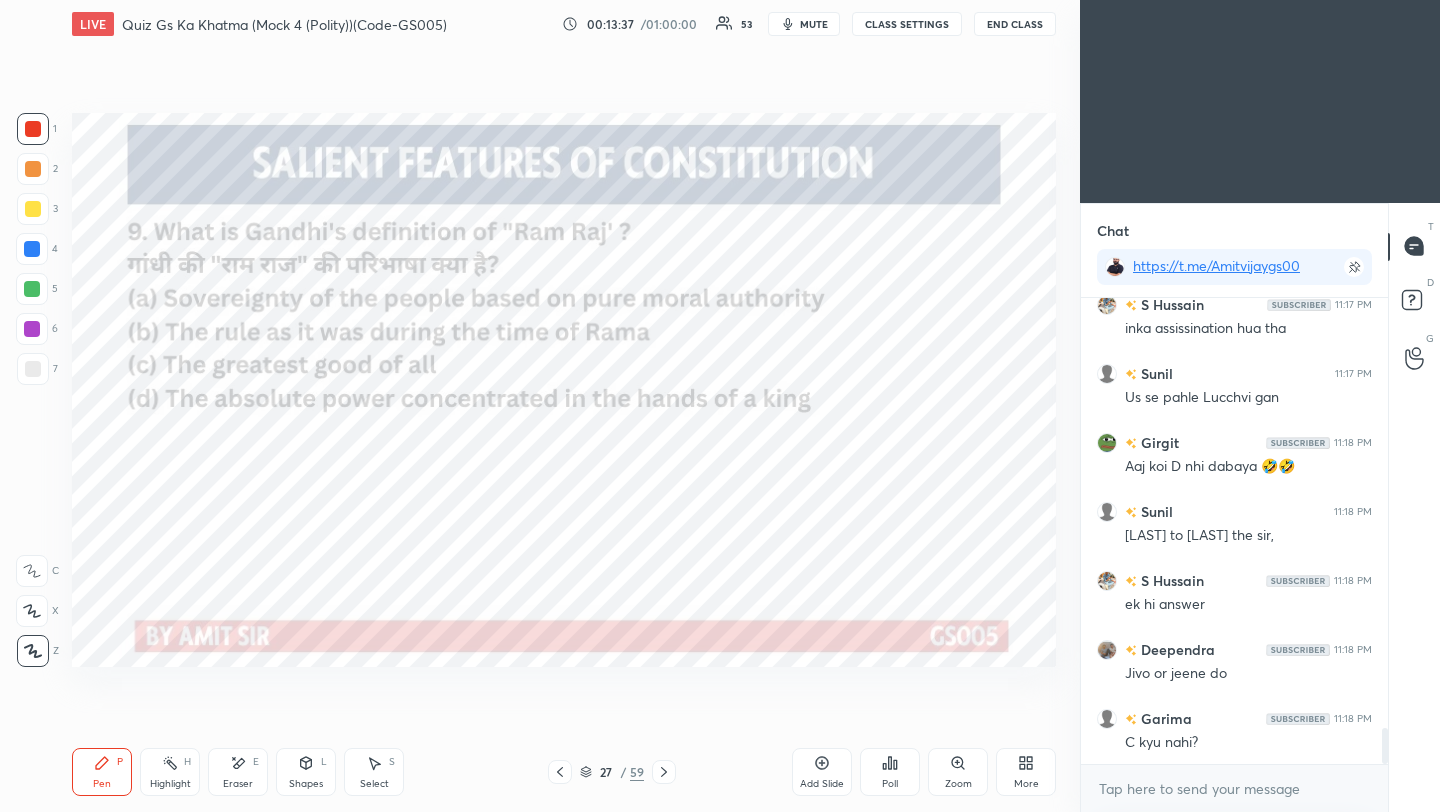 click 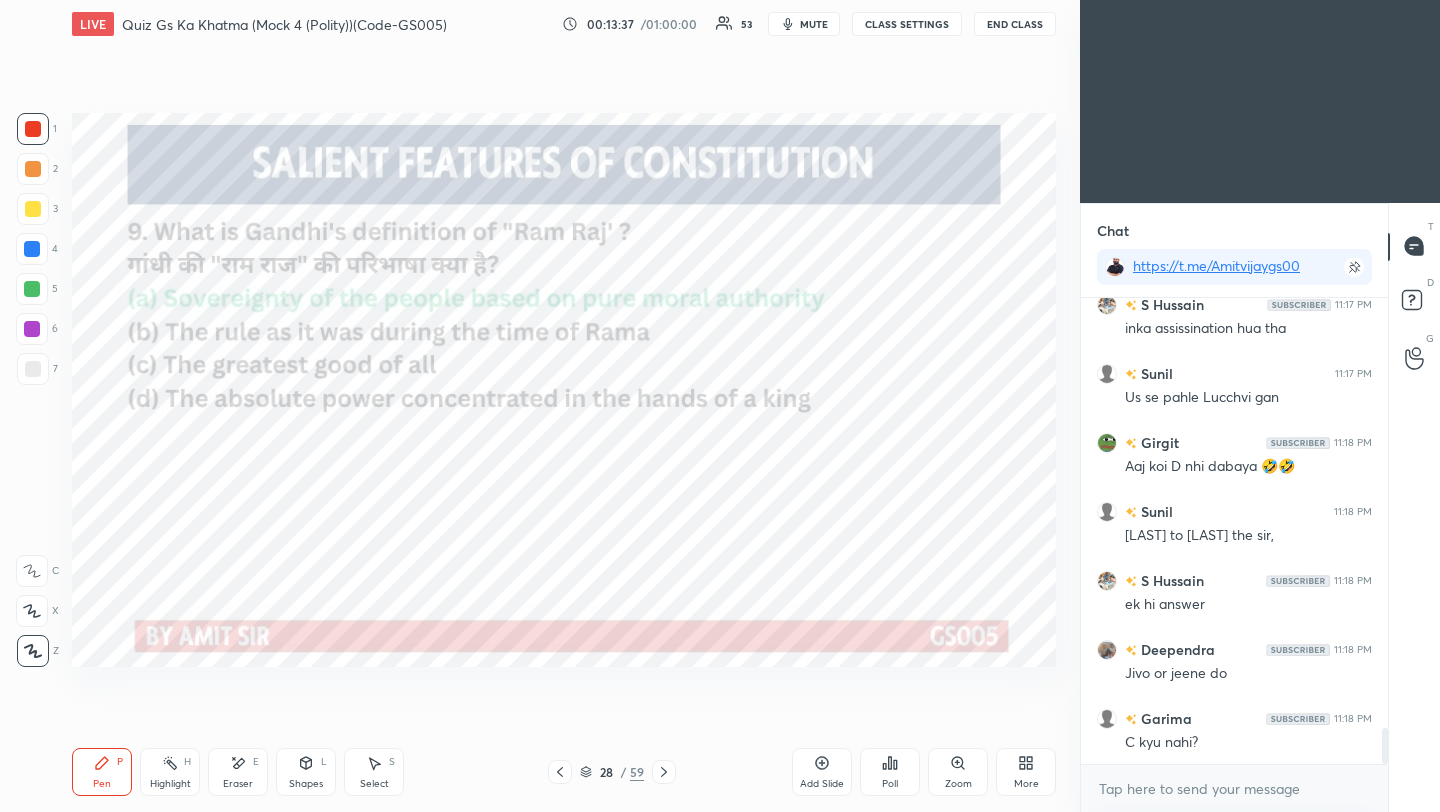 click 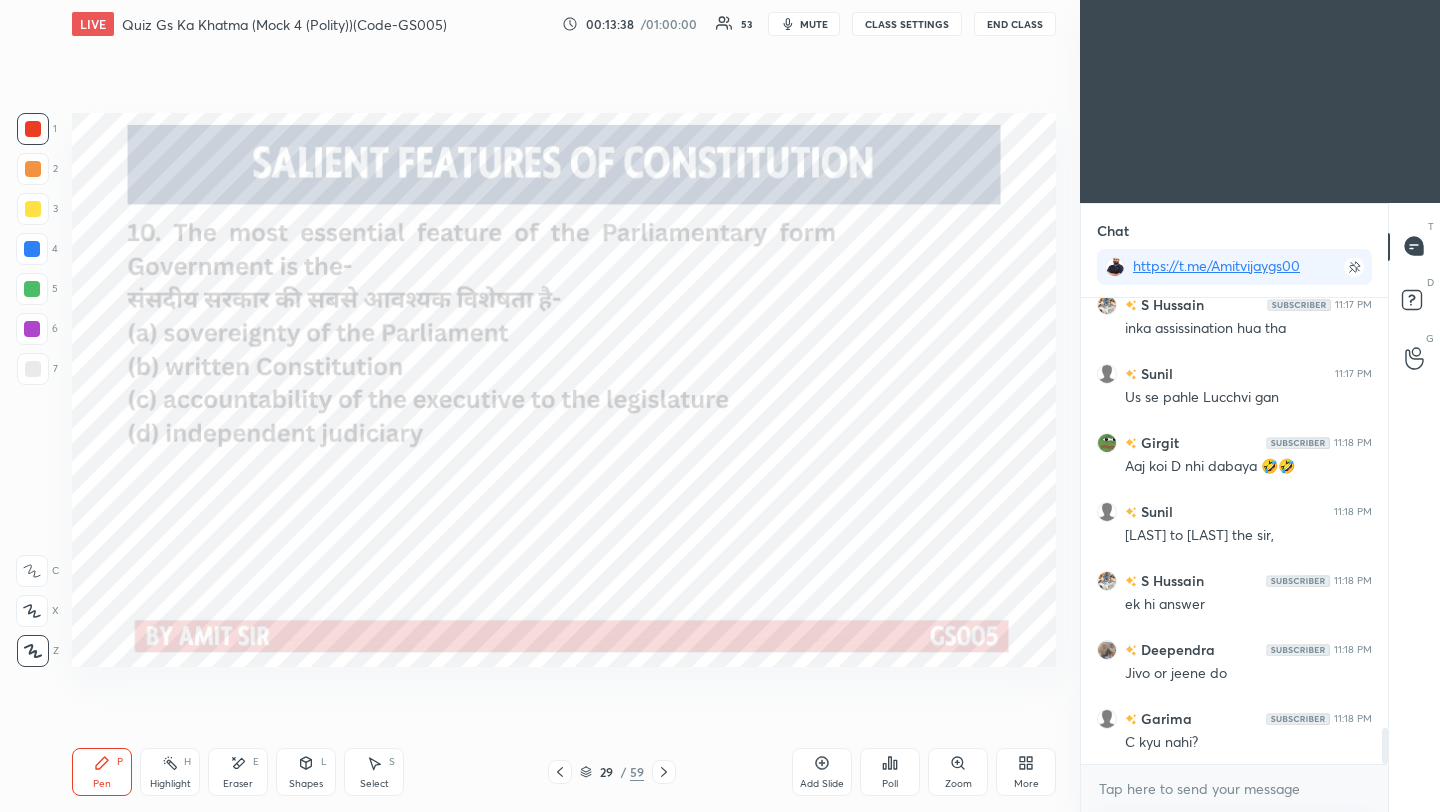 scroll, scrollTop: 5636, scrollLeft: 0, axis: vertical 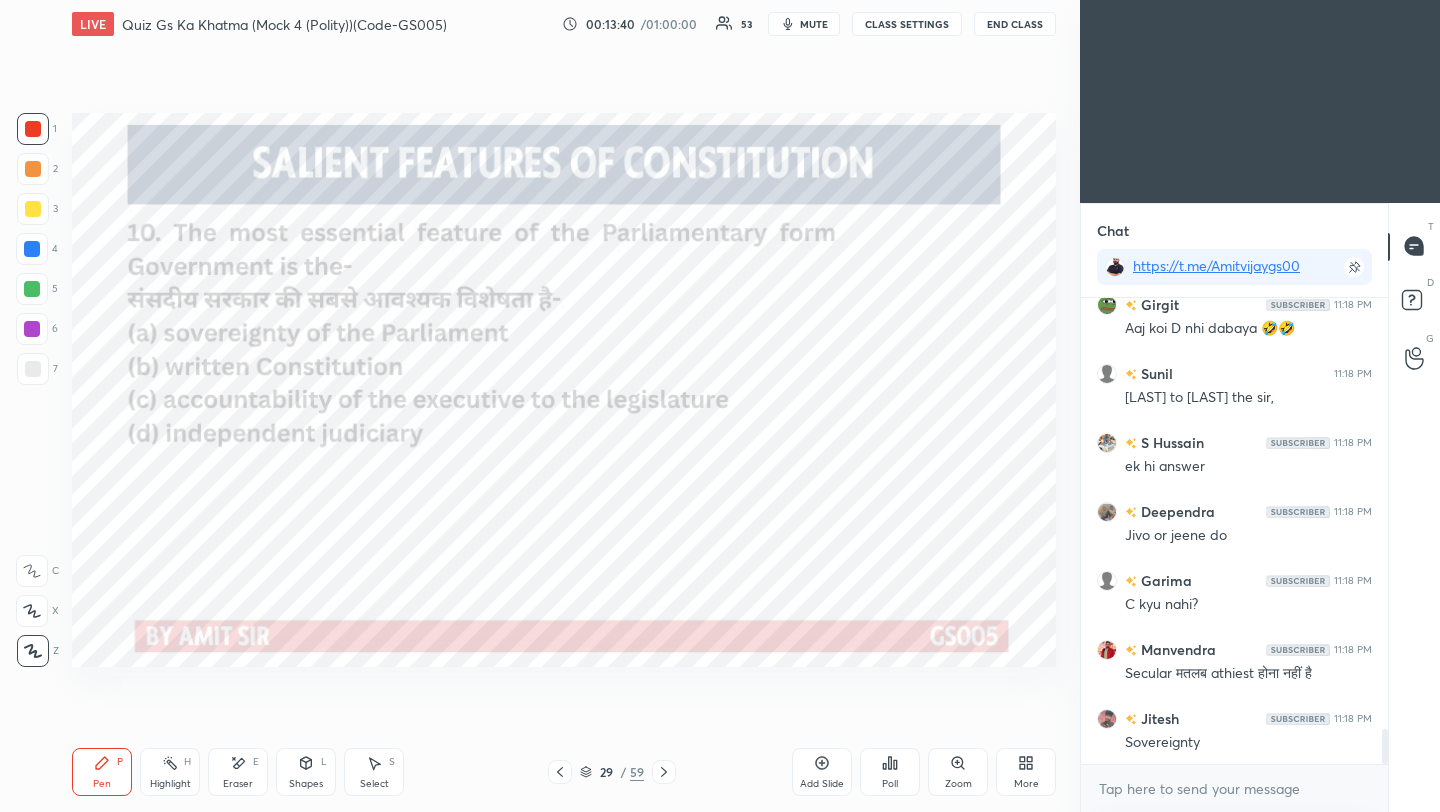 click 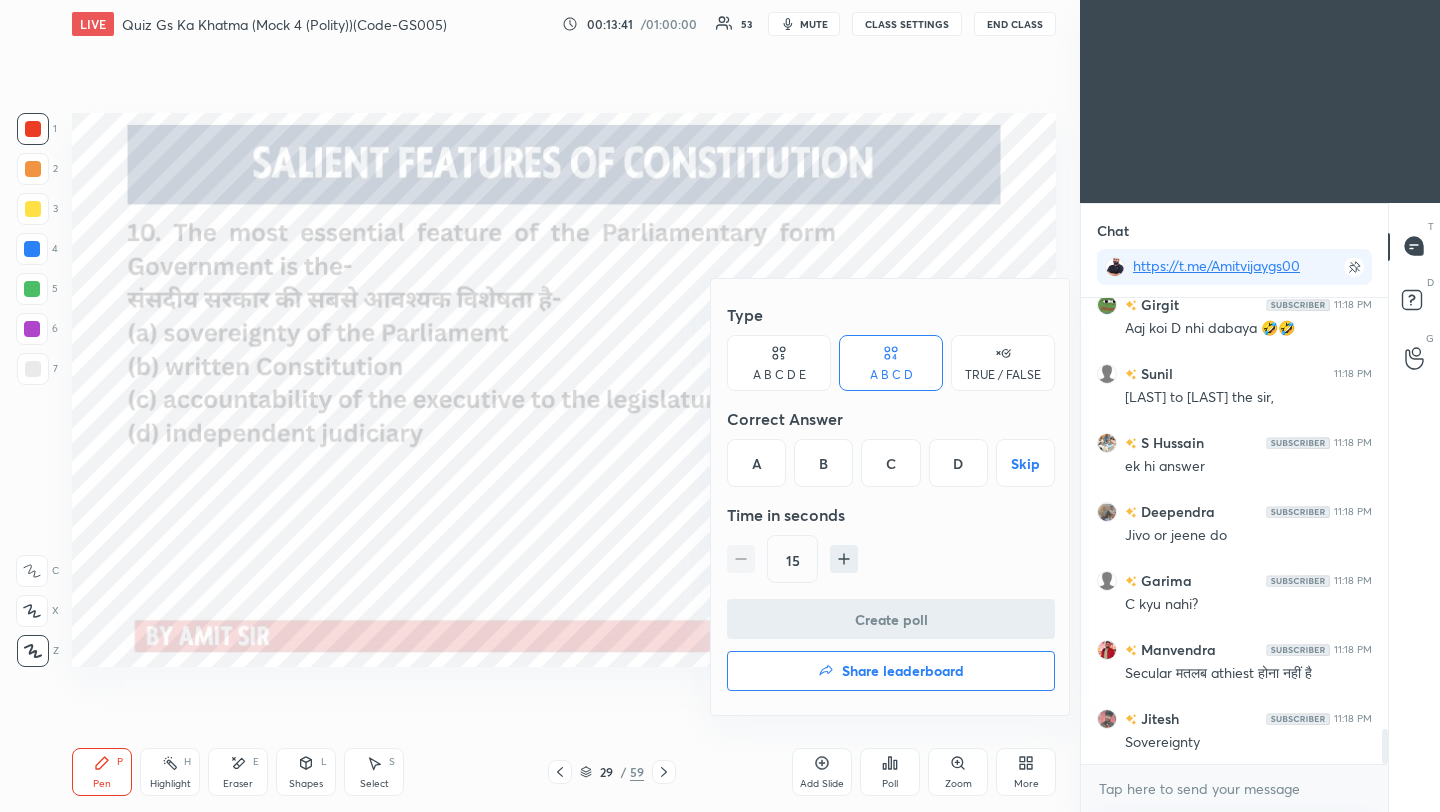 click on "C" at bounding box center [890, 463] 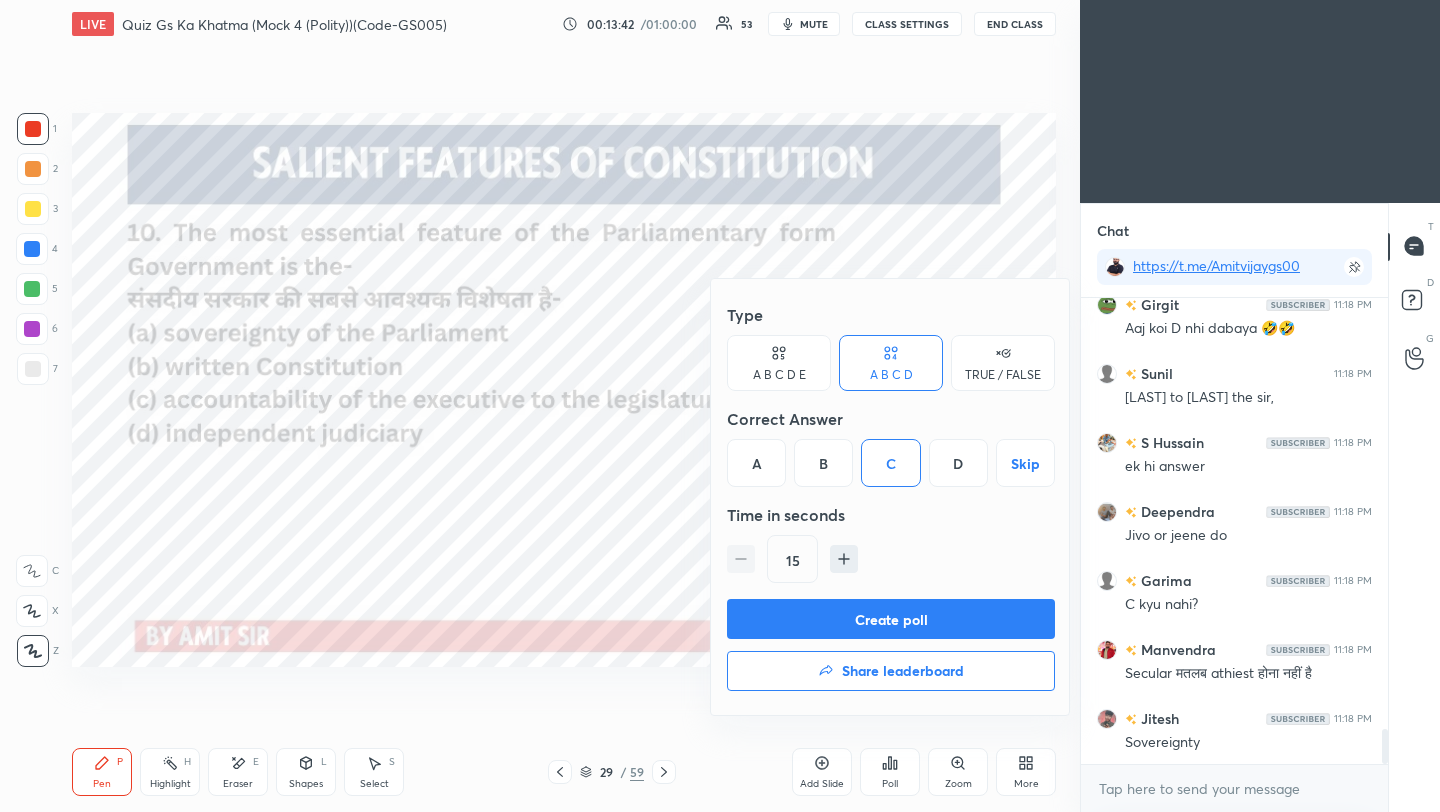 click on "Create poll" at bounding box center [891, 619] 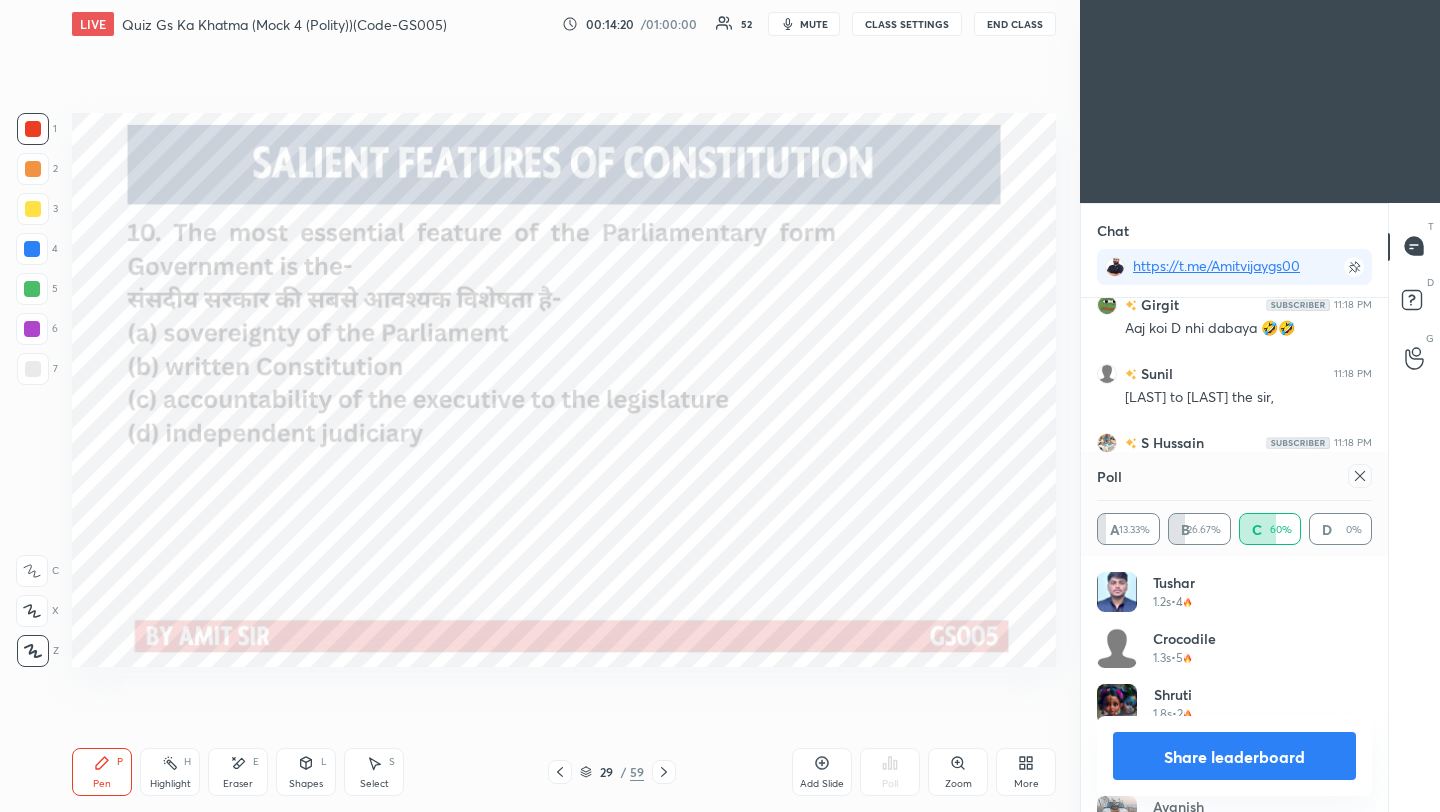 click 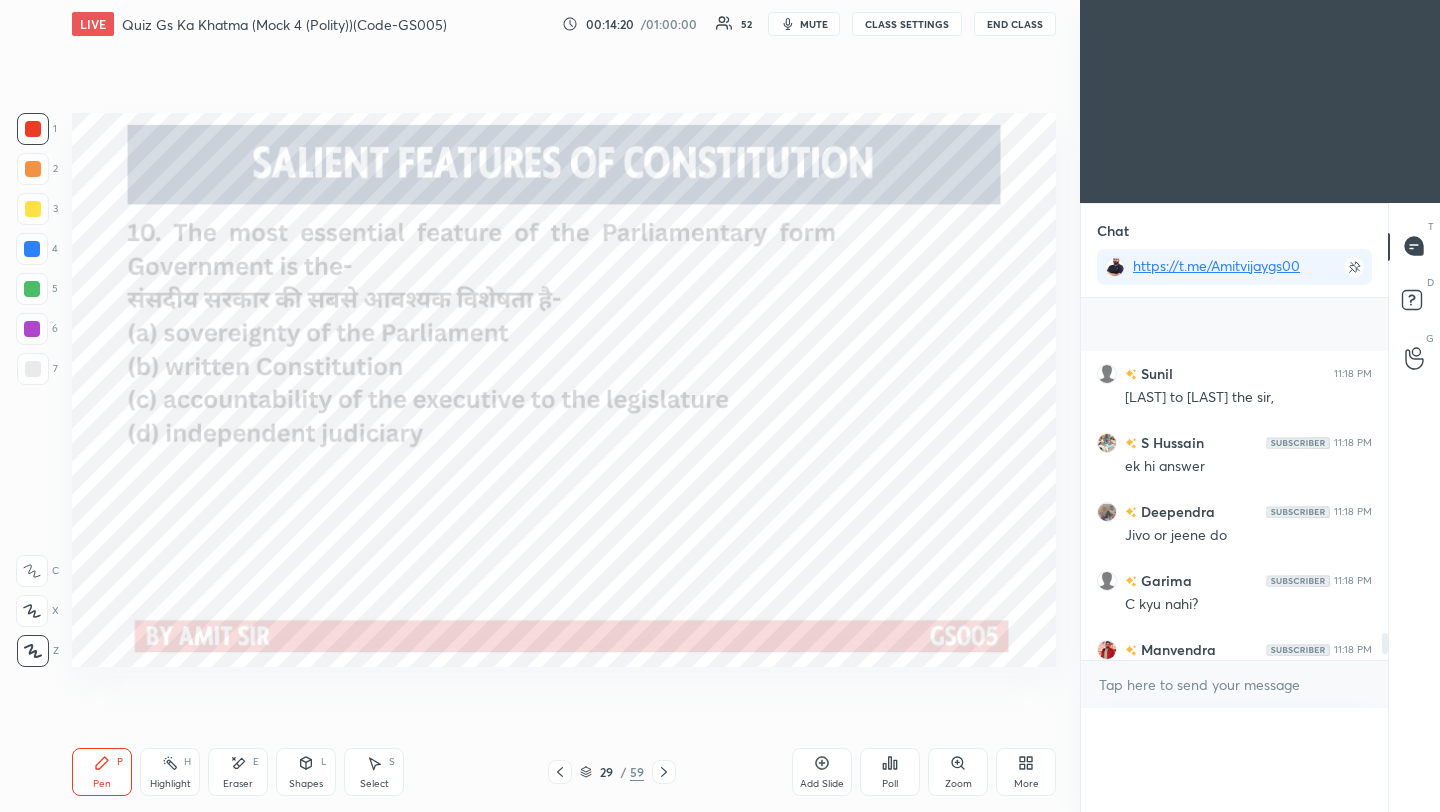 scroll, scrollTop: 5878, scrollLeft: 0, axis: vertical 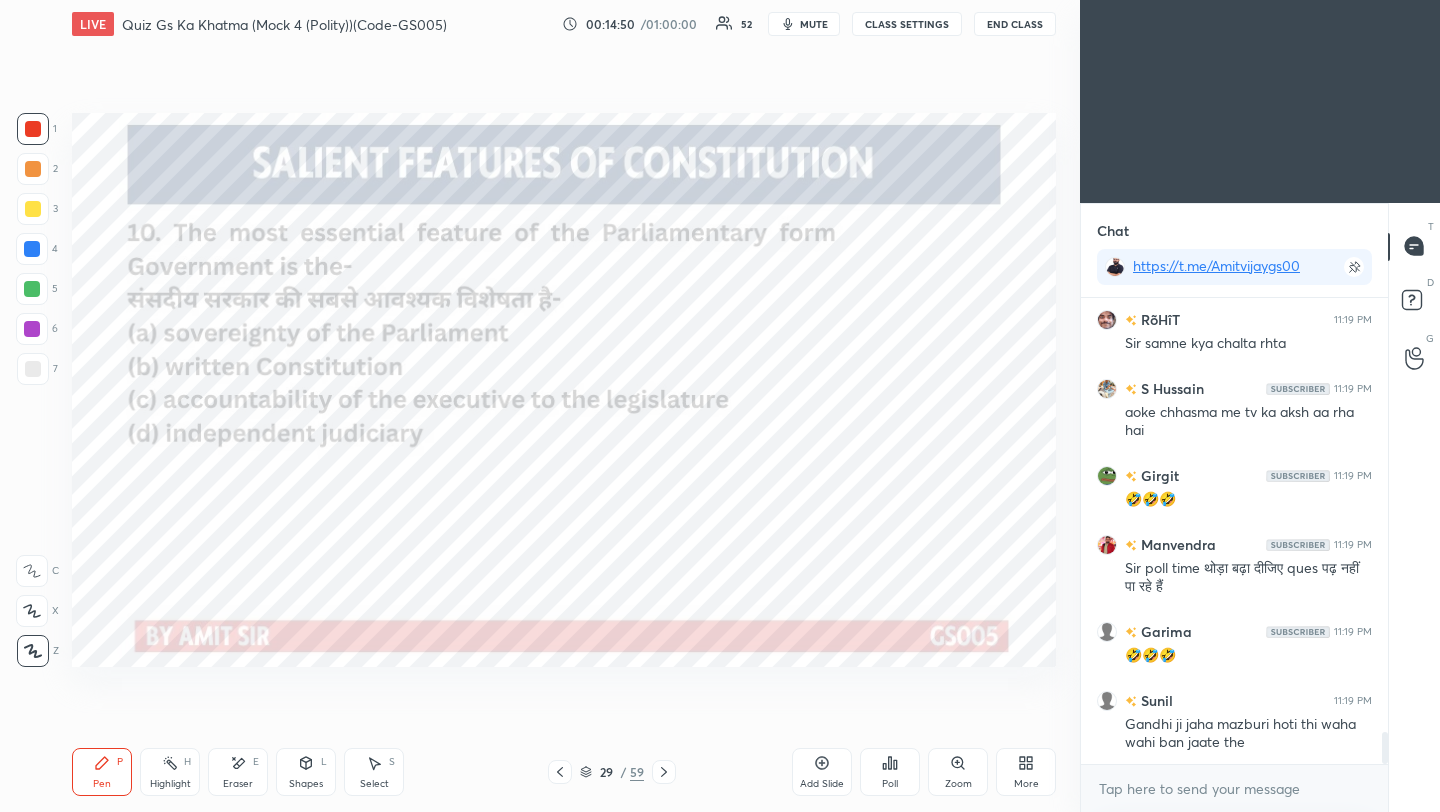 click 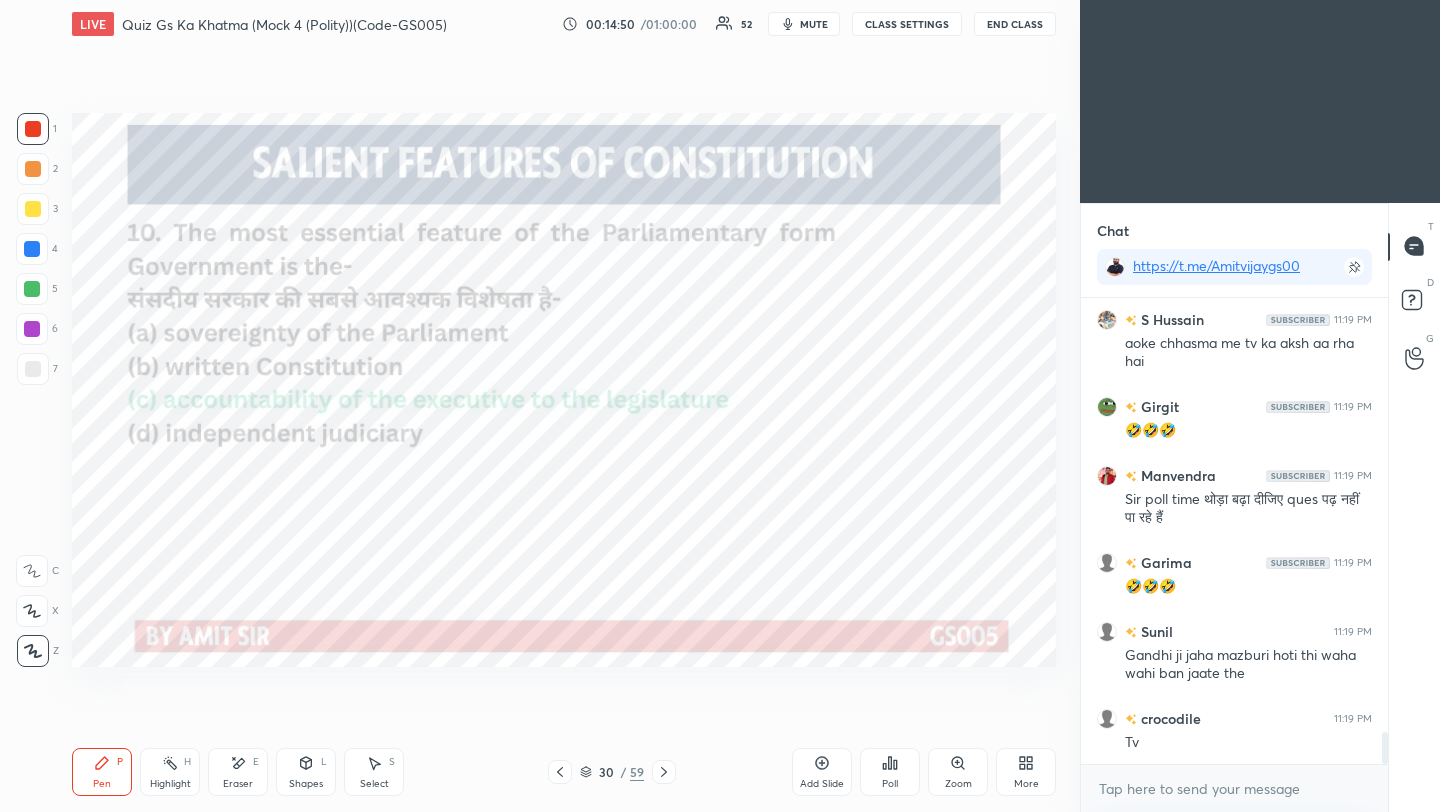 click 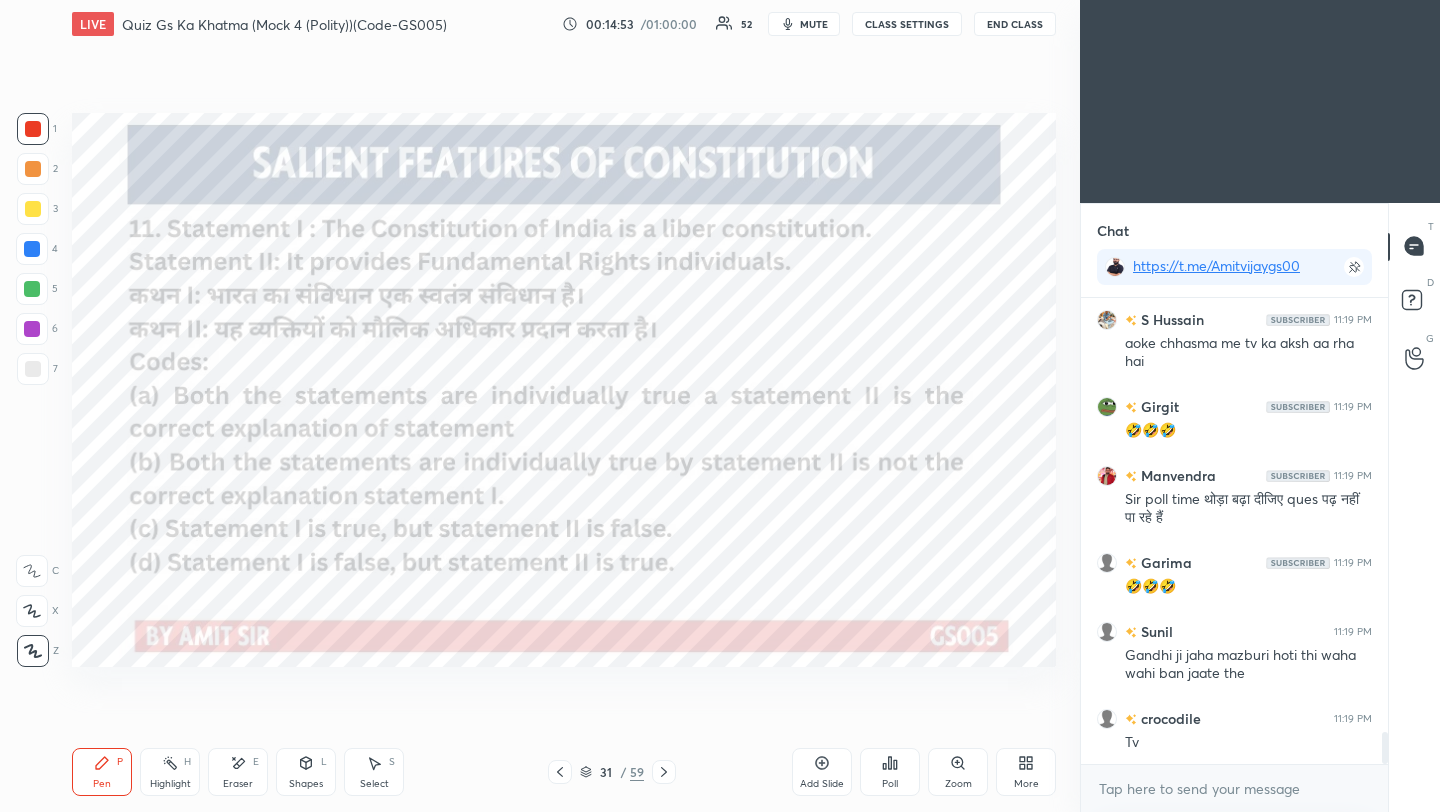 click on "Poll" at bounding box center (890, 772) 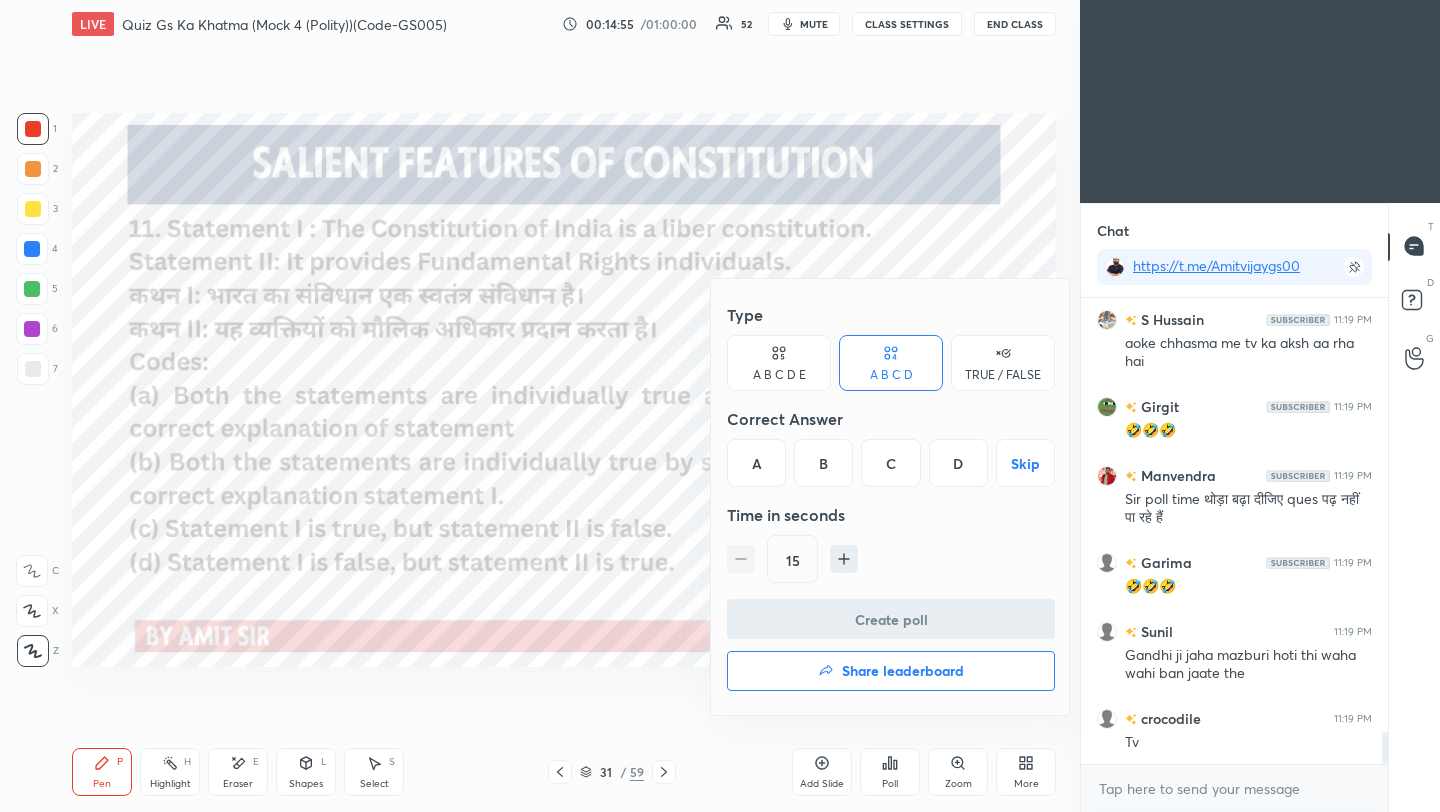 click on "A" at bounding box center (756, 463) 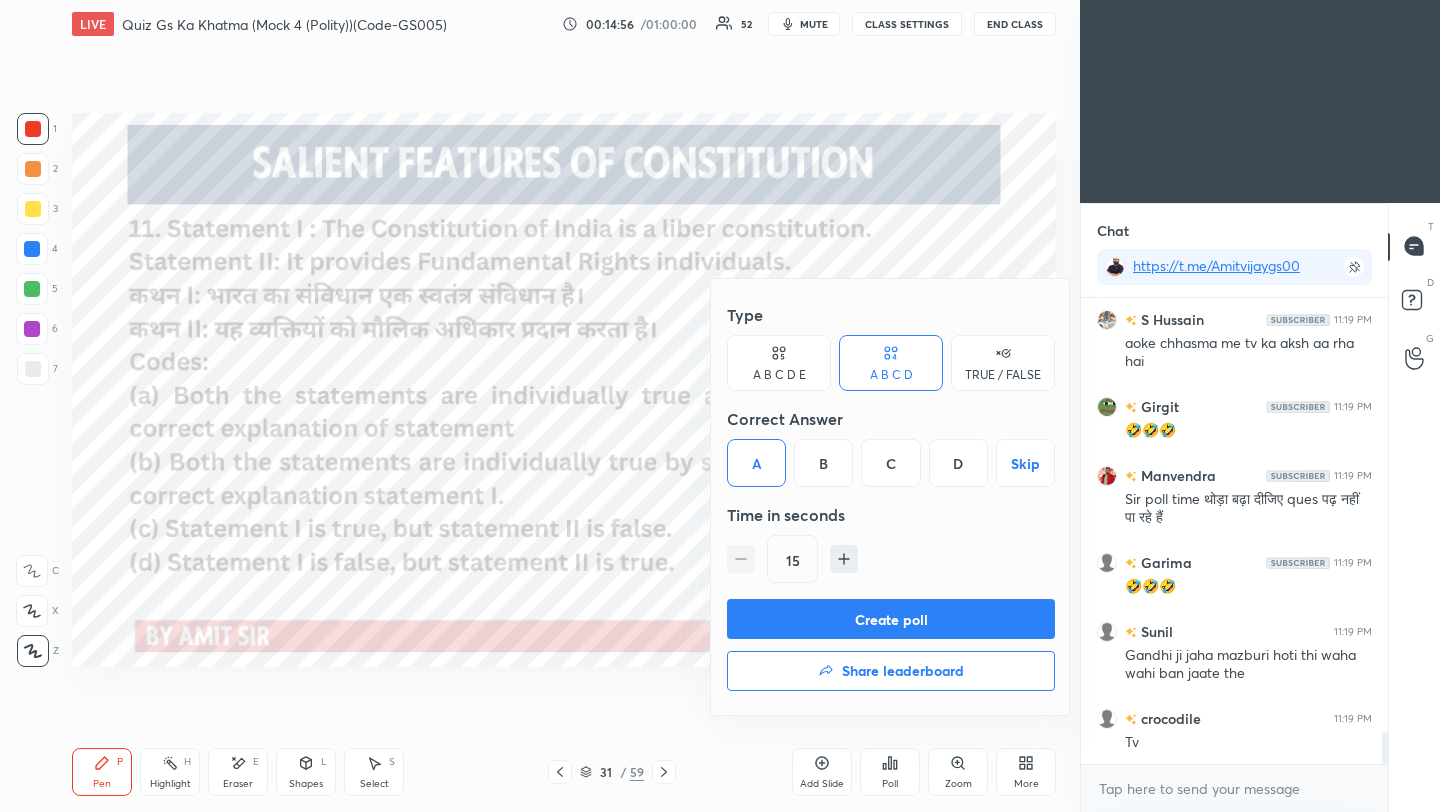 click on "Create poll" at bounding box center [891, 619] 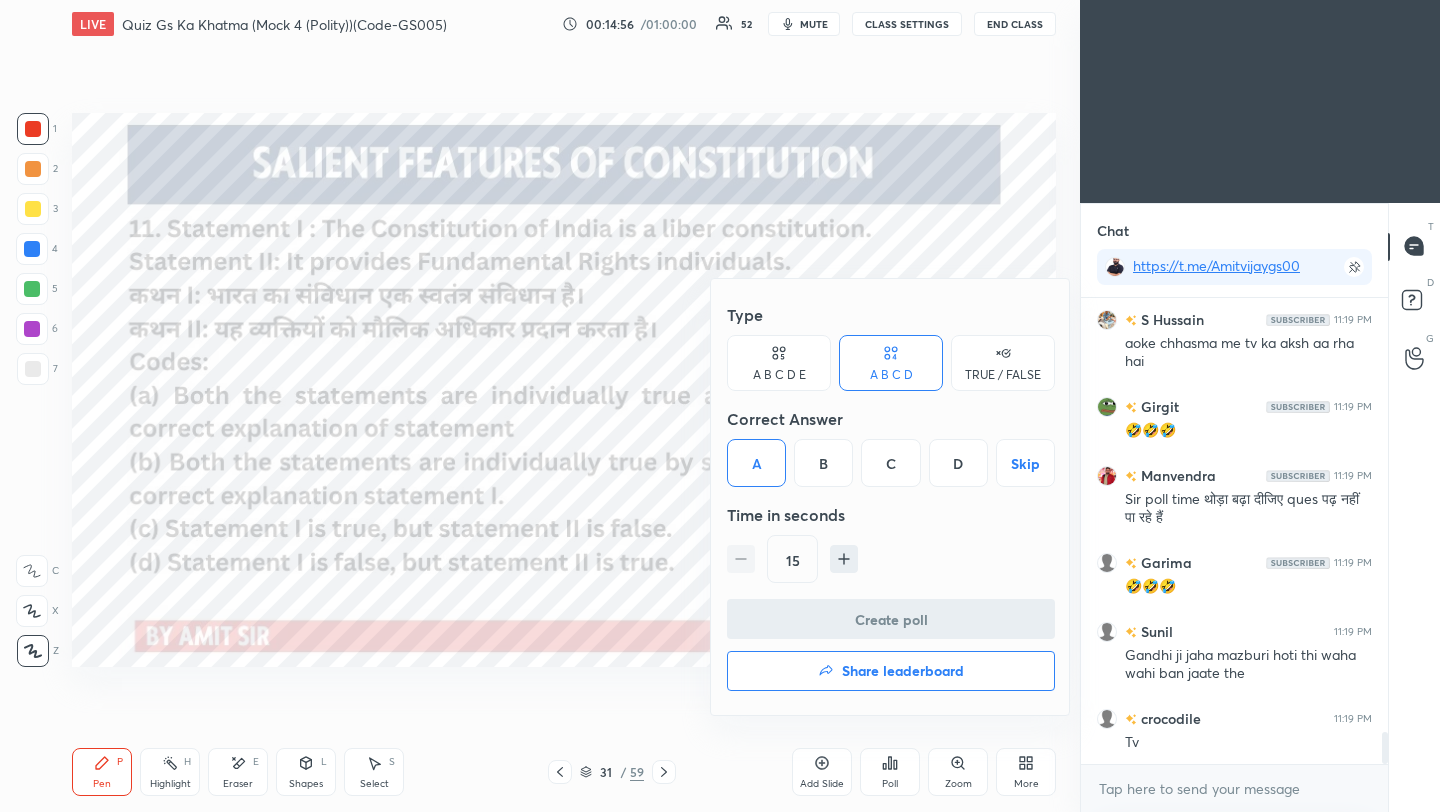 scroll, scrollTop: 418, scrollLeft: 301, axis: both 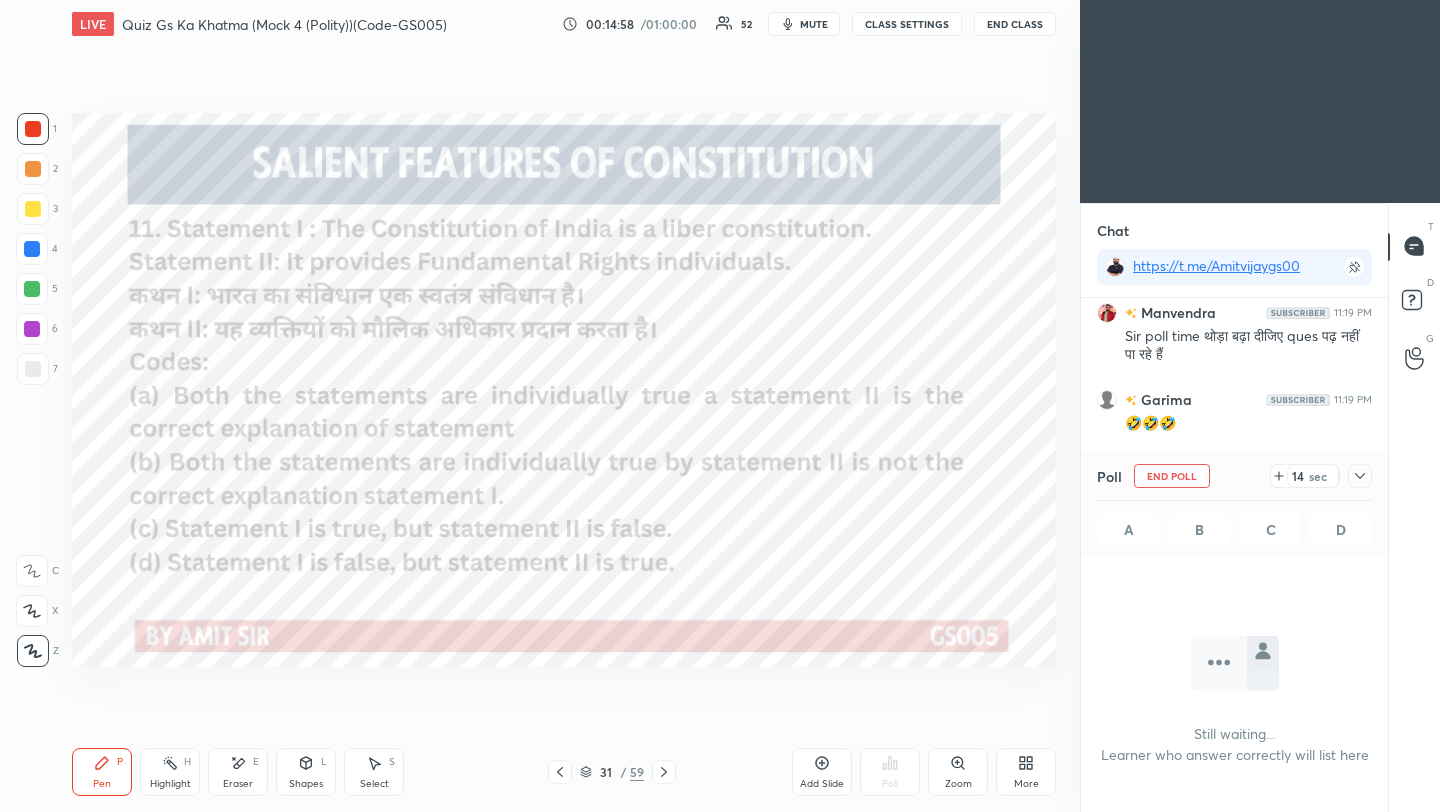 click 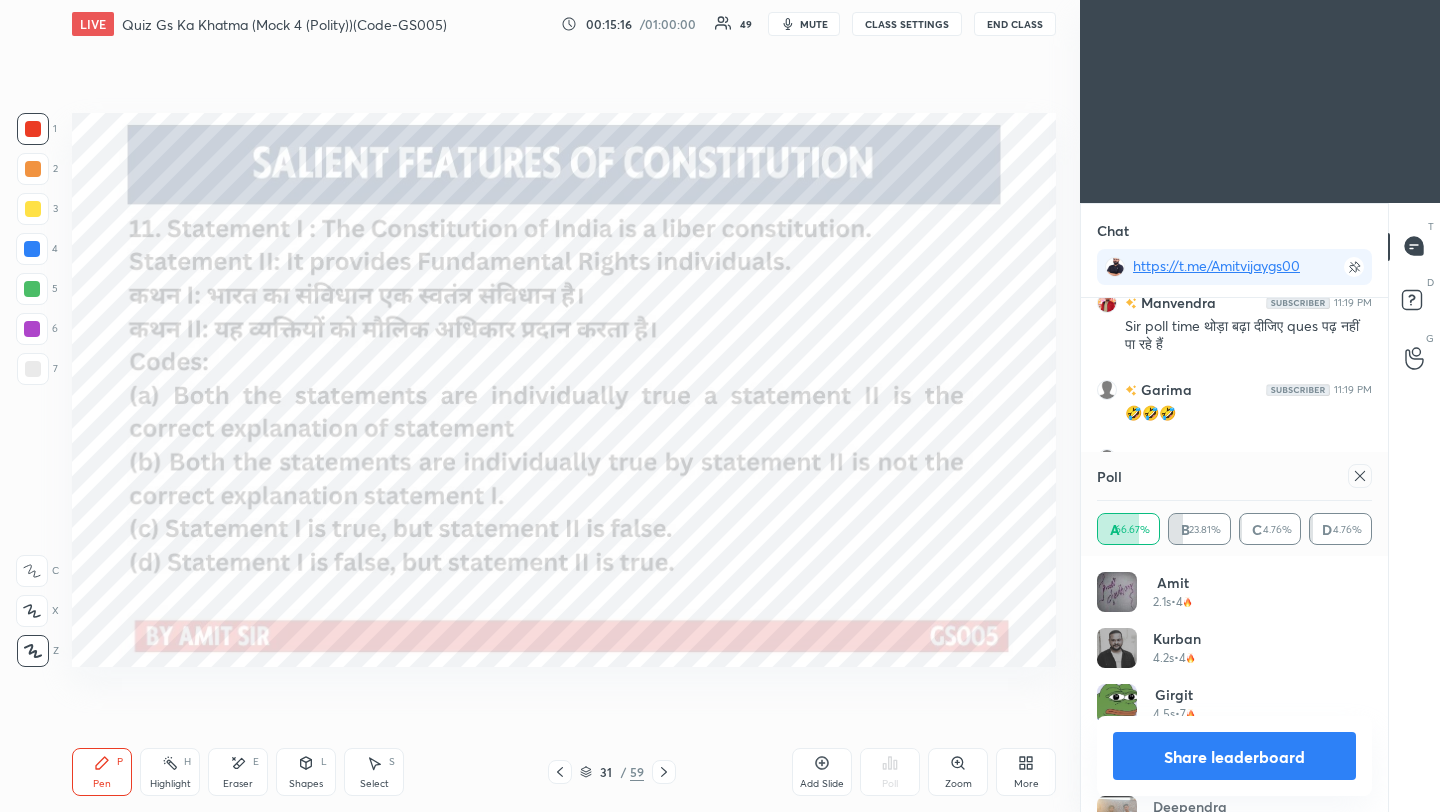 click 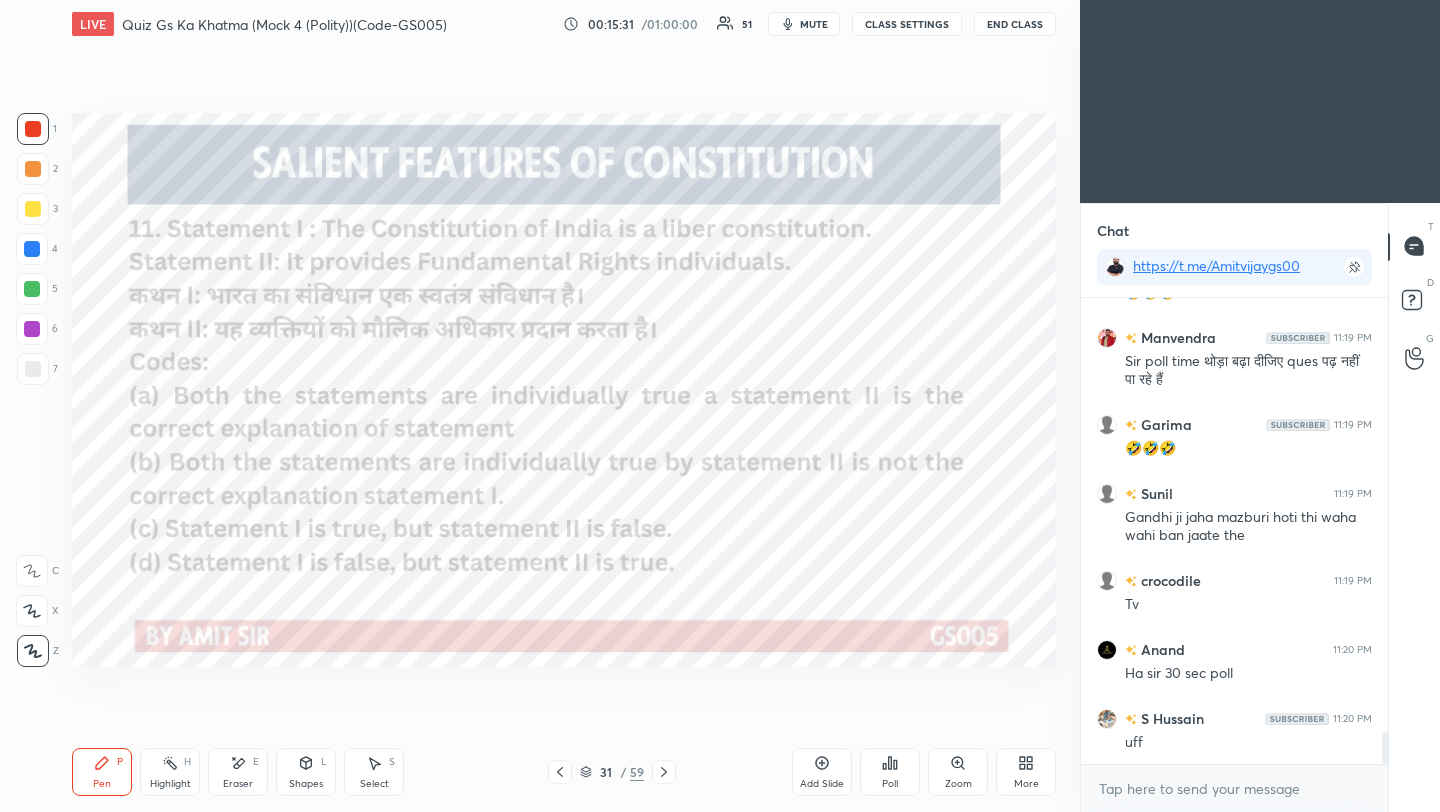 click 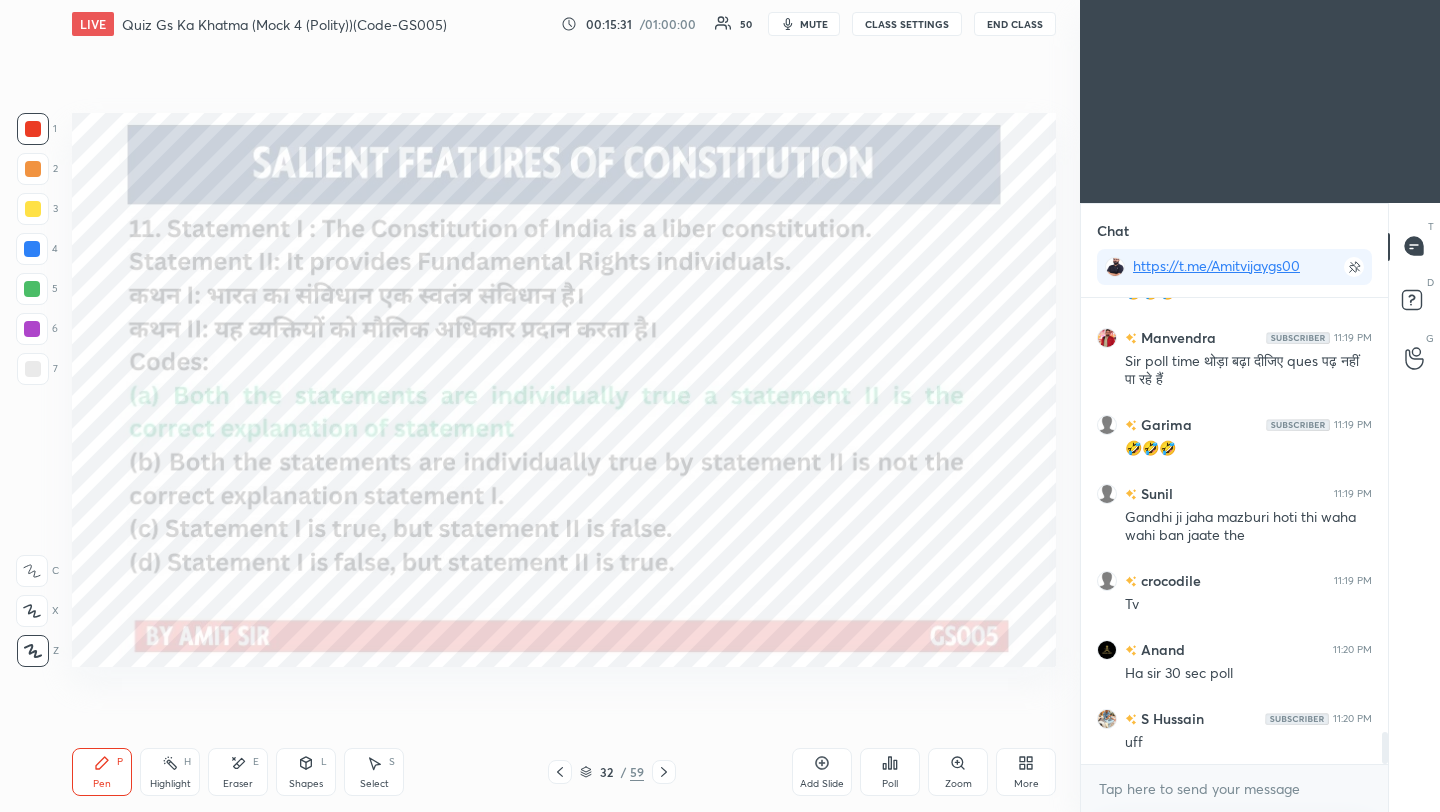 click 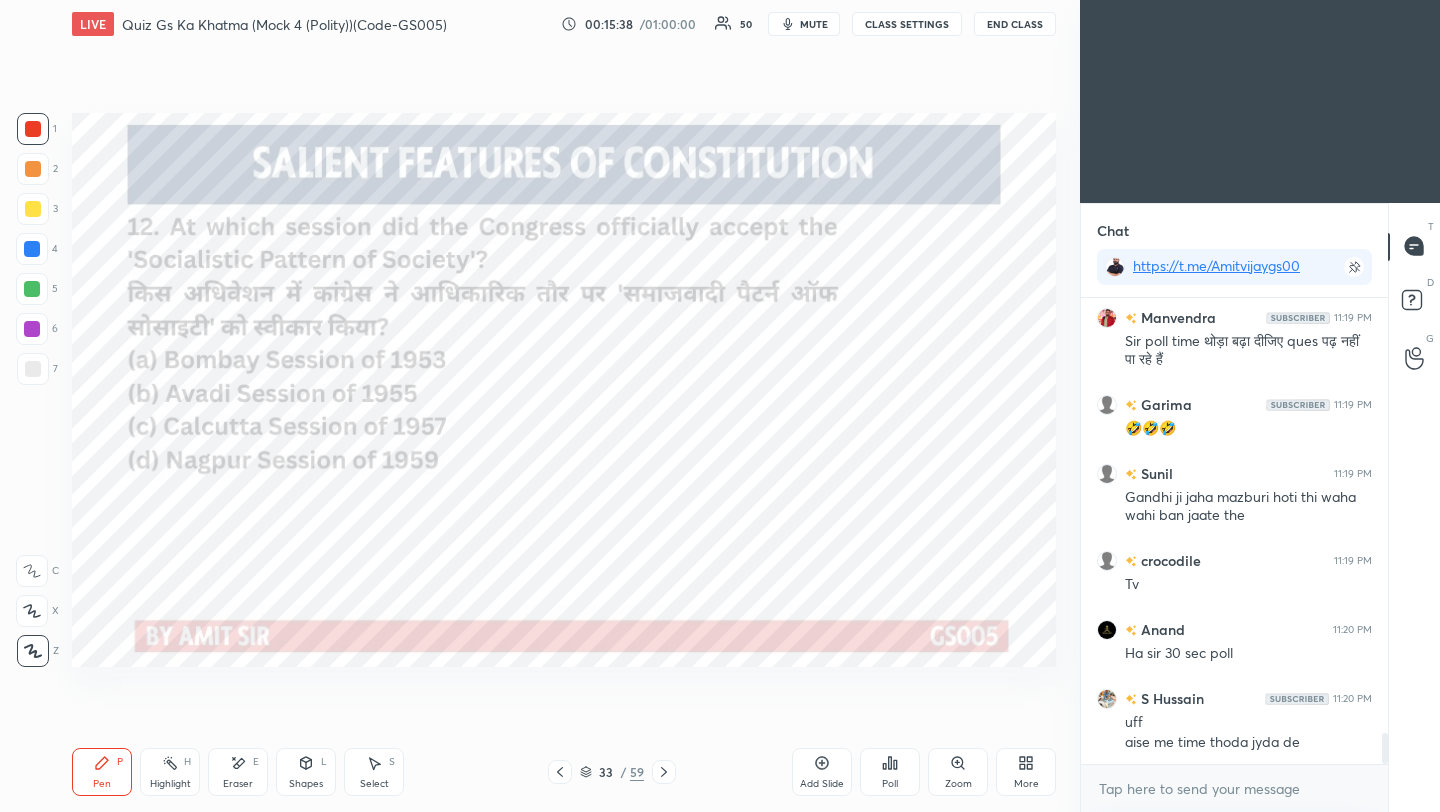 click on "Poll" at bounding box center (890, 772) 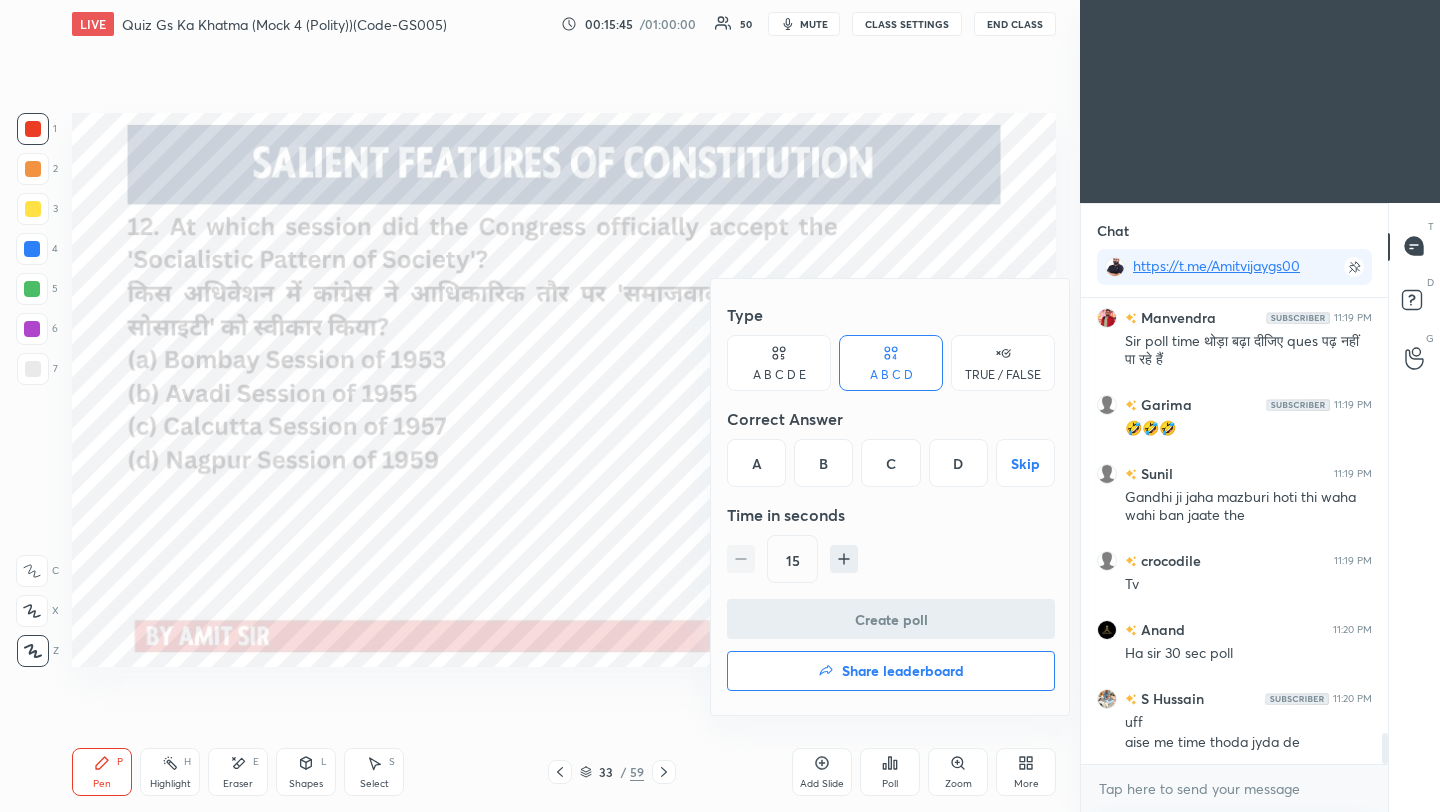 click on "B" at bounding box center (823, 463) 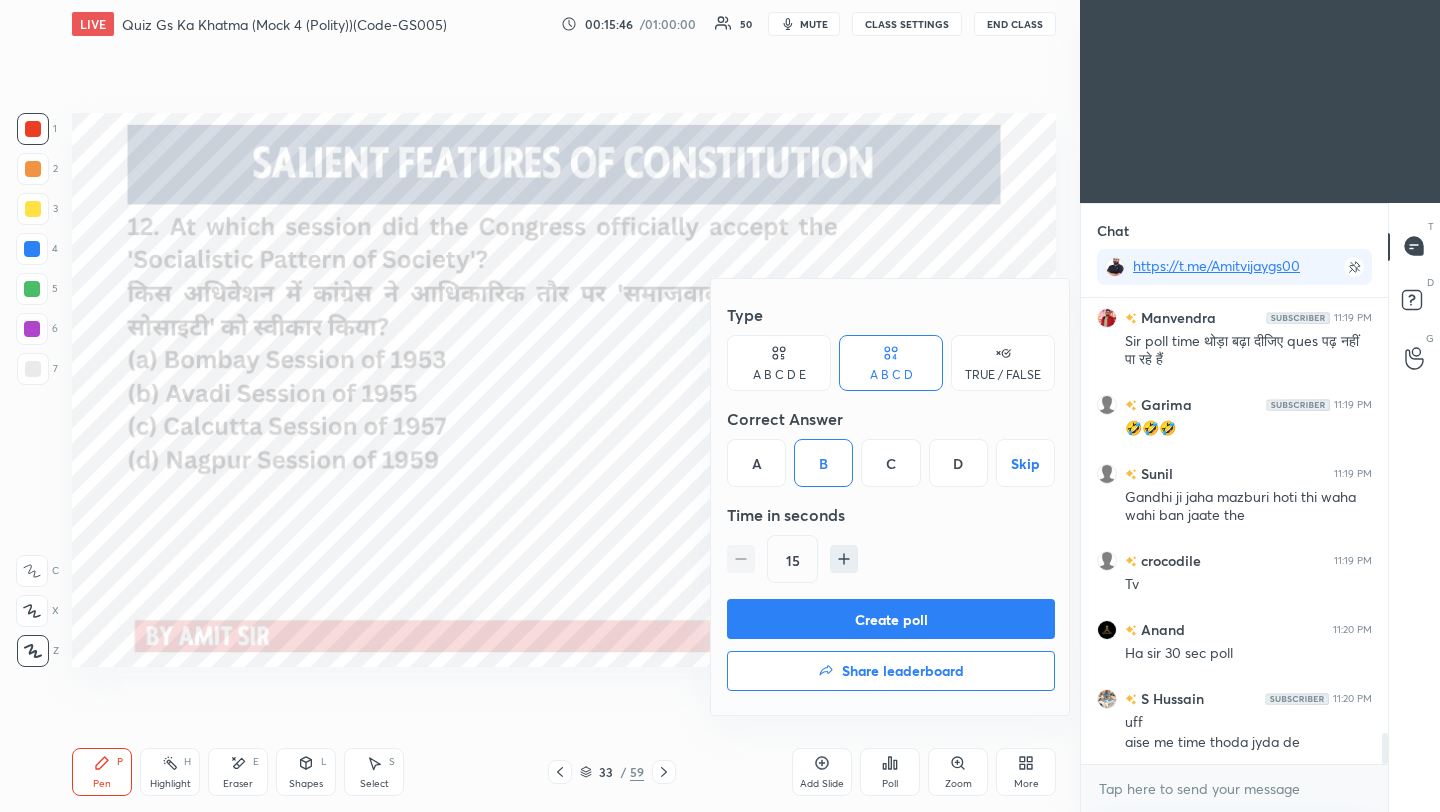 click on "Create poll" at bounding box center (891, 619) 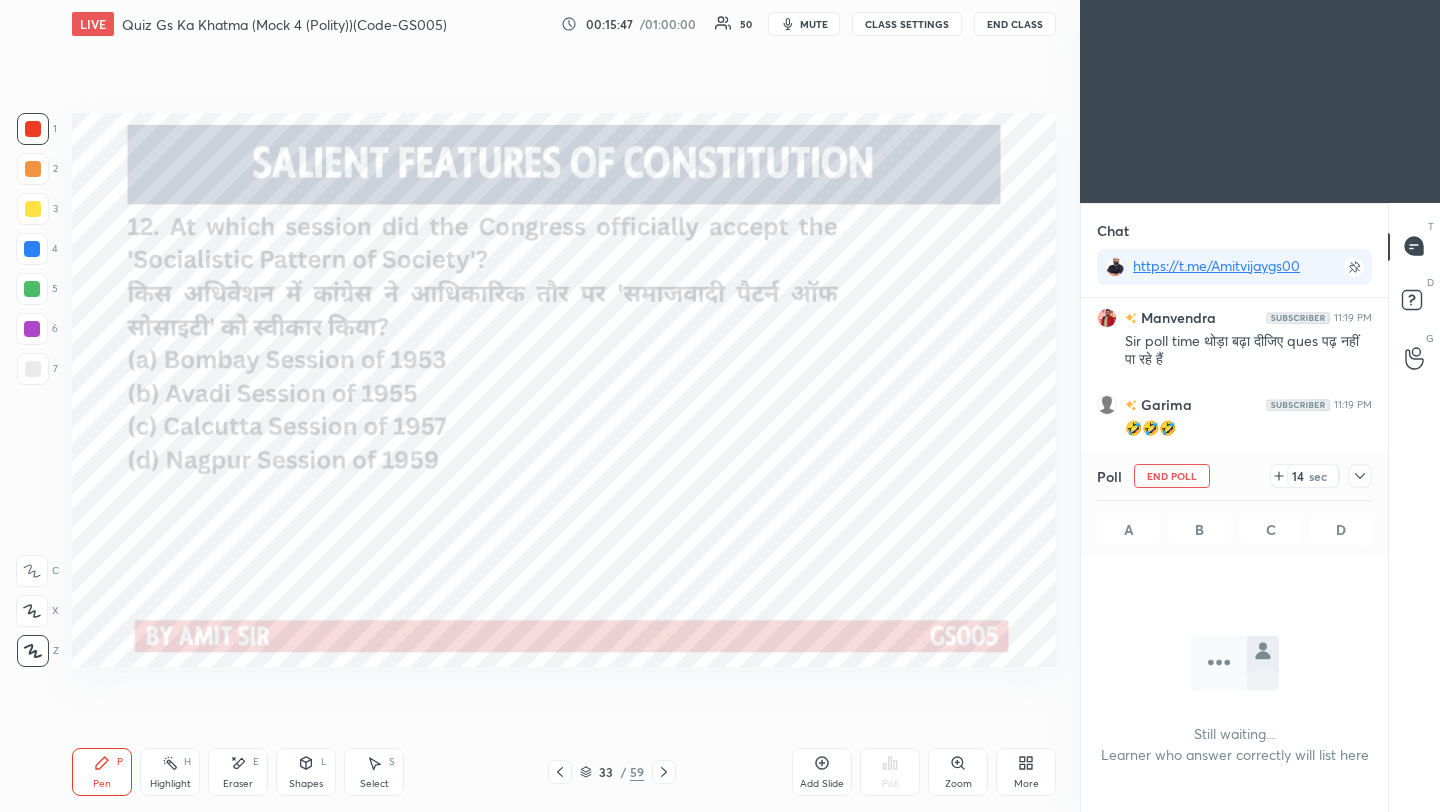 click 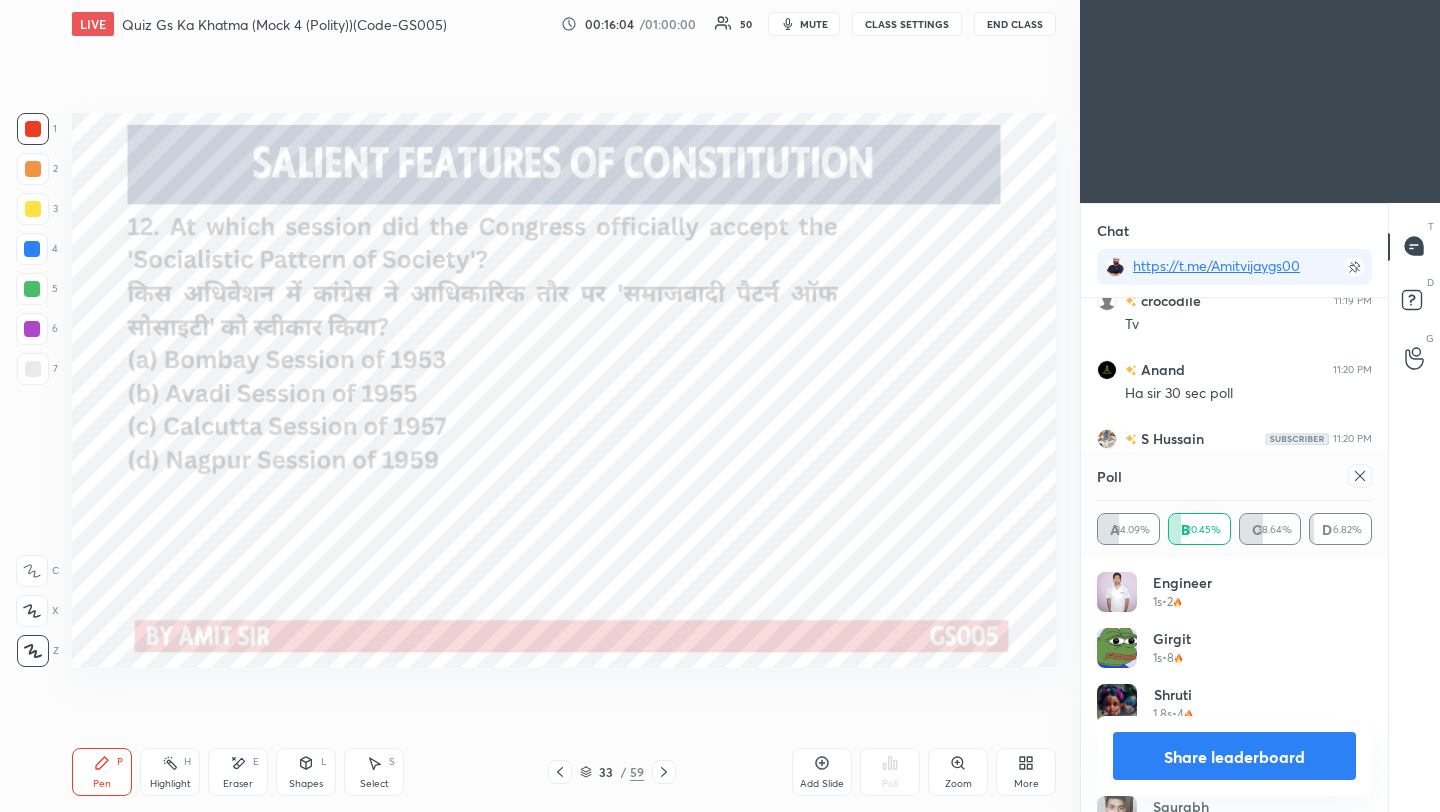 click 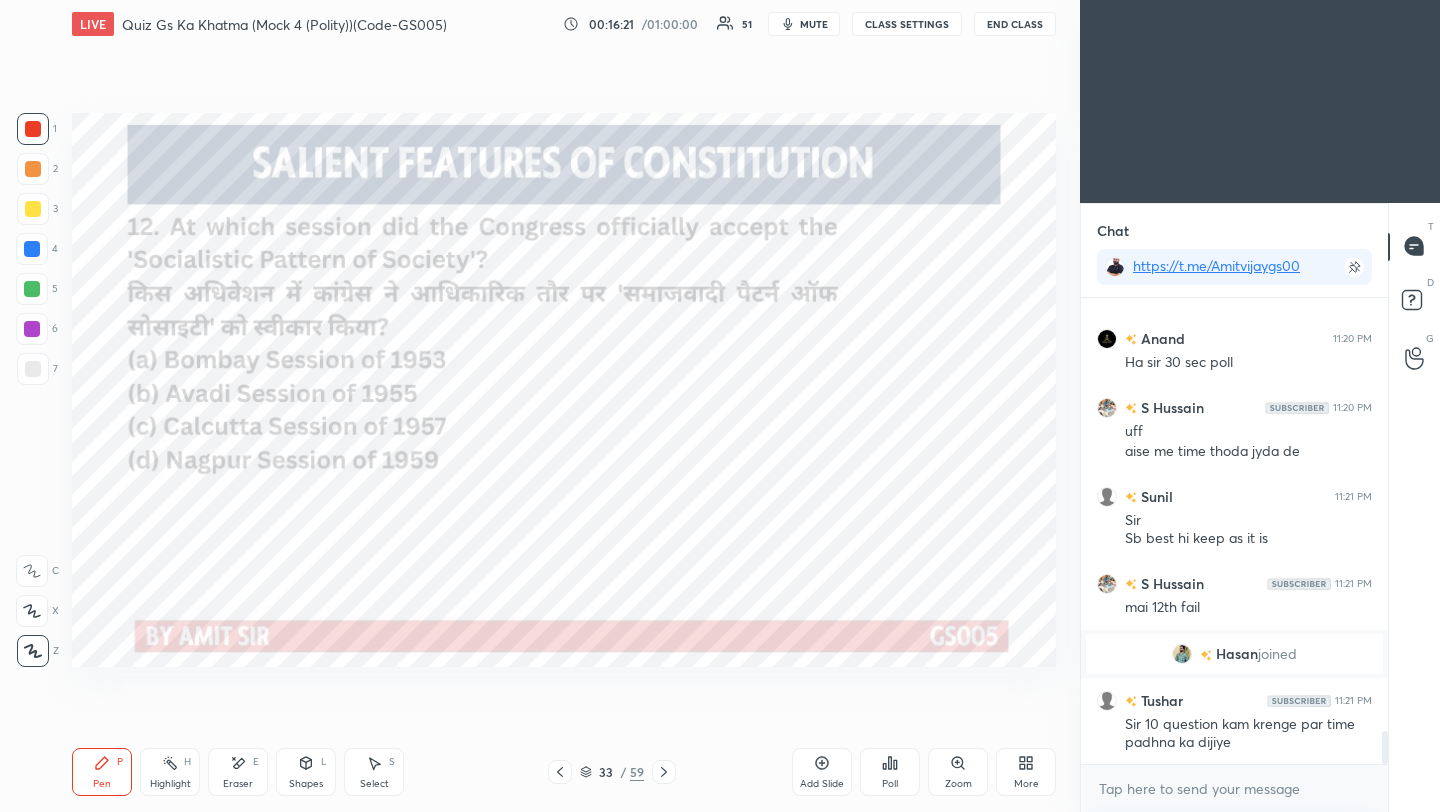 click 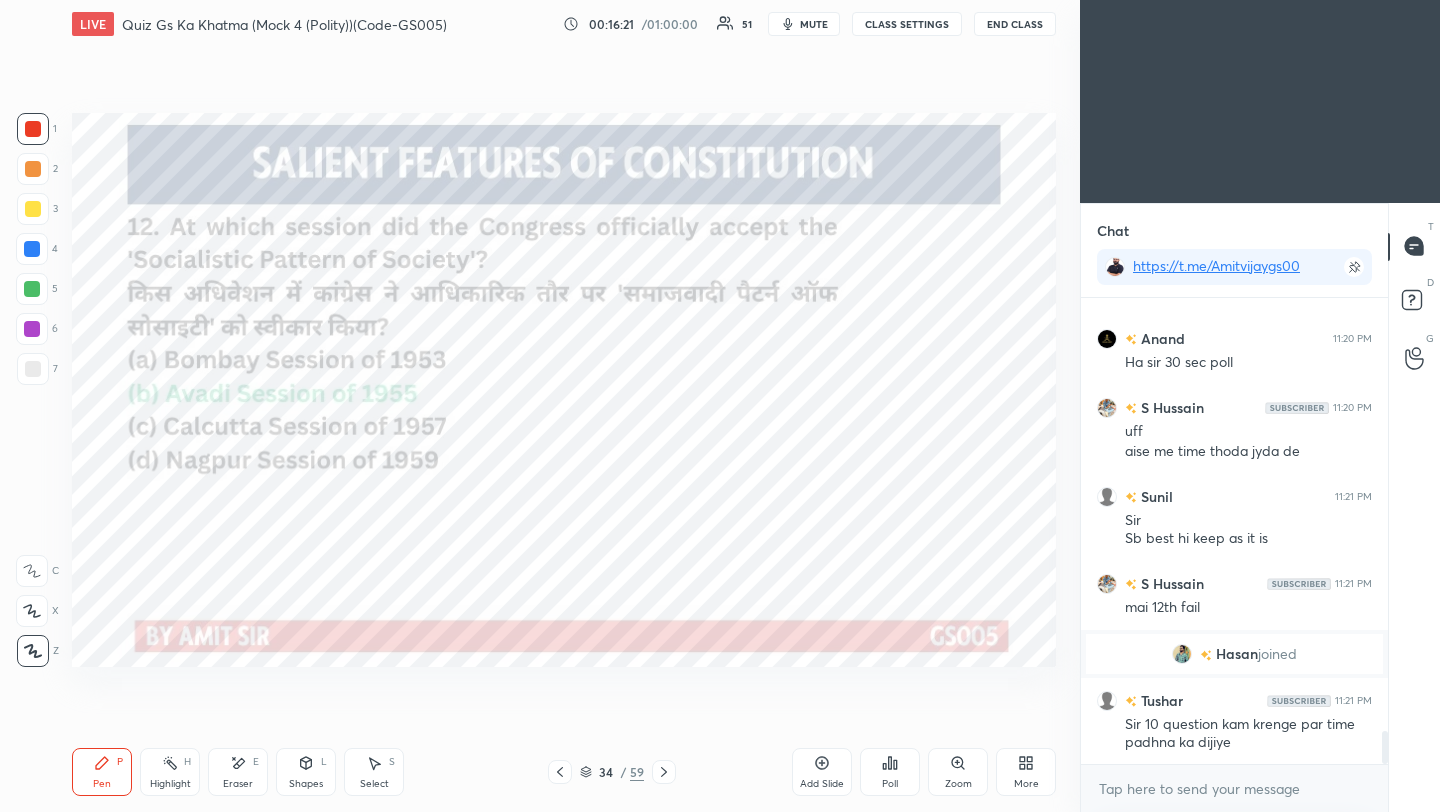 click 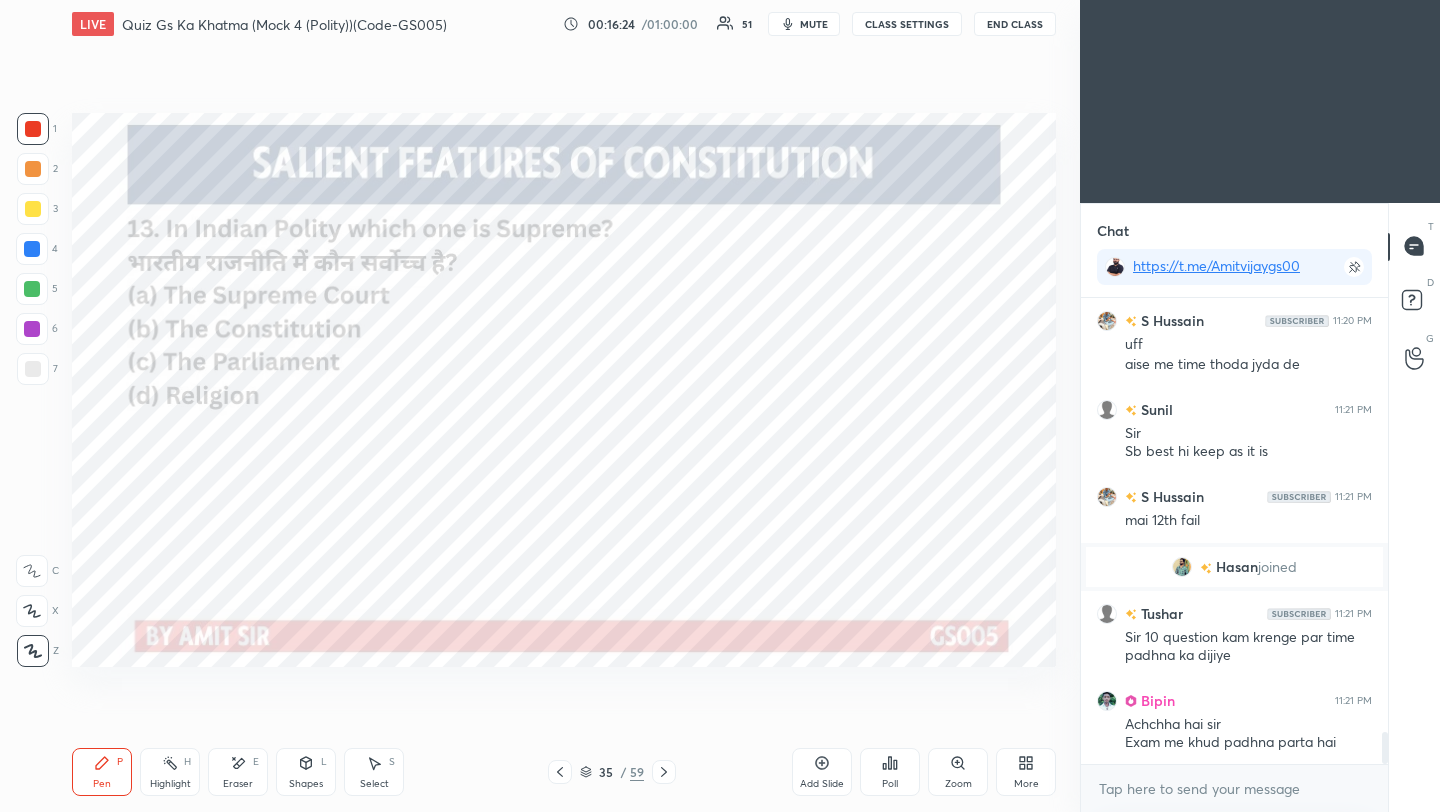 click on "Poll" at bounding box center [890, 772] 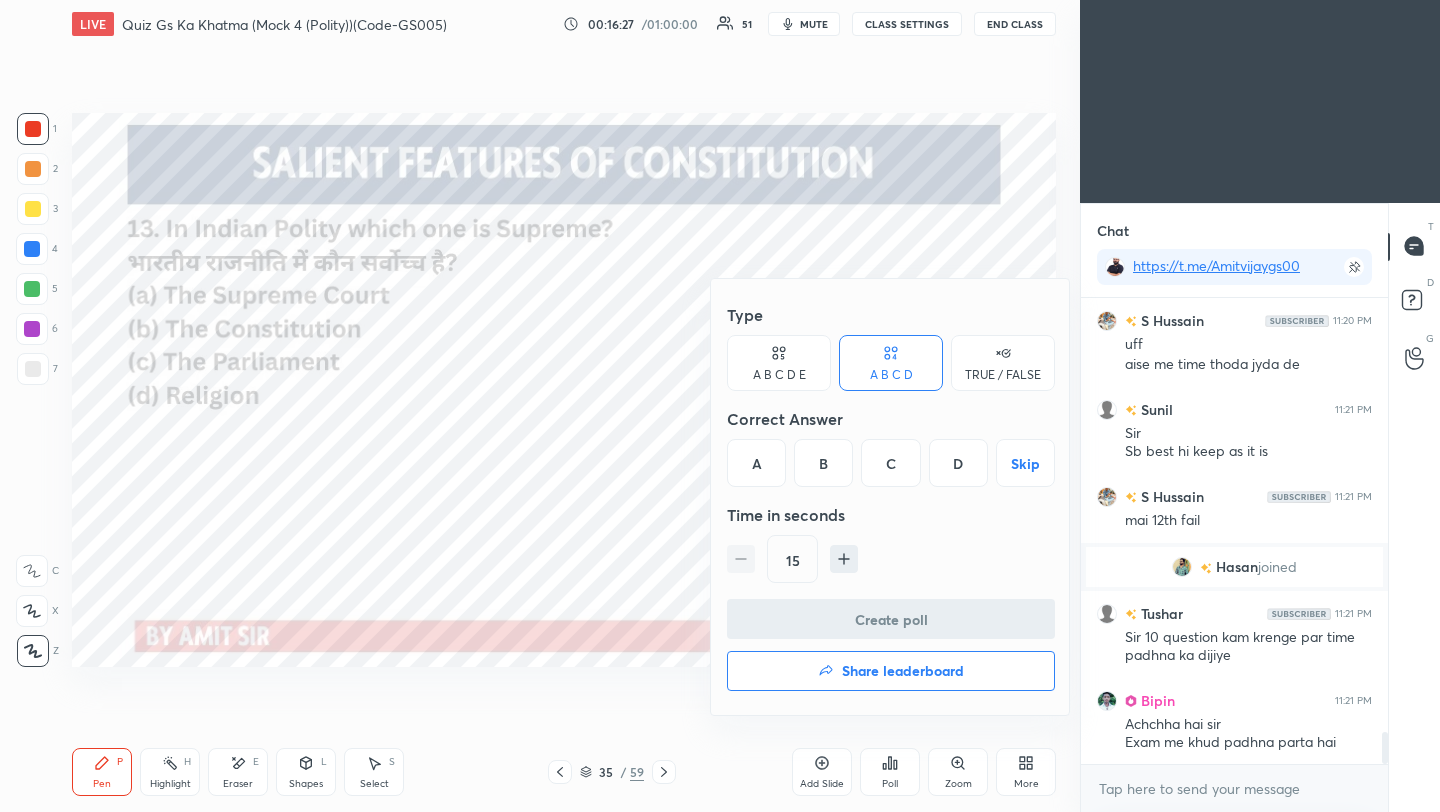 click on "C" at bounding box center (890, 463) 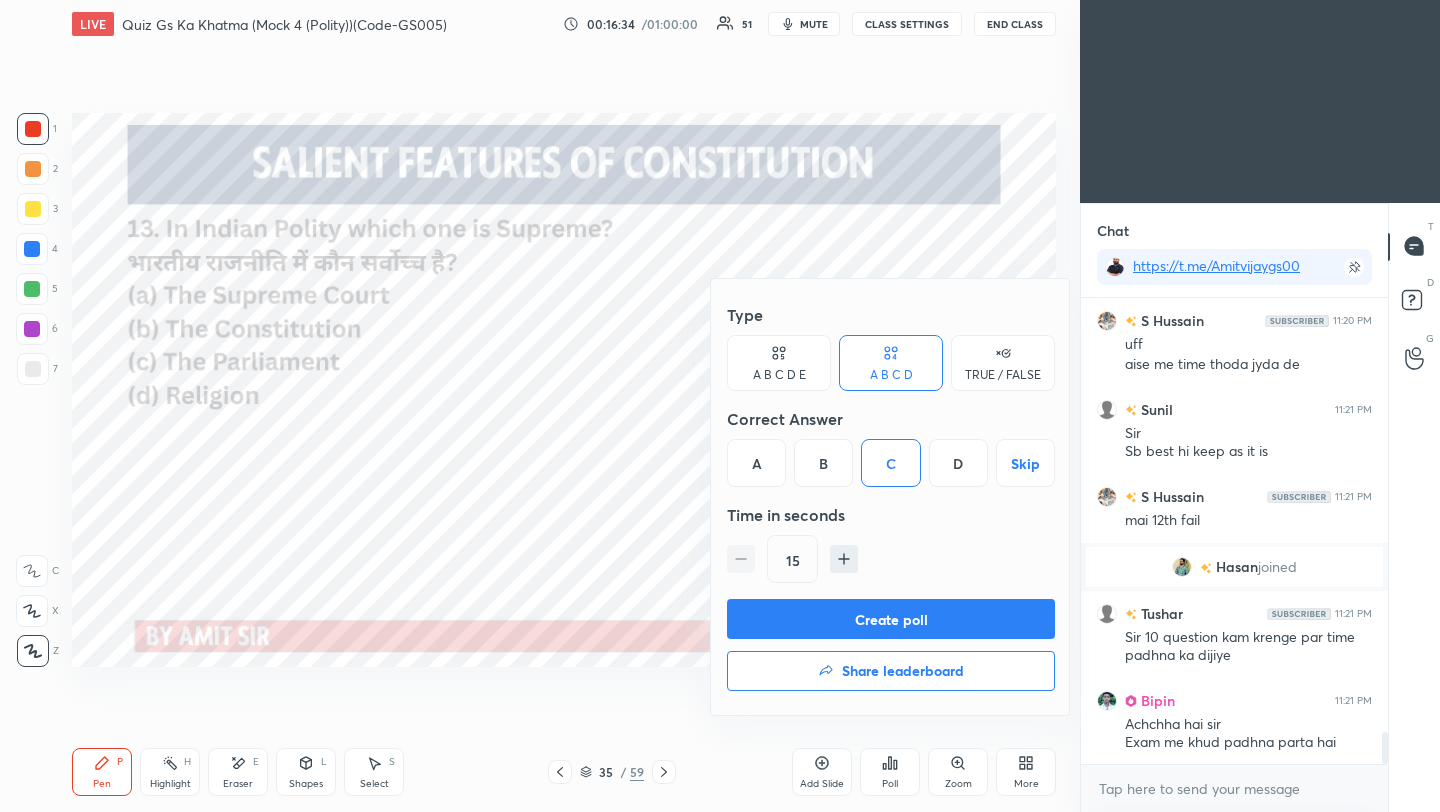 click on "Create poll" at bounding box center (891, 619) 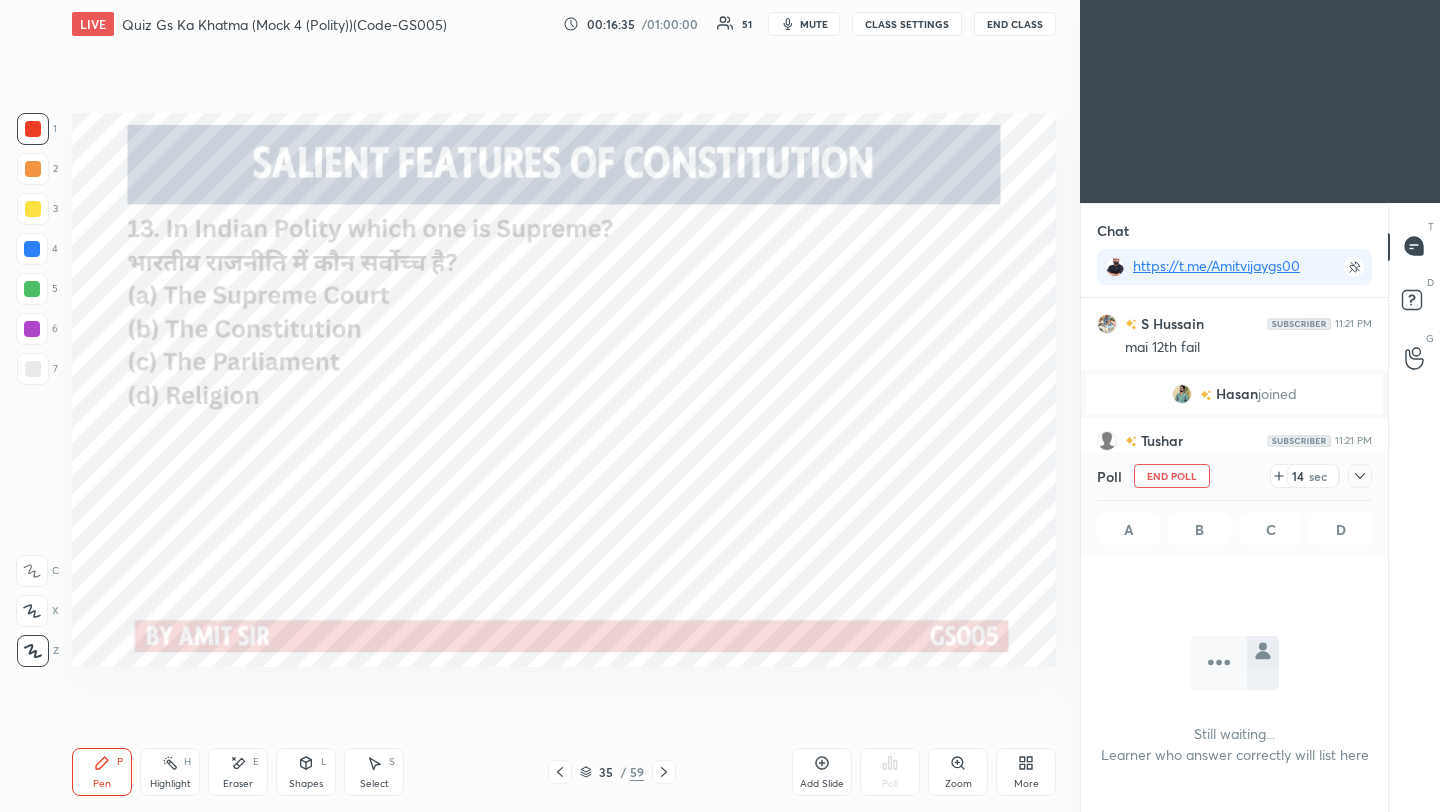 click at bounding box center [1360, 476] 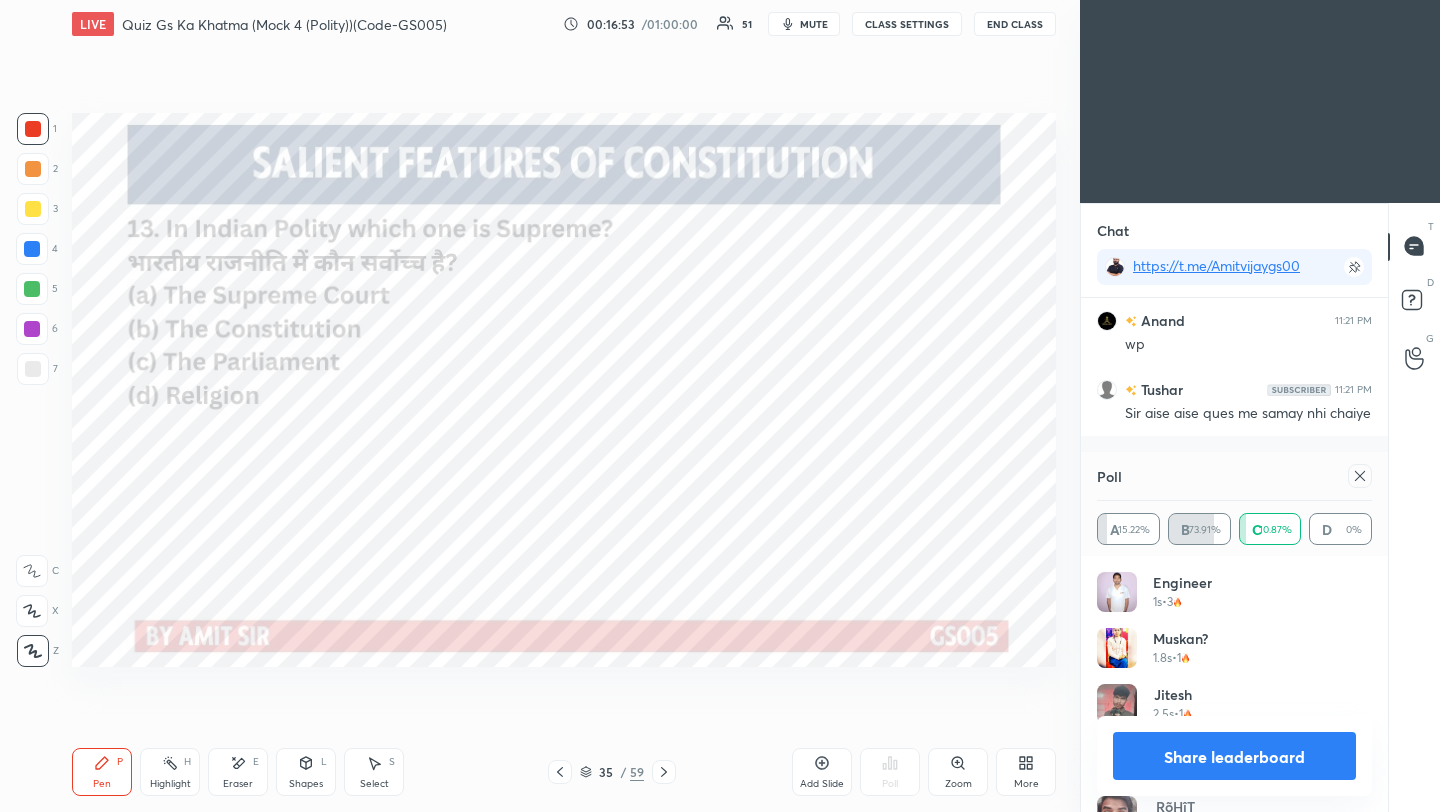 click 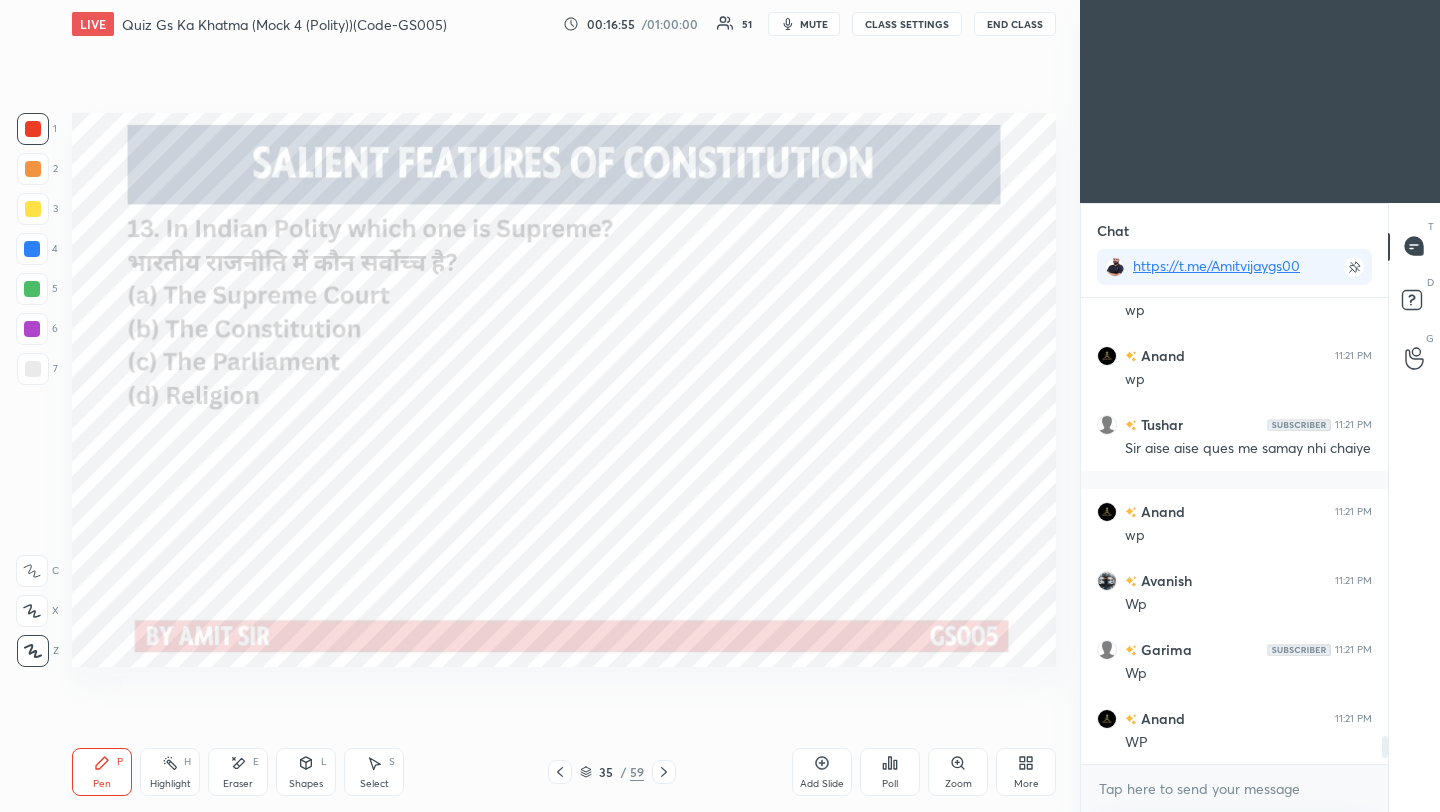 click on "Poll" at bounding box center (890, 784) 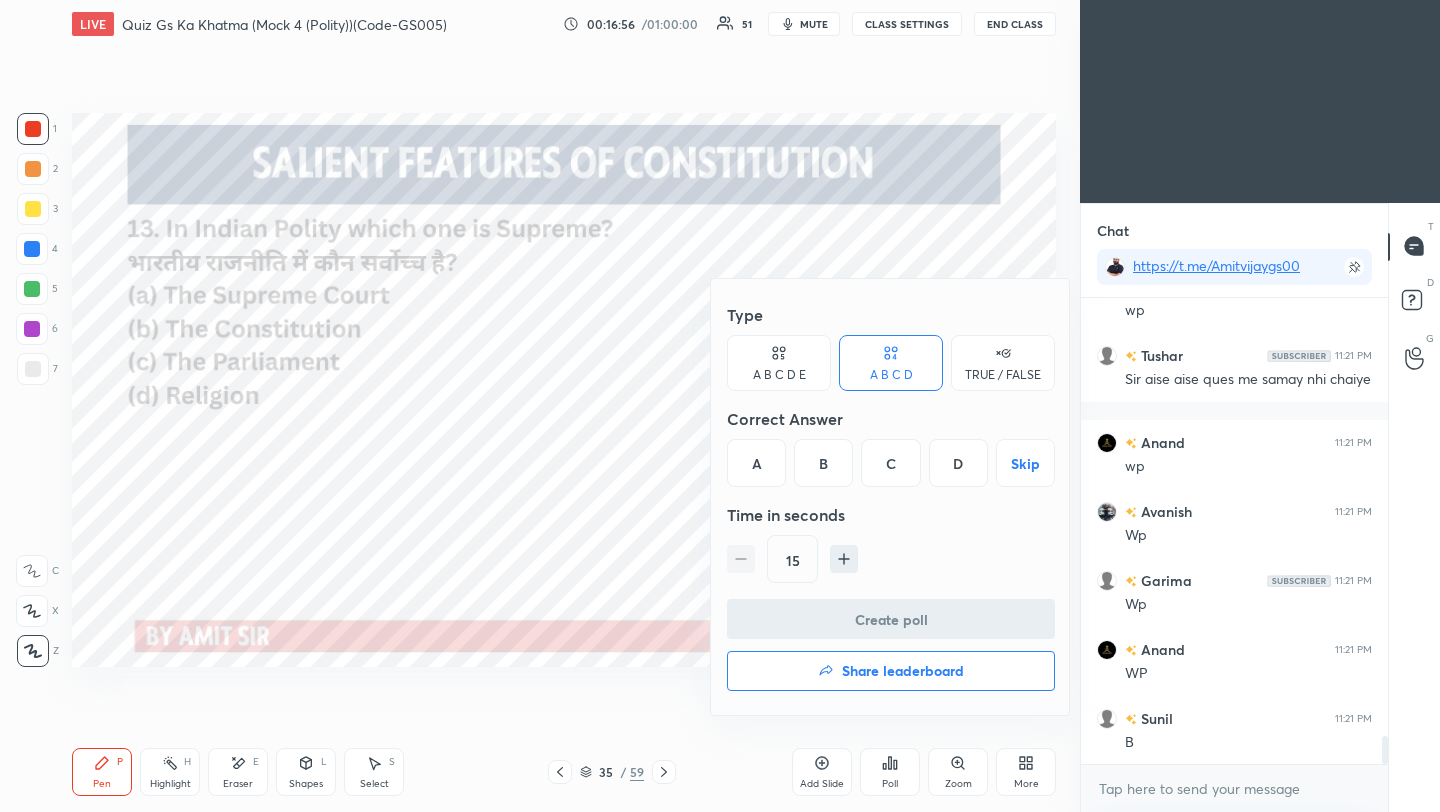 click on "B" at bounding box center [823, 463] 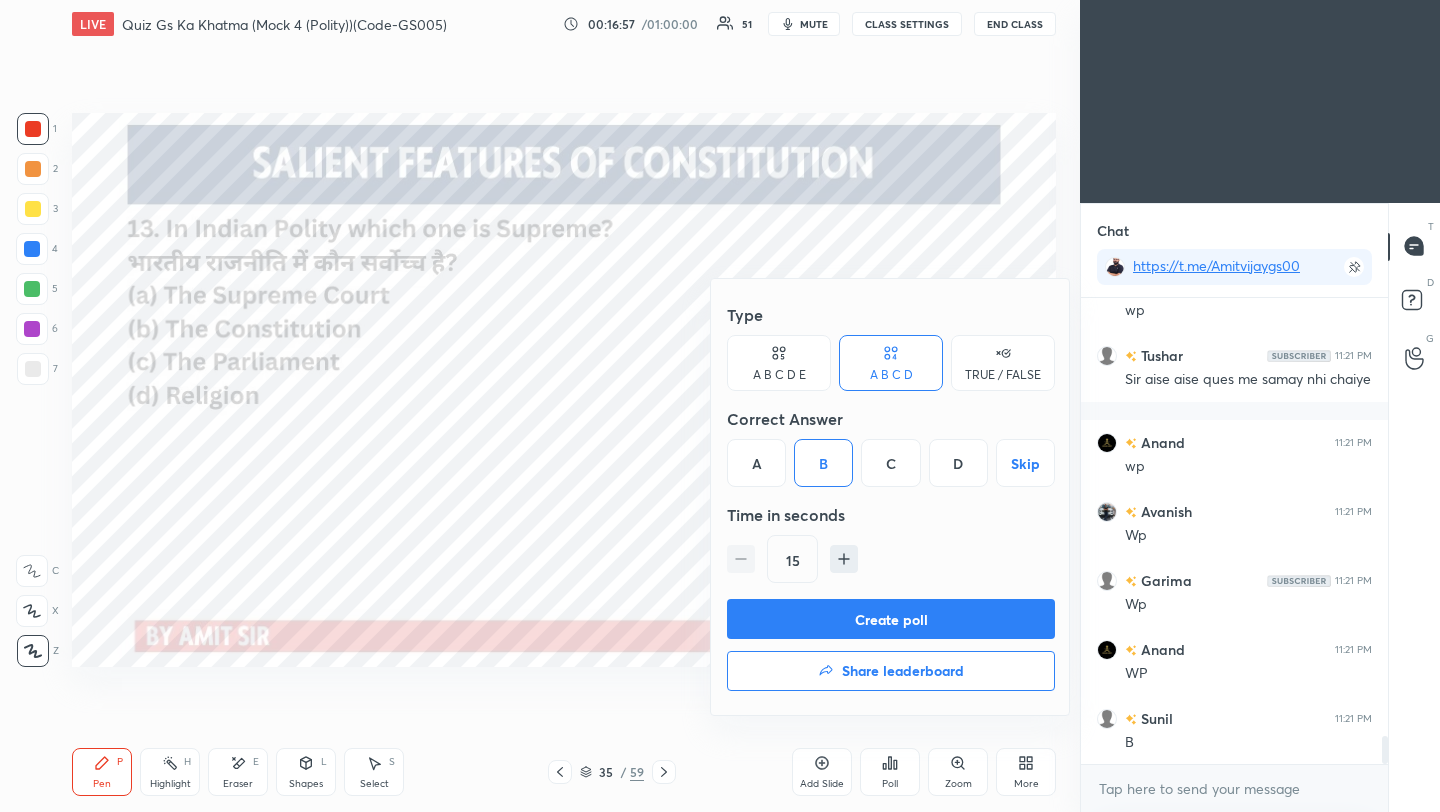 click on "Create poll" at bounding box center (891, 619) 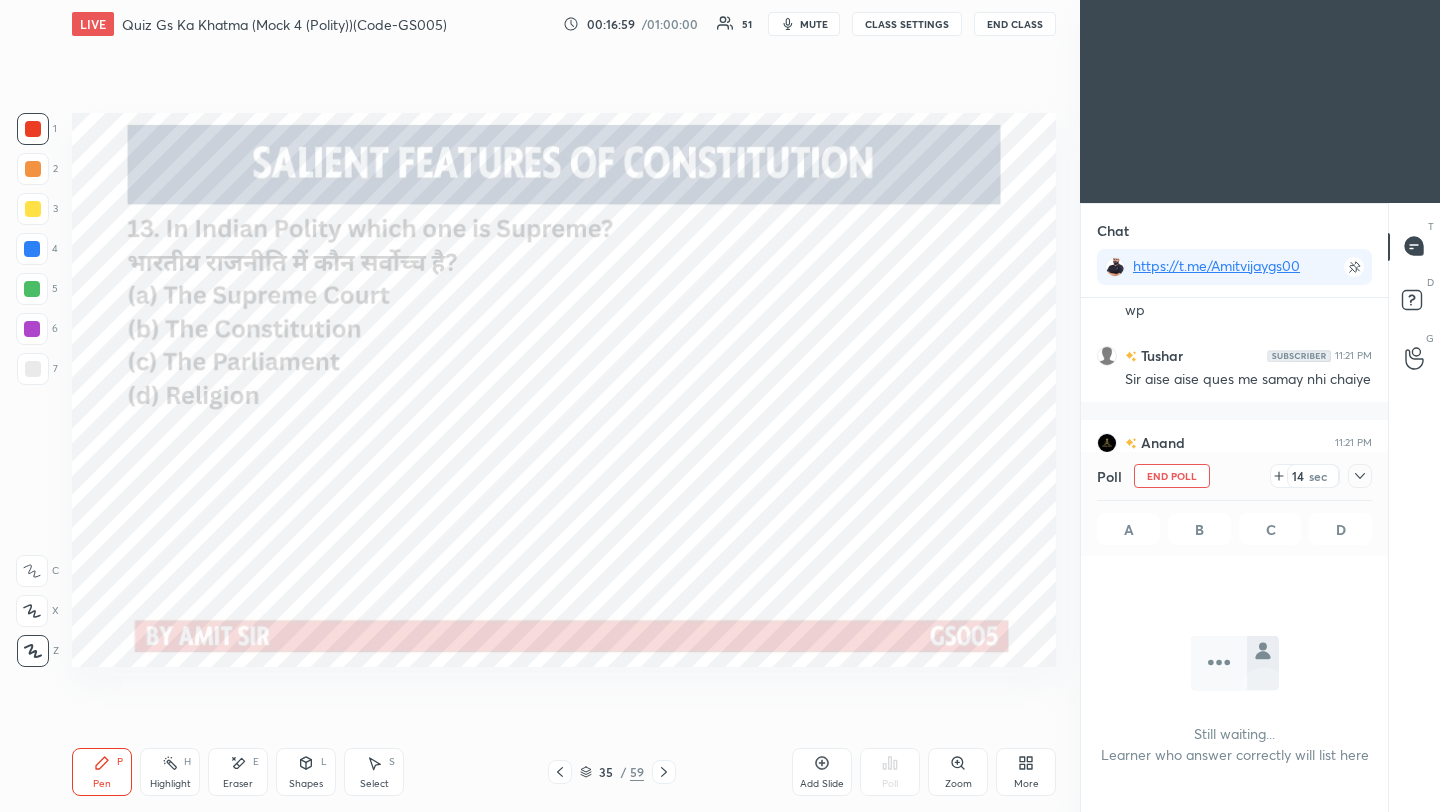 click 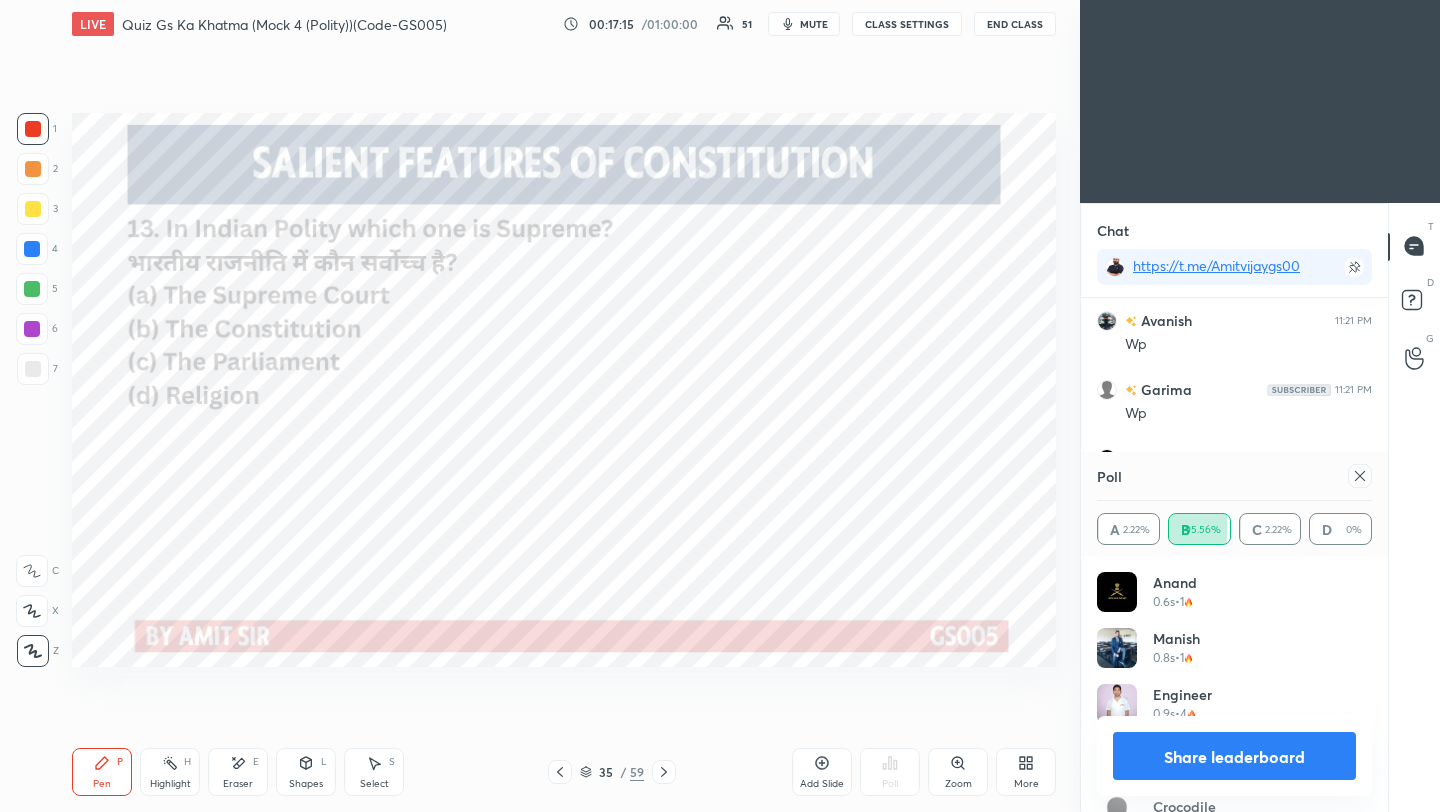 click 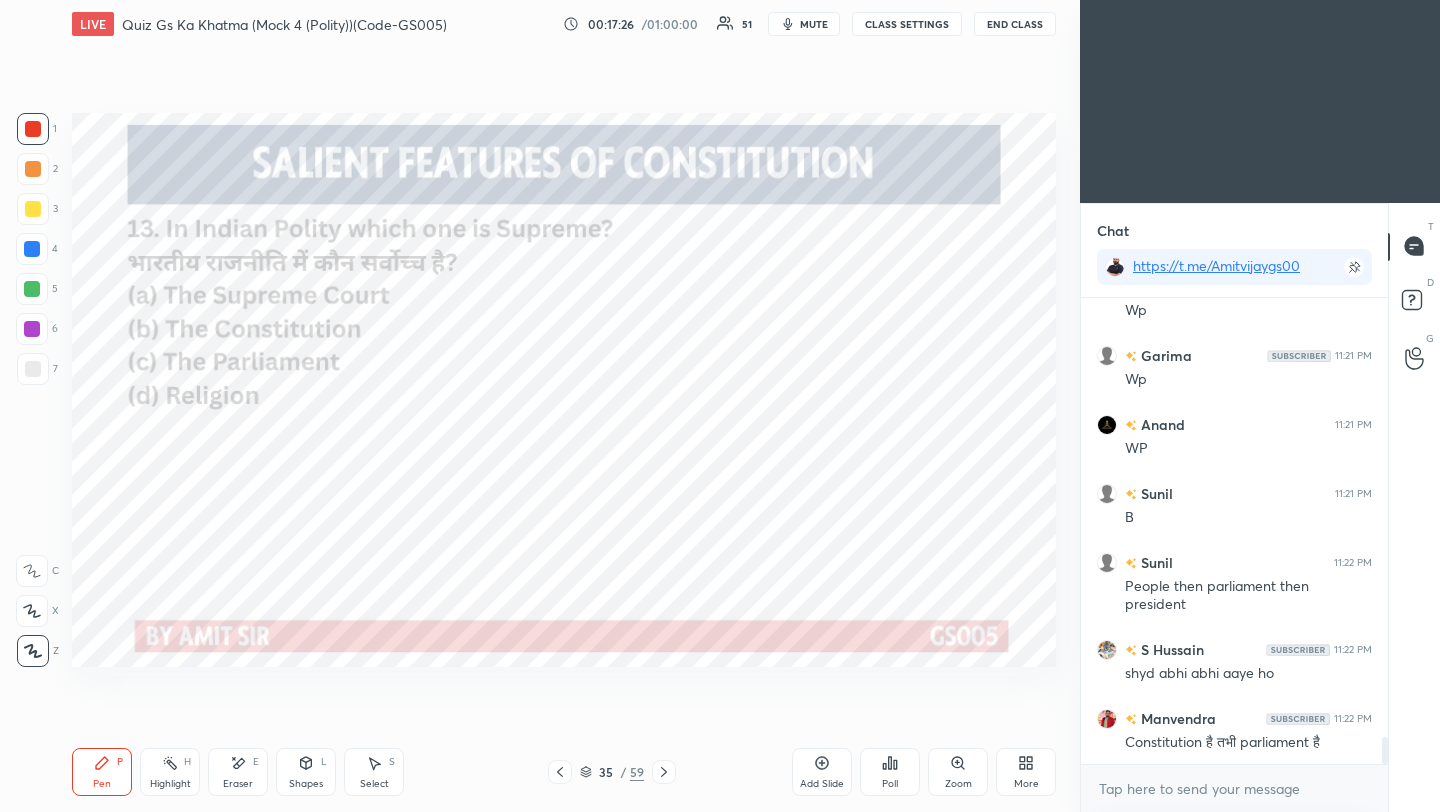 click 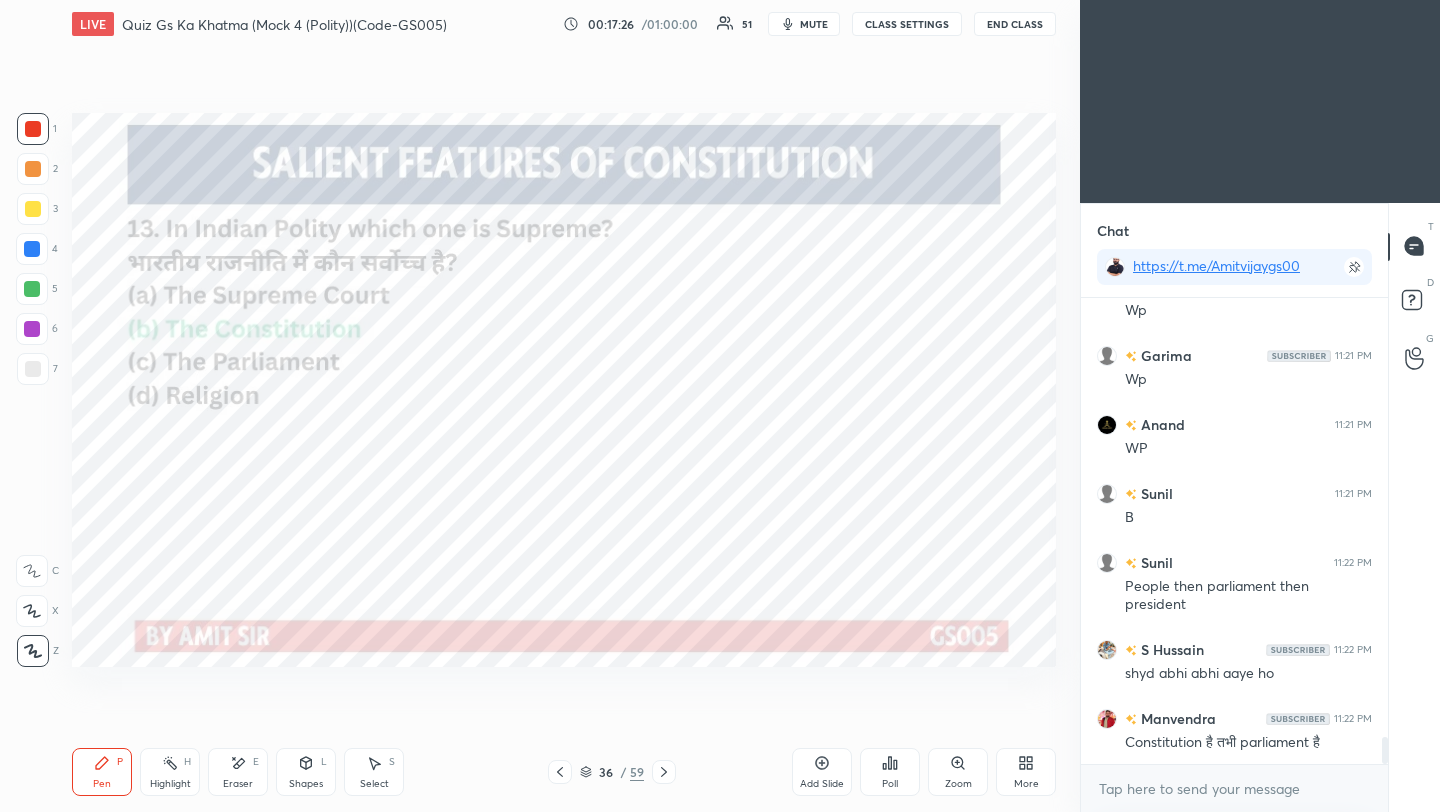 click 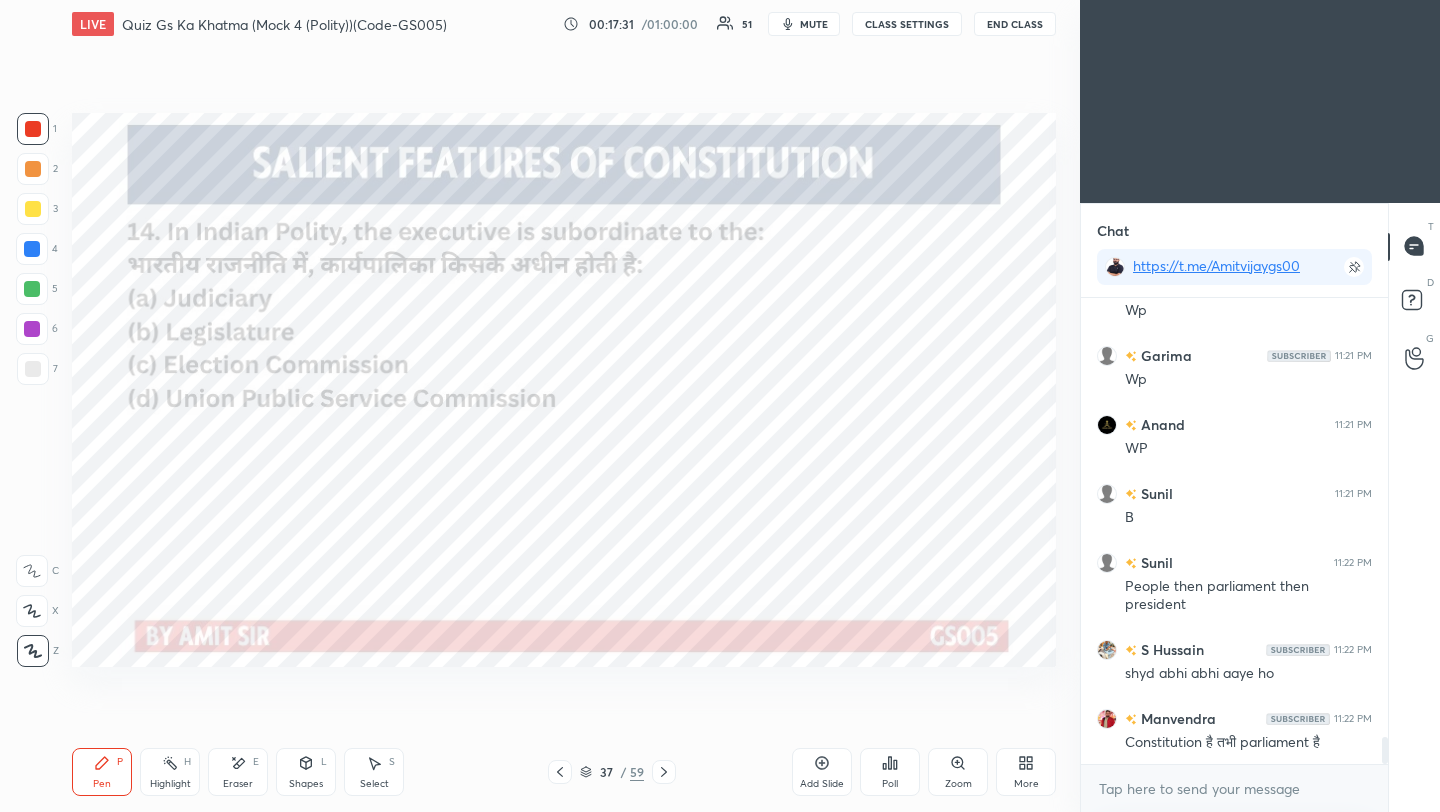 click on "Poll" at bounding box center (890, 772) 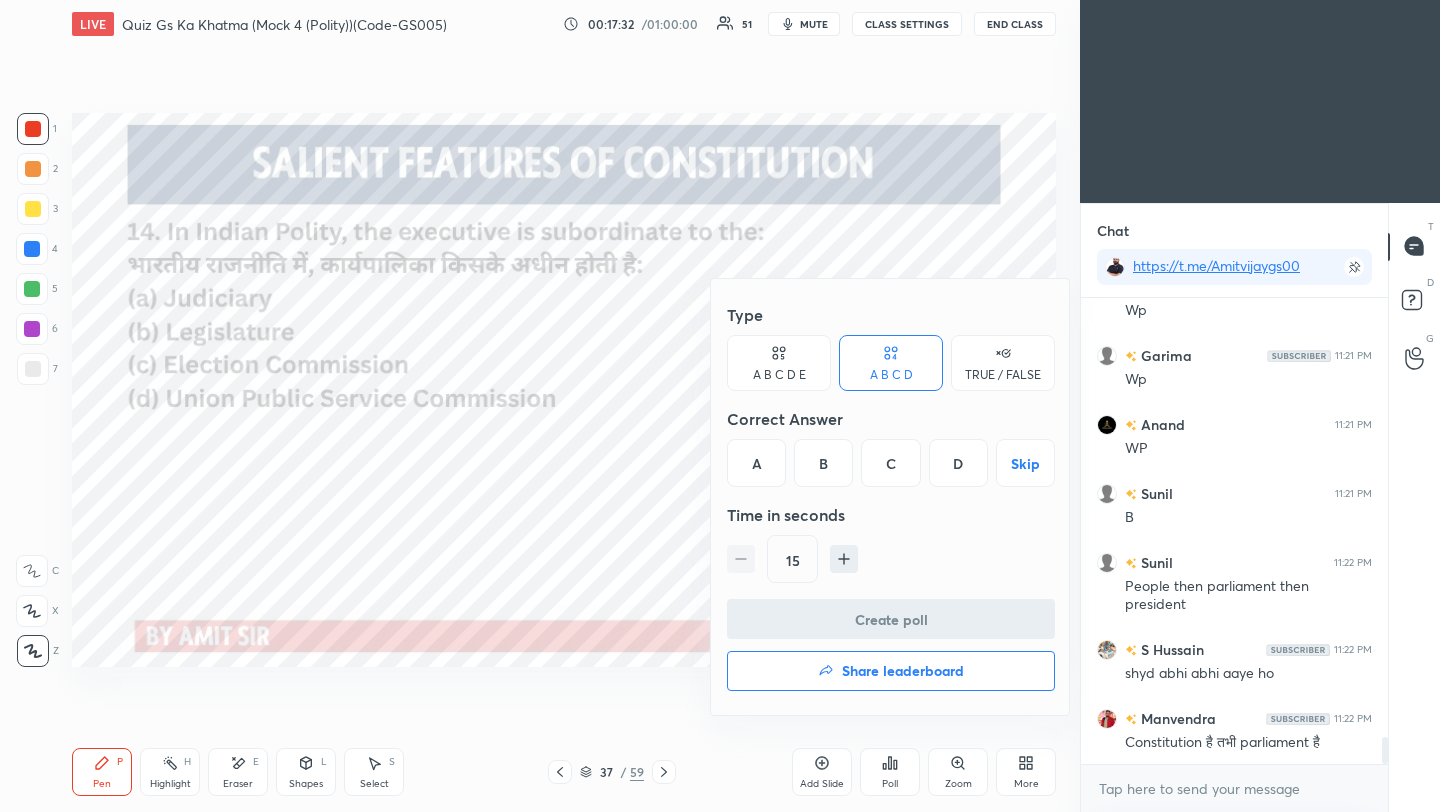 click on "B" at bounding box center [823, 463] 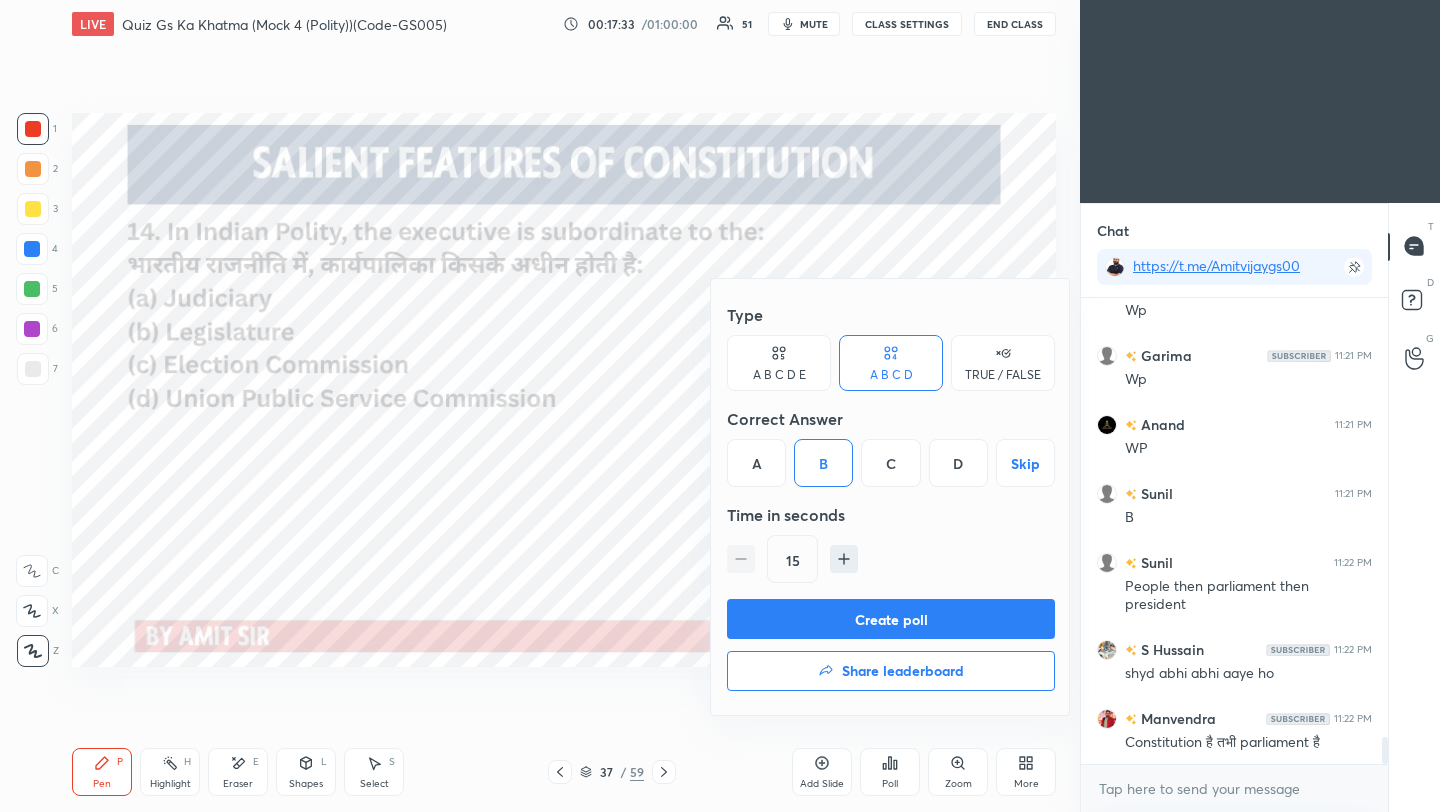 drag, startPoint x: 861, startPoint y: 621, endPoint x: 876, endPoint y: 617, distance: 15.524175 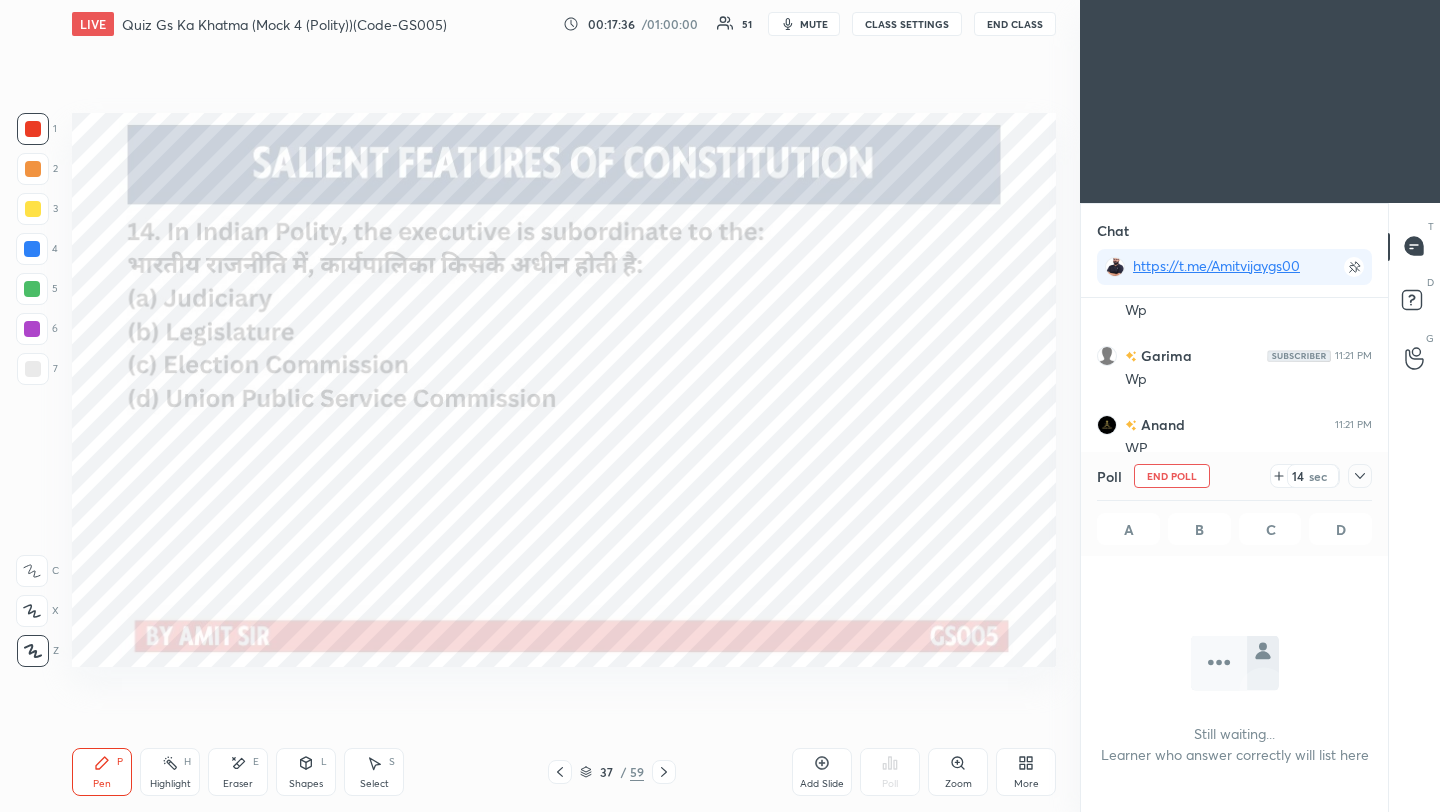 click 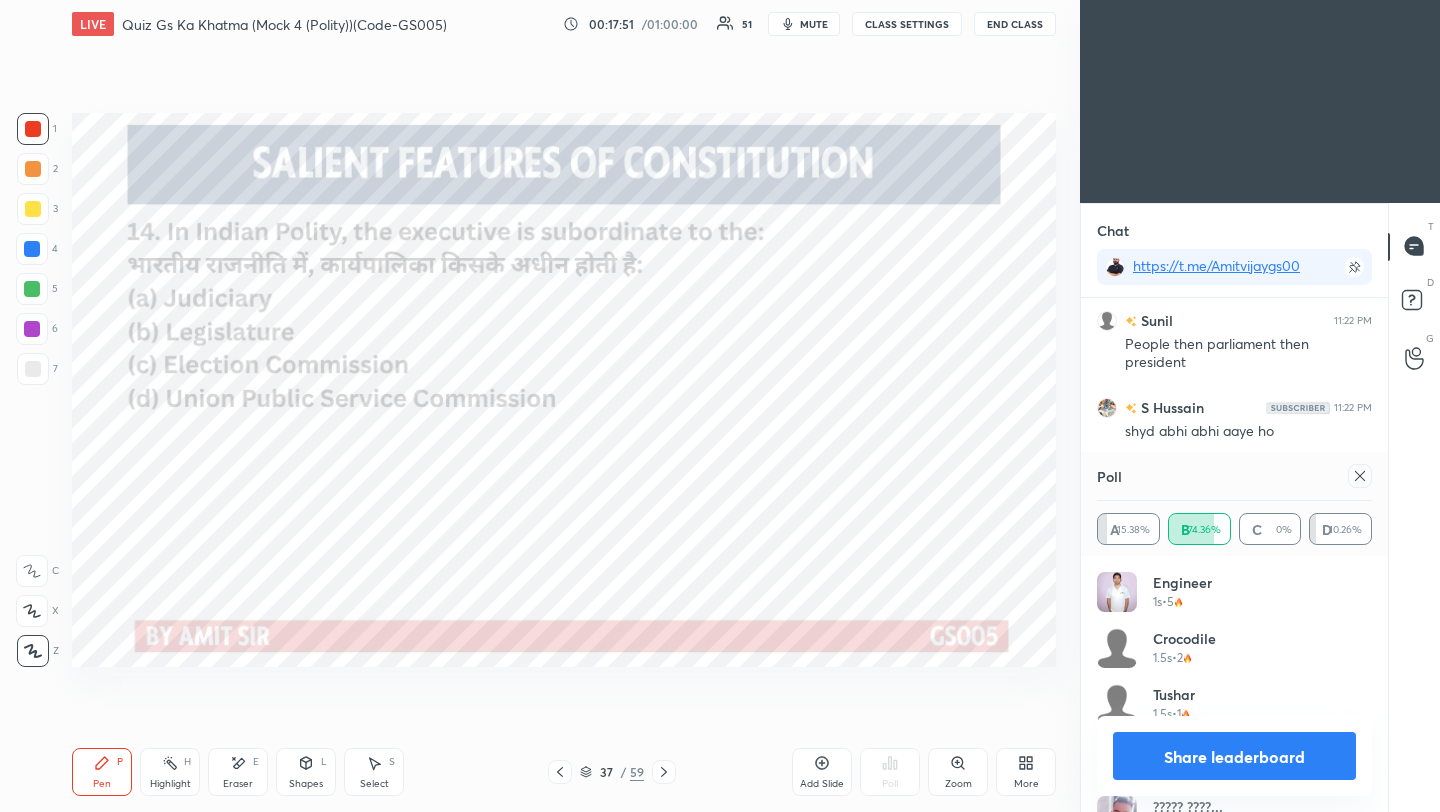 click 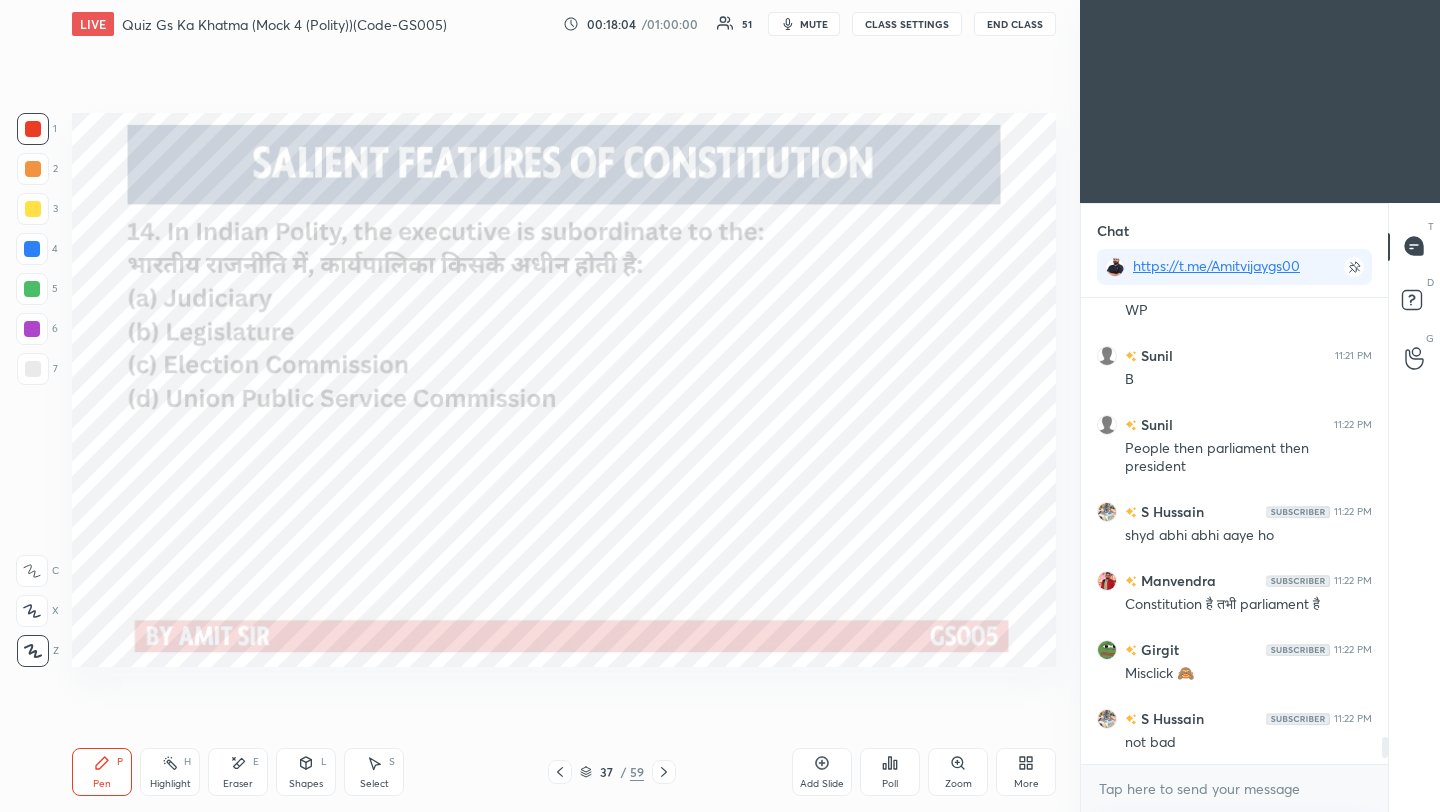 click 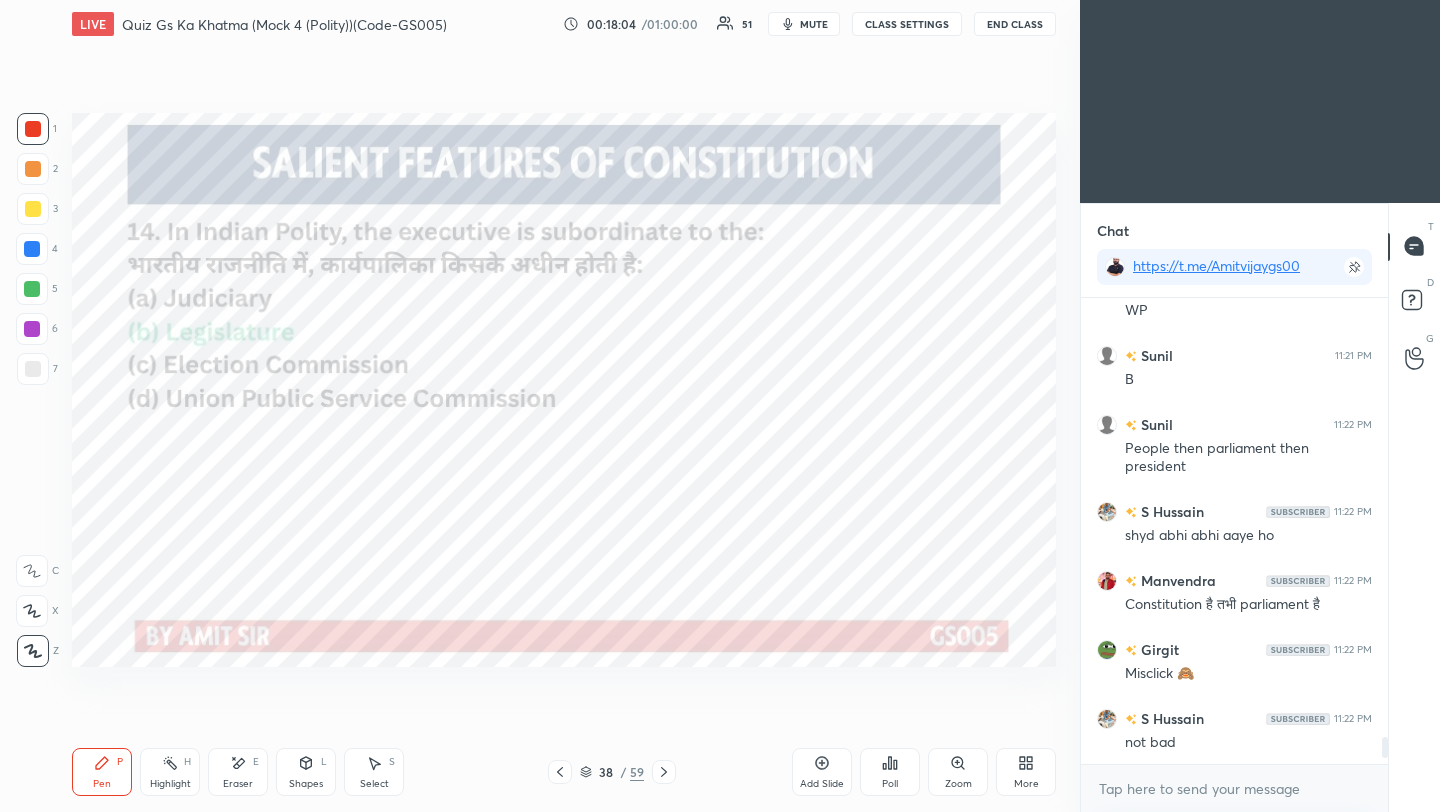 click 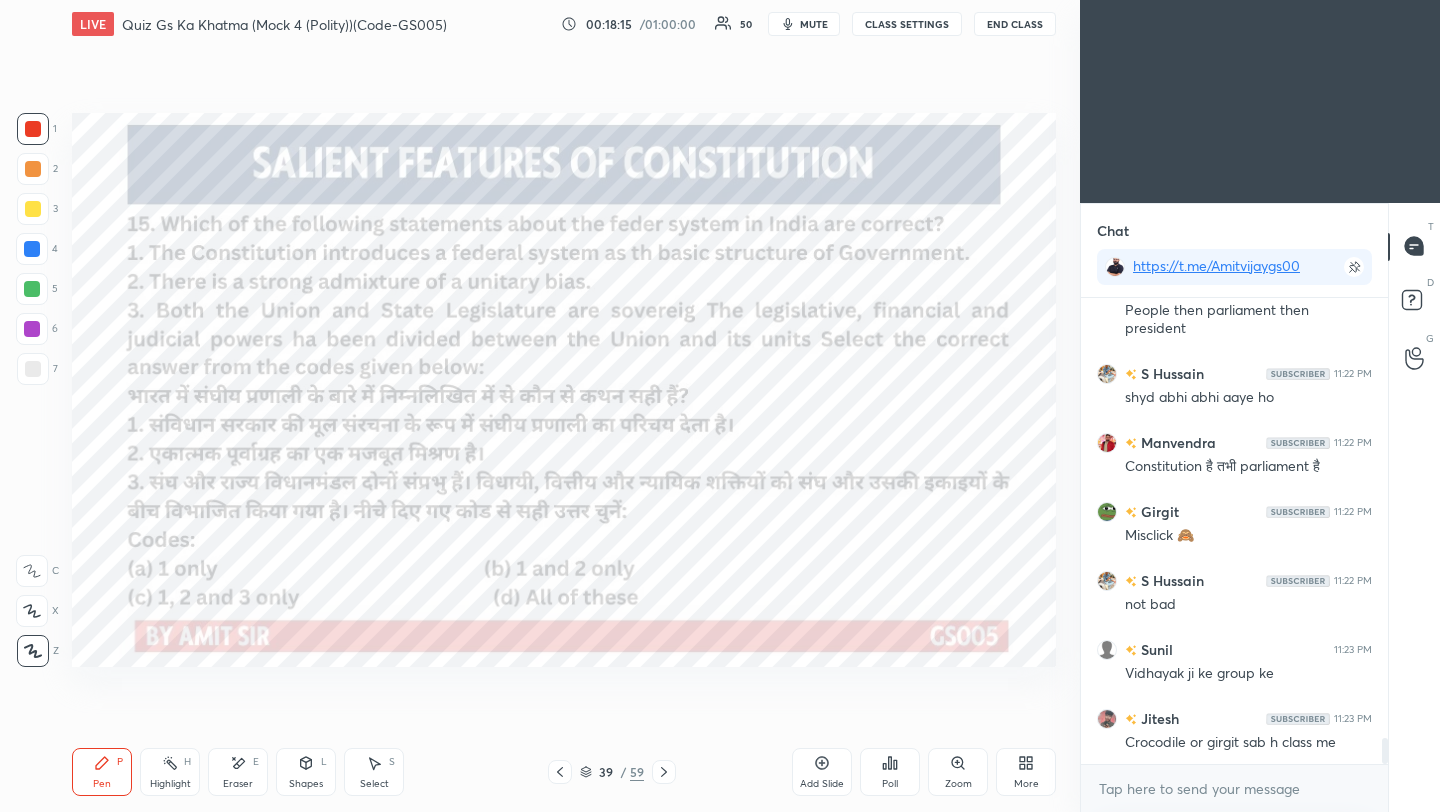 click on "Poll" at bounding box center (890, 772) 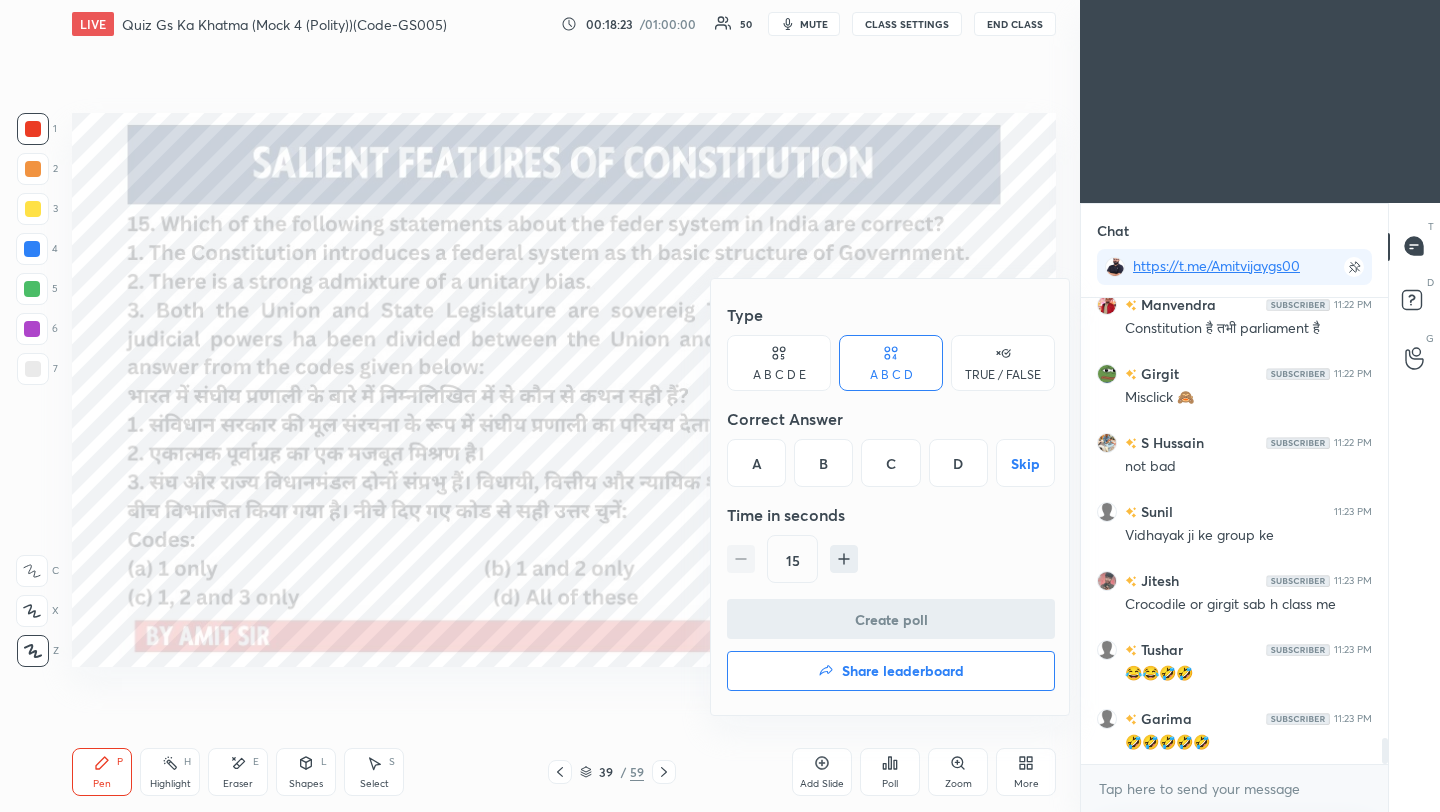 click on "B" at bounding box center [823, 463] 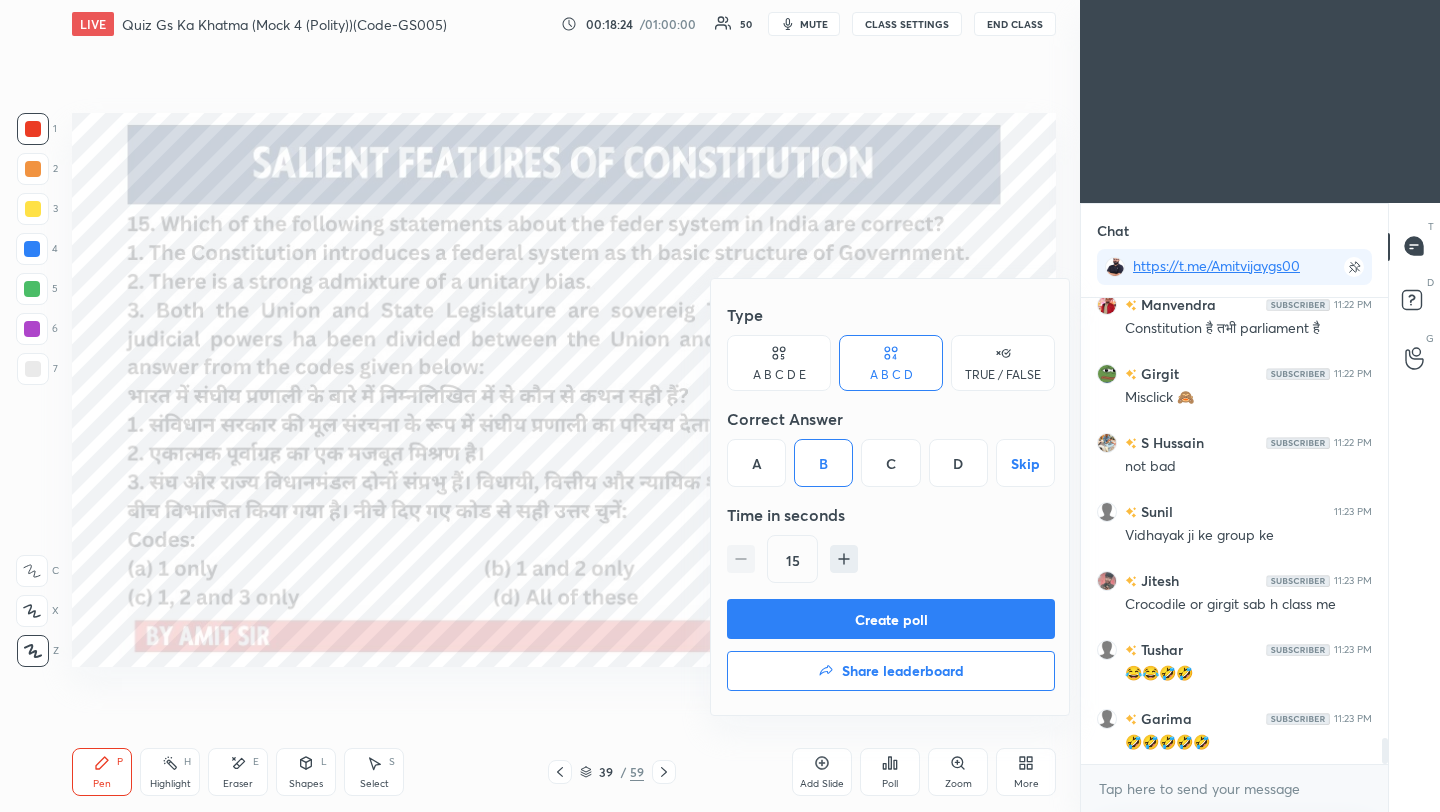 click on "Create poll" at bounding box center [891, 619] 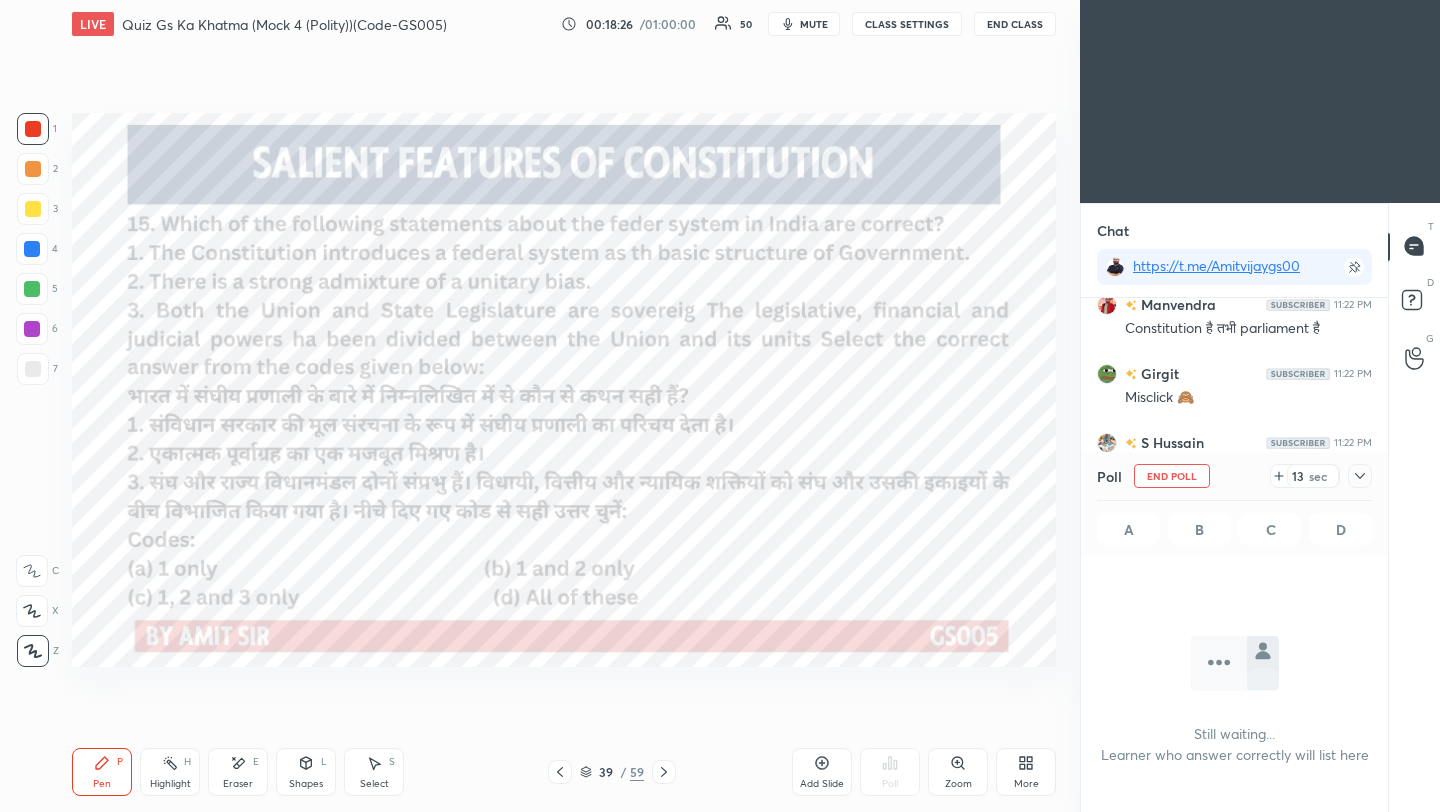 click 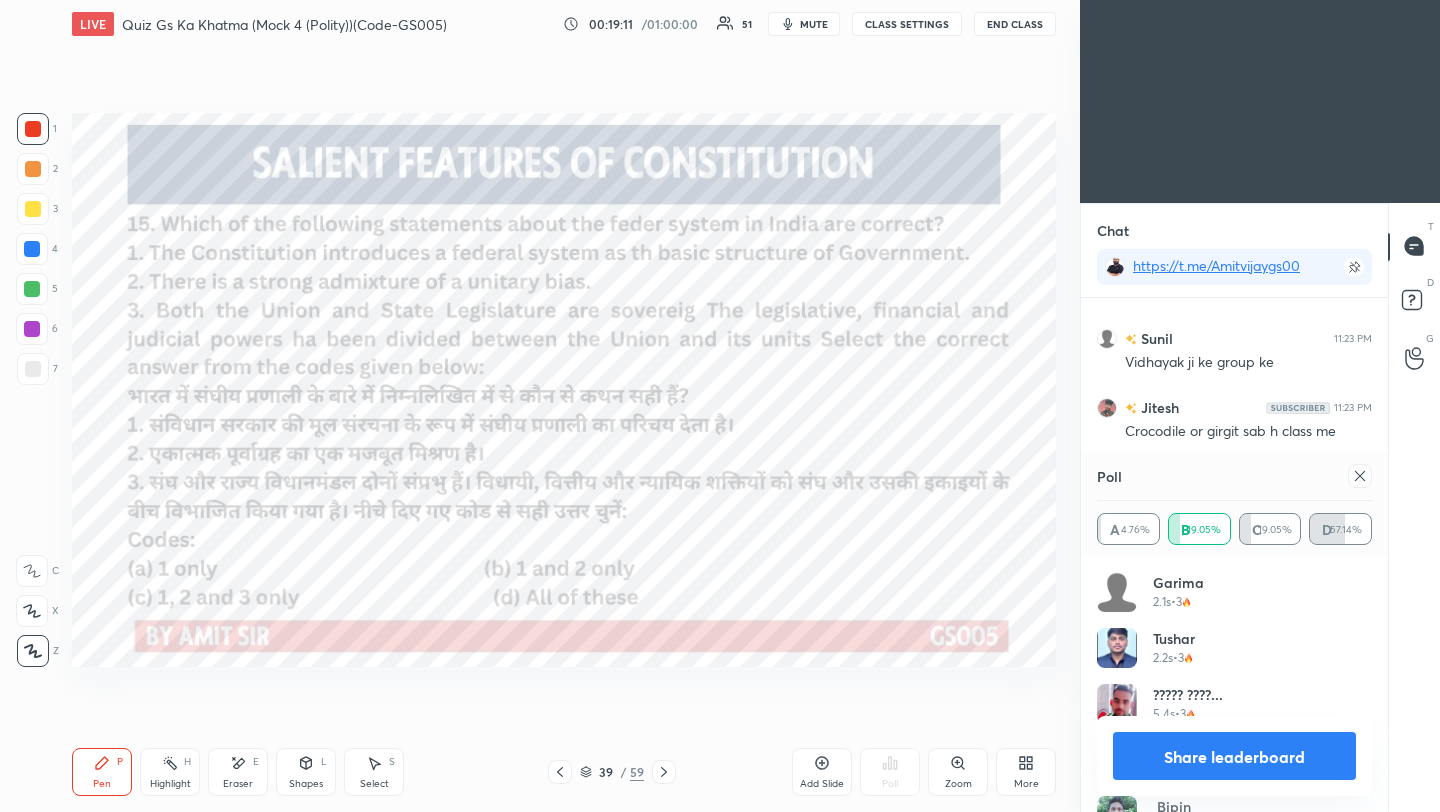 scroll, scrollTop: 8166, scrollLeft: 0, axis: vertical 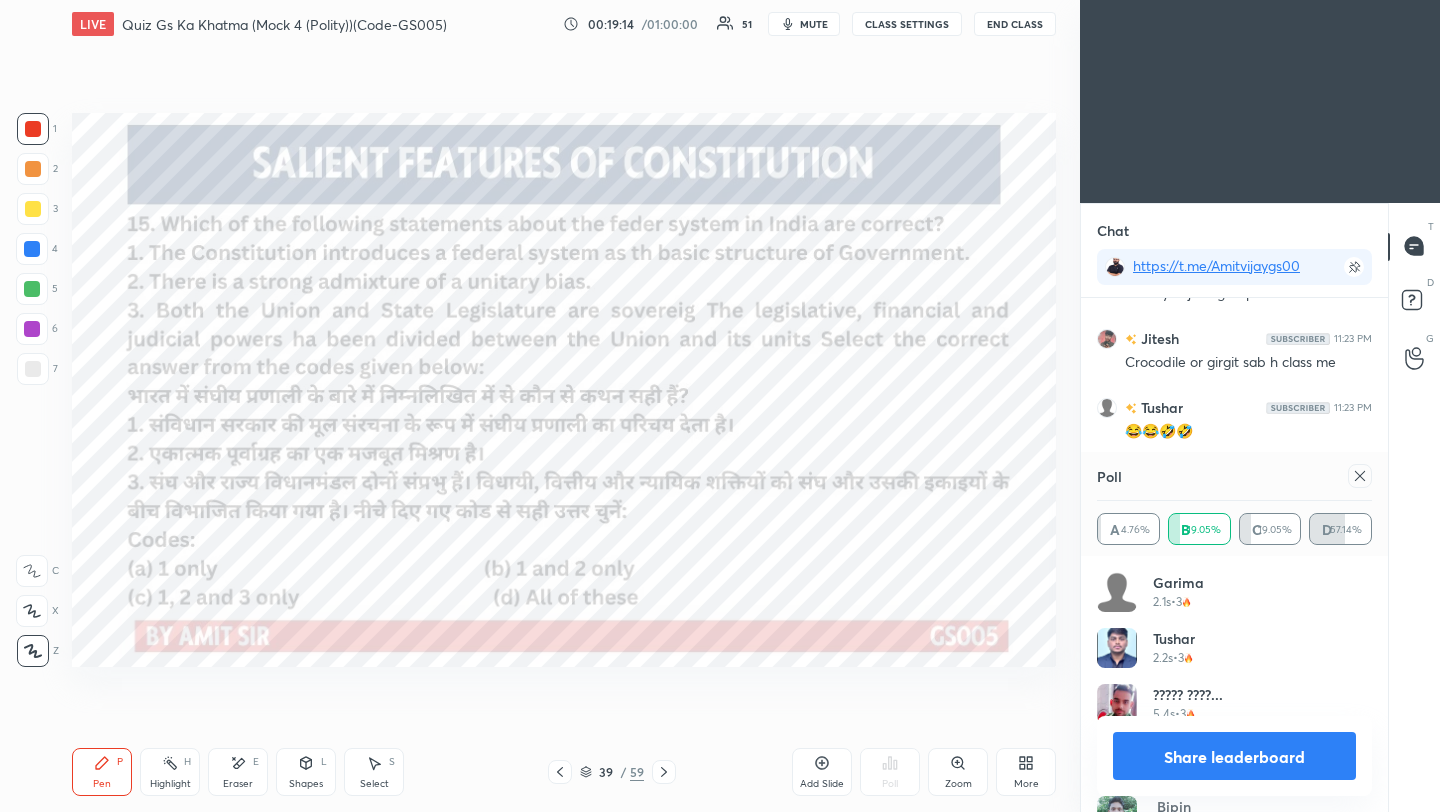 click 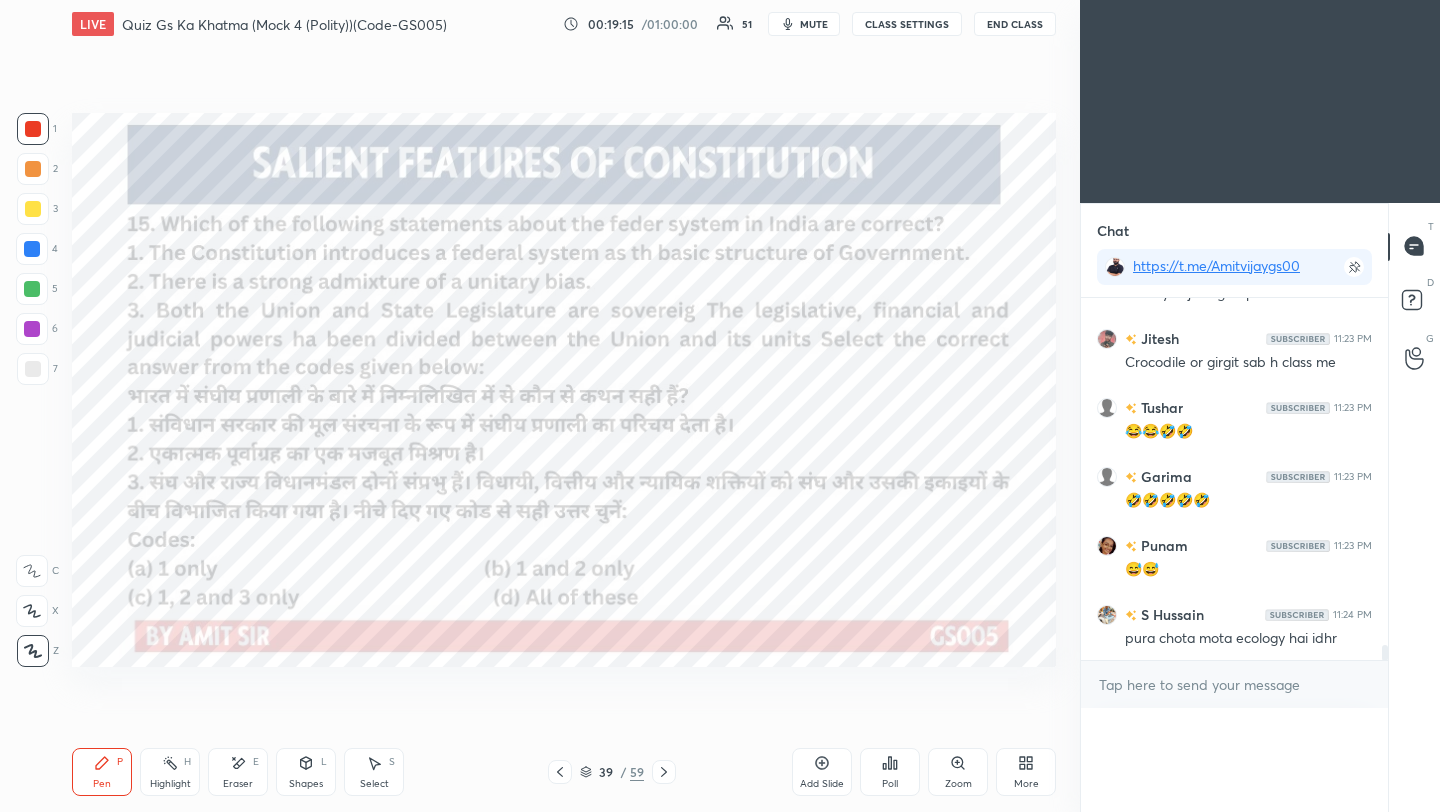 scroll, scrollTop: 0, scrollLeft: 0, axis: both 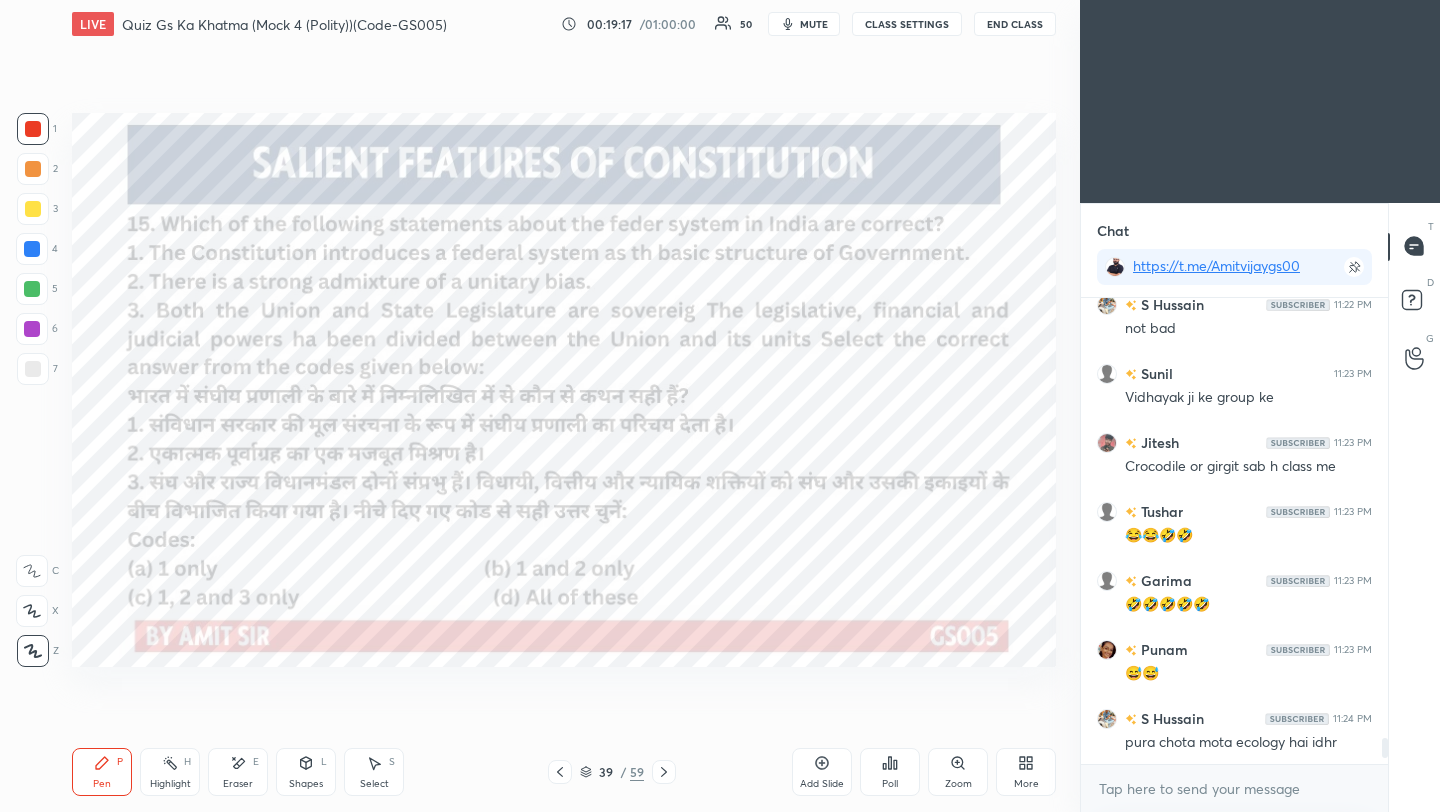 click 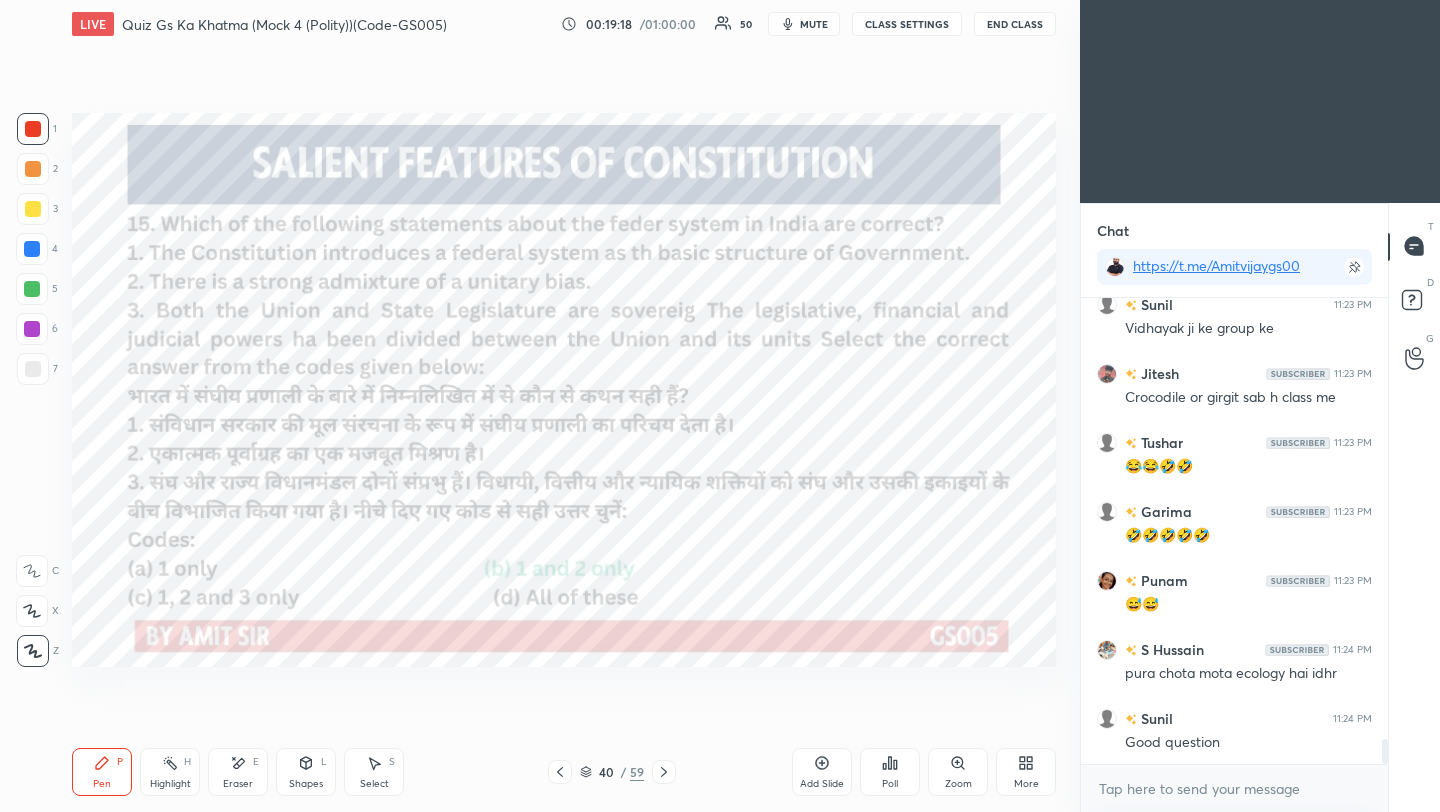 click 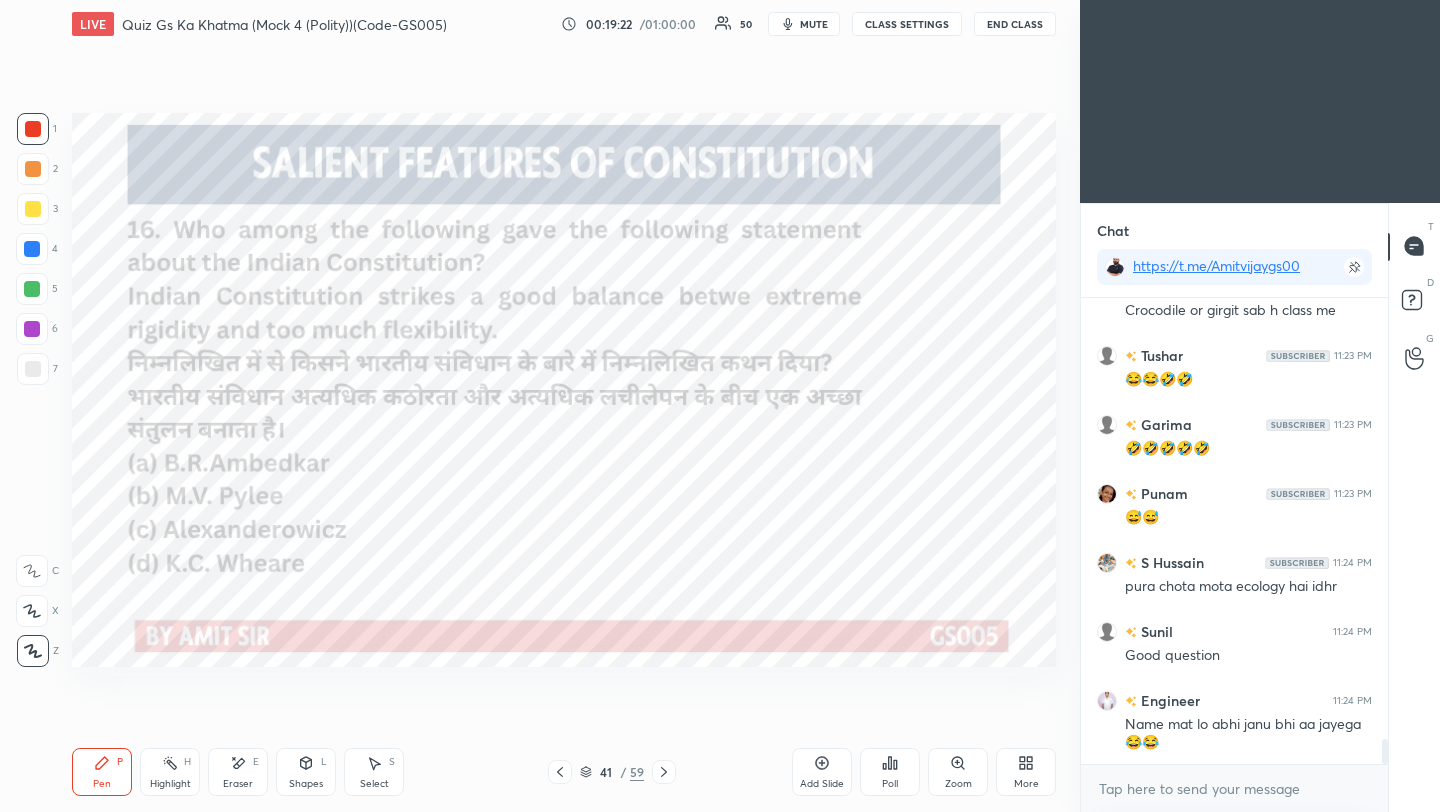 click on "Poll" at bounding box center (890, 772) 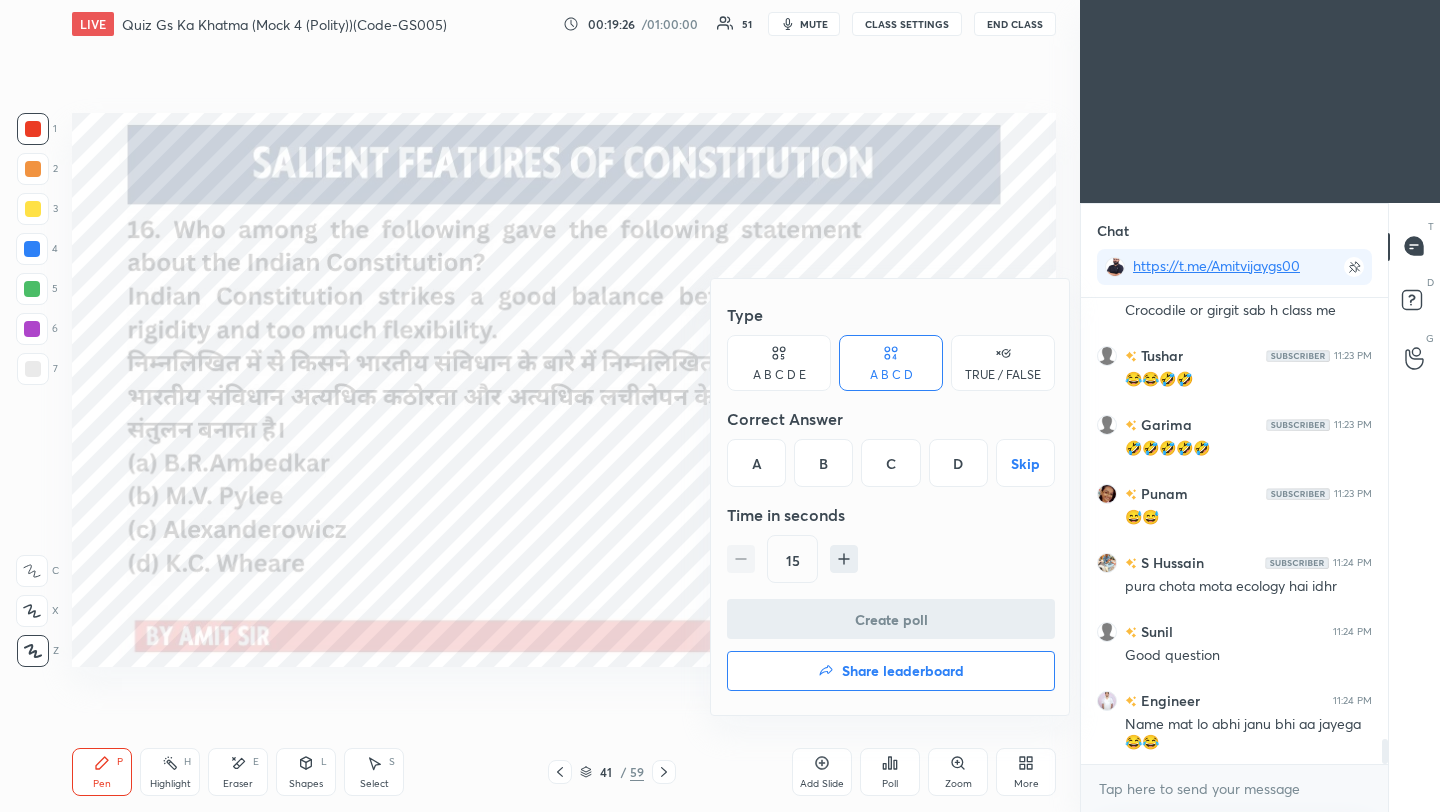 click on "C" at bounding box center (890, 463) 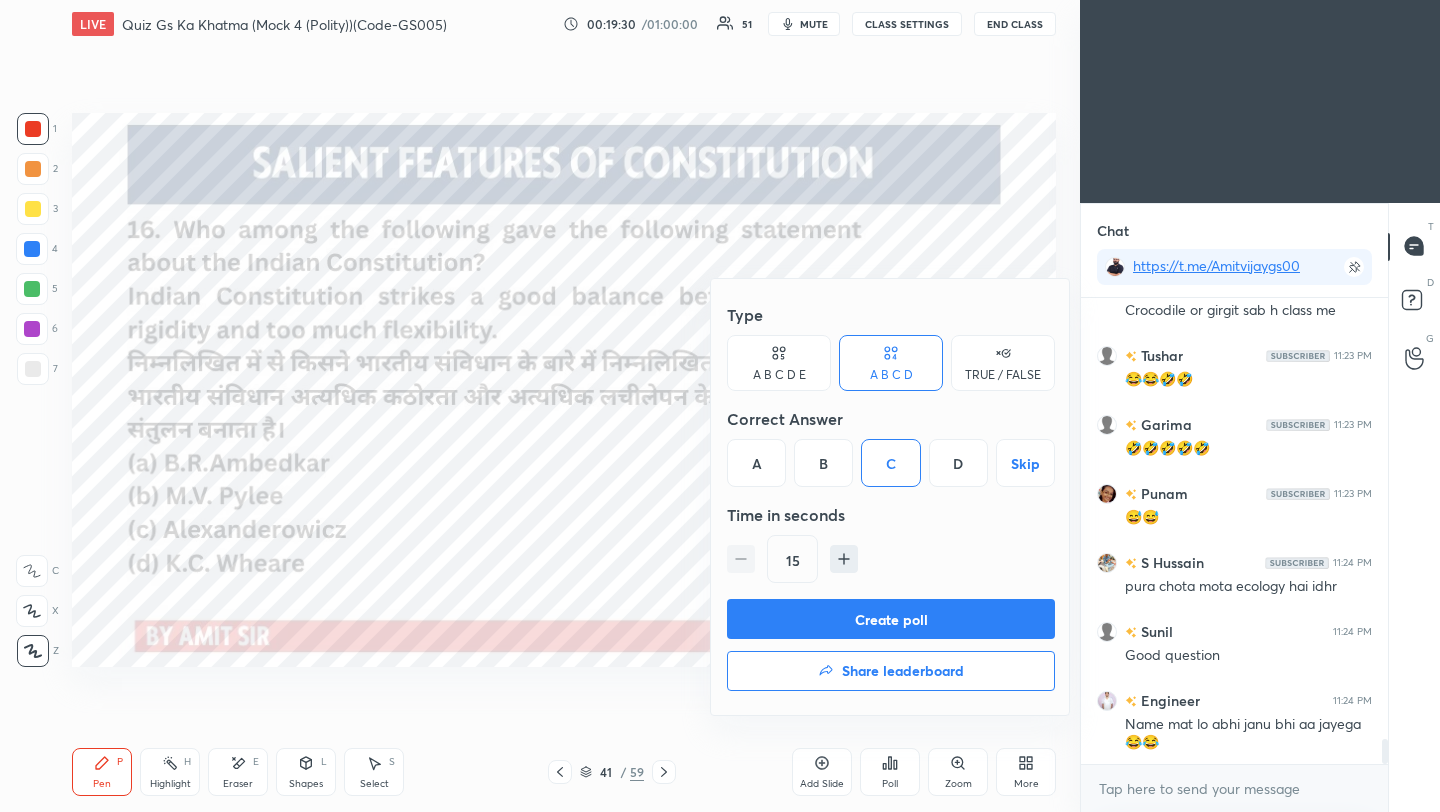 click on "Create poll" at bounding box center (891, 619) 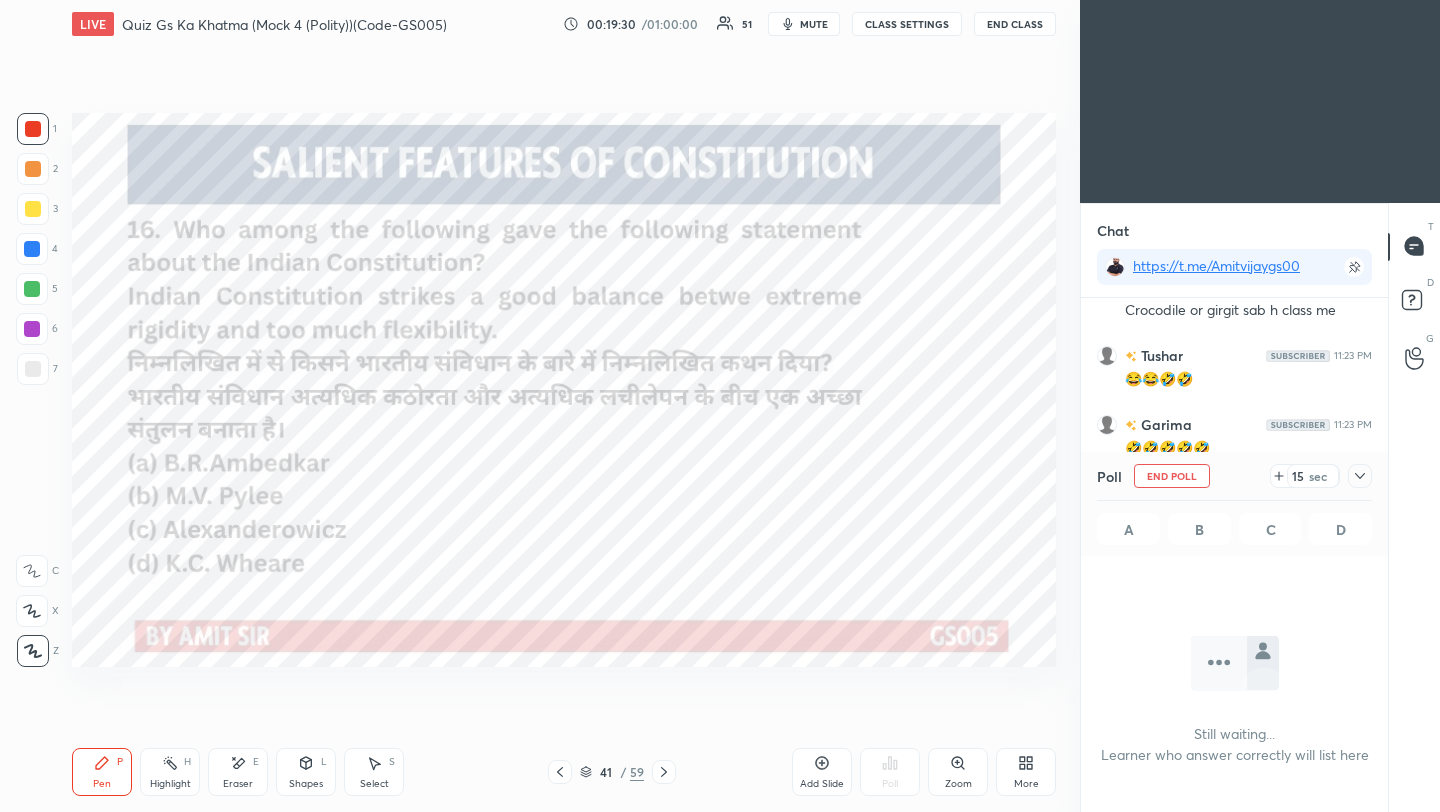 scroll, scrollTop: 367, scrollLeft: 301, axis: both 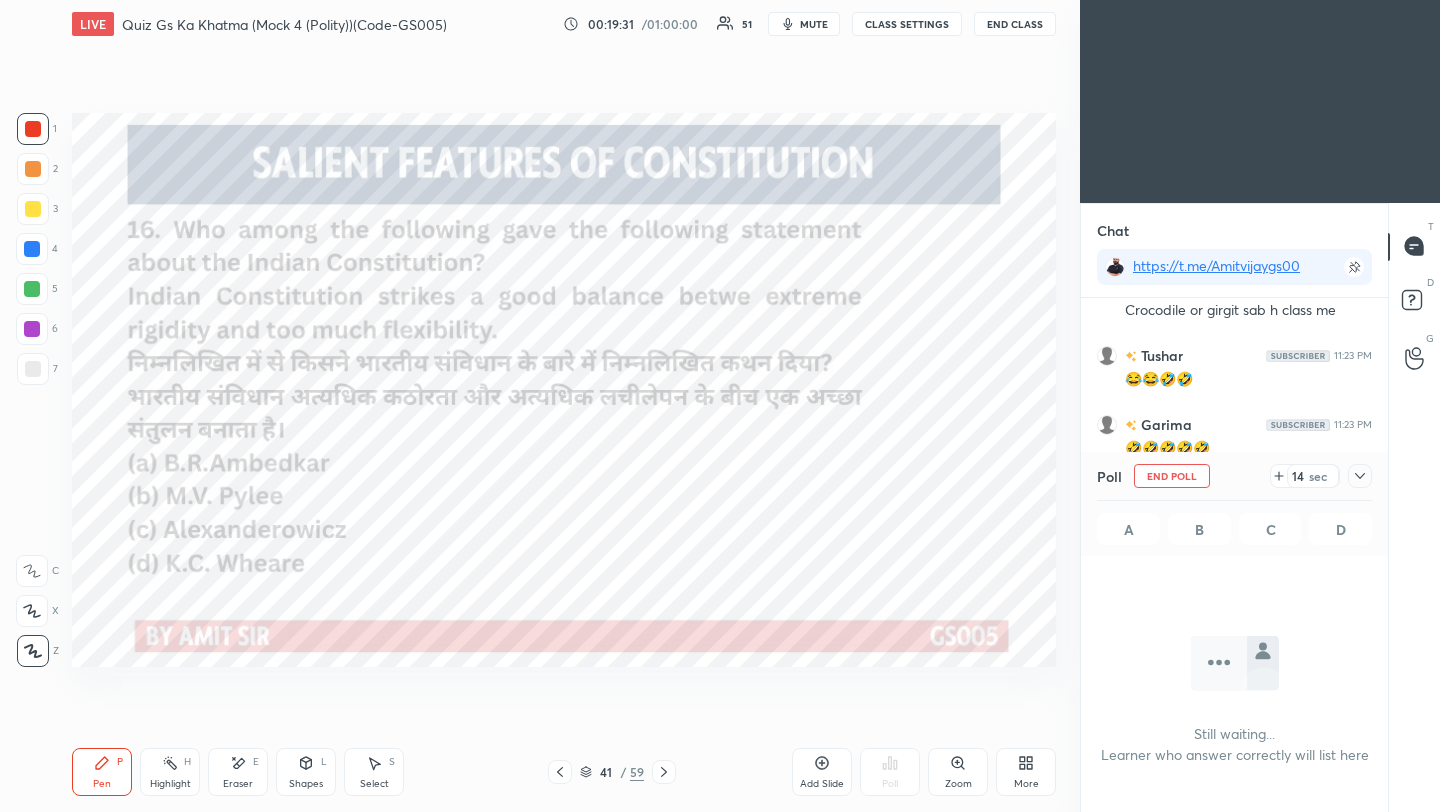 click 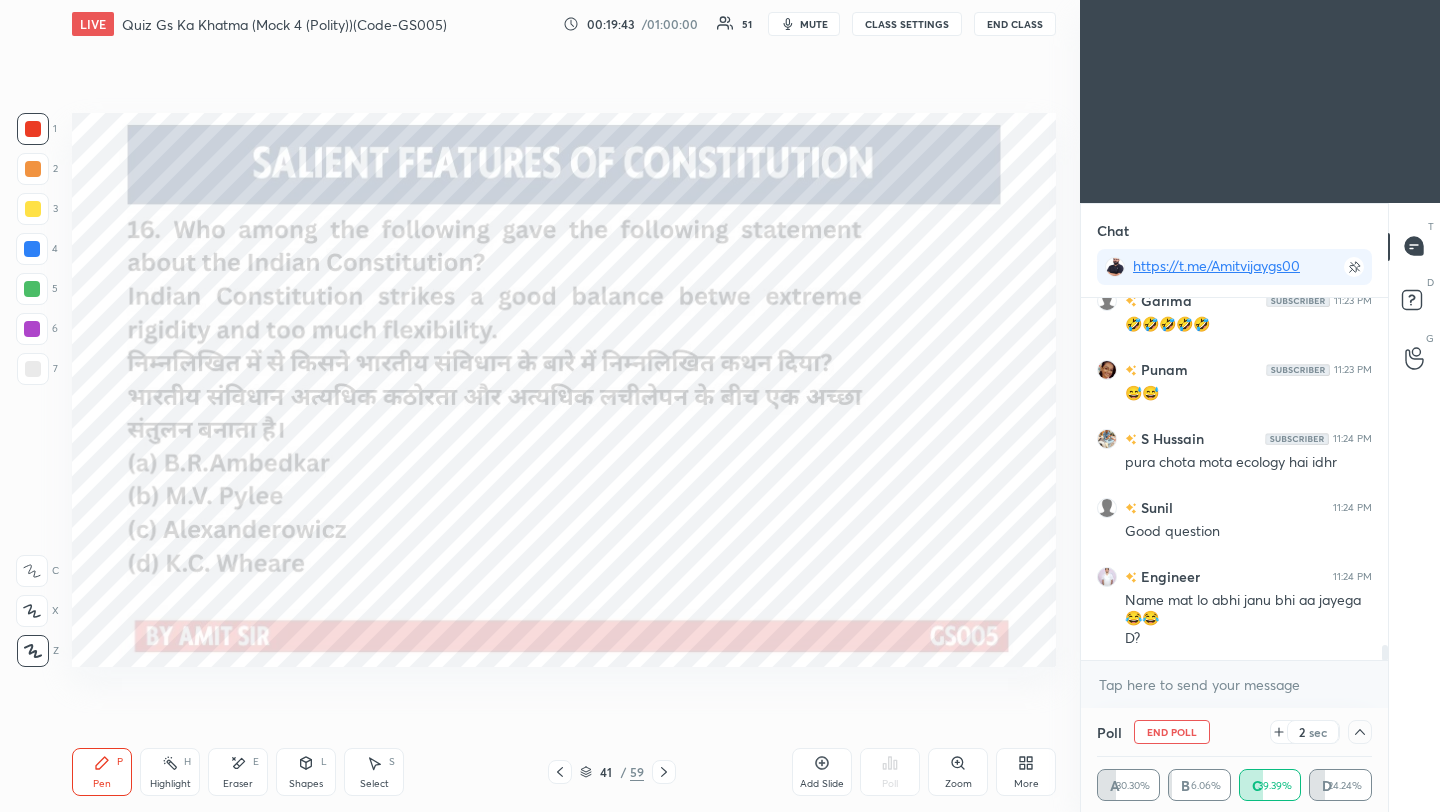 scroll, scrollTop: 8411, scrollLeft: 0, axis: vertical 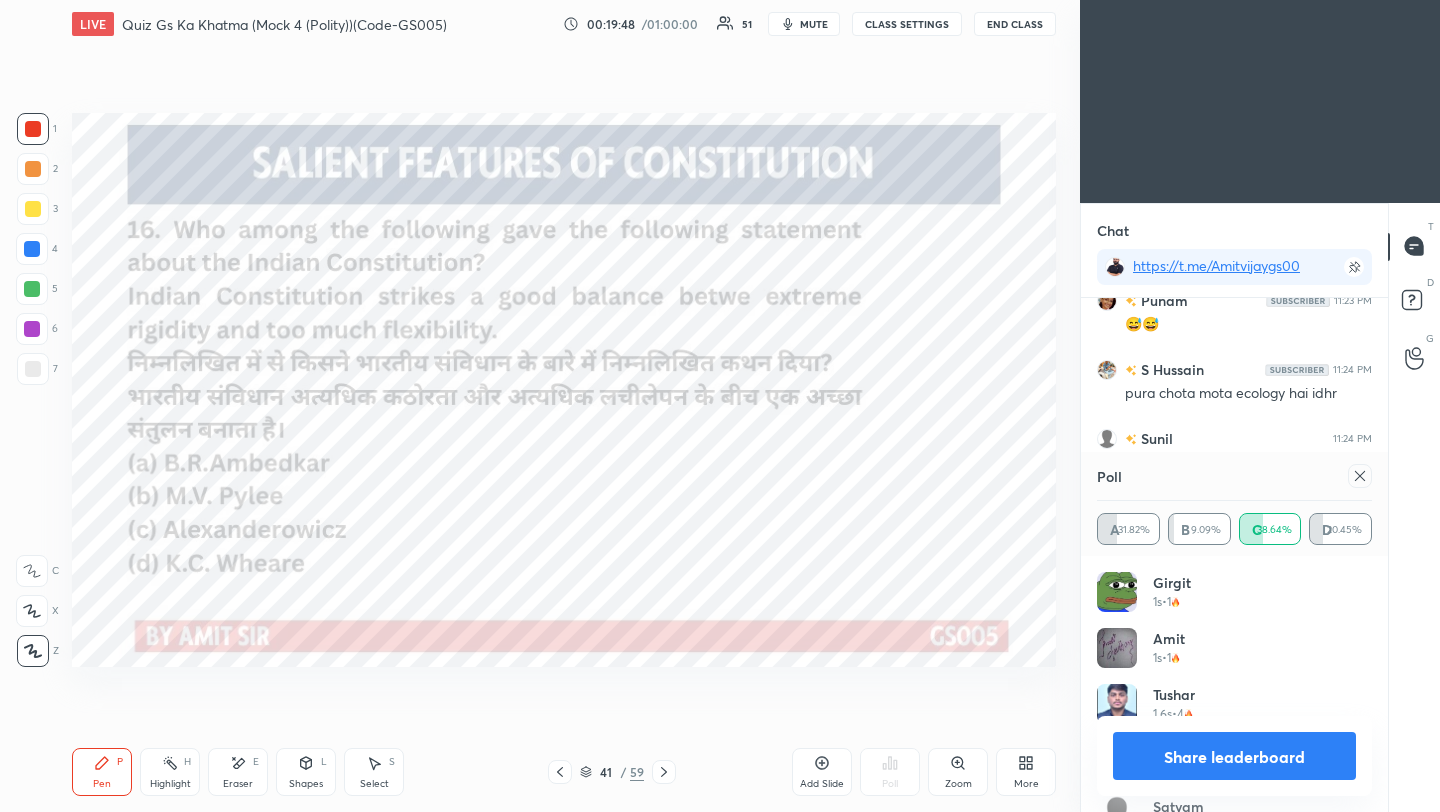 click at bounding box center [1360, 476] 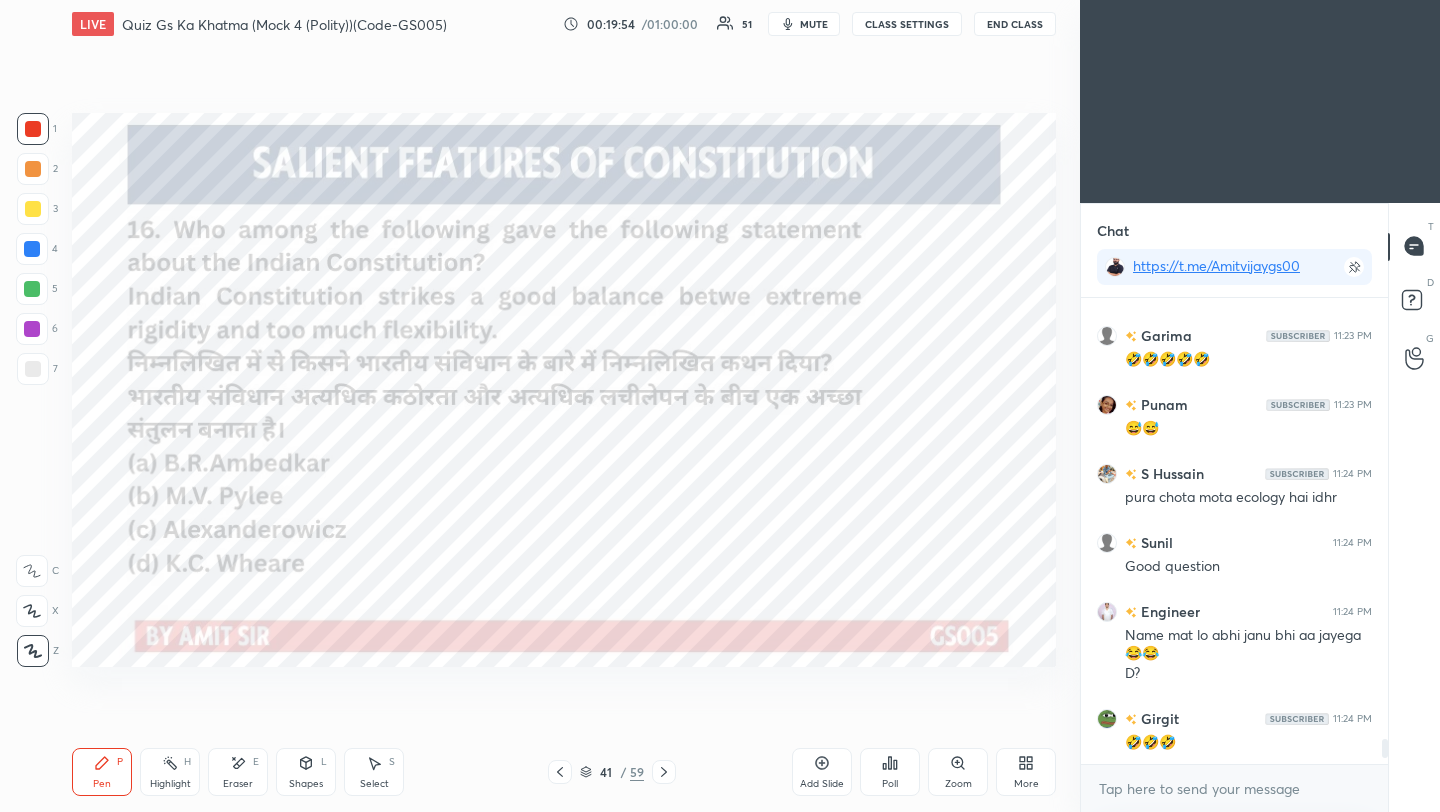 click 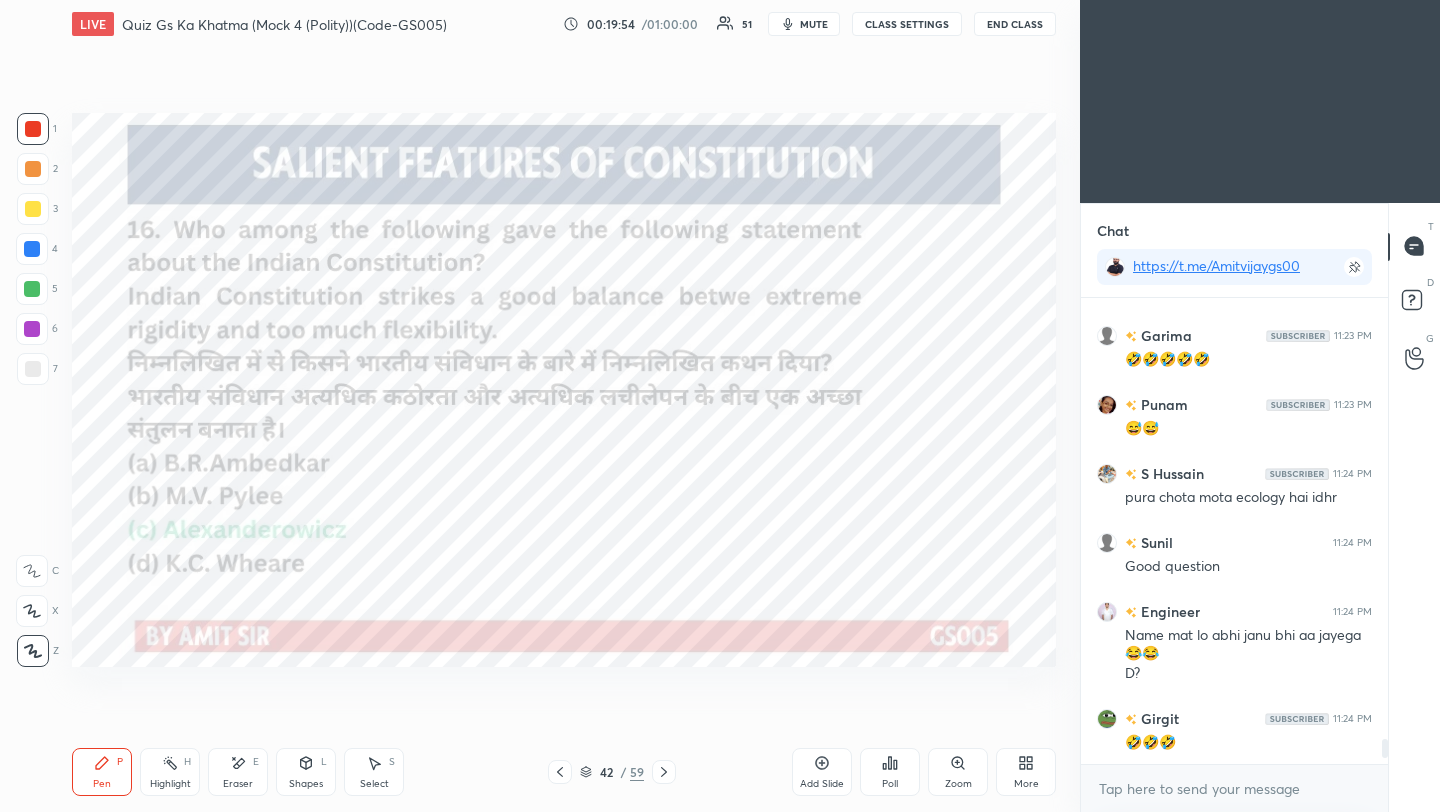 click 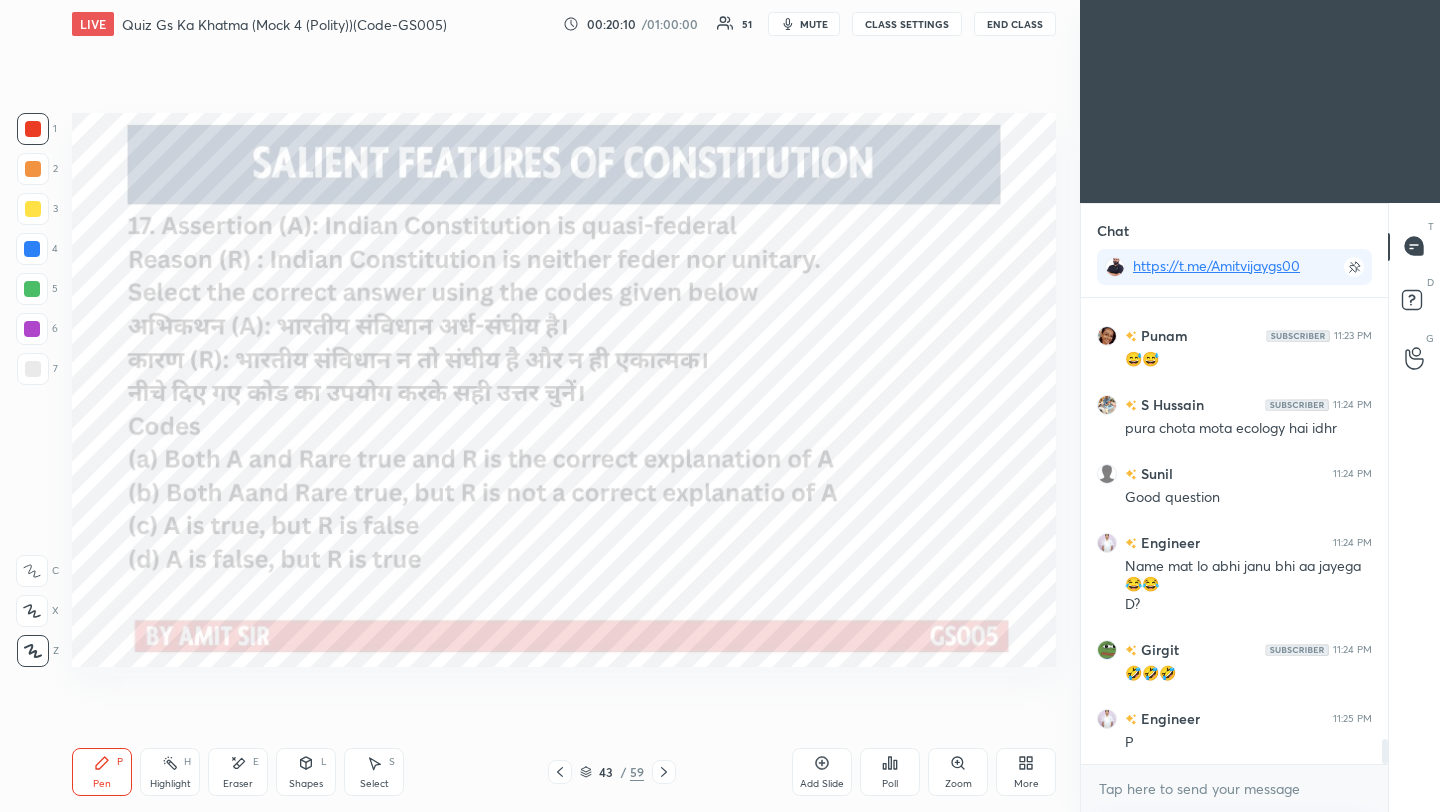 click on "Poll" at bounding box center (890, 772) 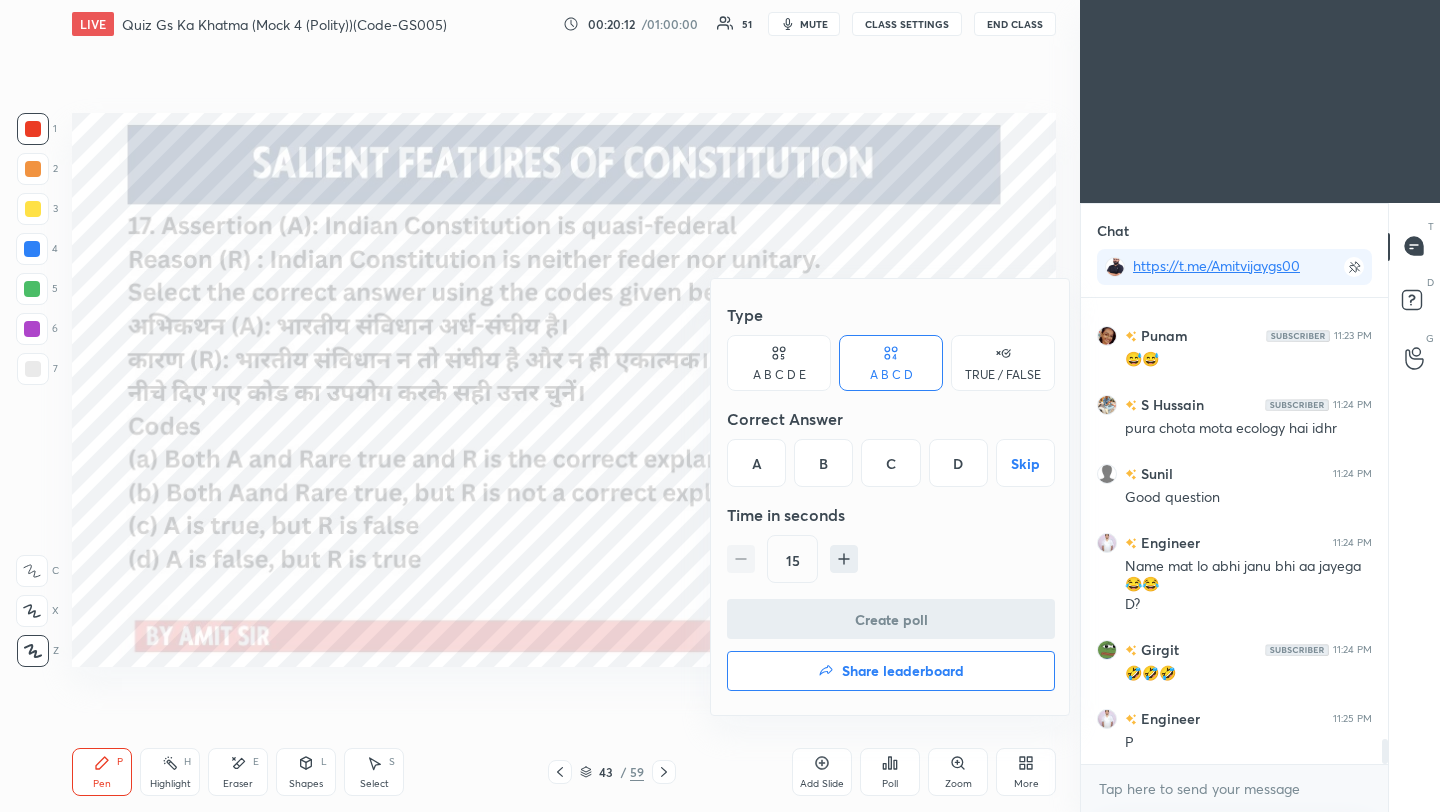click on "C" at bounding box center (890, 463) 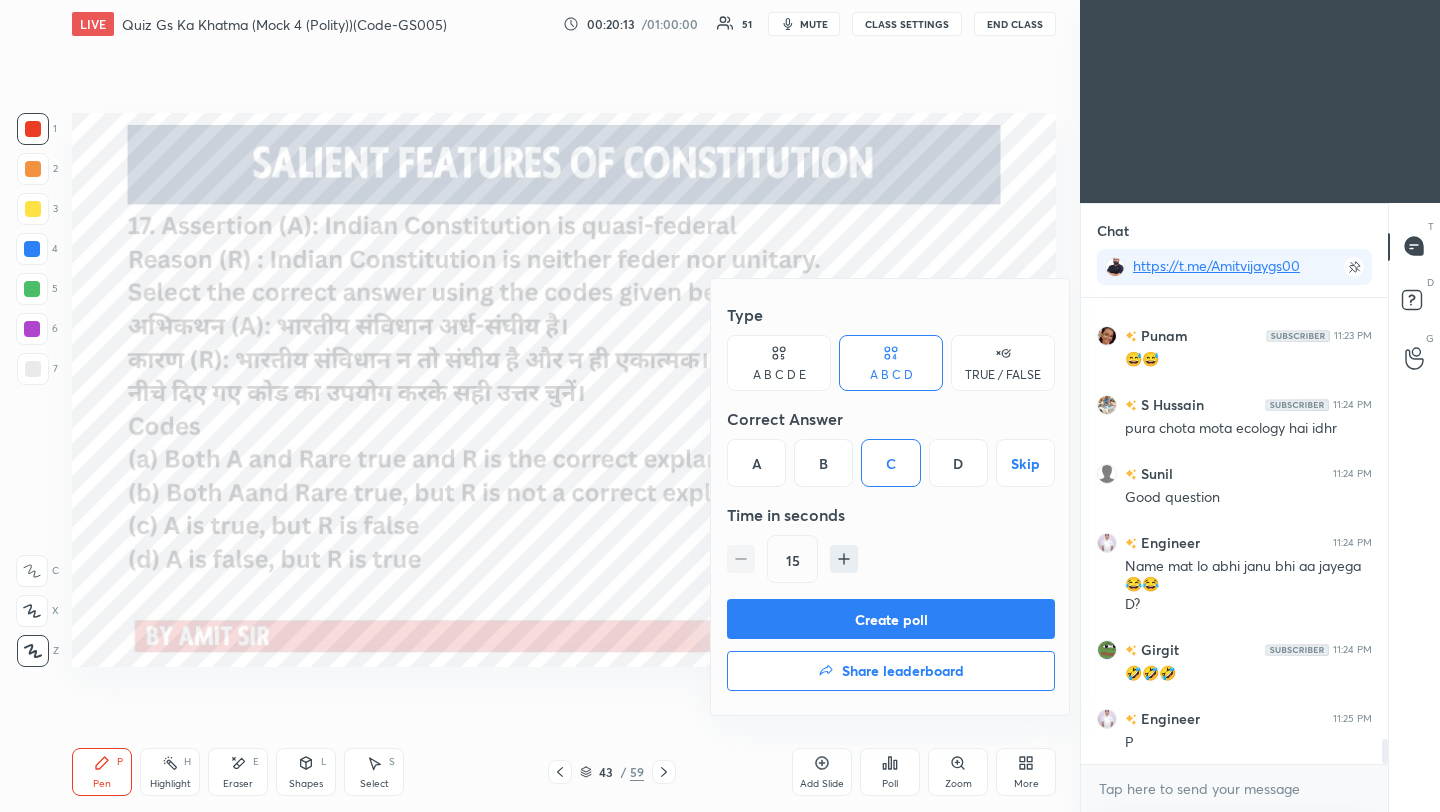 click on "Create poll" at bounding box center [891, 619] 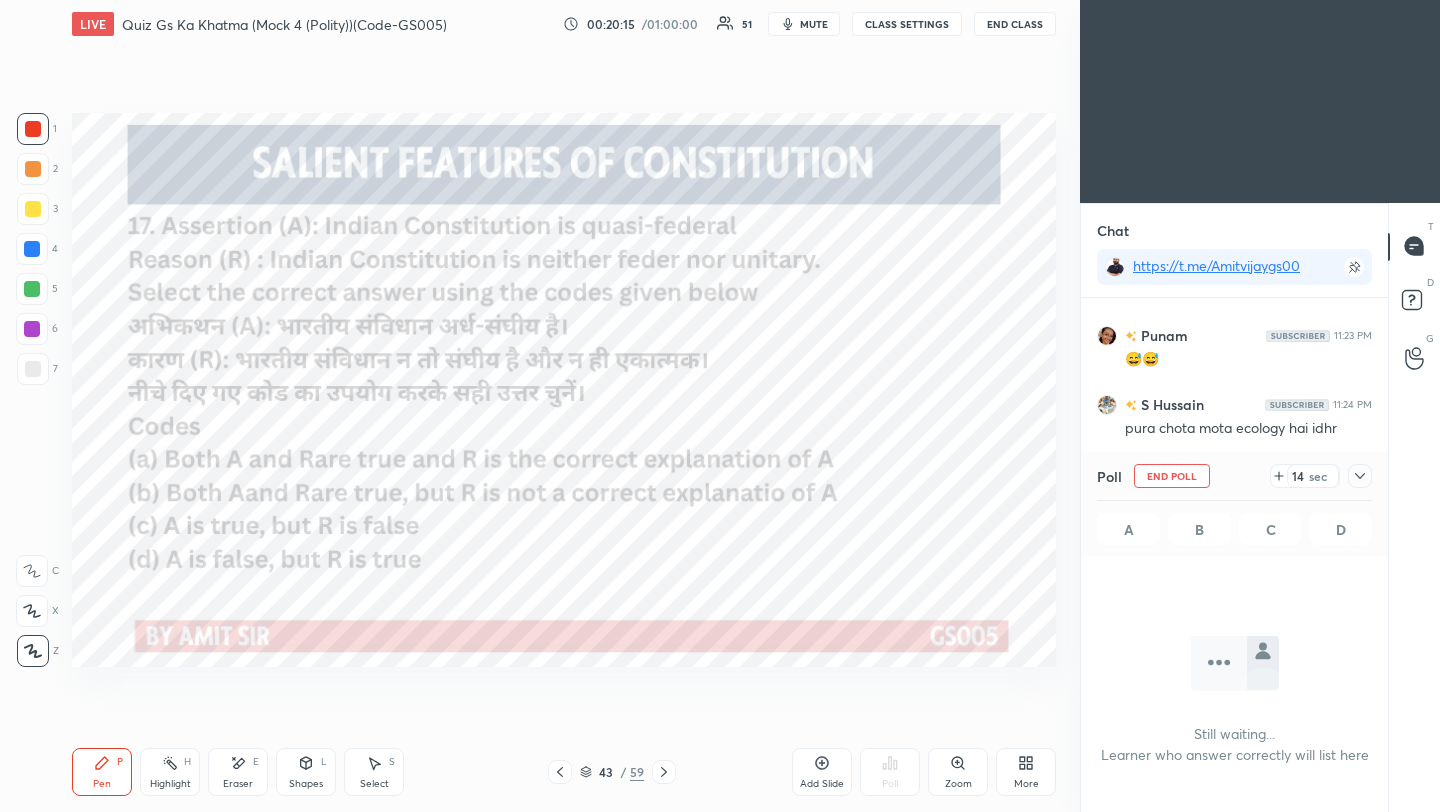 click 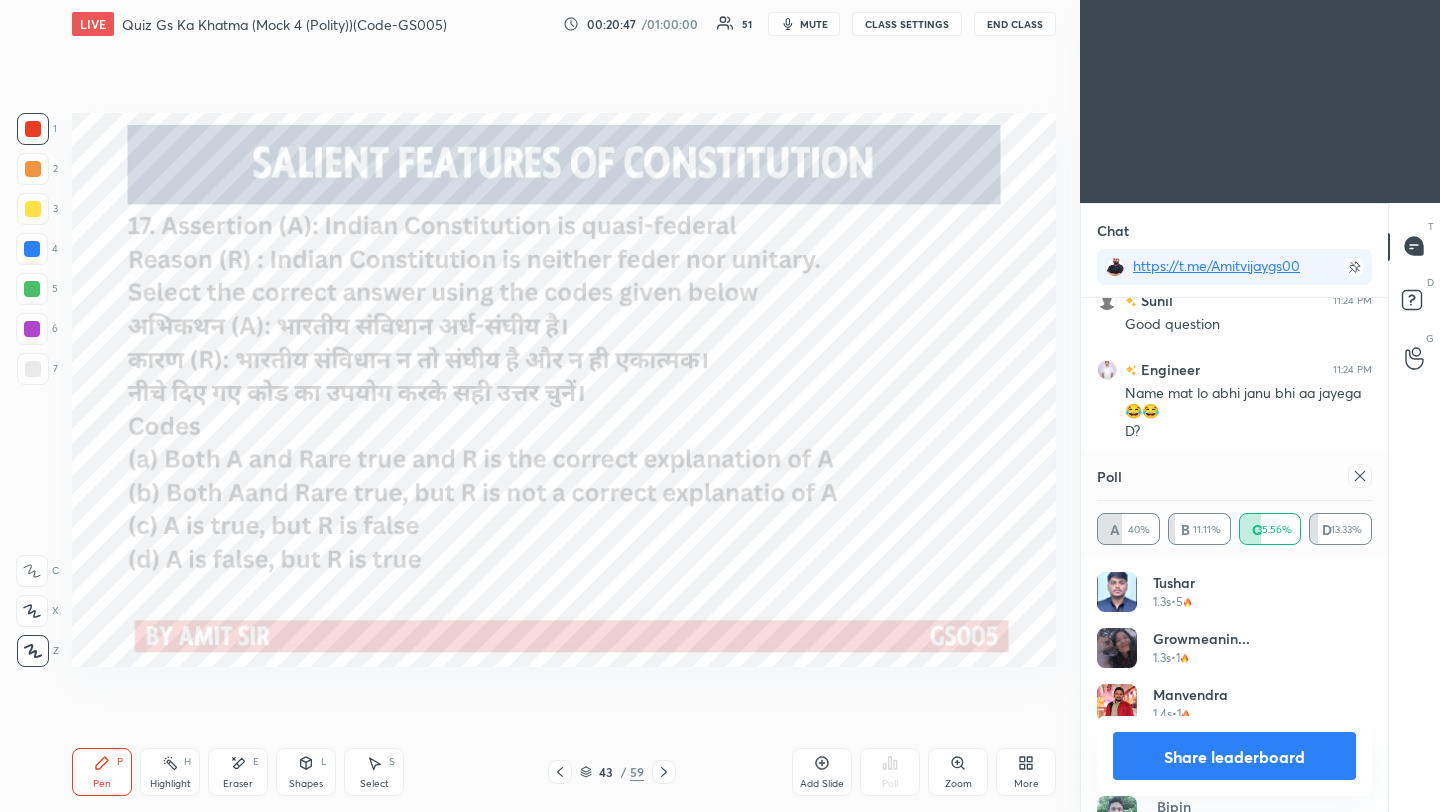 click 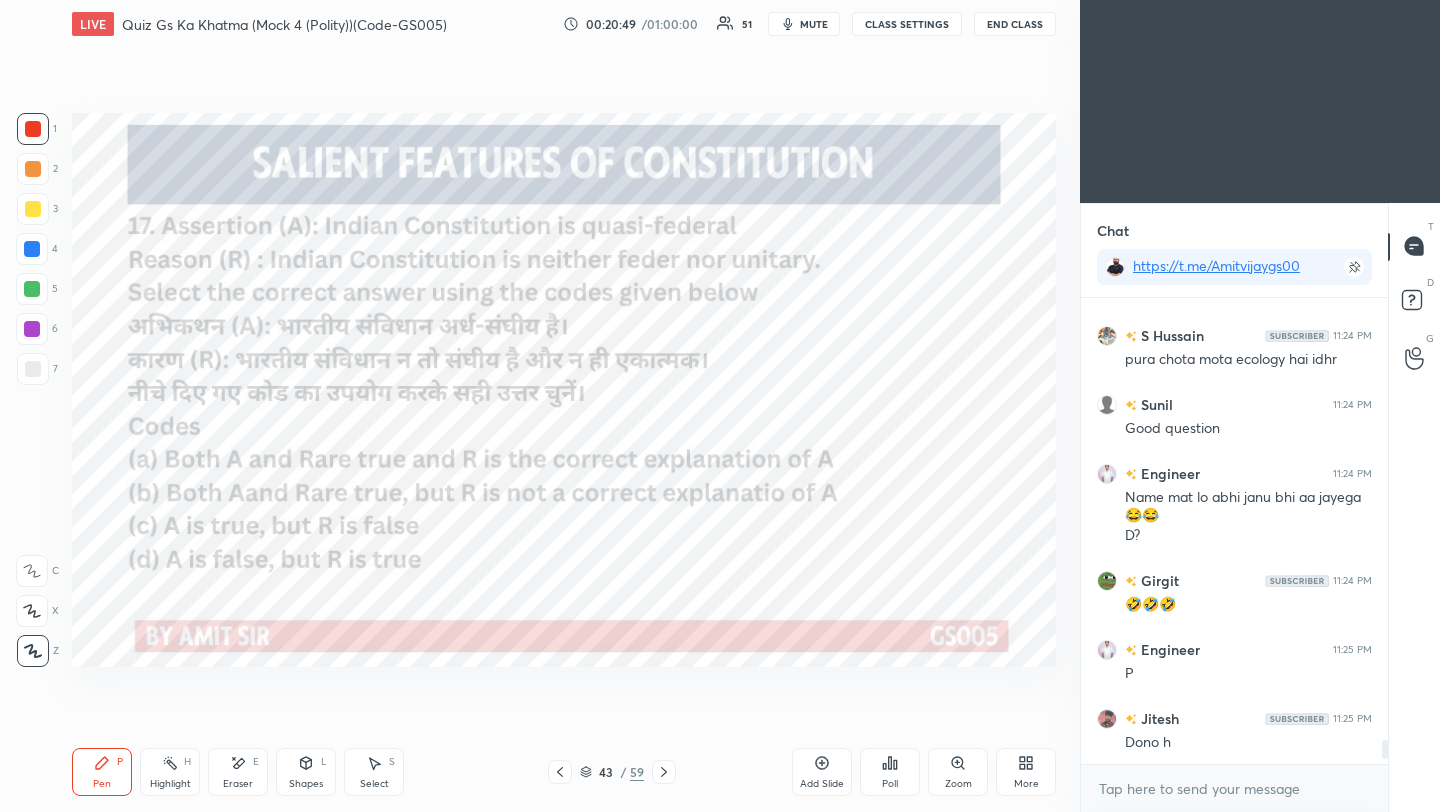 click 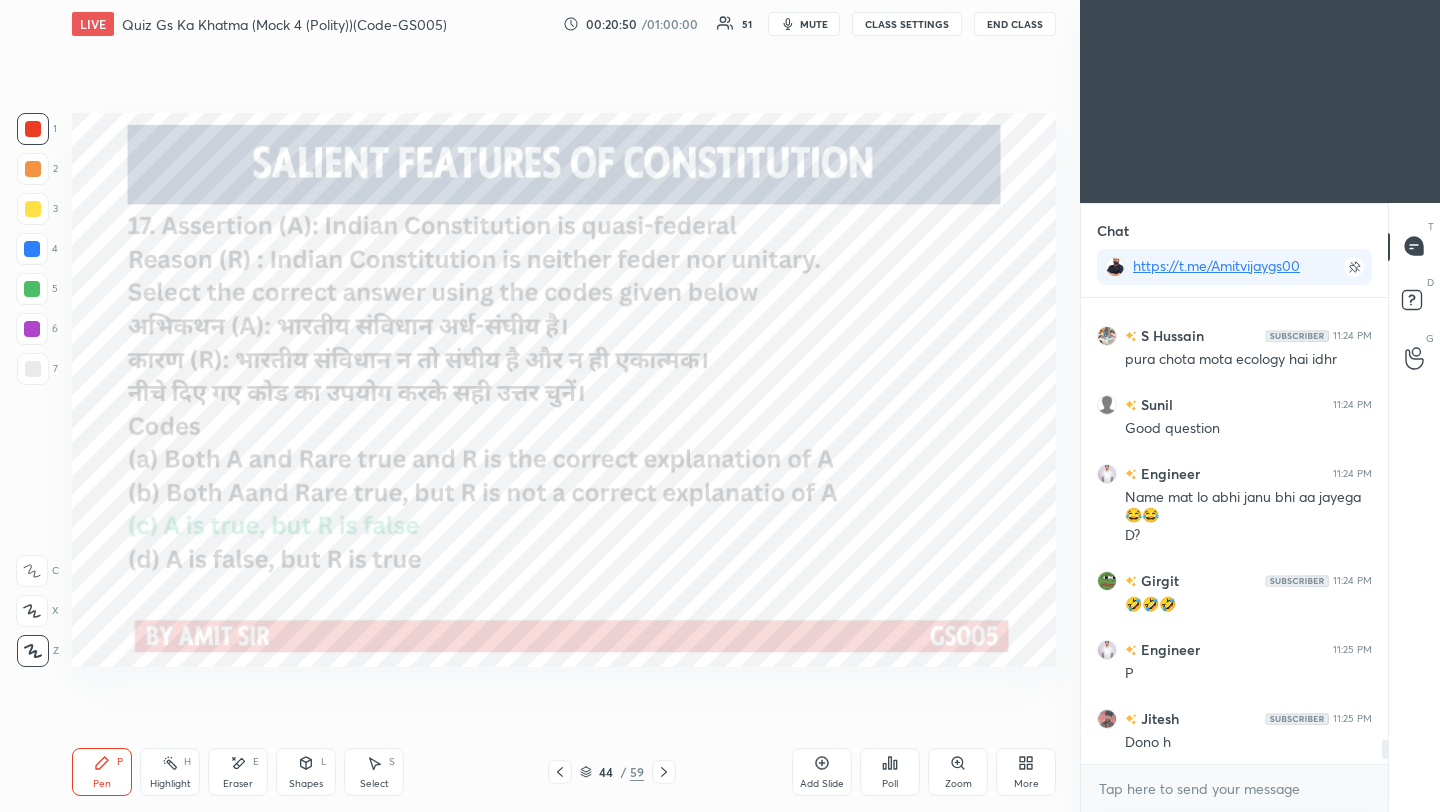 click 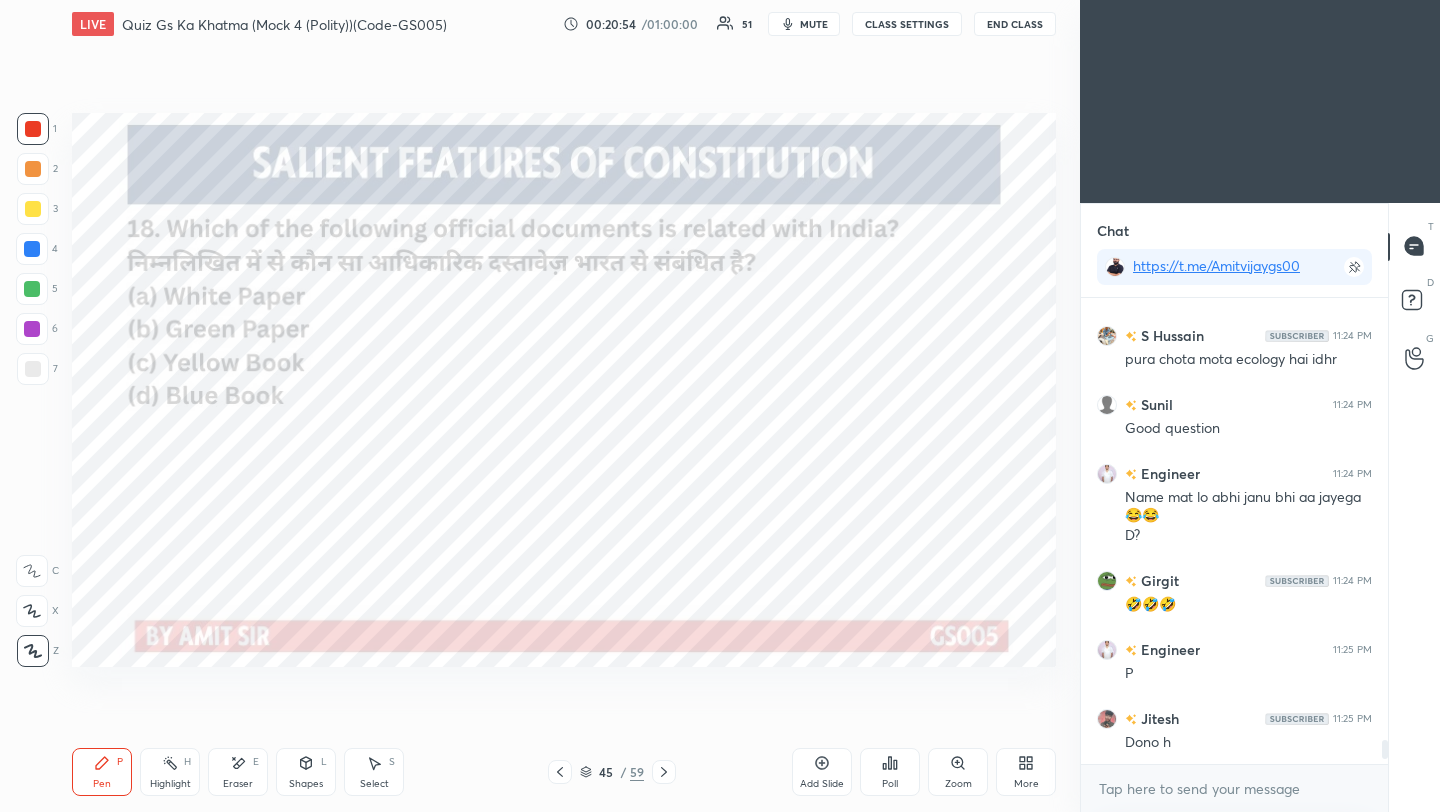 click on "Poll" at bounding box center (890, 772) 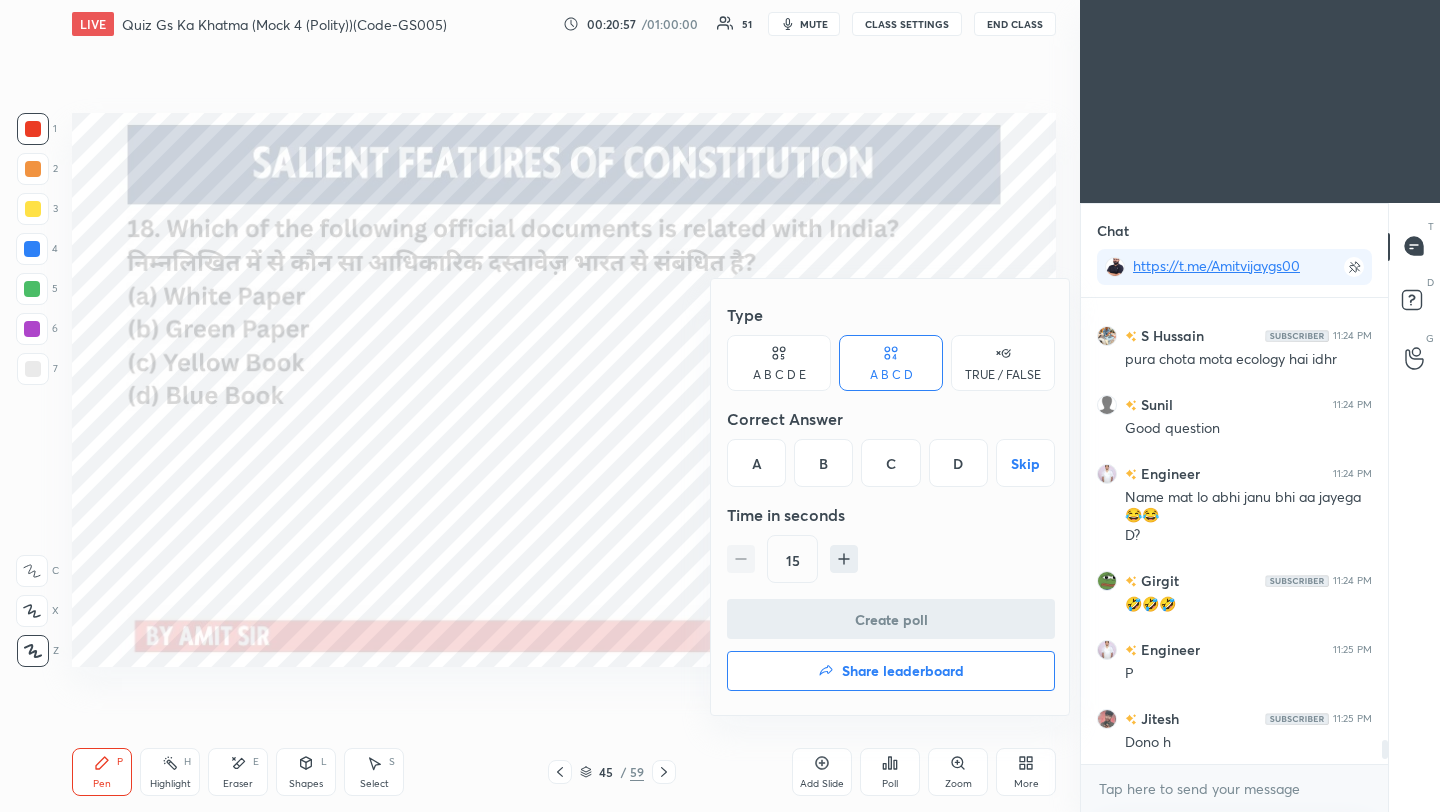 click on "A" at bounding box center [756, 463] 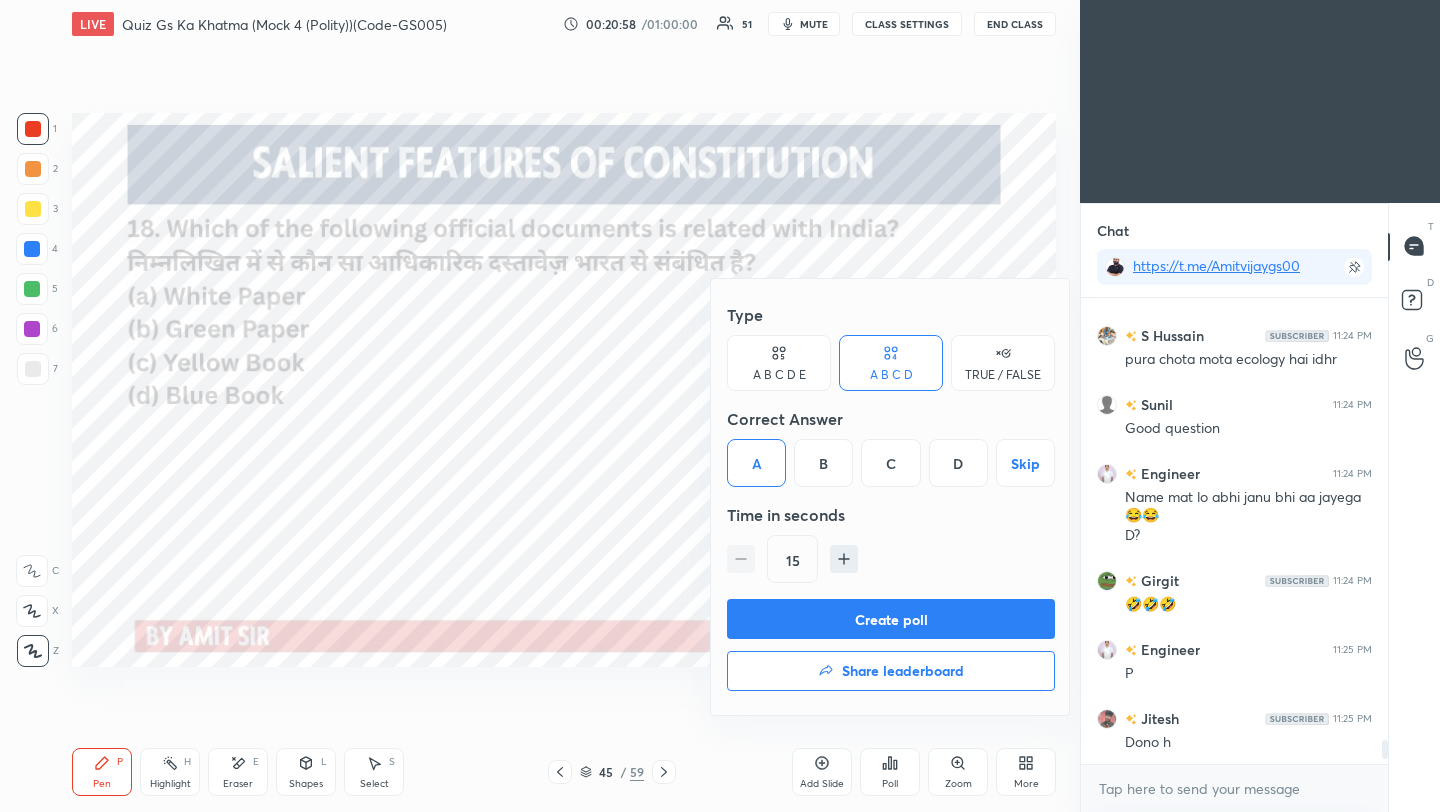 click on "Create poll" at bounding box center [891, 619] 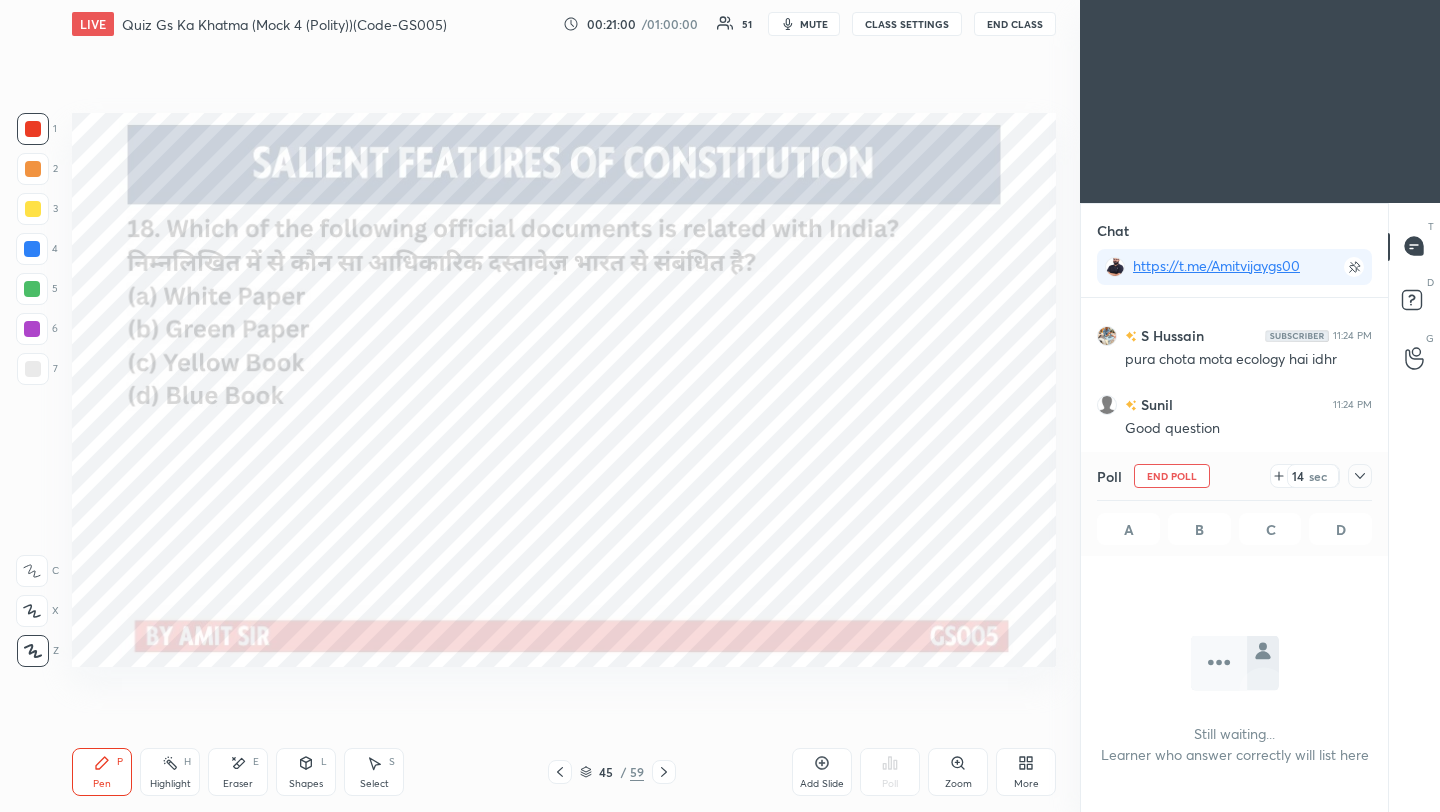 click 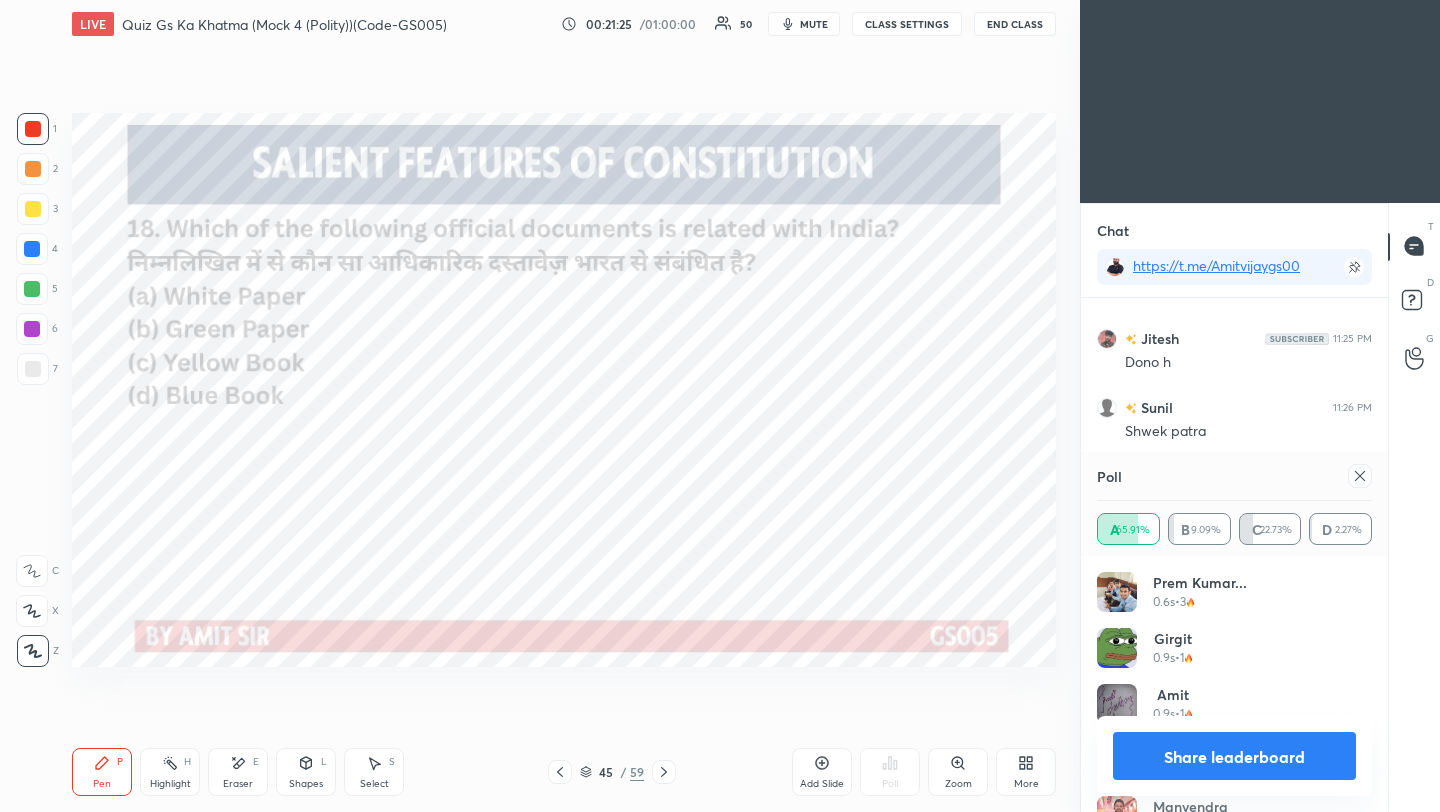 click 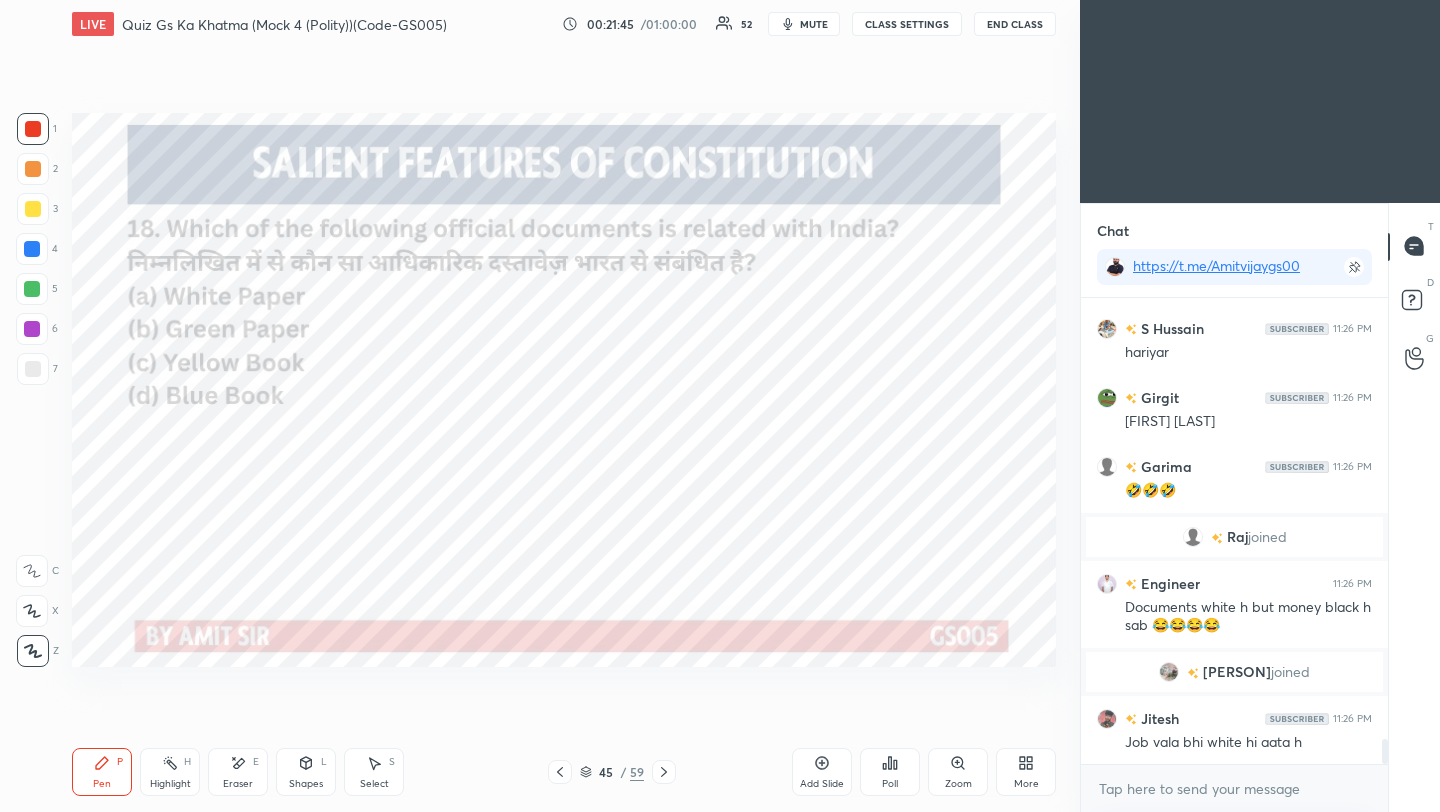 click 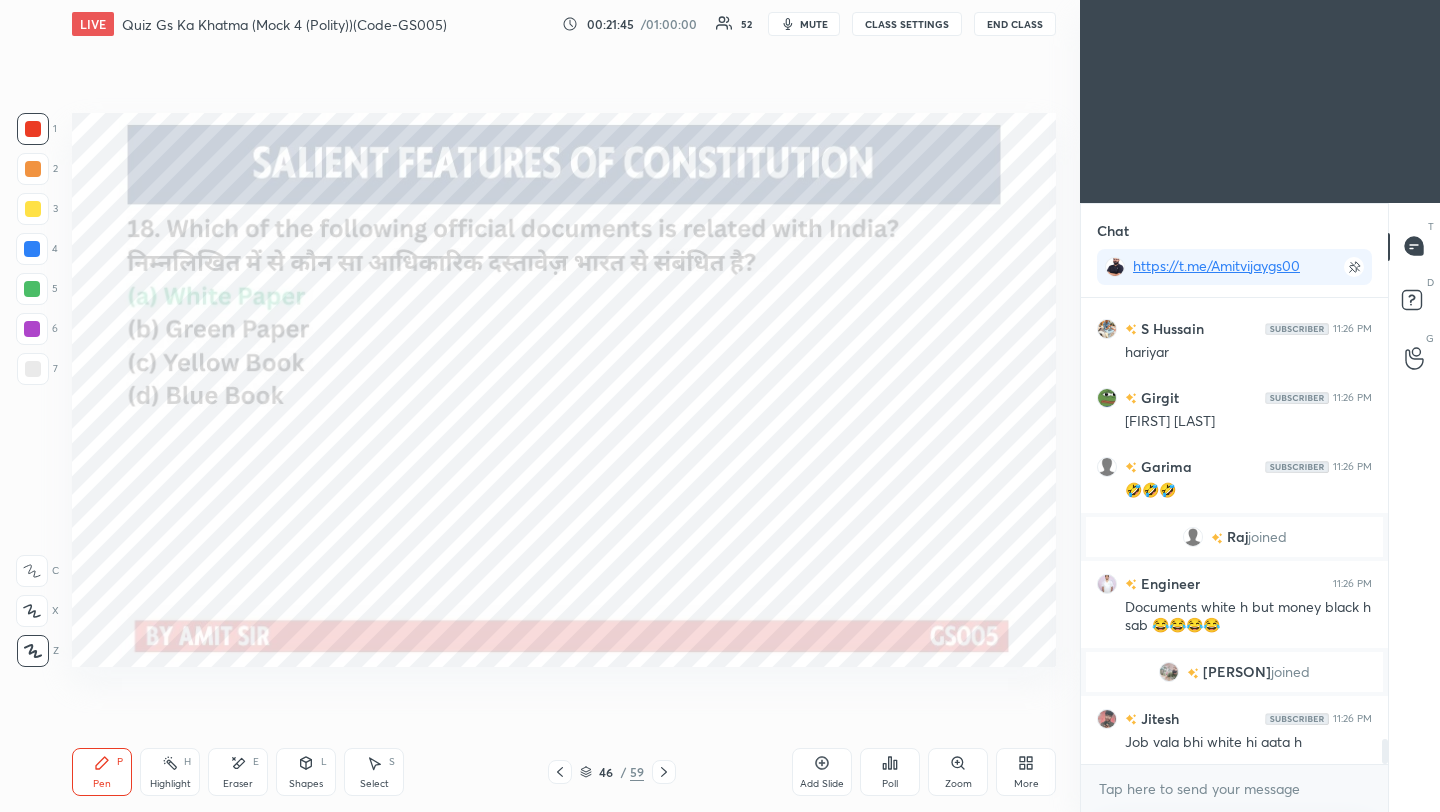 click 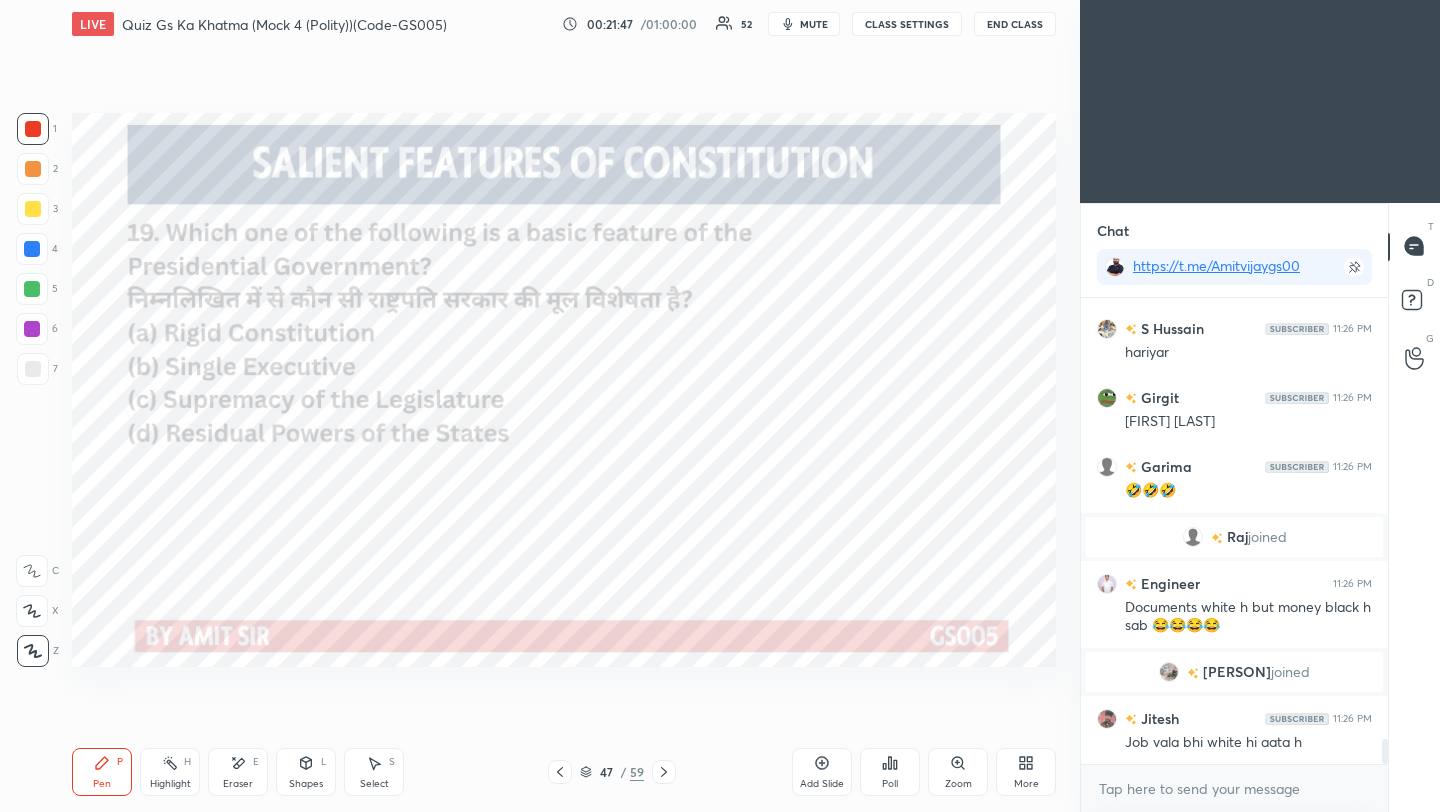 click 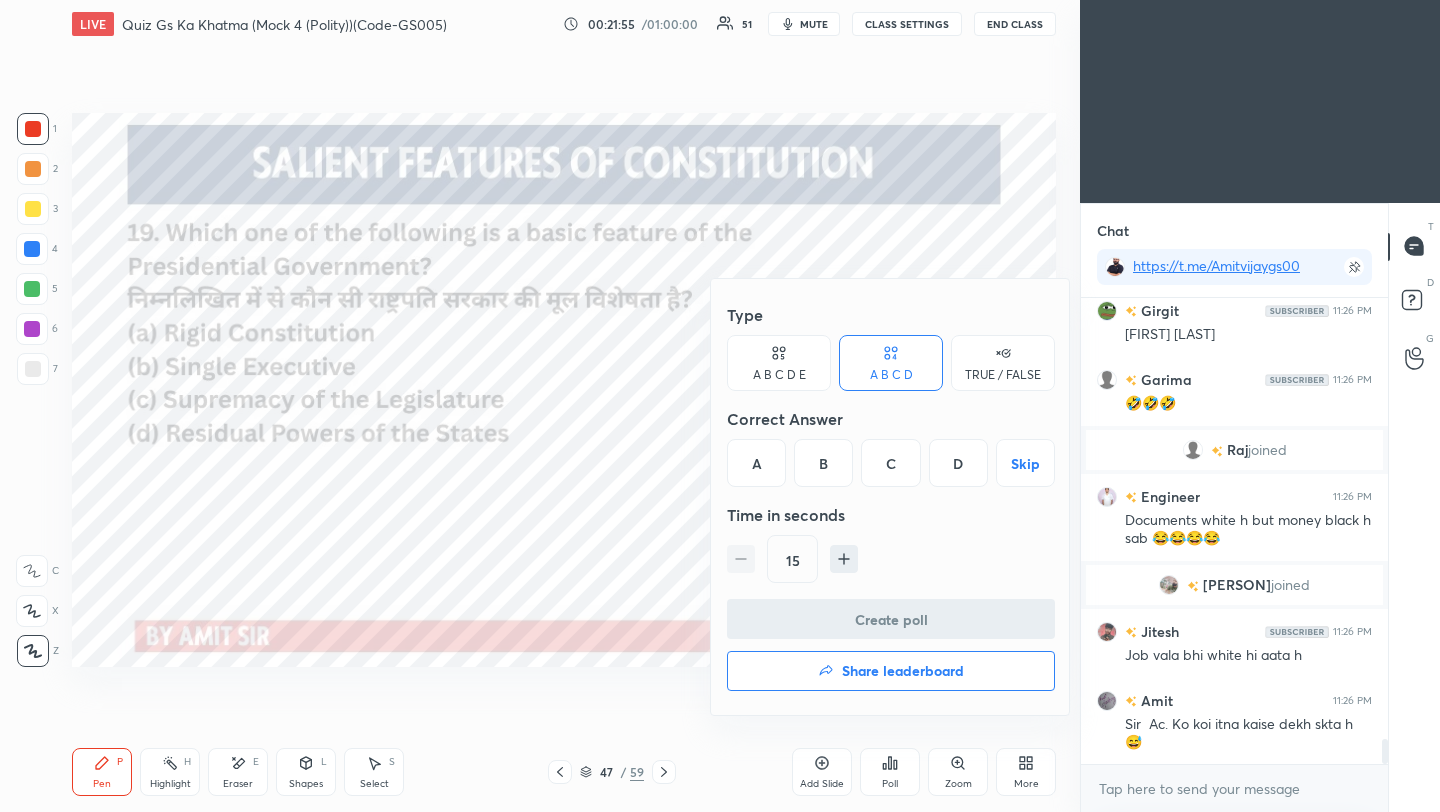 click on "B" at bounding box center (823, 463) 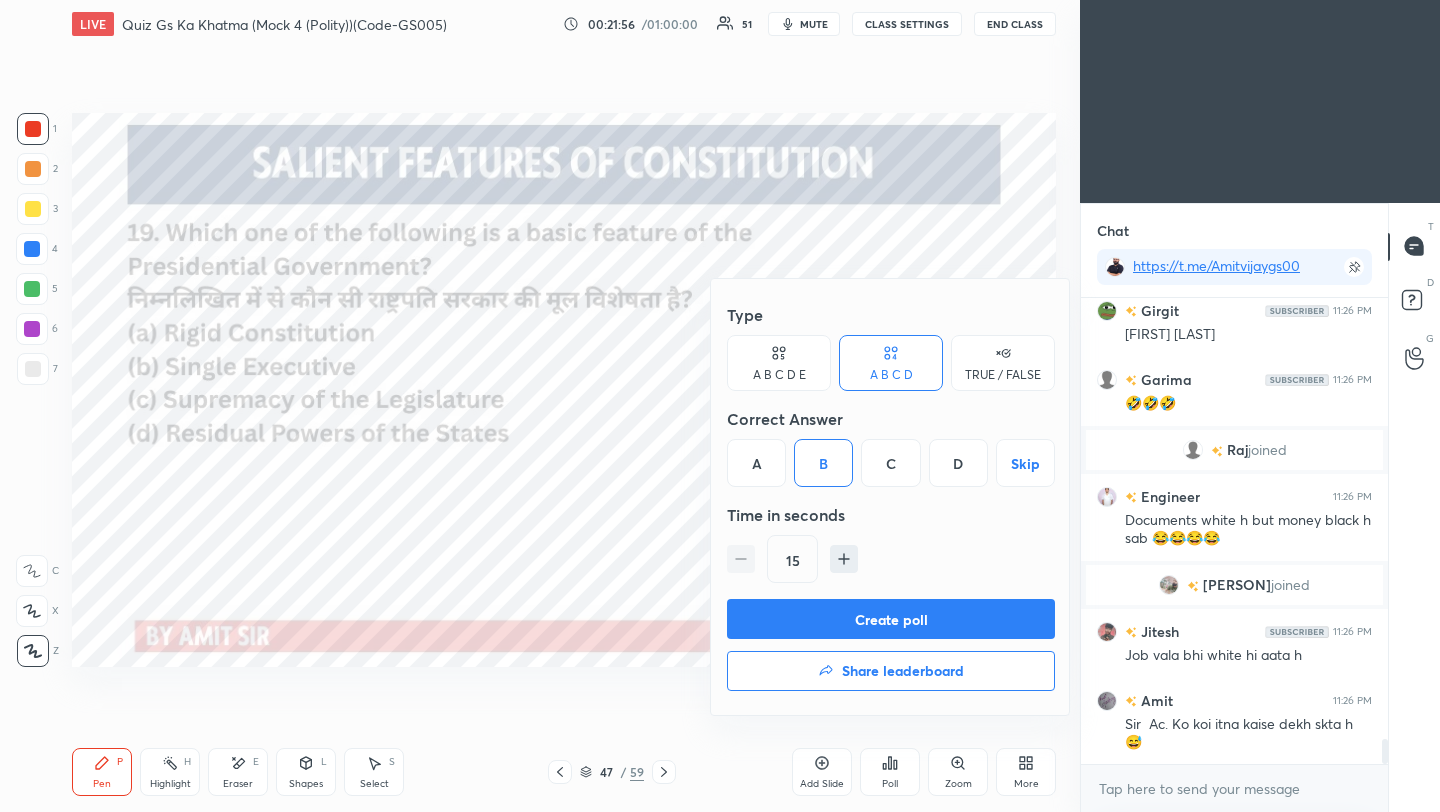 click on "Create poll" at bounding box center (891, 619) 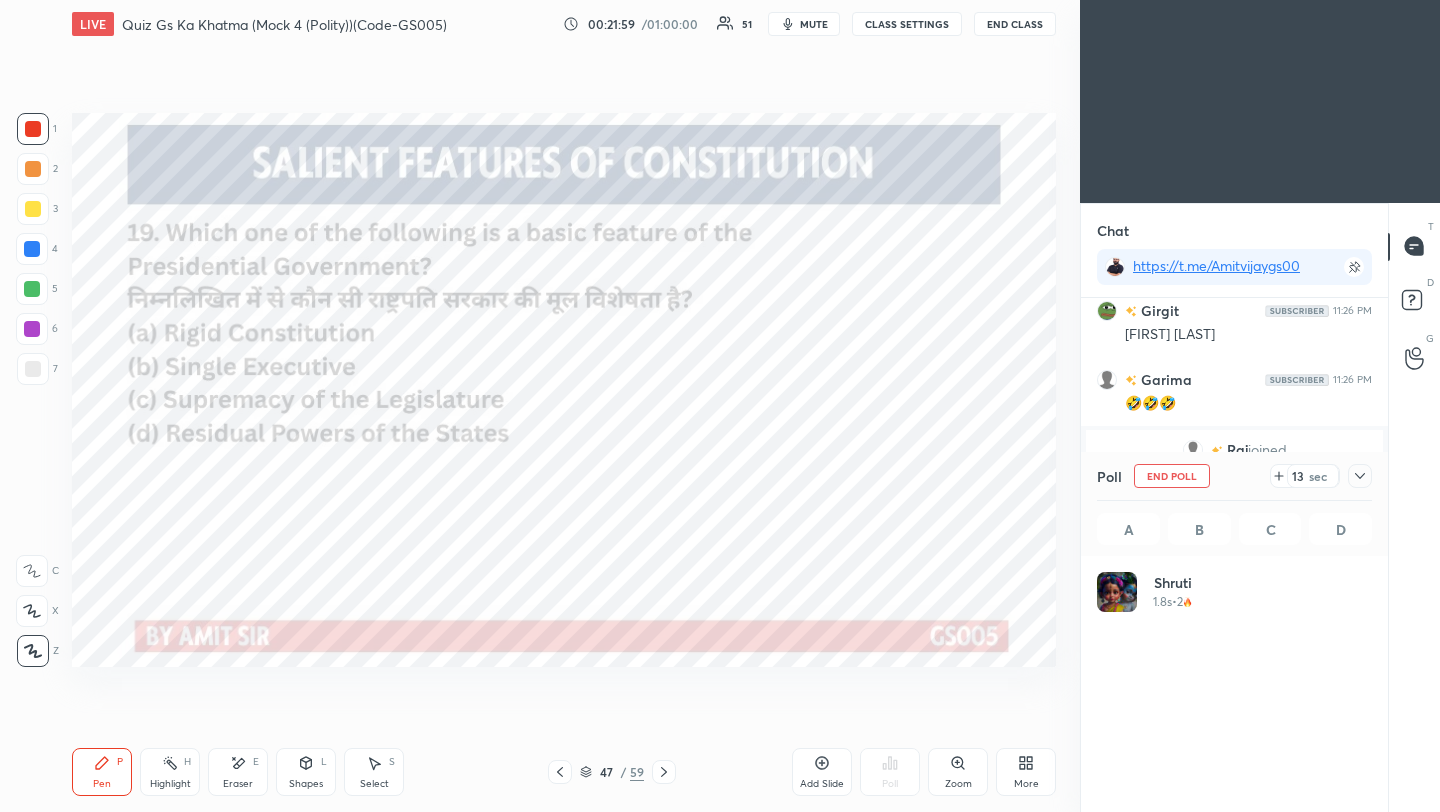 click on "End Class" at bounding box center (1015, 24) 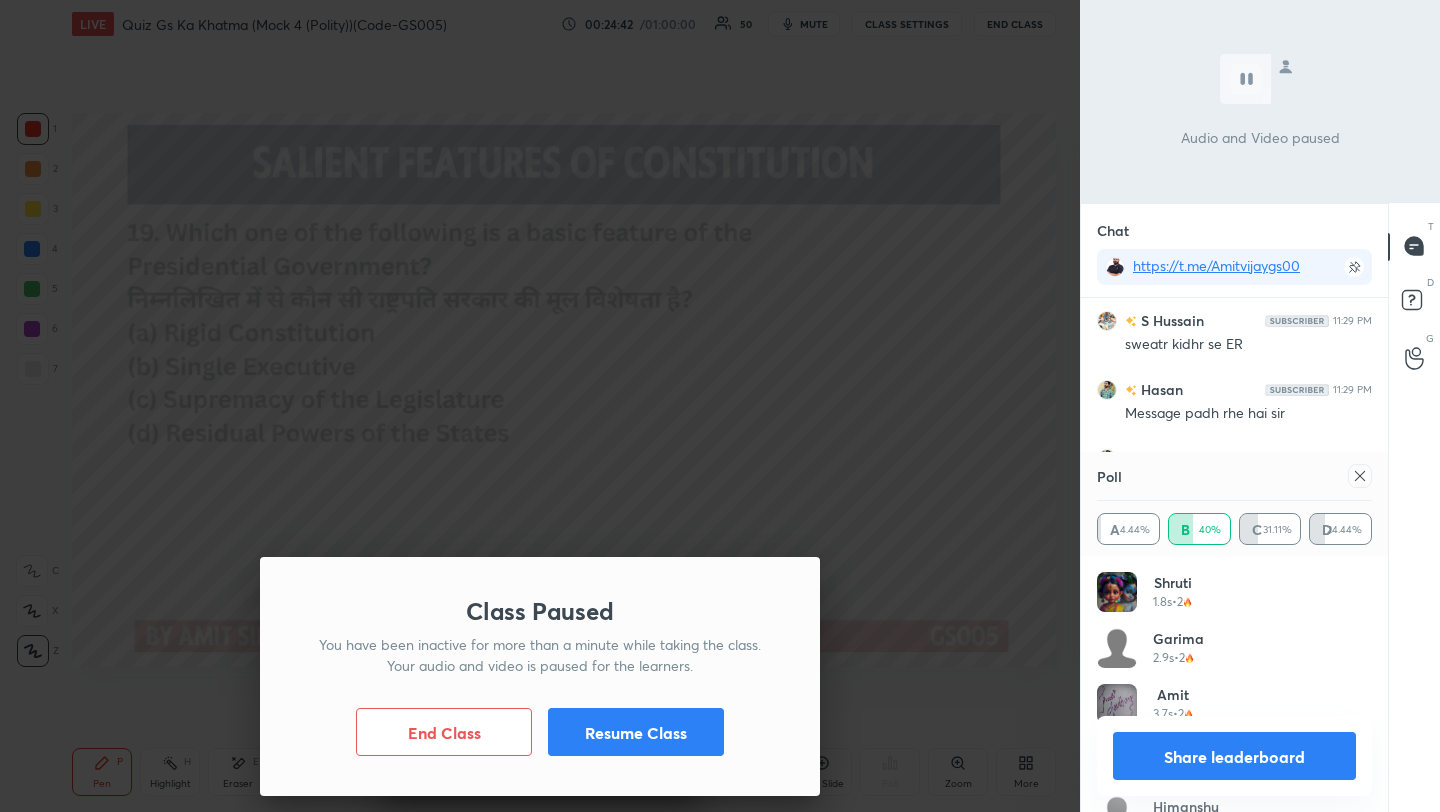 scroll, scrollTop: 11396, scrollLeft: 0, axis: vertical 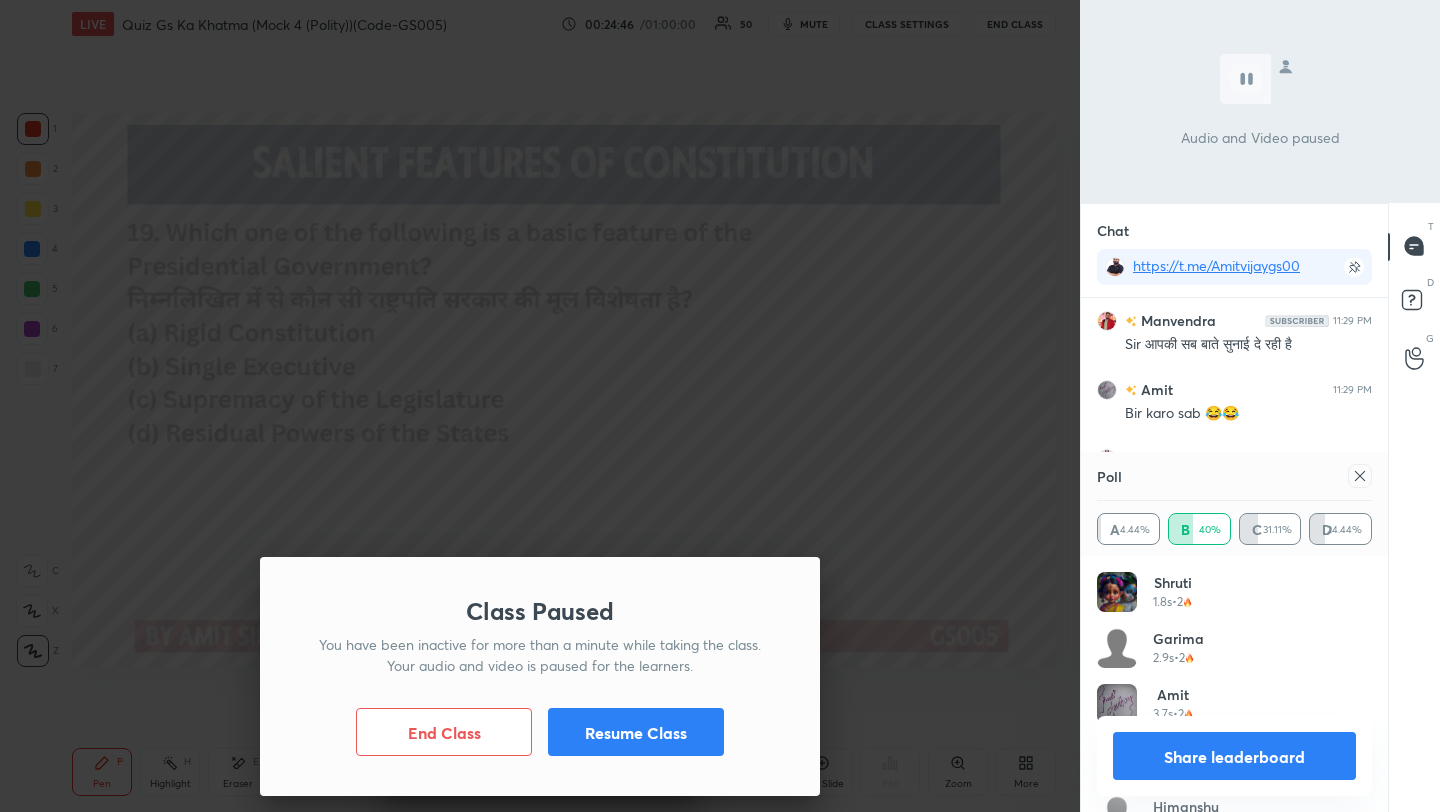 click on "Resume Class" at bounding box center (636, 732) 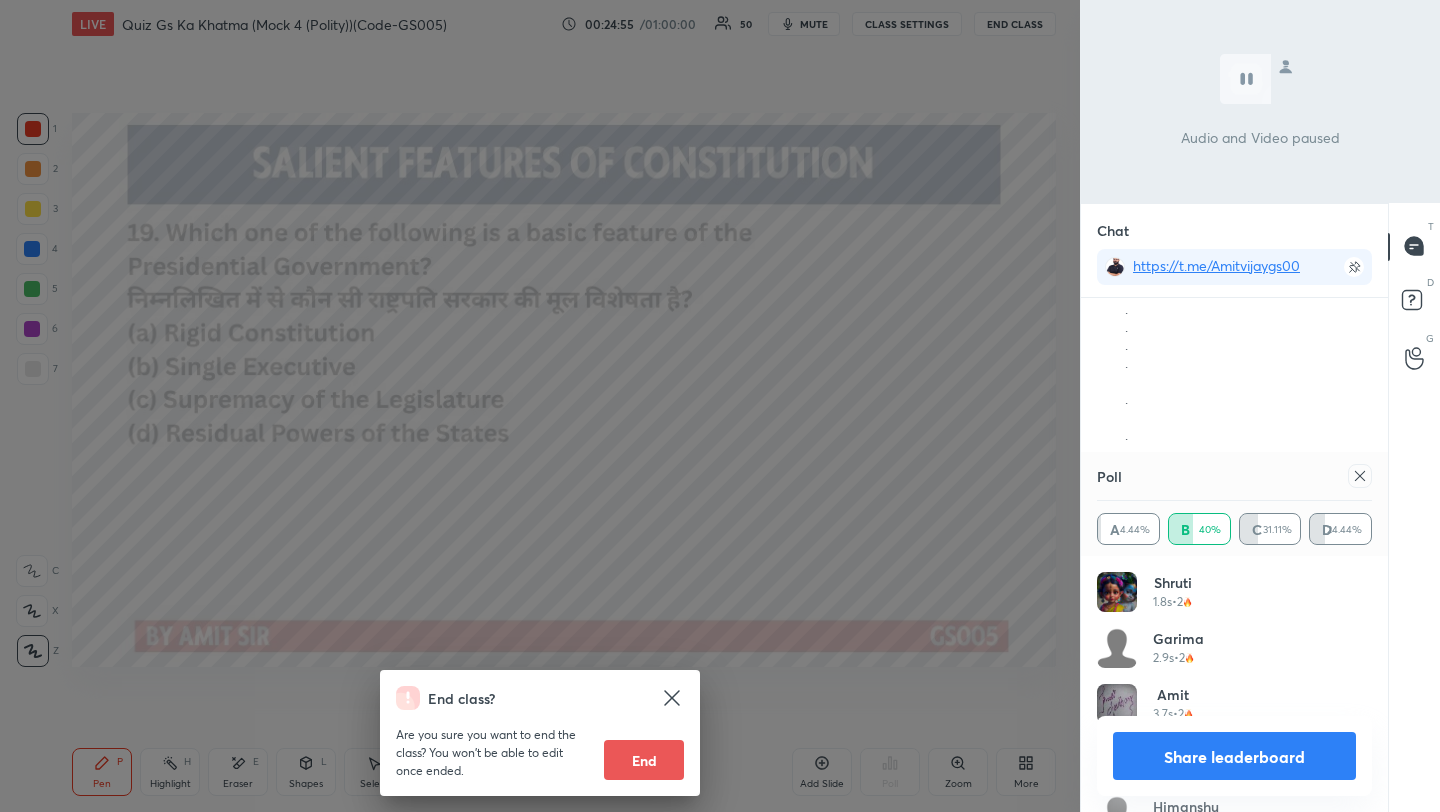 scroll, scrollTop: 12595, scrollLeft: 0, axis: vertical 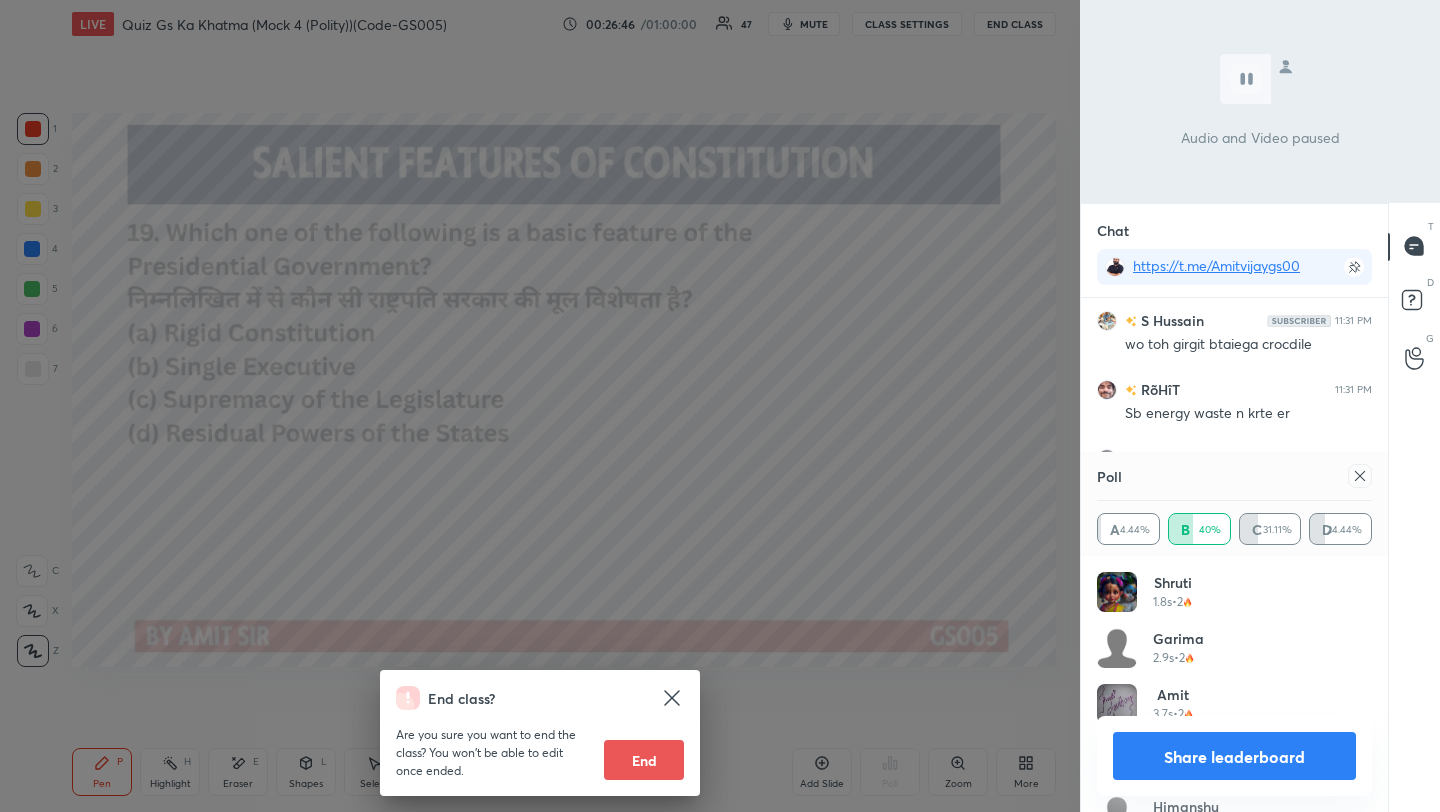 click on "End class? Are you sure you want to end the class? You won’t be able to edit once ended. End" at bounding box center [540, 406] 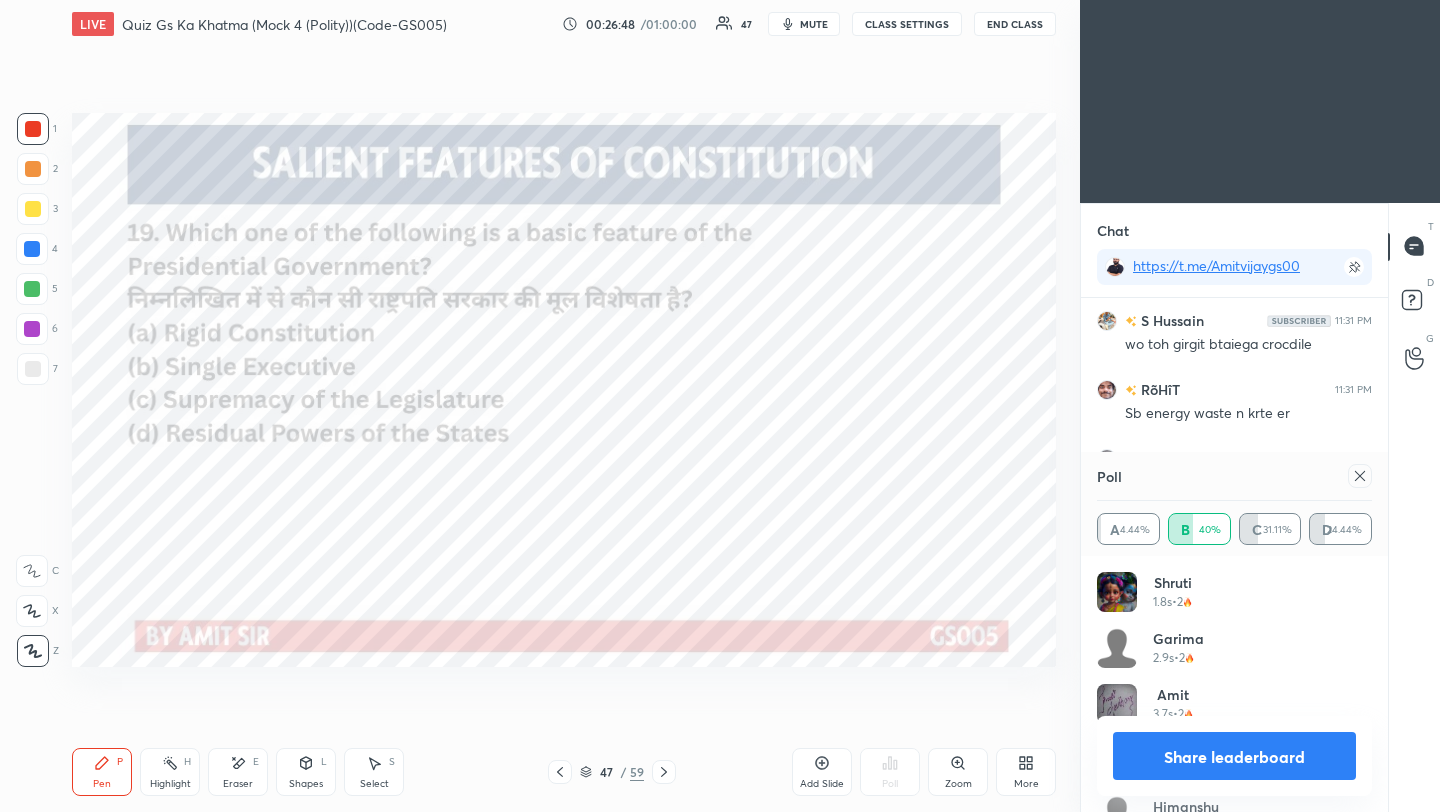 click on "mute" at bounding box center [814, 24] 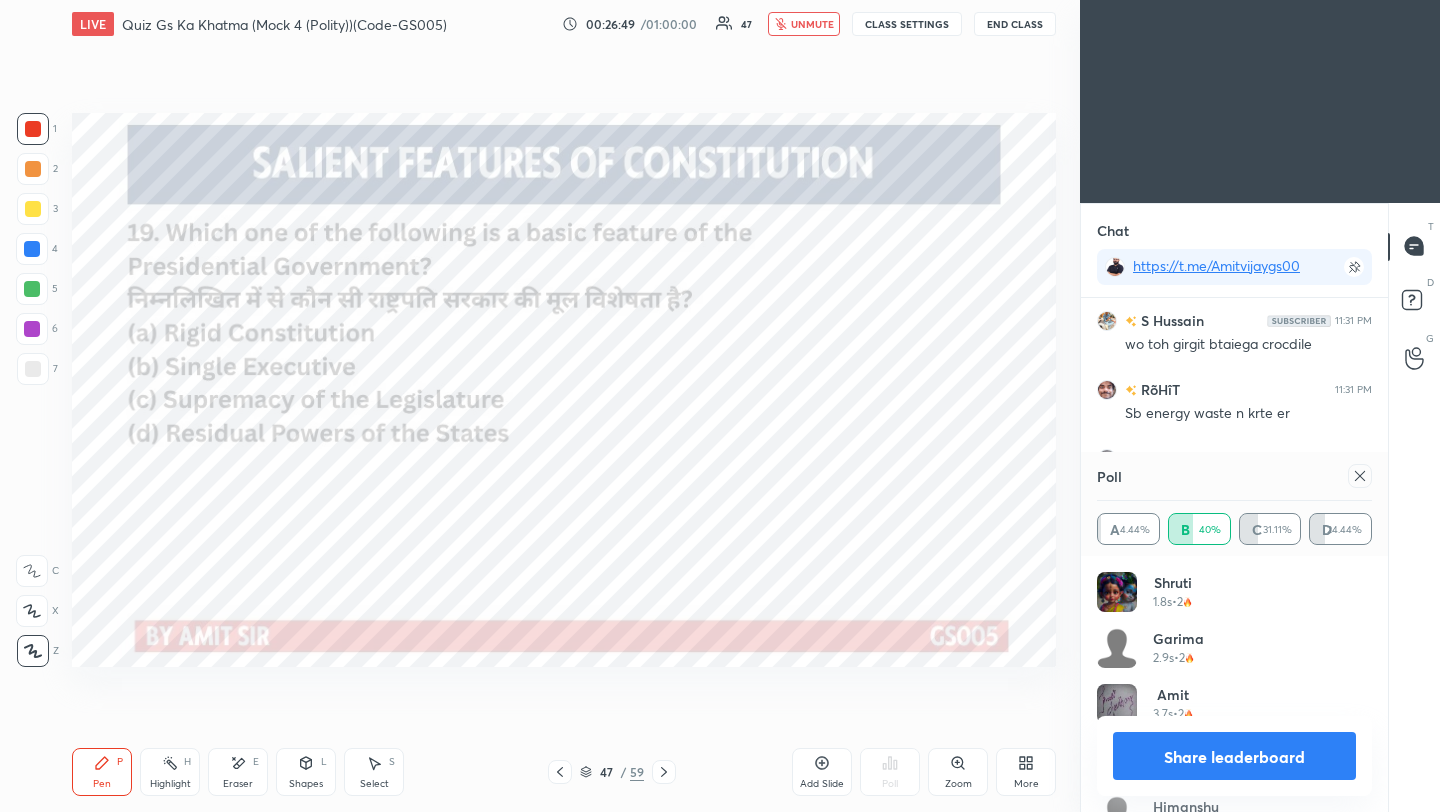 click on "End Class" at bounding box center [1015, 24] 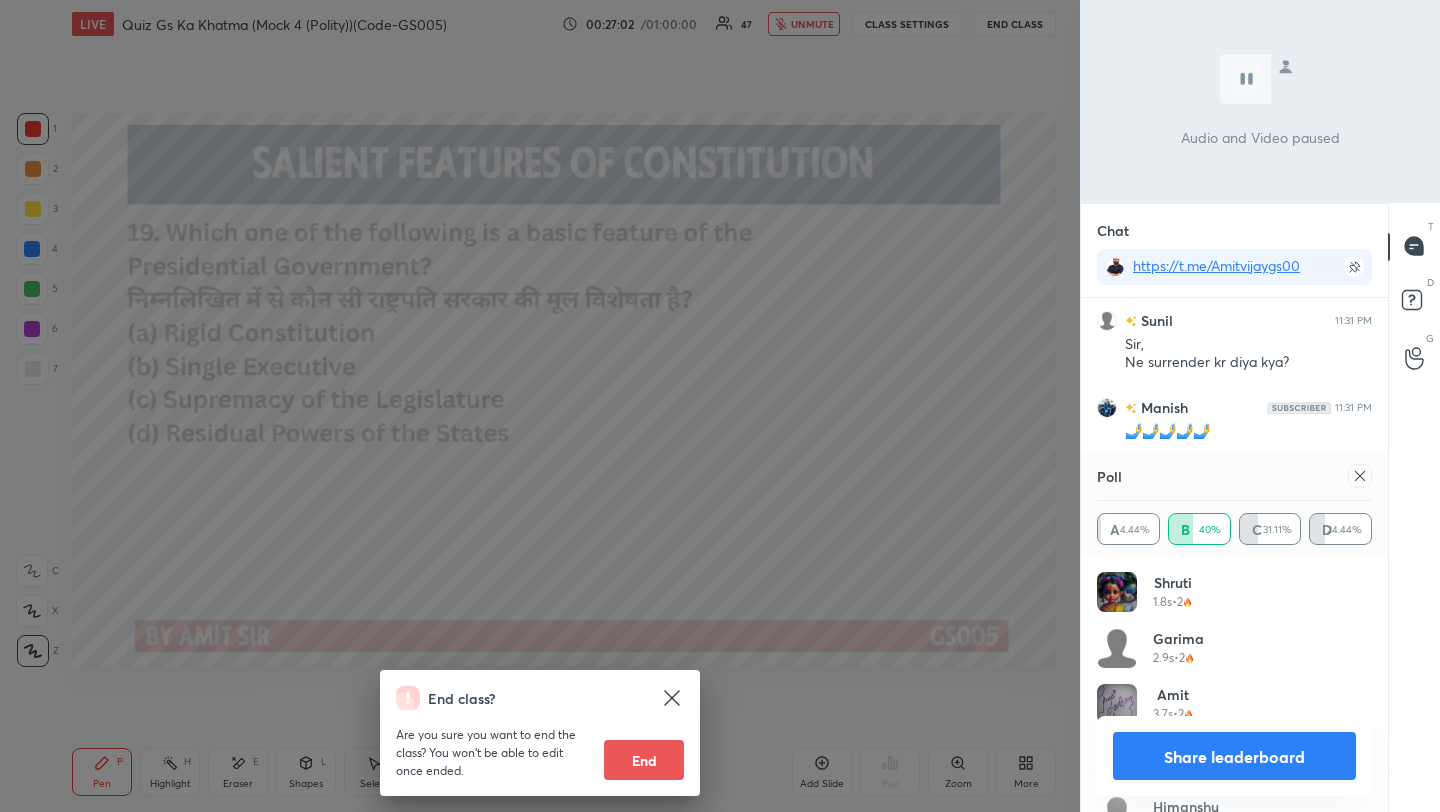 scroll, scrollTop: 14422, scrollLeft: 0, axis: vertical 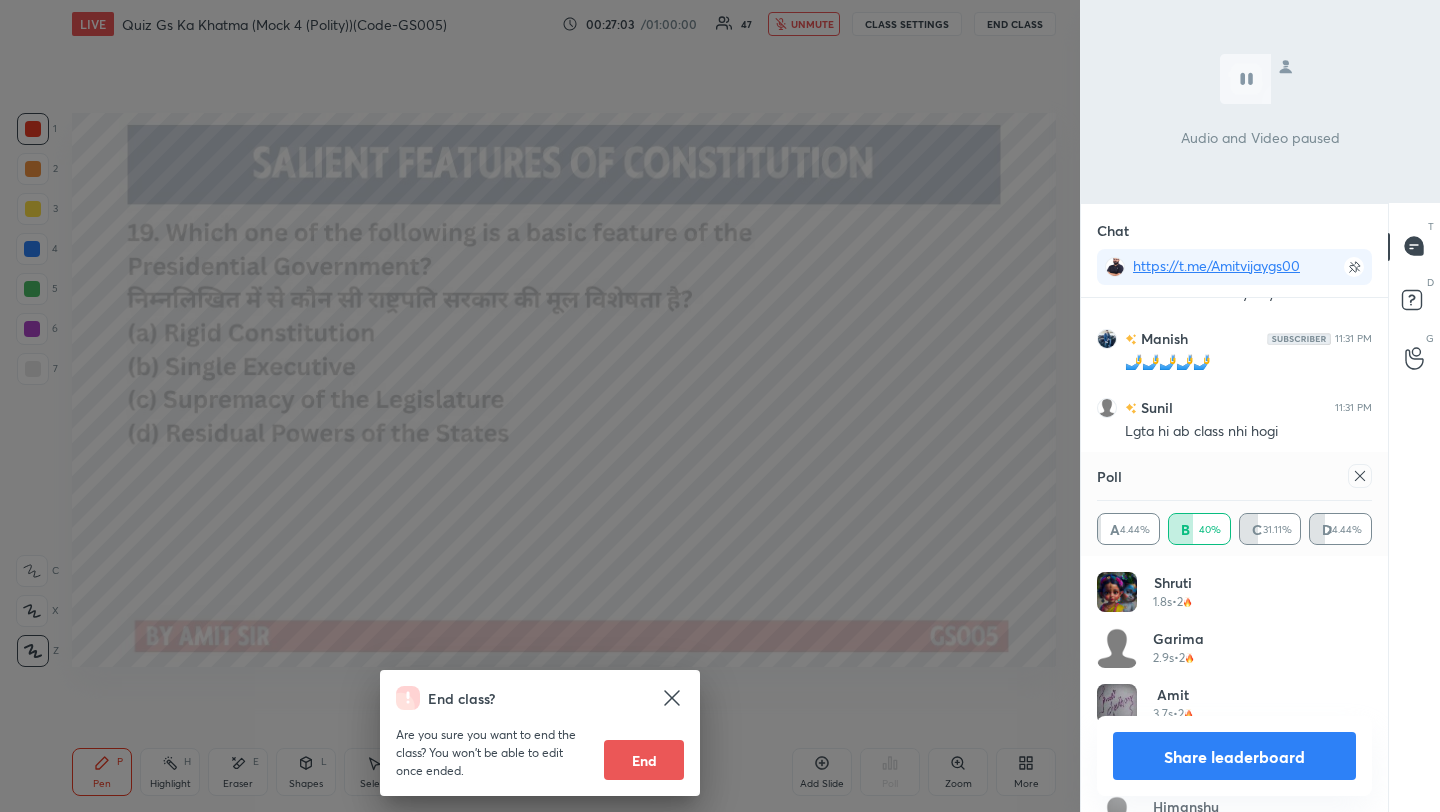click on "End class? Are you sure you want to end the class? You won’t be able to edit once ended. End" at bounding box center [540, 406] 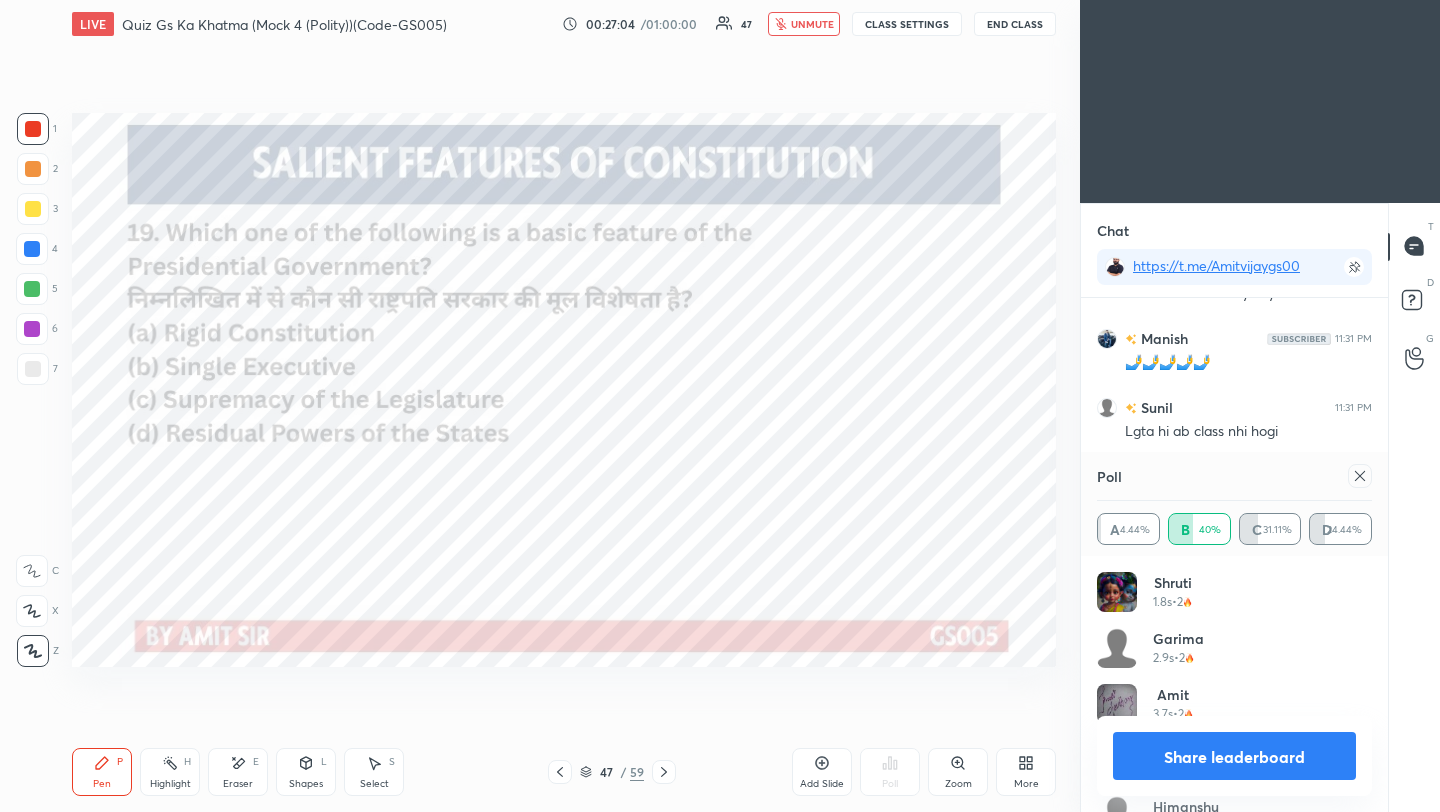 scroll, scrollTop: 14491, scrollLeft: 0, axis: vertical 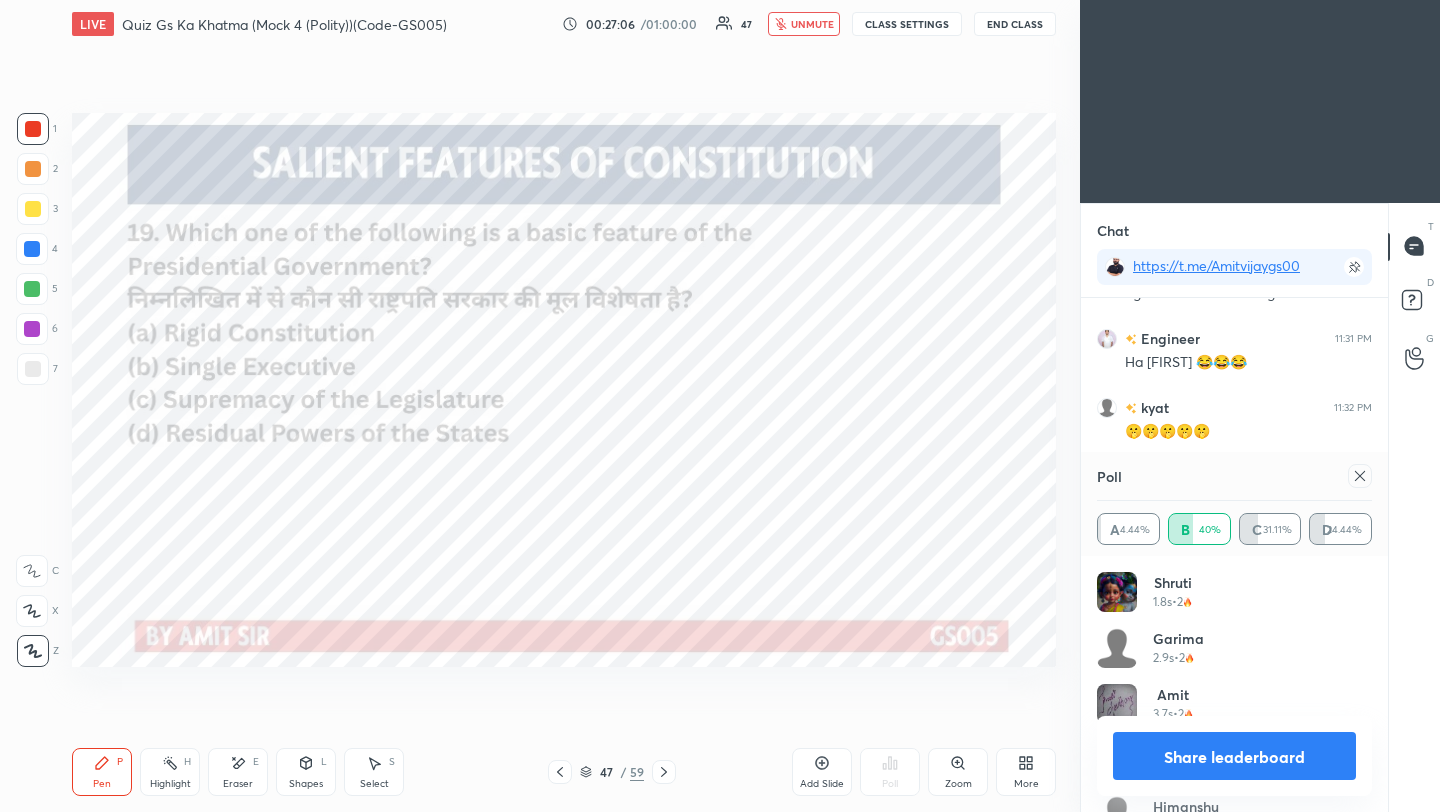 click 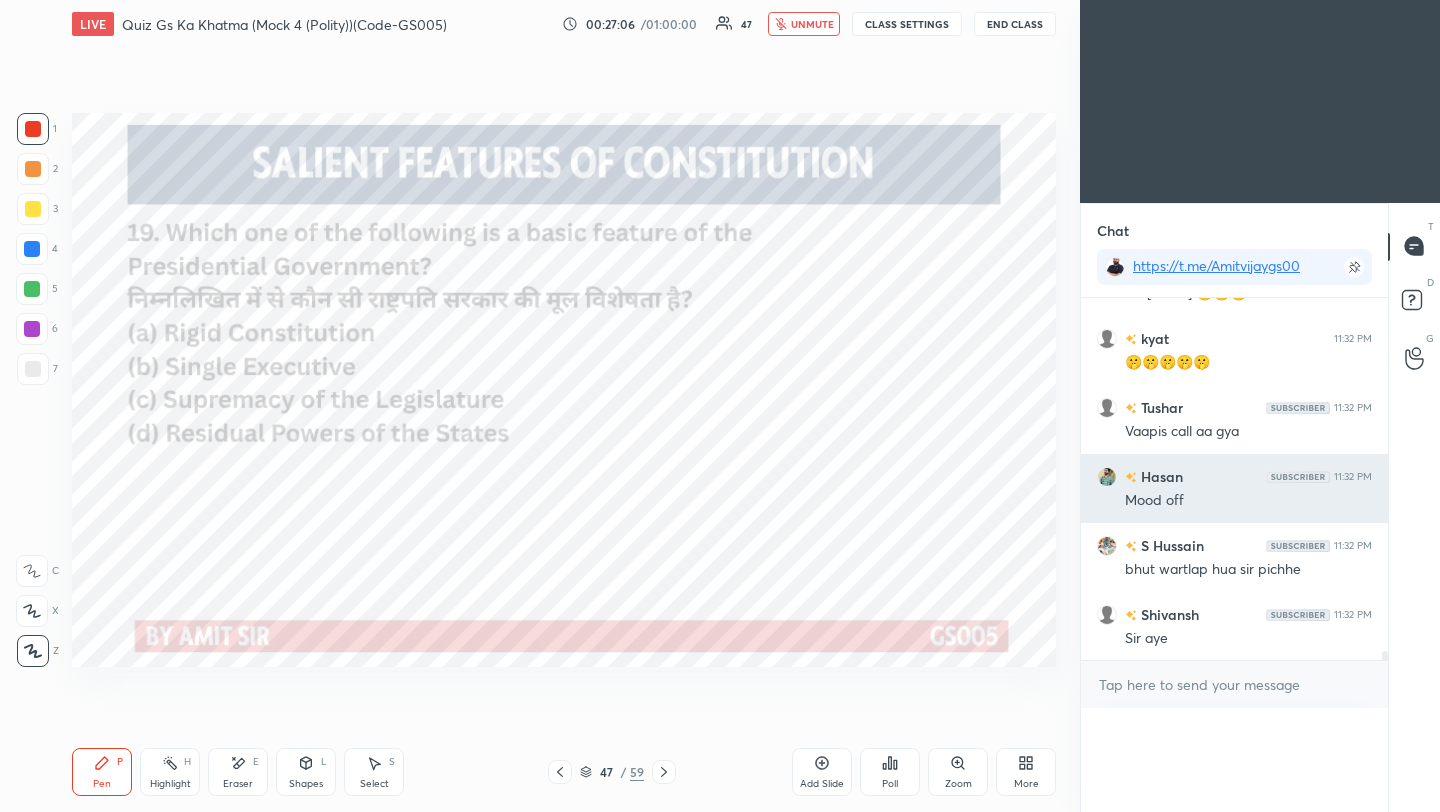 scroll, scrollTop: 88, scrollLeft: 269, axis: both 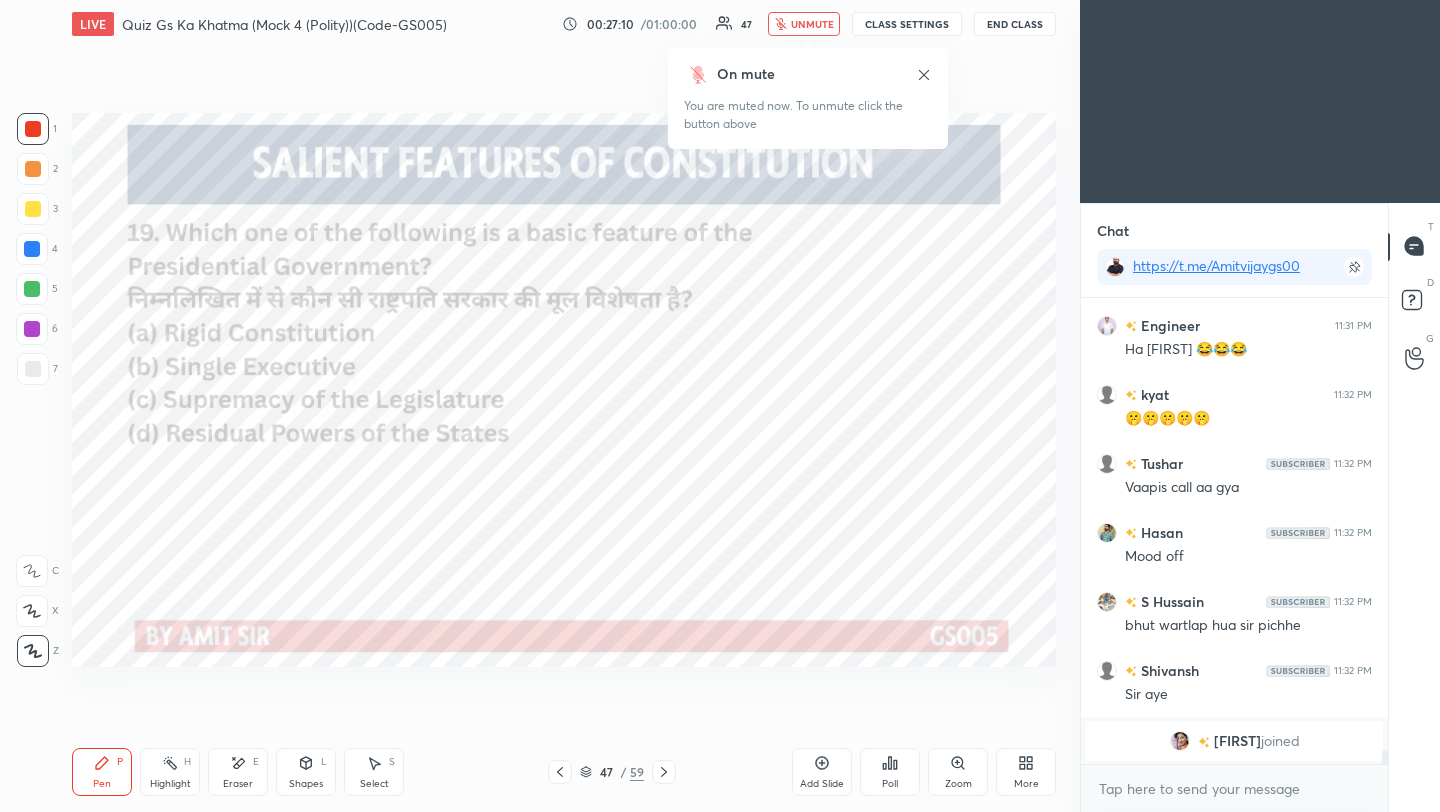click on "unmute" at bounding box center [812, 24] 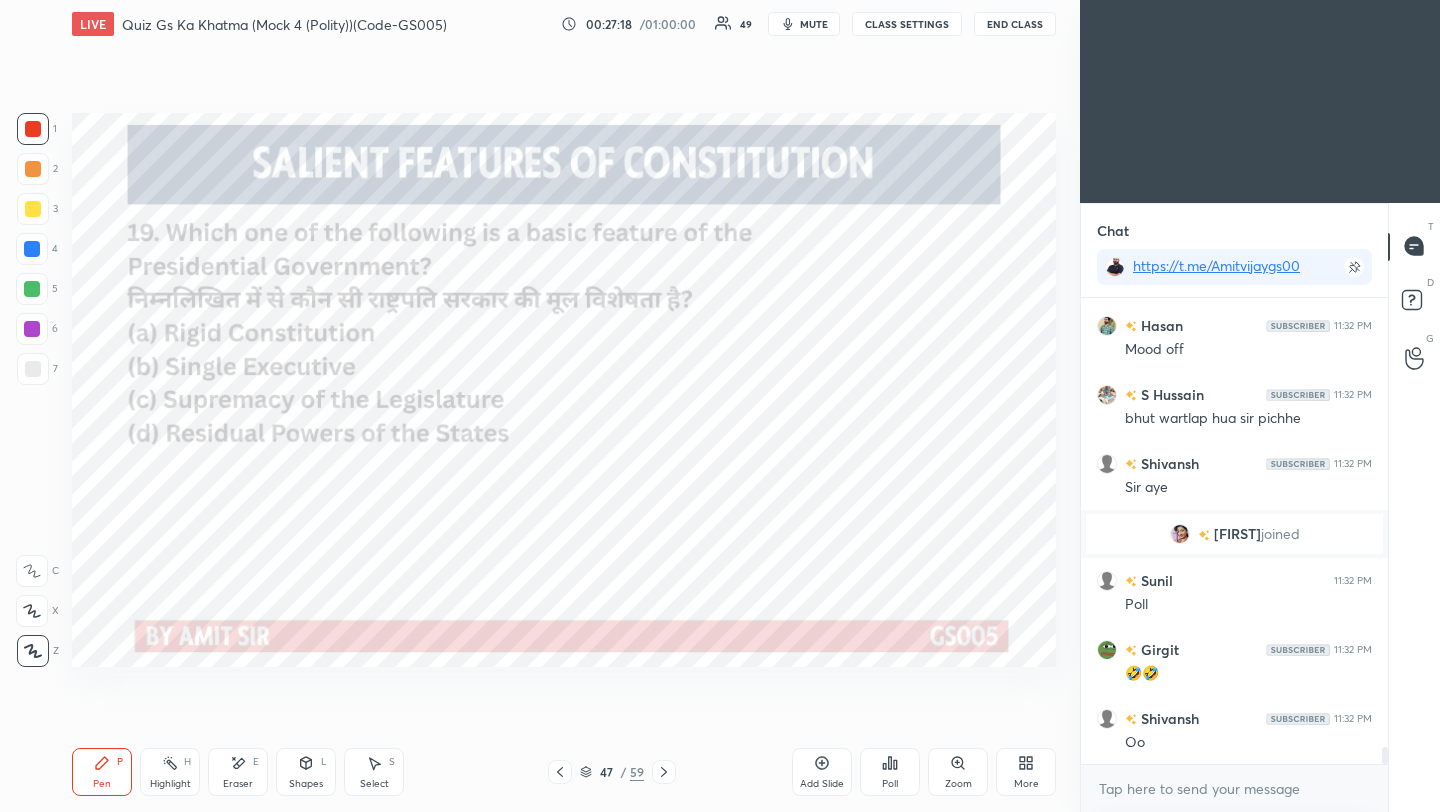 click on "Poll" at bounding box center [890, 772] 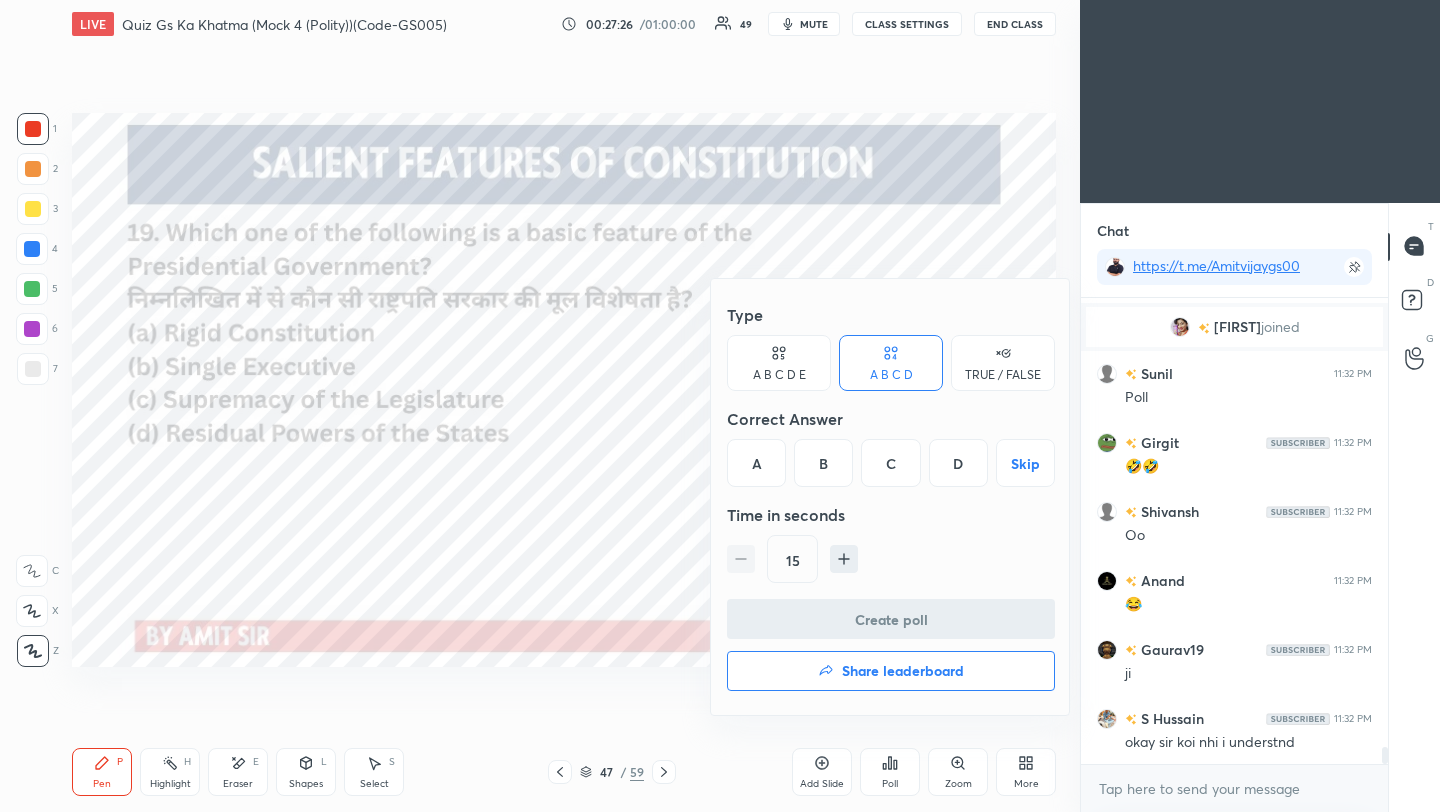 click on "B" at bounding box center [823, 463] 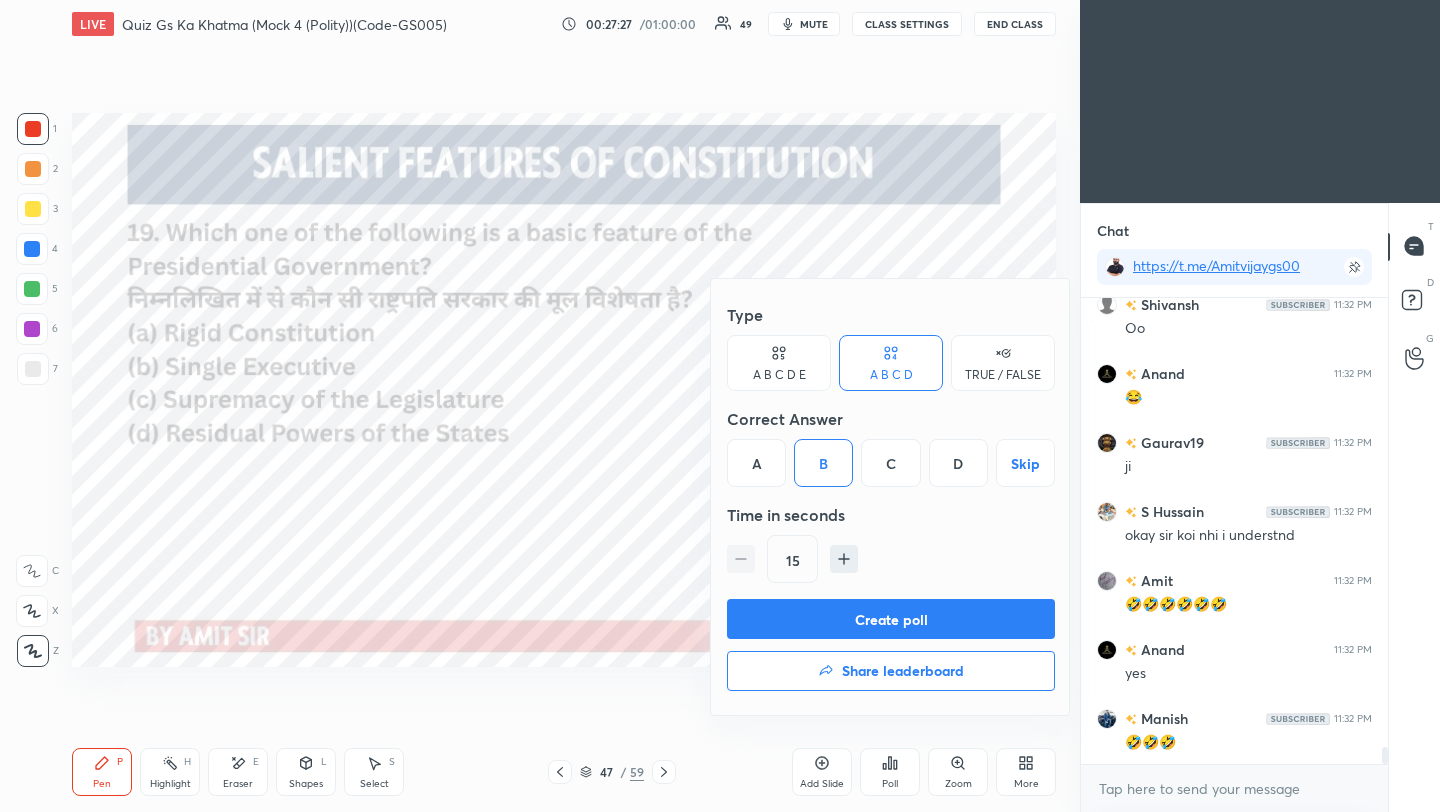 click on "Create poll" at bounding box center (891, 619) 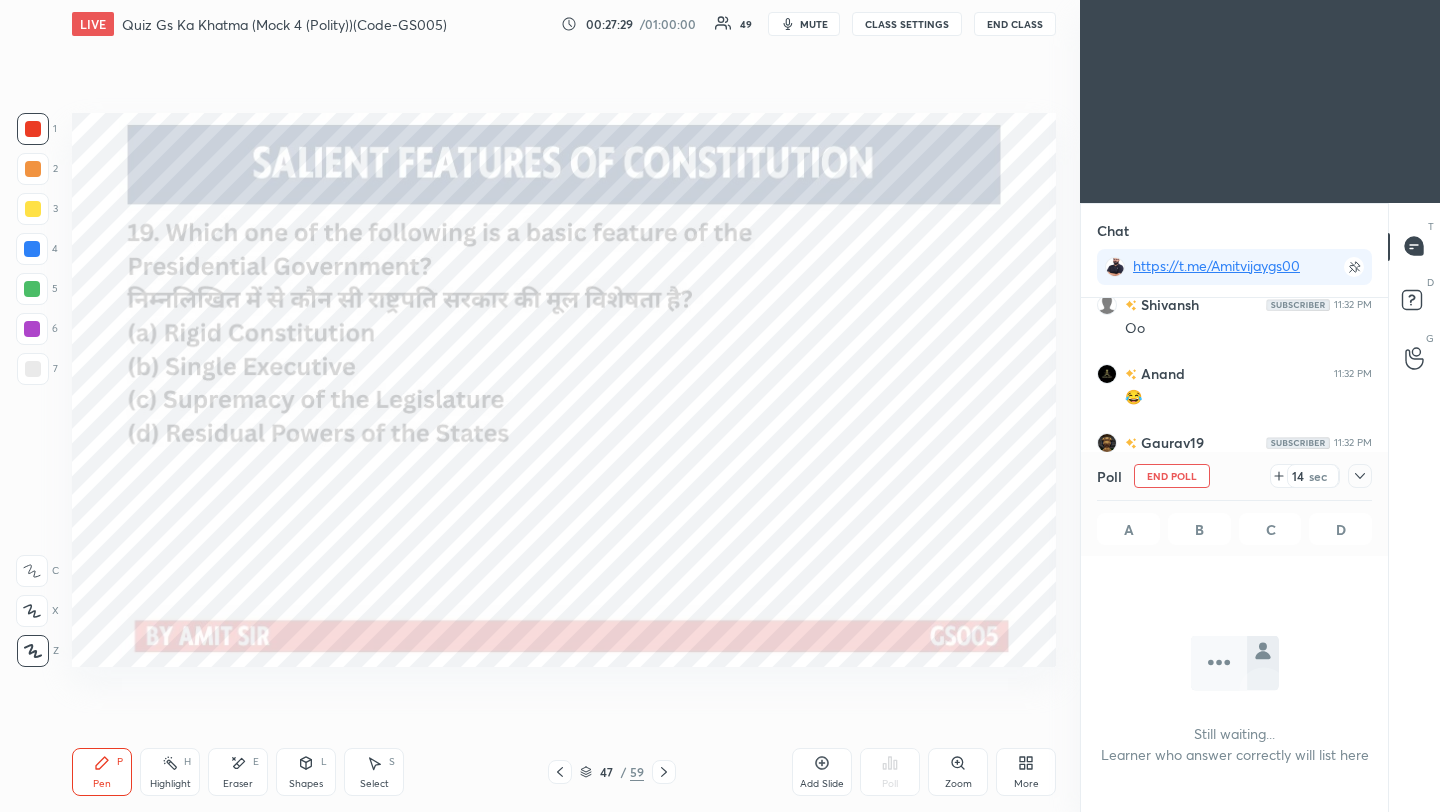 click 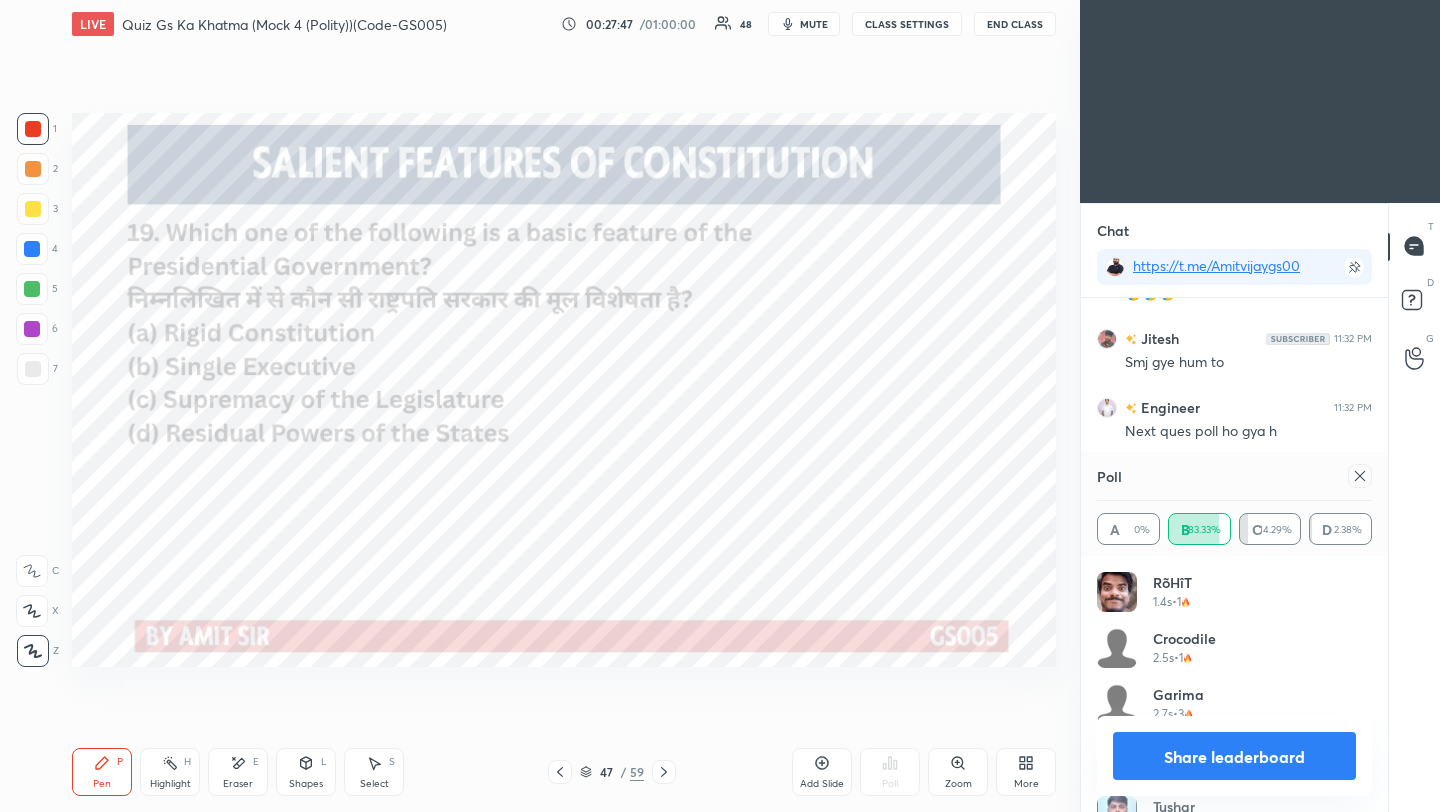 click 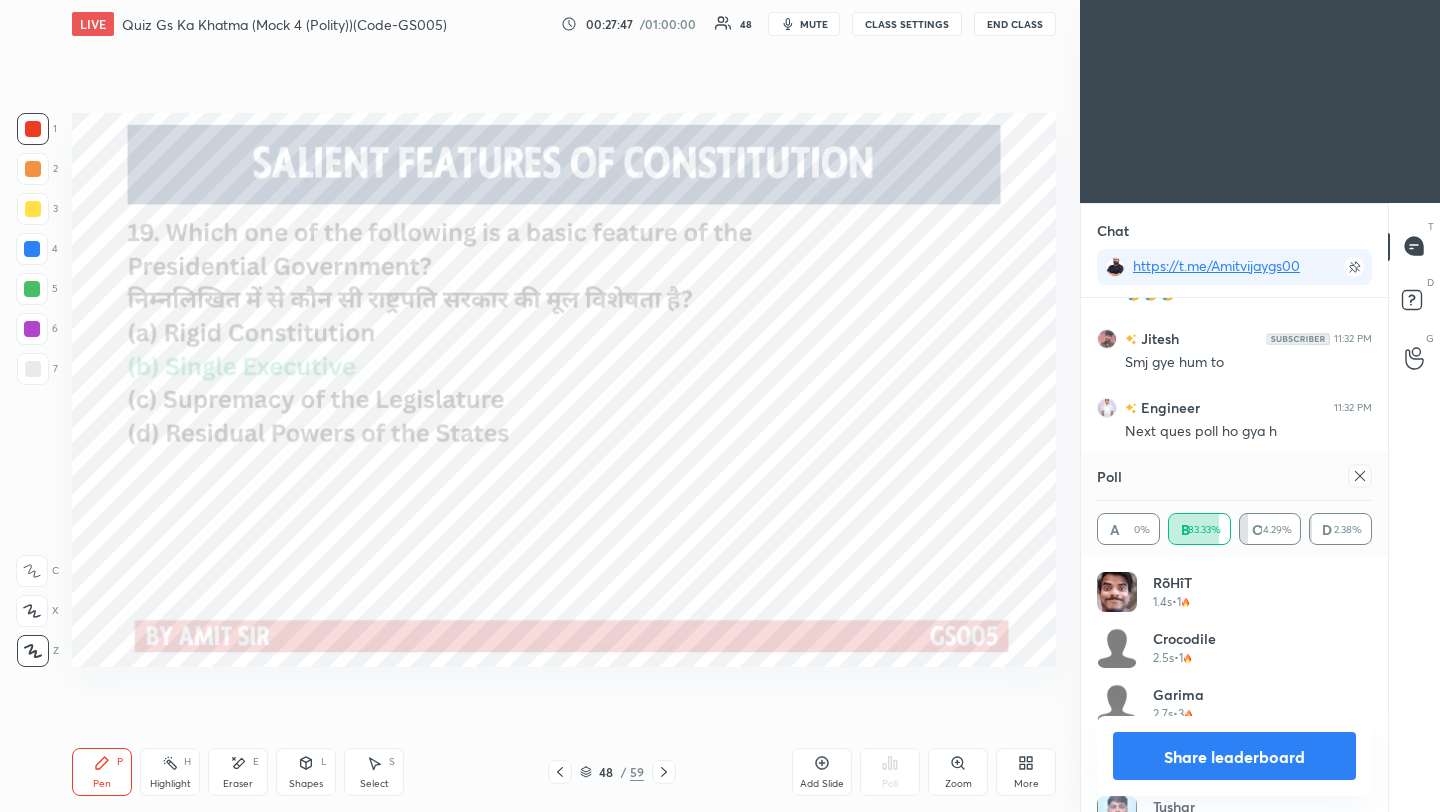 drag, startPoint x: 664, startPoint y: 773, endPoint x: 690, endPoint y: 767, distance: 26.683329 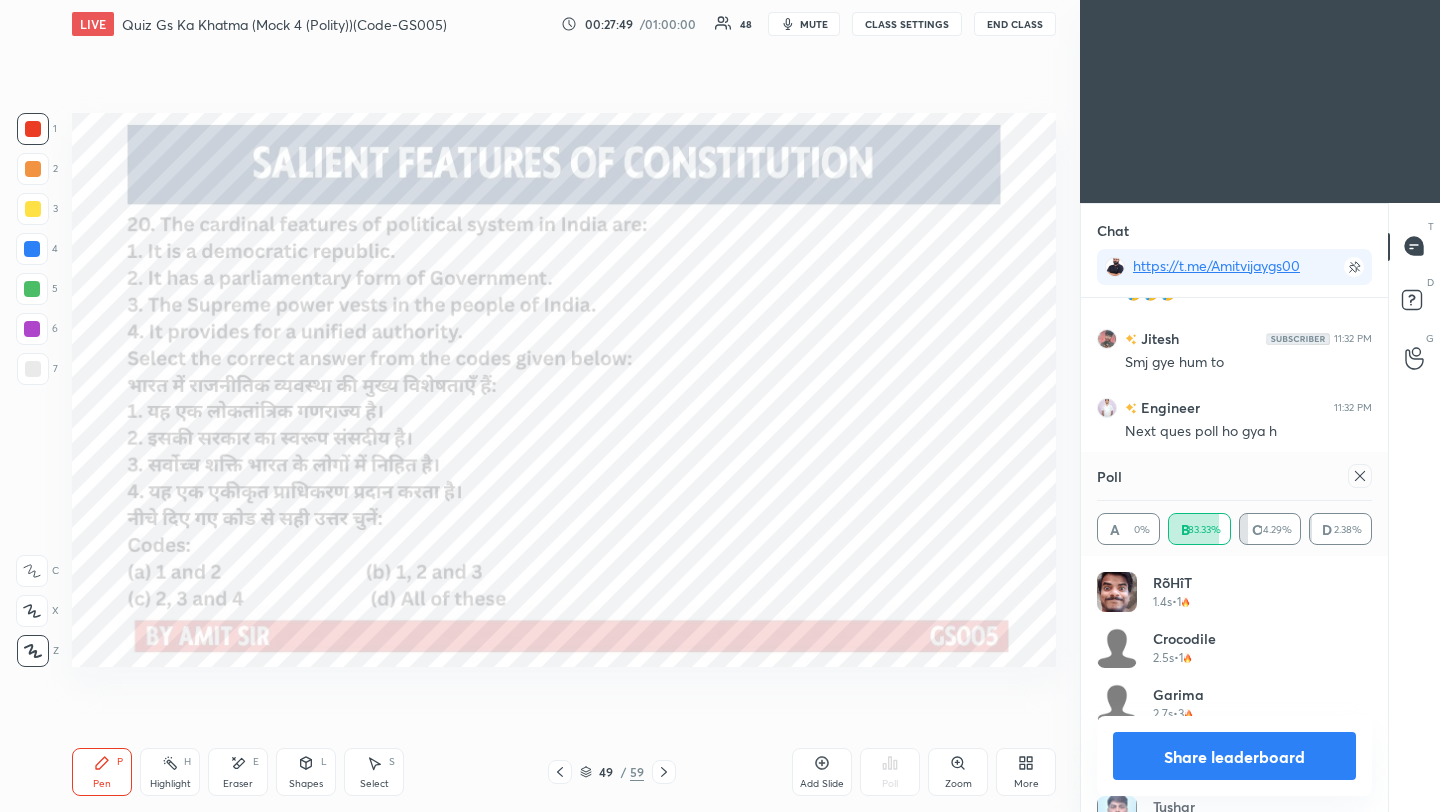 click 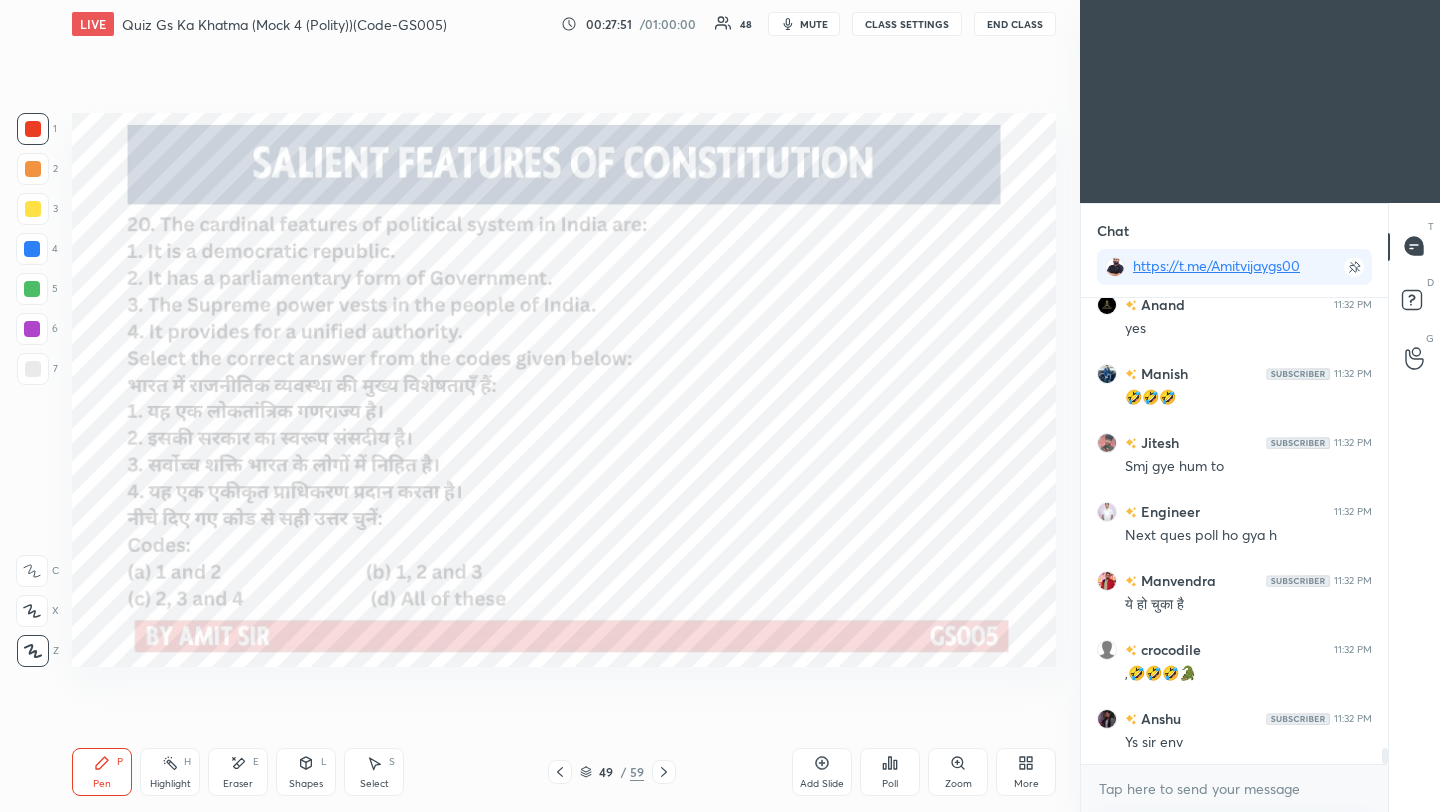click on "Poll" at bounding box center [890, 772] 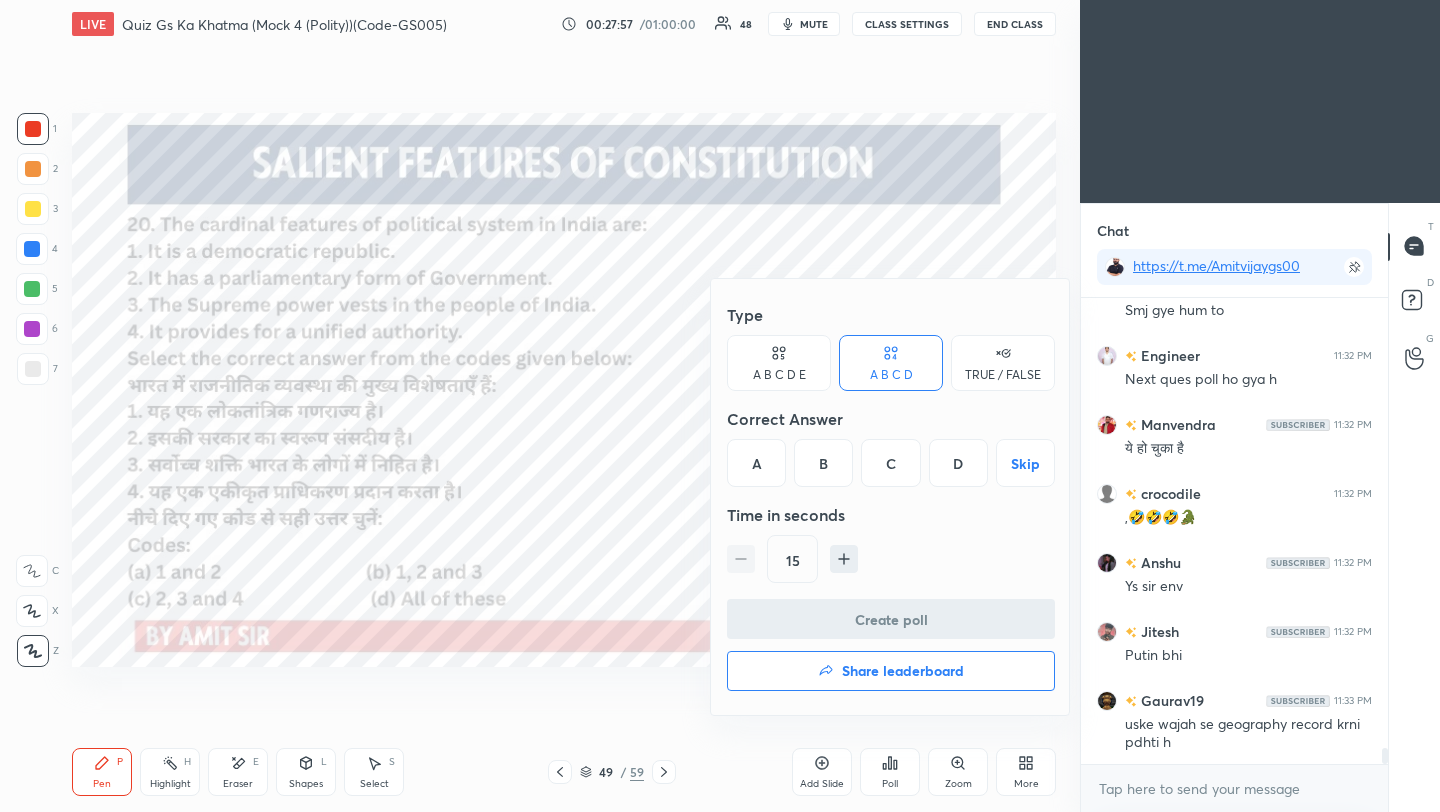 click on "D" at bounding box center [958, 463] 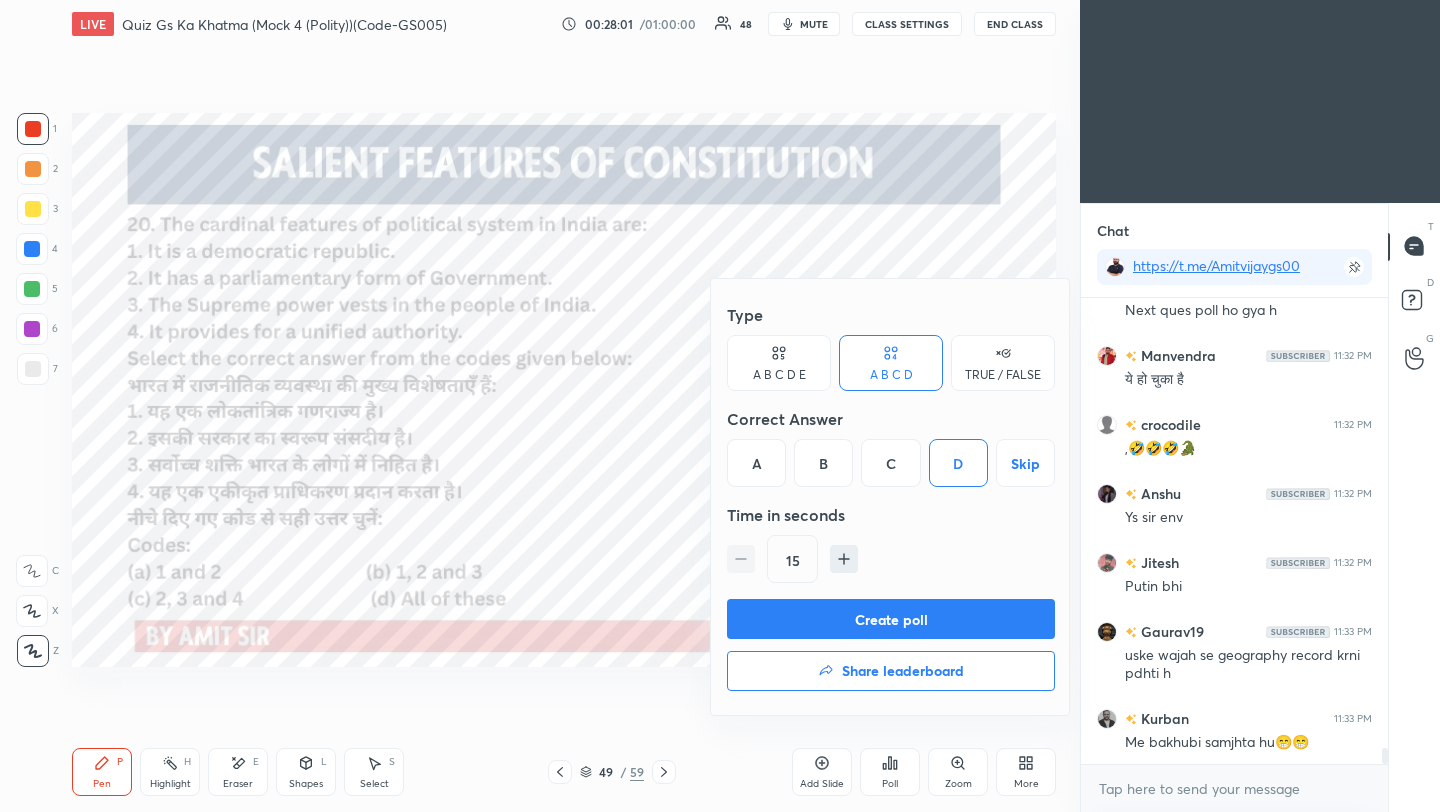 click on "Create poll" at bounding box center [891, 619] 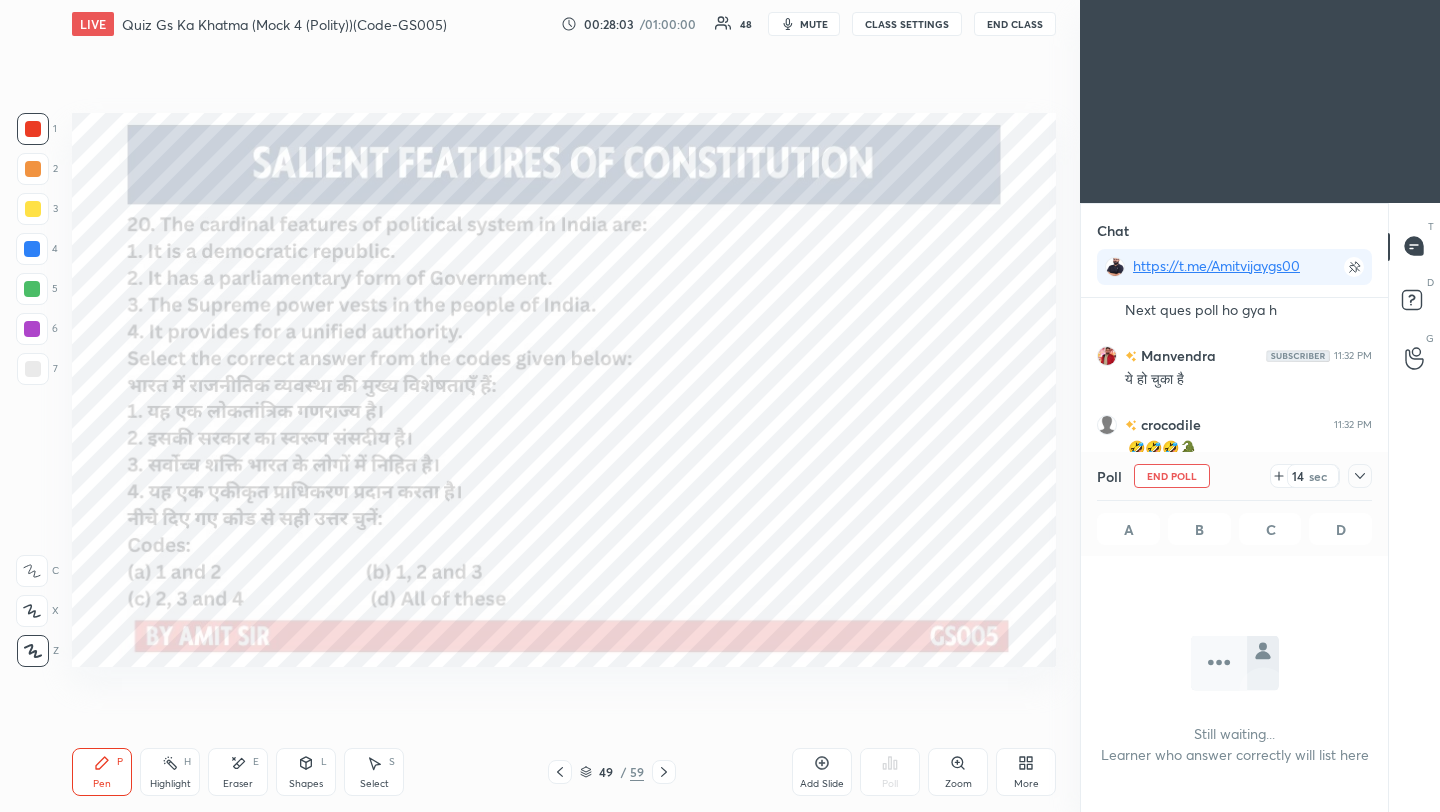 click 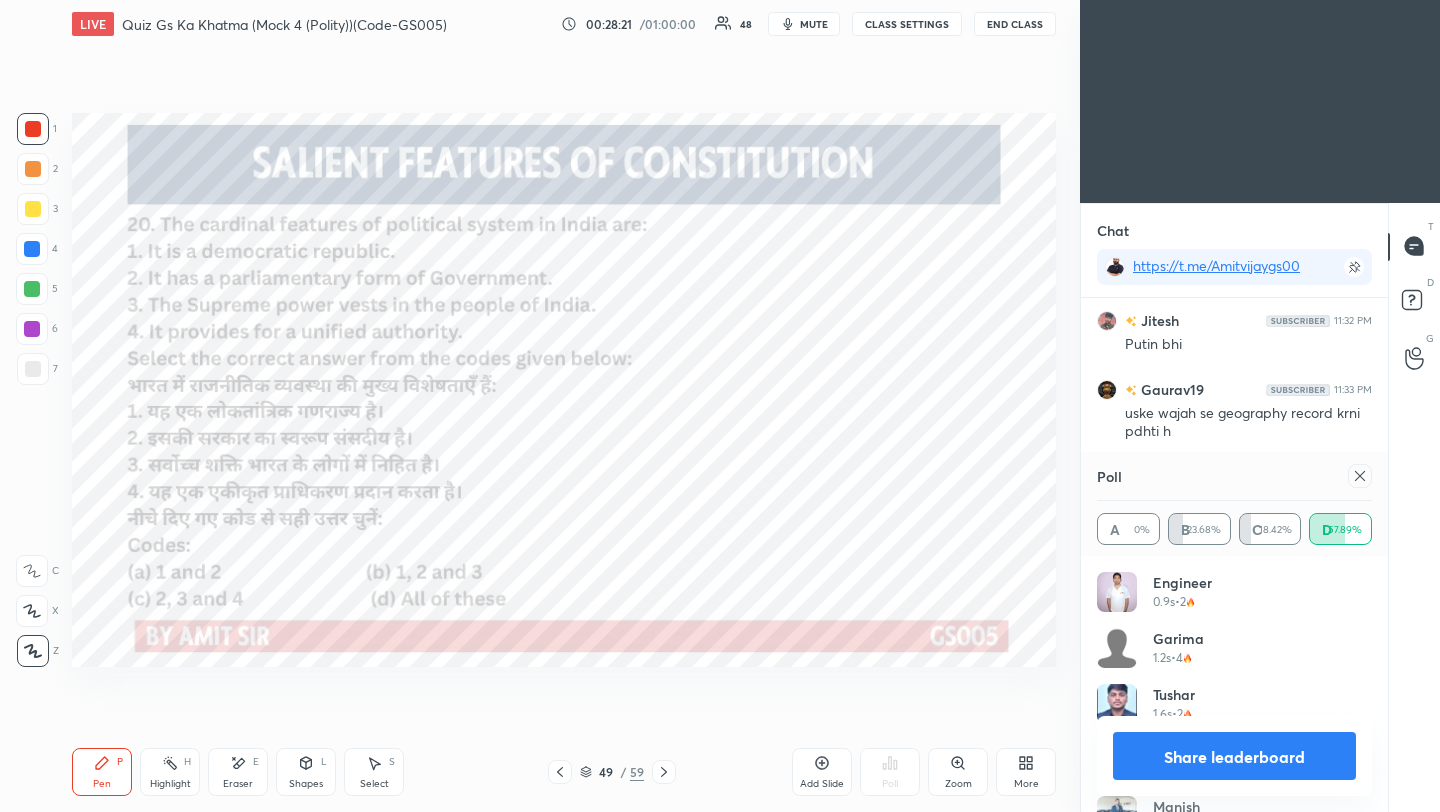 click 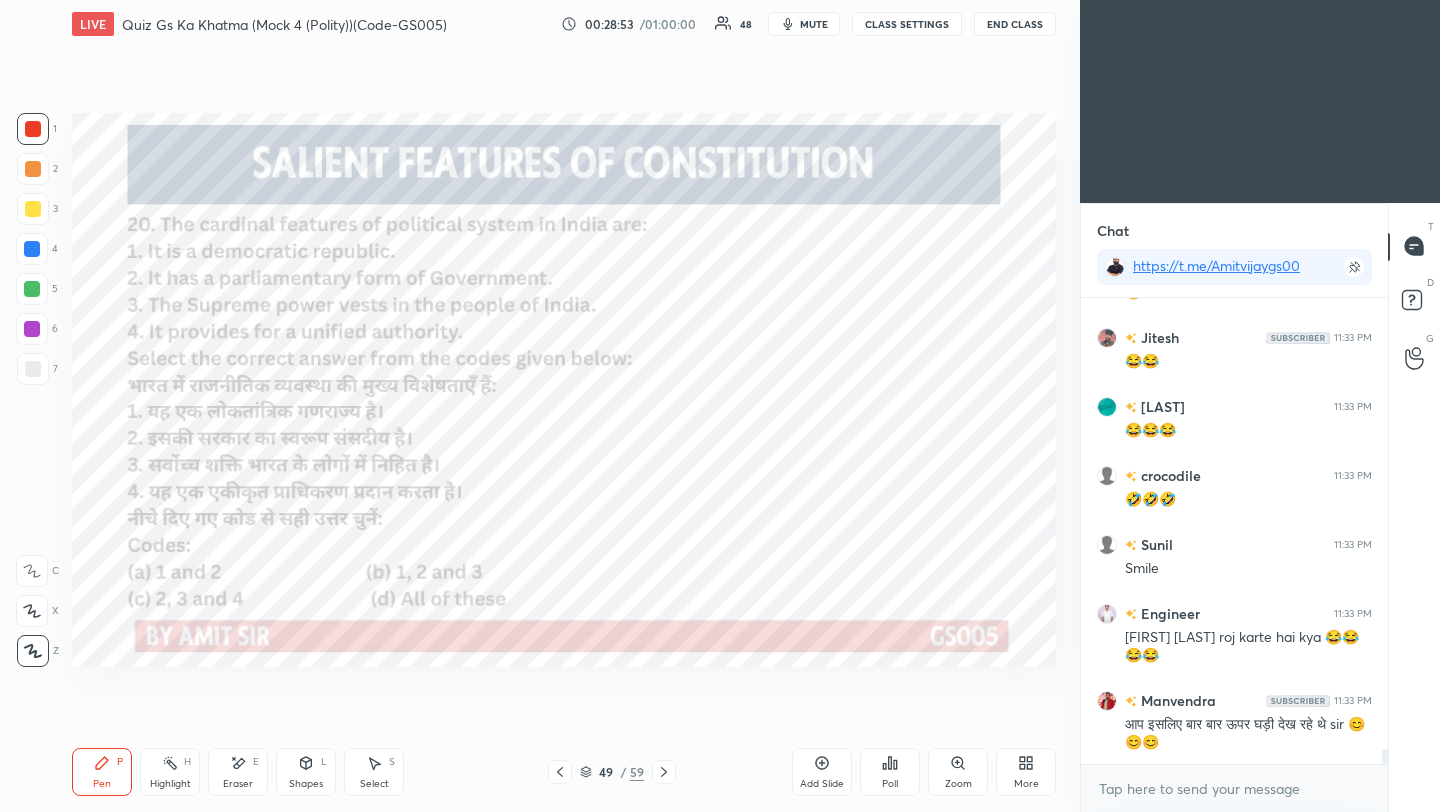 click 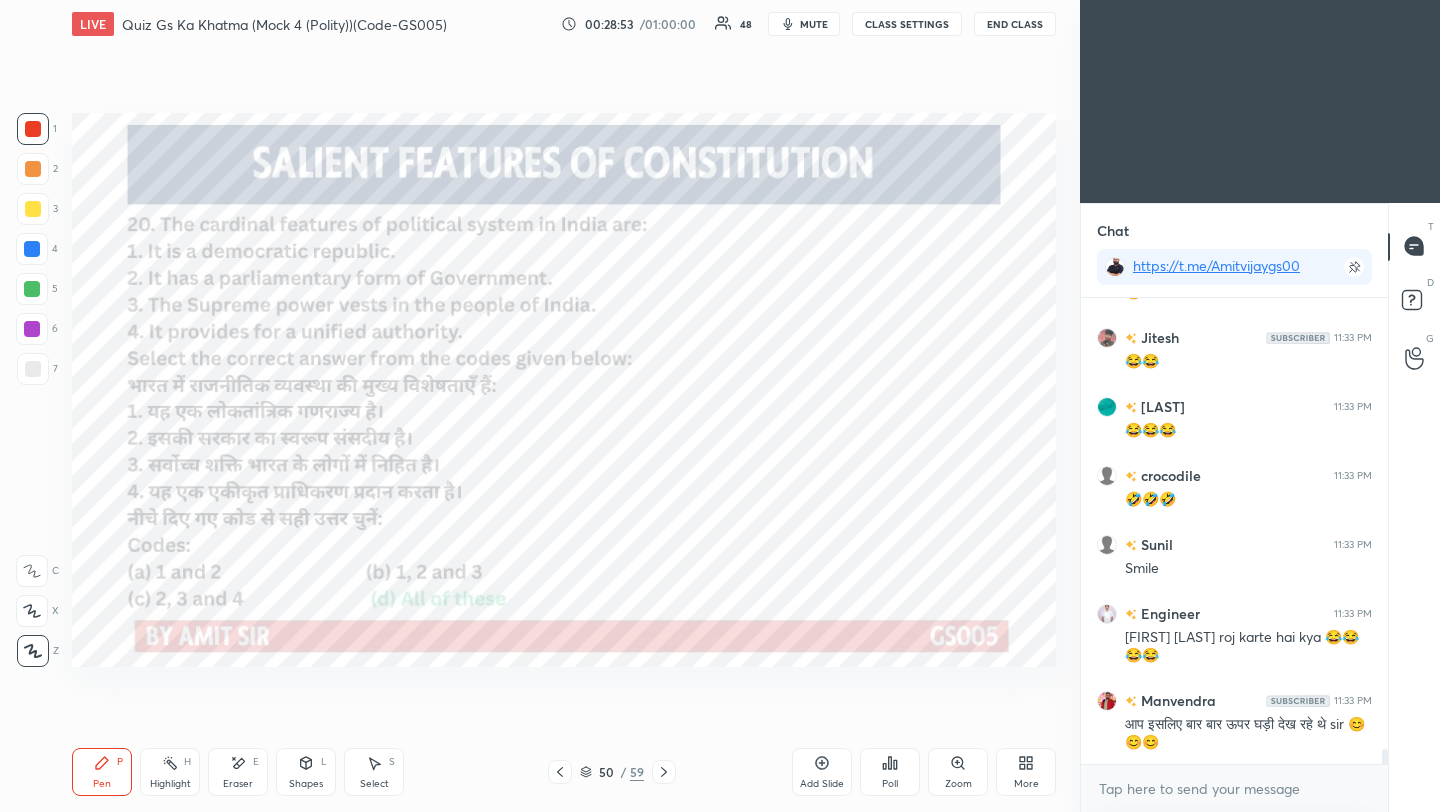 click 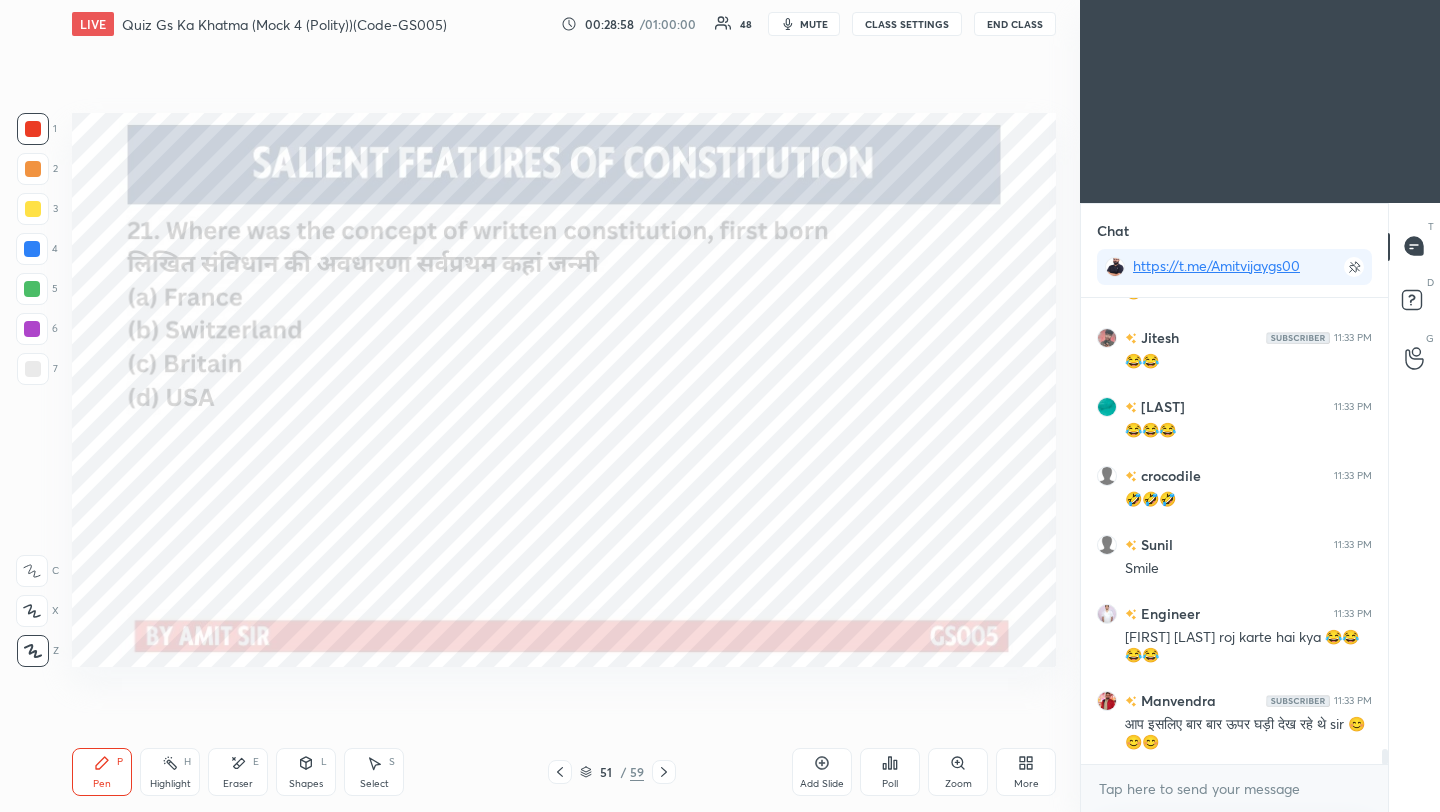 click on "Poll" at bounding box center (890, 772) 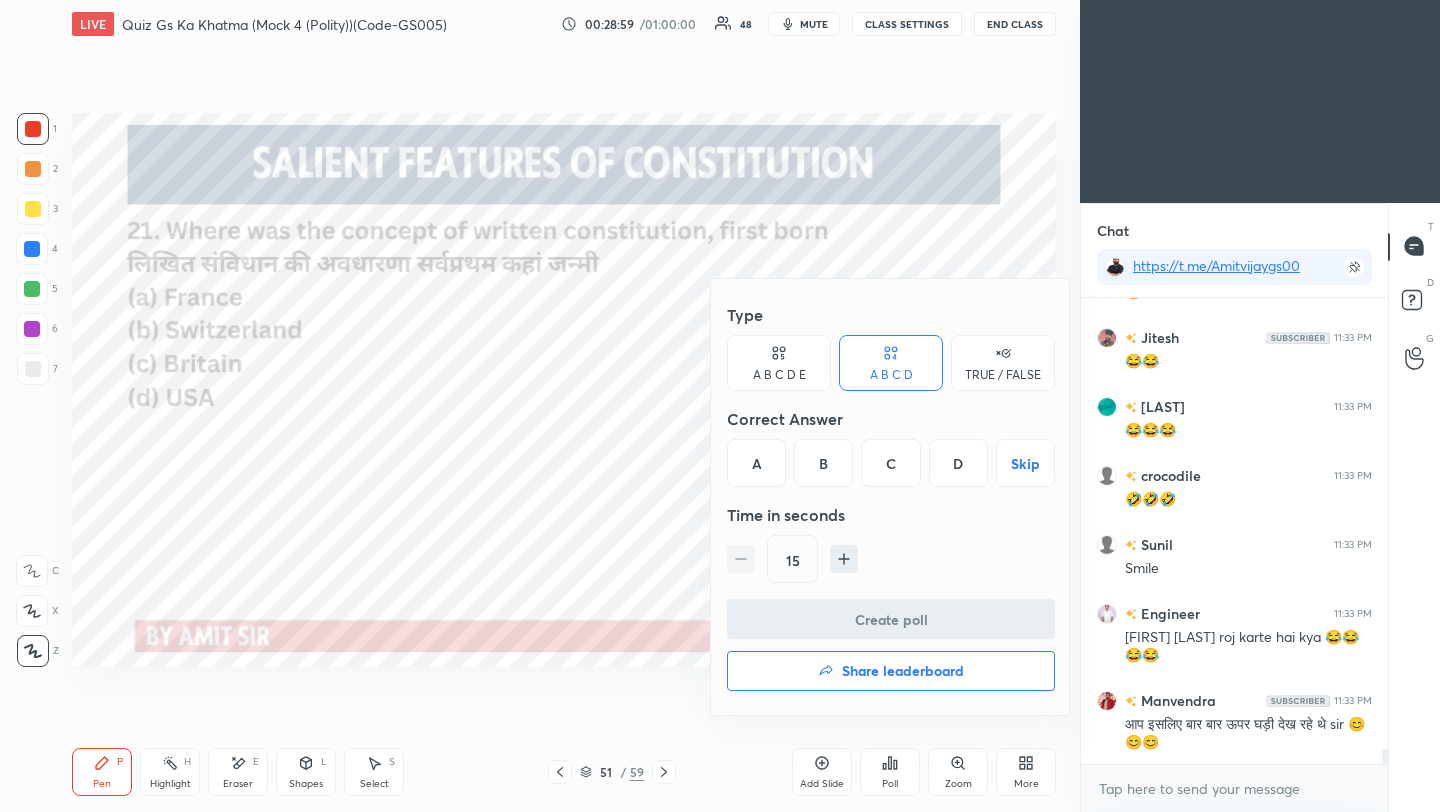 click on "D" at bounding box center (958, 463) 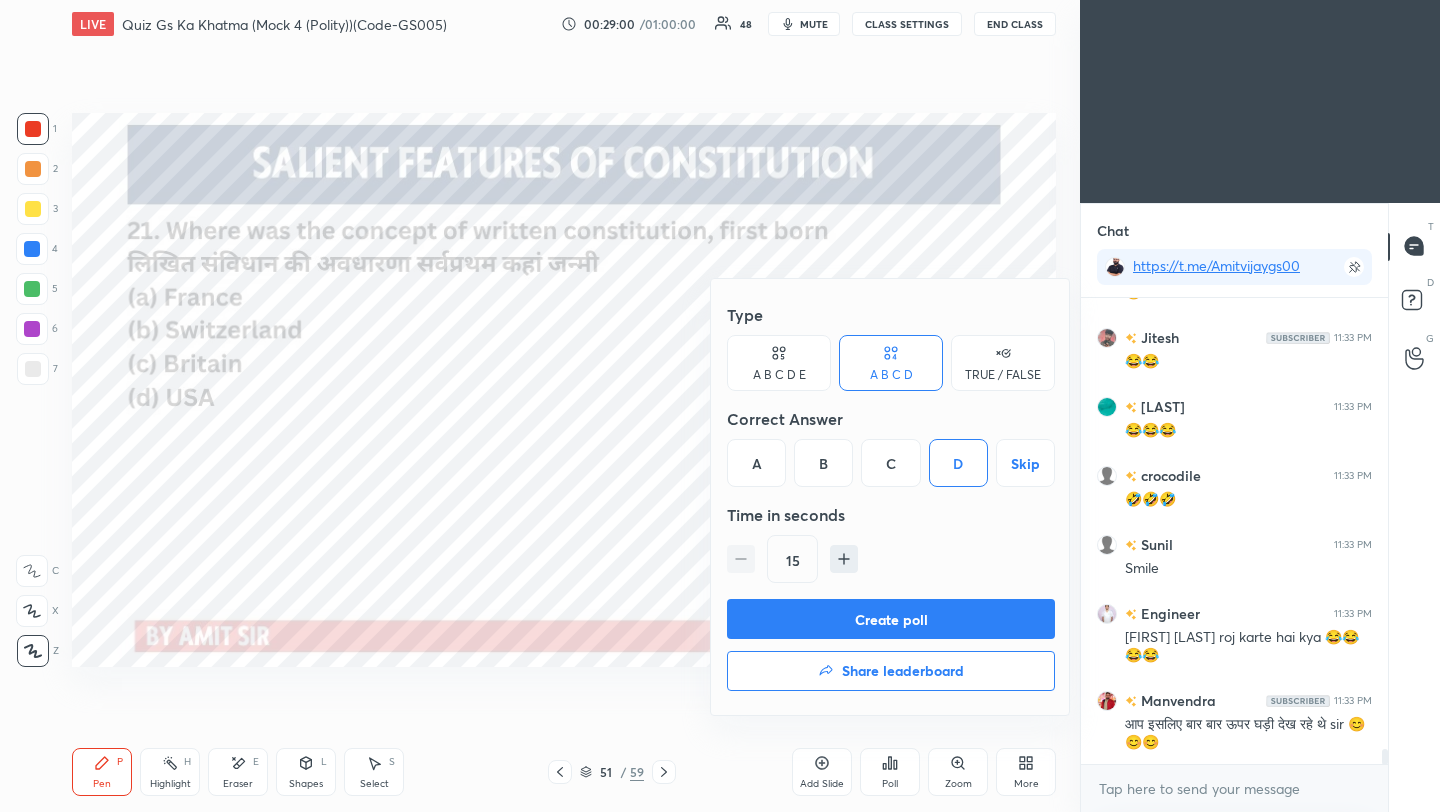 click on "Create poll" at bounding box center (891, 619) 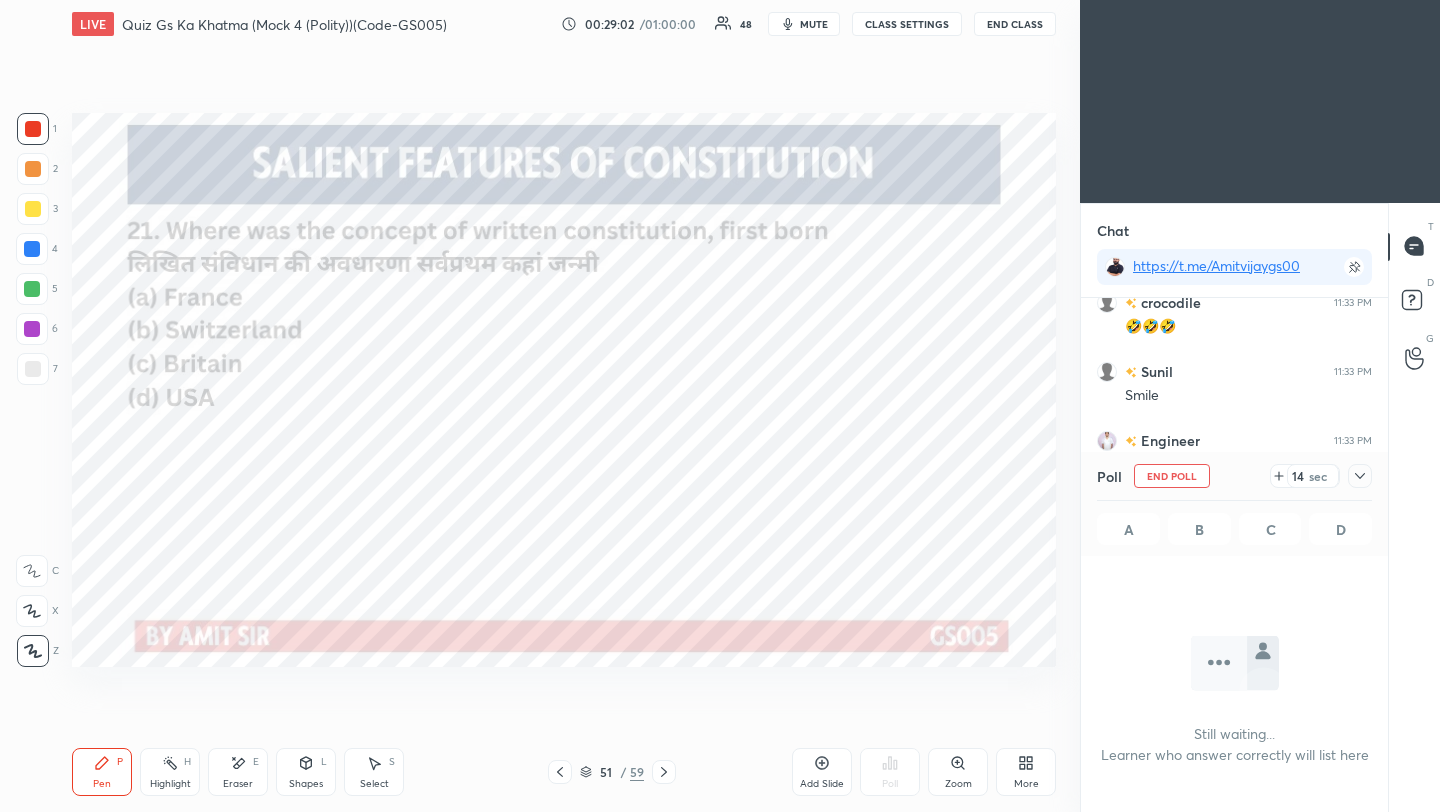 click 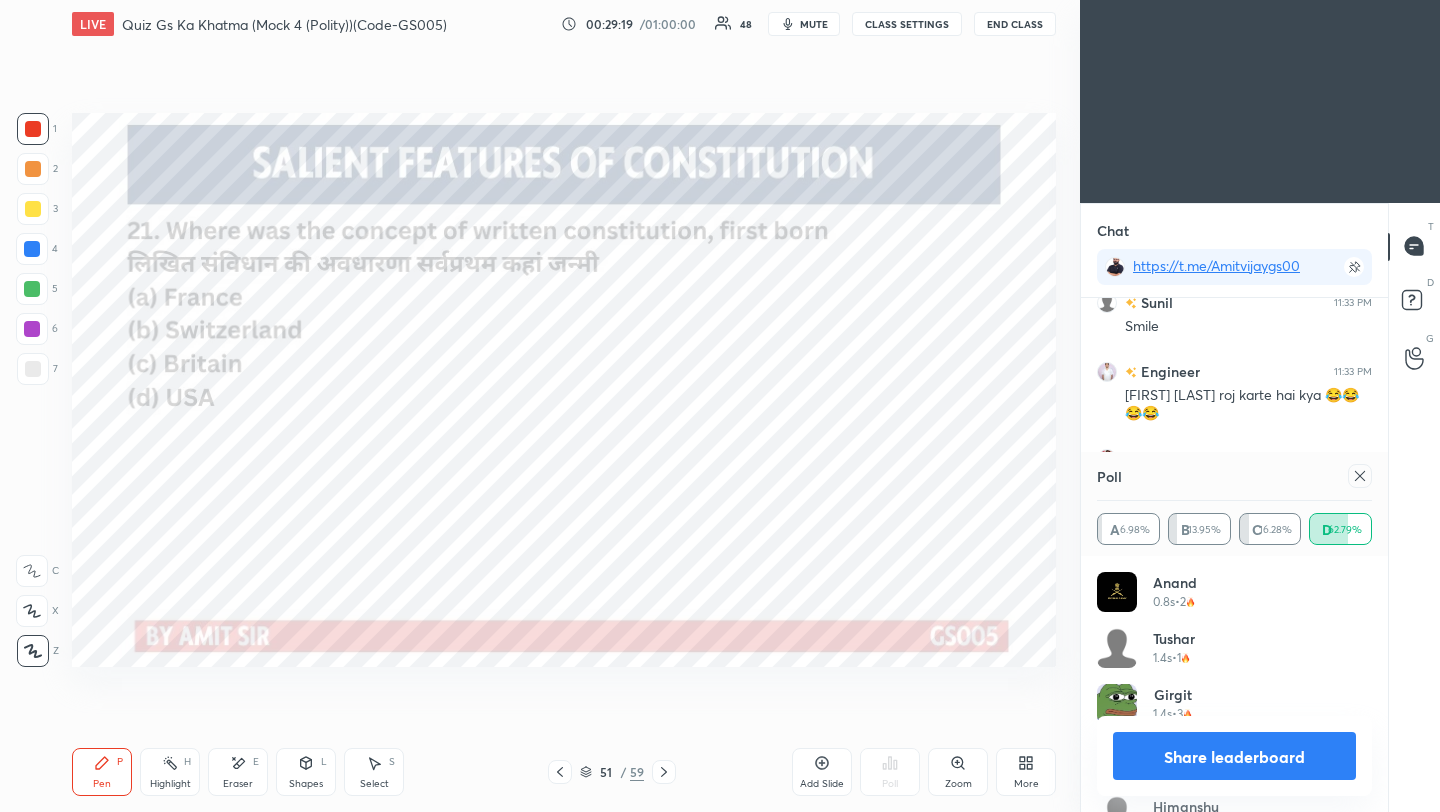 click 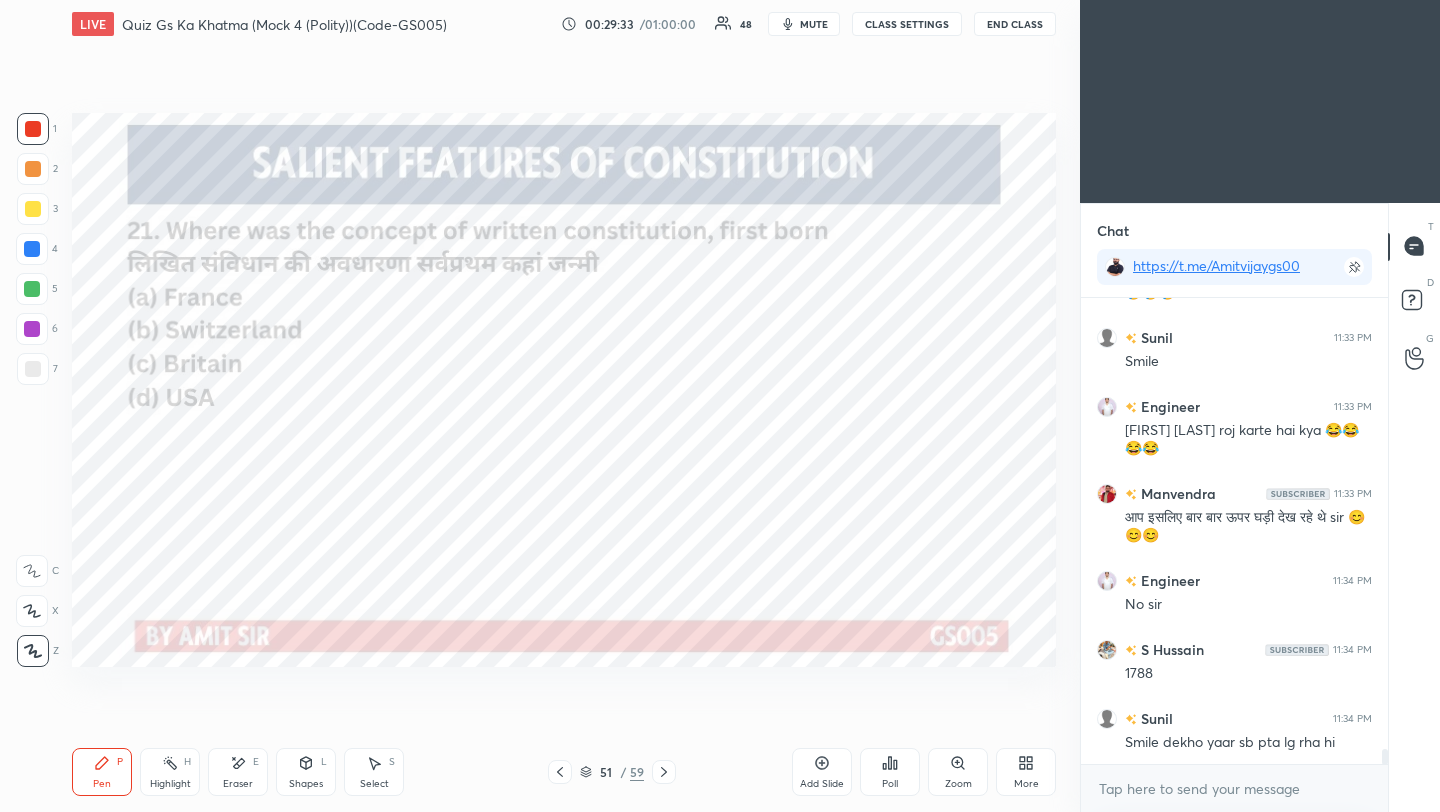 click 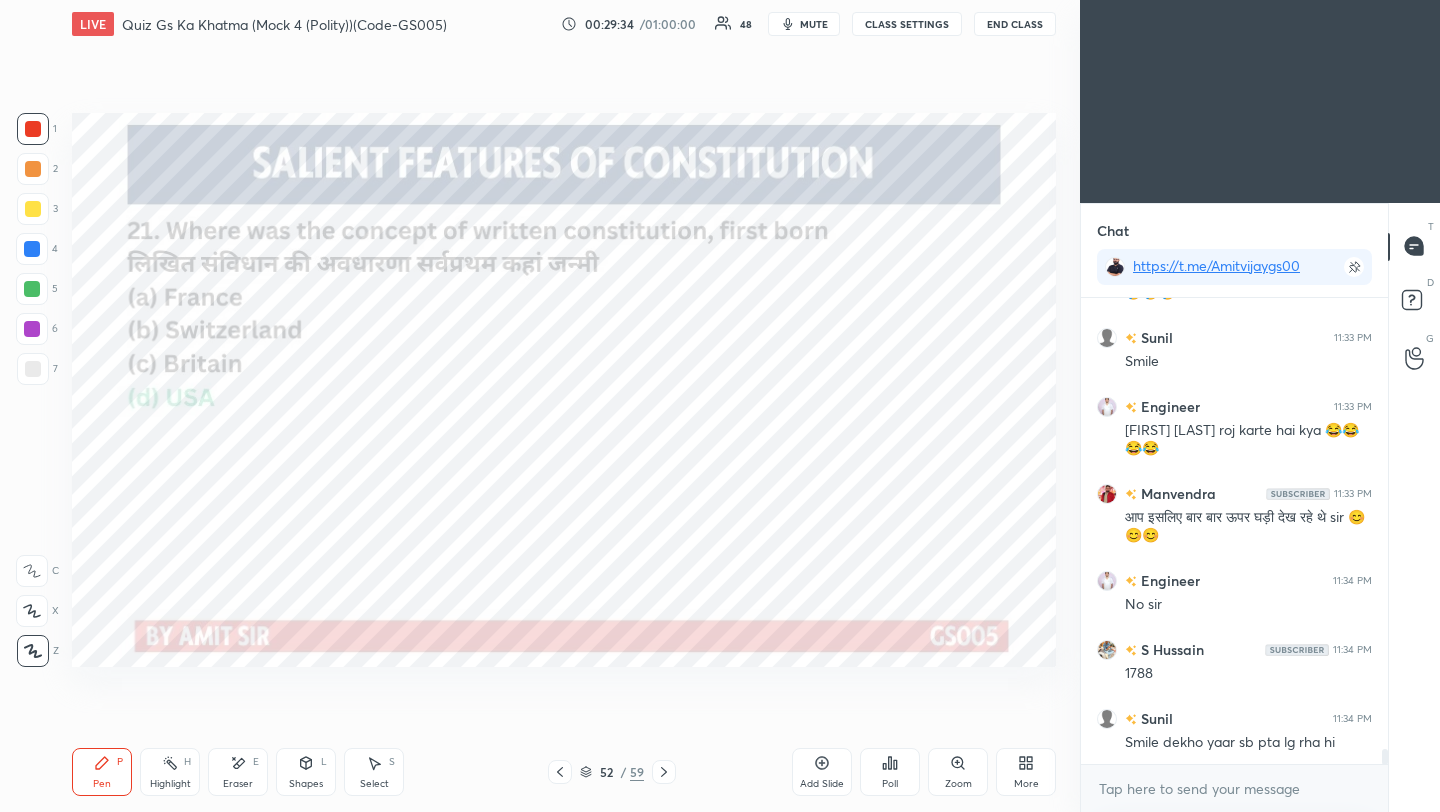 click 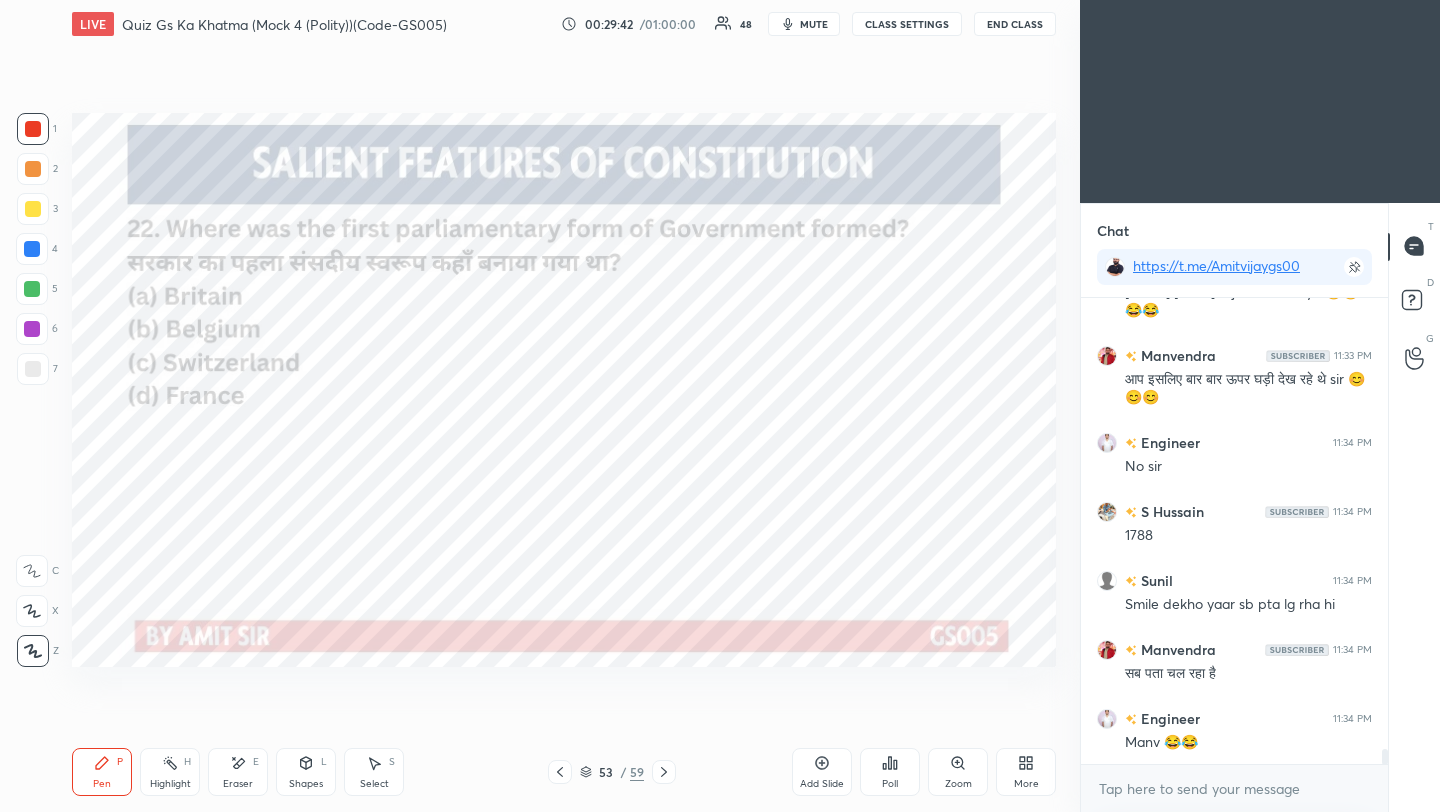 click on "Poll" at bounding box center [890, 772] 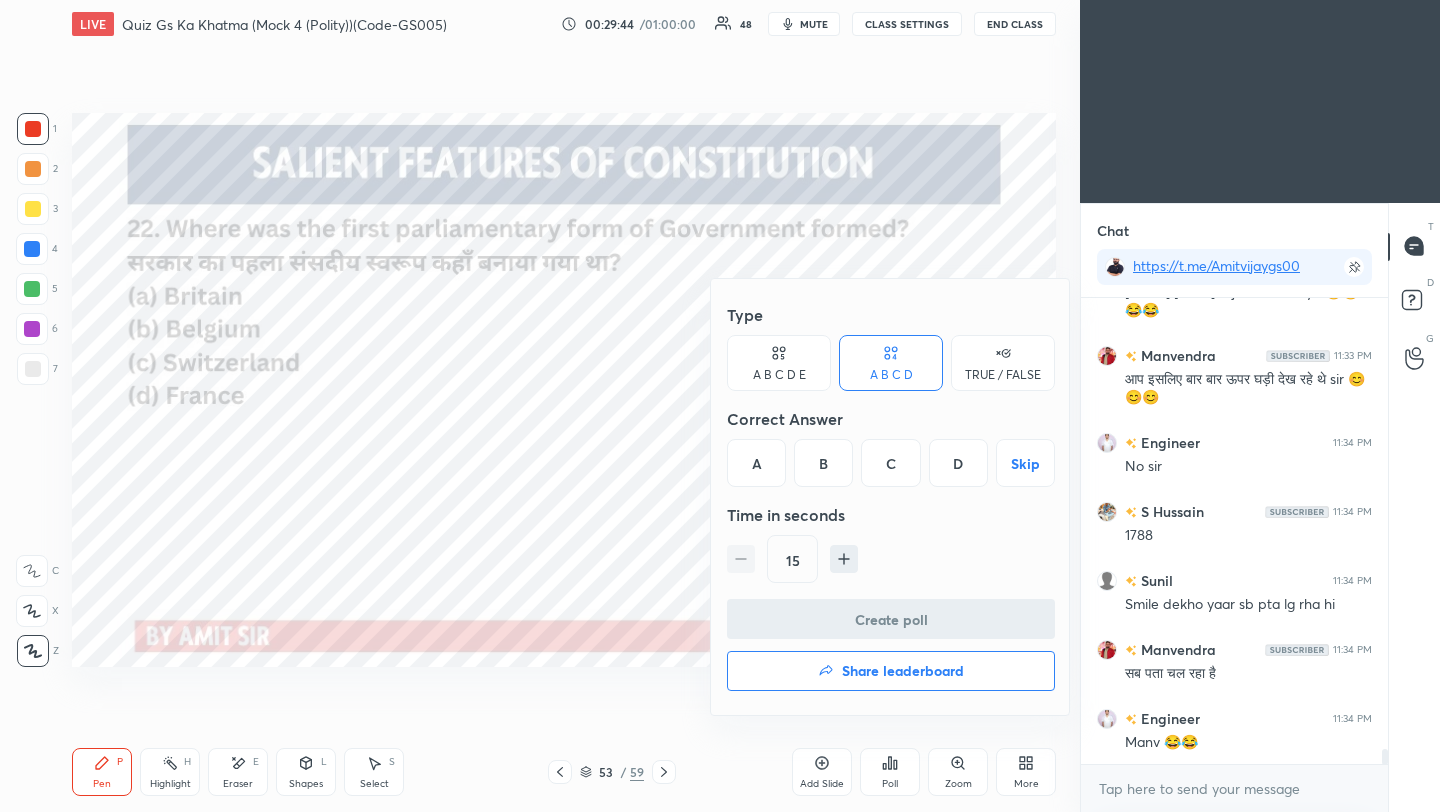 click on "A" at bounding box center (756, 463) 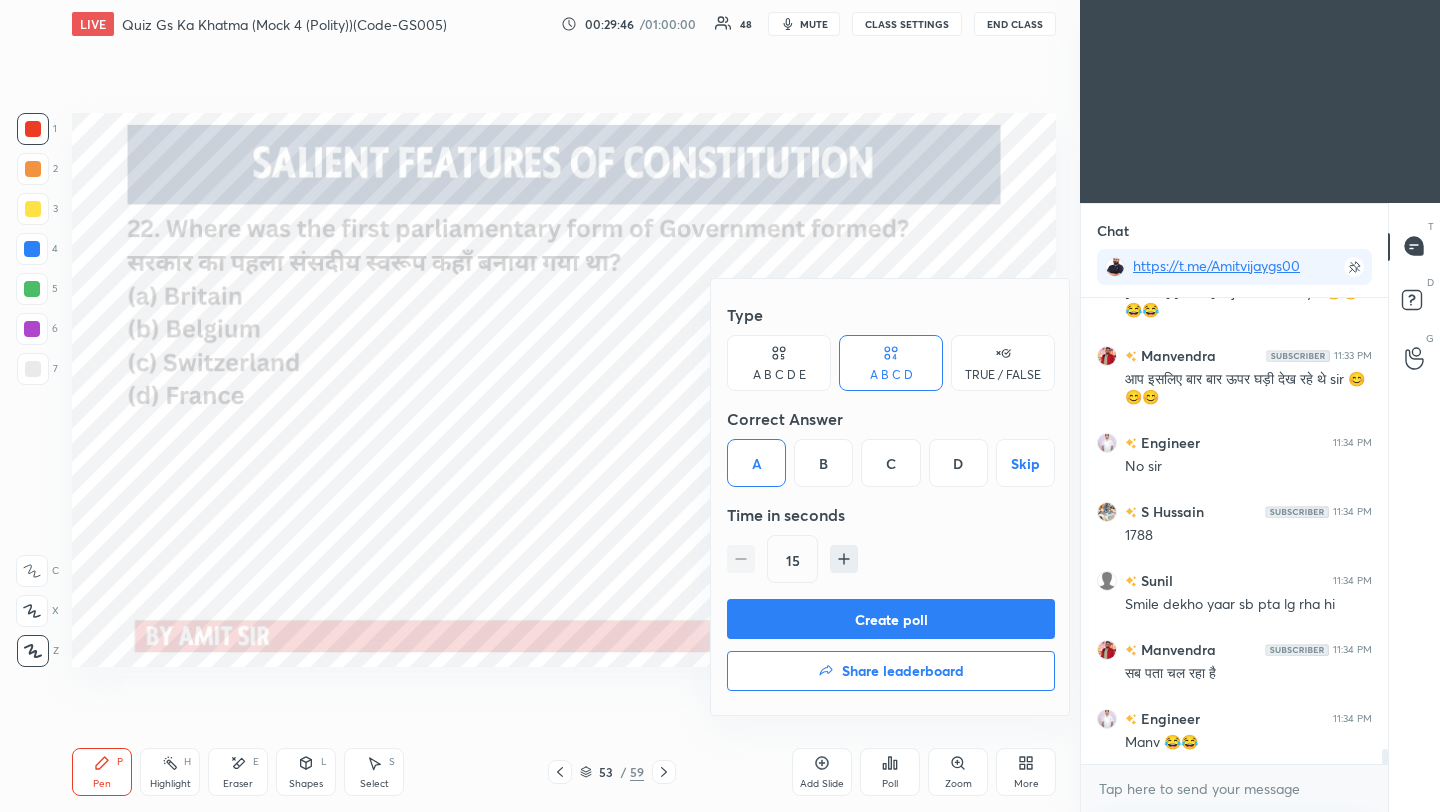 click on "Create poll" at bounding box center [891, 619] 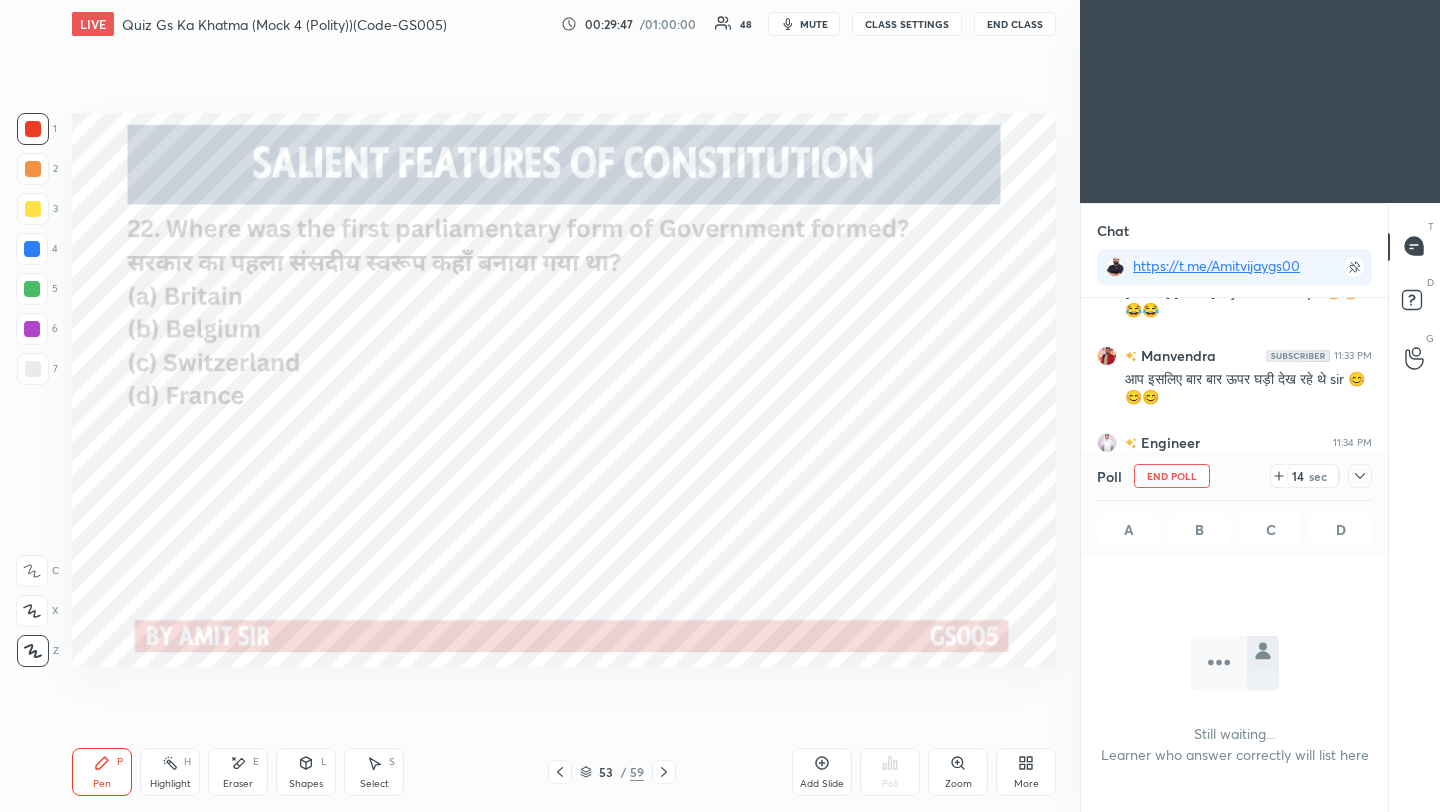 click at bounding box center [1360, 476] 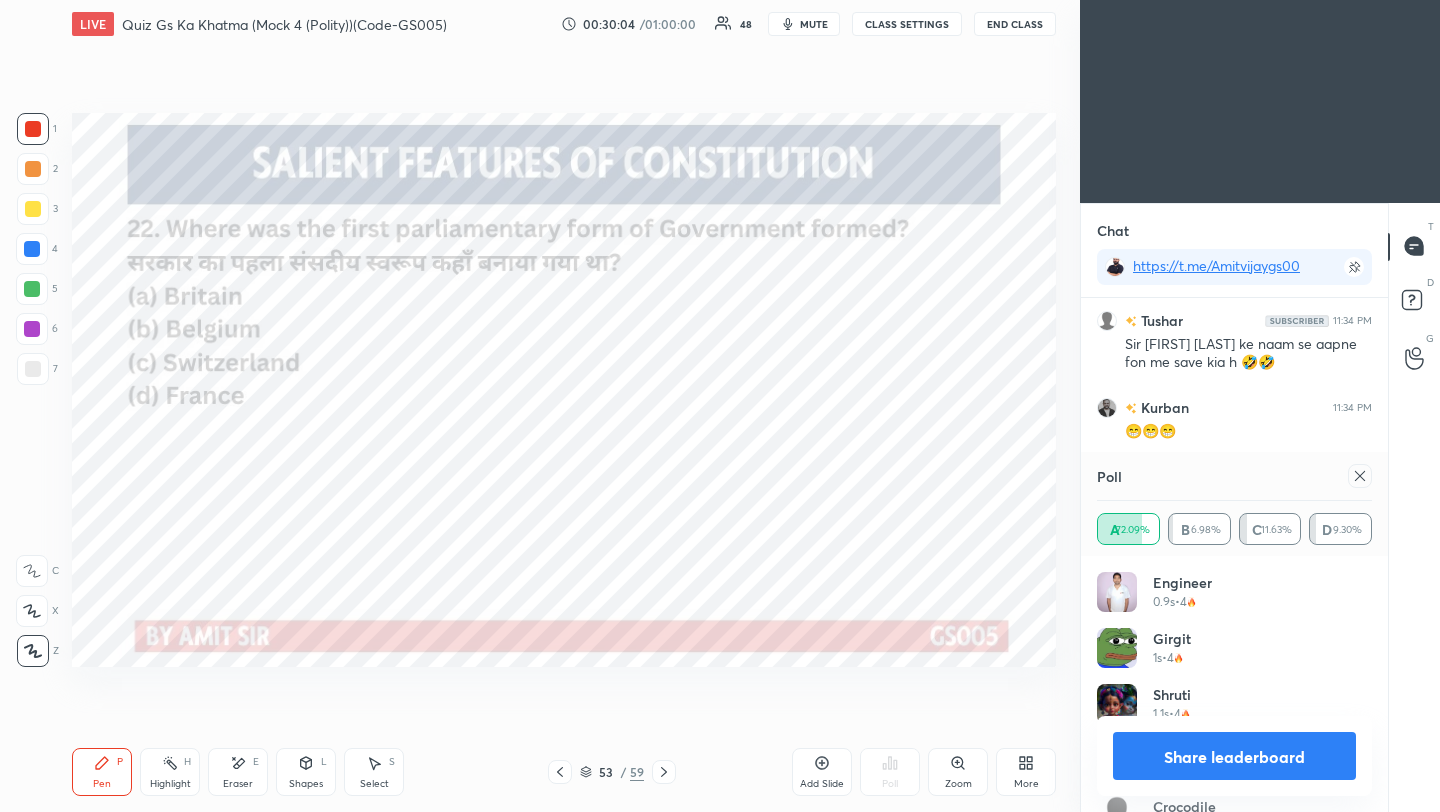 click 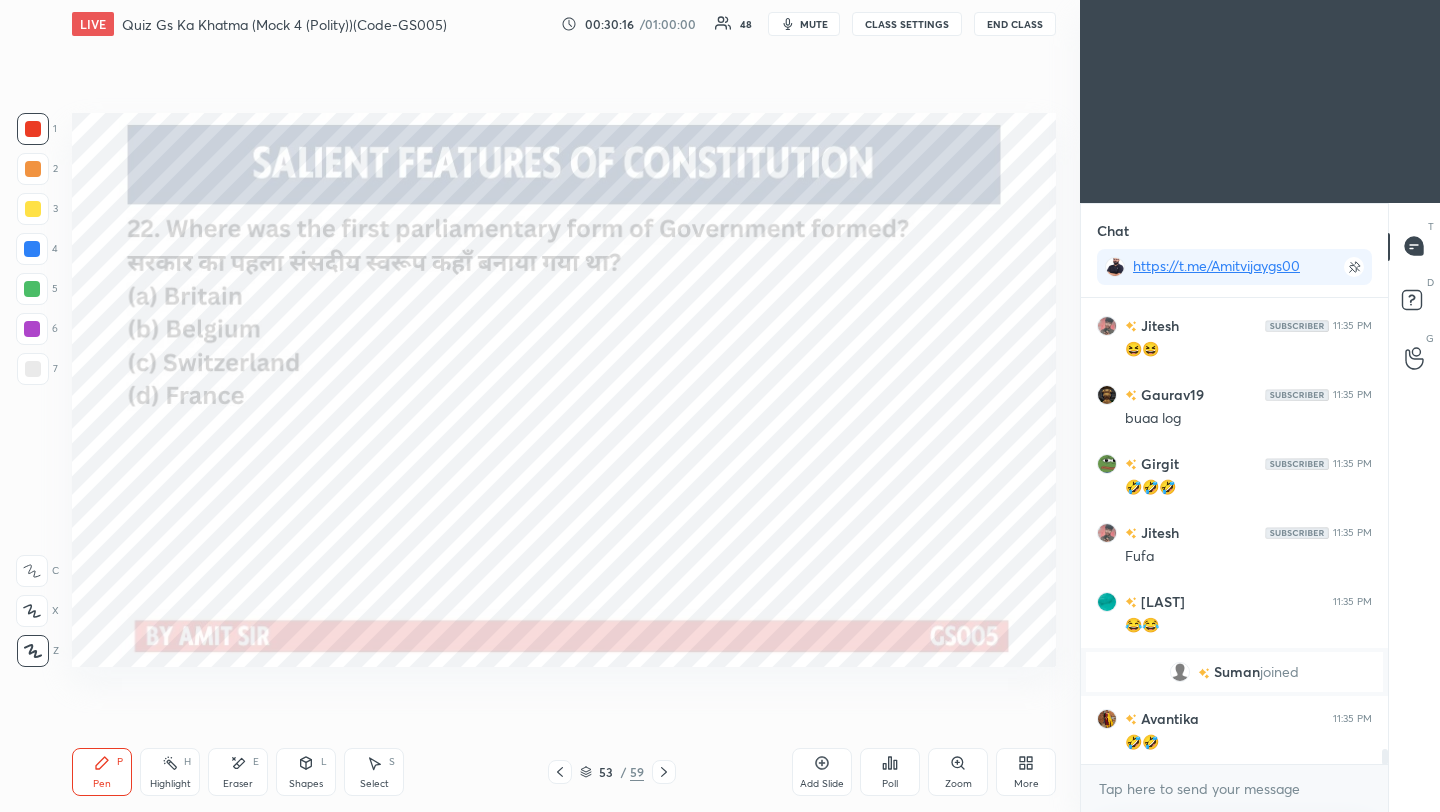 click 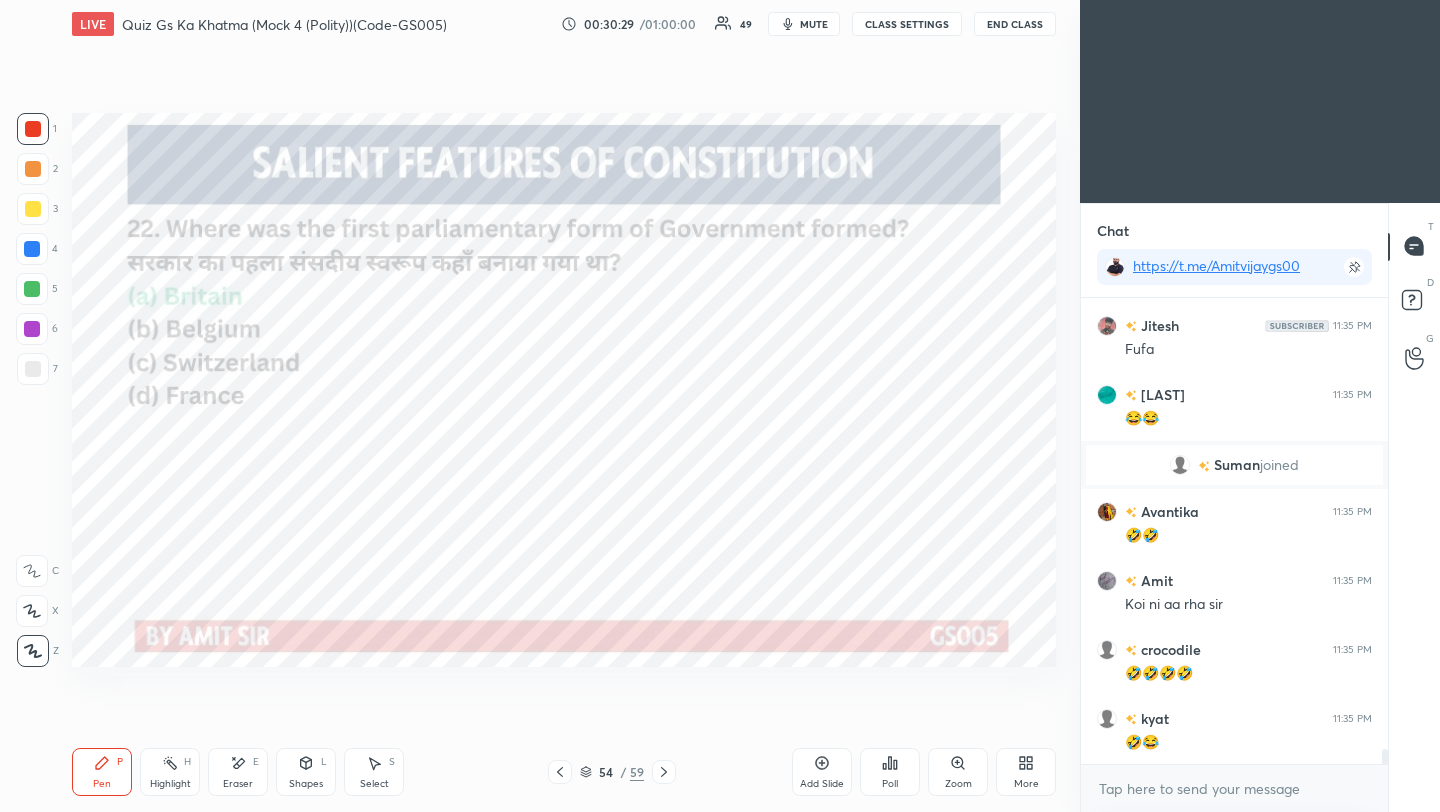 click 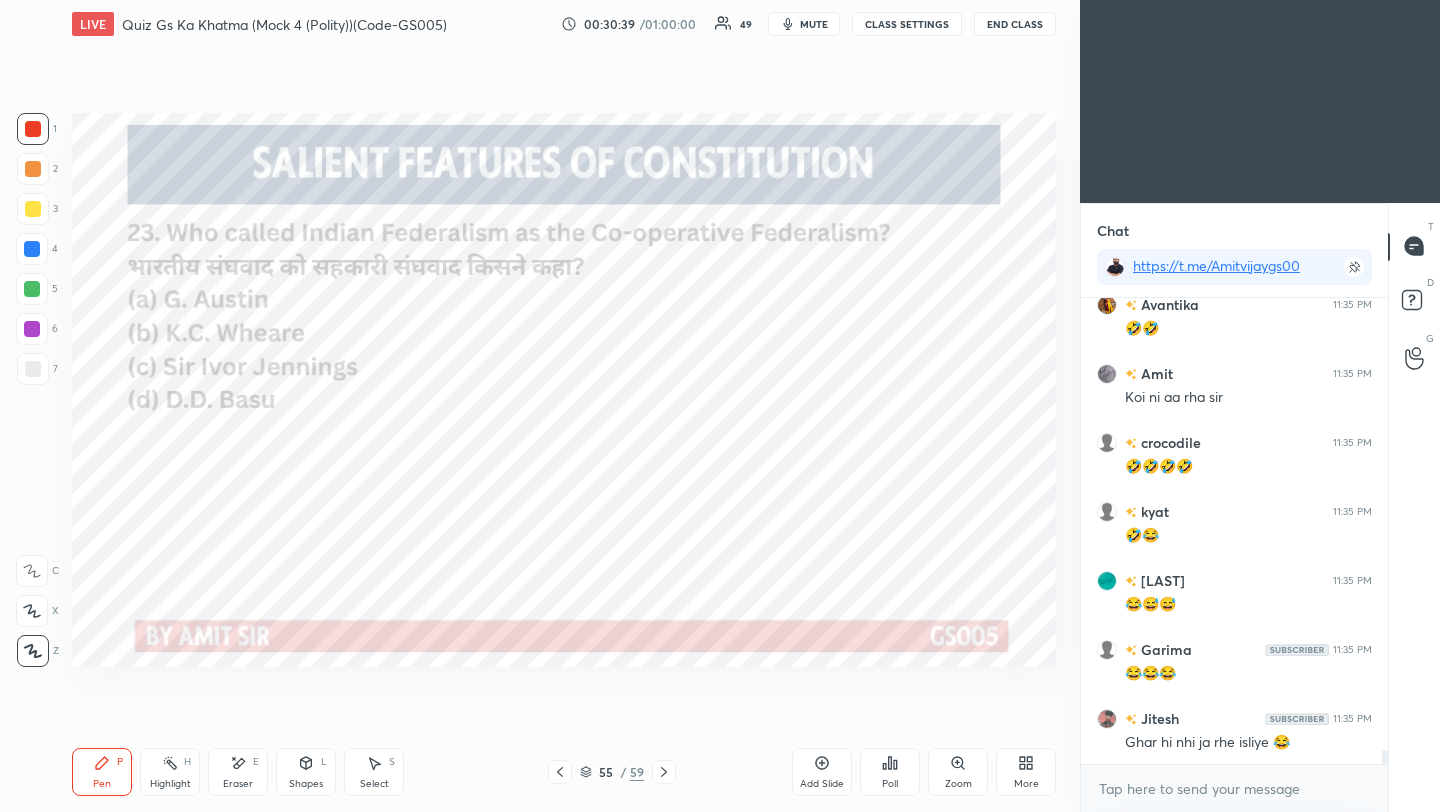 click on "Poll" at bounding box center (890, 772) 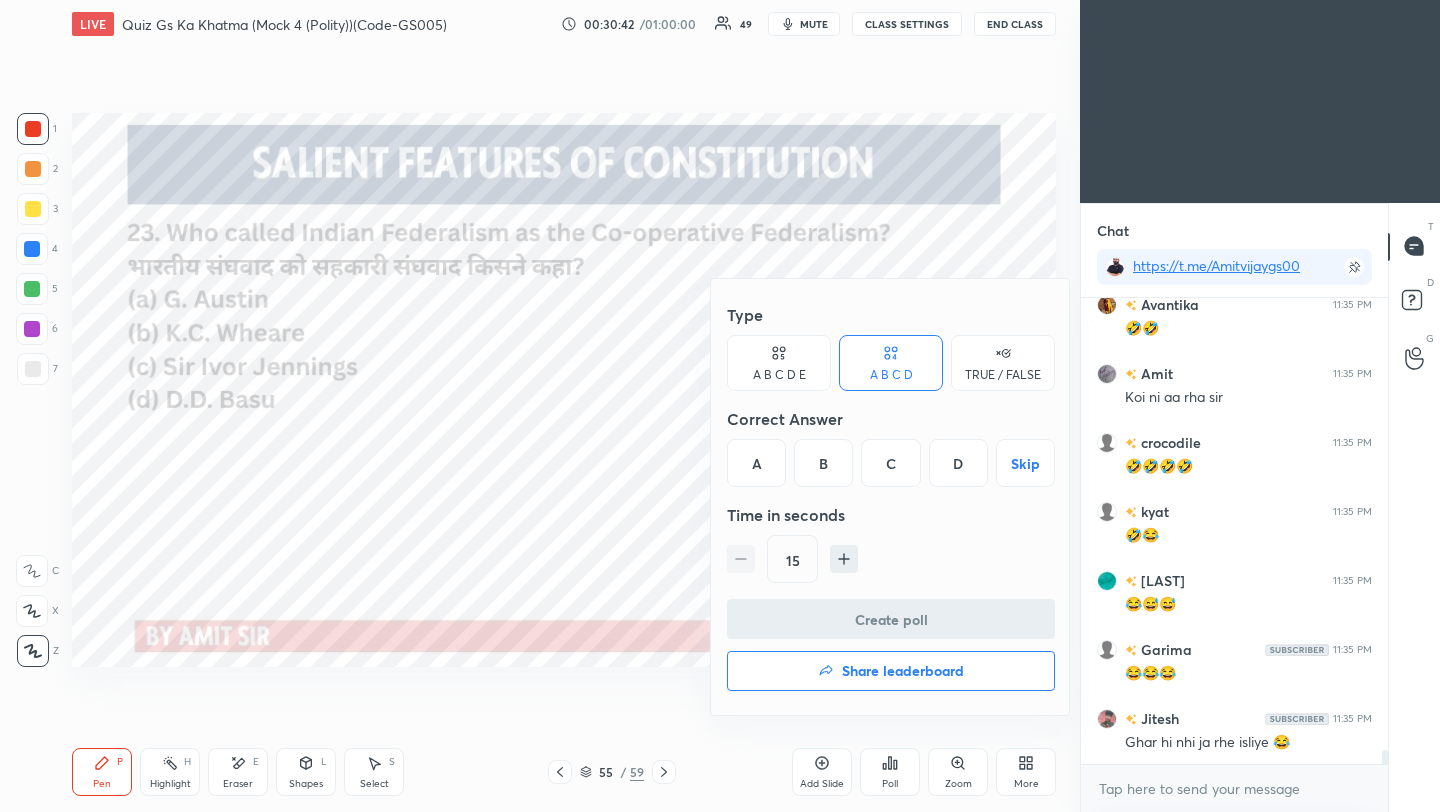click on "A" at bounding box center (756, 463) 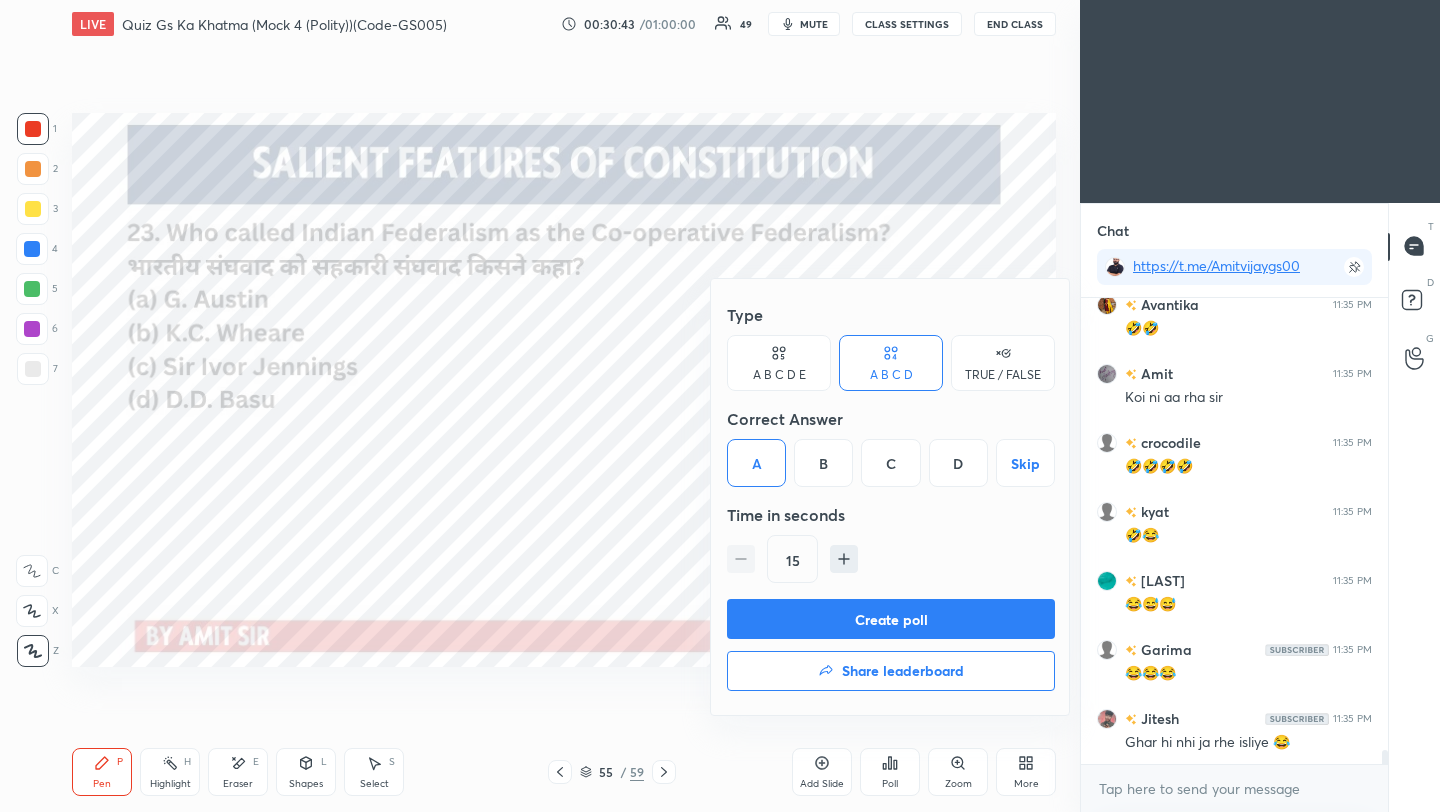 click on "Create poll" at bounding box center (891, 619) 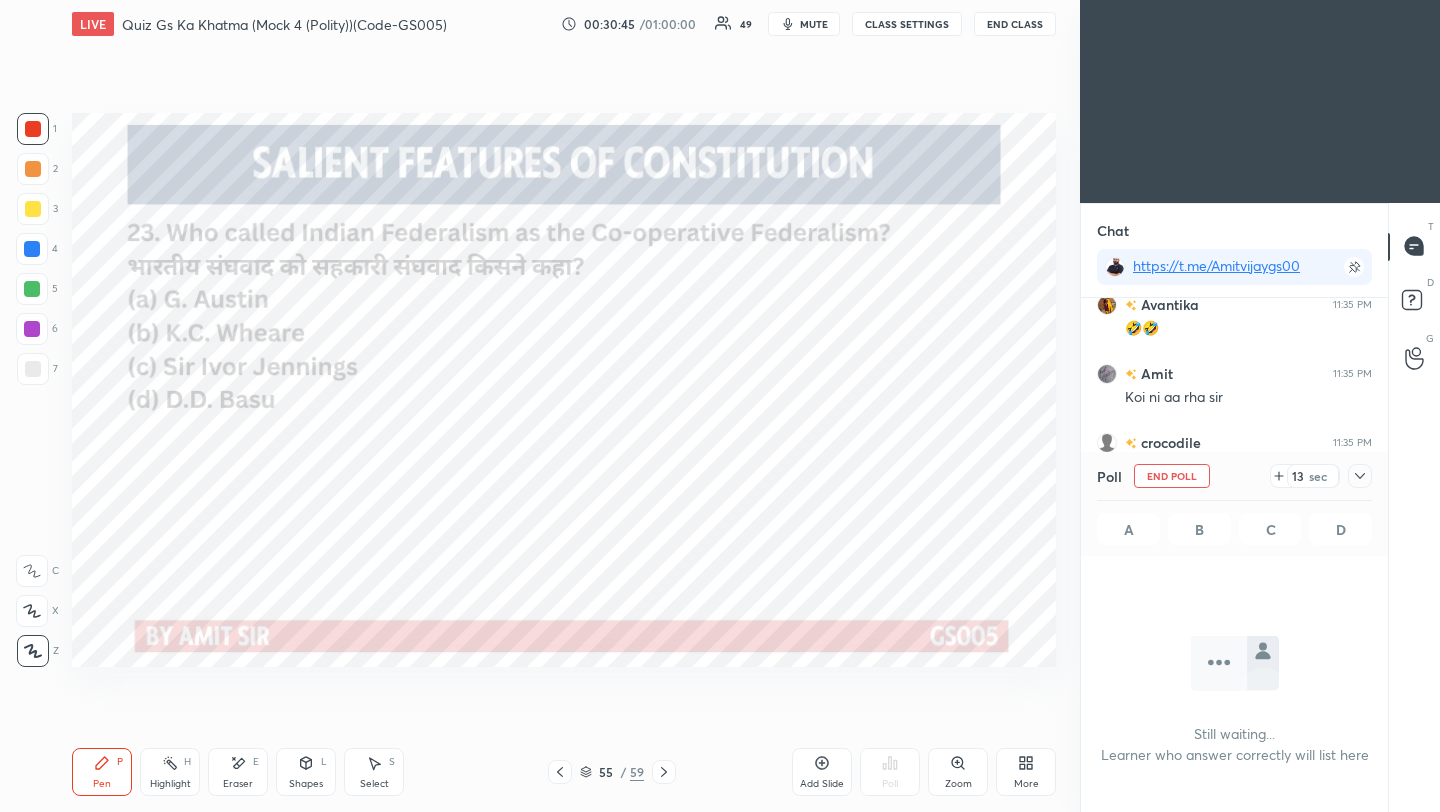 click 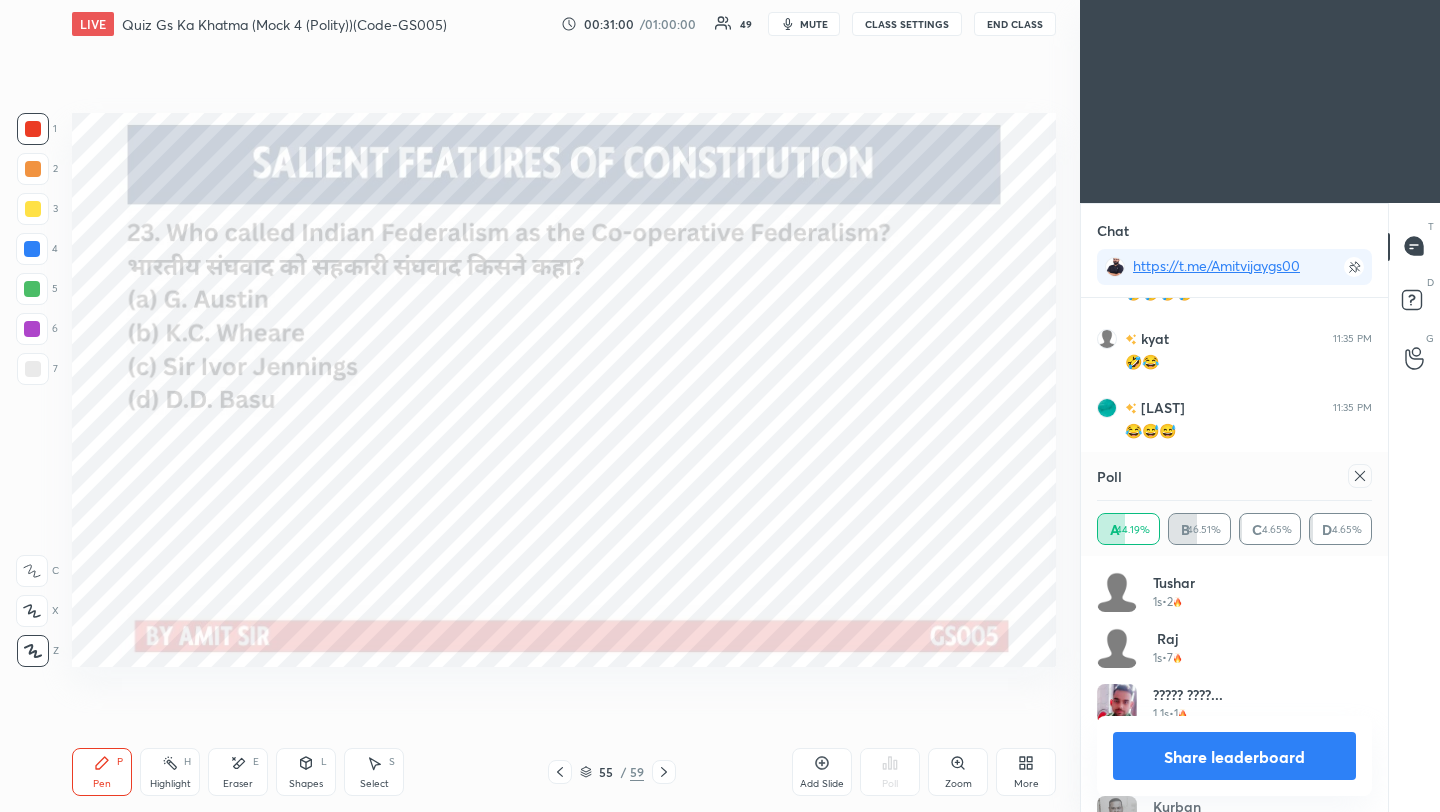 click 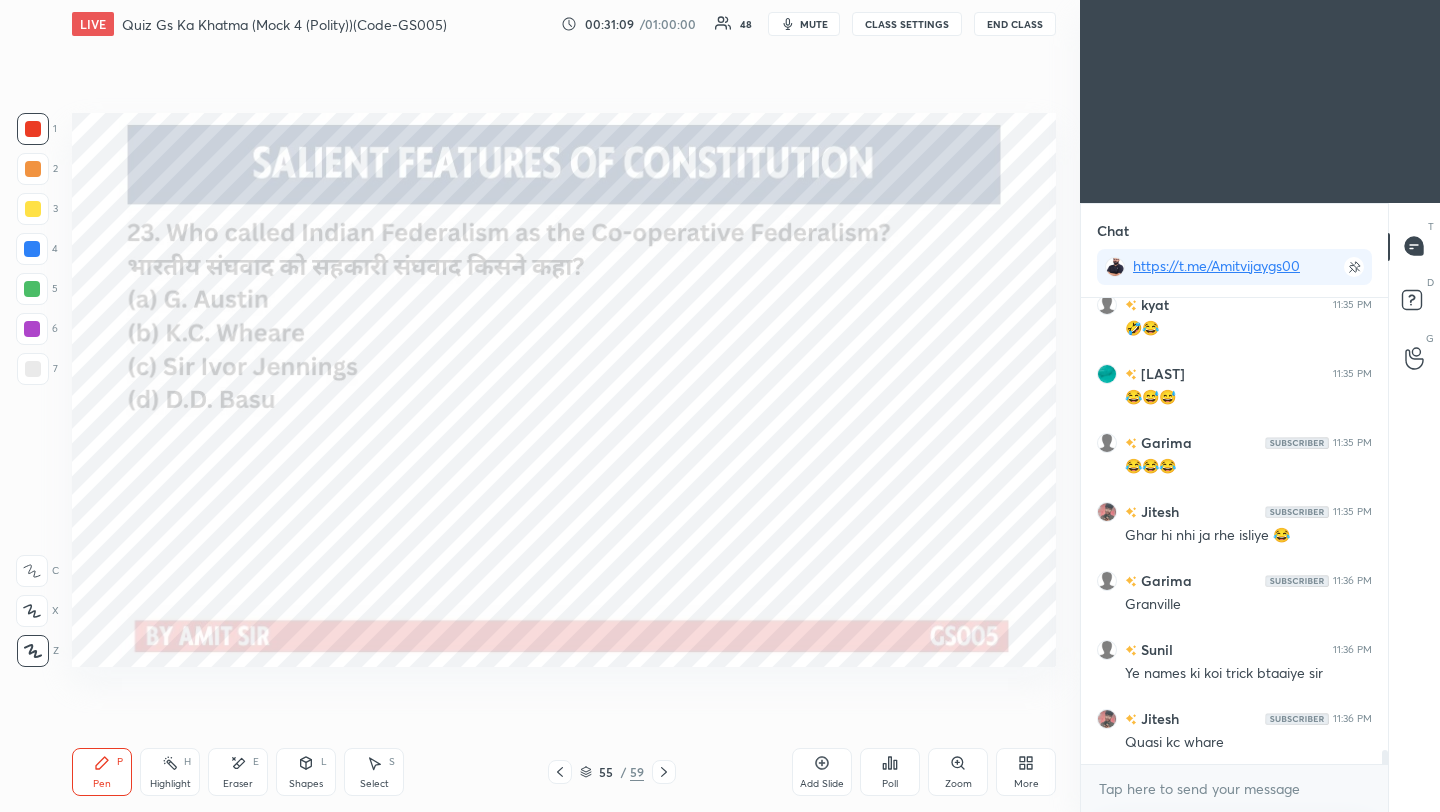 click 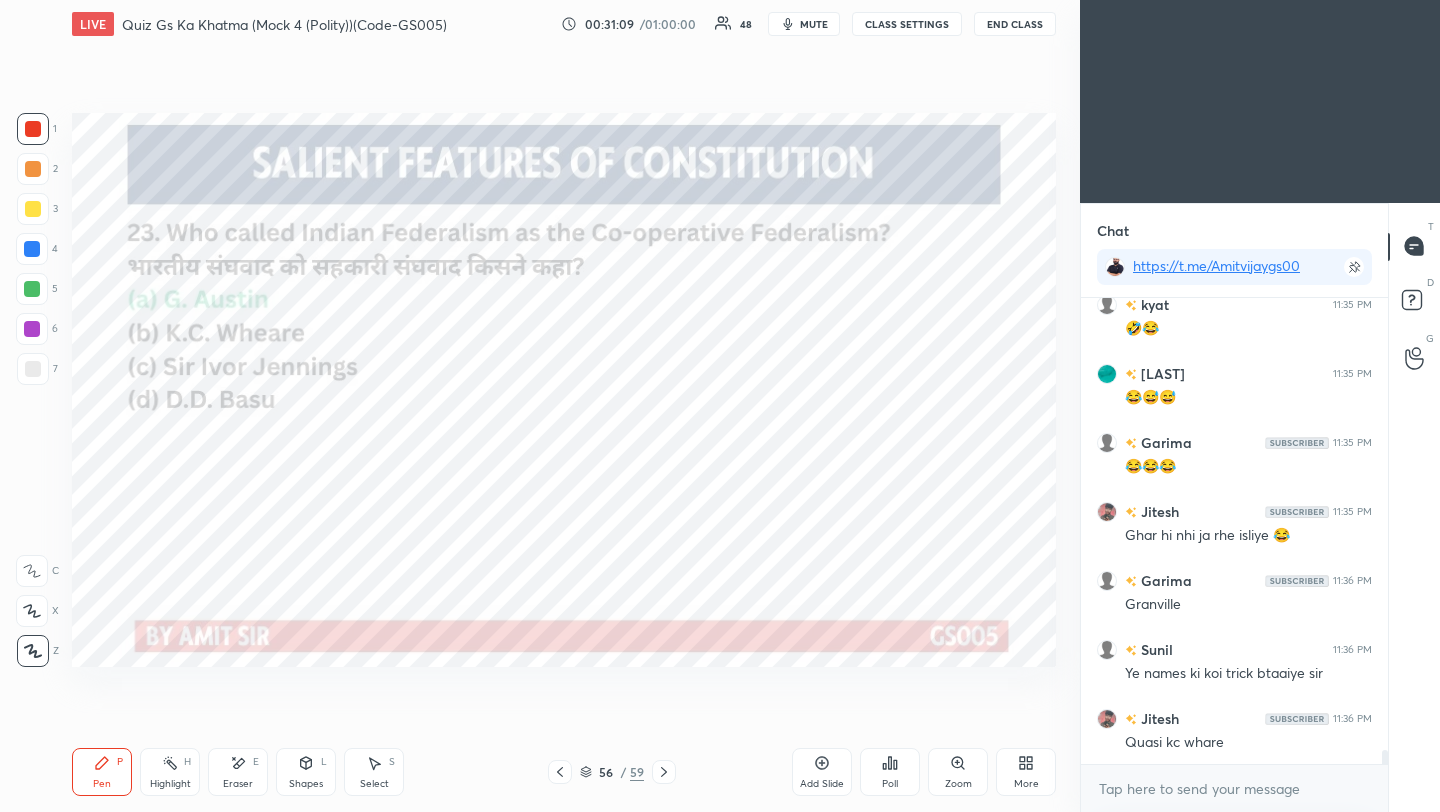 click 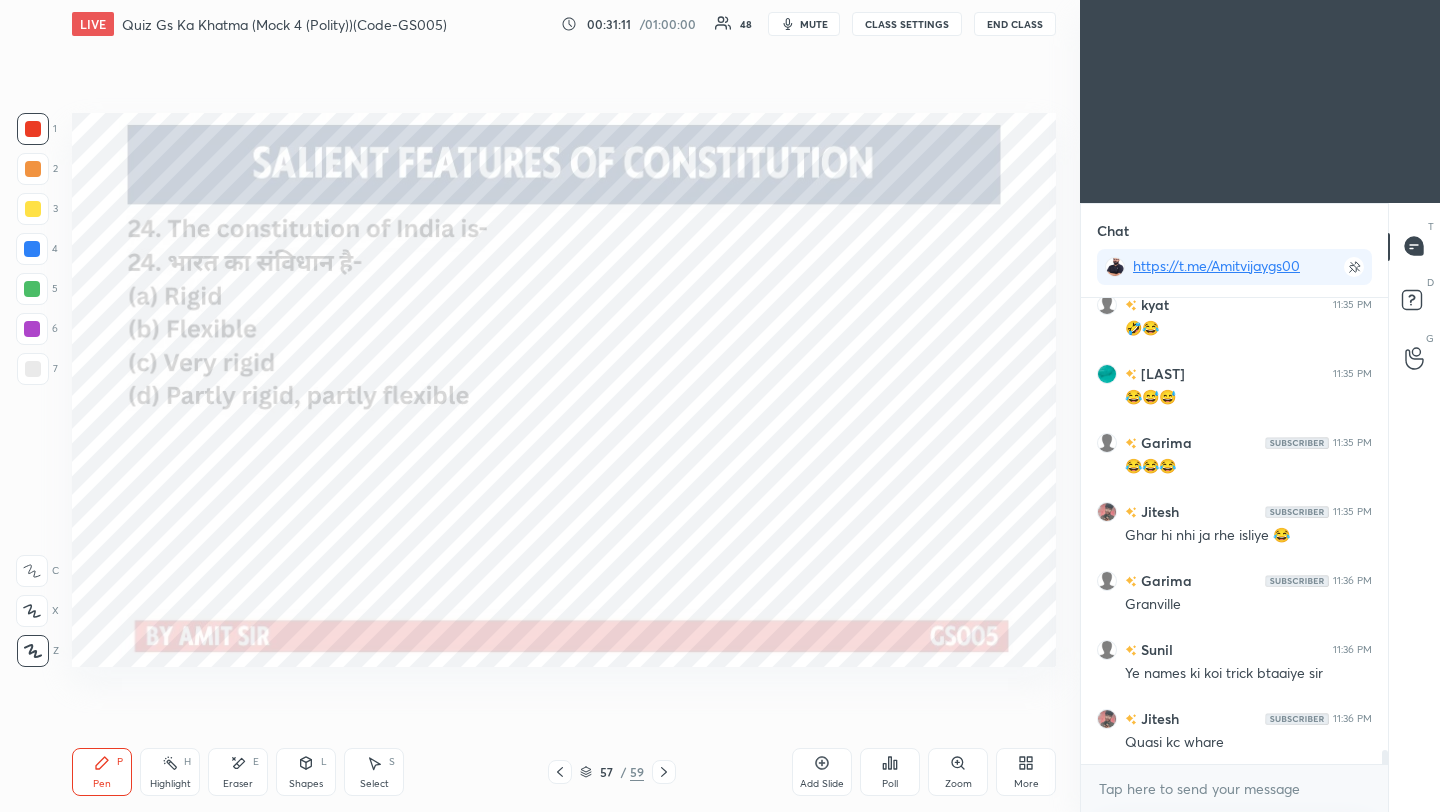 click on "Poll" at bounding box center (890, 772) 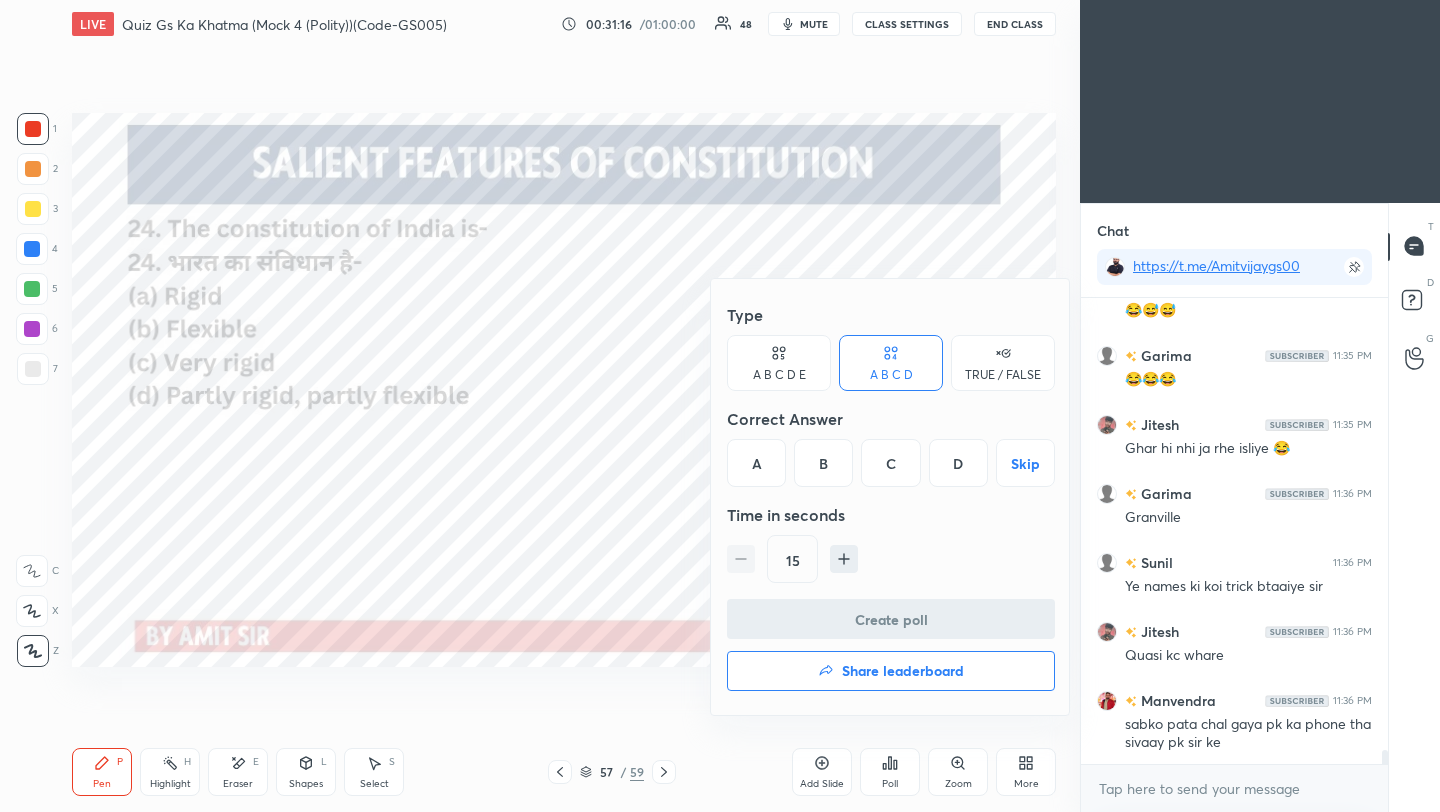 click on "D" at bounding box center [958, 463] 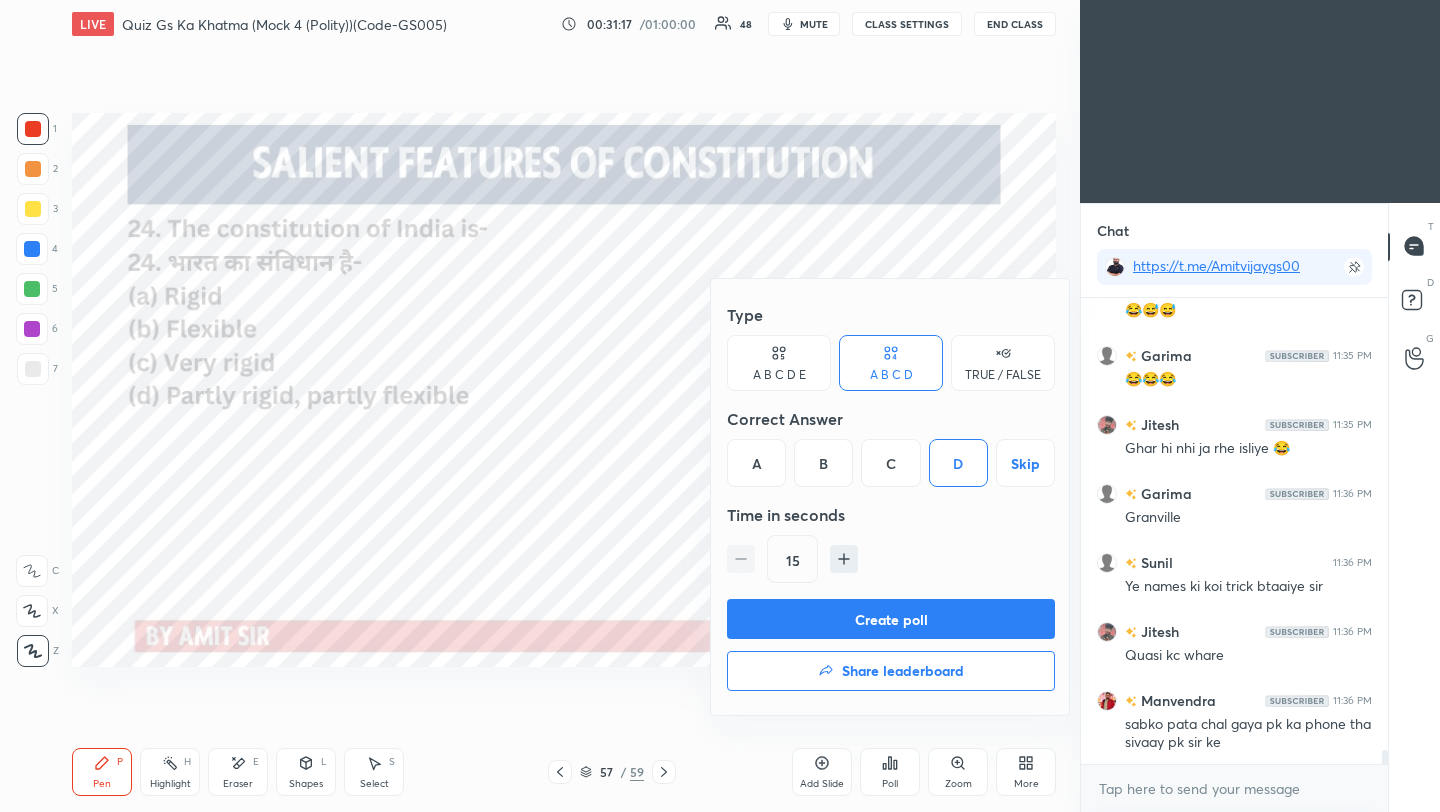 click on "Create poll" at bounding box center [891, 619] 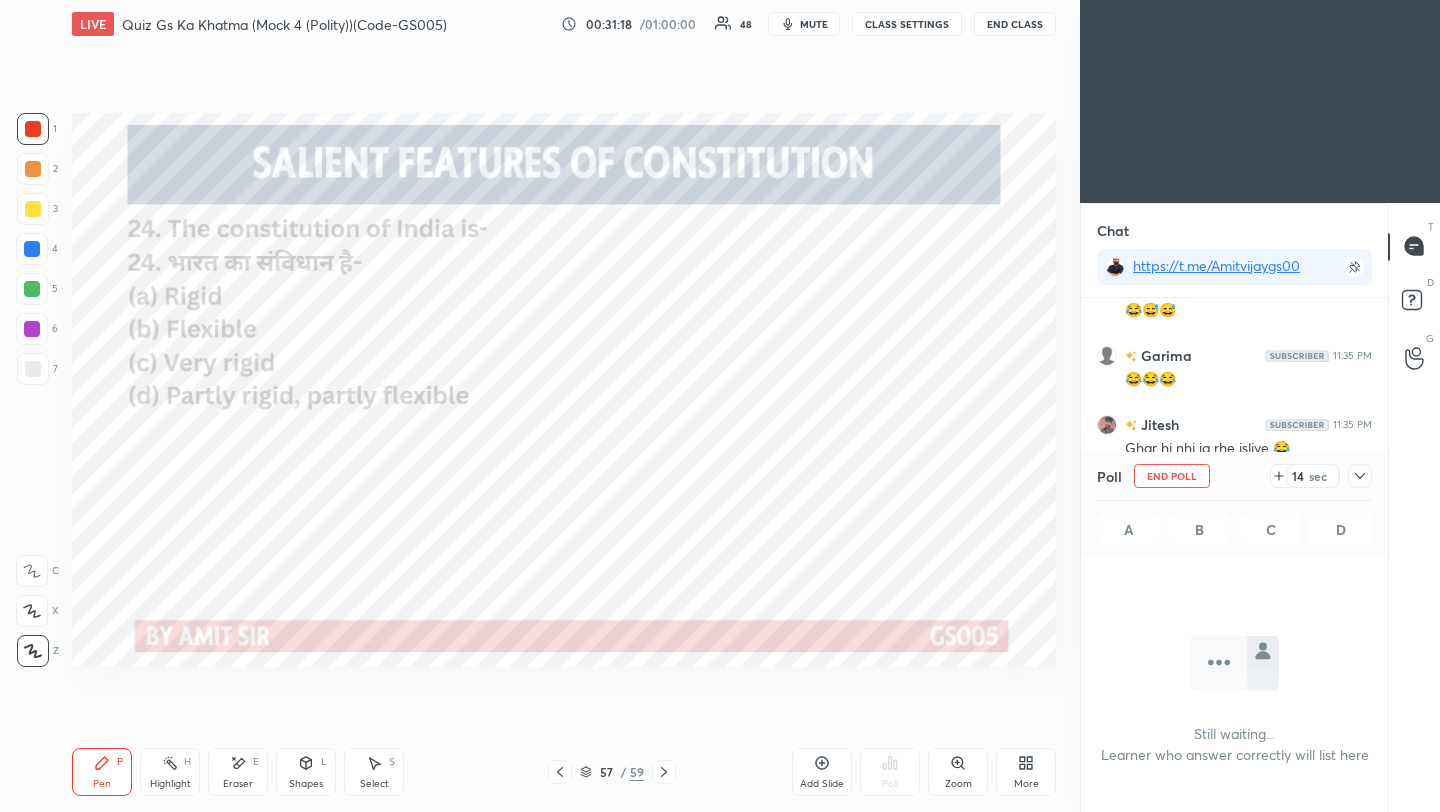 click at bounding box center (1360, 476) 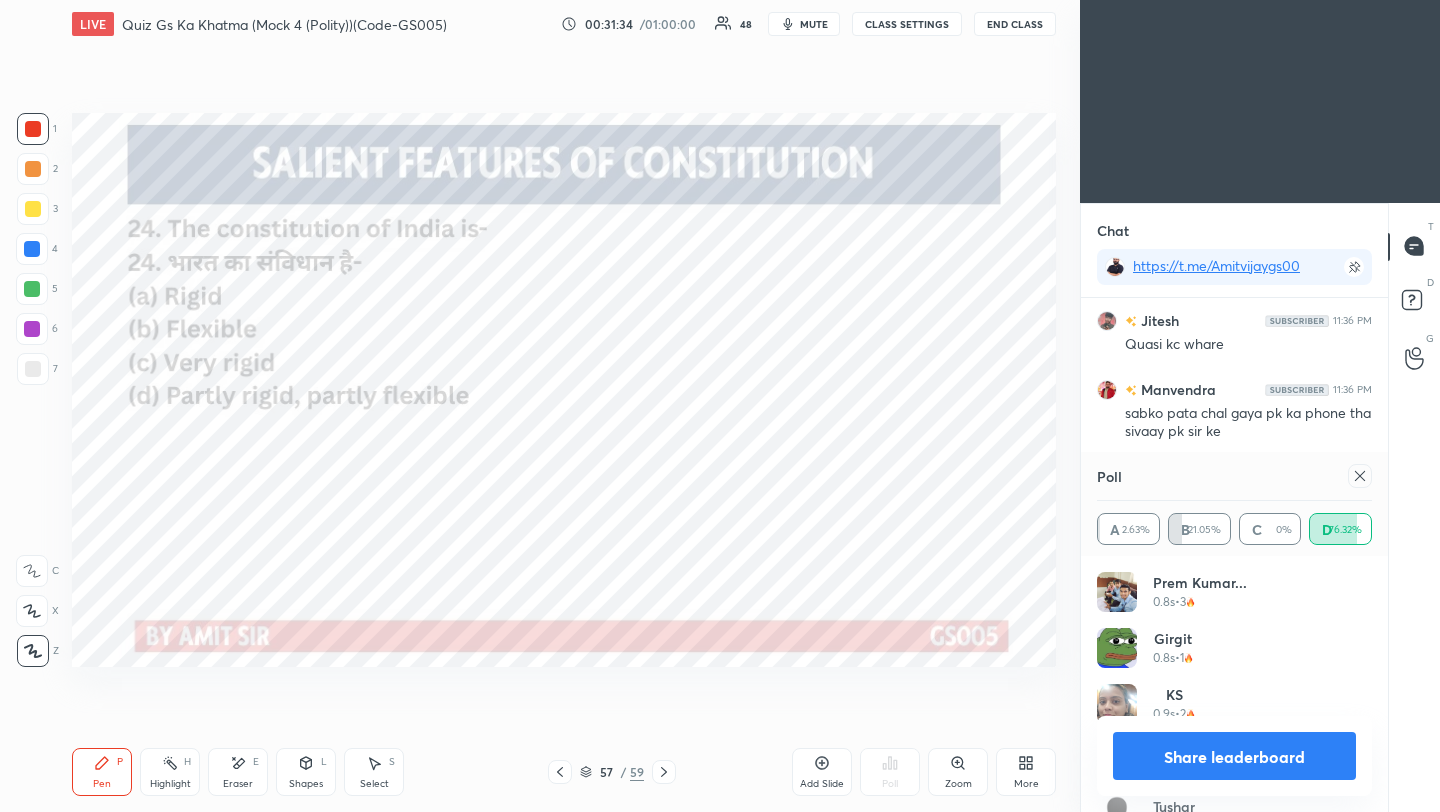 click 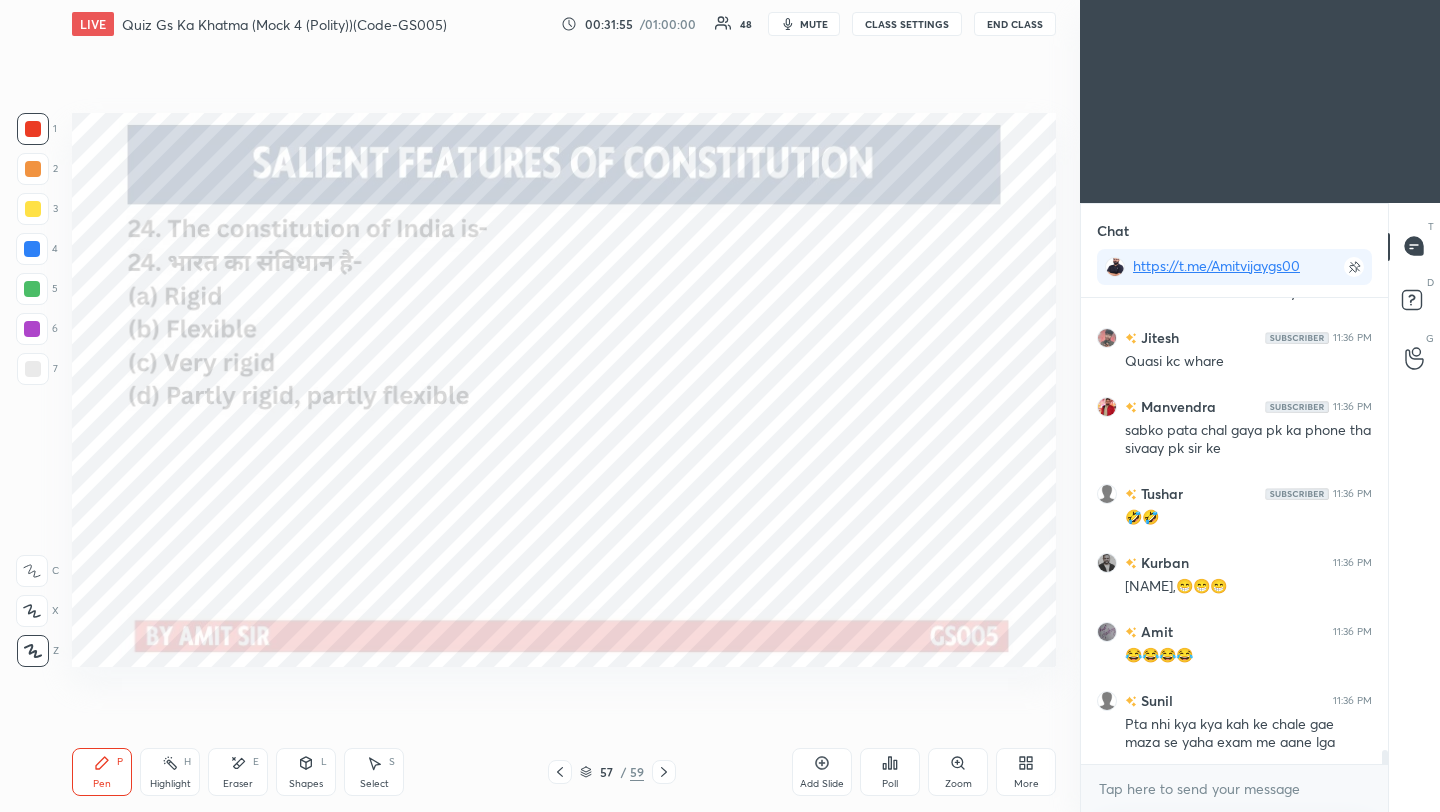 click 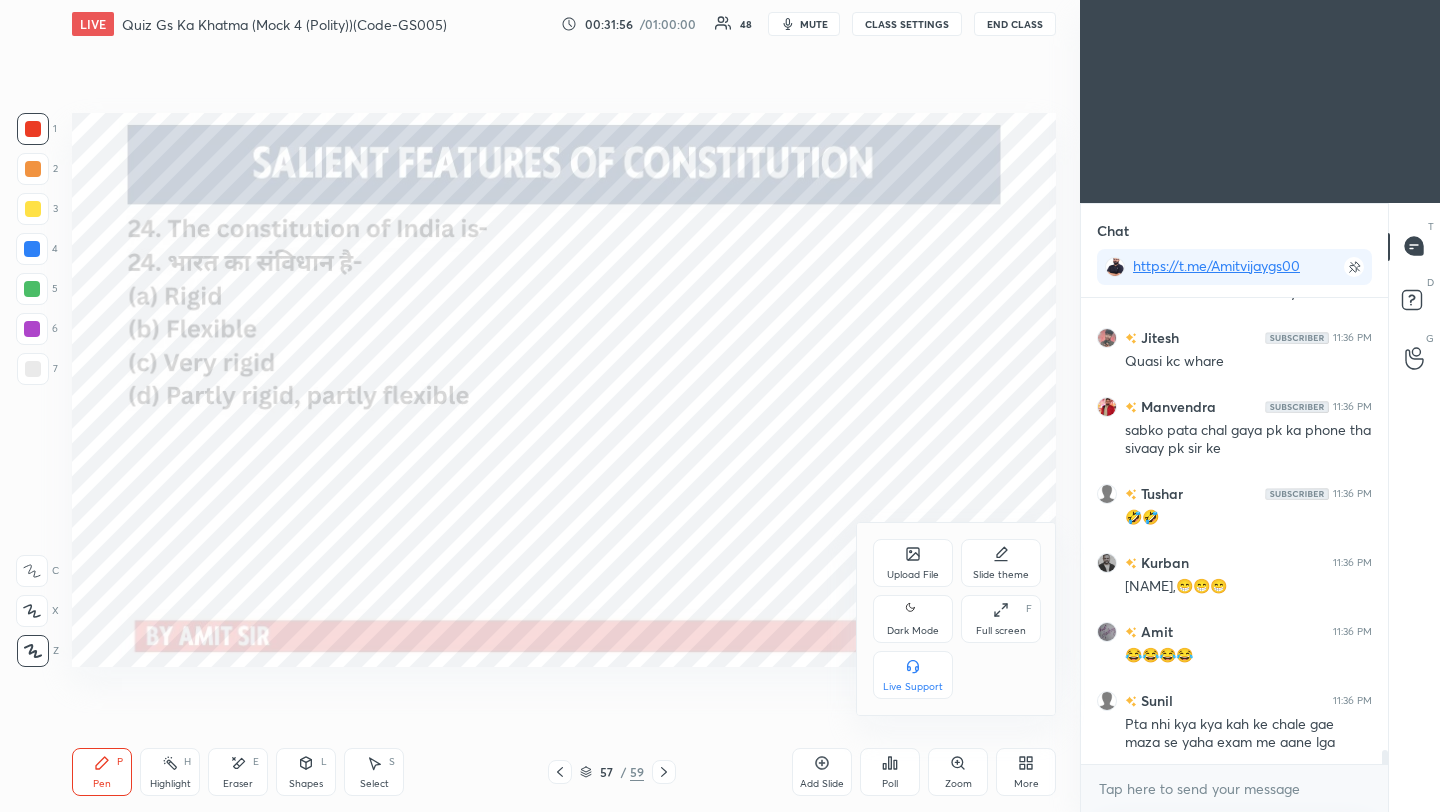 click on "Upload File" at bounding box center (913, 575) 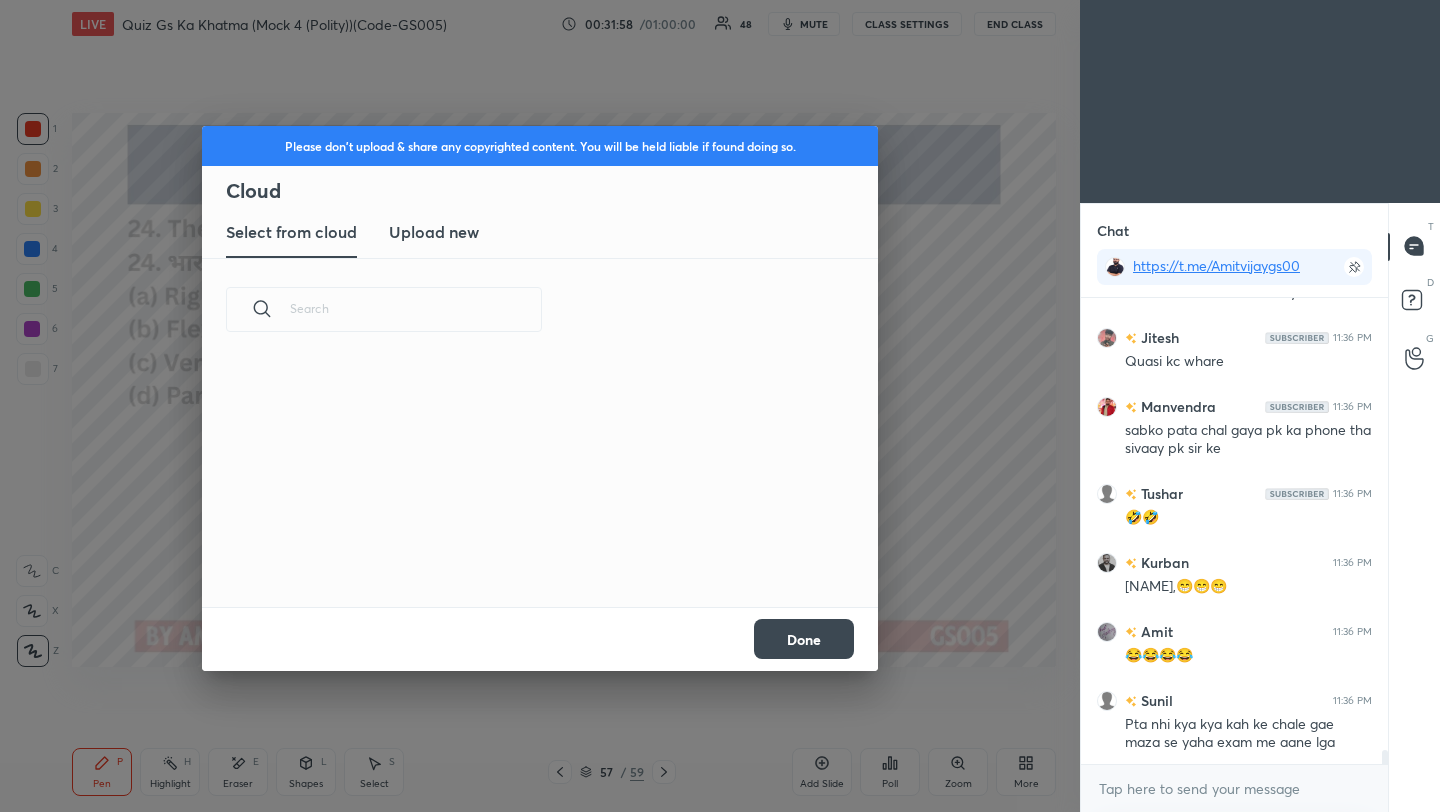 click on "Upload new" at bounding box center [434, 232] 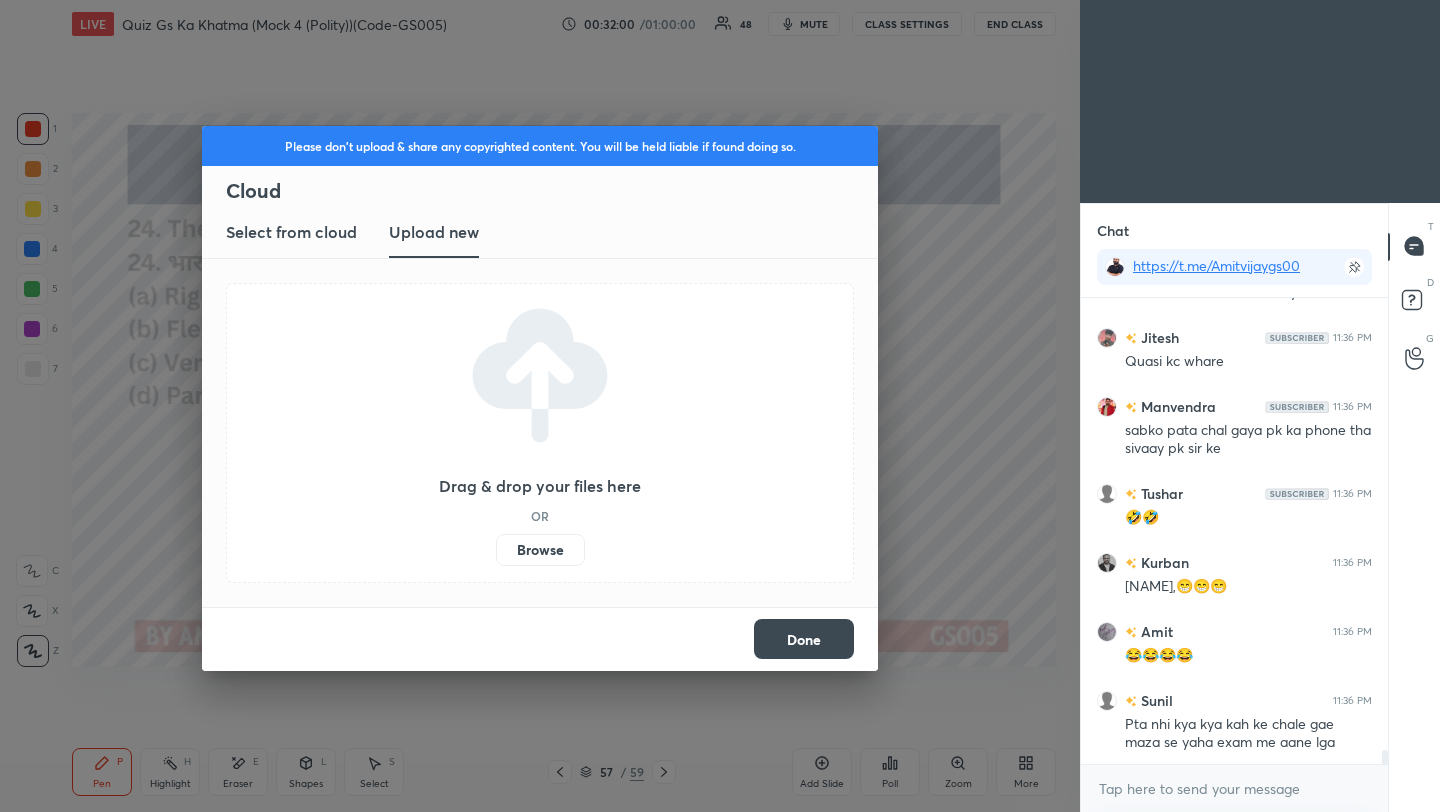 click on "Browse" at bounding box center [540, 550] 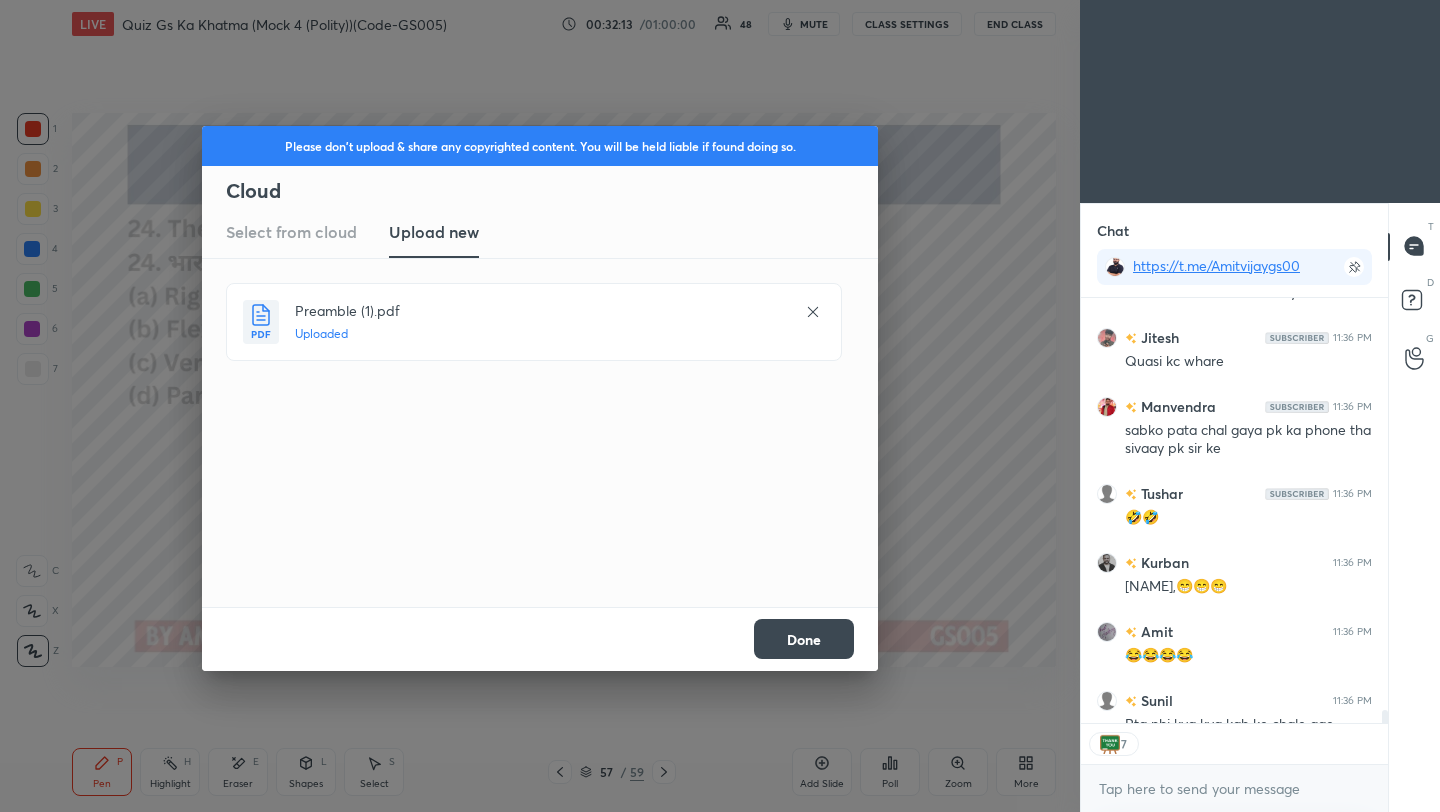 click on "Done" at bounding box center (804, 639) 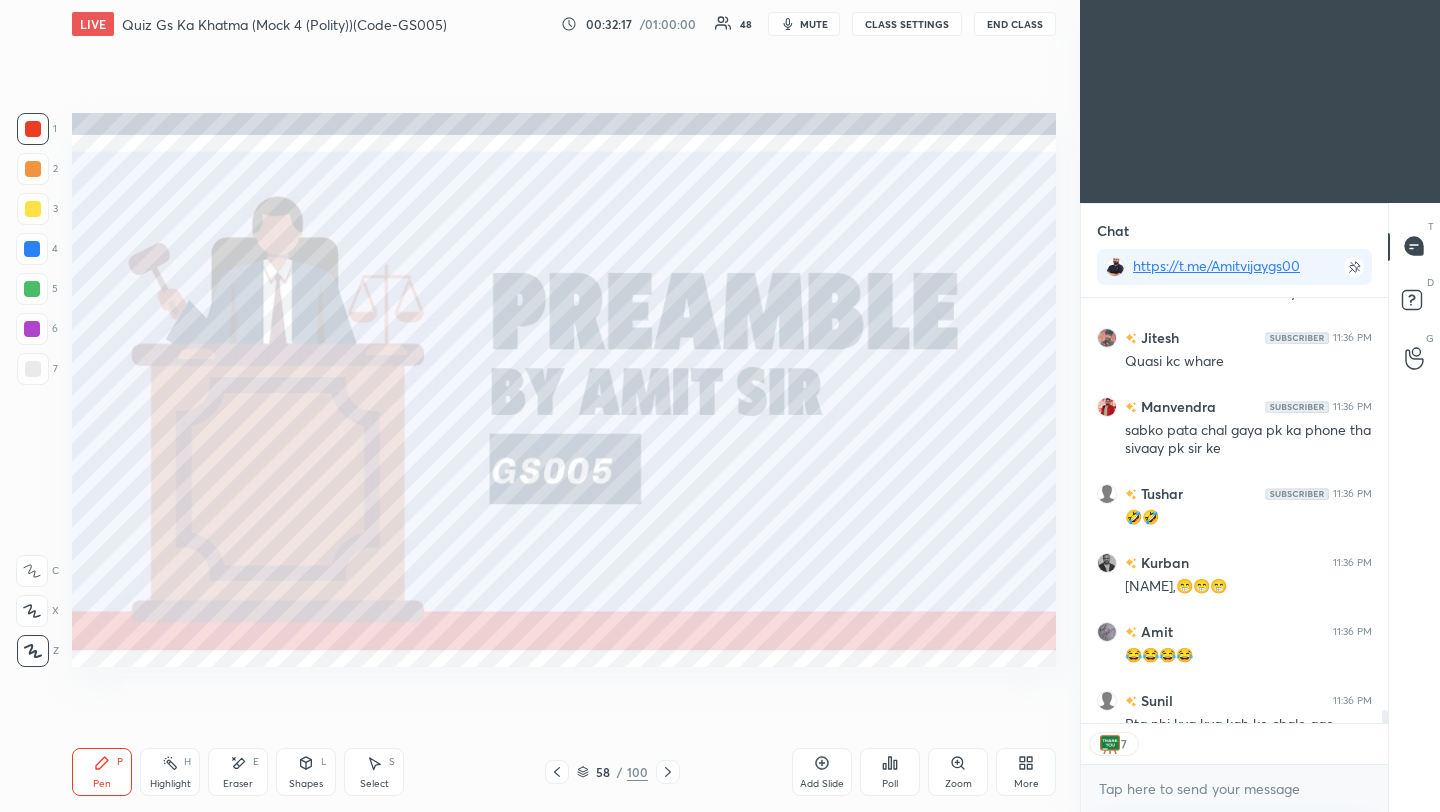 click 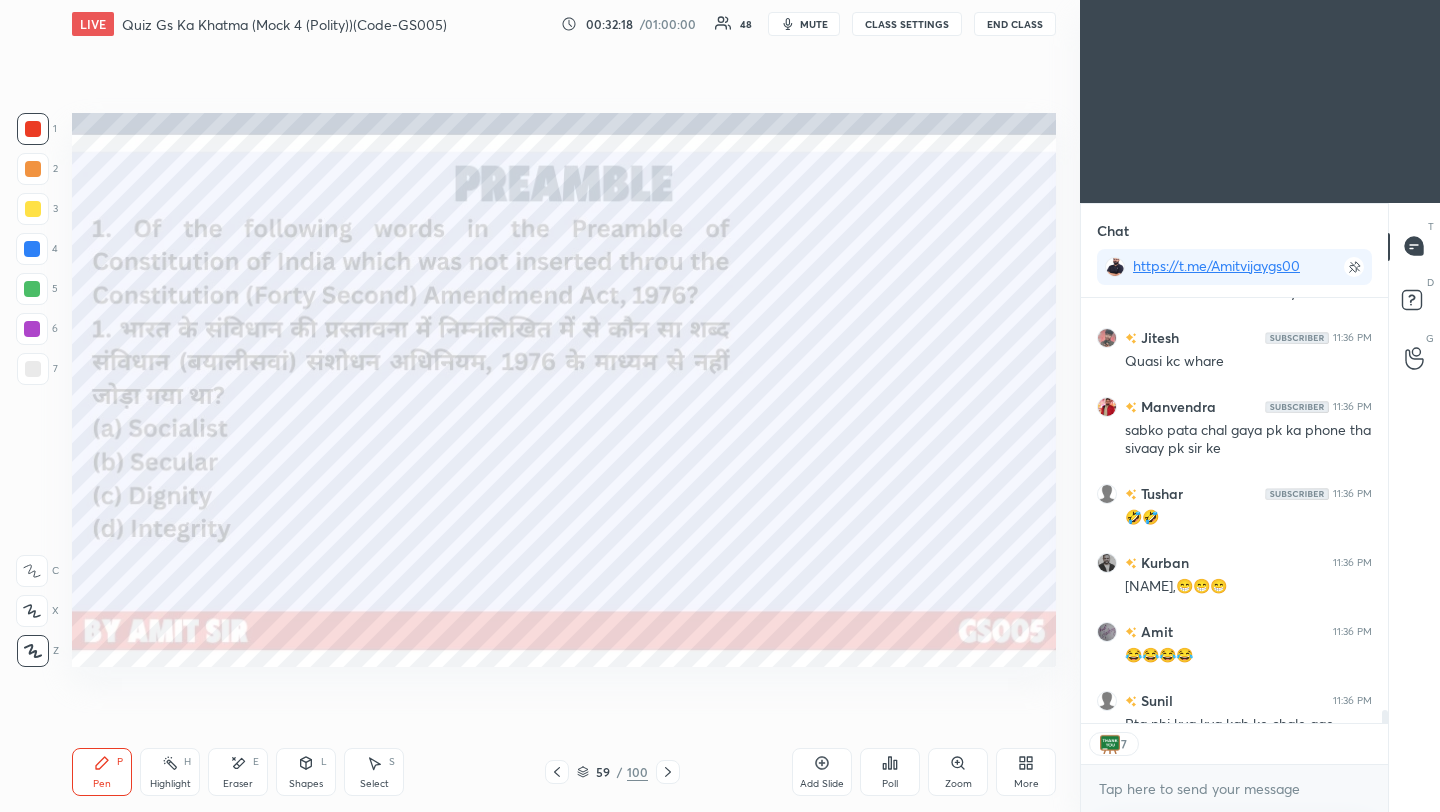 scroll, scrollTop: 6, scrollLeft: 7, axis: both 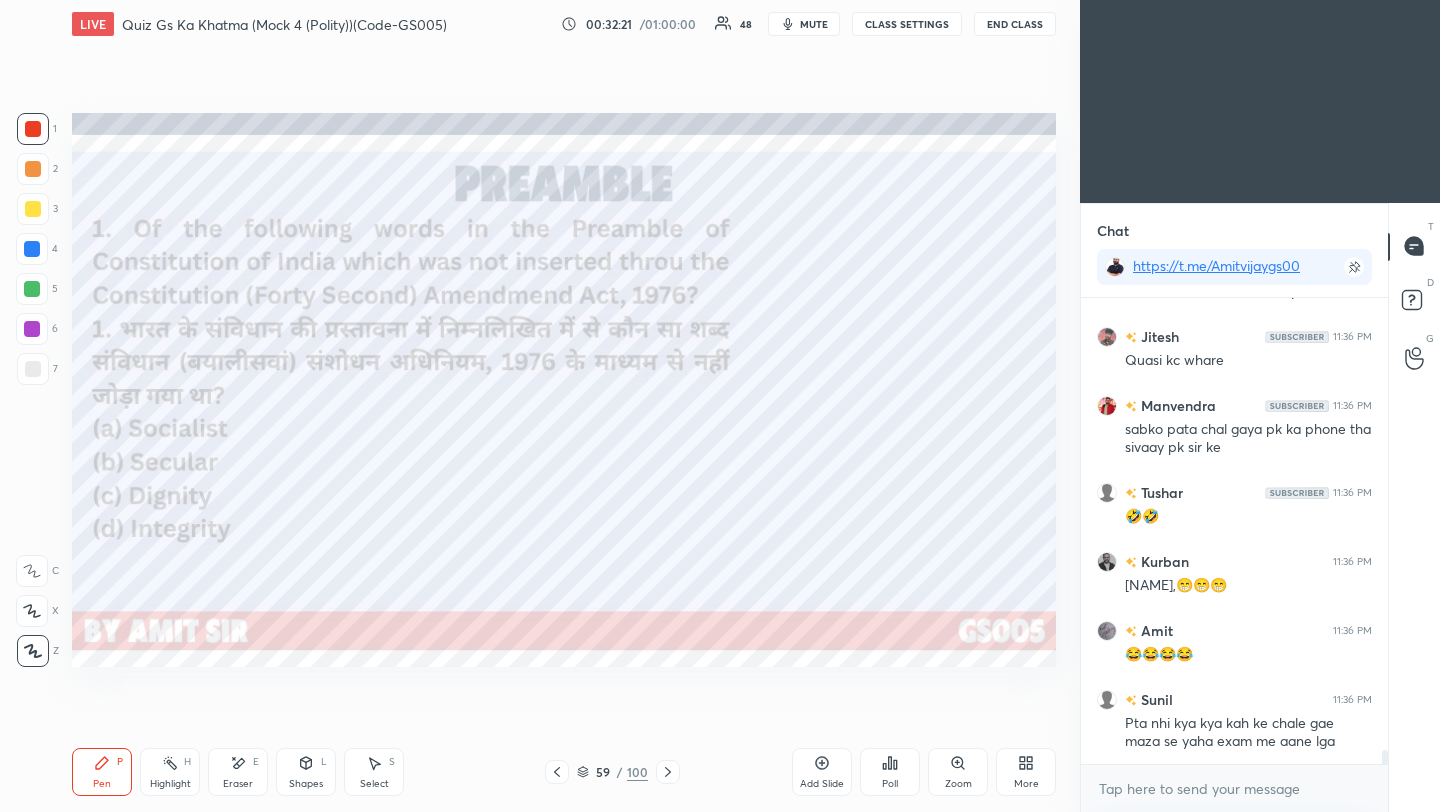 click on "Poll" at bounding box center [890, 772] 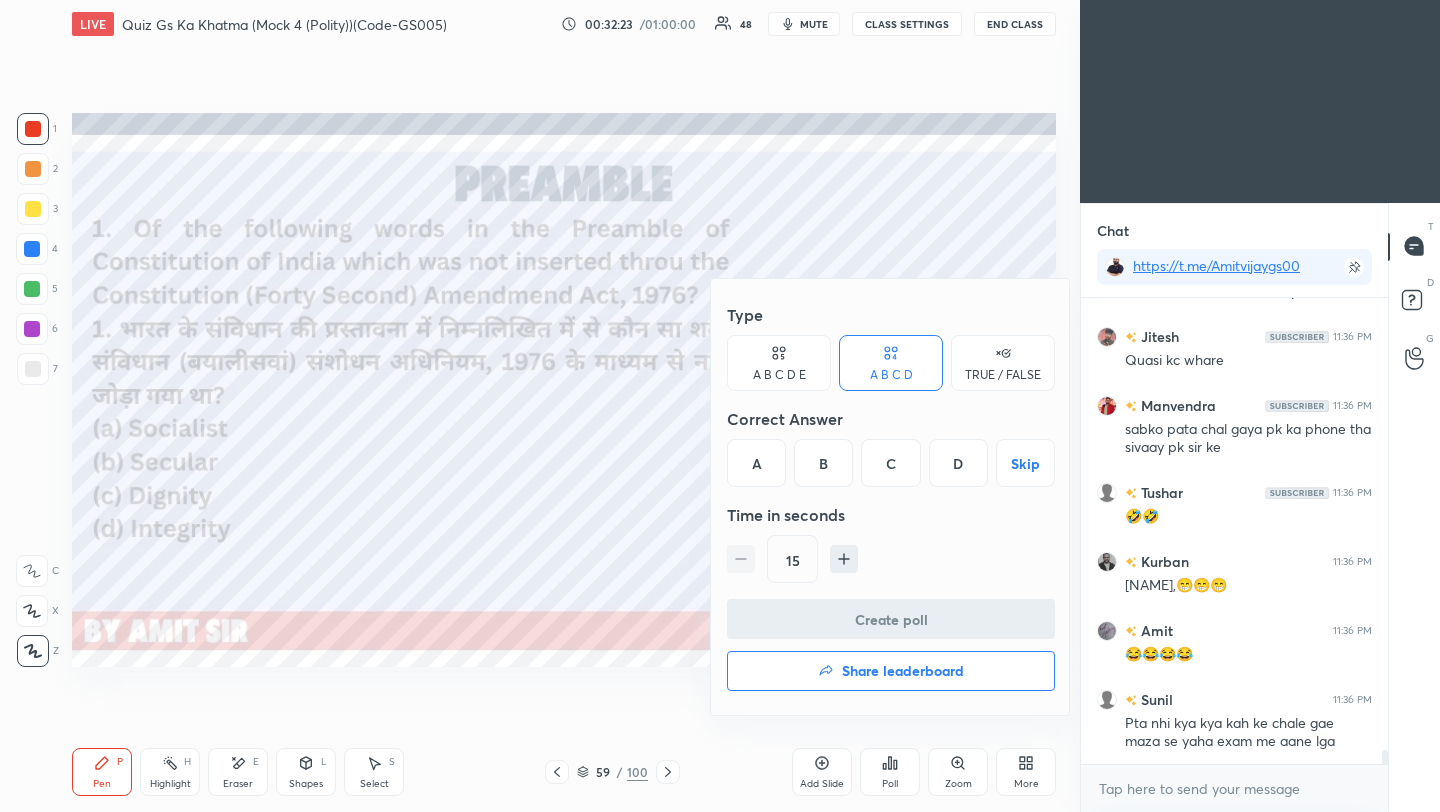 click on "C" at bounding box center [890, 463] 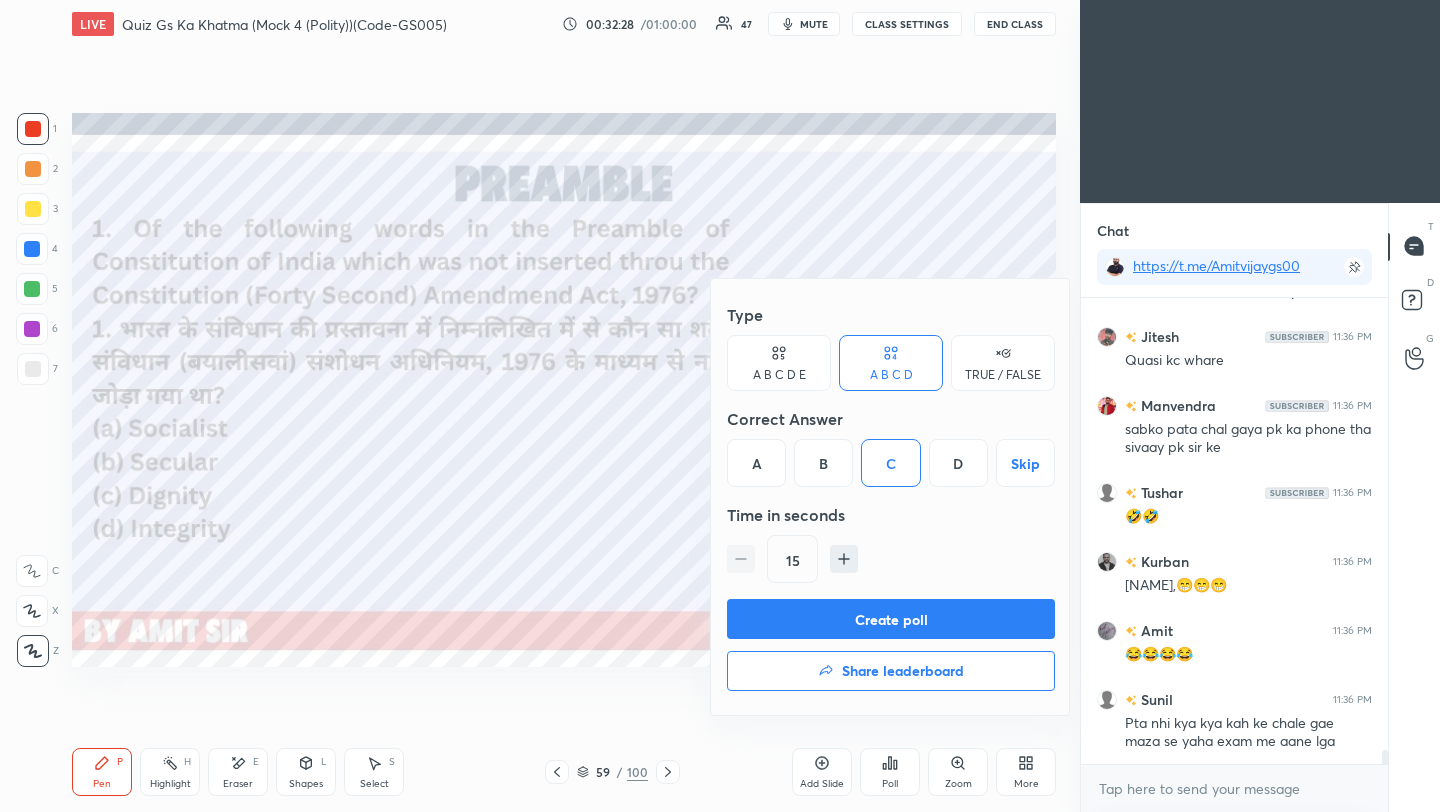 click on "Create poll" at bounding box center [891, 619] 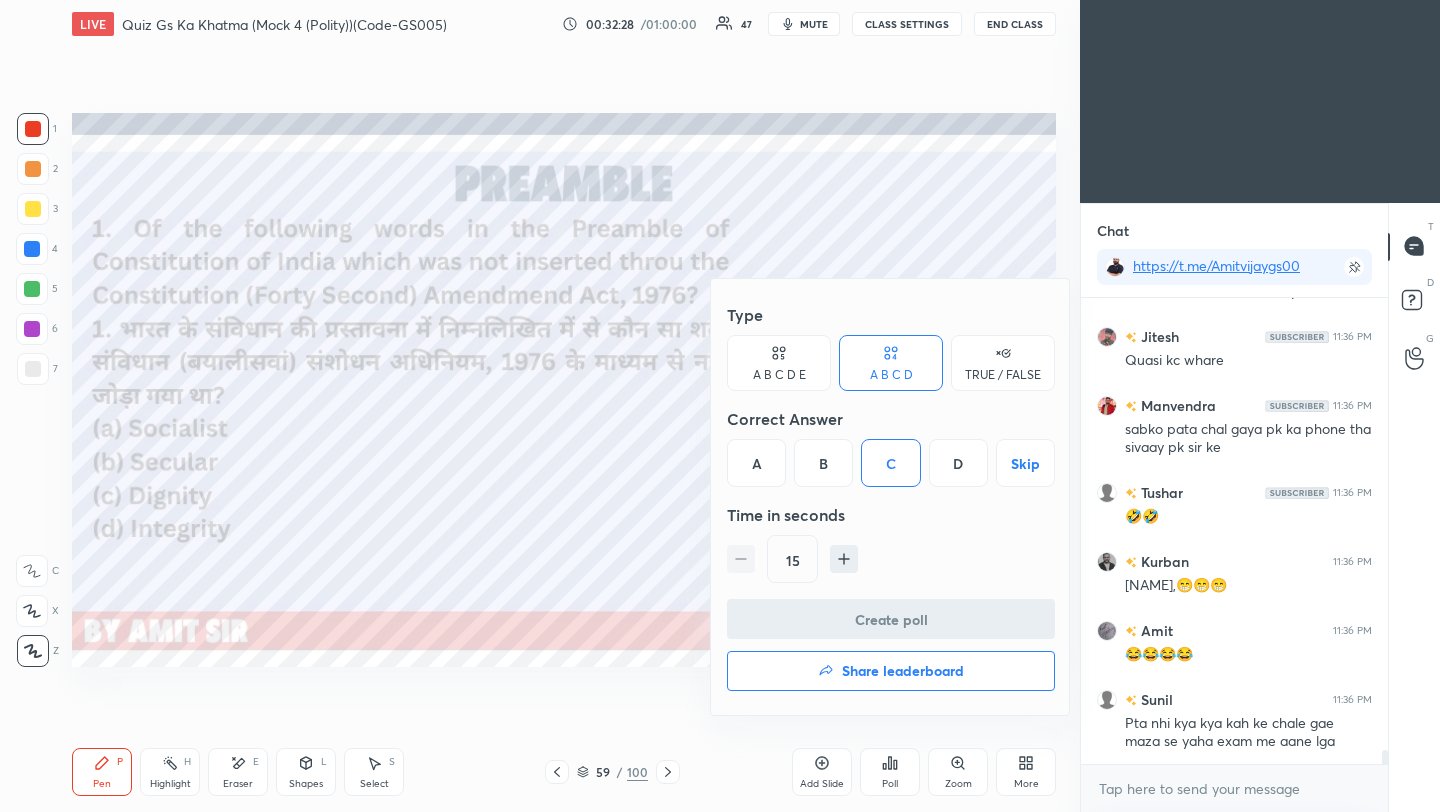 scroll, scrollTop: 427, scrollLeft: 301, axis: both 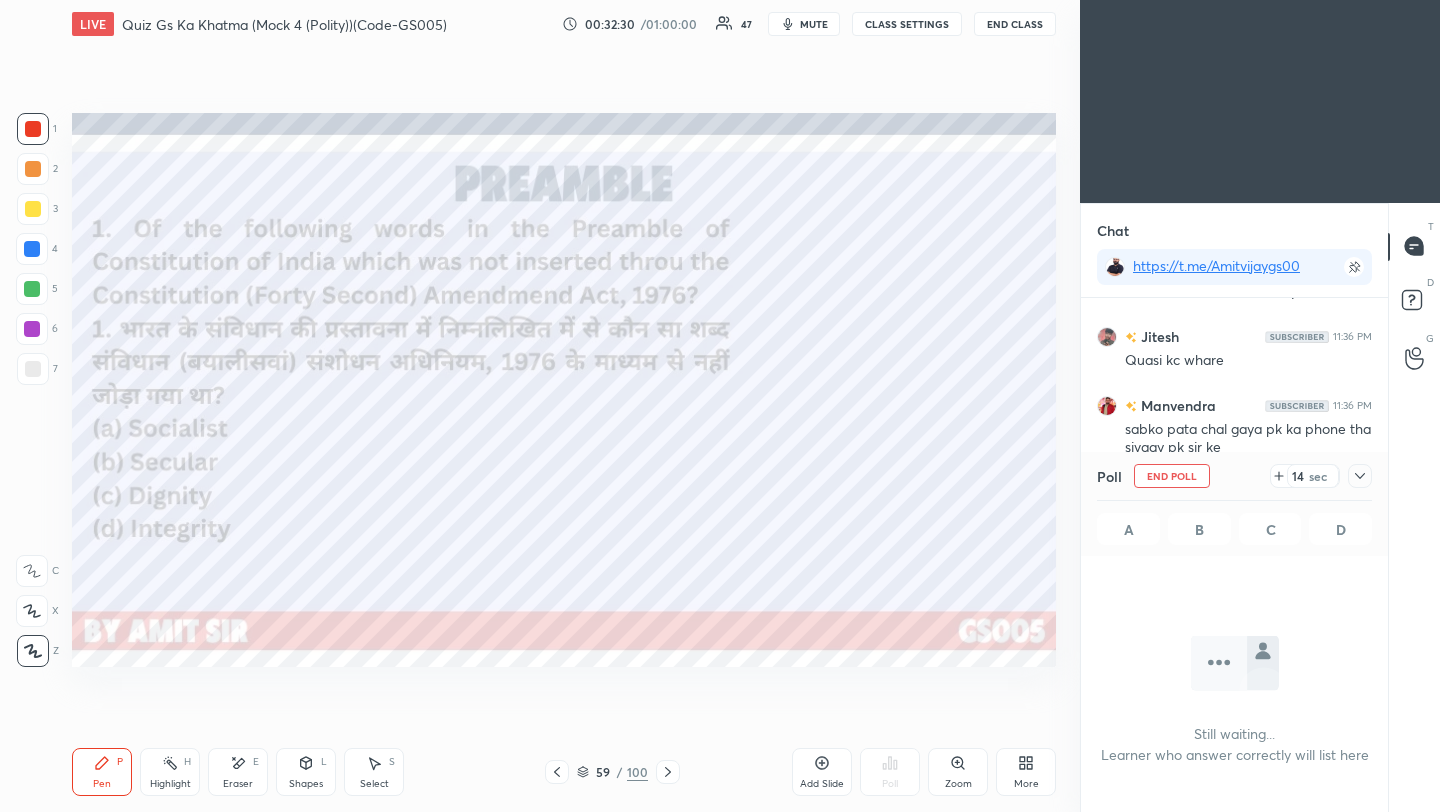 click 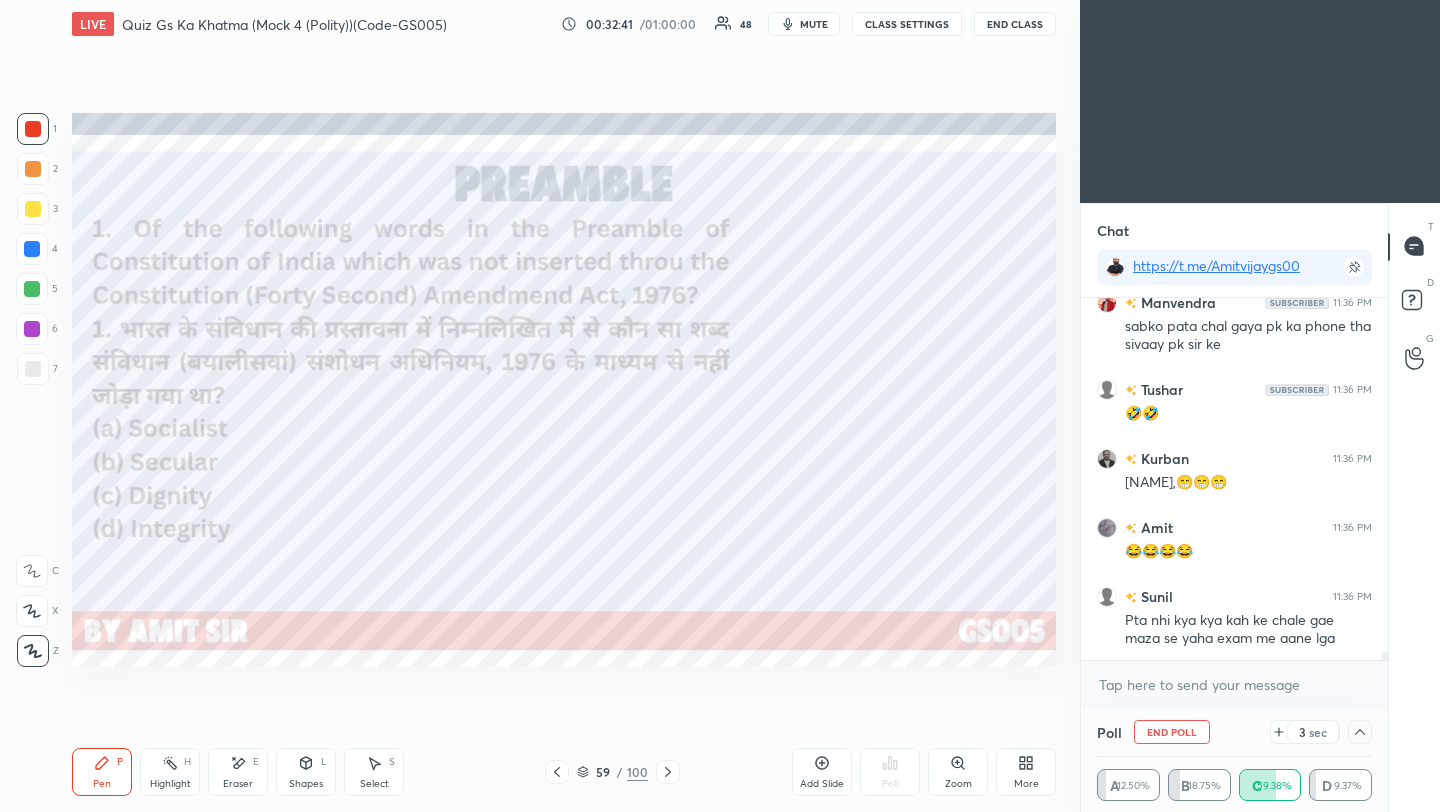 scroll, scrollTop: 15340, scrollLeft: 0, axis: vertical 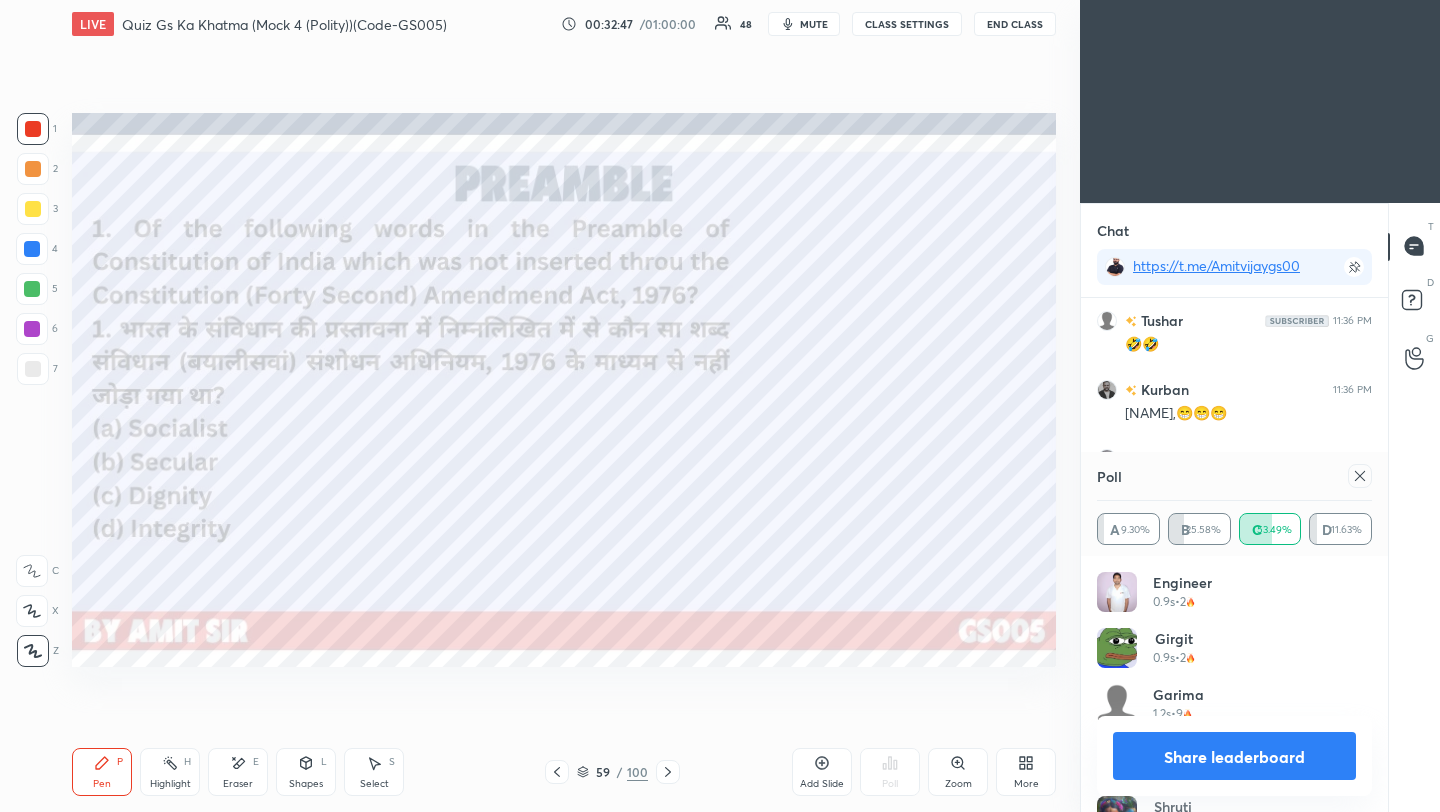 click 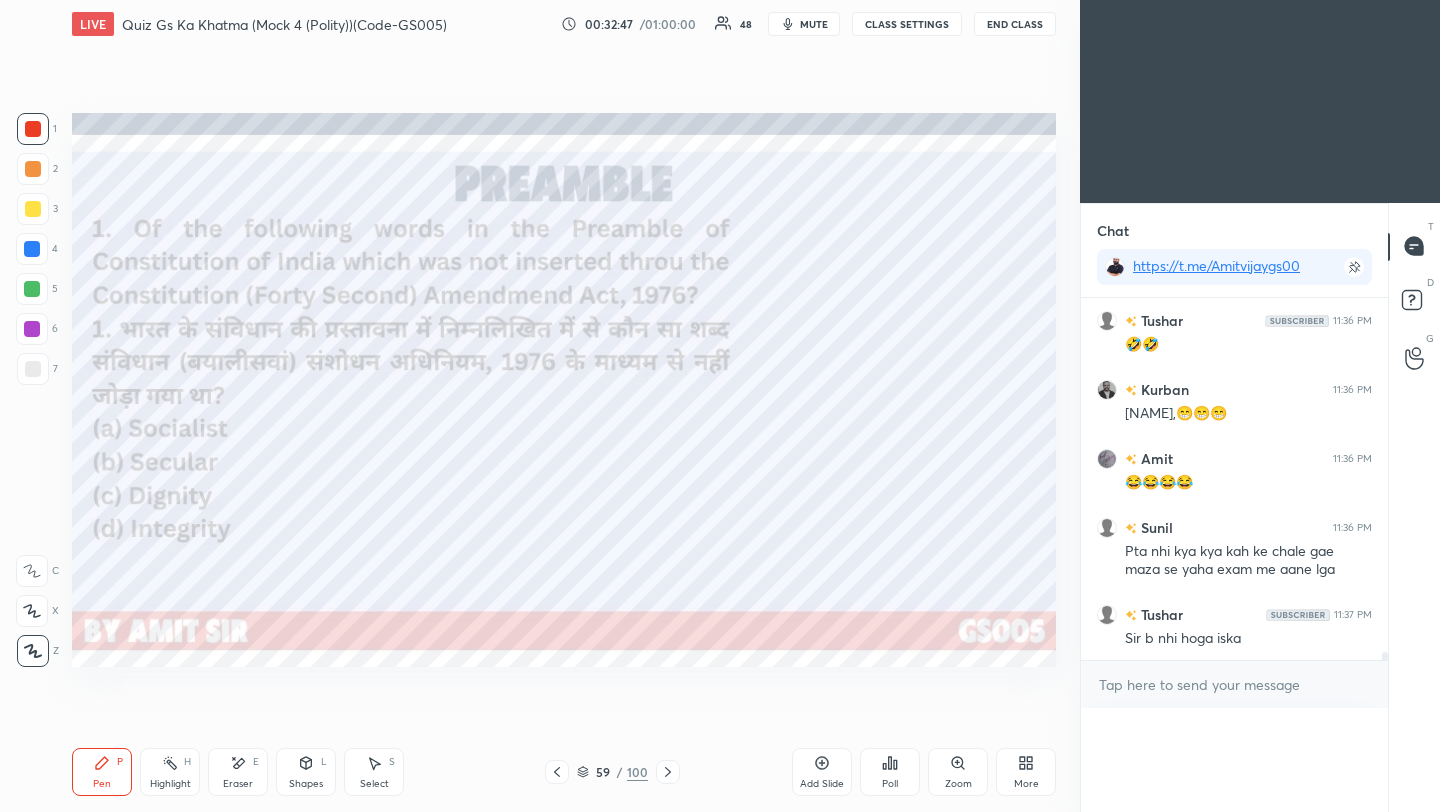 scroll, scrollTop: 120, scrollLeft: 269, axis: both 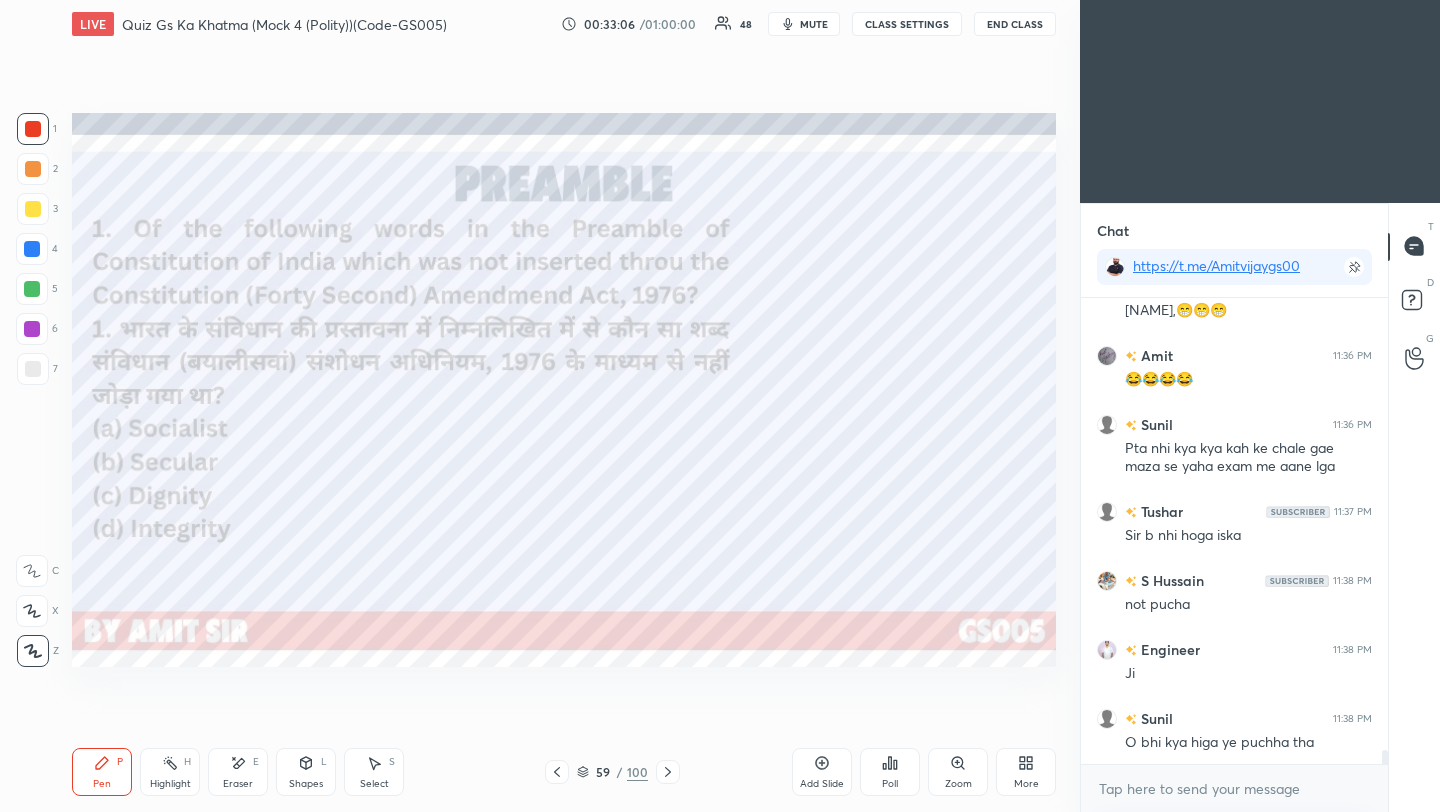 click on "LIVE Quiz Gs Ka Khatma (Mock 4 (Polity))(Code-GS005) 00:33:06 /  01:00:00 48 mute CLASS SETTINGS End Class Setting up your live class Poll for   secs No correct answer Start poll Back Quiz Gs Ka Khatma (Mock 4 (Polity))(Code-GS005) [FIRST] [LAST] Pen P Highlight H Eraser E Shapes L Select S 59 / 100 Add Slide Poll Zoom More" at bounding box center [564, 406] 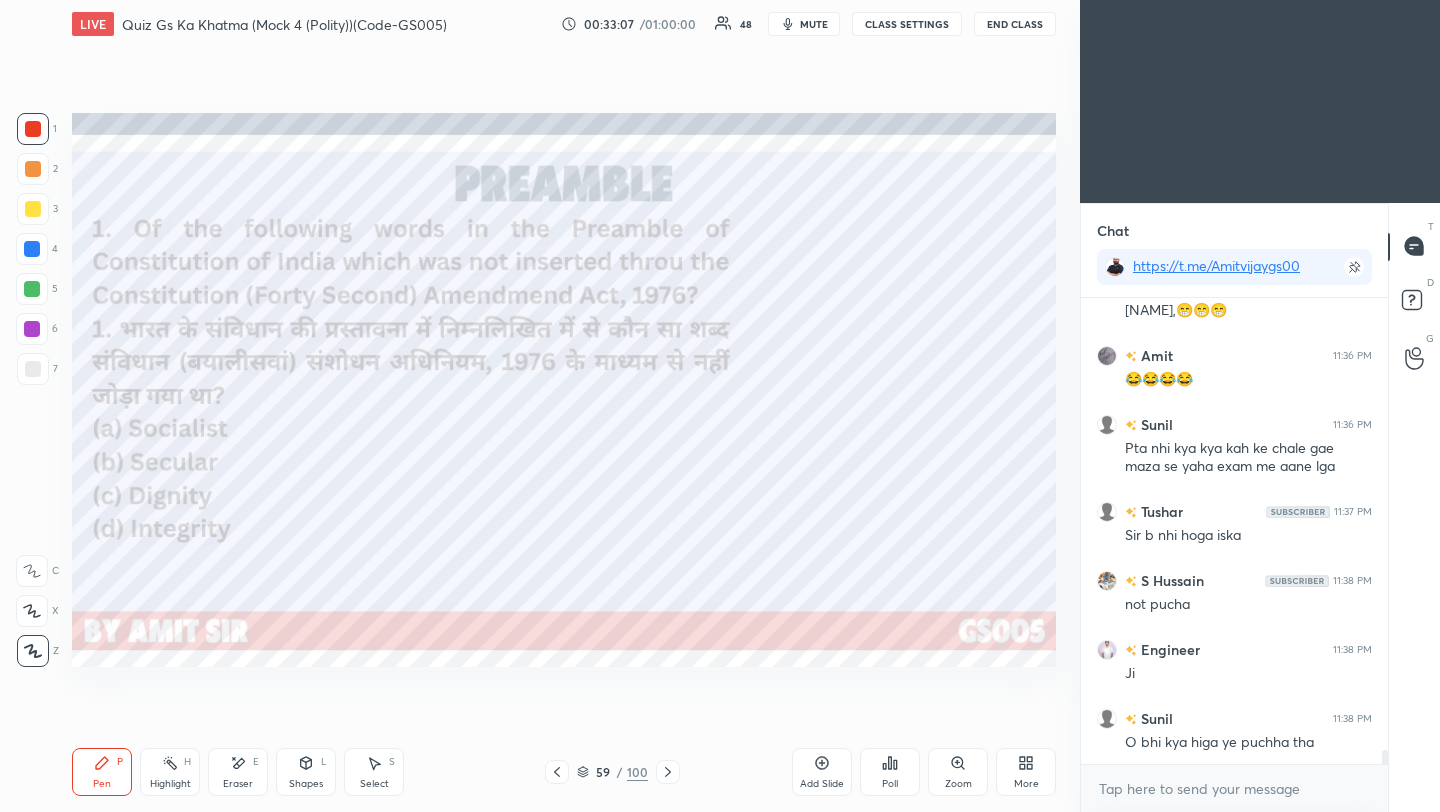 click 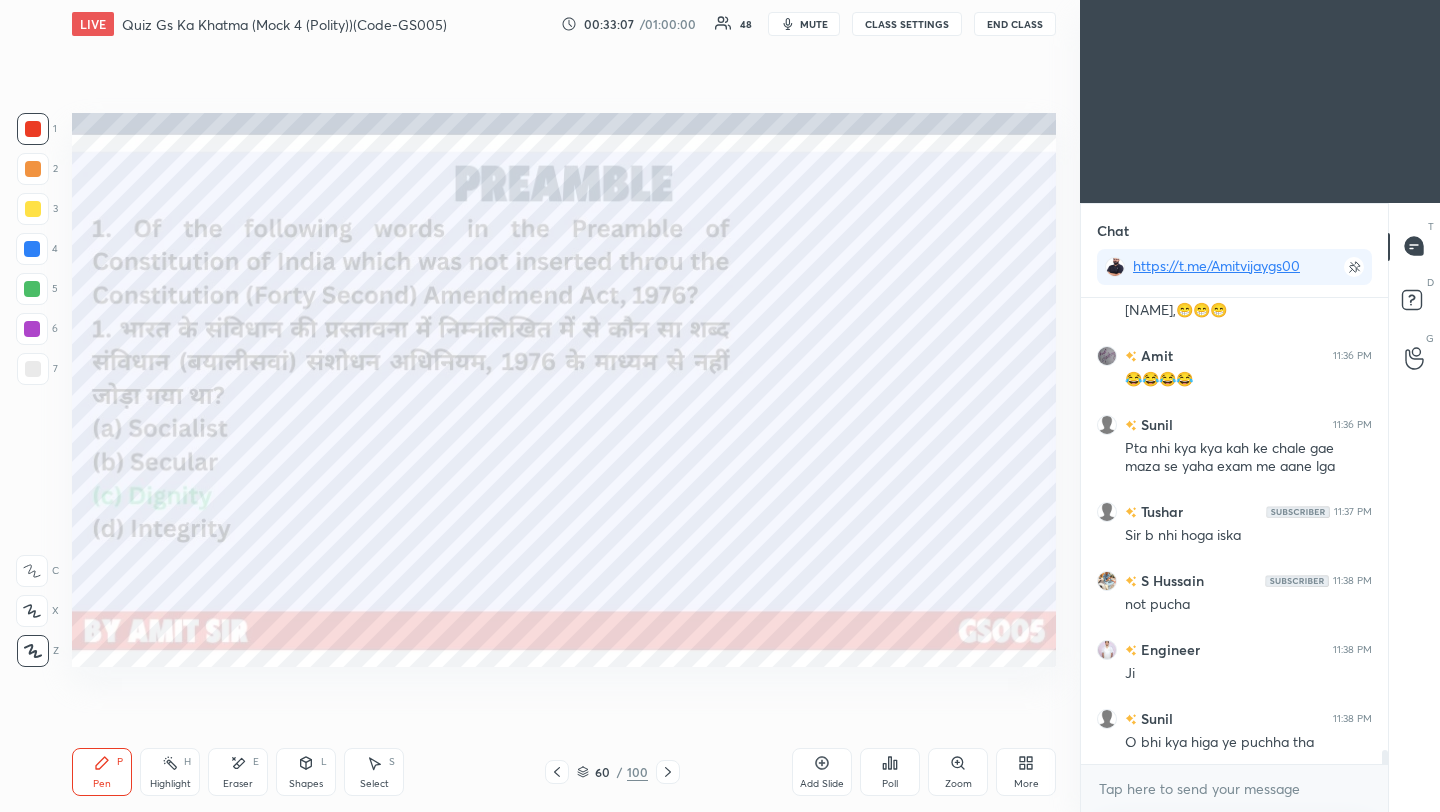 click 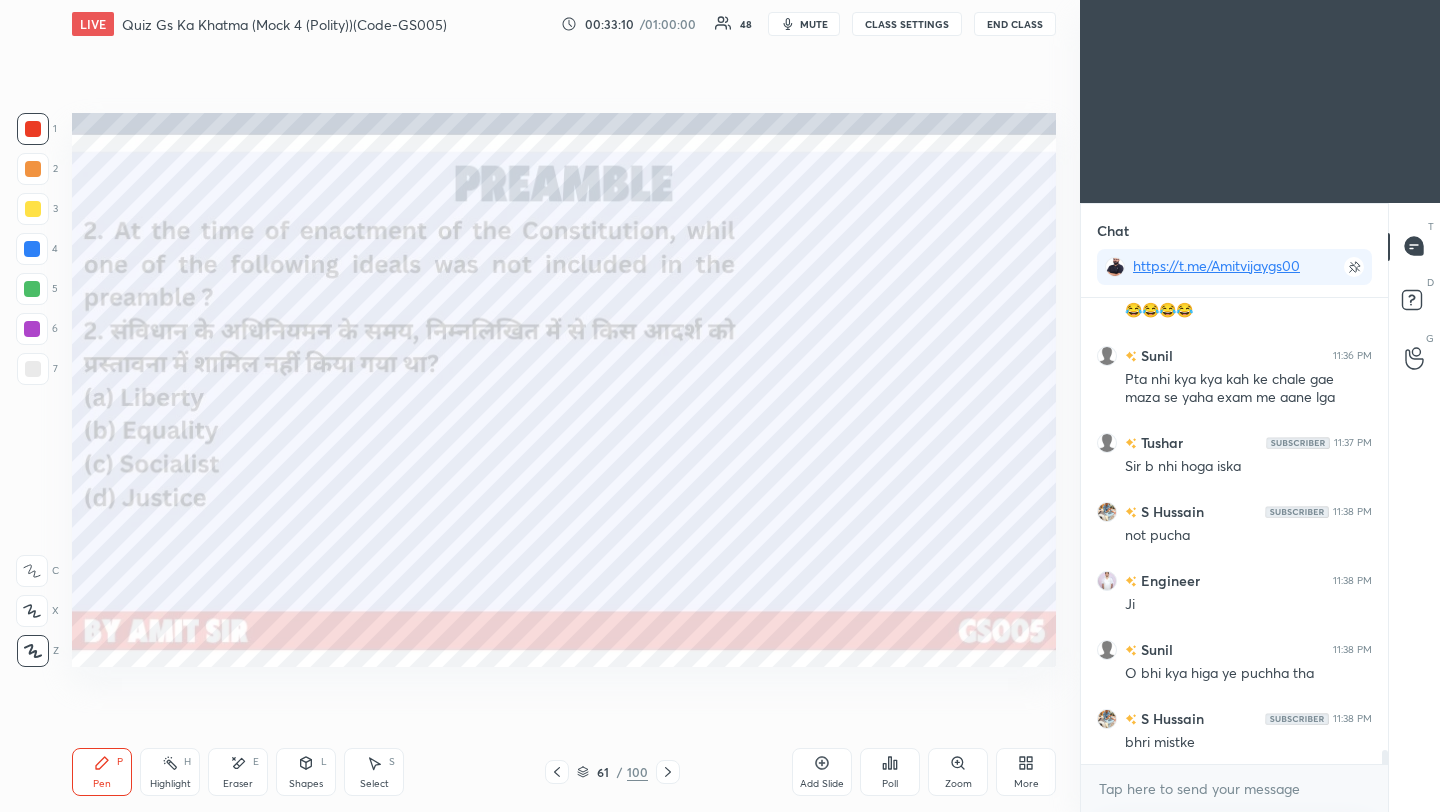 click on "Poll" at bounding box center (890, 772) 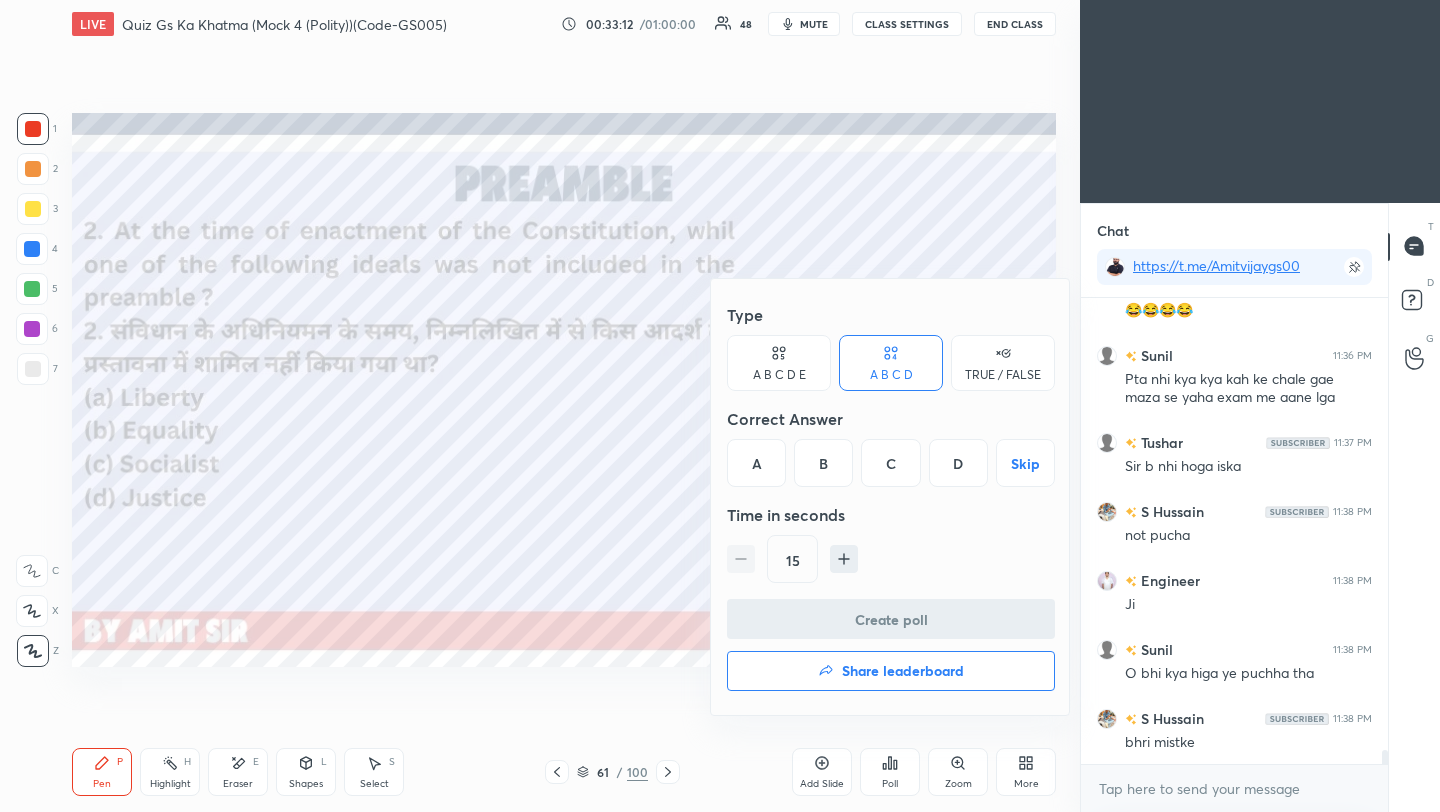 click on "C" at bounding box center [890, 463] 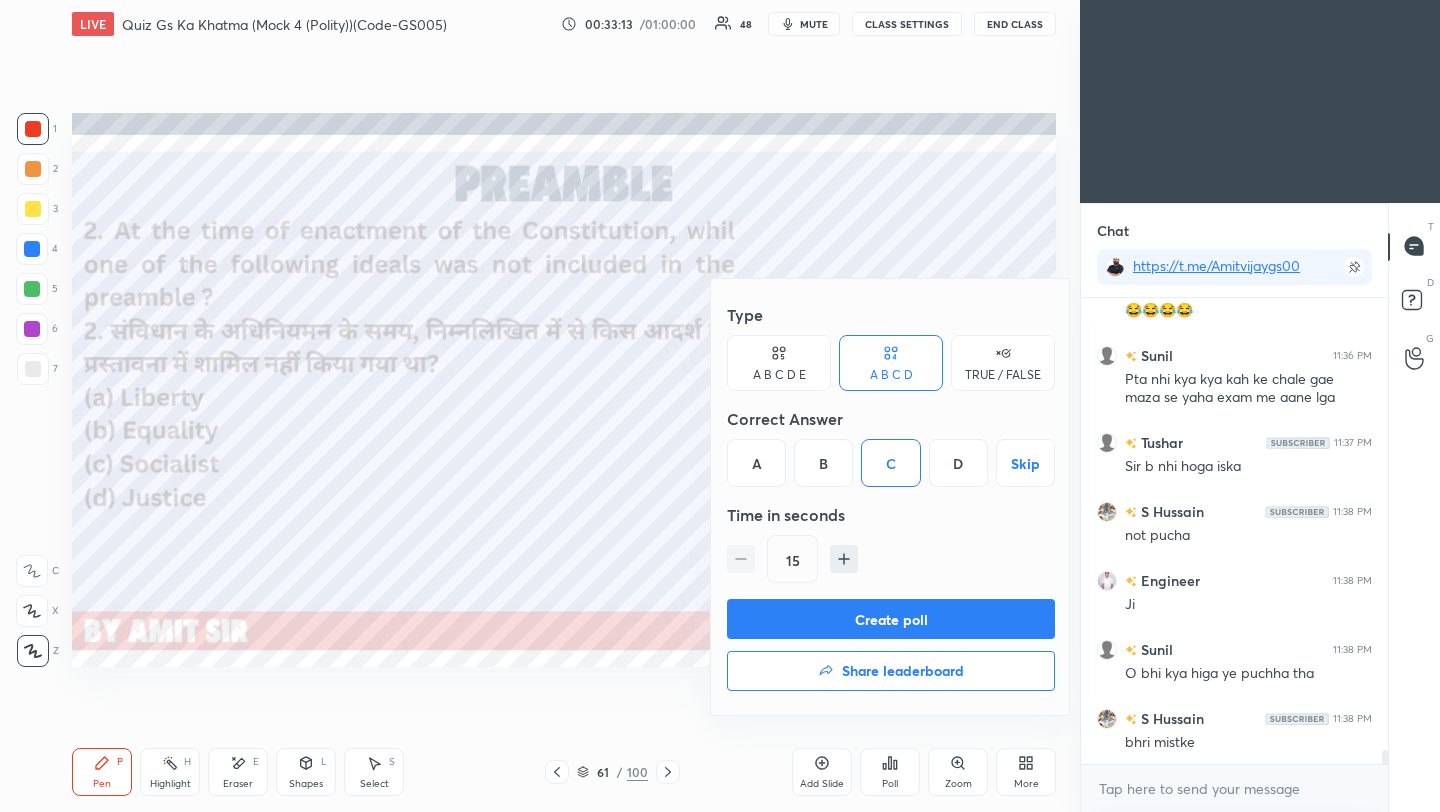 click on "Create poll" at bounding box center (891, 619) 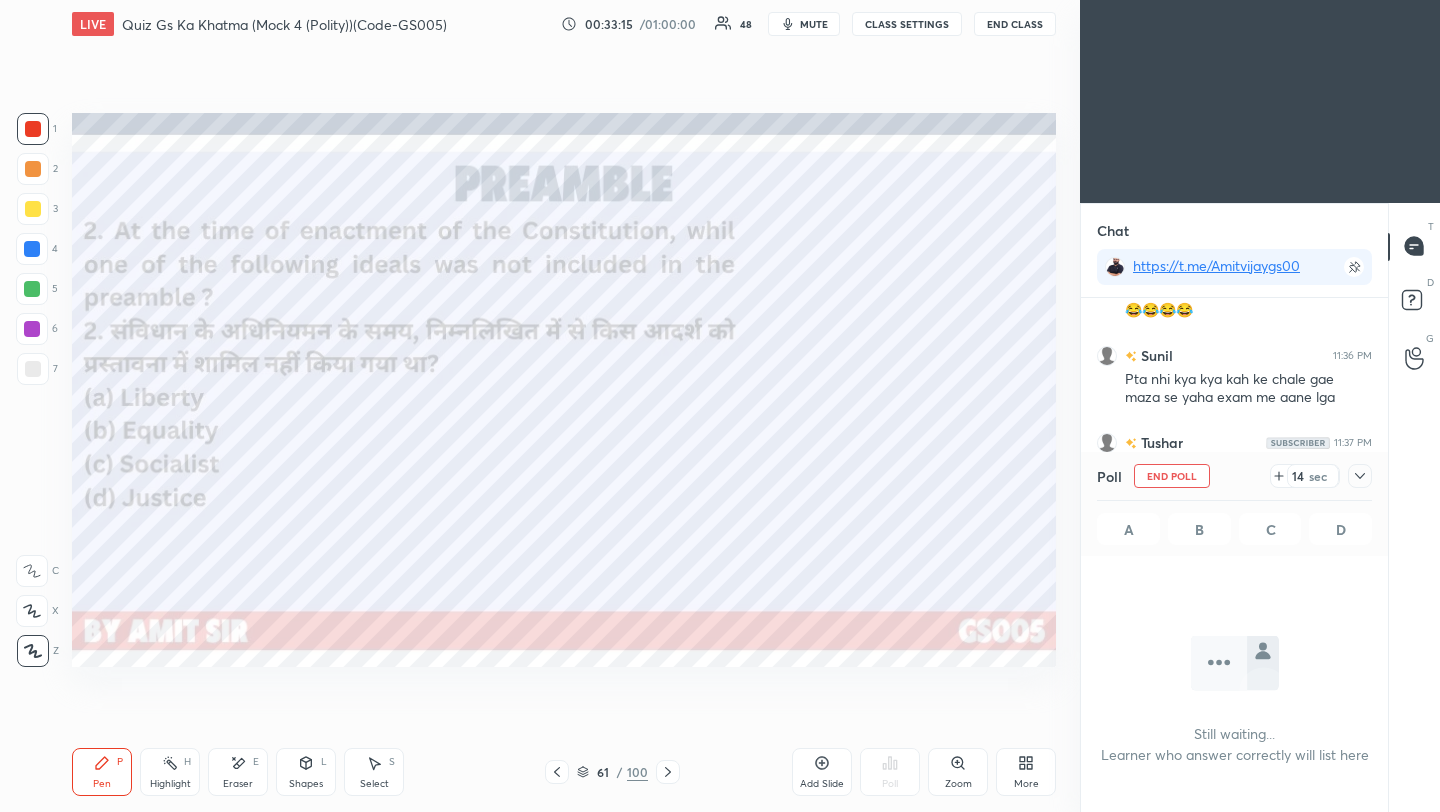 click 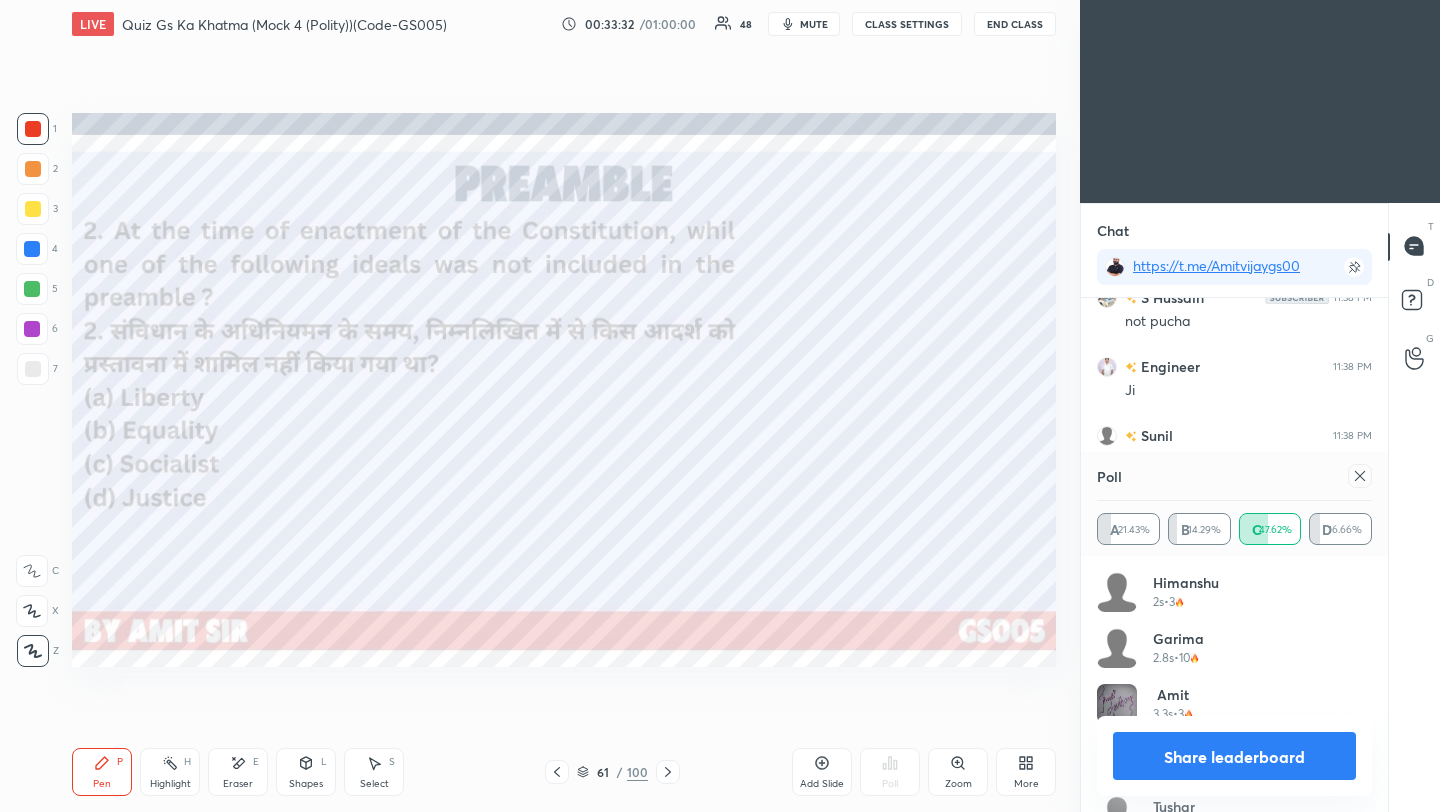 click 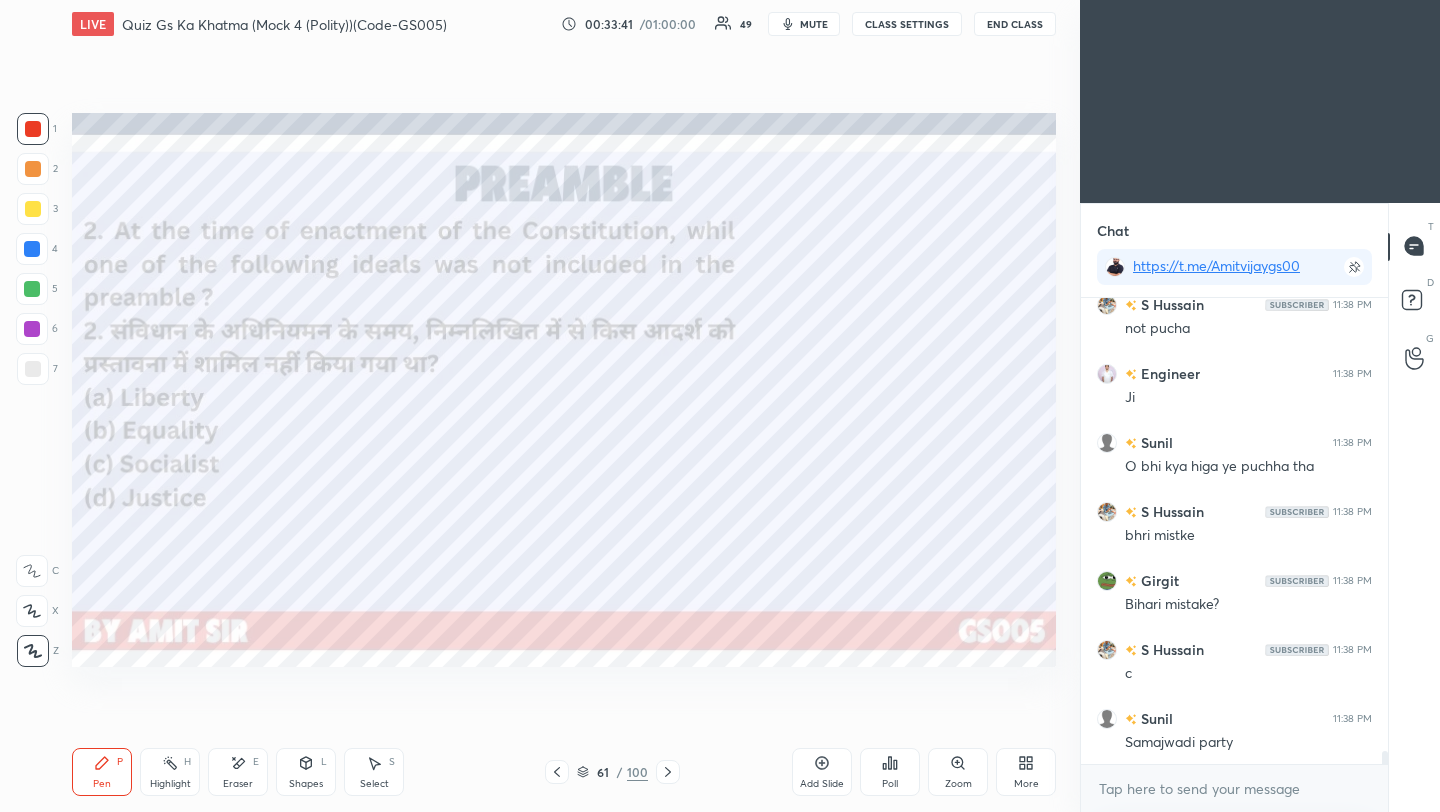 click 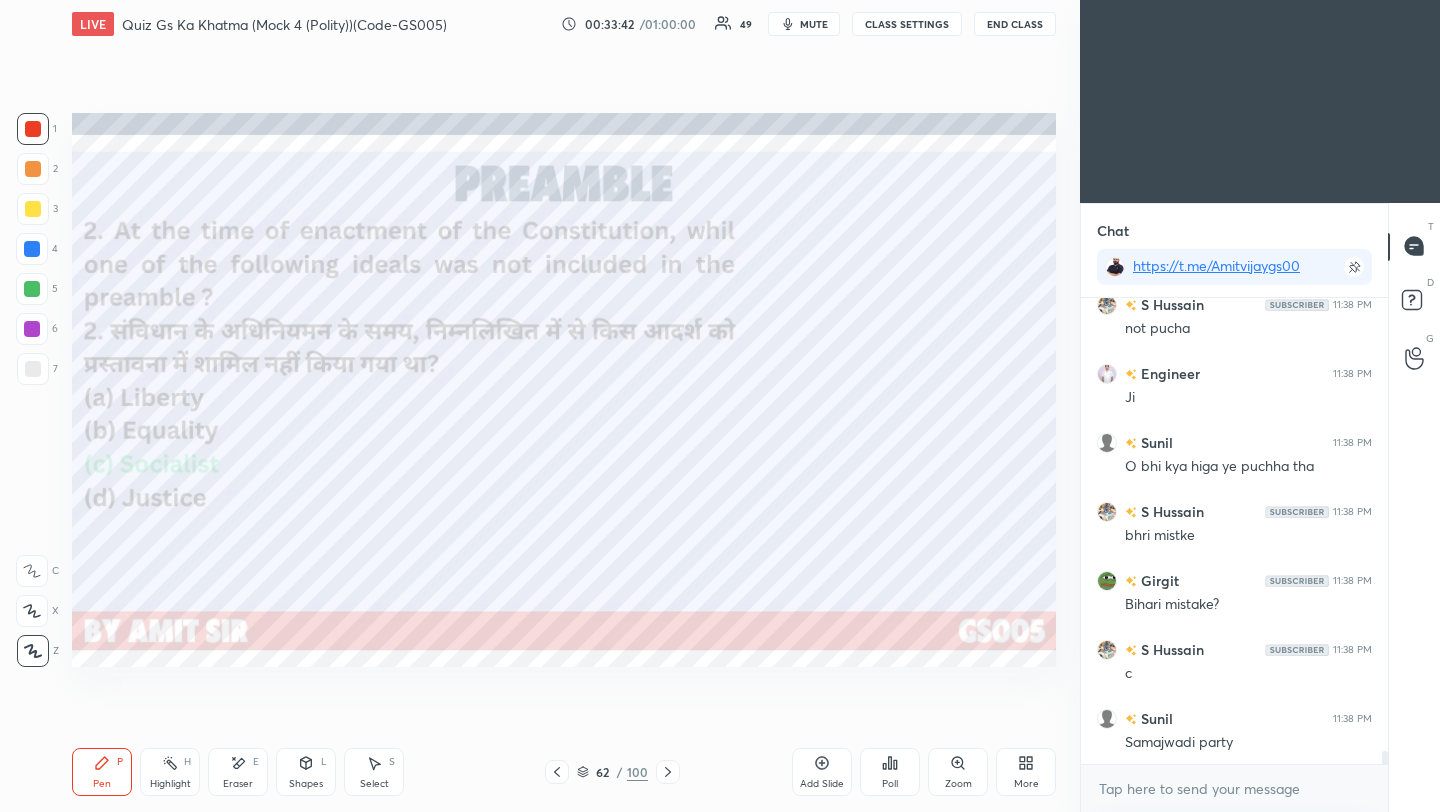 click 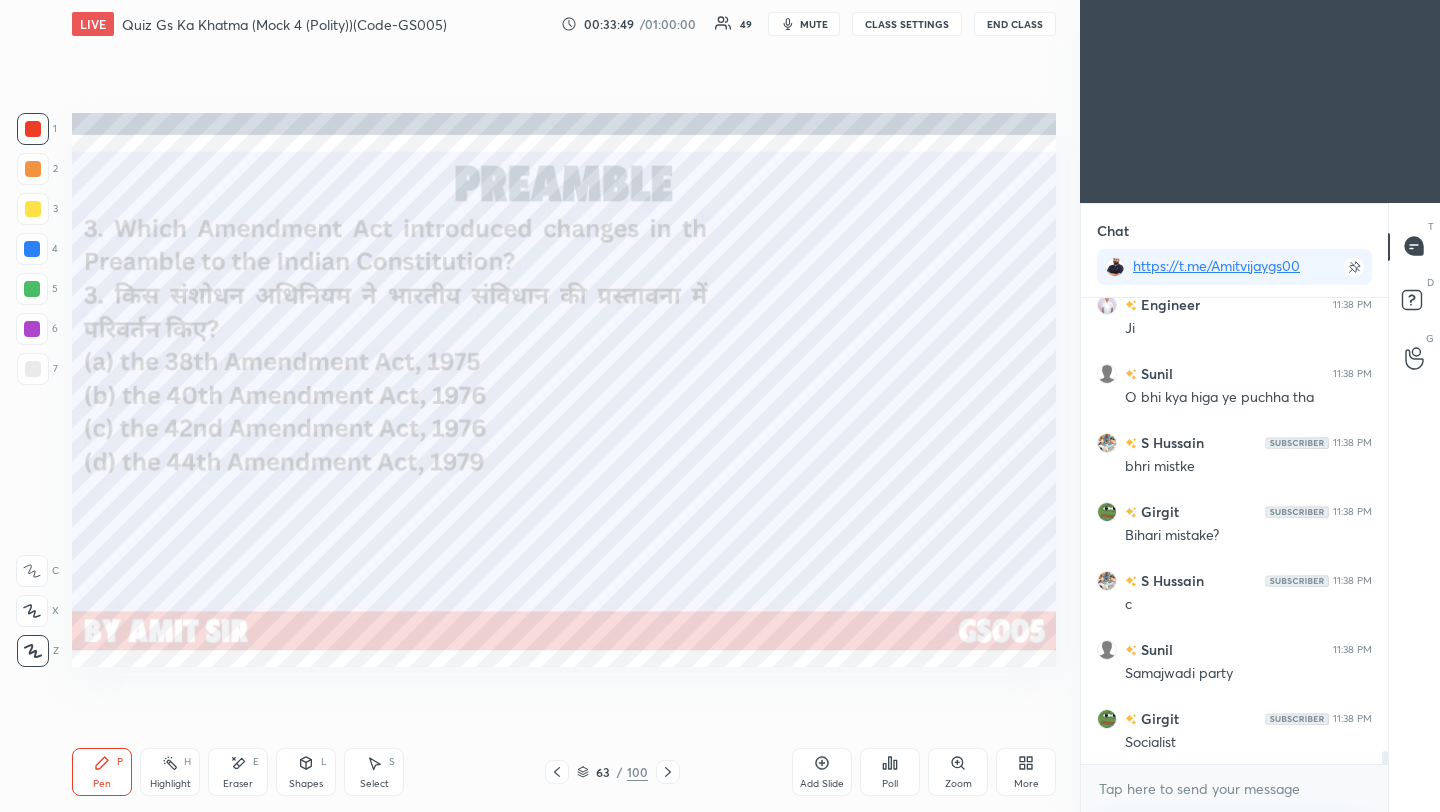 click 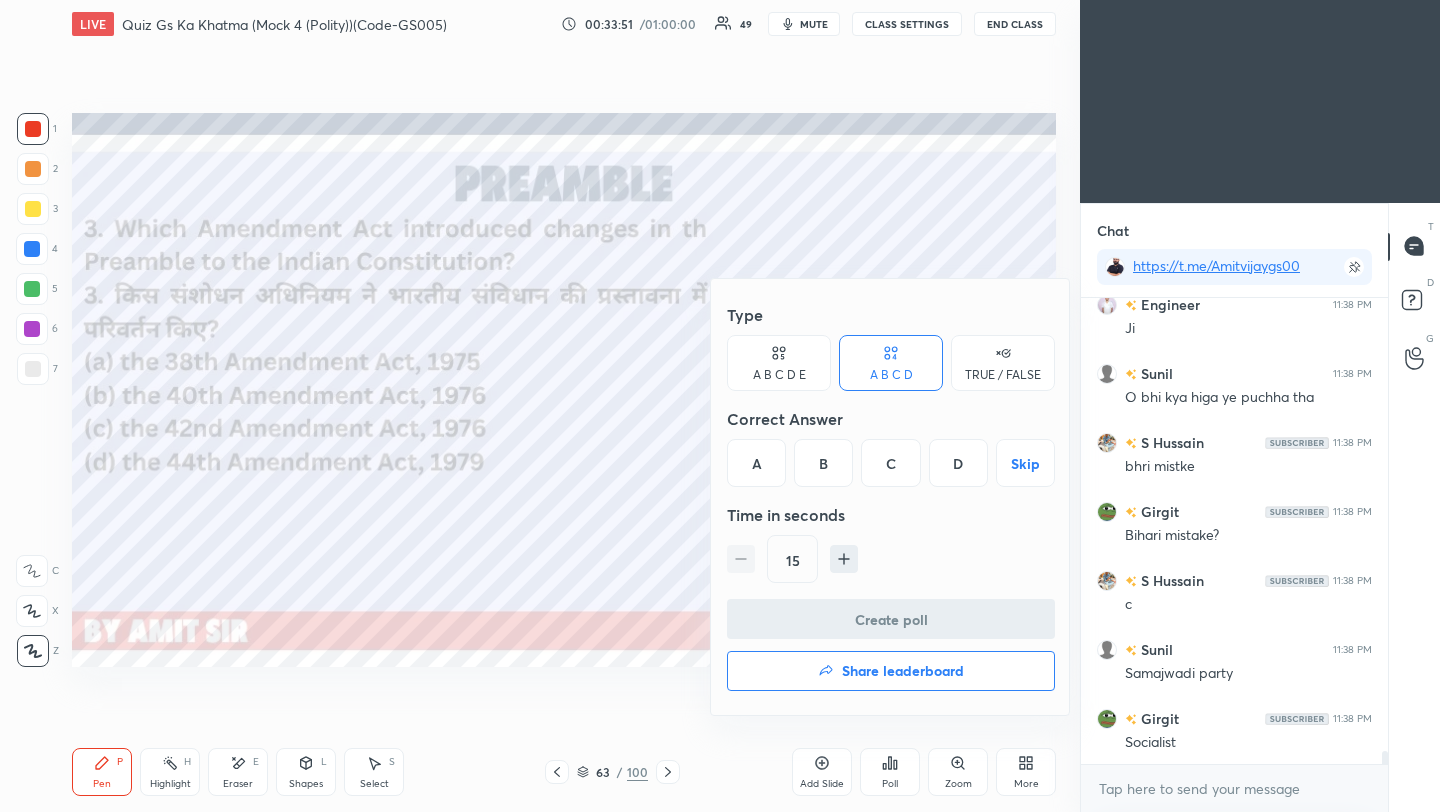 click on "C" at bounding box center (890, 463) 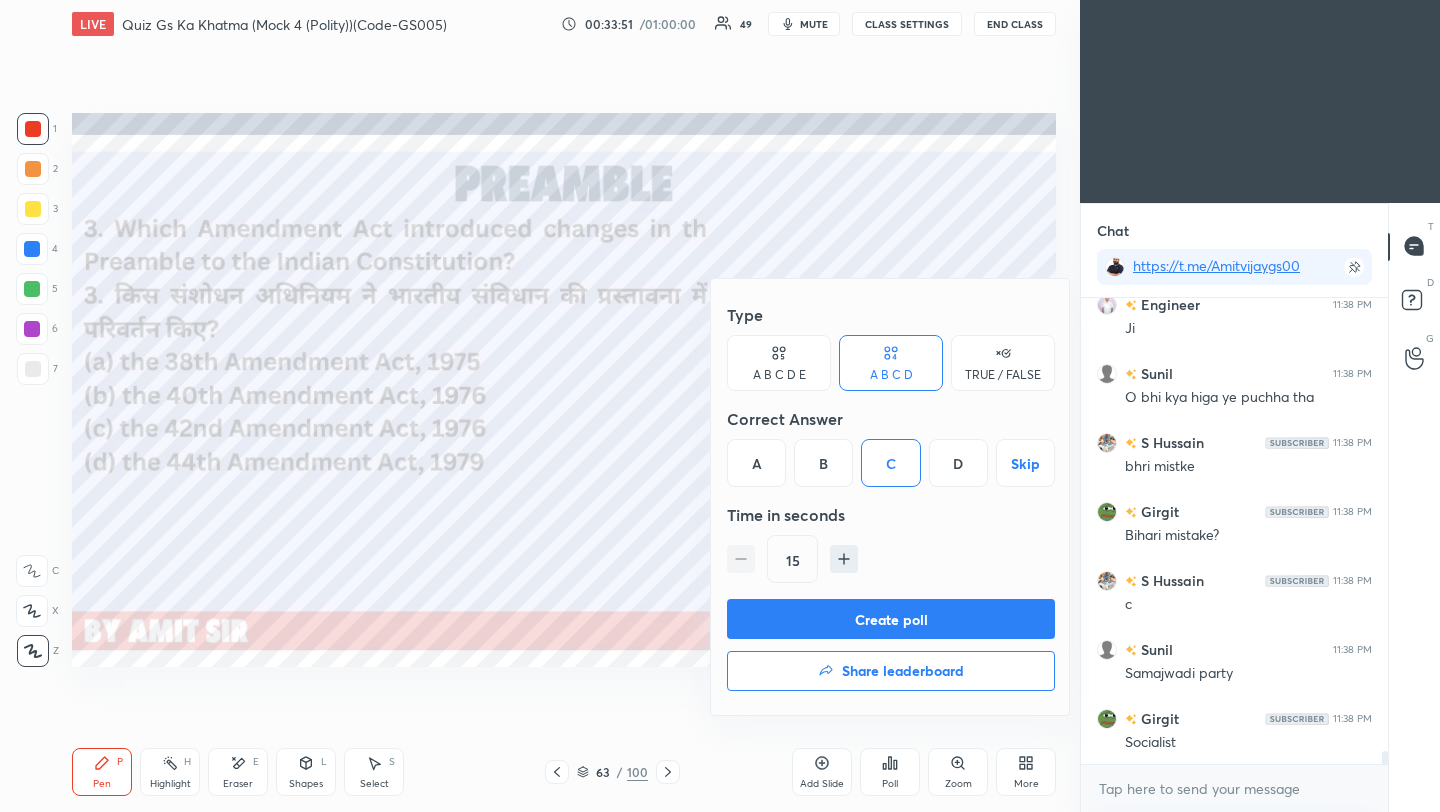 click on "Create poll" at bounding box center [891, 619] 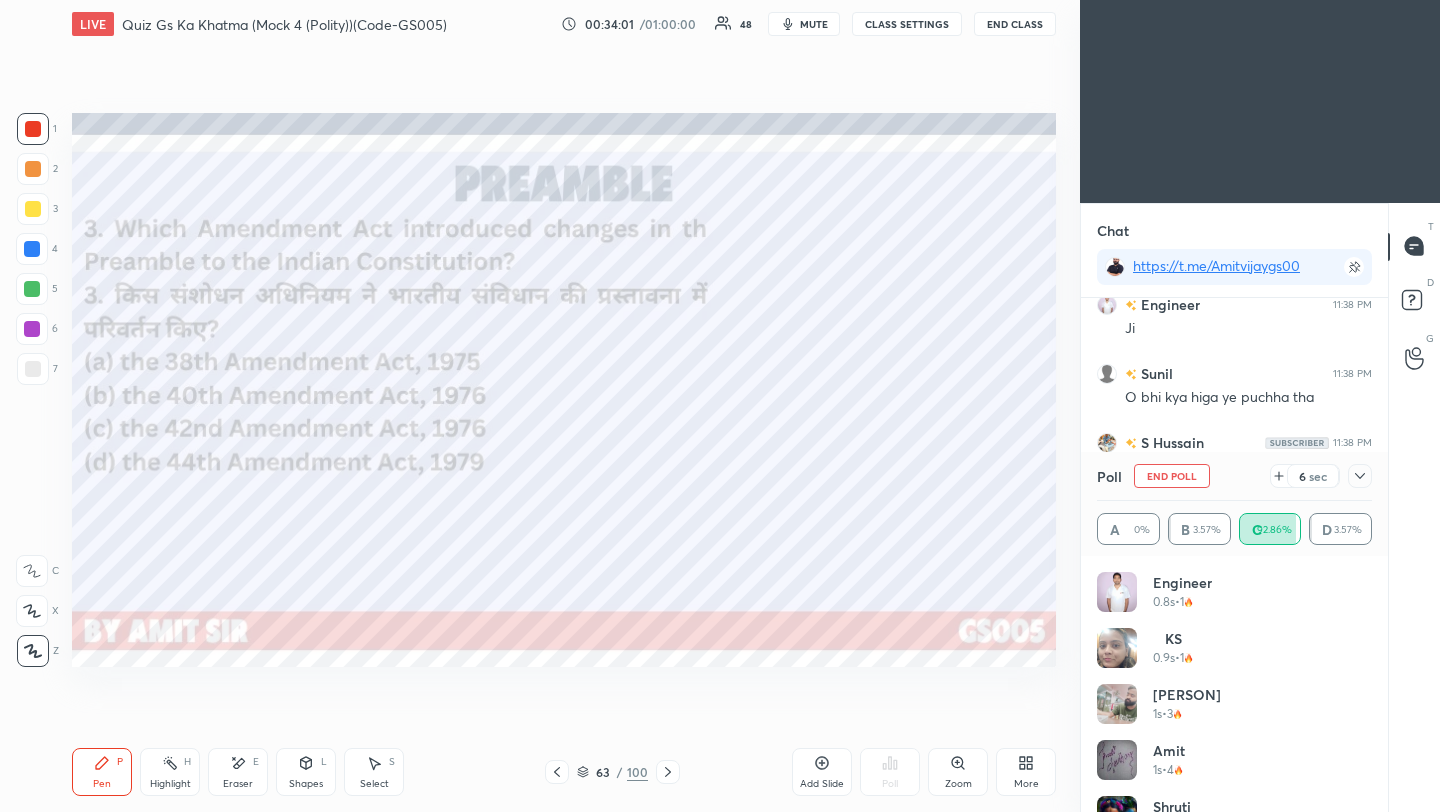 click 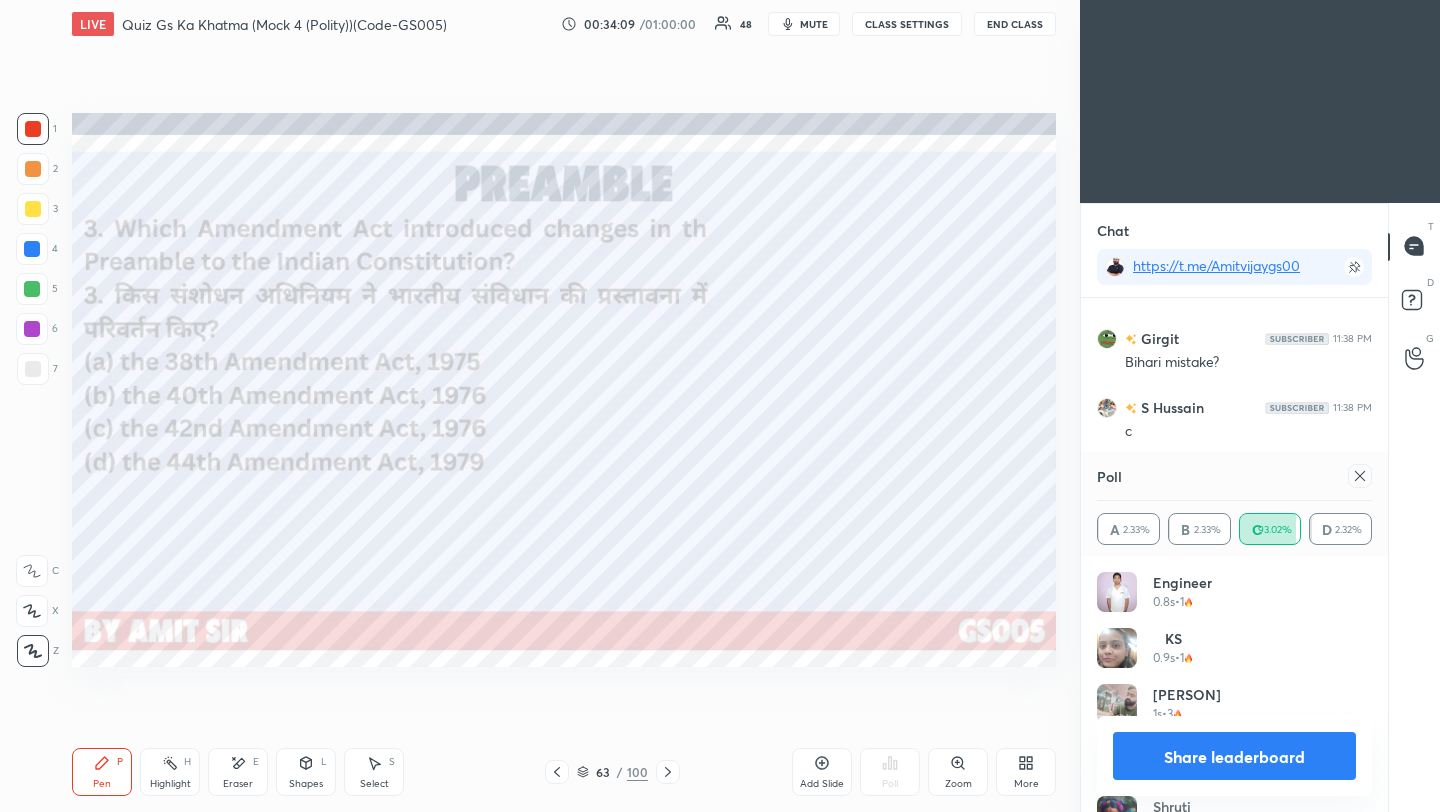 click 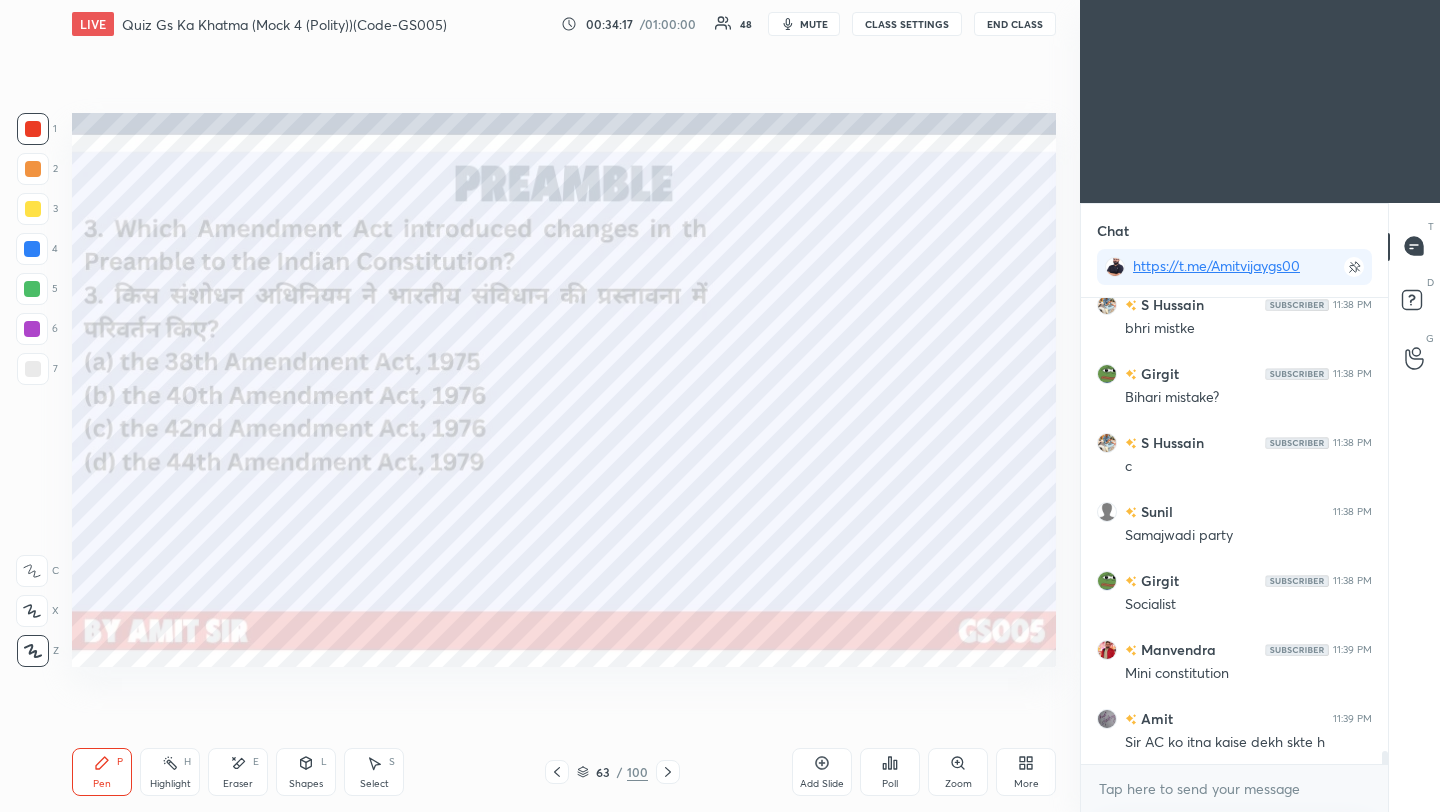 click 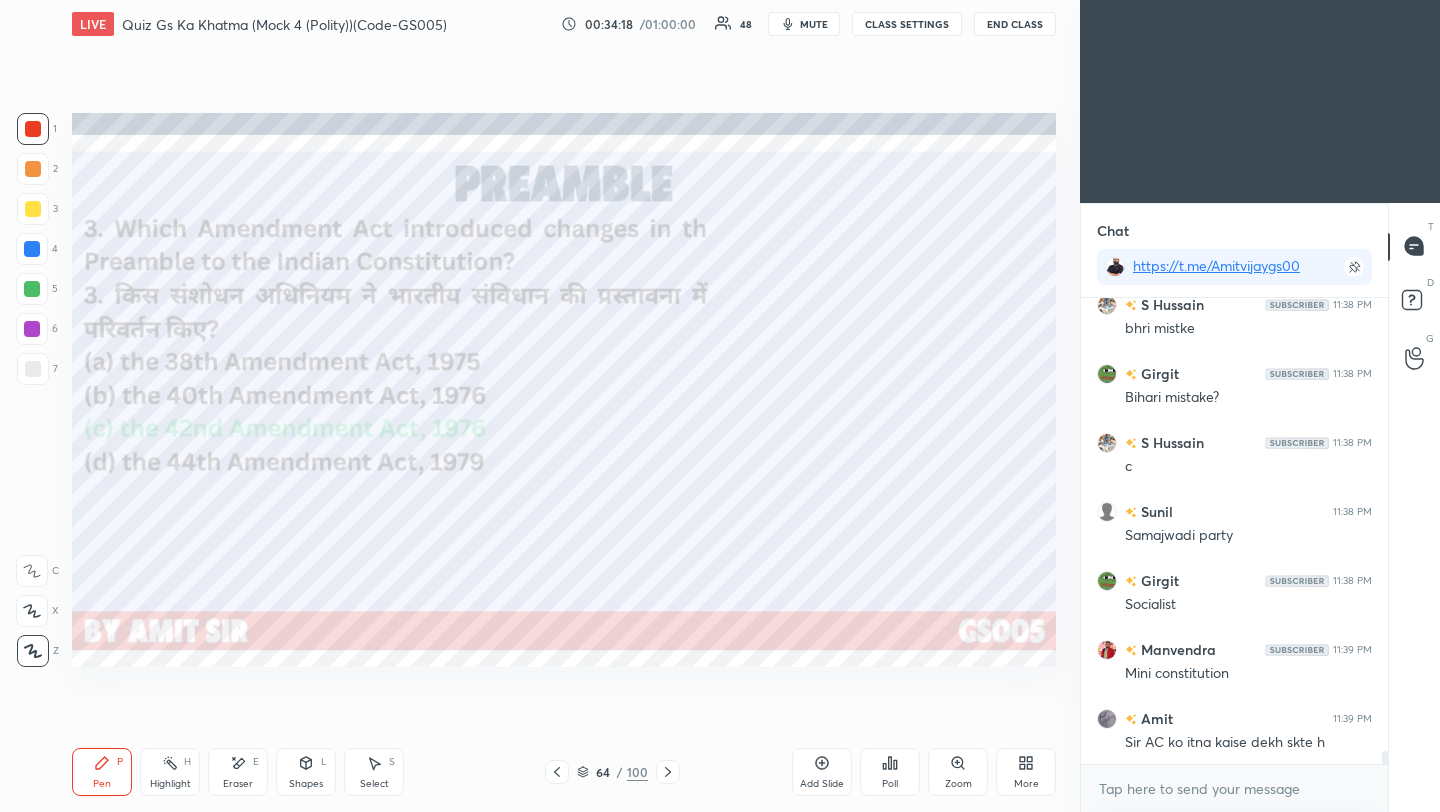 click 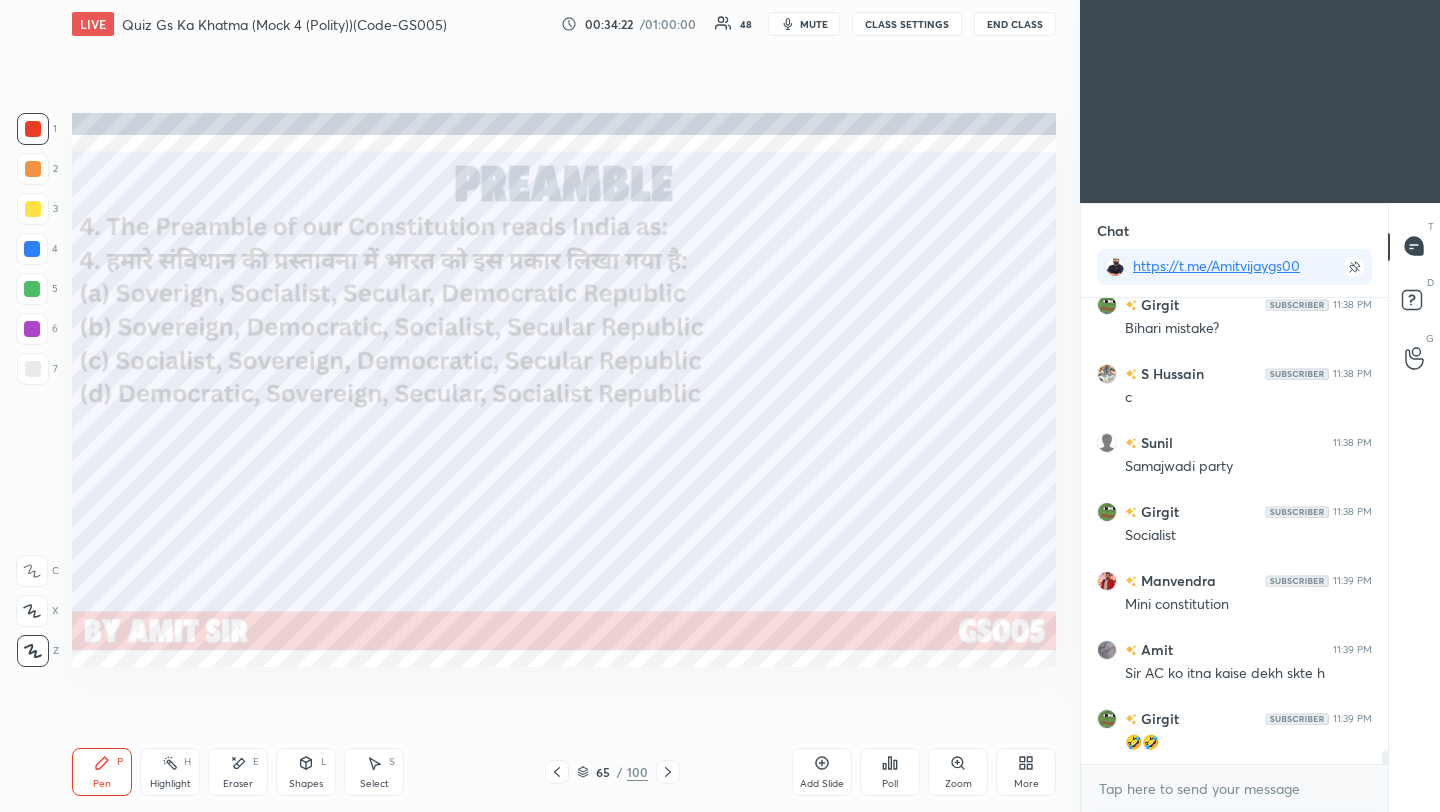 click 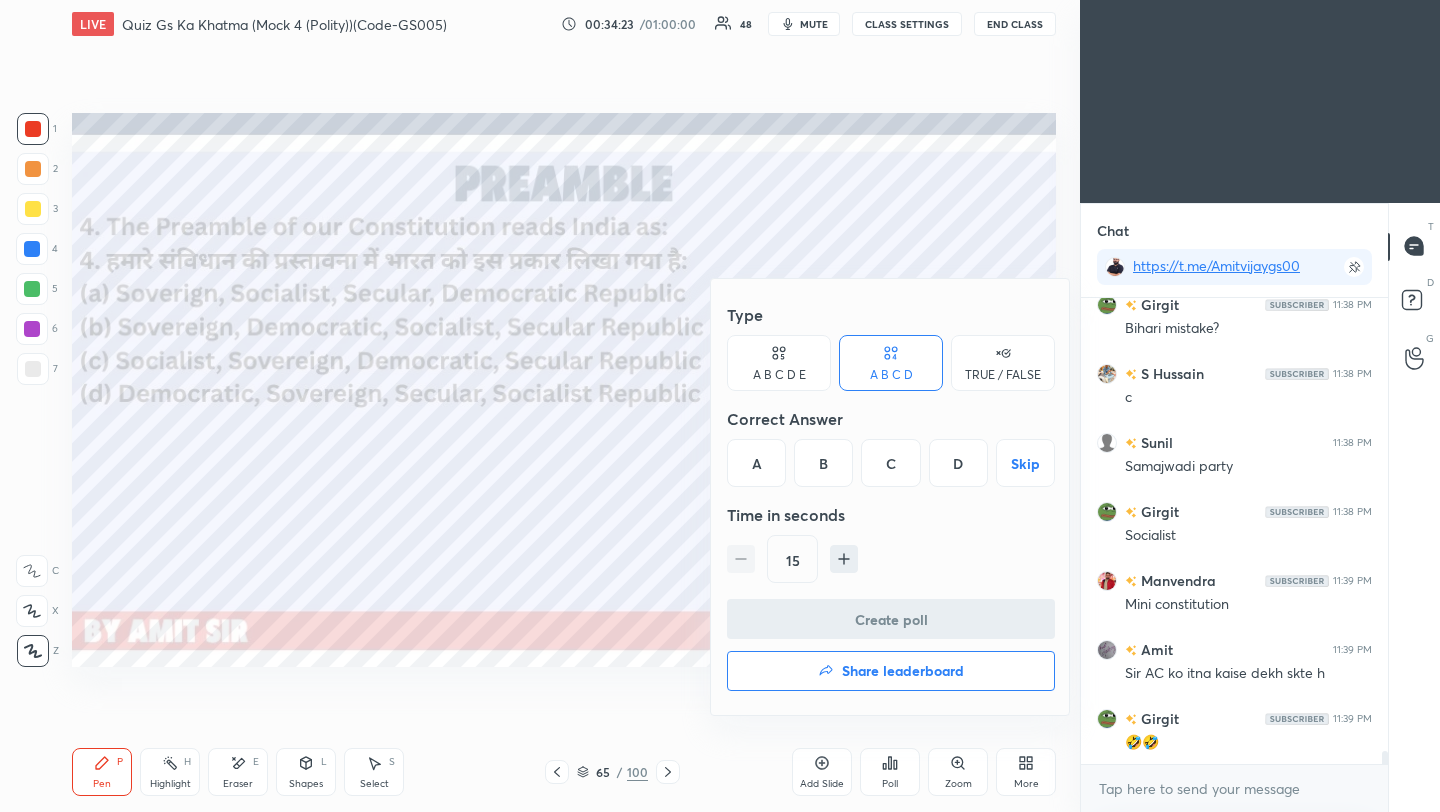 click on "A" at bounding box center [756, 463] 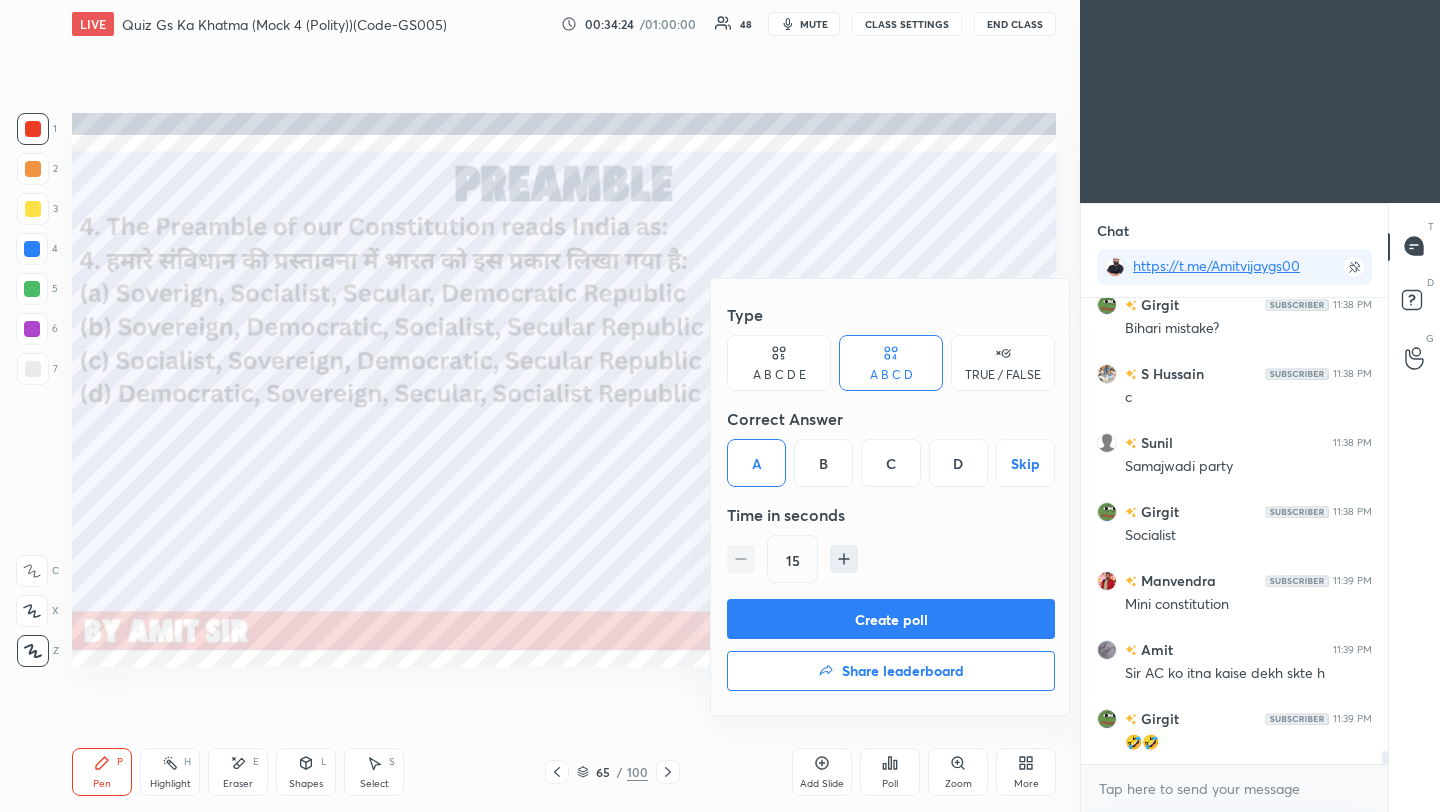 click on "Create poll" at bounding box center (891, 619) 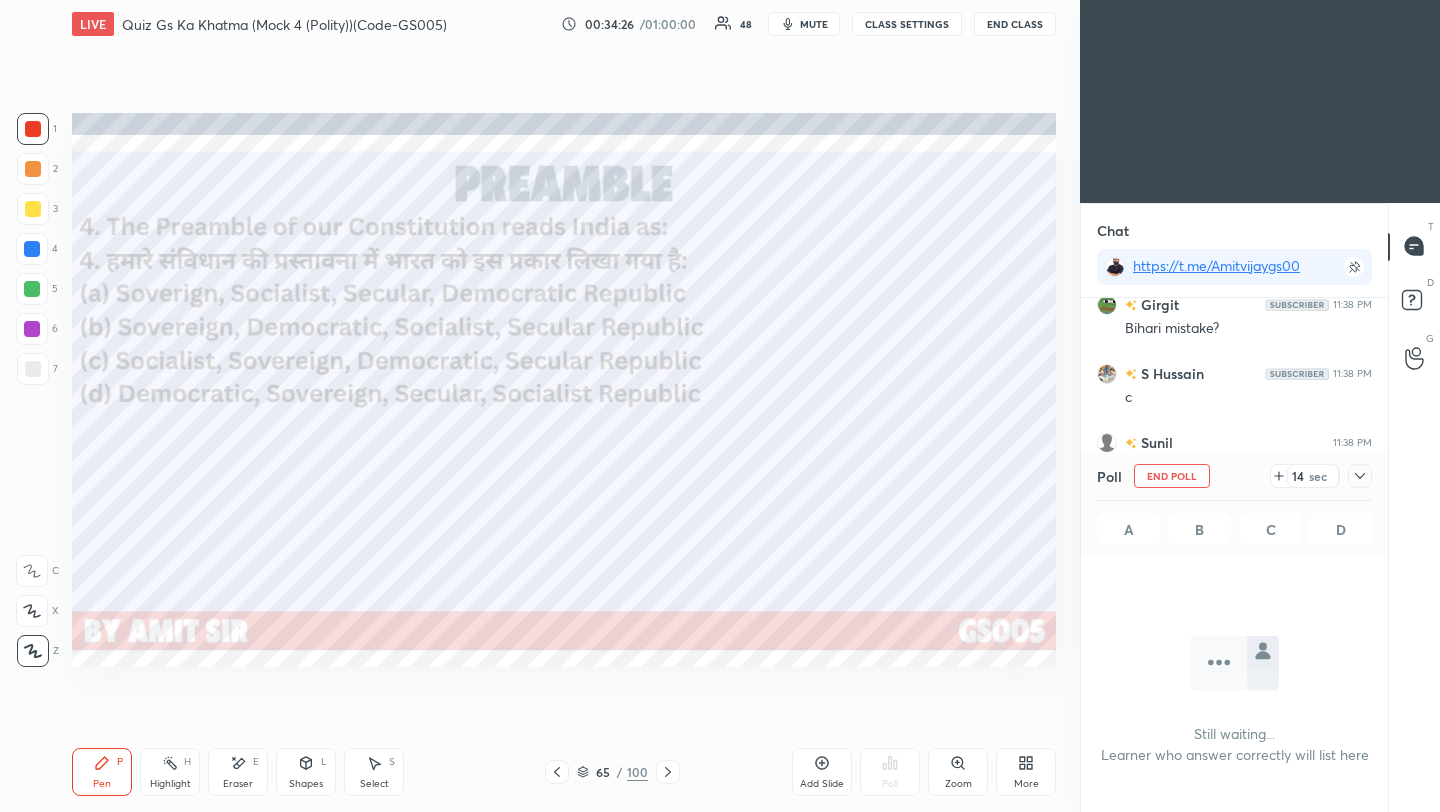 click 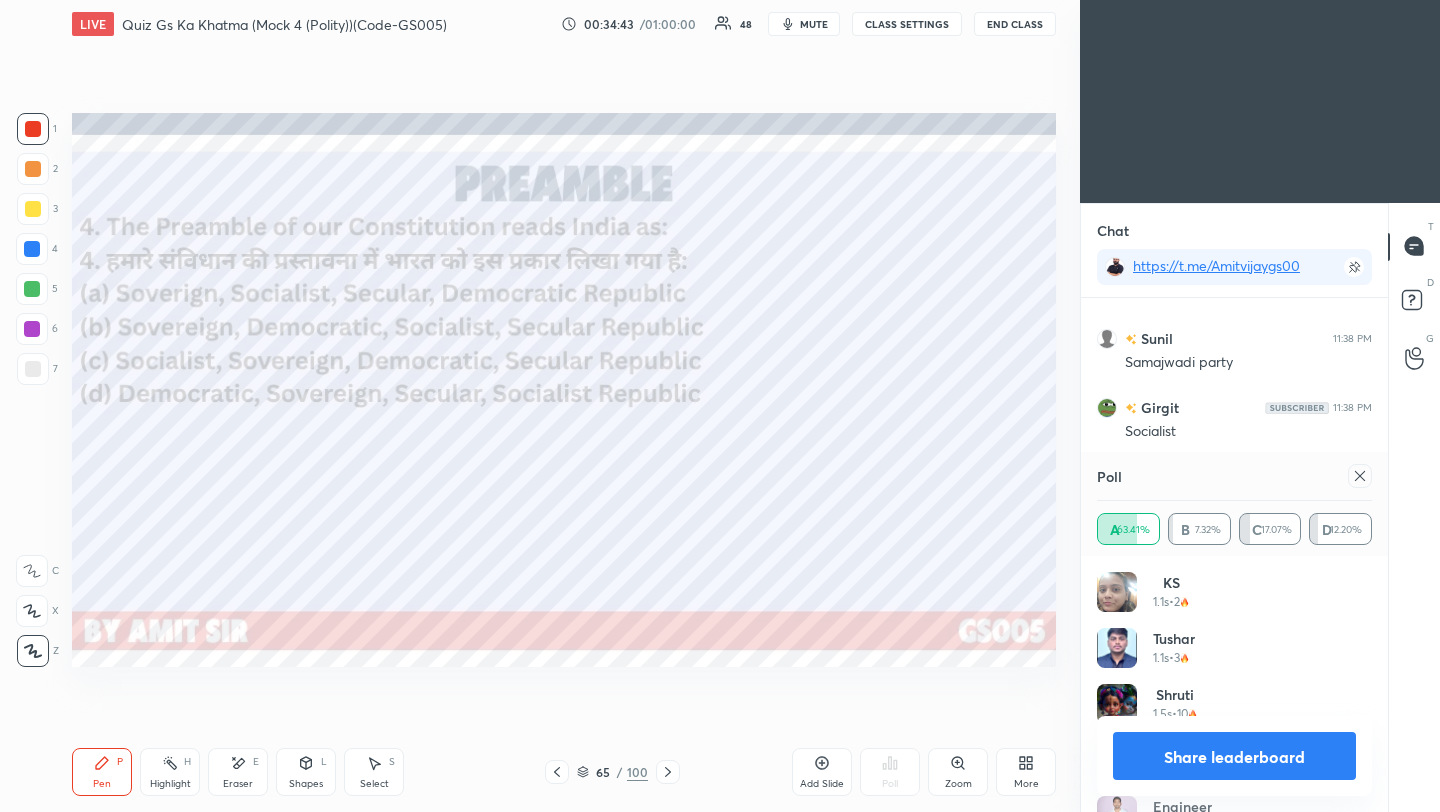 click 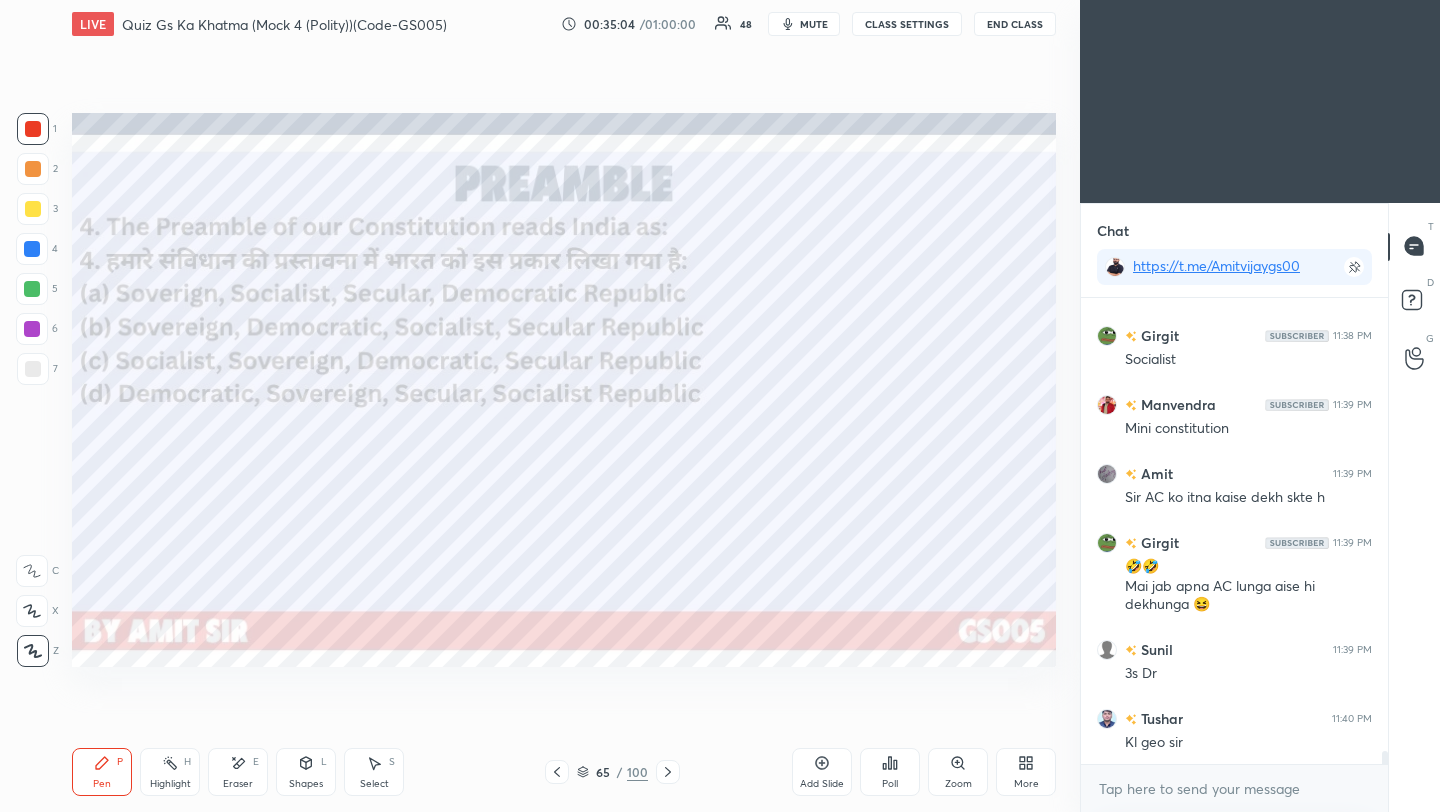 click 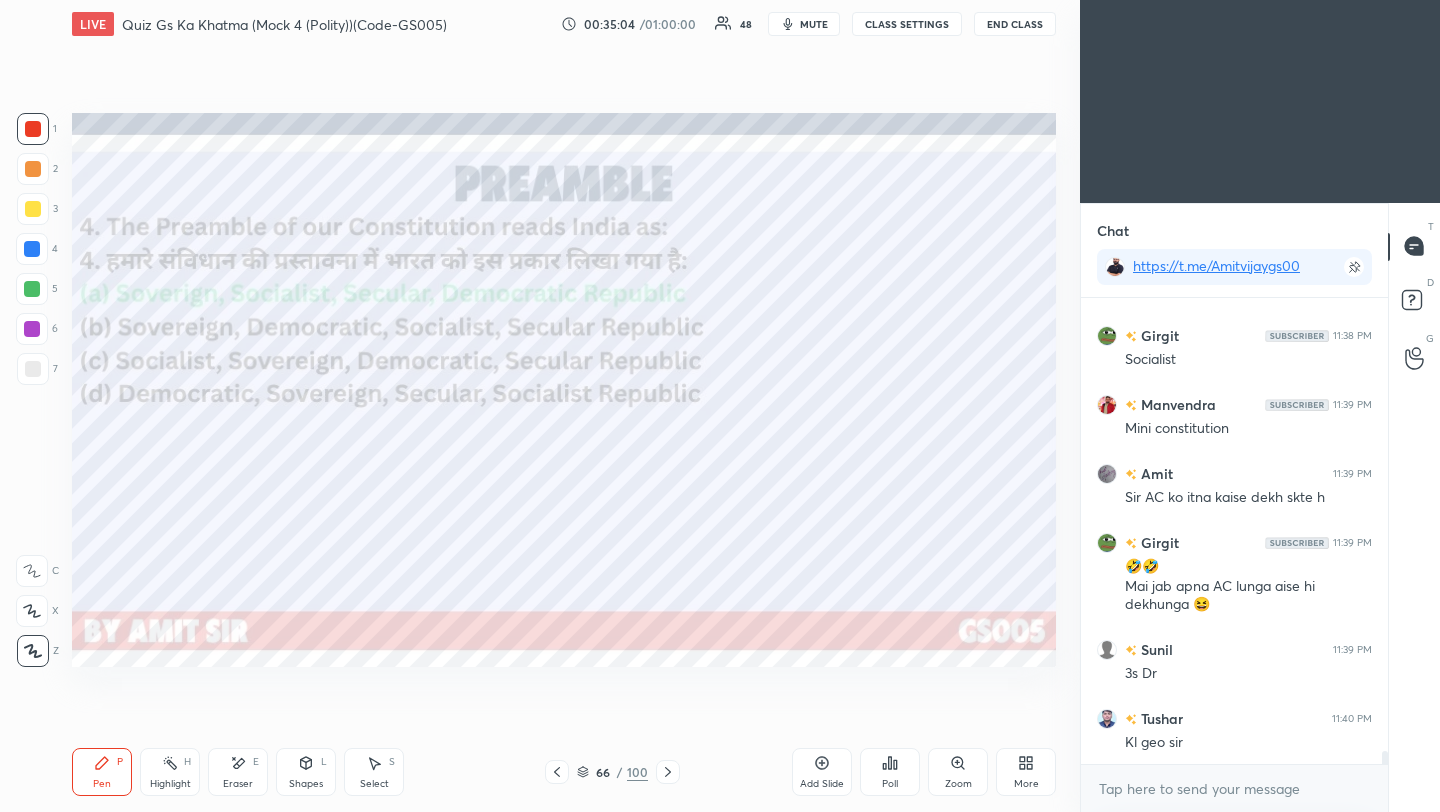 click 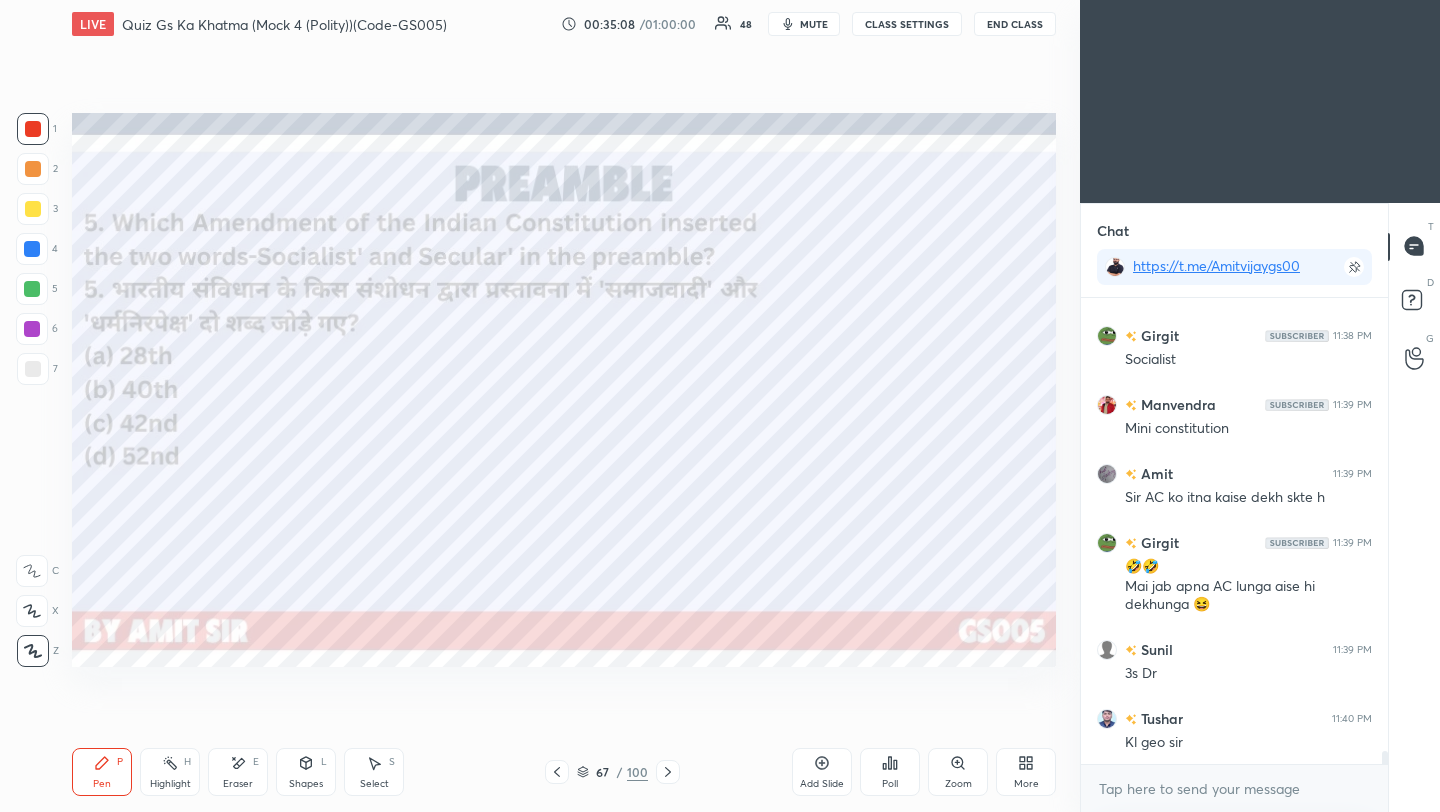 click on "Poll" at bounding box center [890, 772] 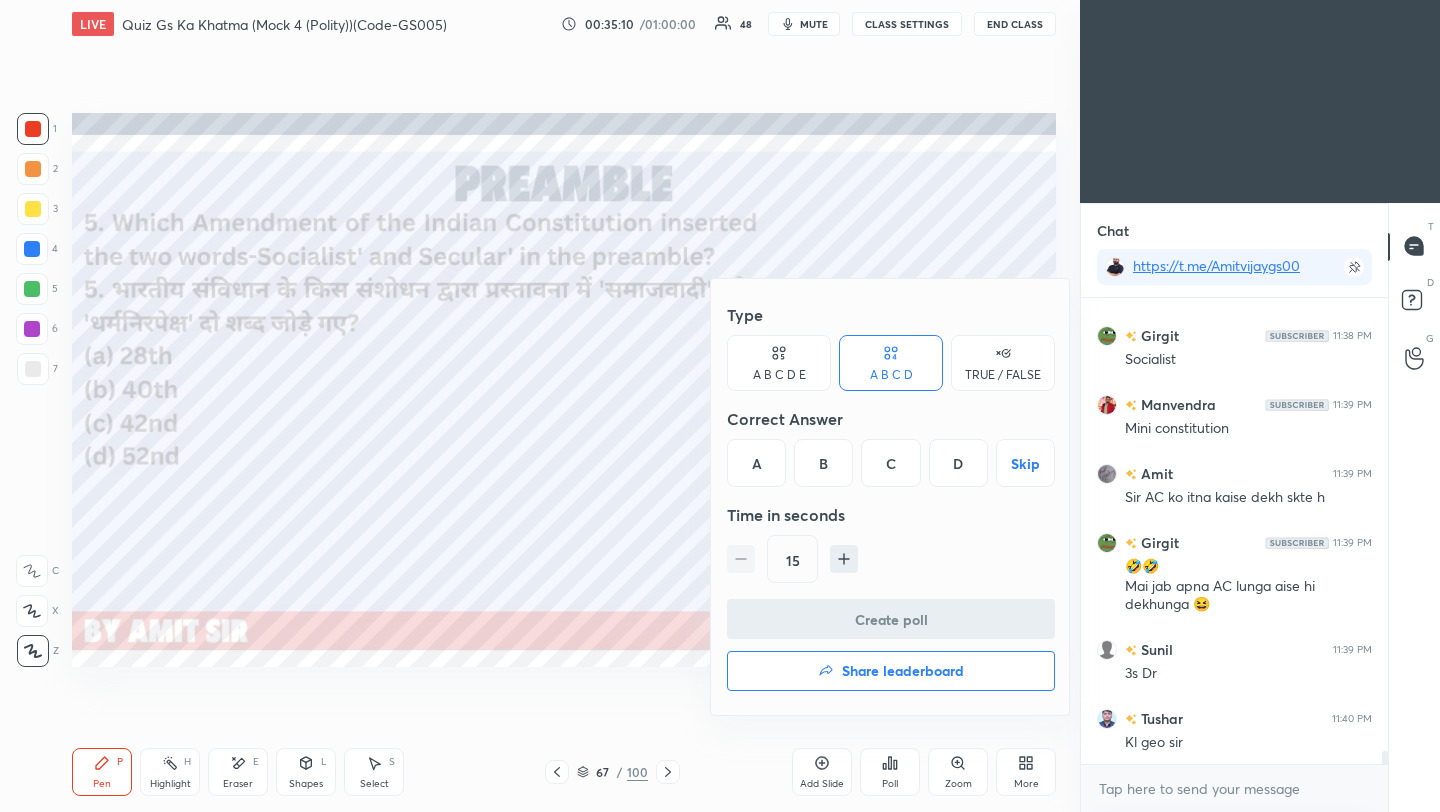 click on "C" at bounding box center [890, 463] 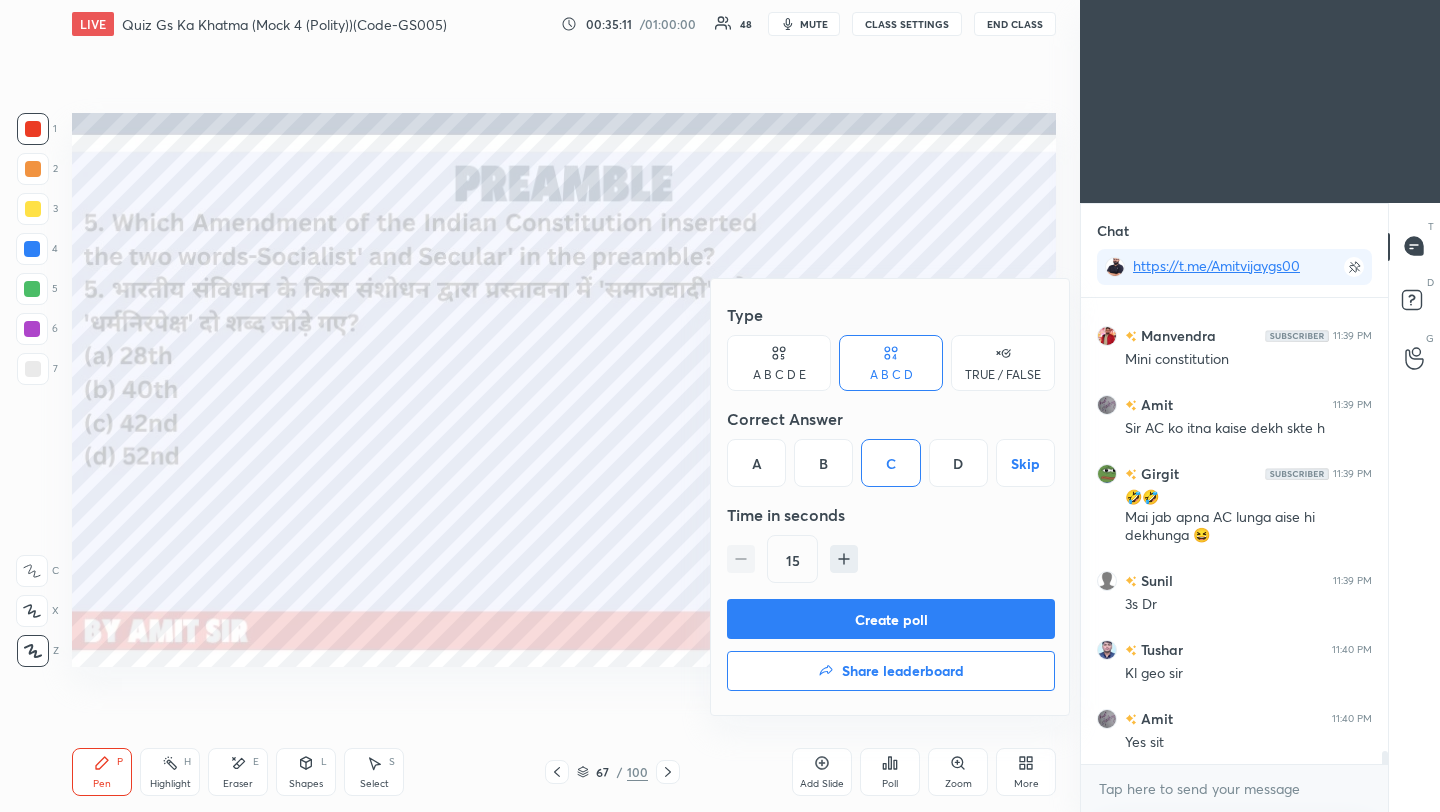 click on "Create poll" at bounding box center (891, 619) 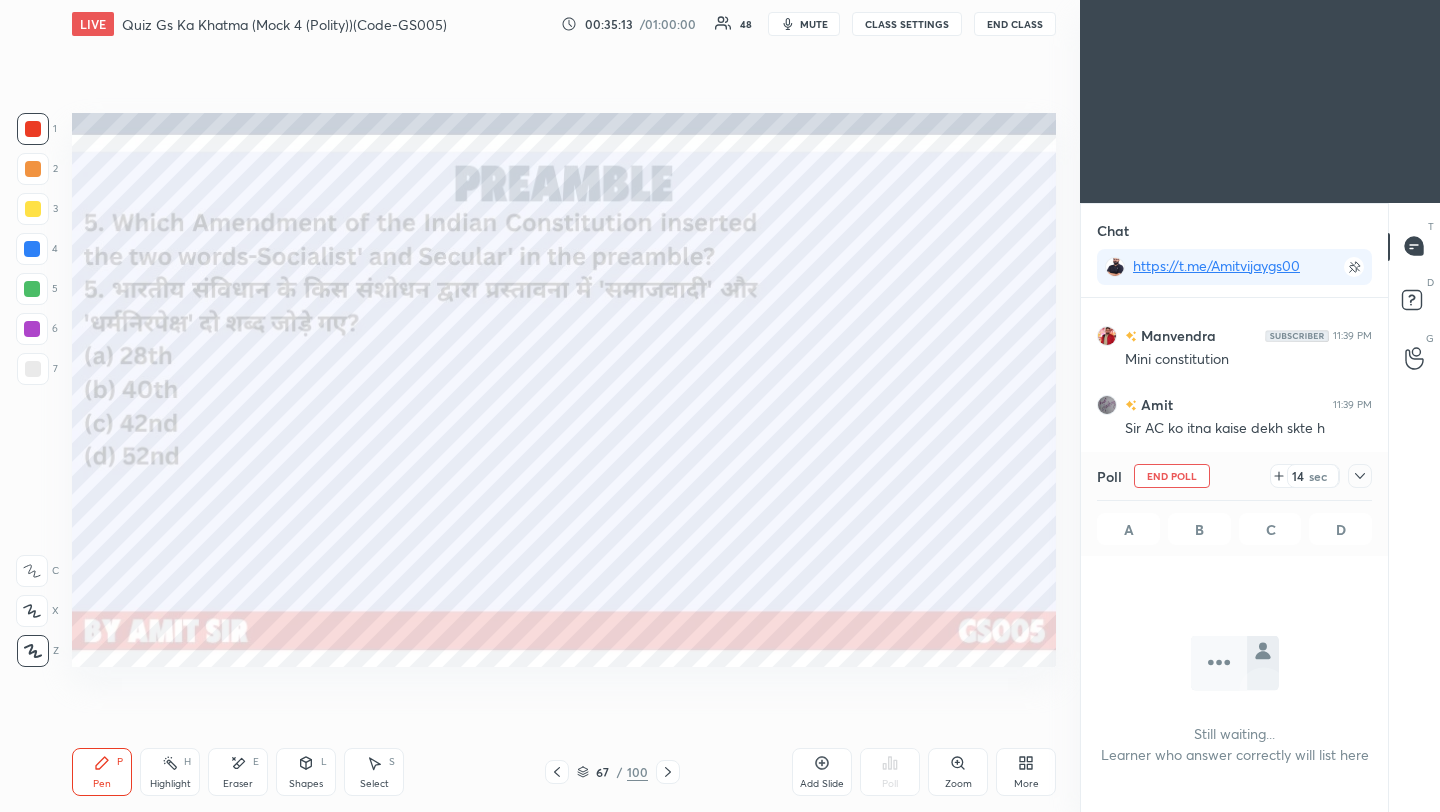 click at bounding box center (1360, 476) 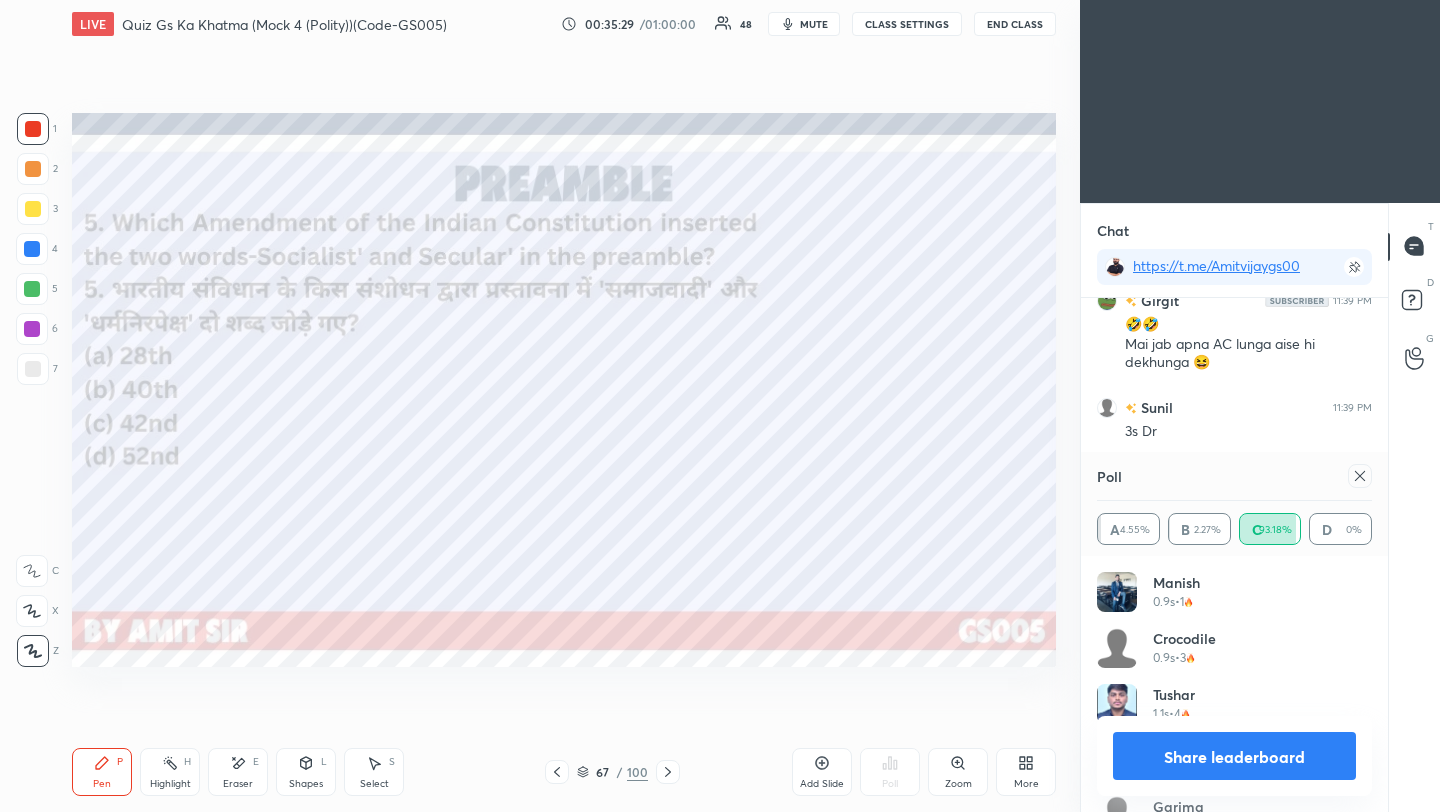 click 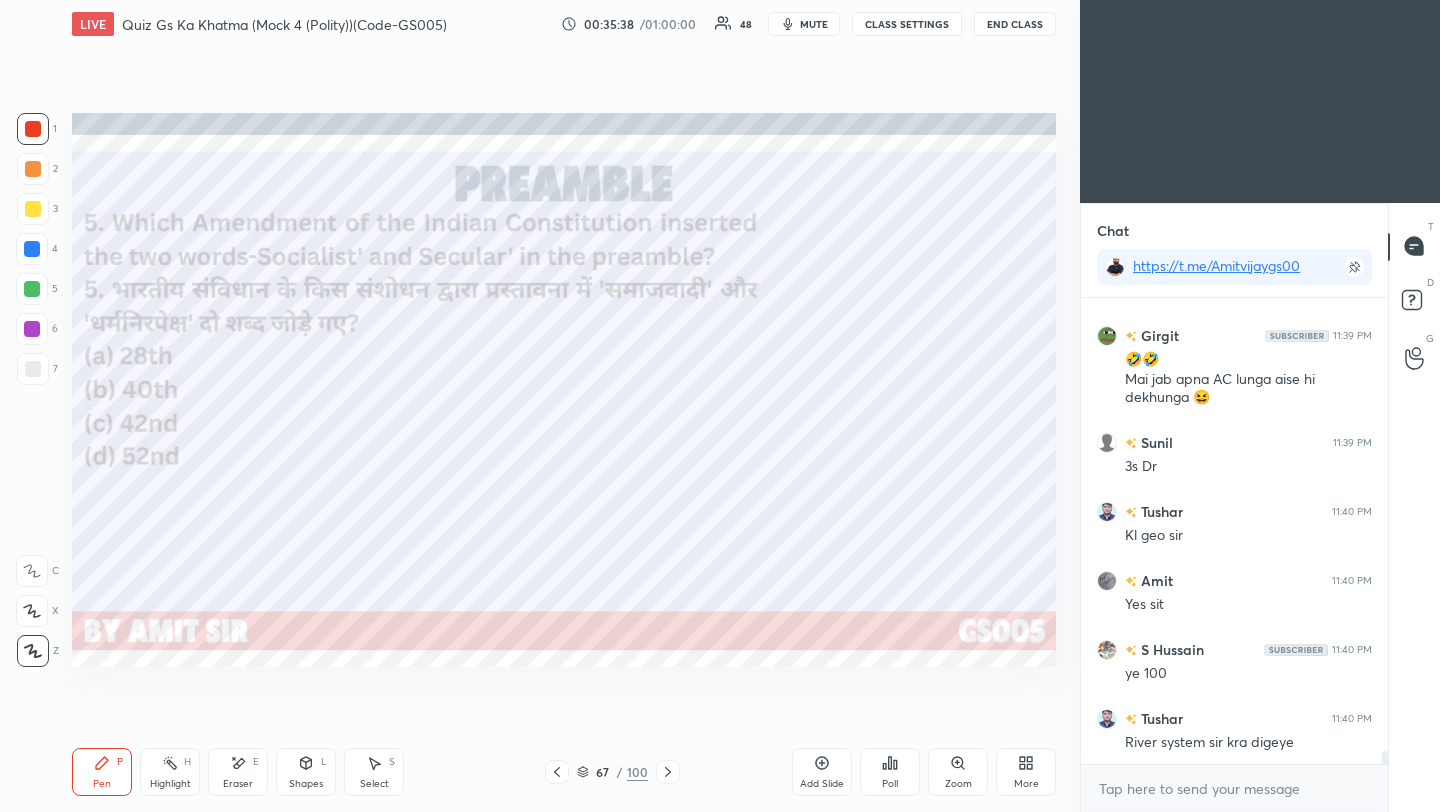 click 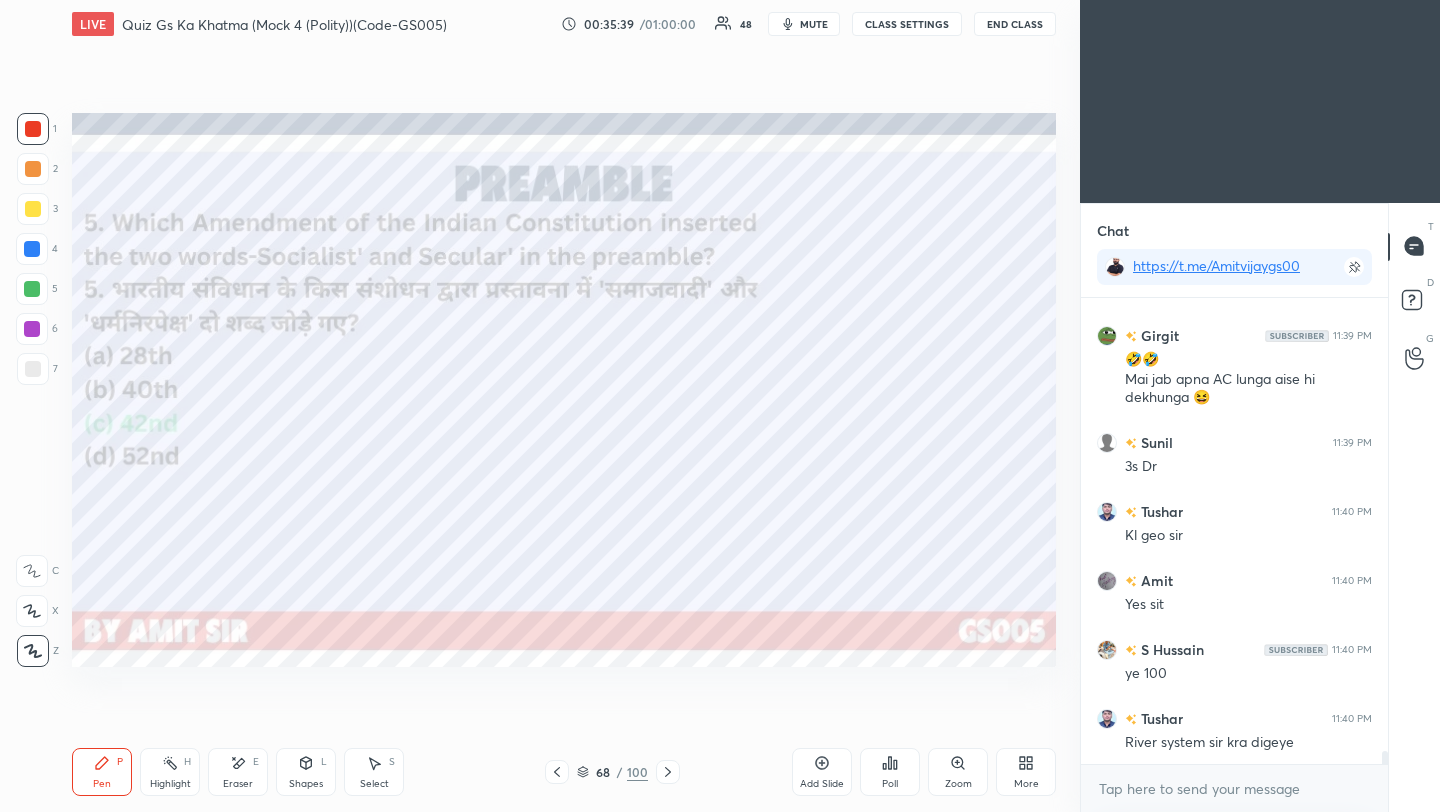 click 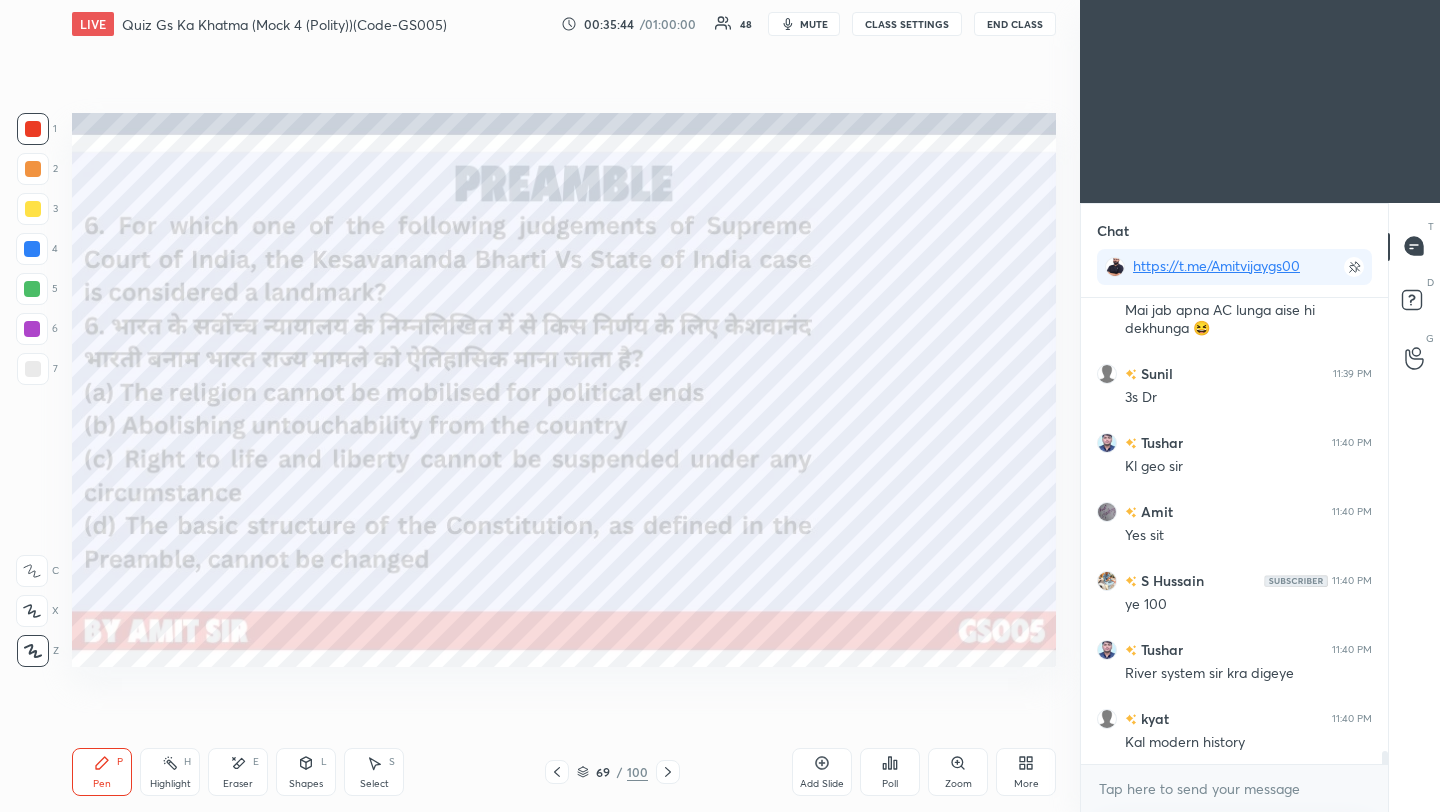 click 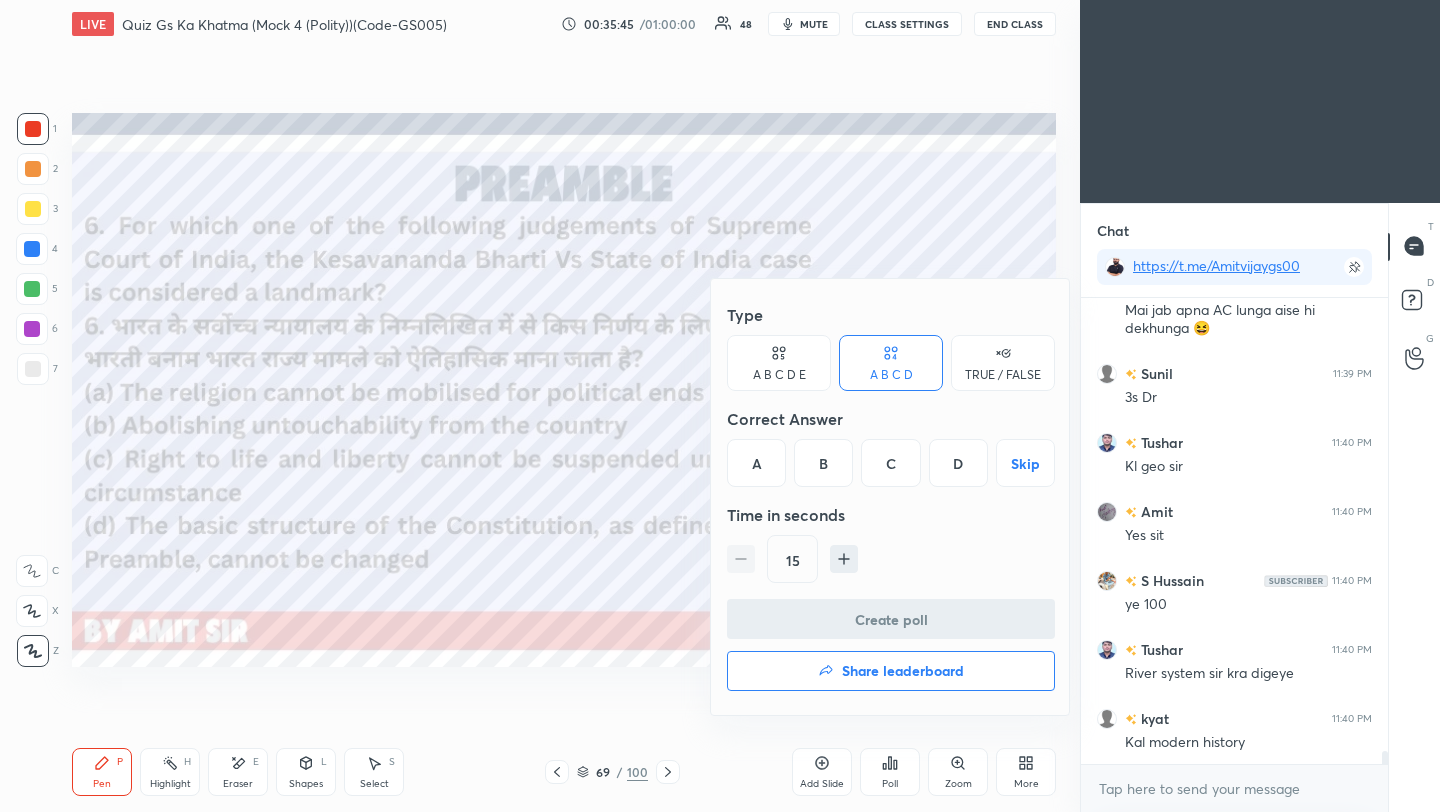 click on "D" at bounding box center [958, 463] 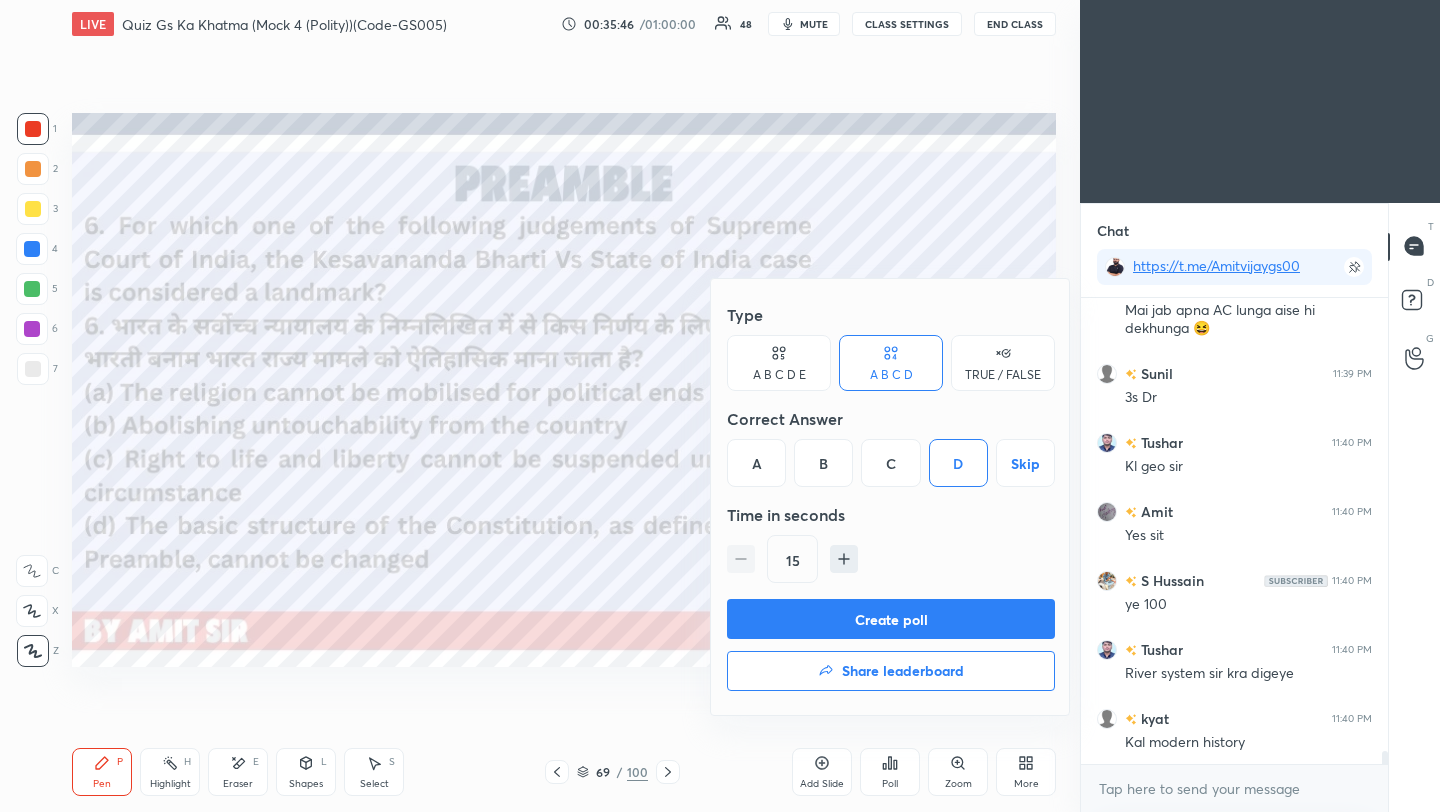 click on "Create poll" at bounding box center [891, 619] 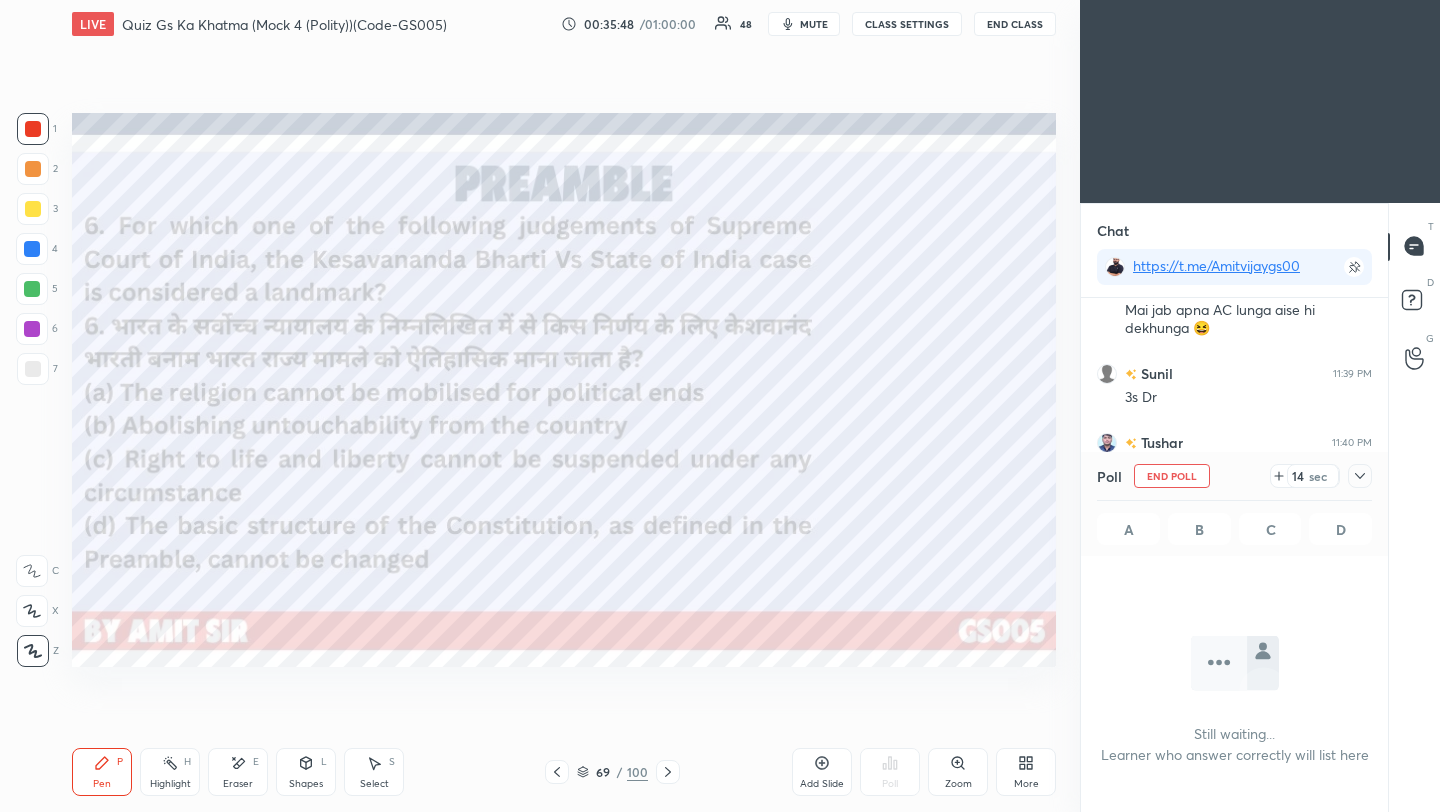 click 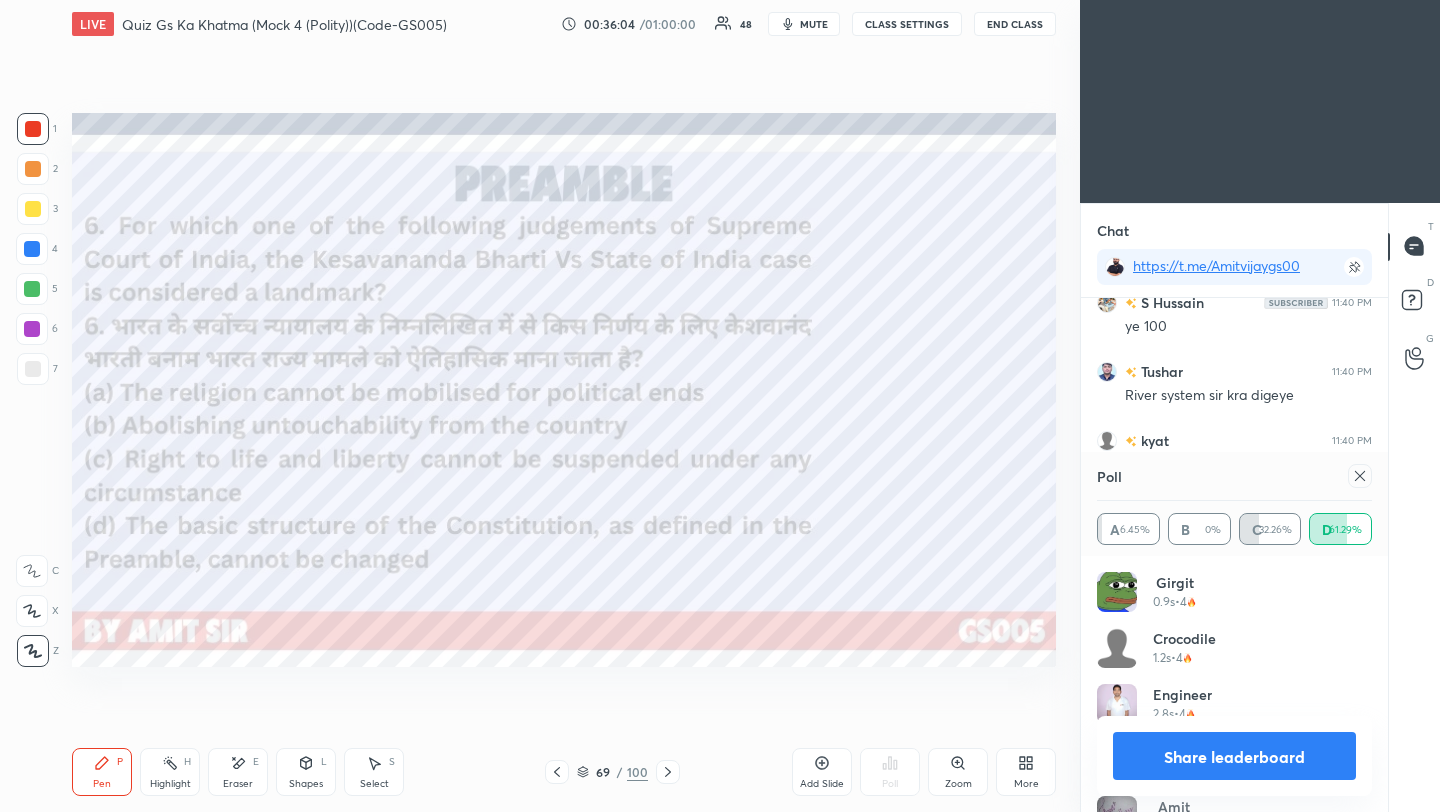 click 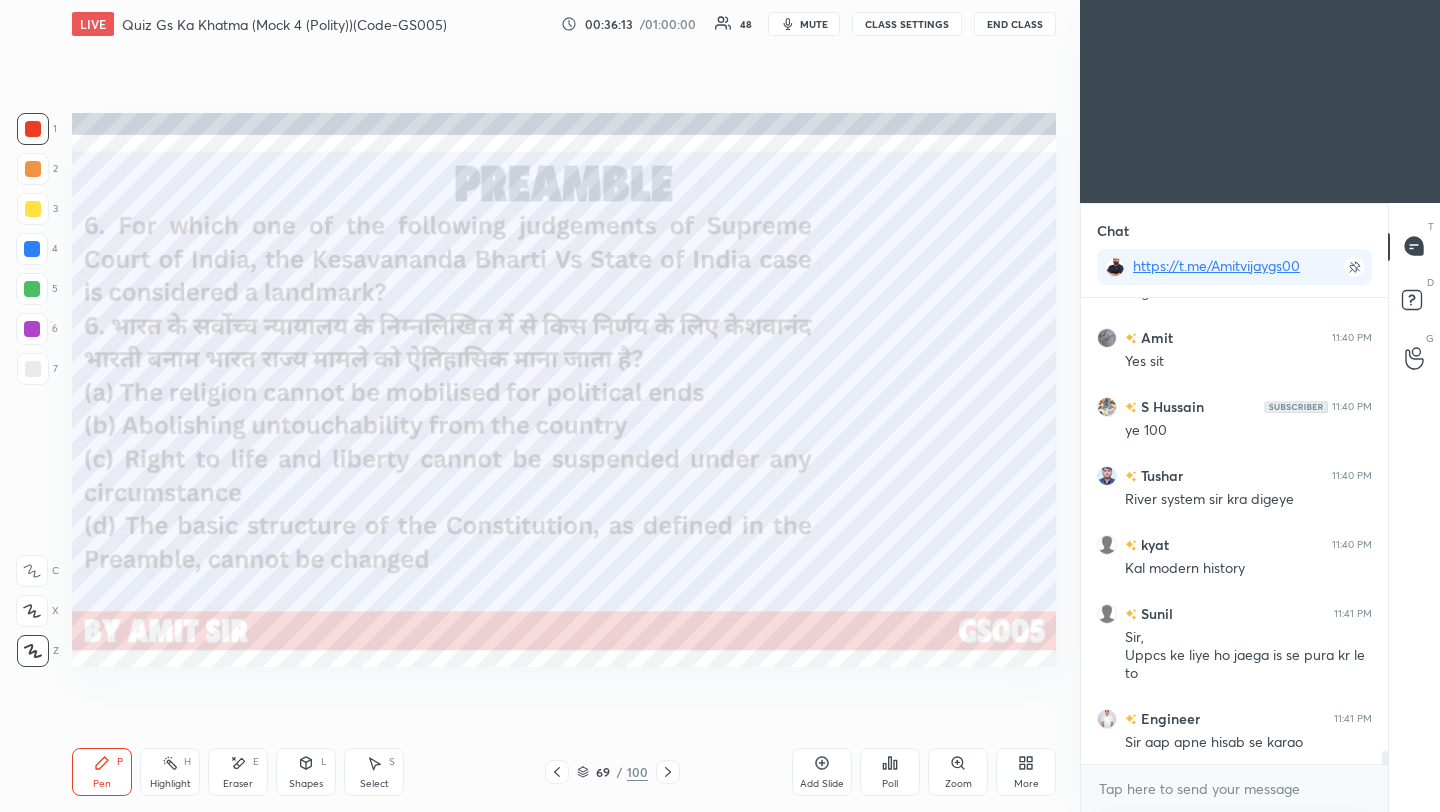 click 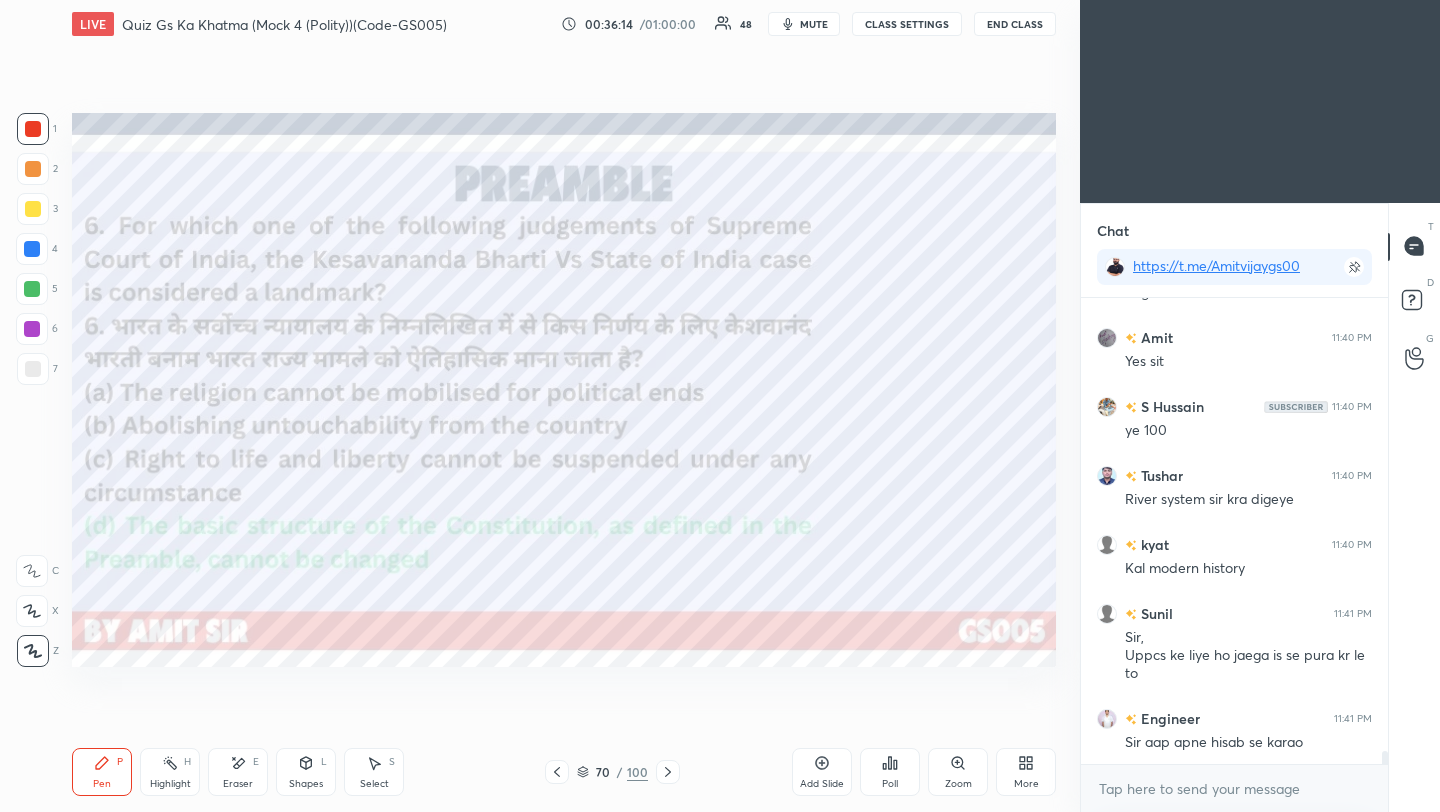 click 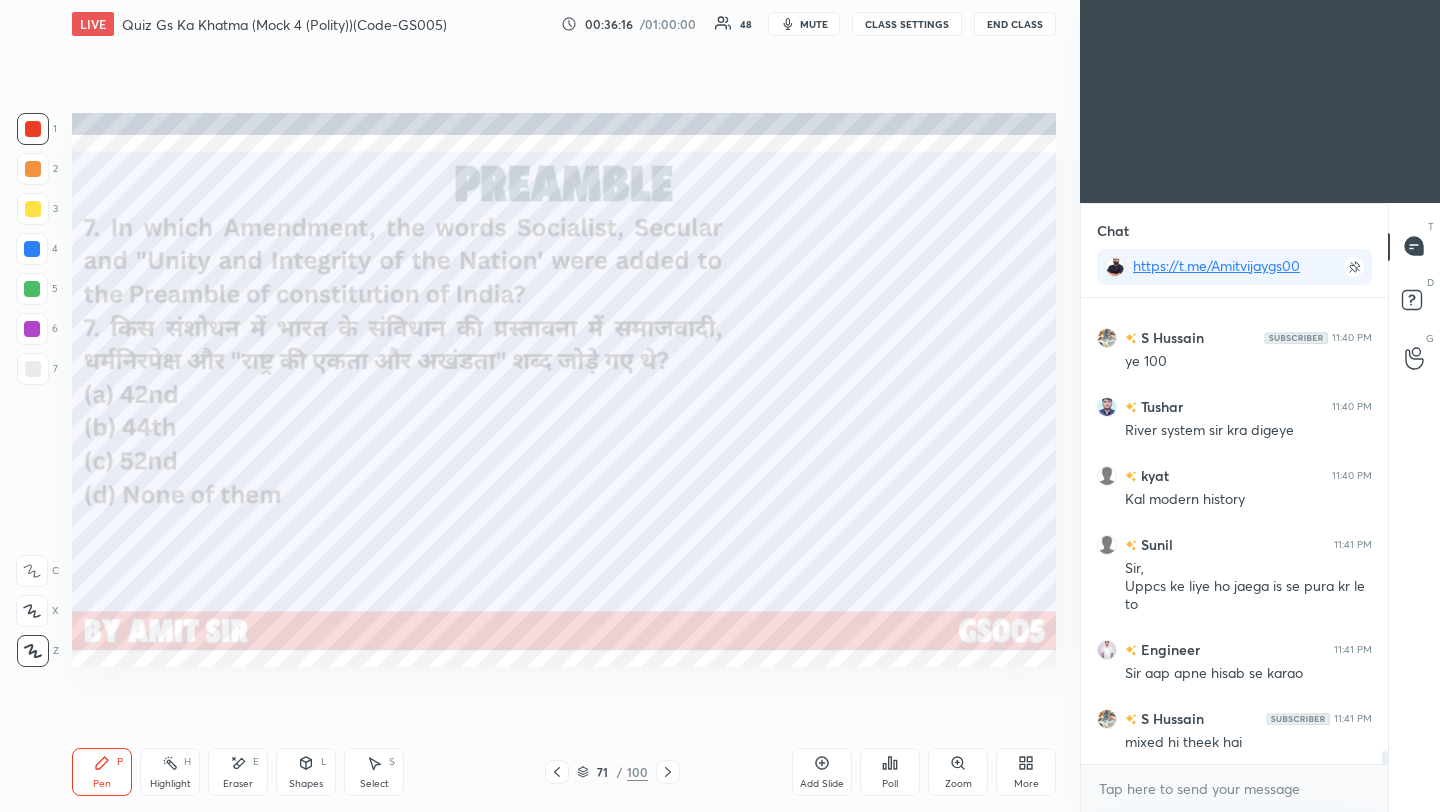 click on "Poll" at bounding box center (890, 772) 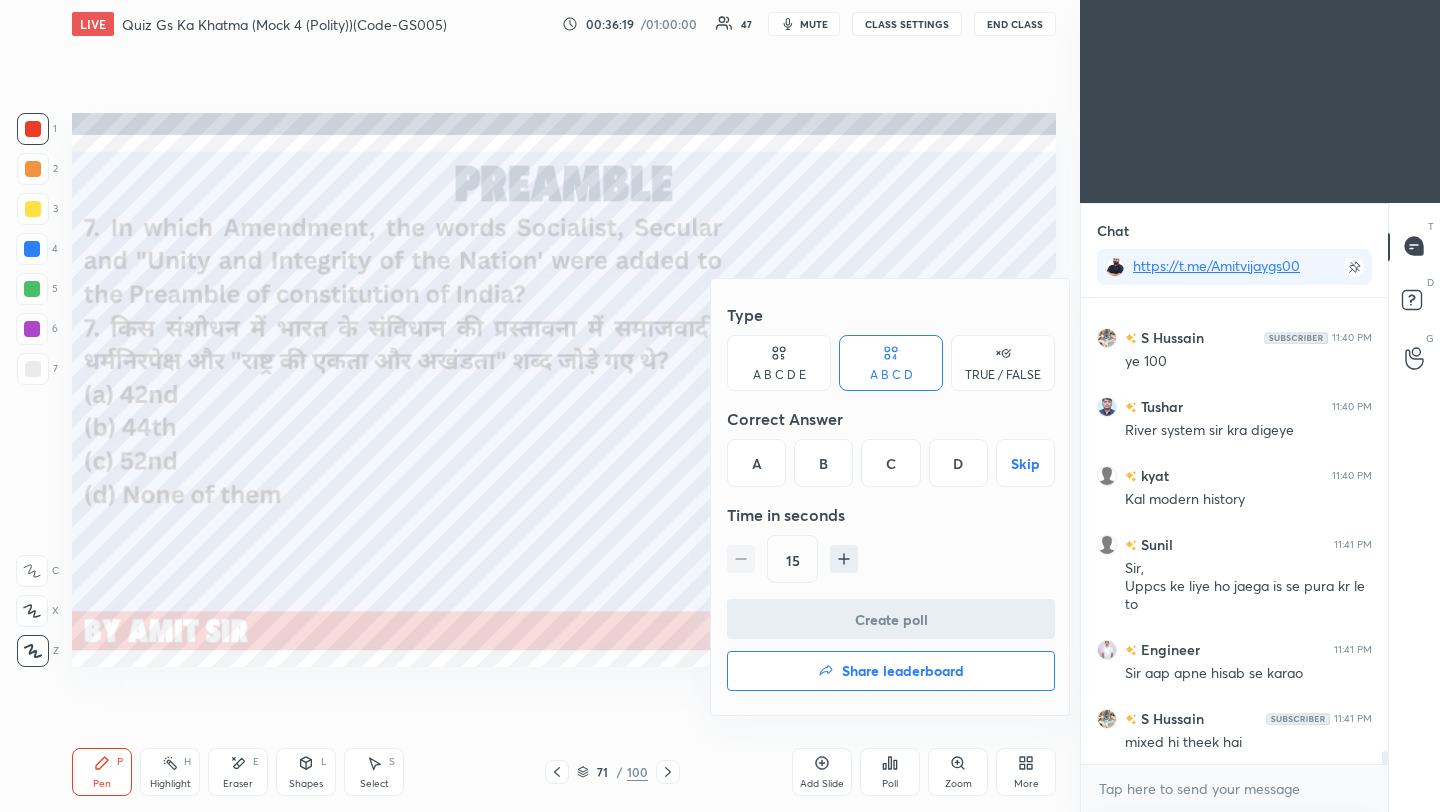 click on "A" at bounding box center (756, 463) 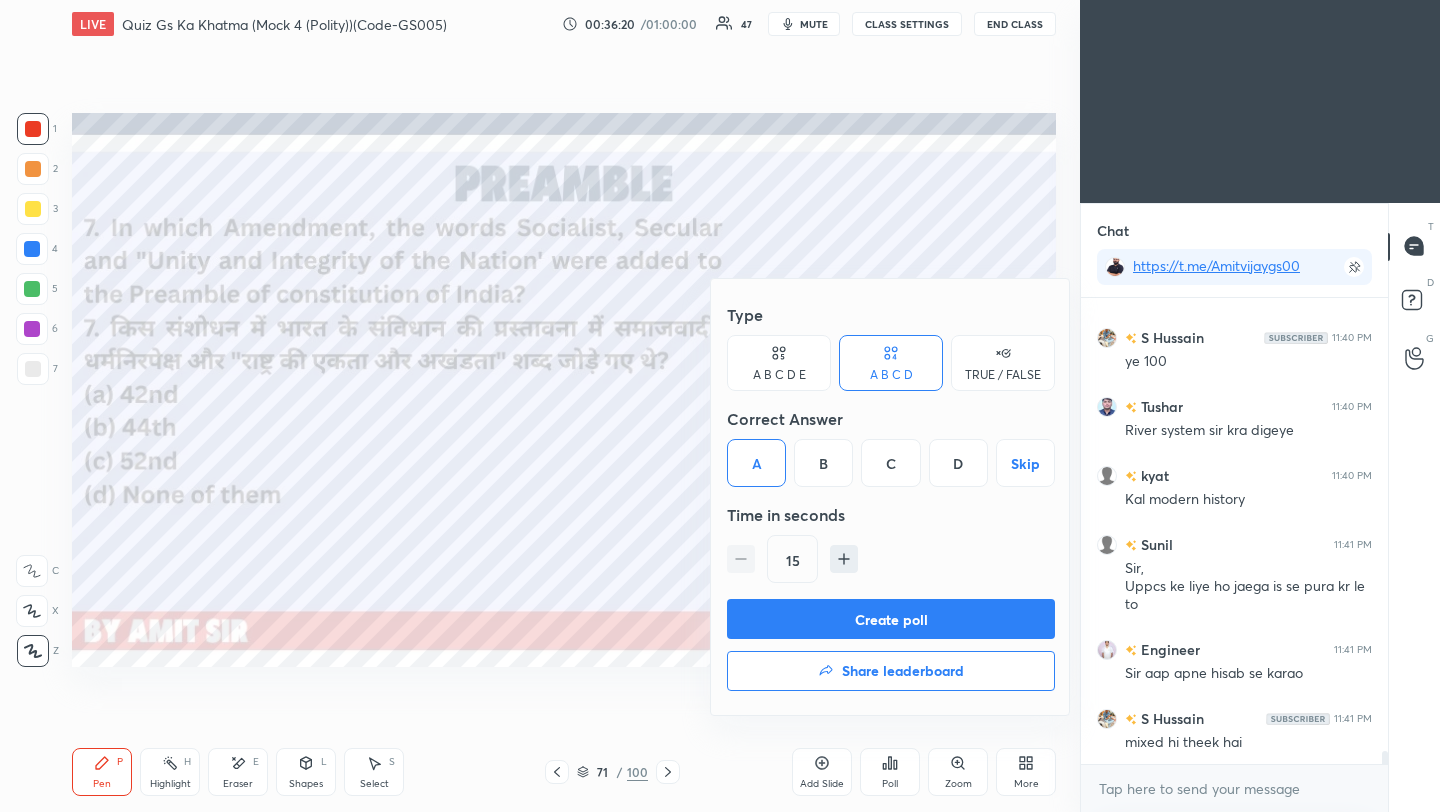 click on "Create poll" at bounding box center (891, 619) 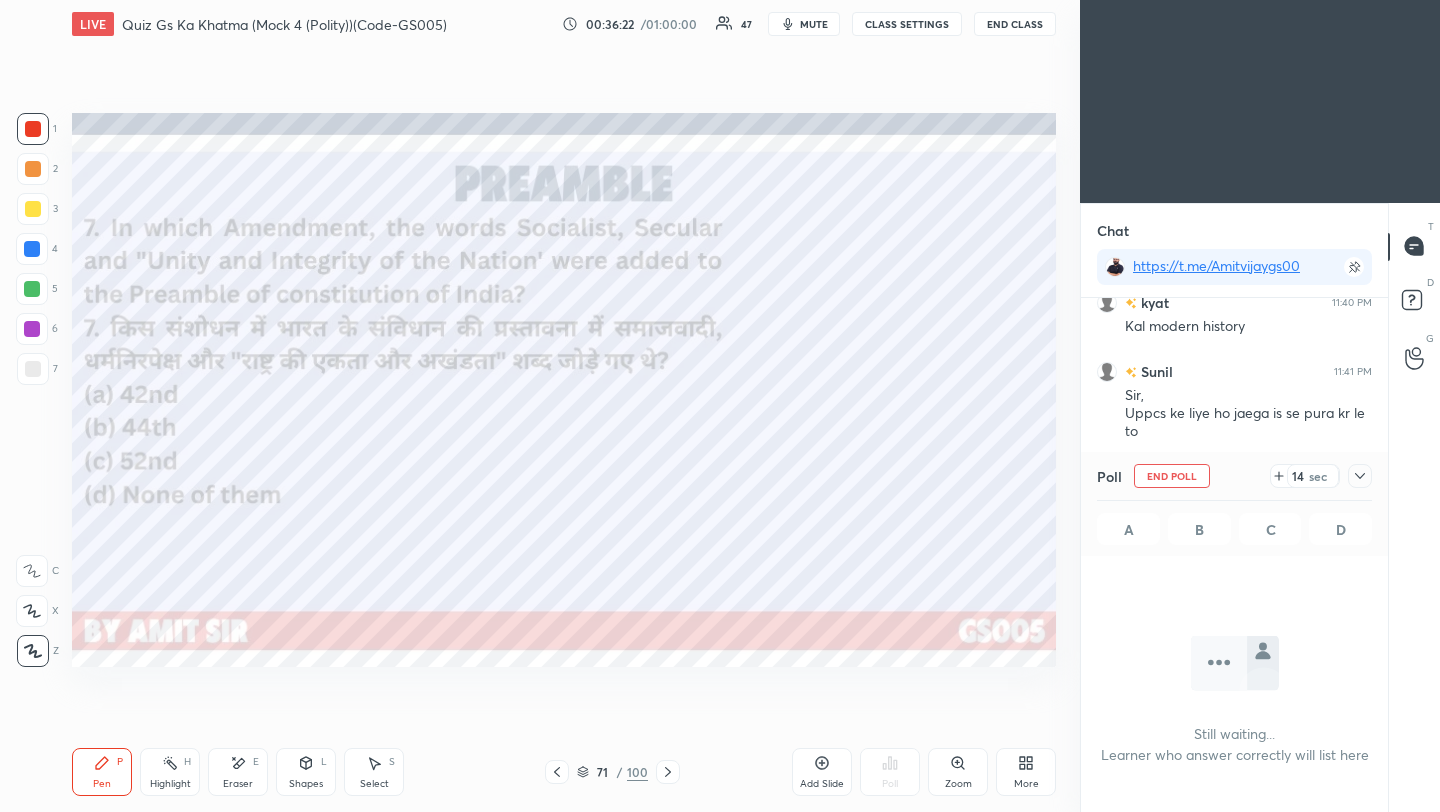 click 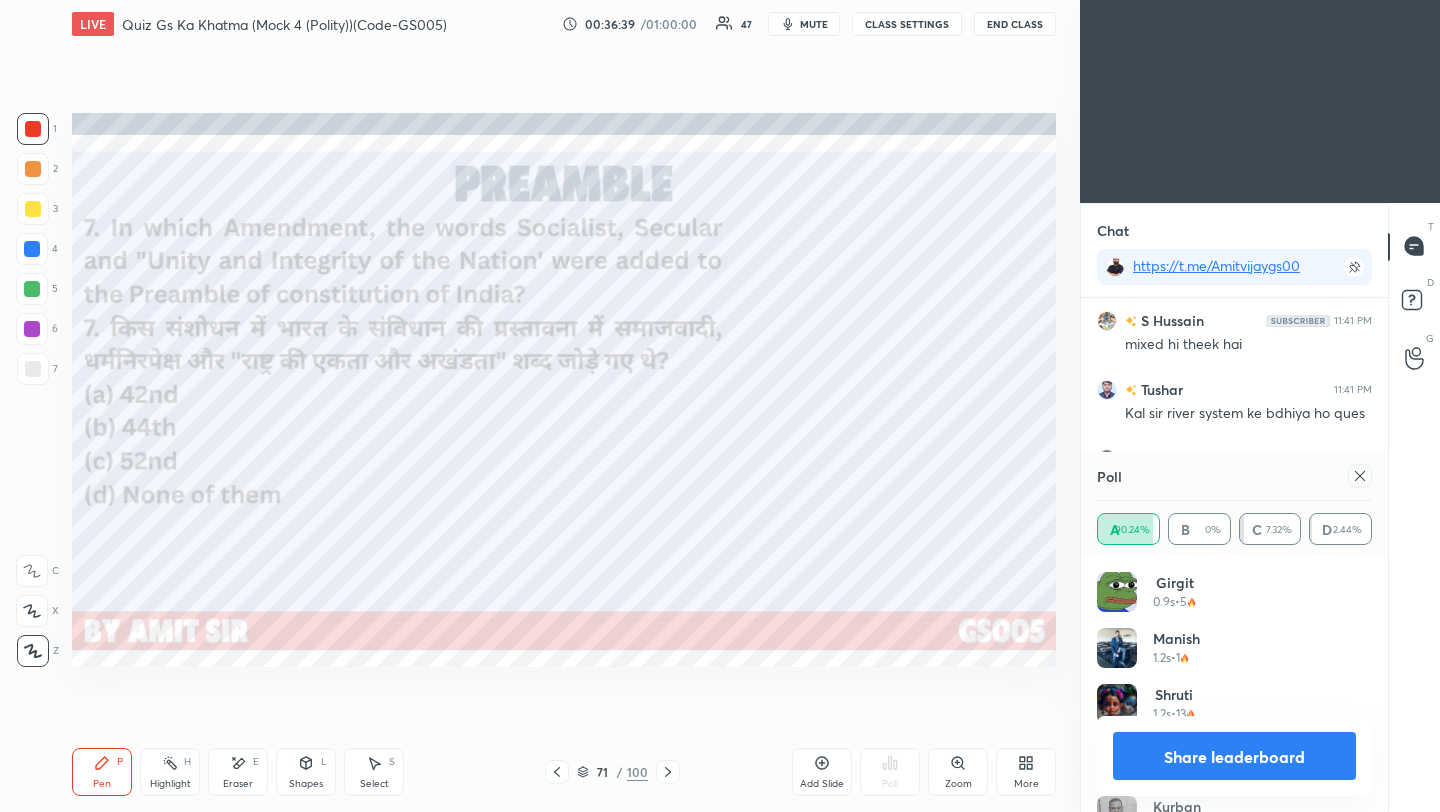 click 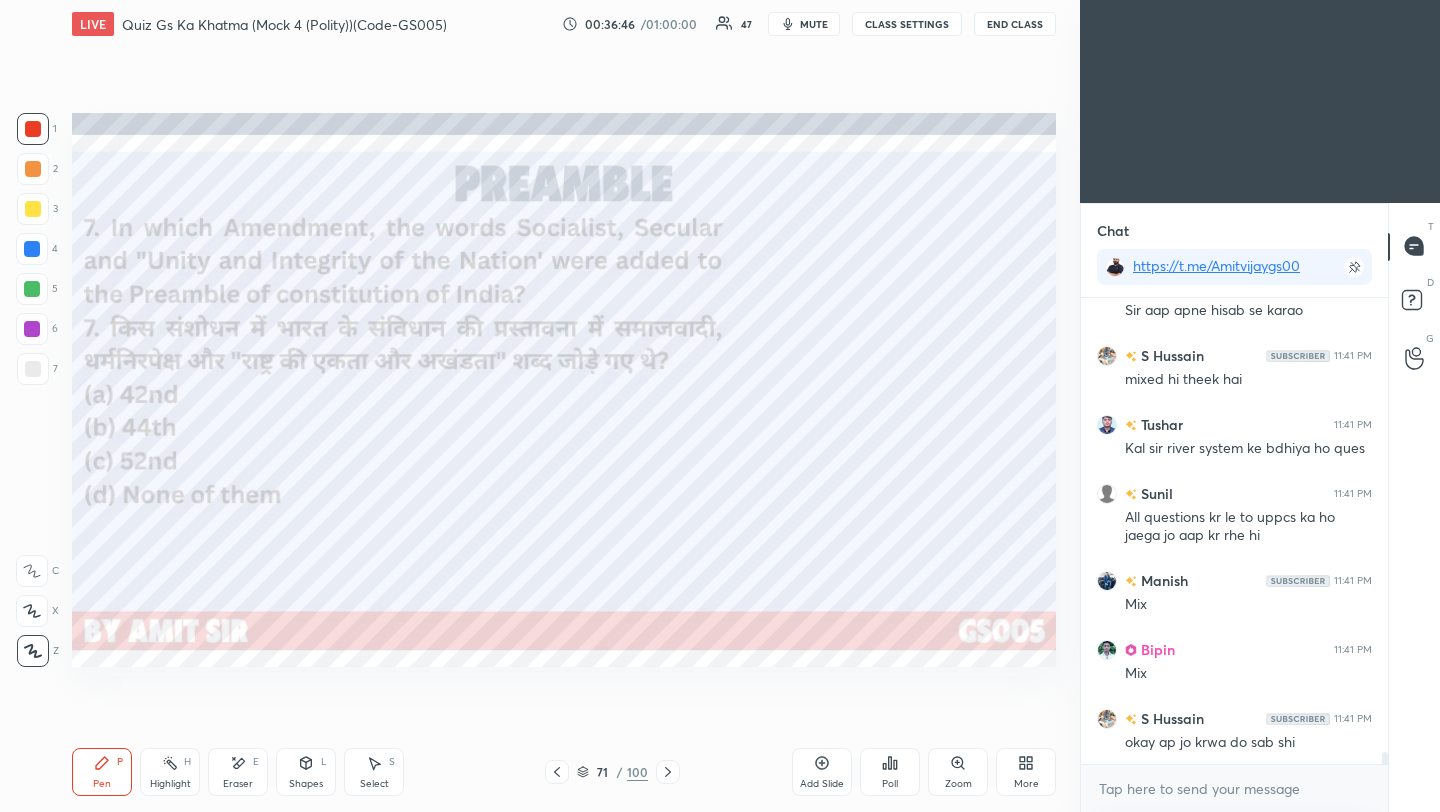 click 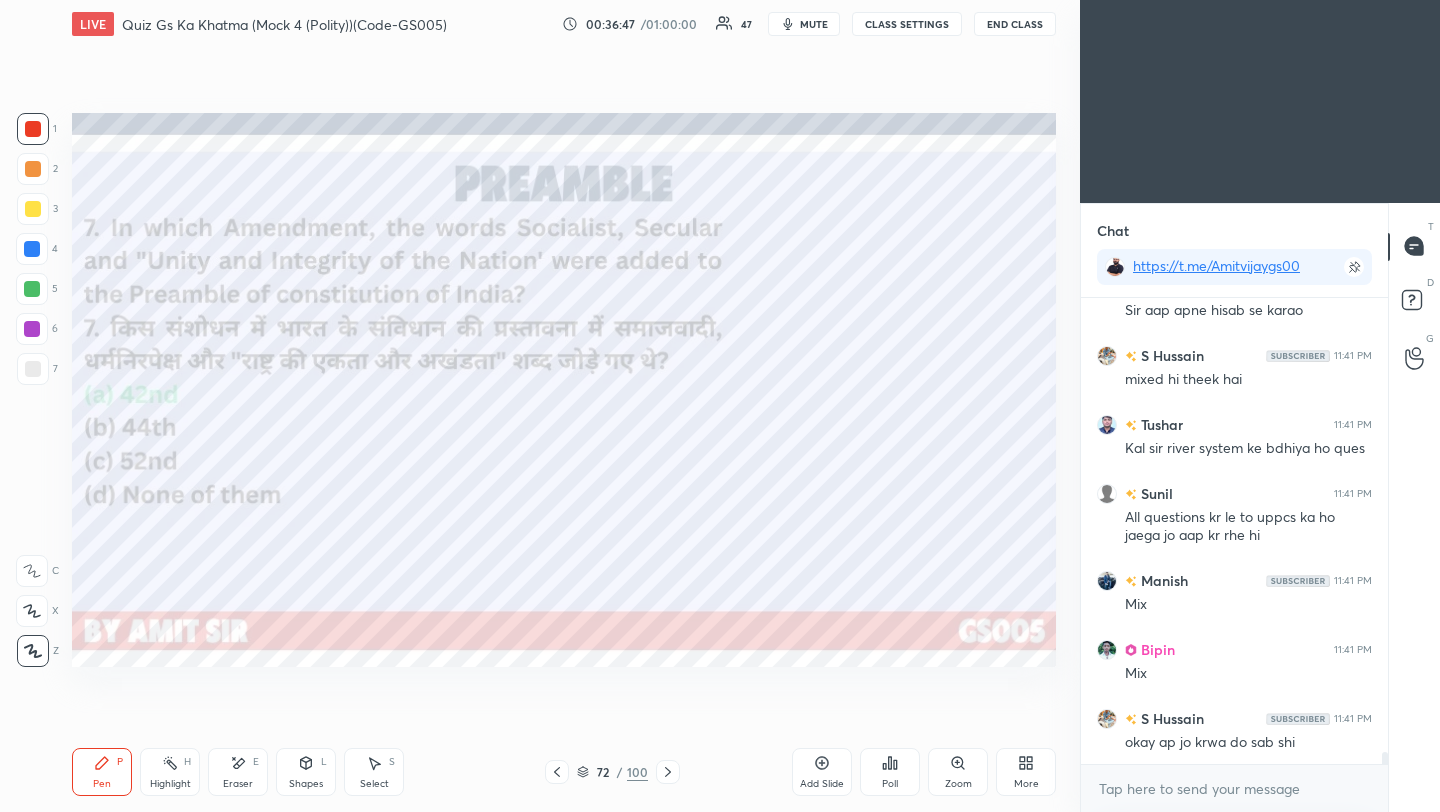 click 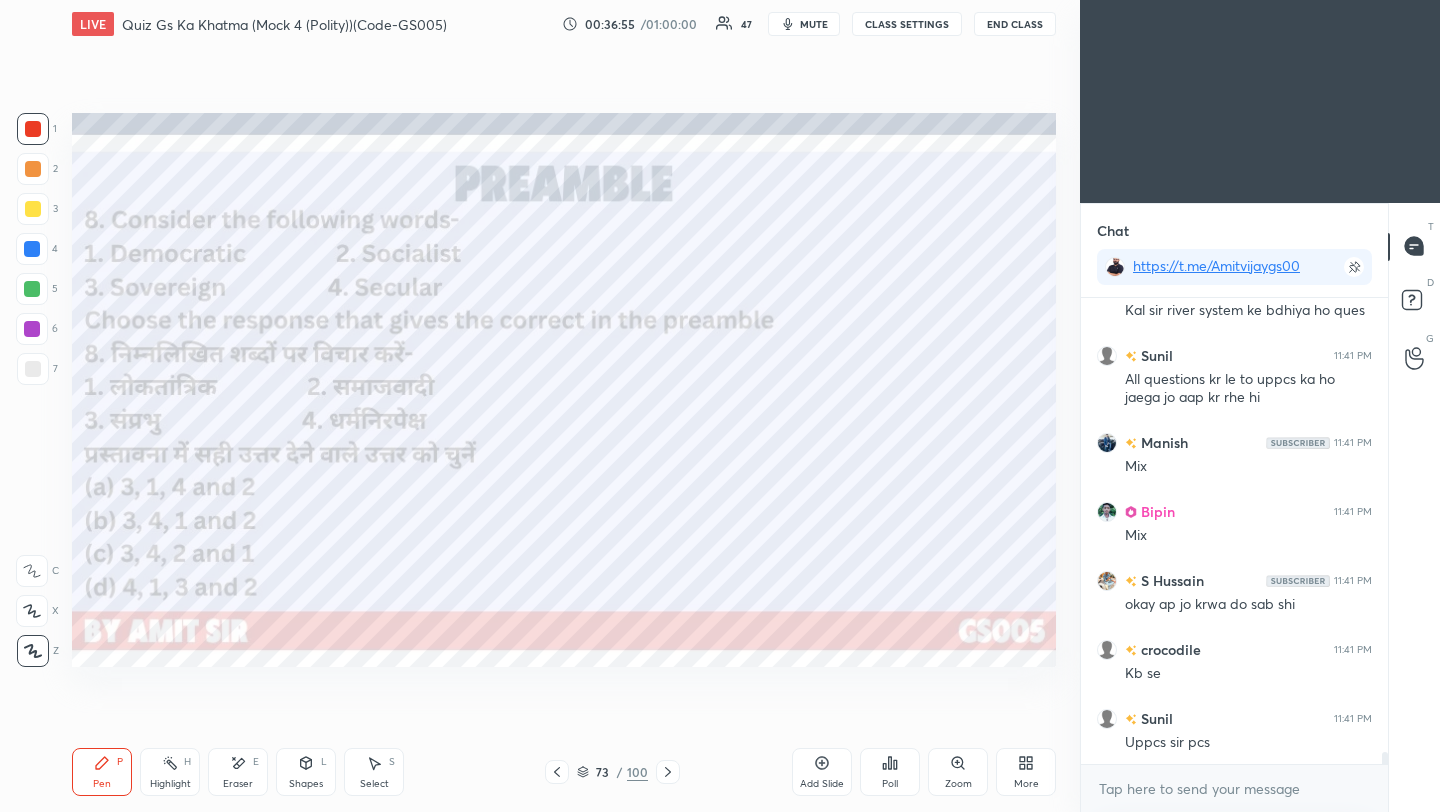 click 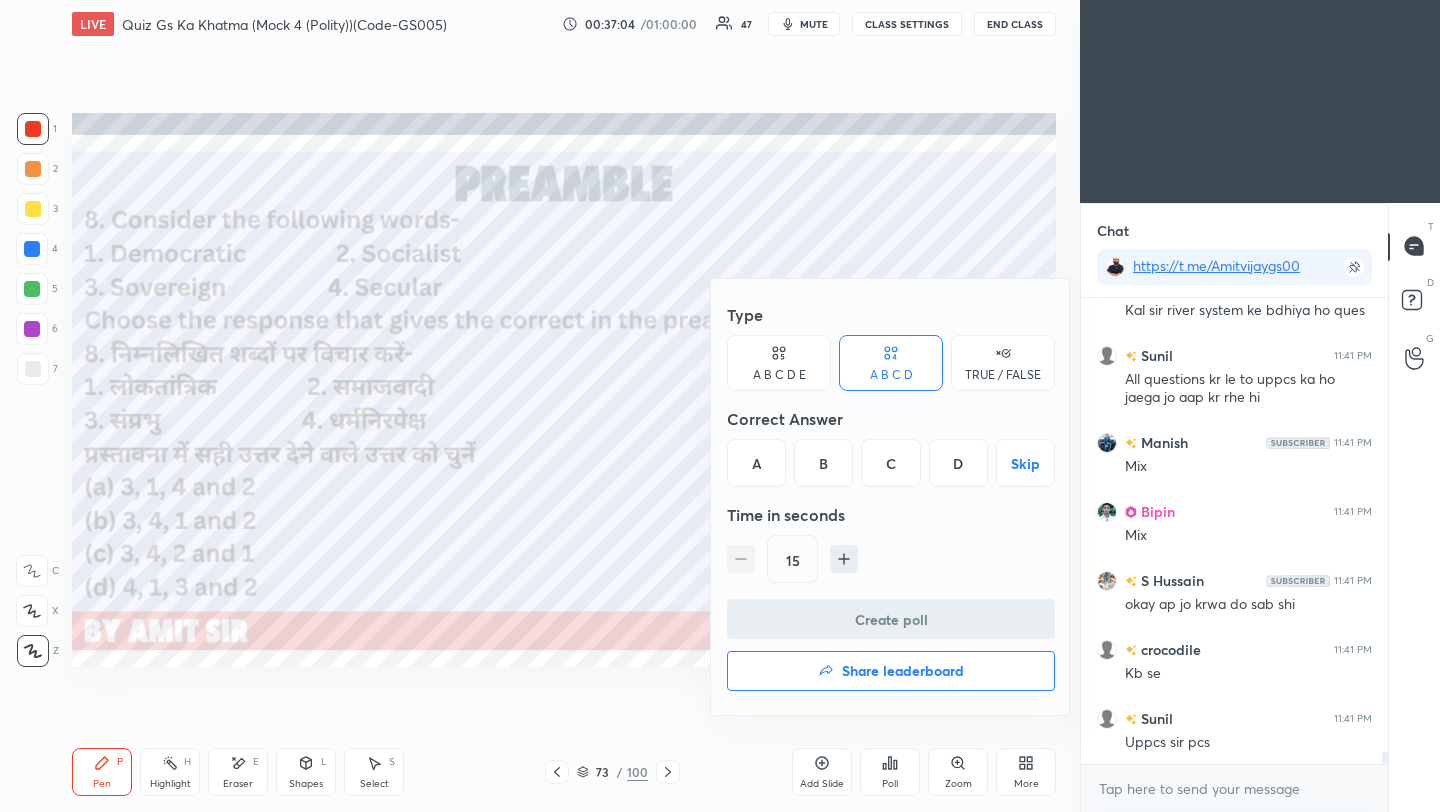 click on "A" at bounding box center (756, 463) 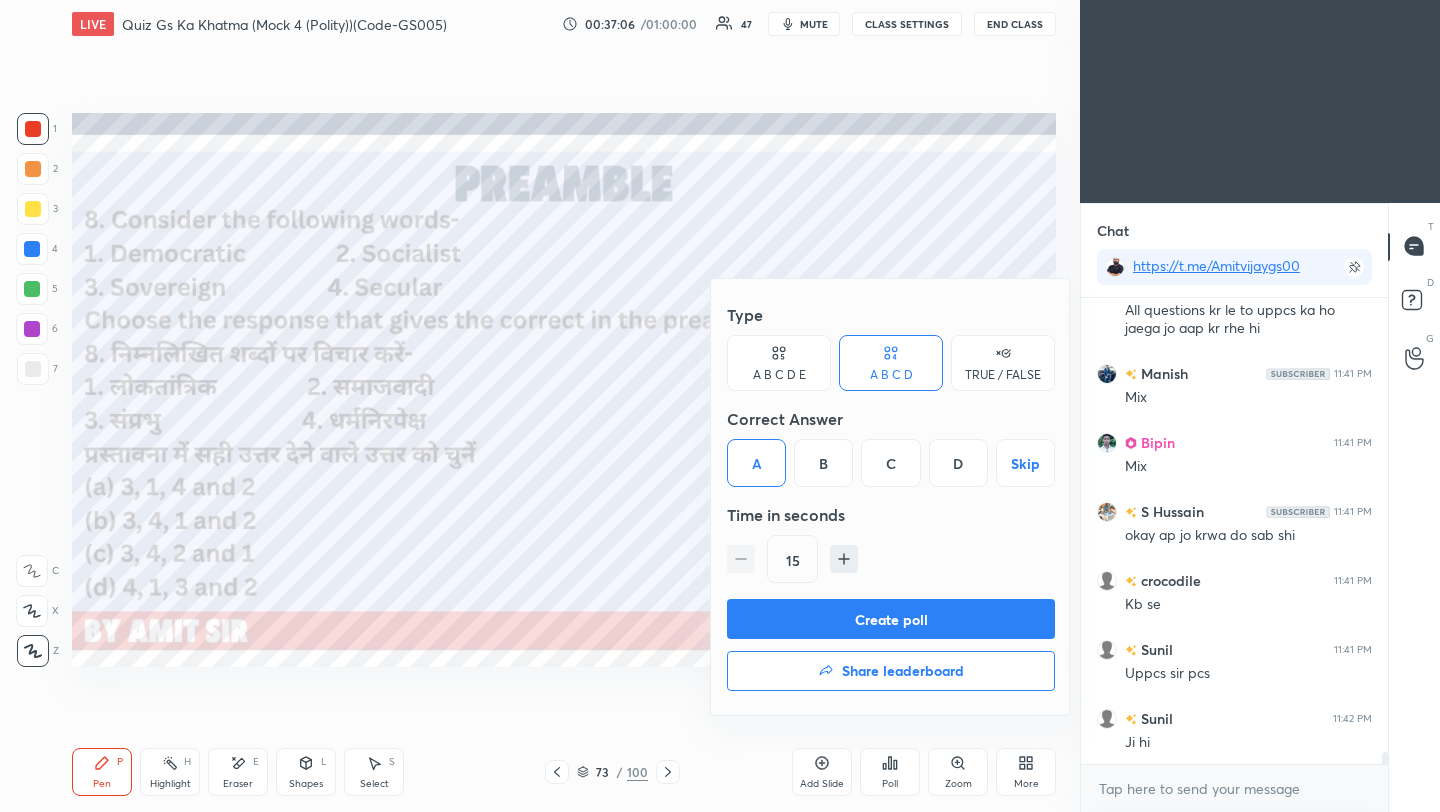 click on "Create poll" at bounding box center (891, 619) 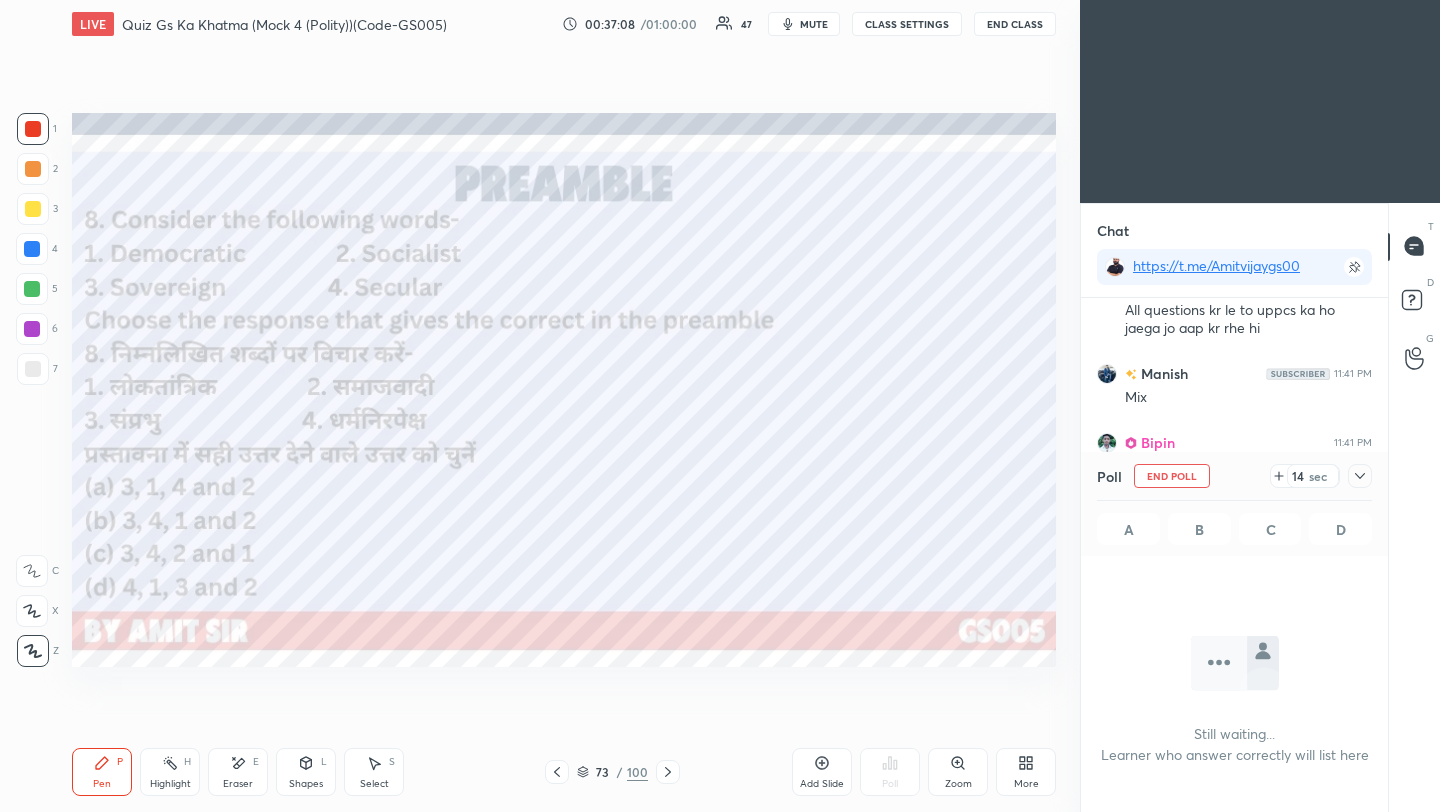 click 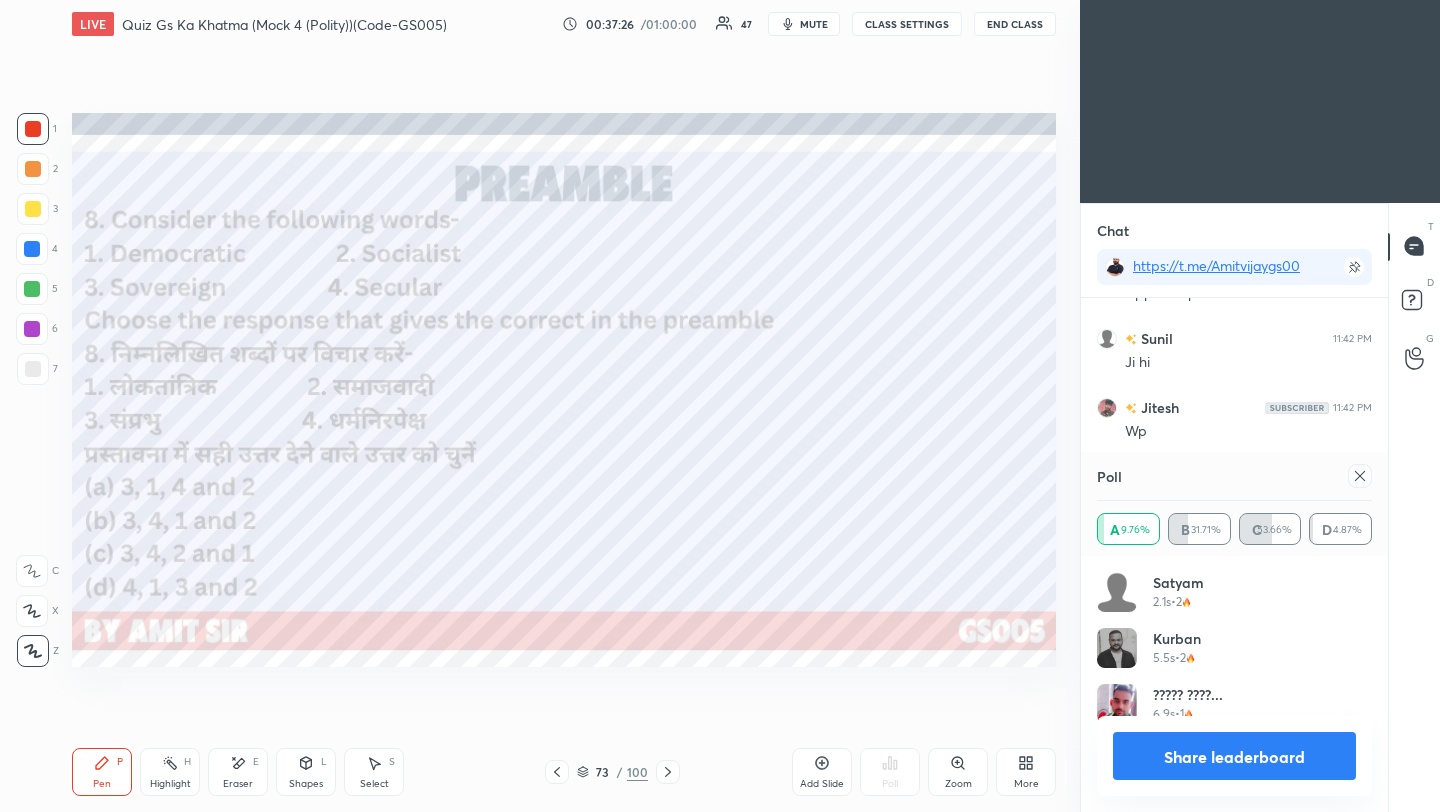 click 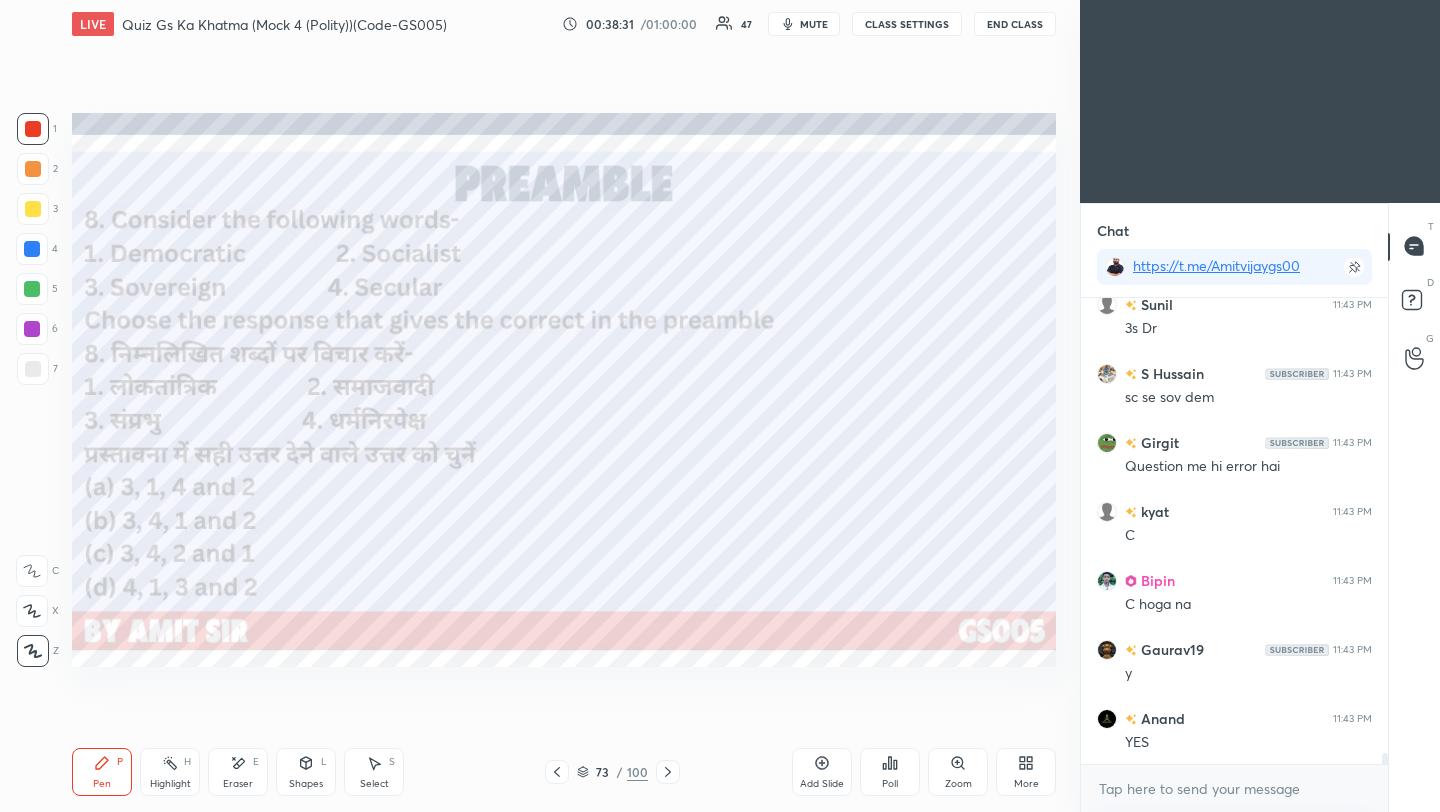 scroll, scrollTop: 18778, scrollLeft: 0, axis: vertical 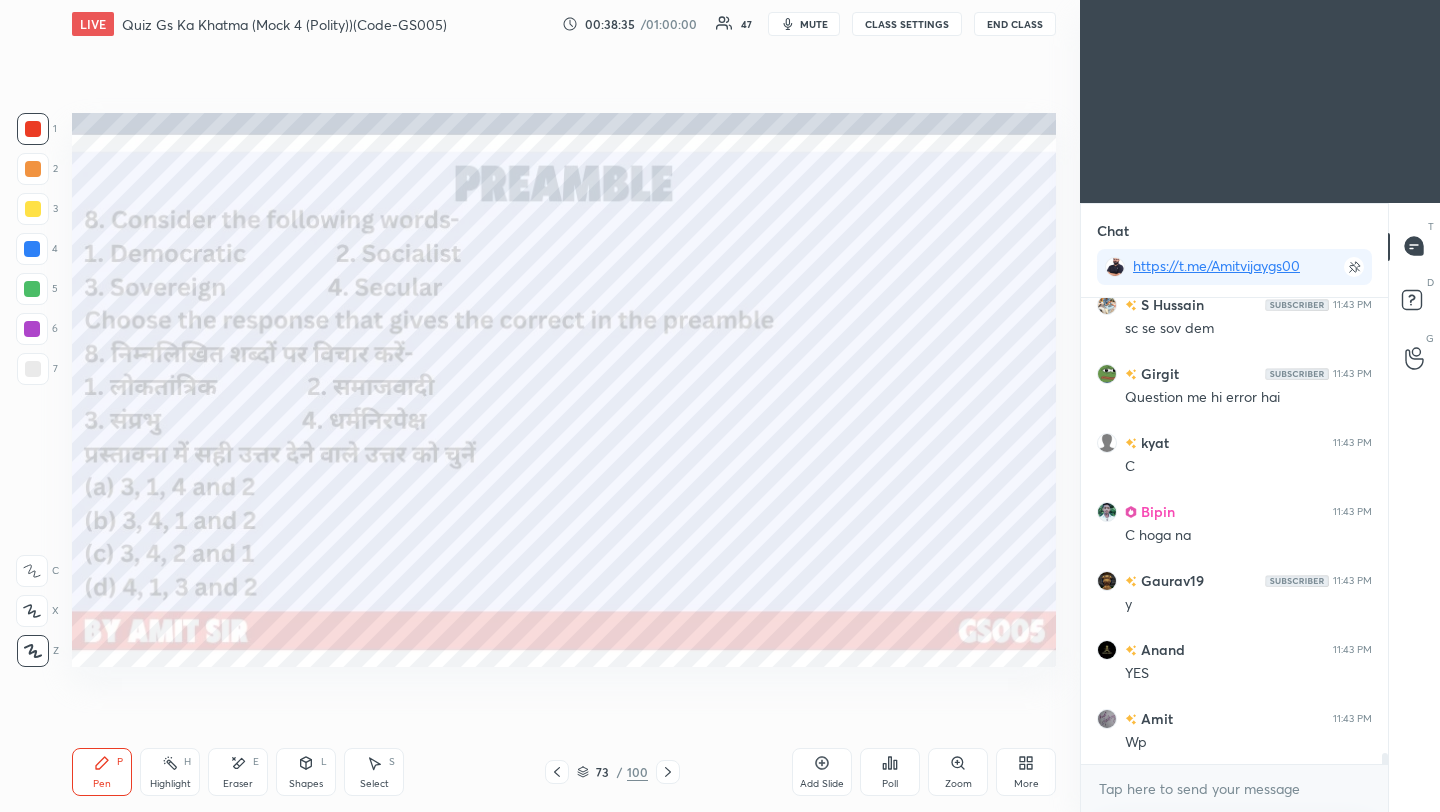 click 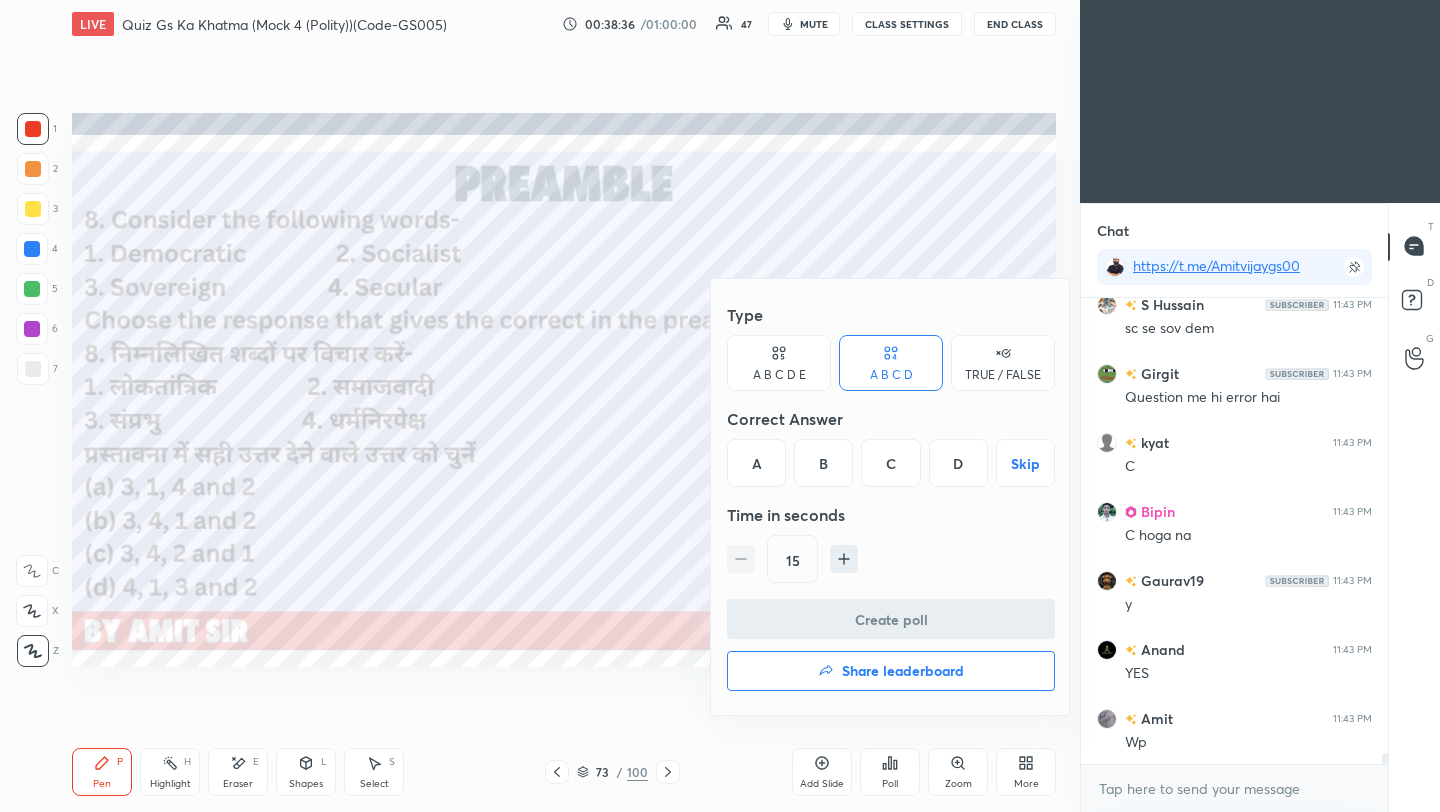 scroll, scrollTop: 18847, scrollLeft: 0, axis: vertical 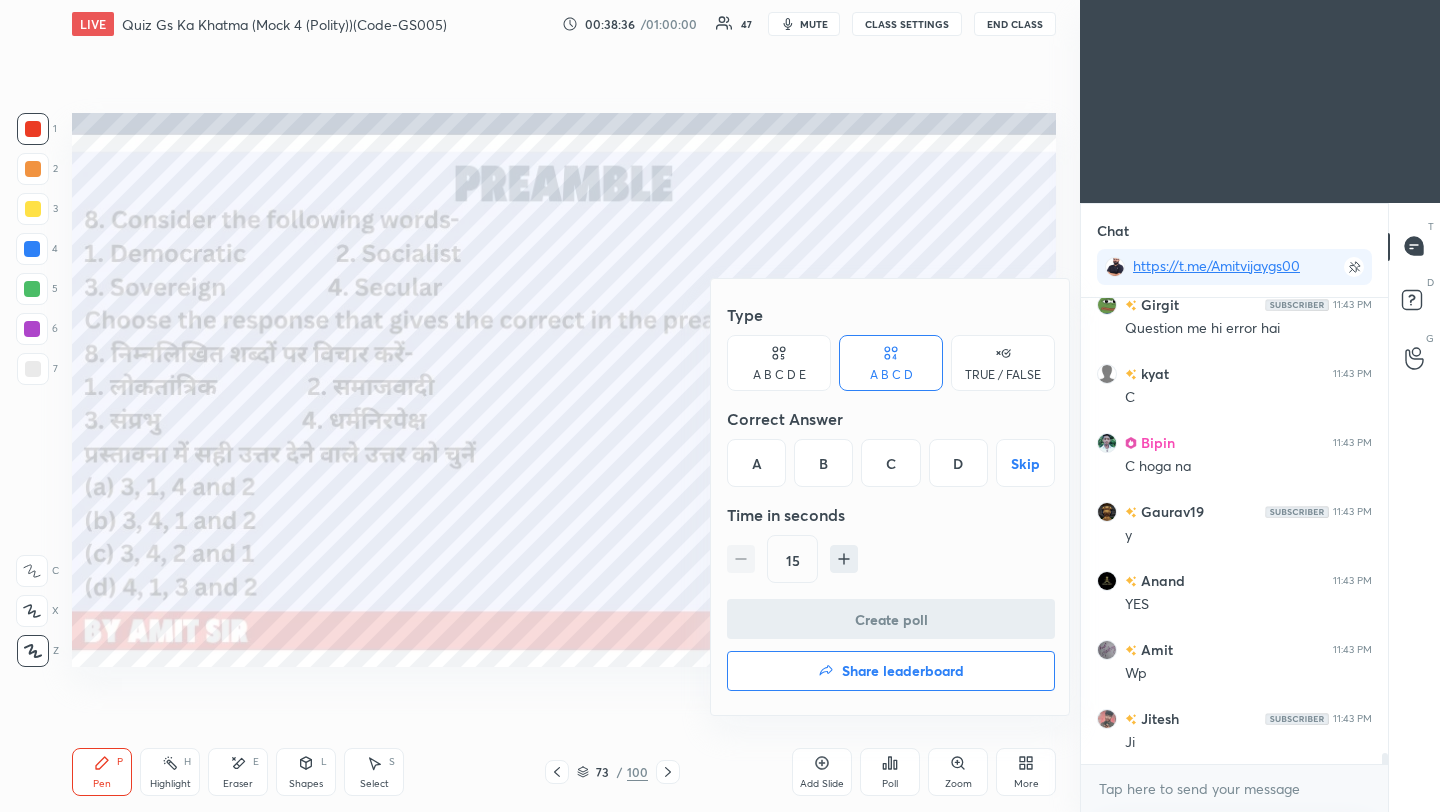 click on "C" at bounding box center (890, 463) 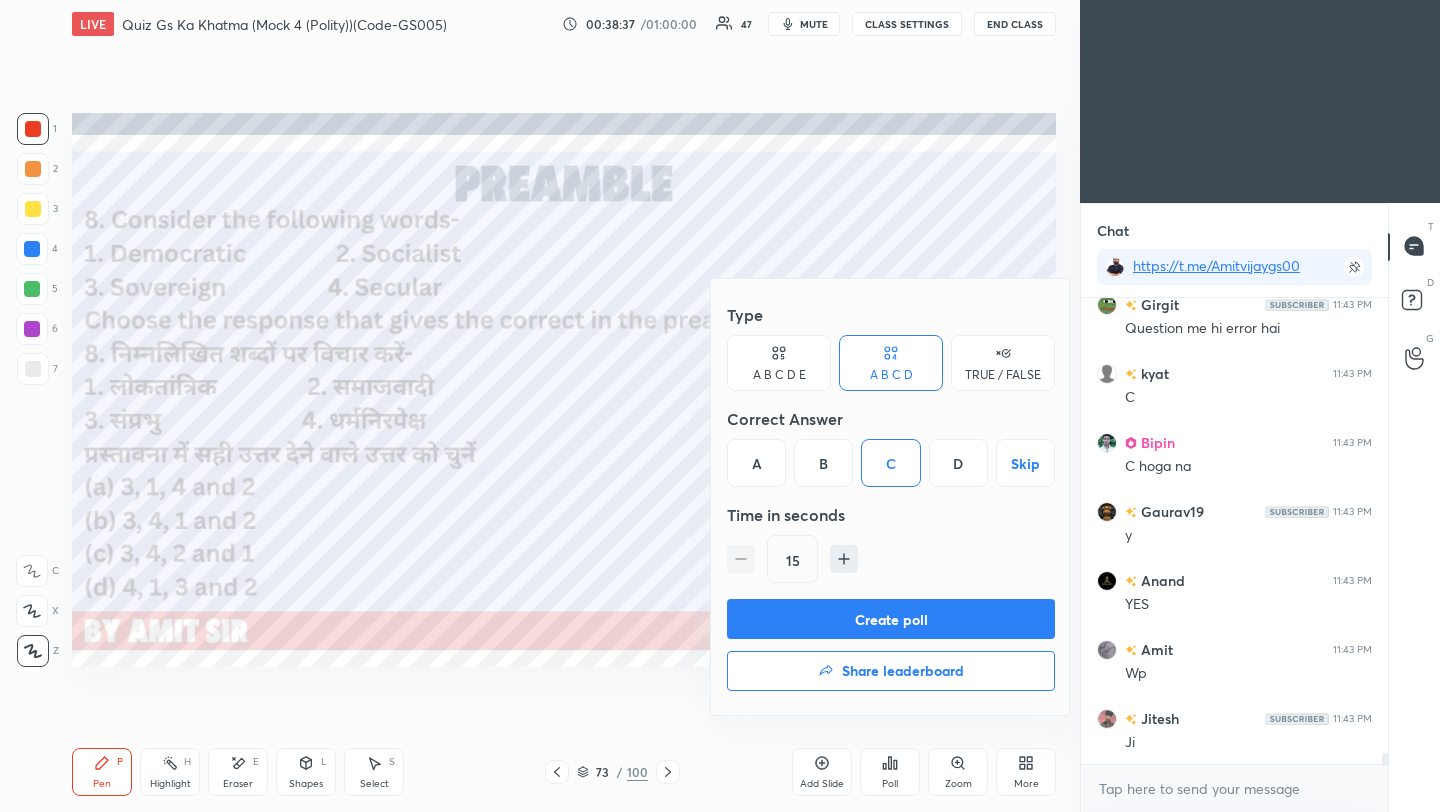 click on "Create poll" at bounding box center (891, 619) 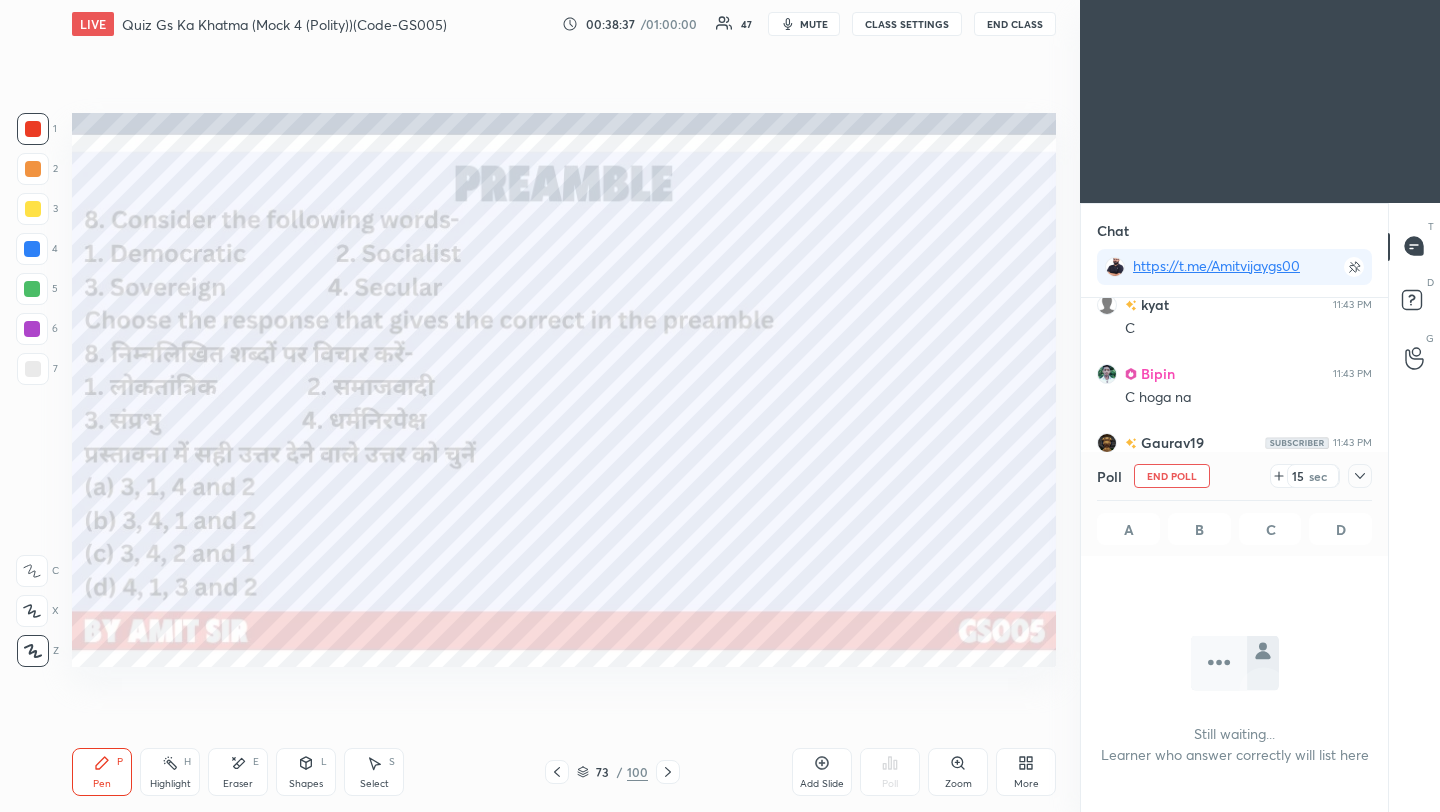 scroll, scrollTop: 367, scrollLeft: 301, axis: both 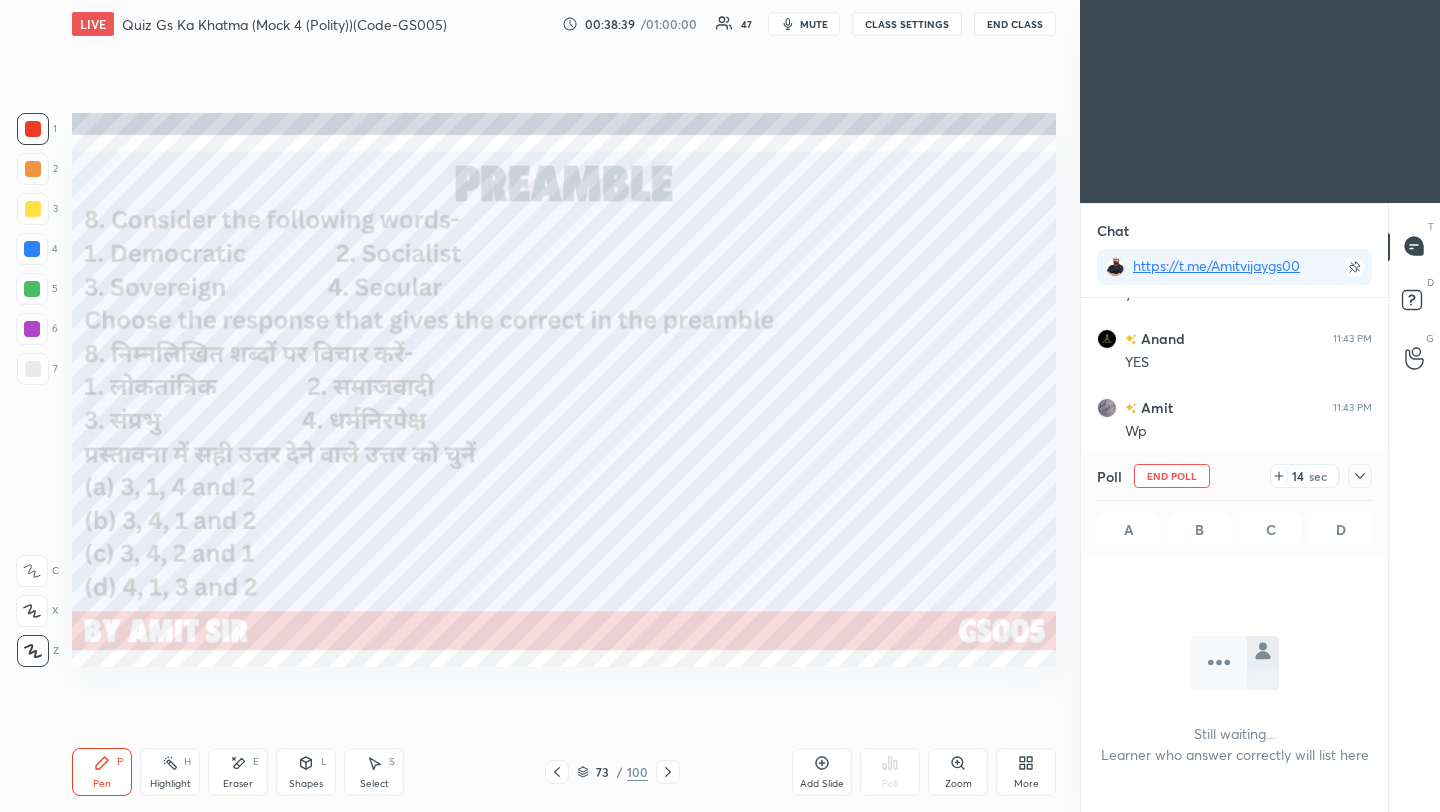 click 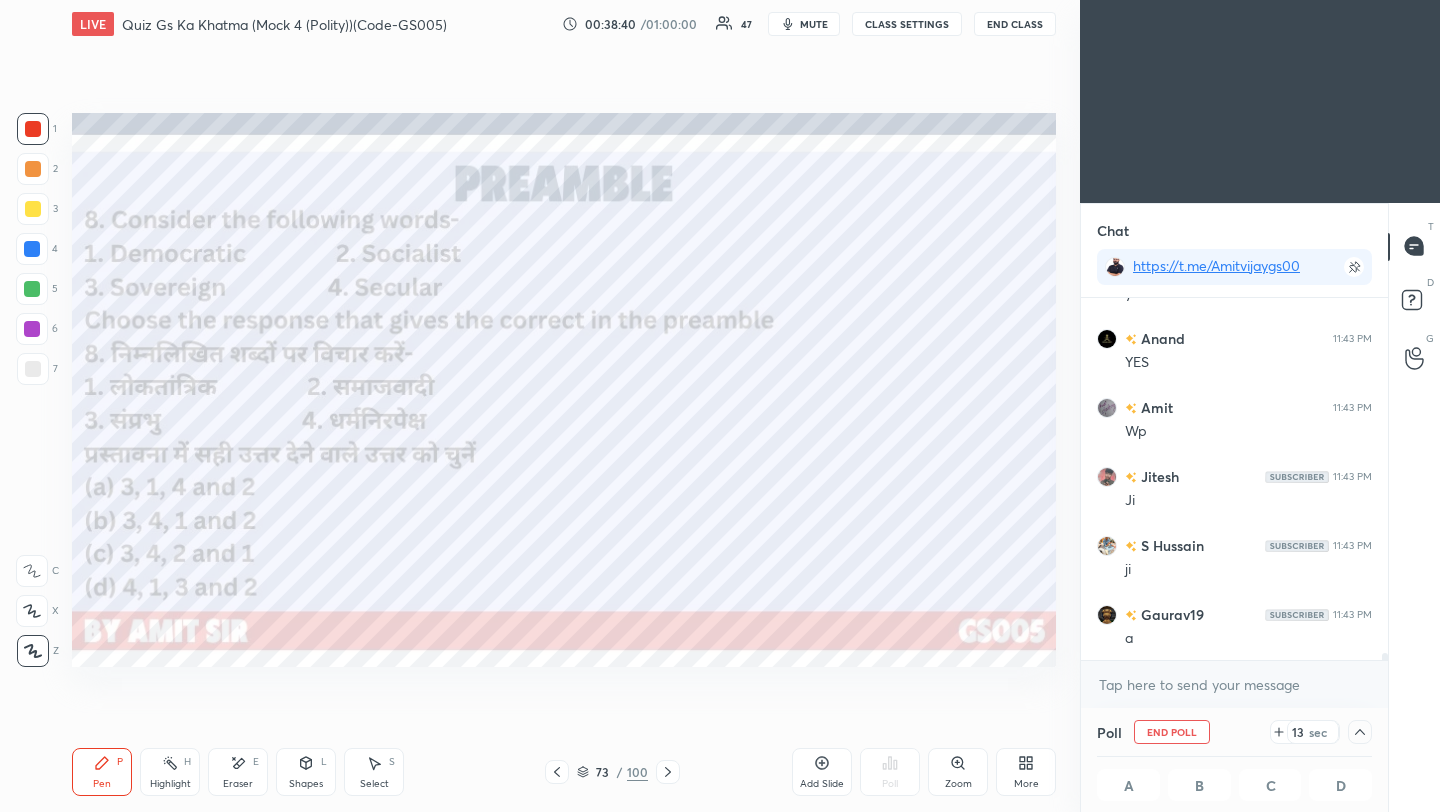scroll, scrollTop: 1, scrollLeft: 7, axis: both 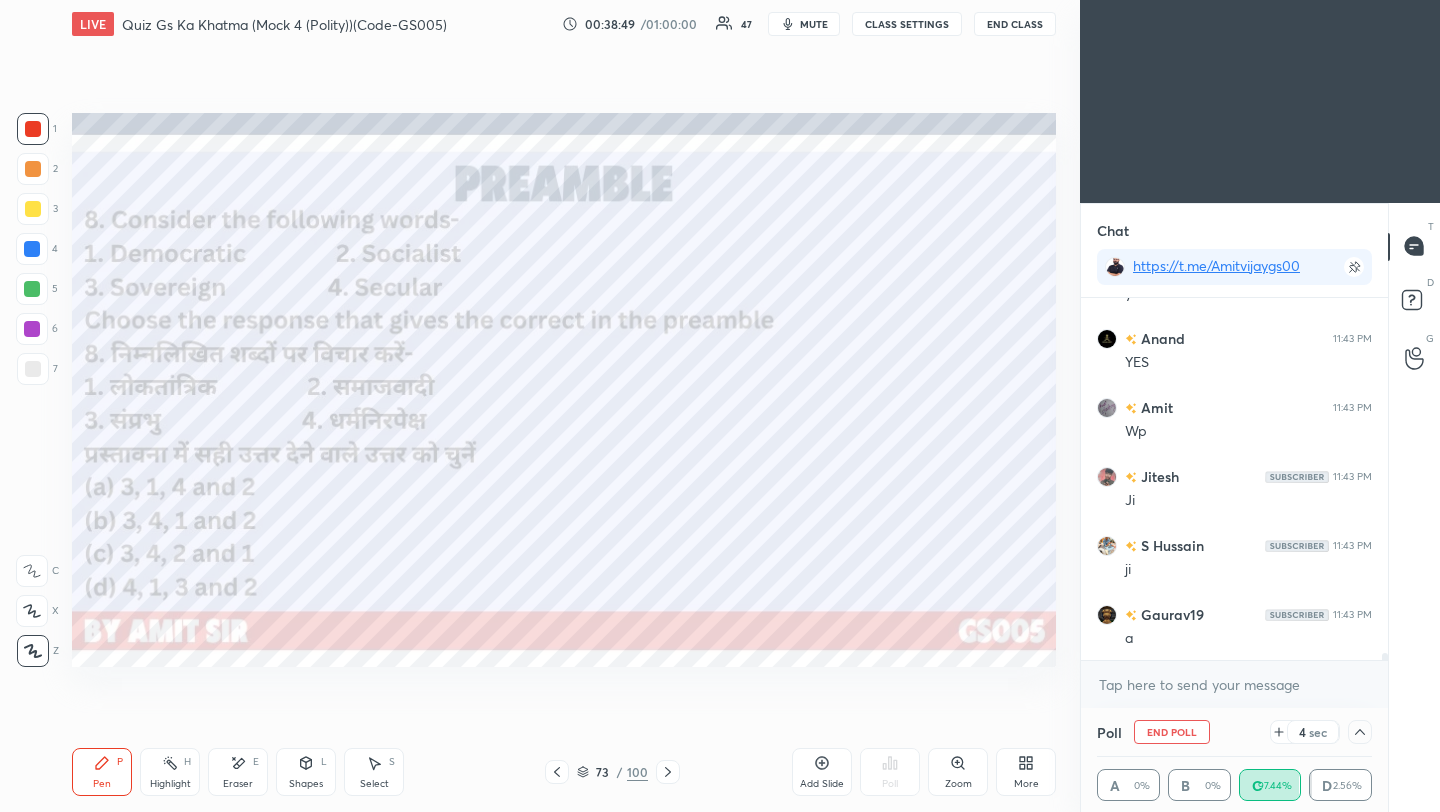 click 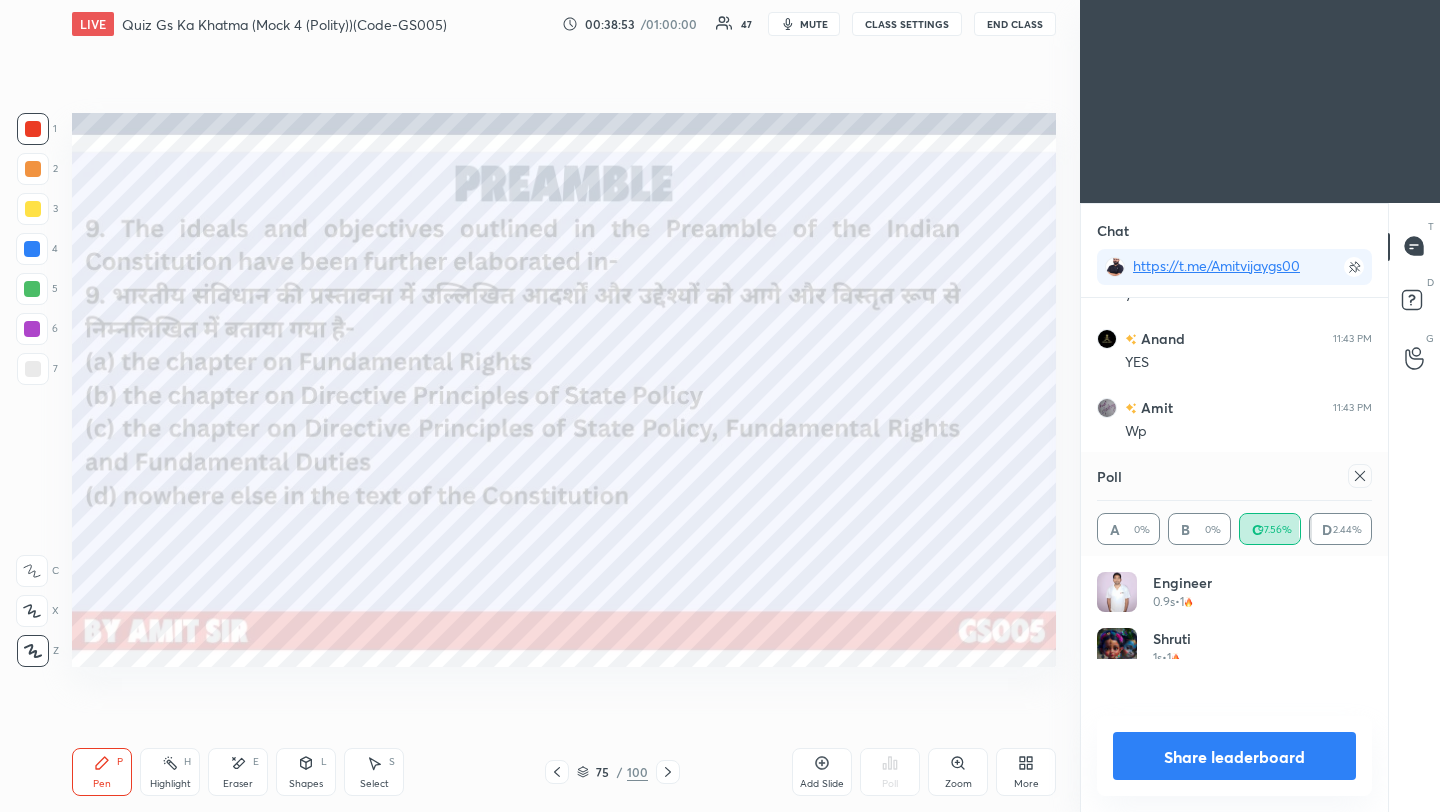 scroll, scrollTop: 7, scrollLeft: 7, axis: both 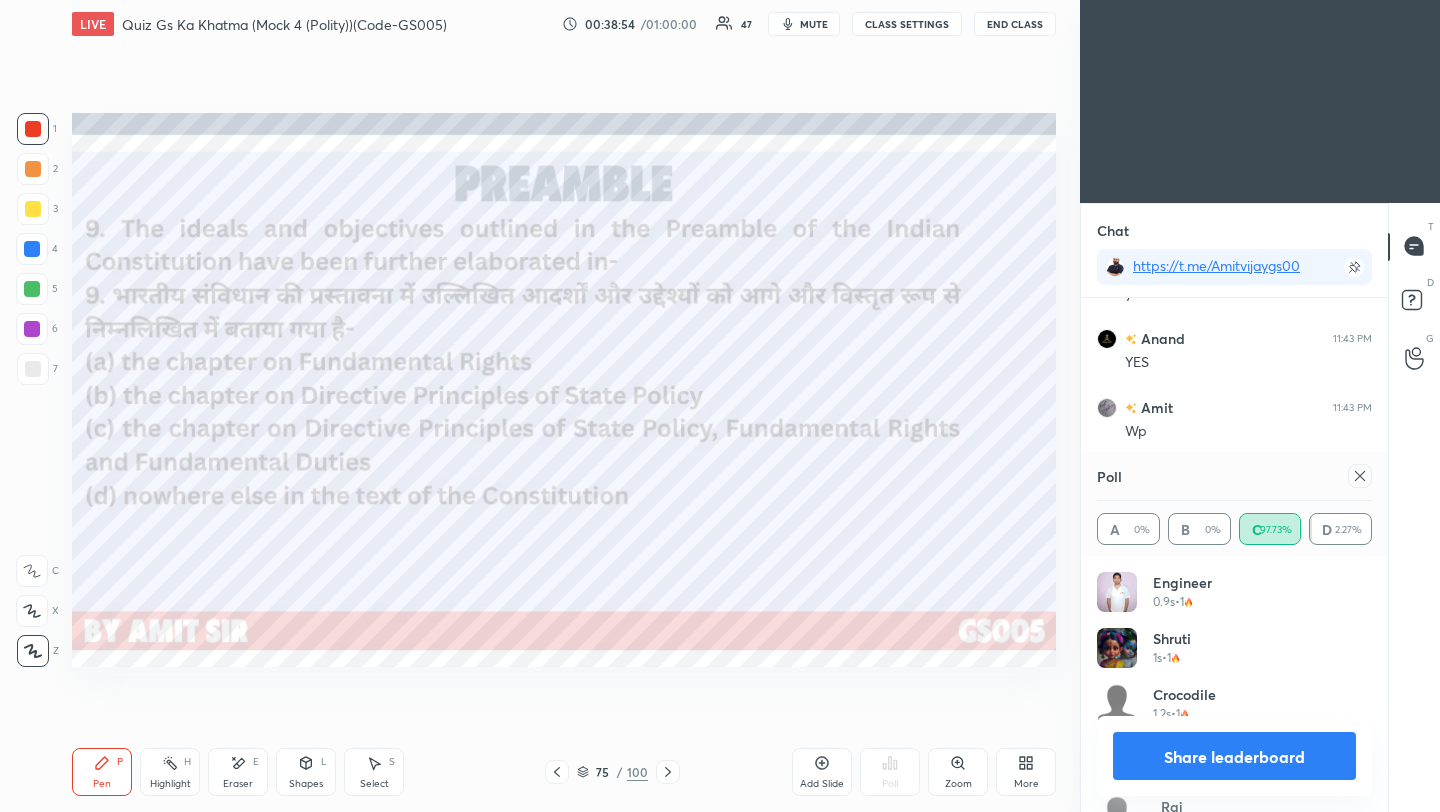 click 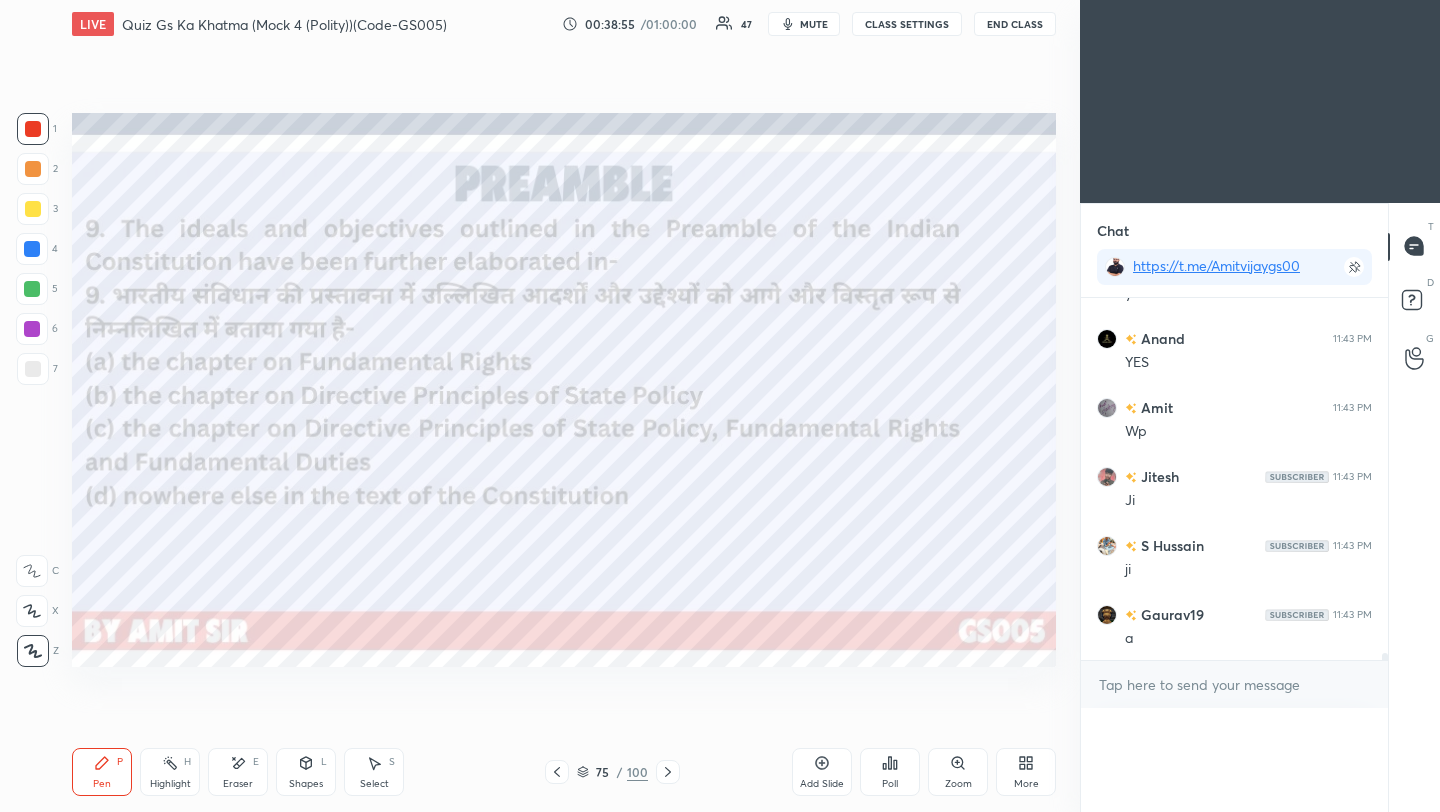 scroll, scrollTop: 88, scrollLeft: 269, axis: both 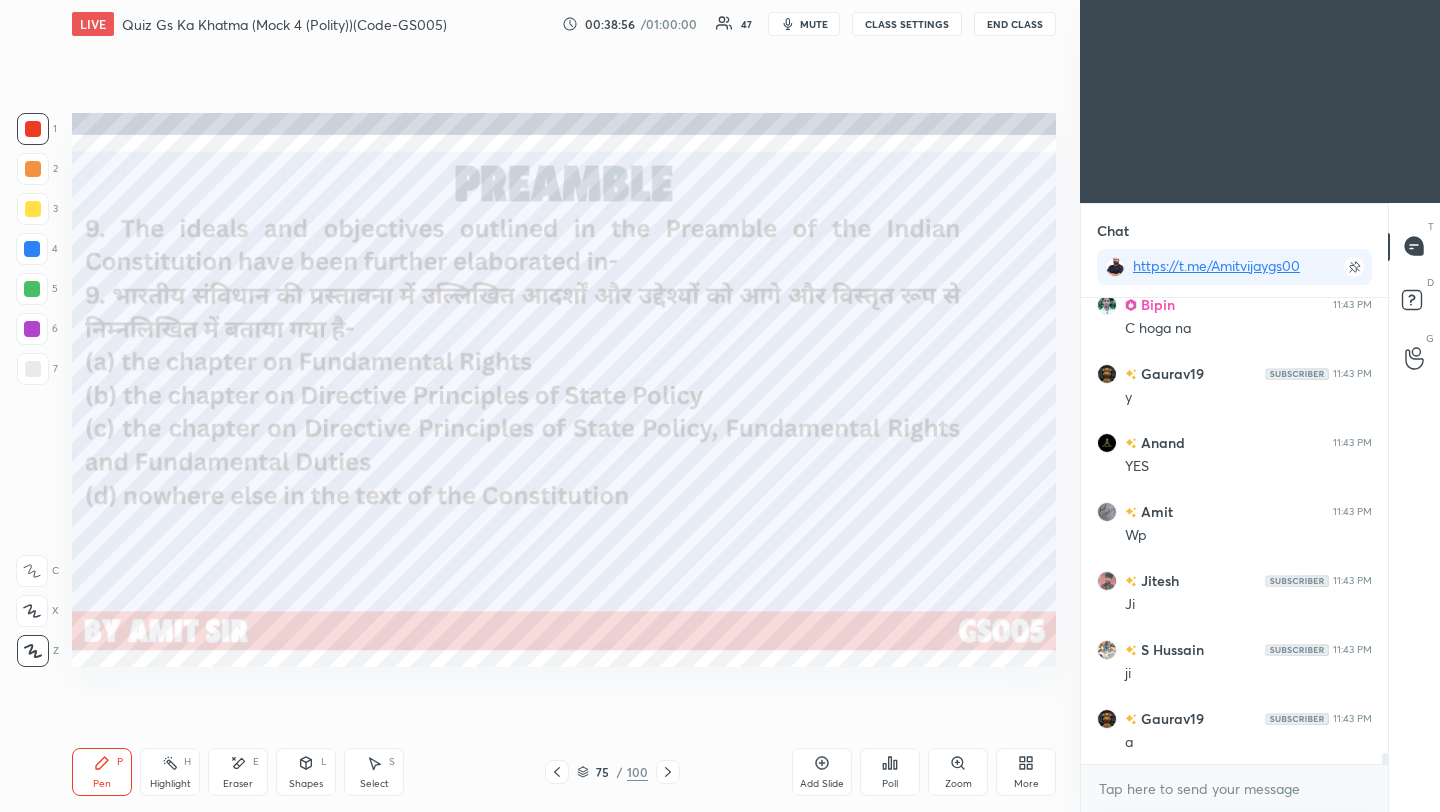 click 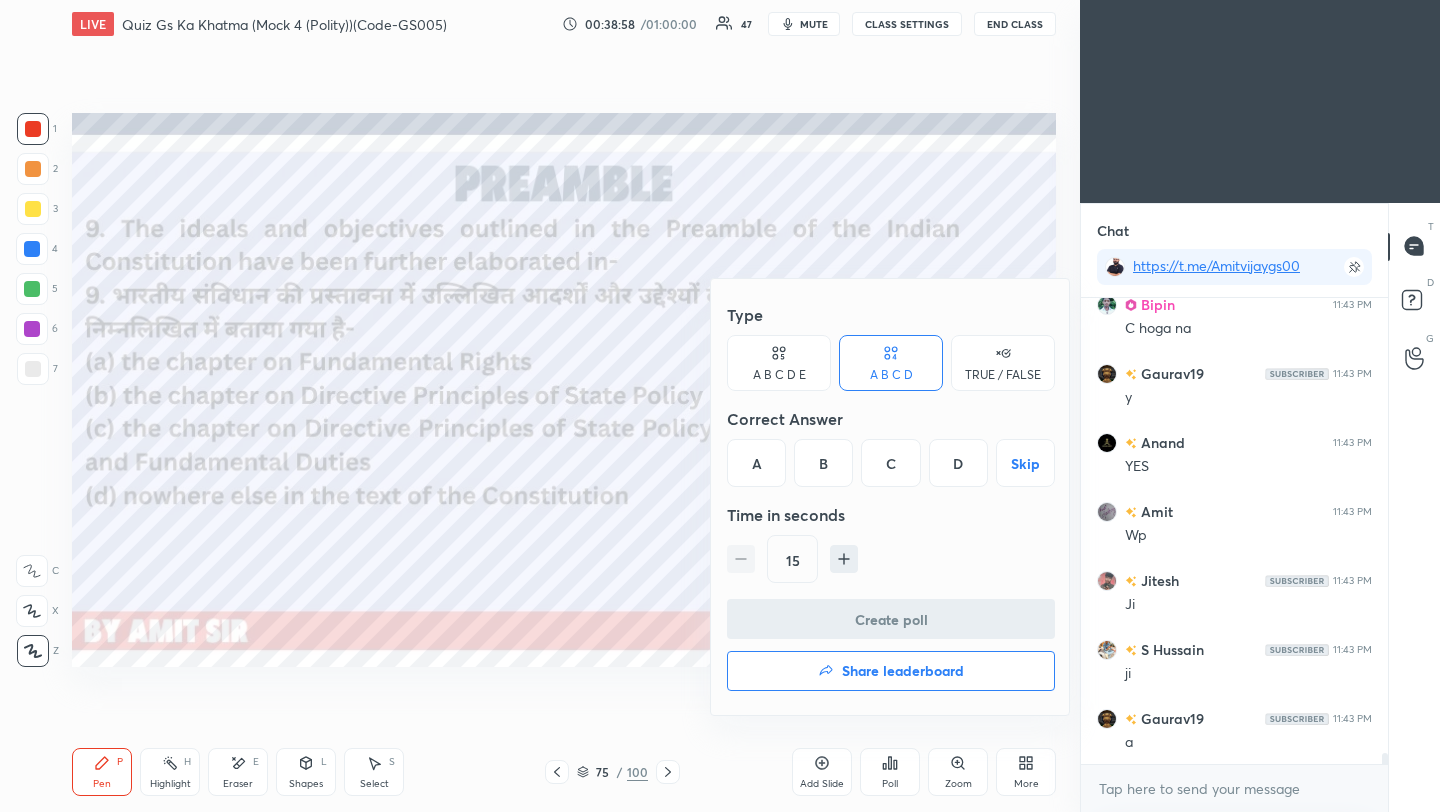 click on "C" at bounding box center (890, 463) 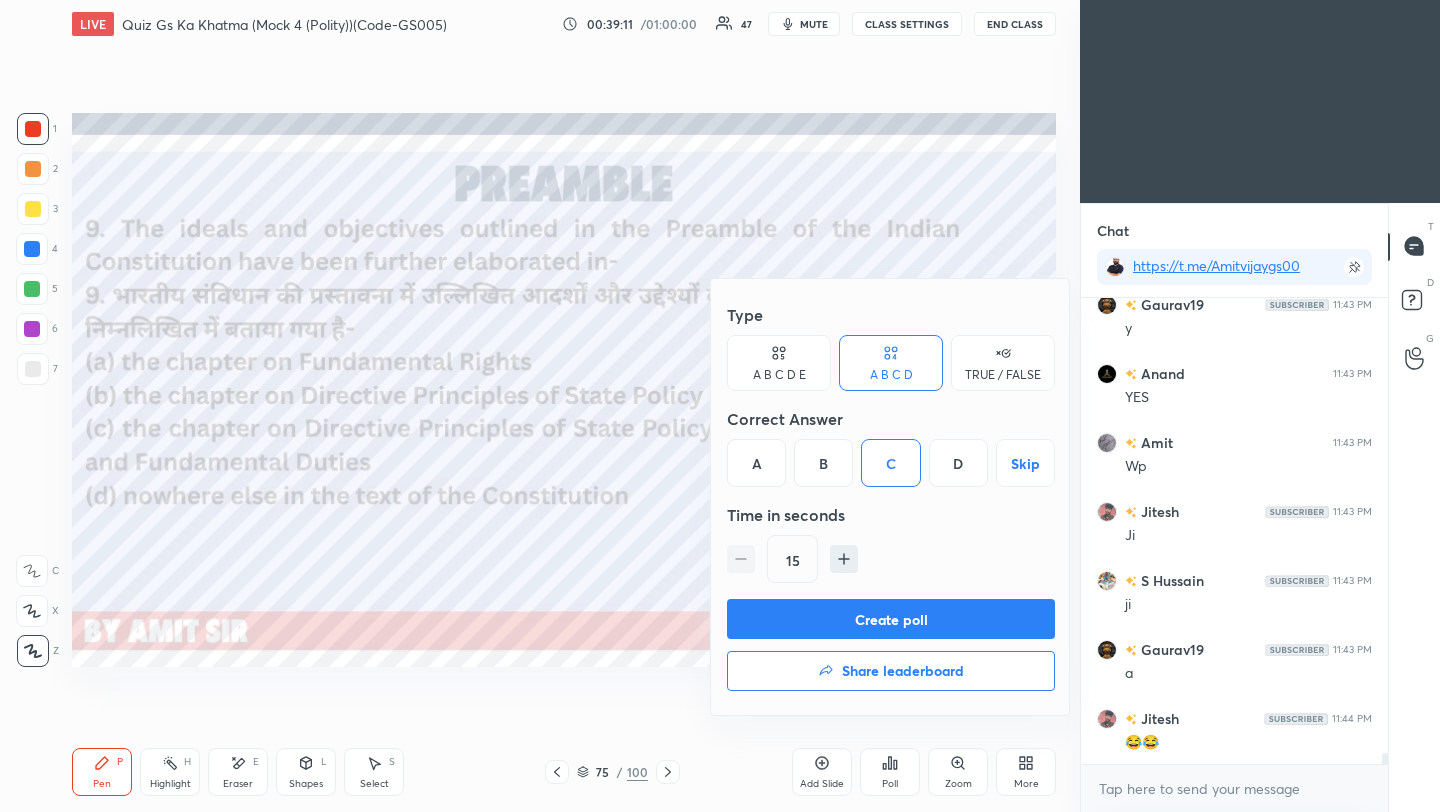 click on "Create poll" at bounding box center [891, 619] 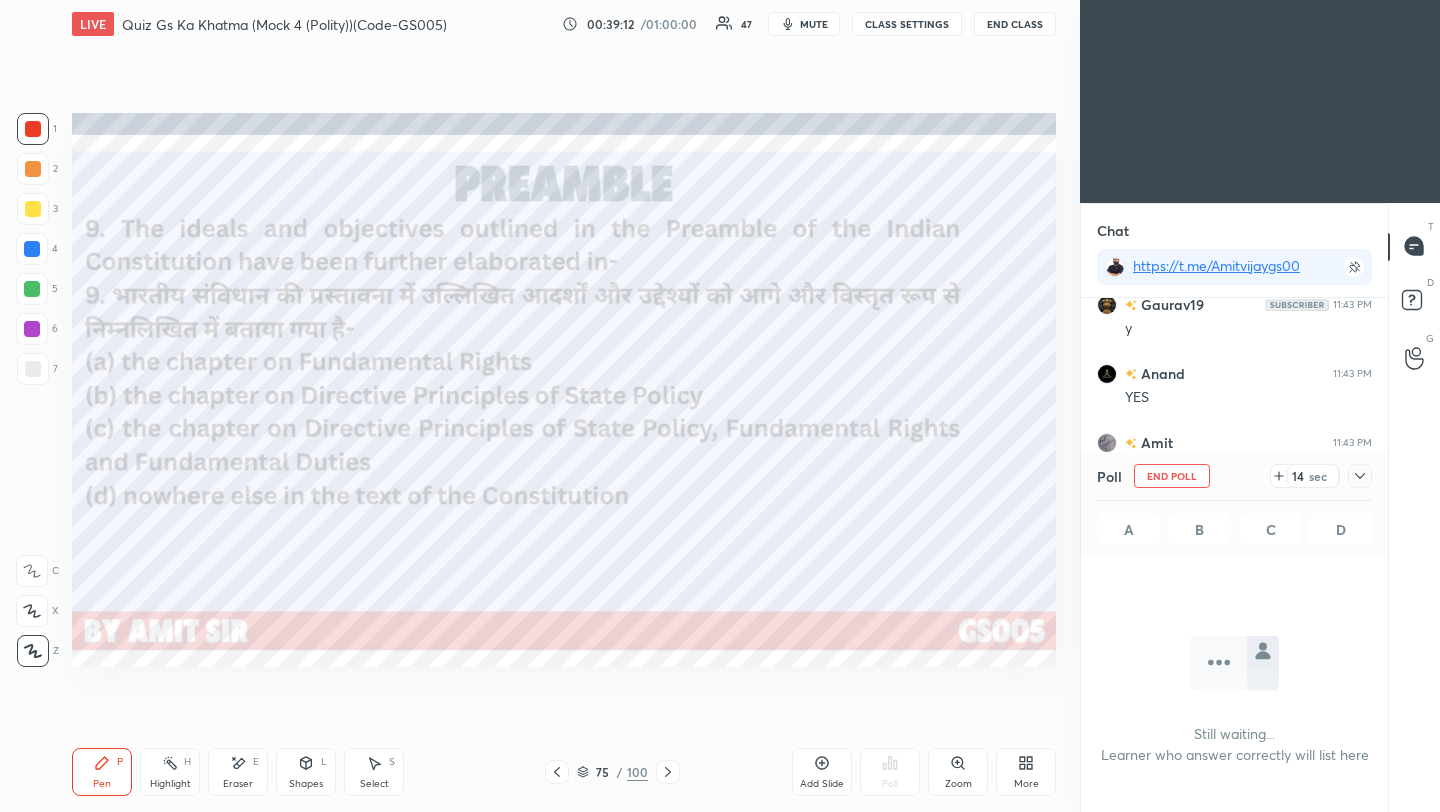 click 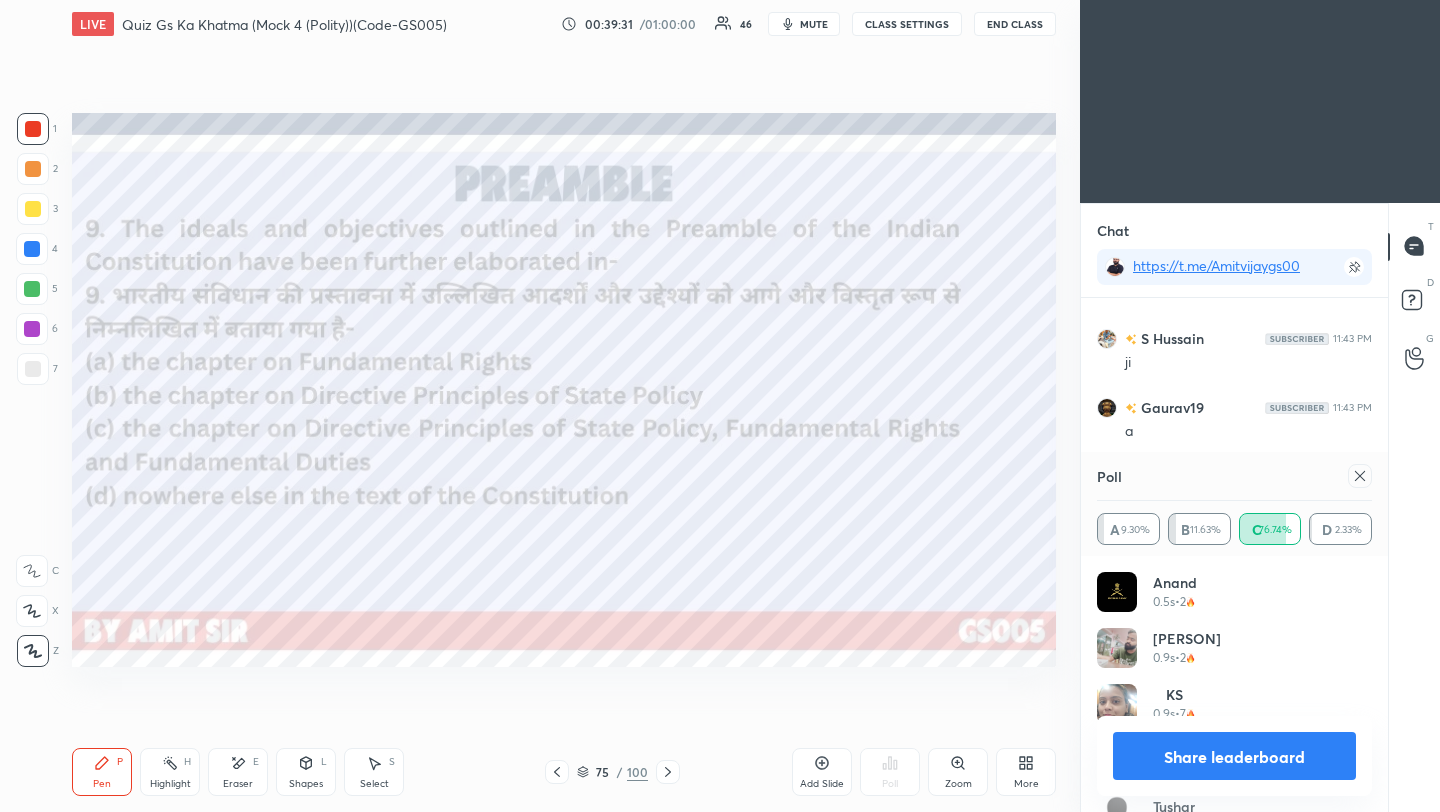 click 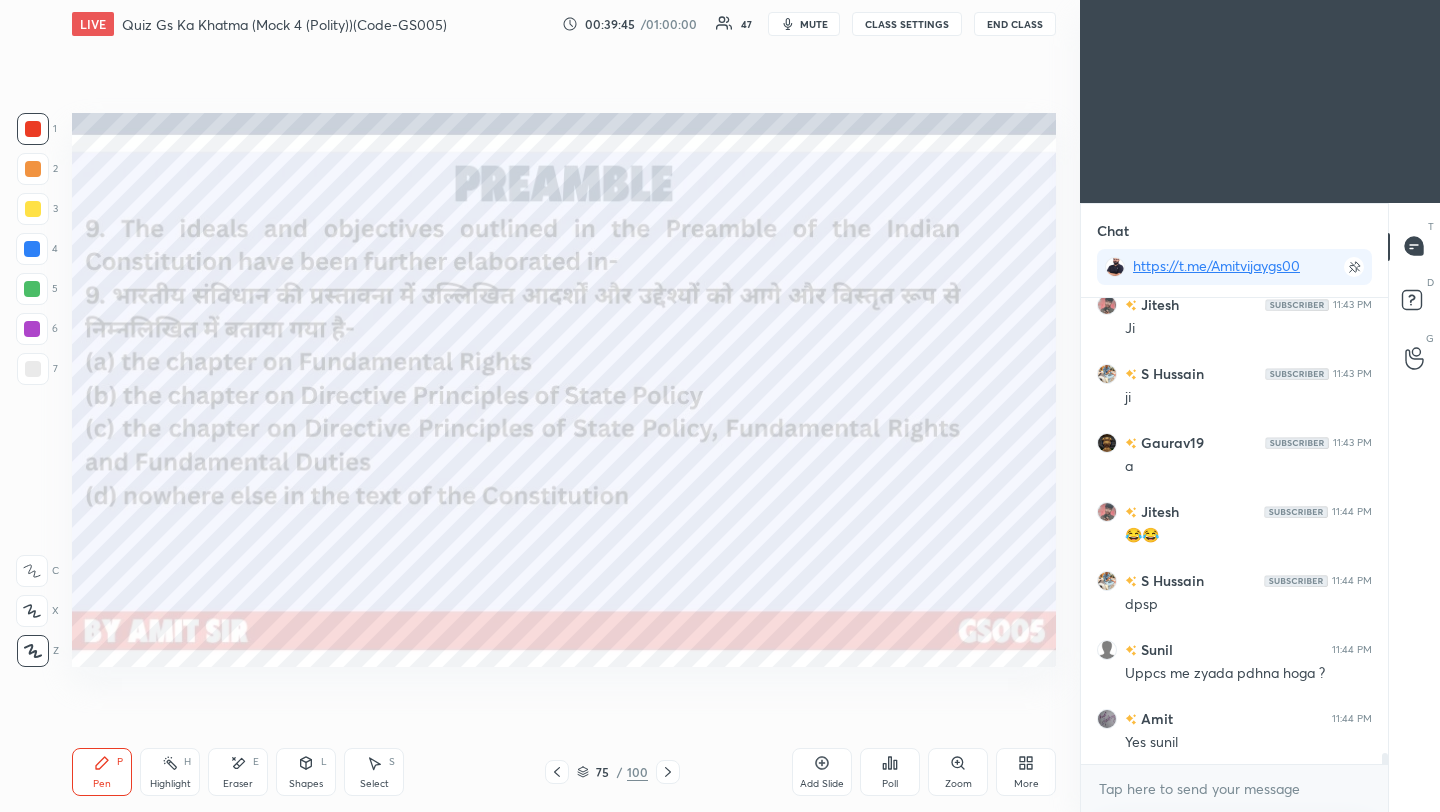 click 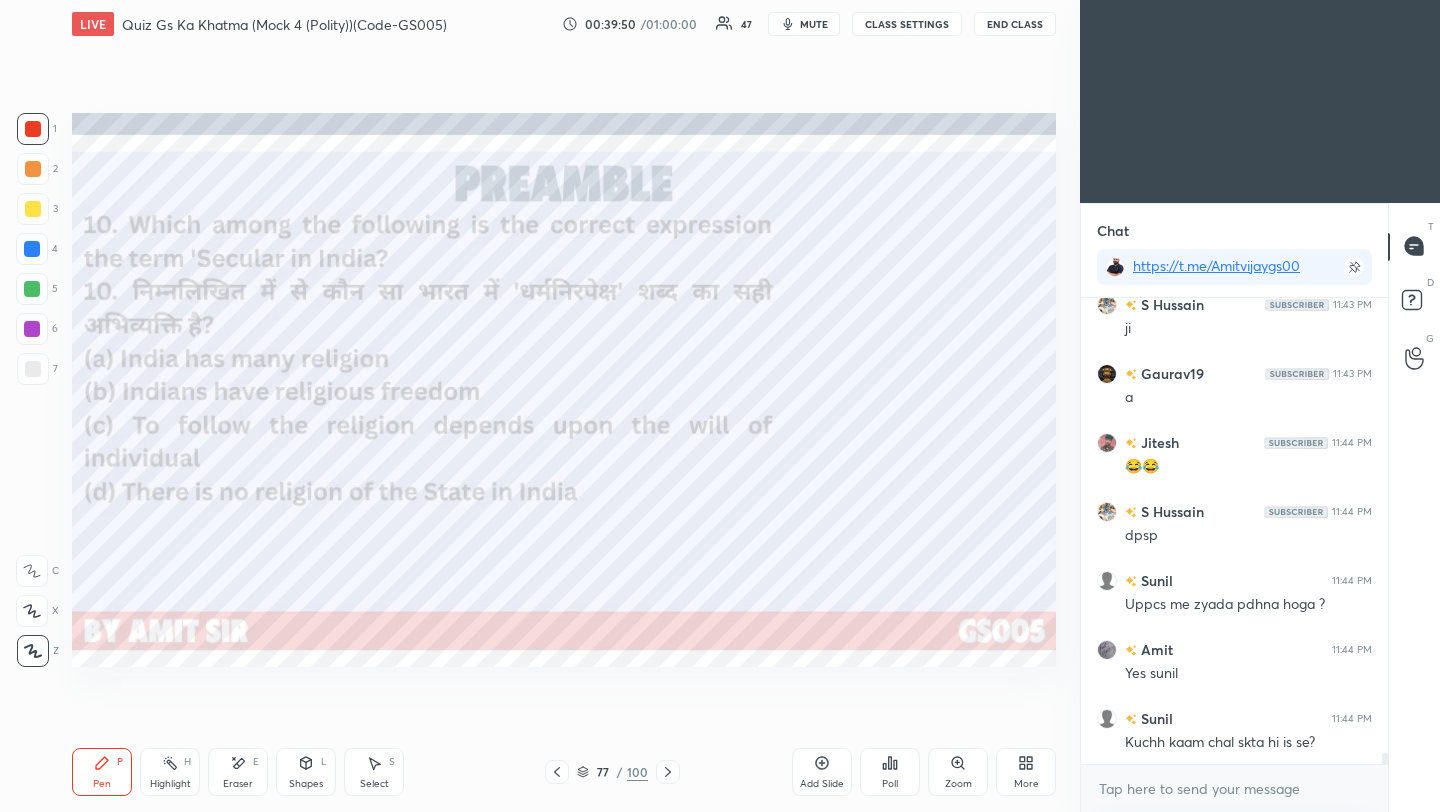 click on "Poll" at bounding box center [890, 772] 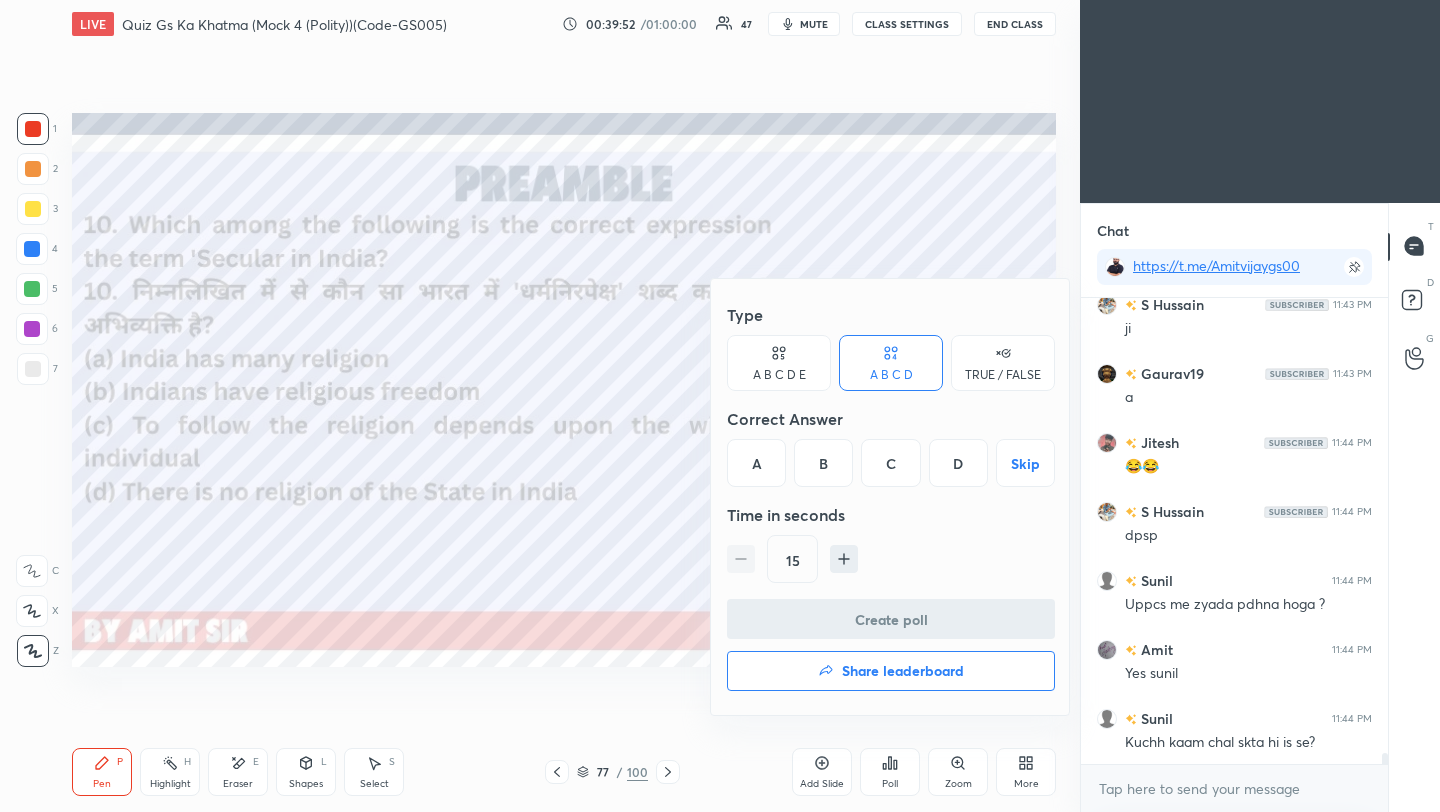click on "D" at bounding box center (958, 463) 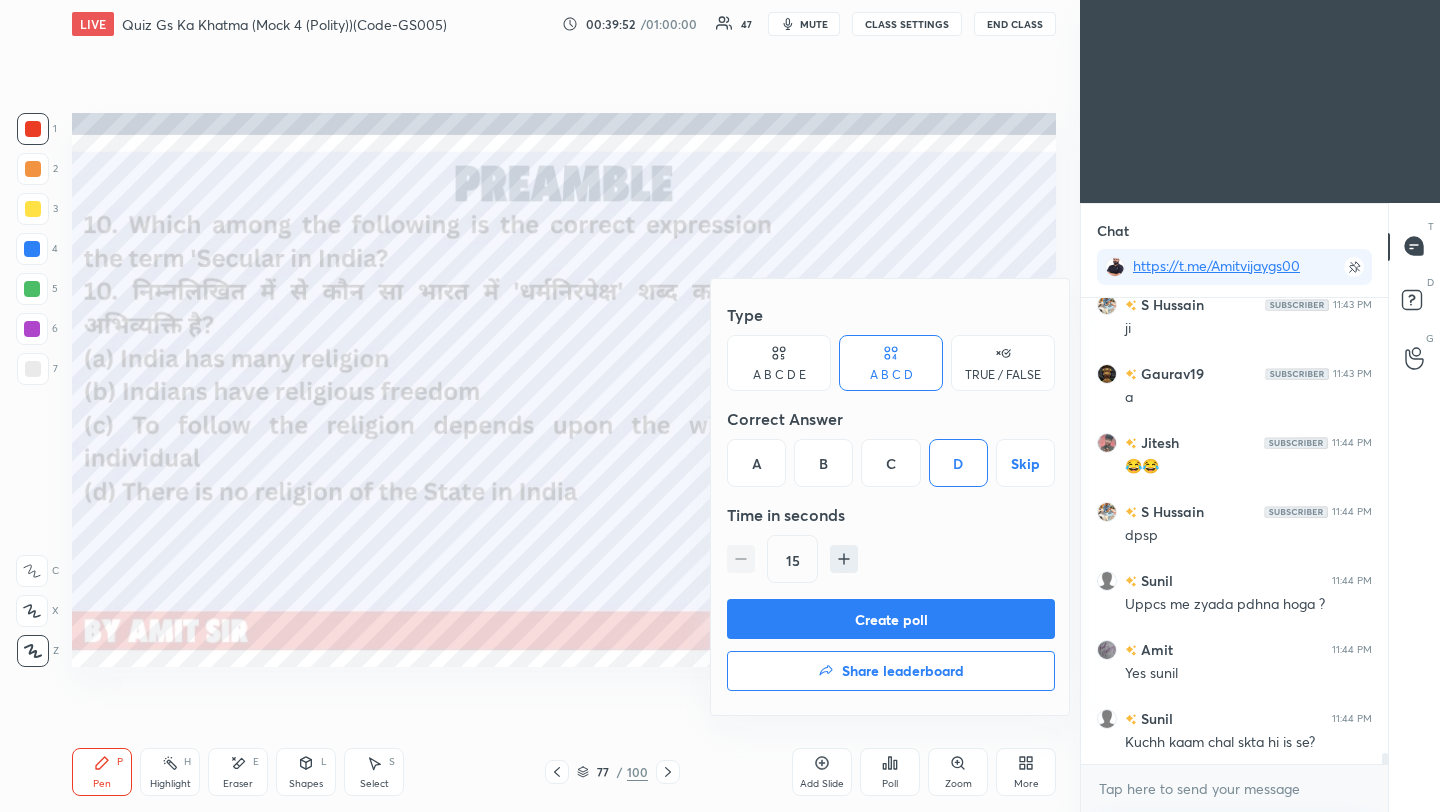 click on "Create poll" at bounding box center [891, 619] 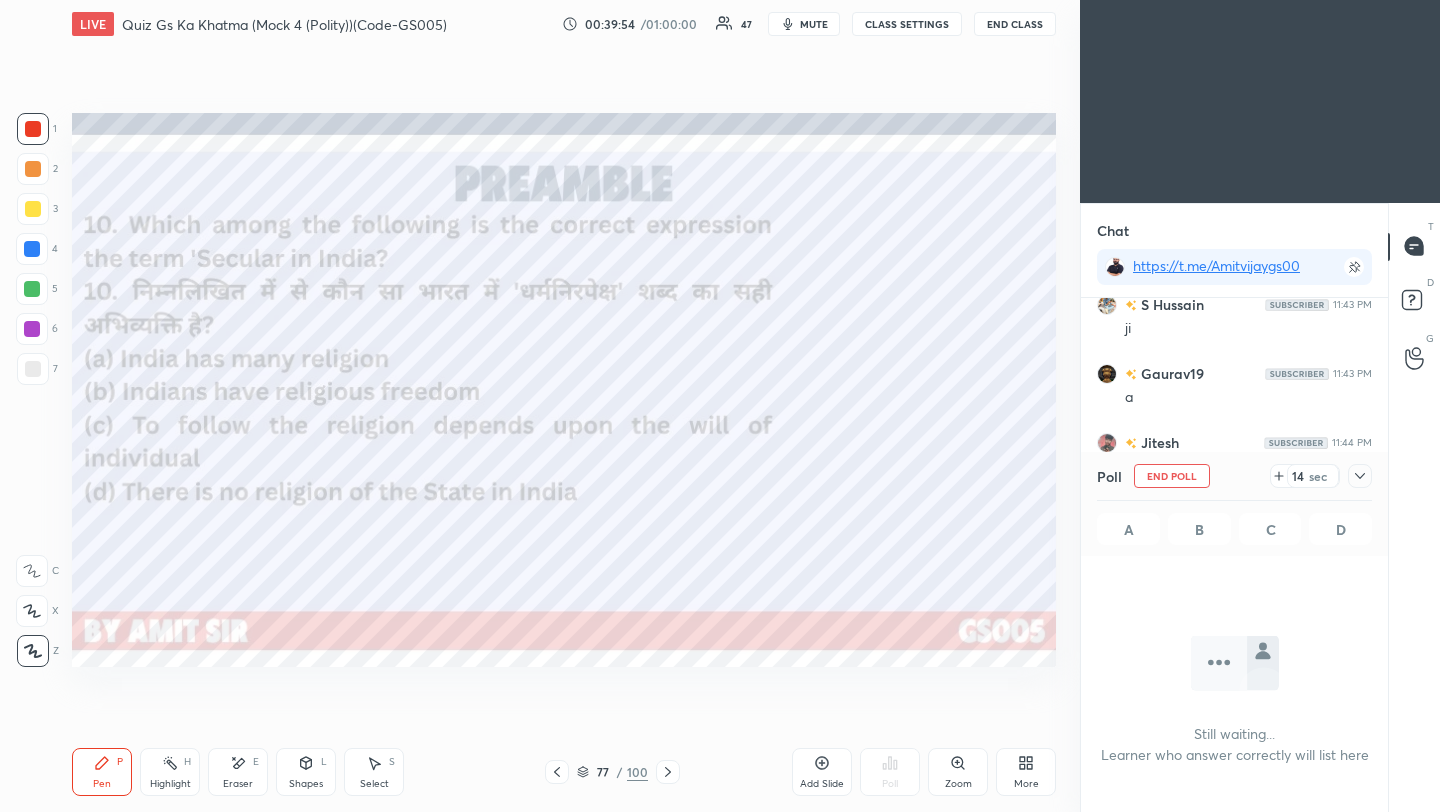 click on "Poll End Poll 14  sec A B C D" at bounding box center (1234, 504) 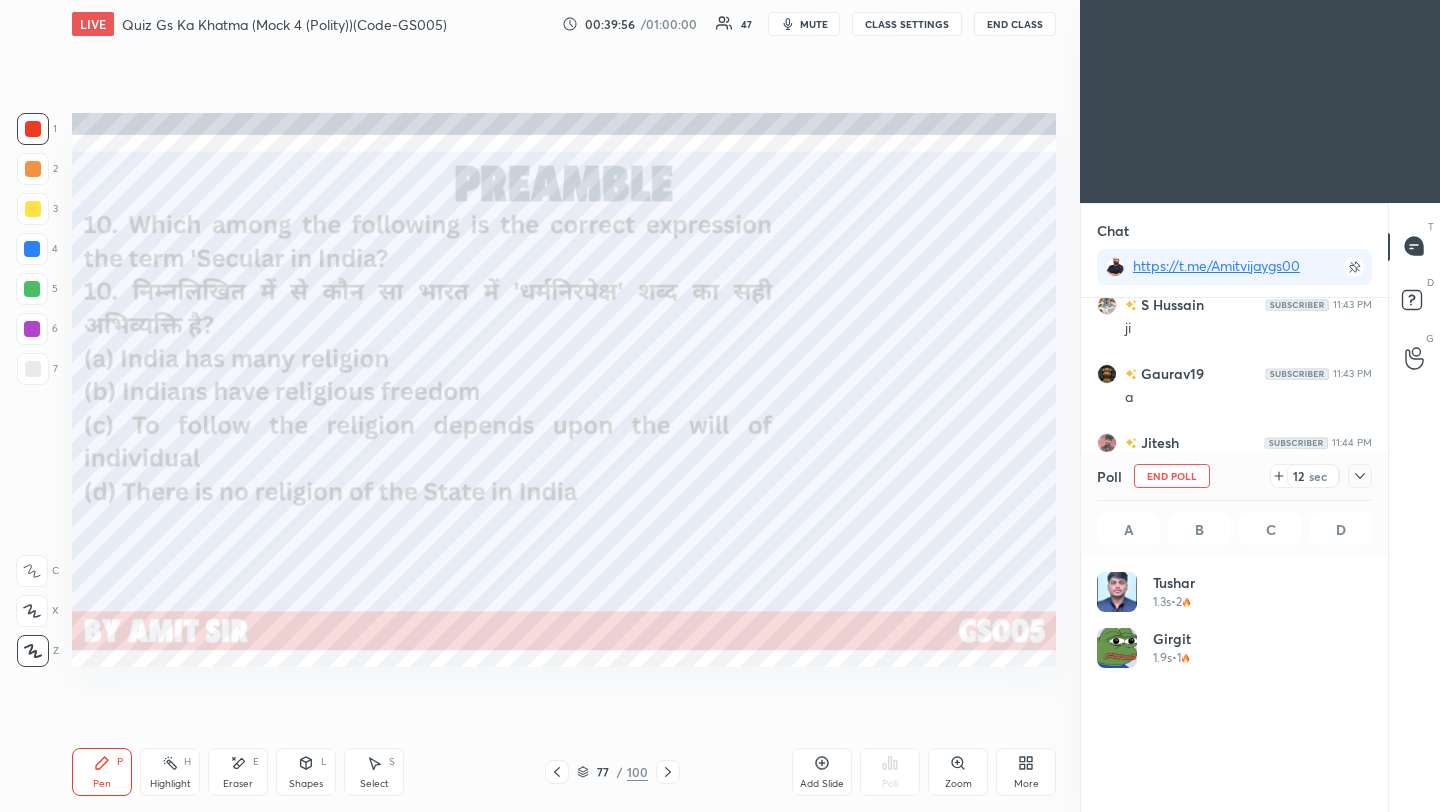 click 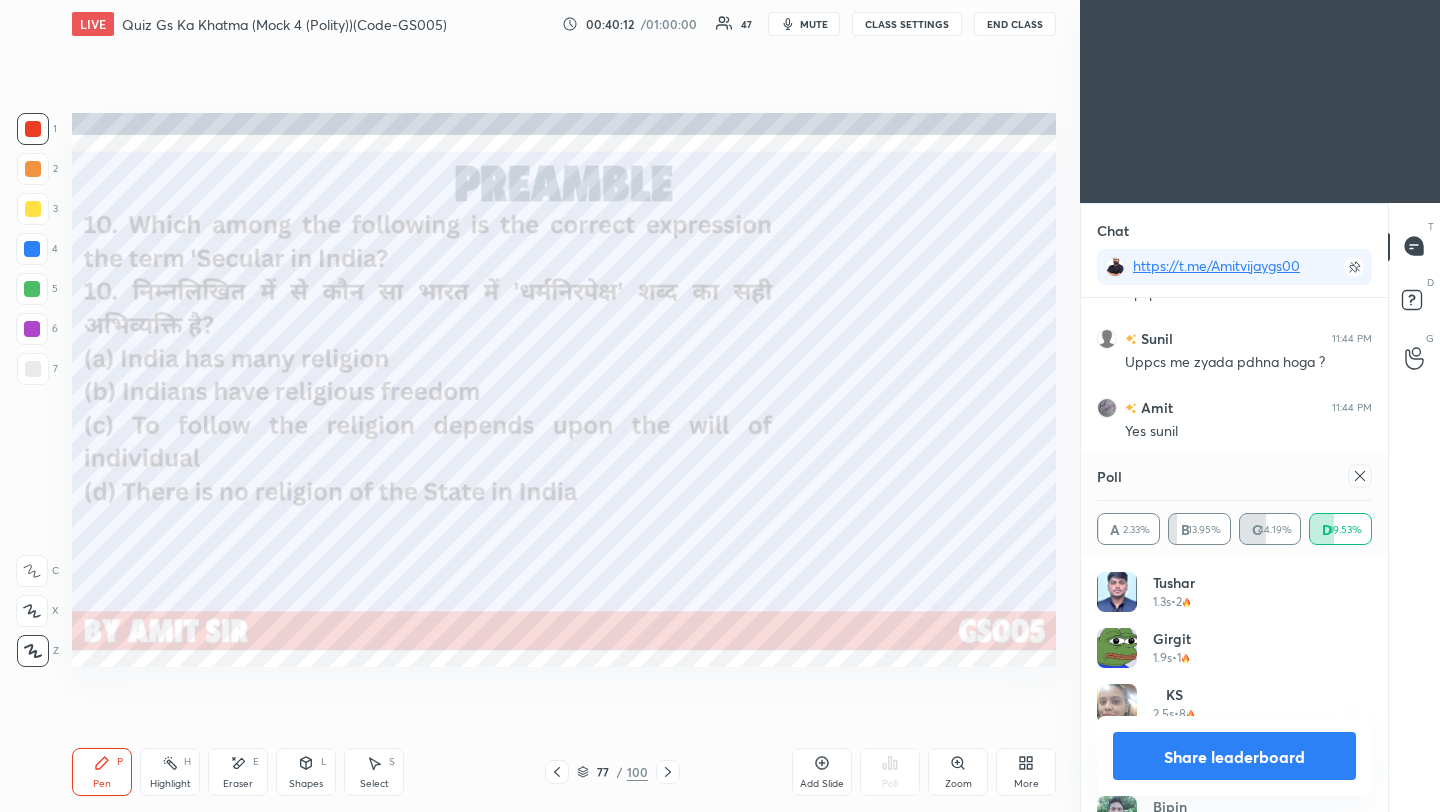 click 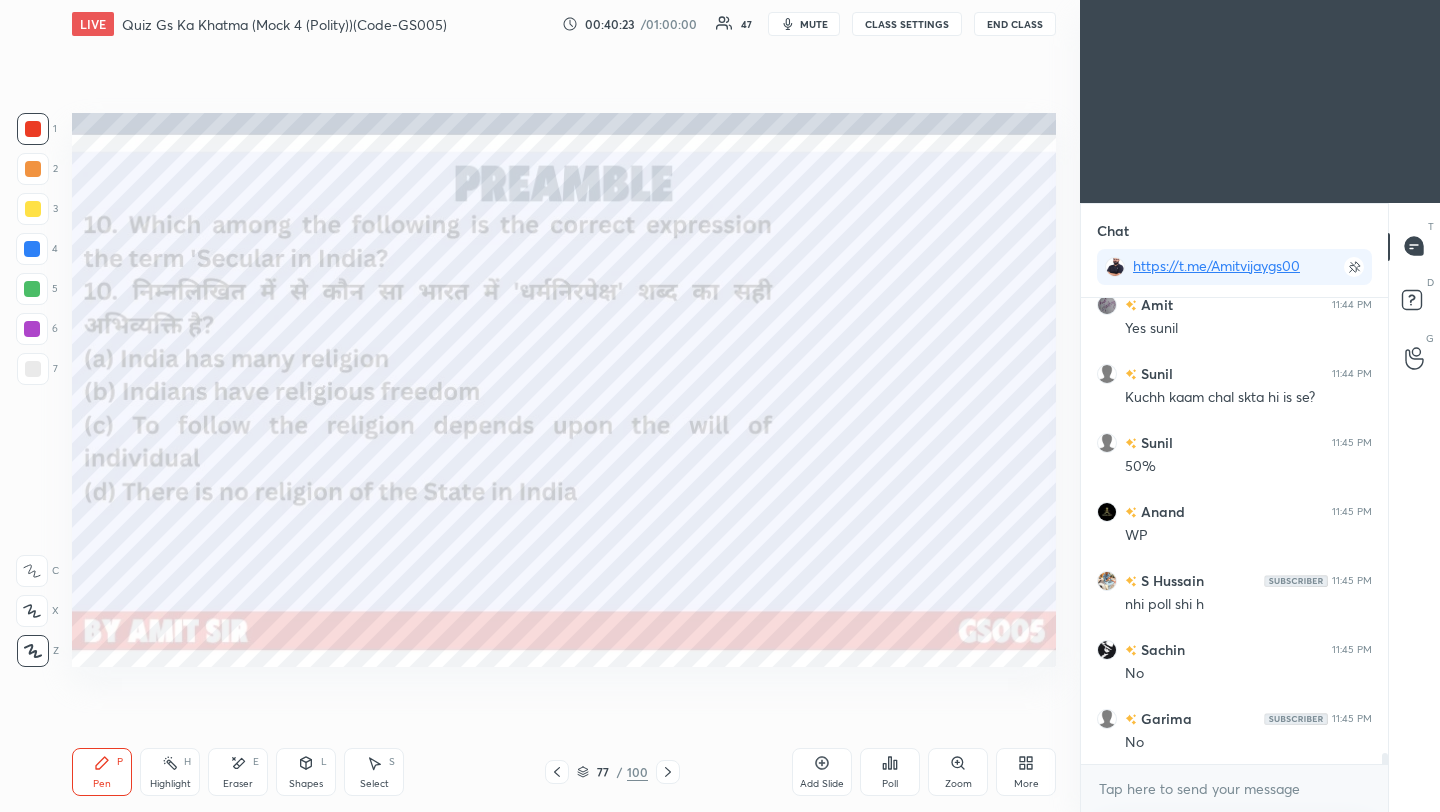 click on "Setting up your live class Poll for   secs No correct answer Start poll" at bounding box center [564, 390] 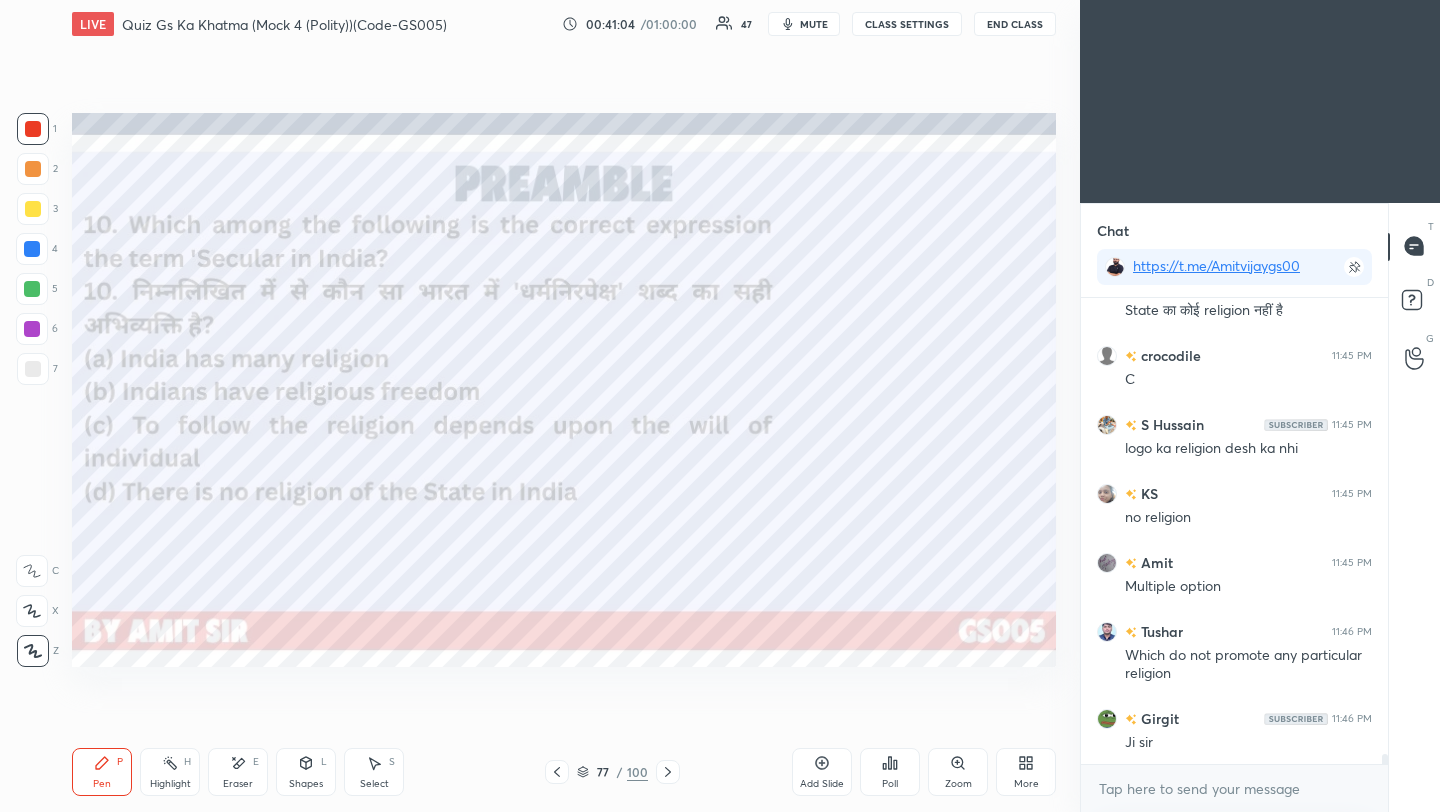 click 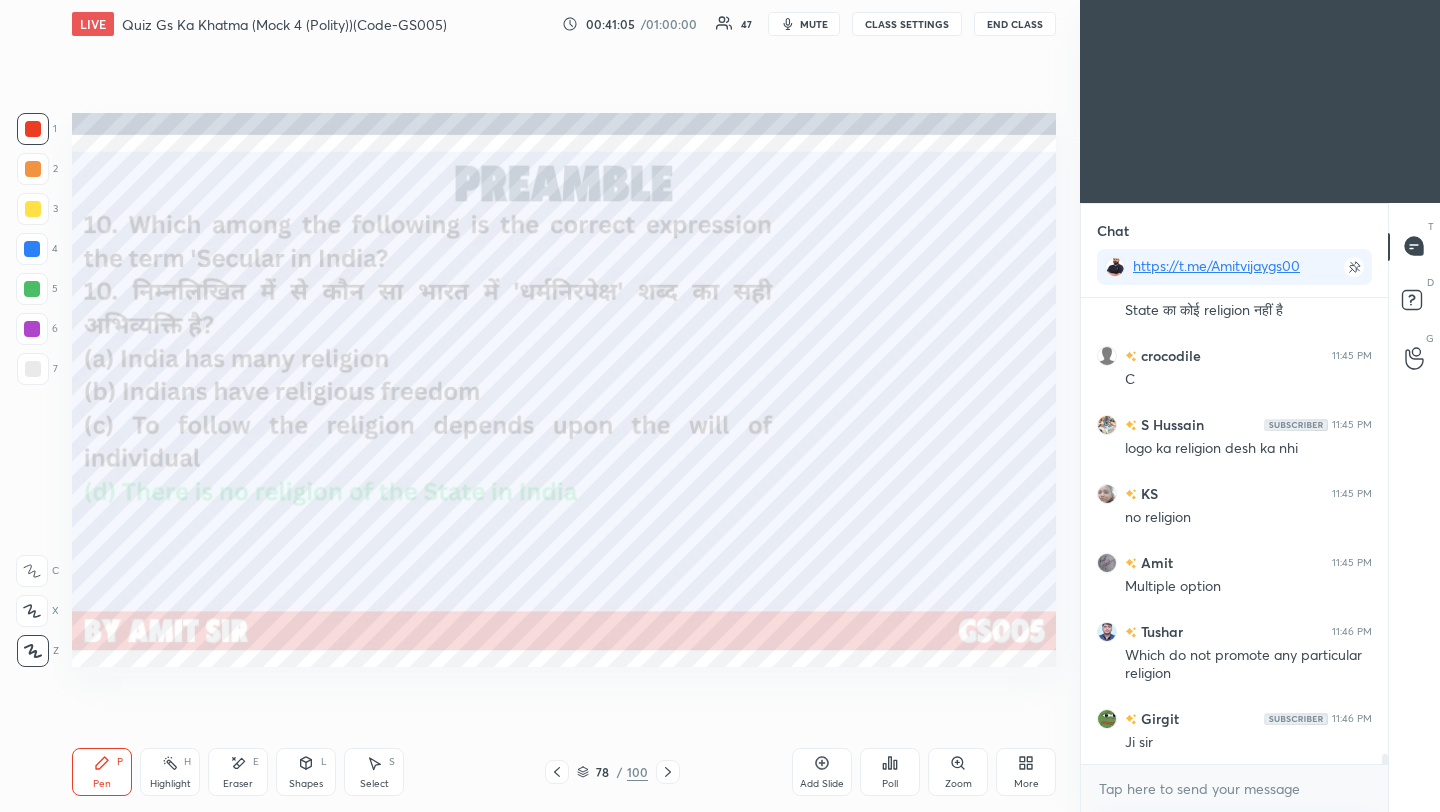 click 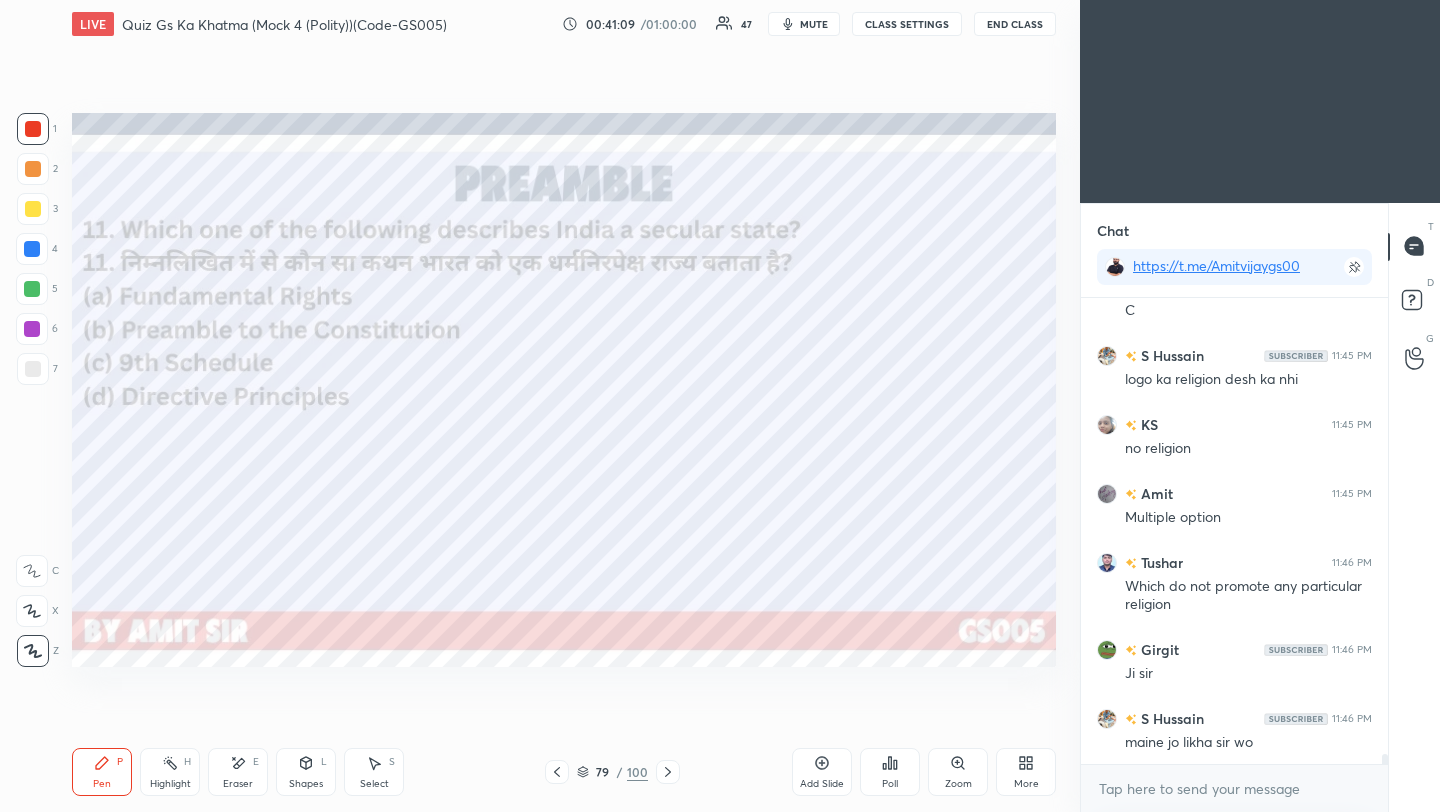 click on "Poll" at bounding box center (890, 772) 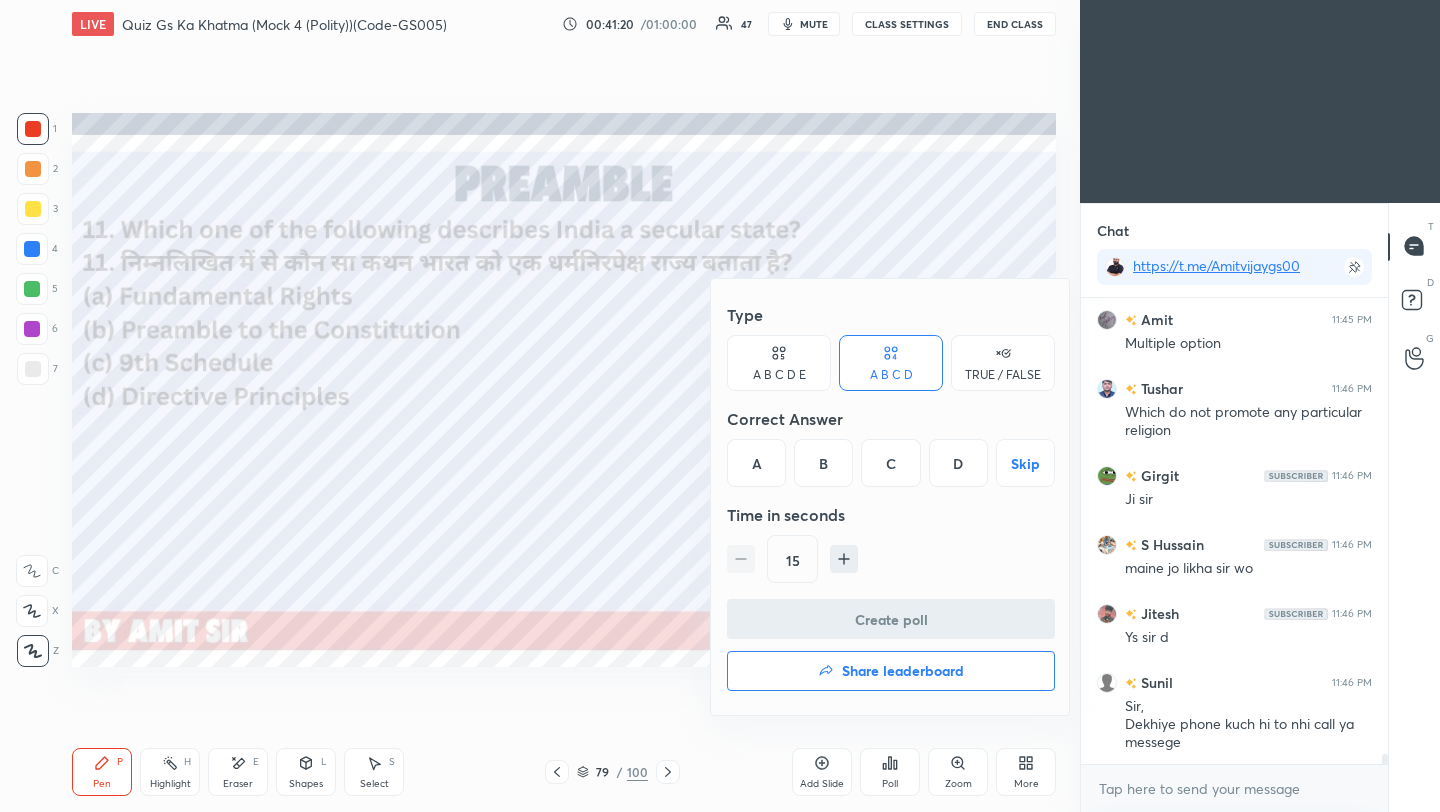 scroll, scrollTop: 21247, scrollLeft: 0, axis: vertical 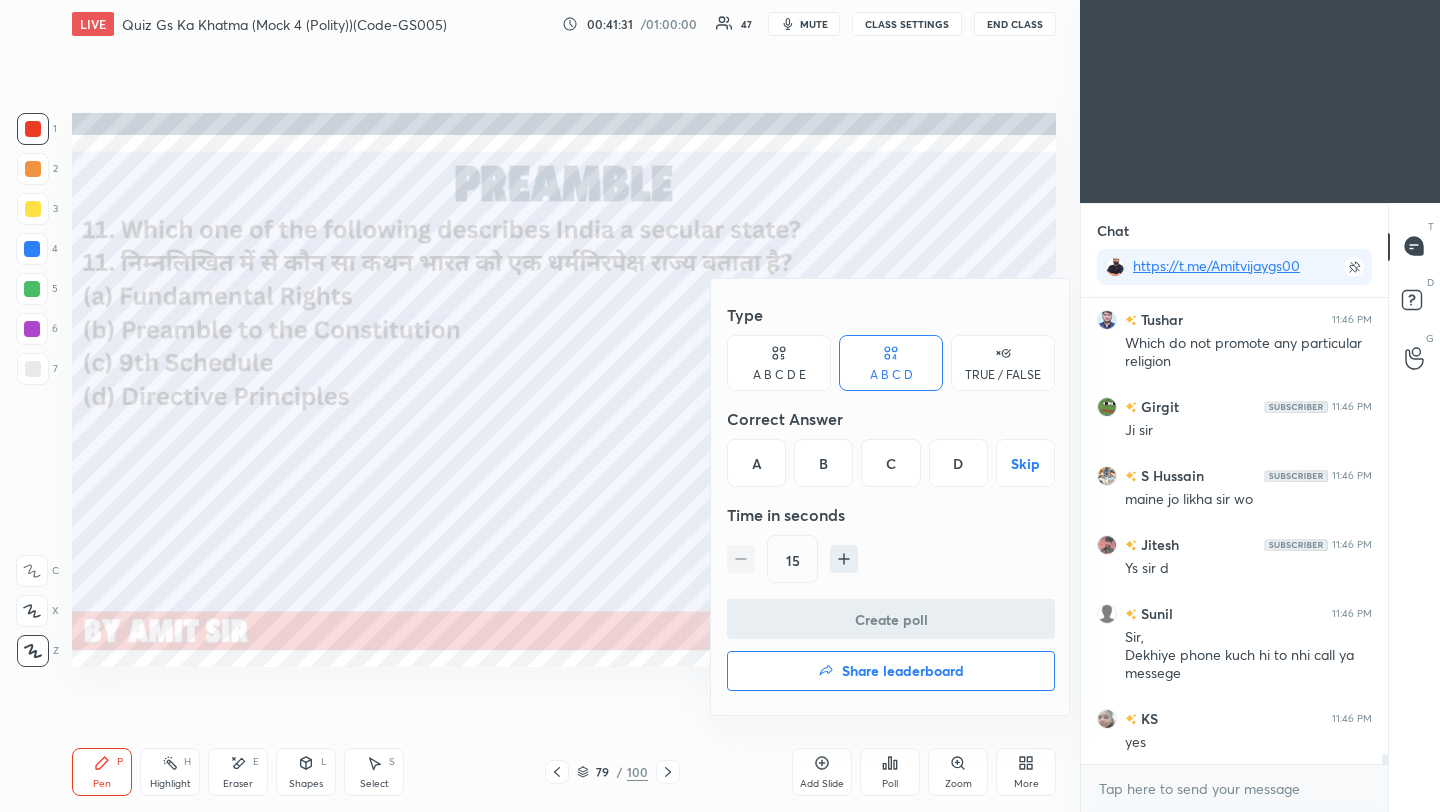 click on "B" at bounding box center [823, 463] 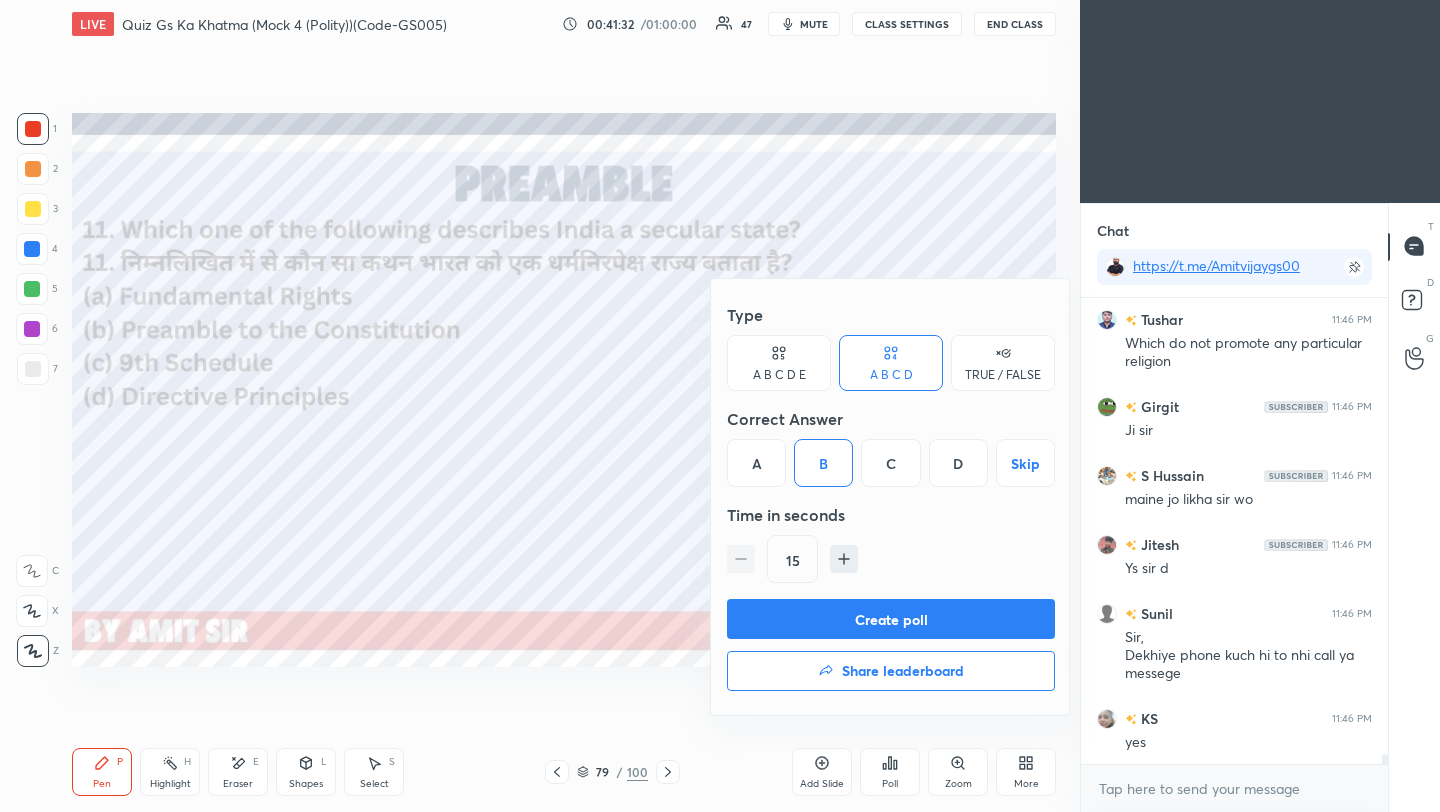 click on "Create poll" at bounding box center [891, 619] 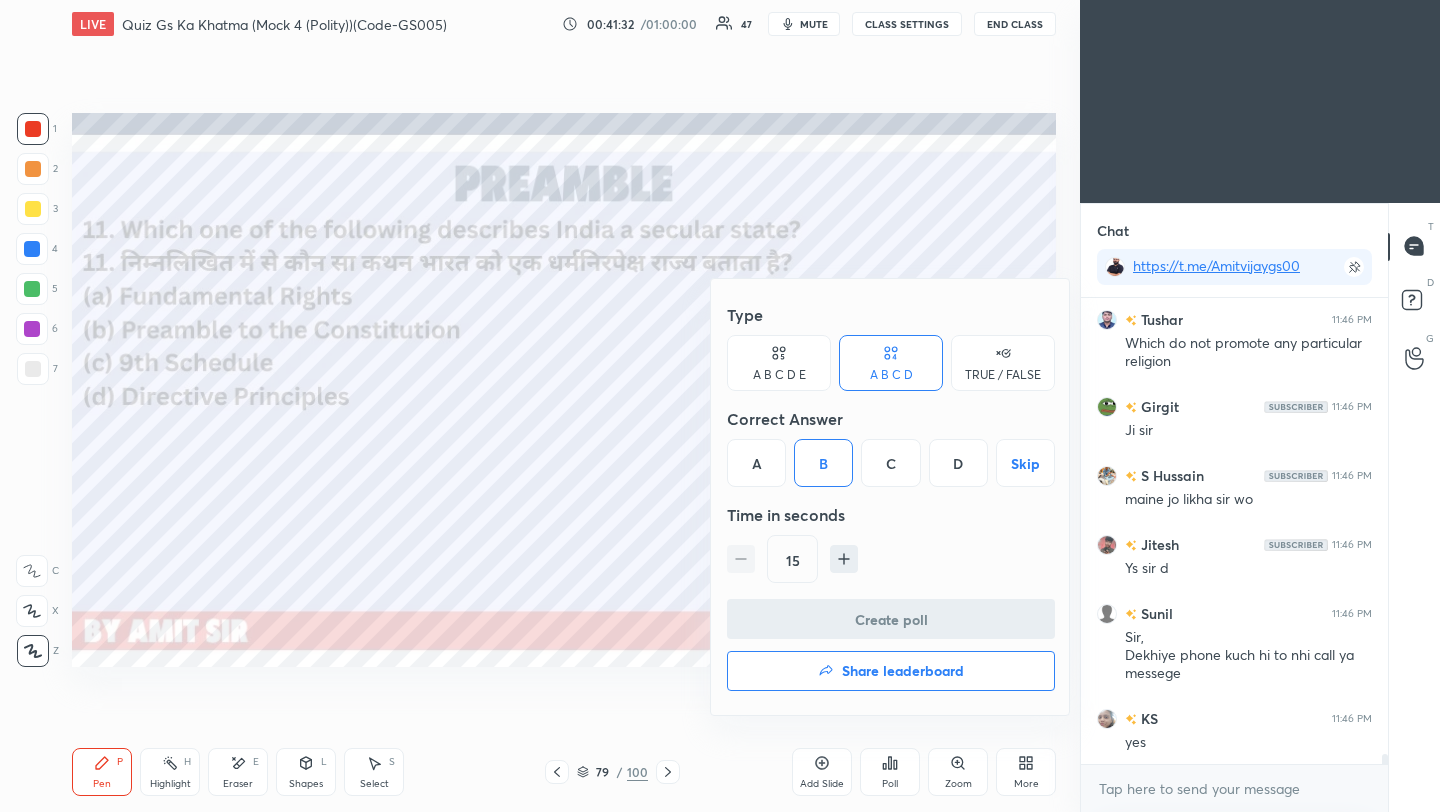 scroll, scrollTop: 418, scrollLeft: 301, axis: both 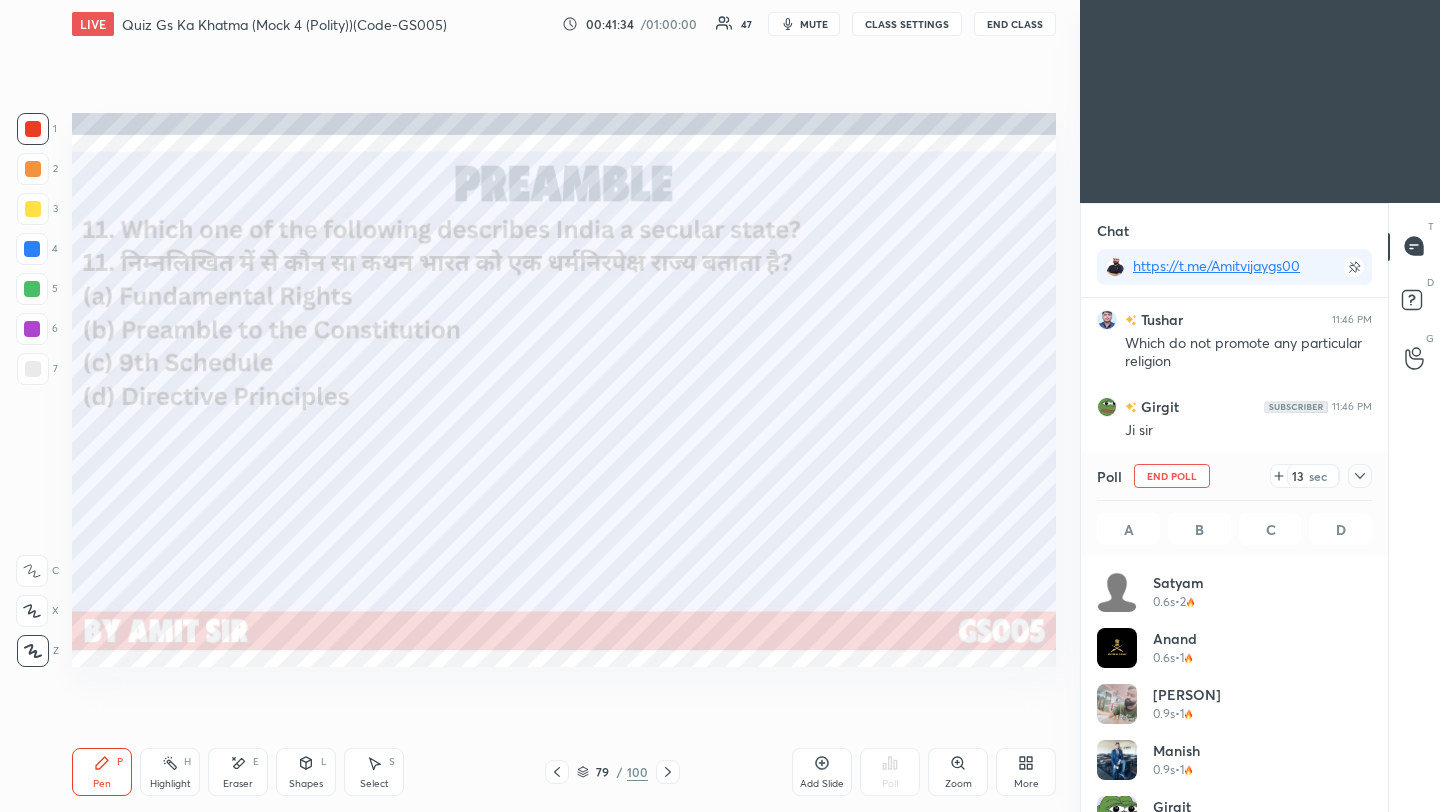 click 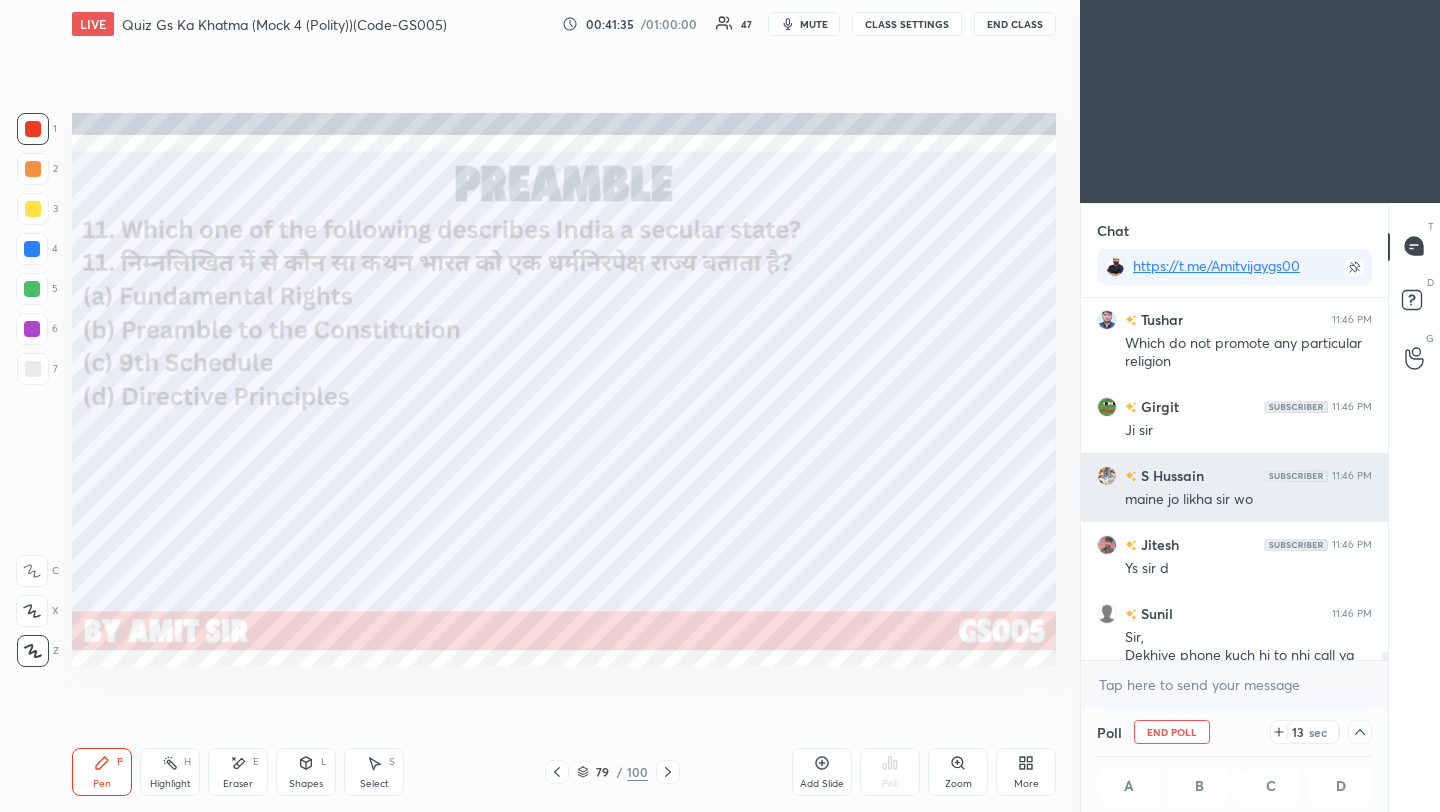 scroll, scrollTop: 129, scrollLeft: 269, axis: both 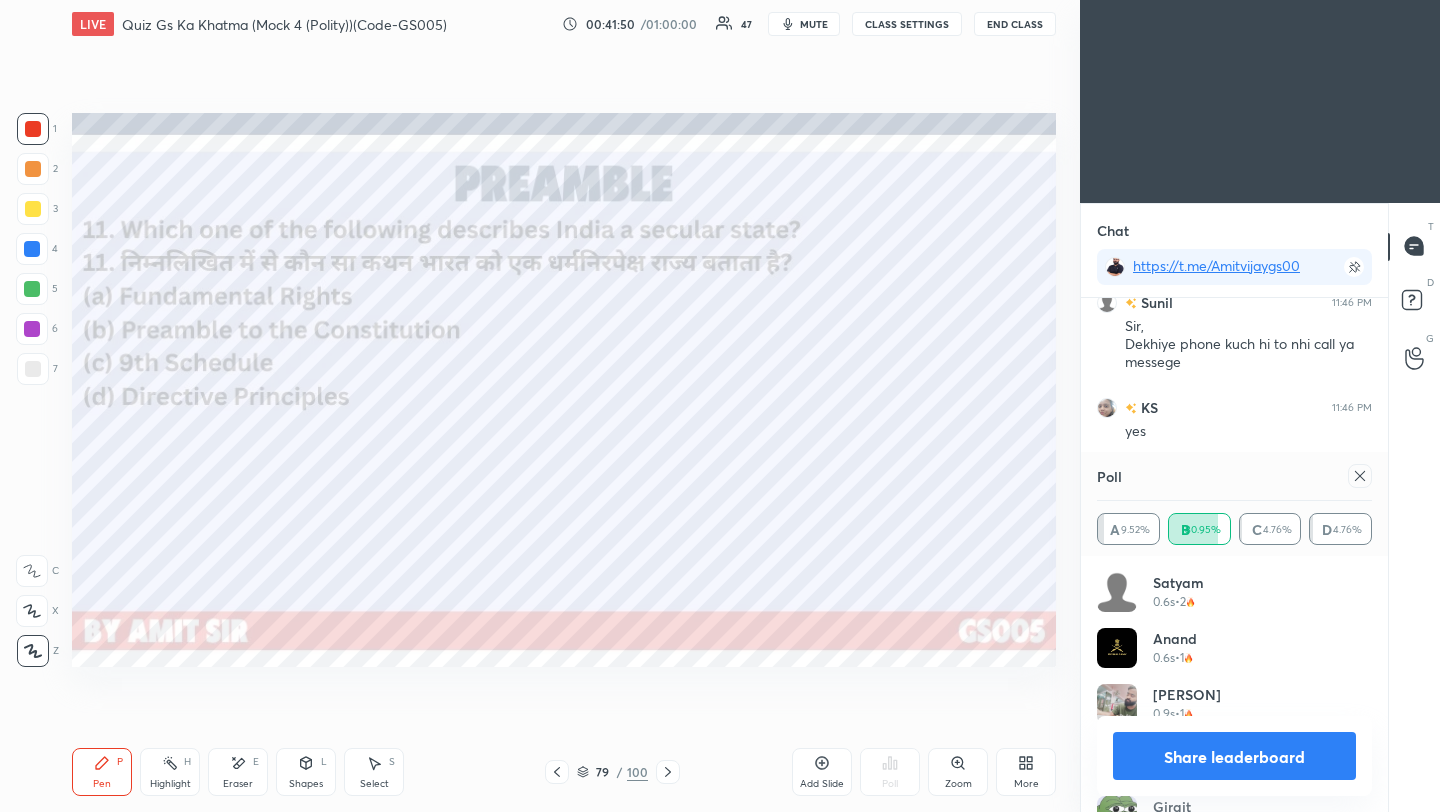 click 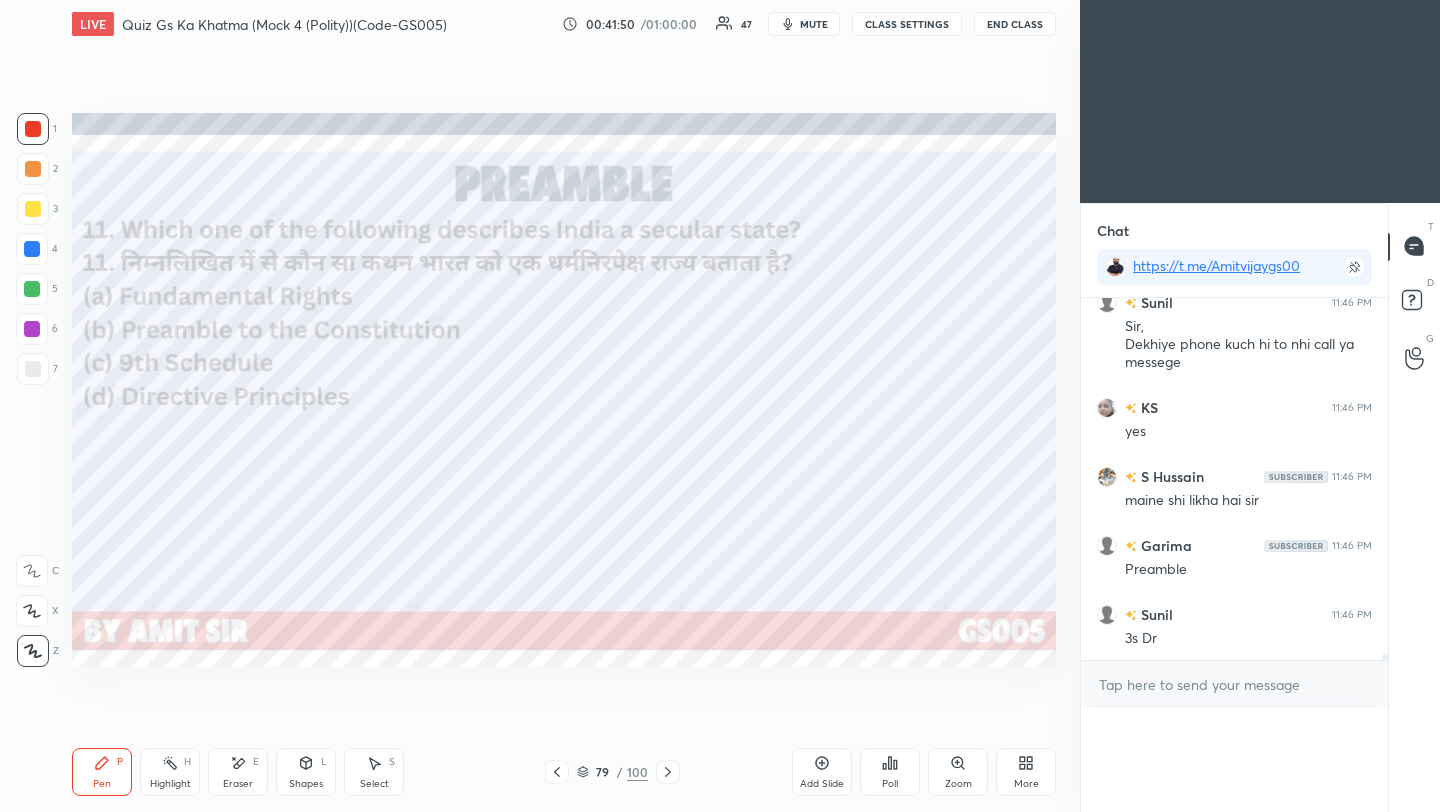 scroll, scrollTop: 0, scrollLeft: 0, axis: both 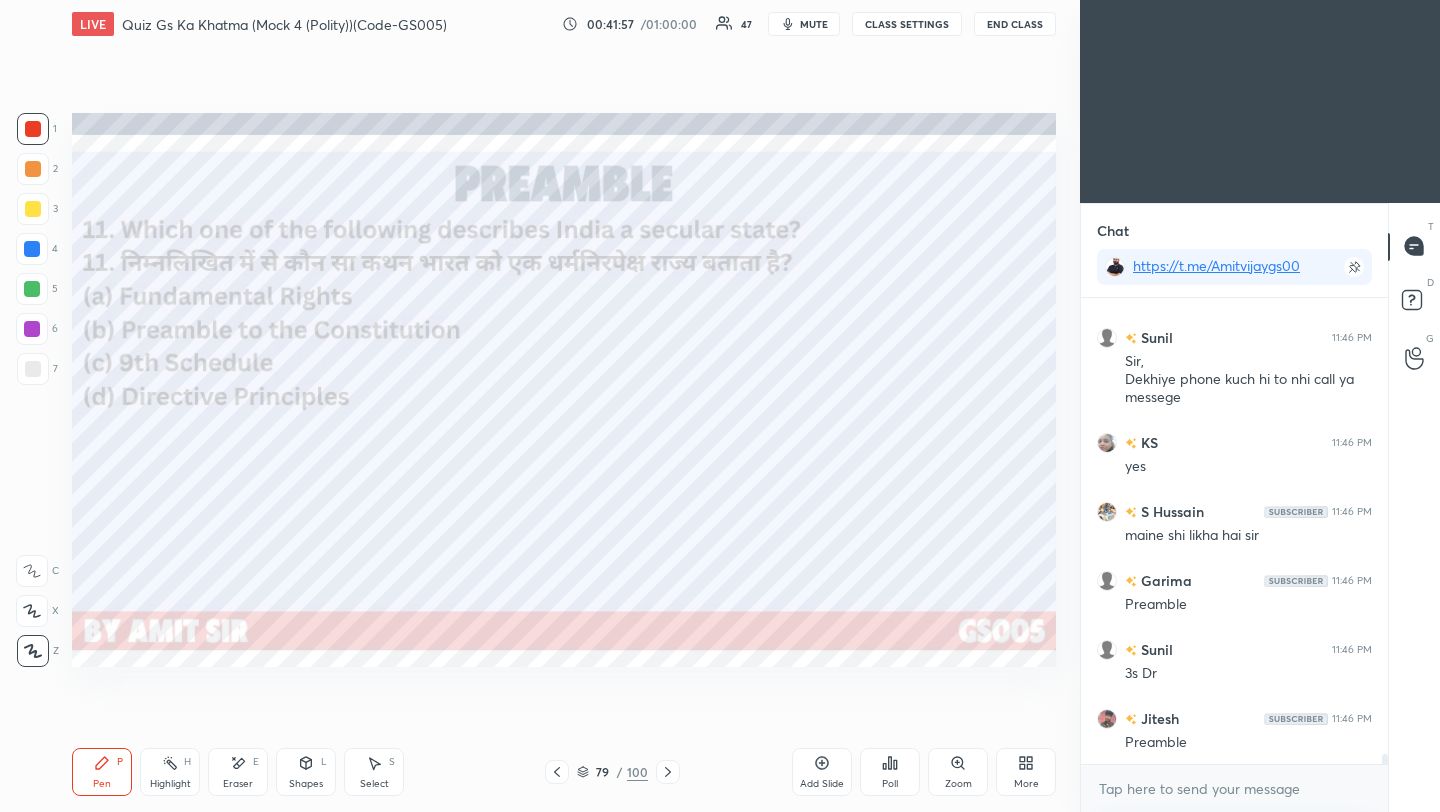 click 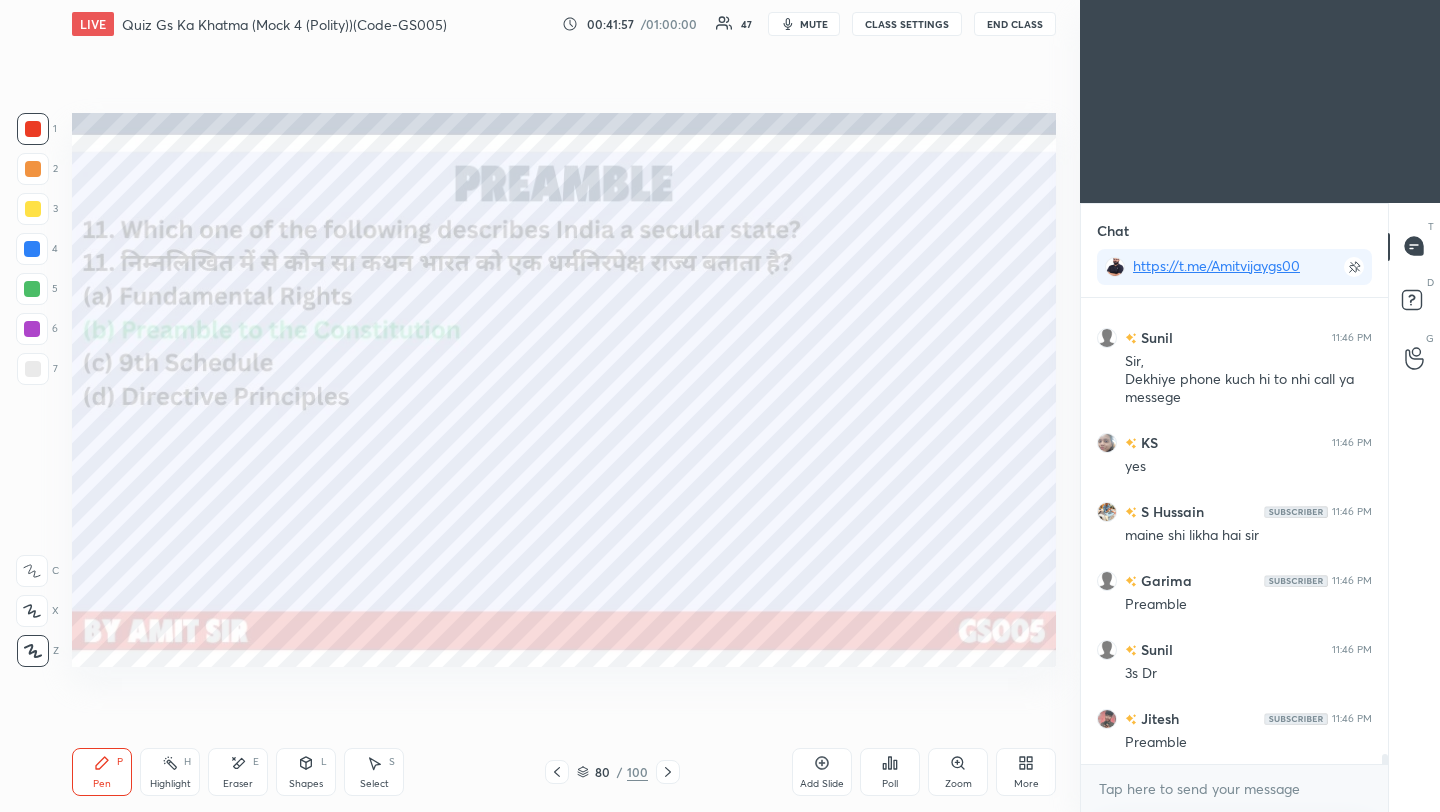 click 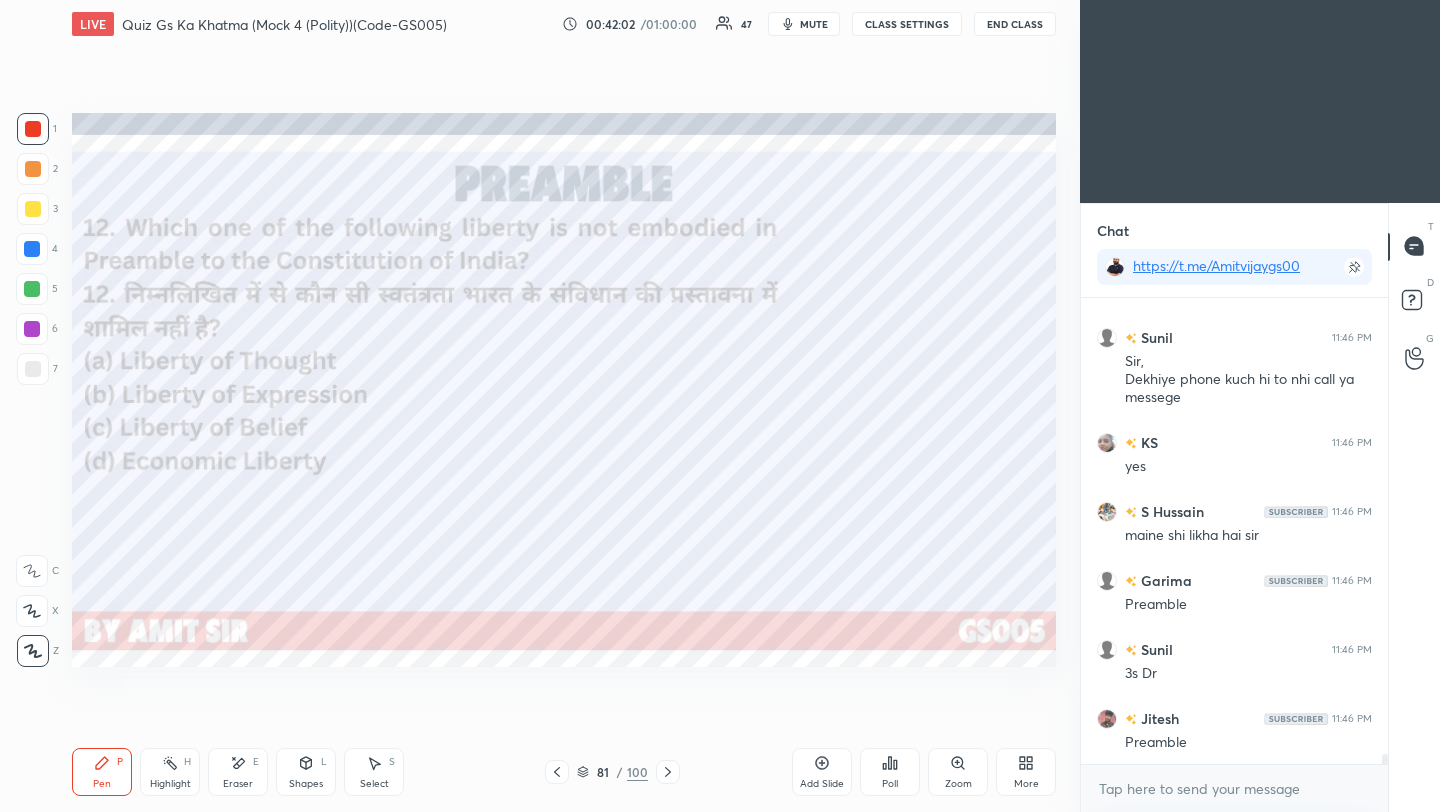 click on "Poll" at bounding box center [890, 784] 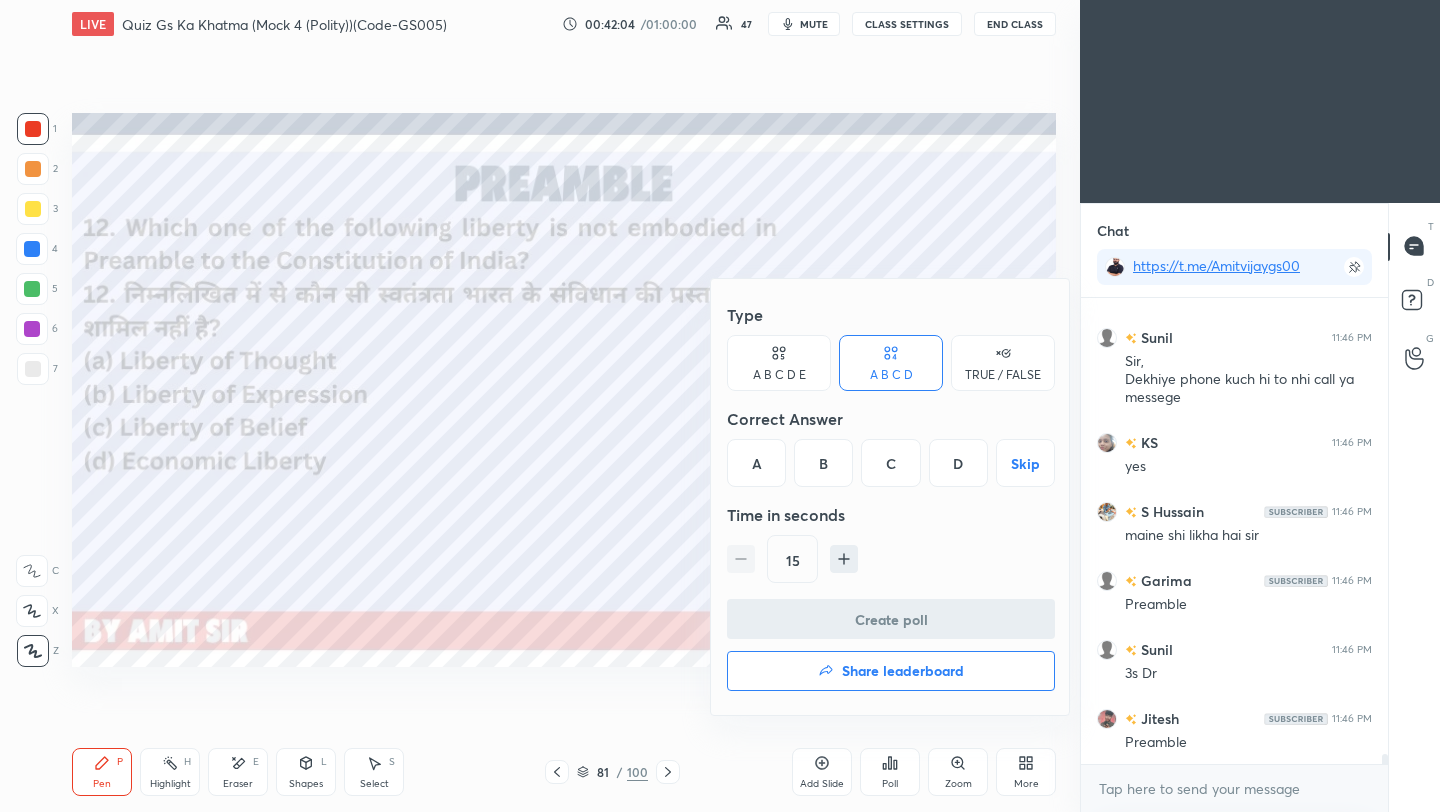 click on "D" at bounding box center (958, 463) 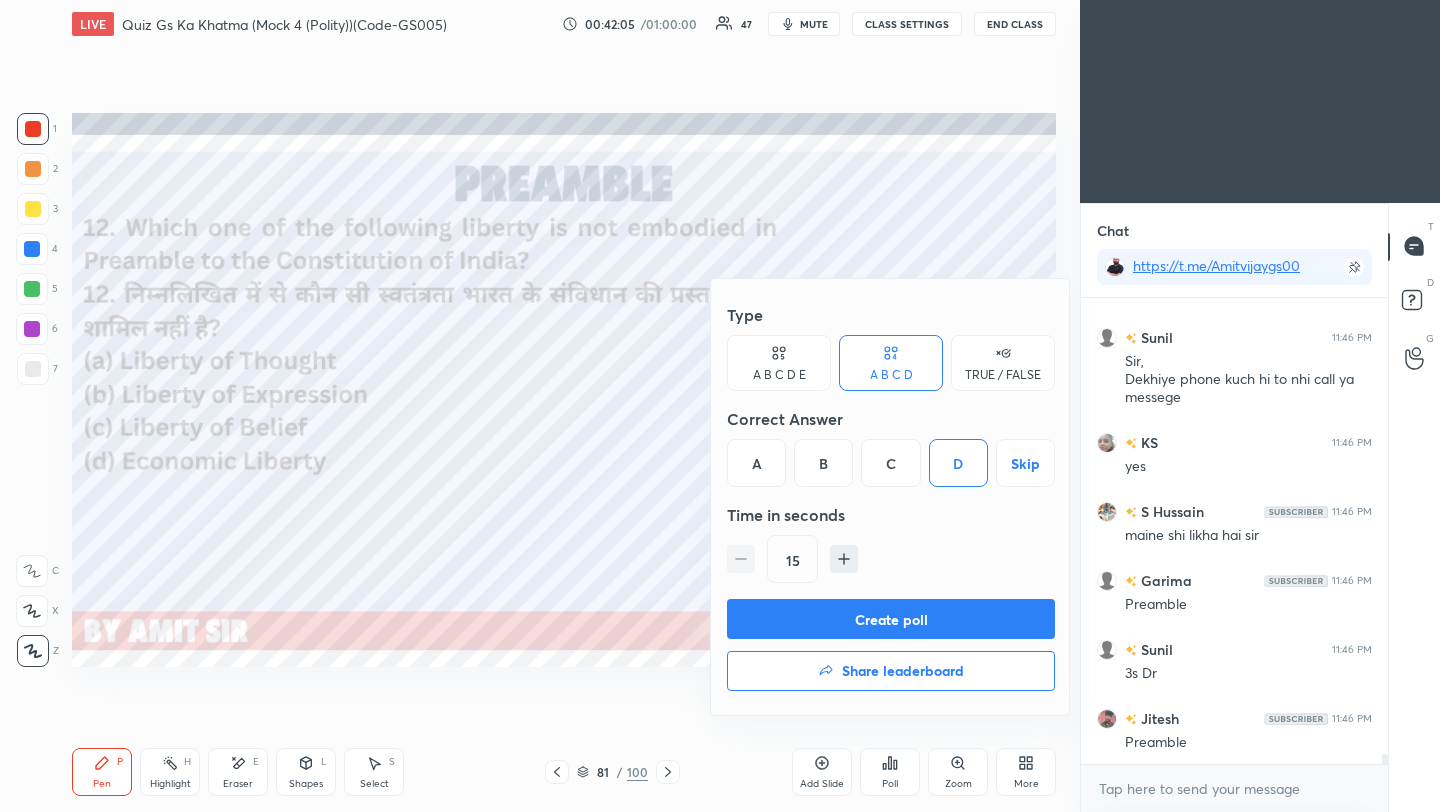 click on "Create poll" at bounding box center [891, 619] 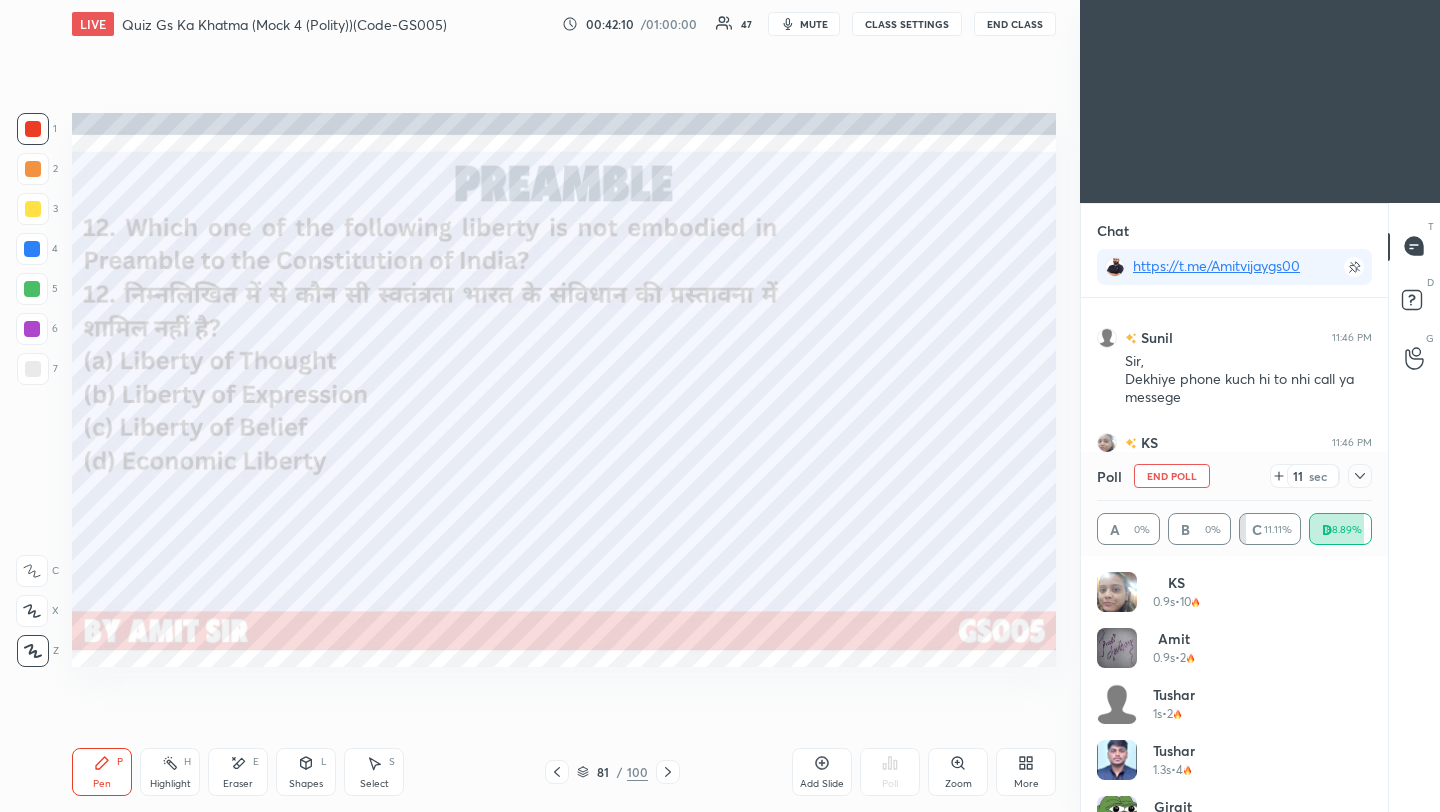 click 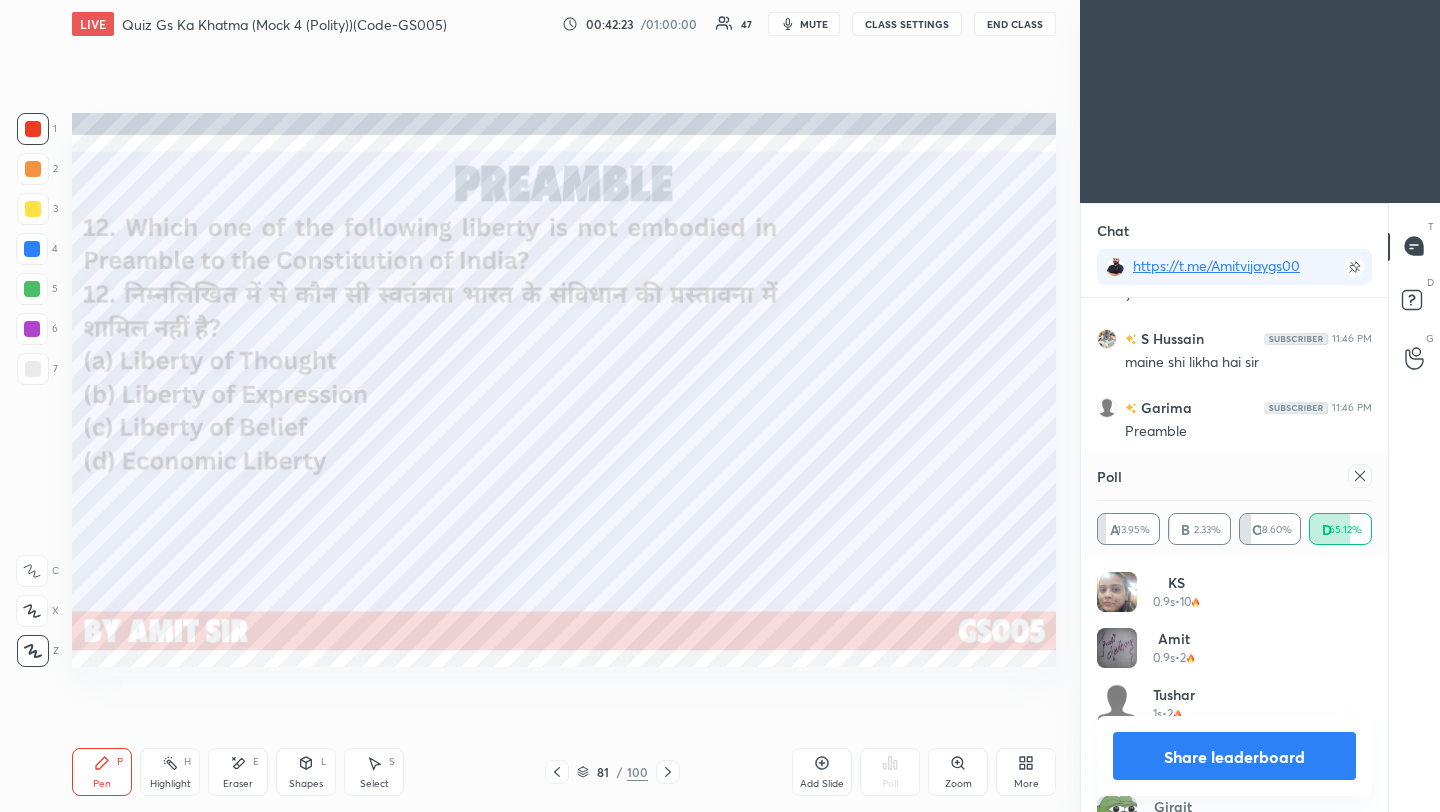 click 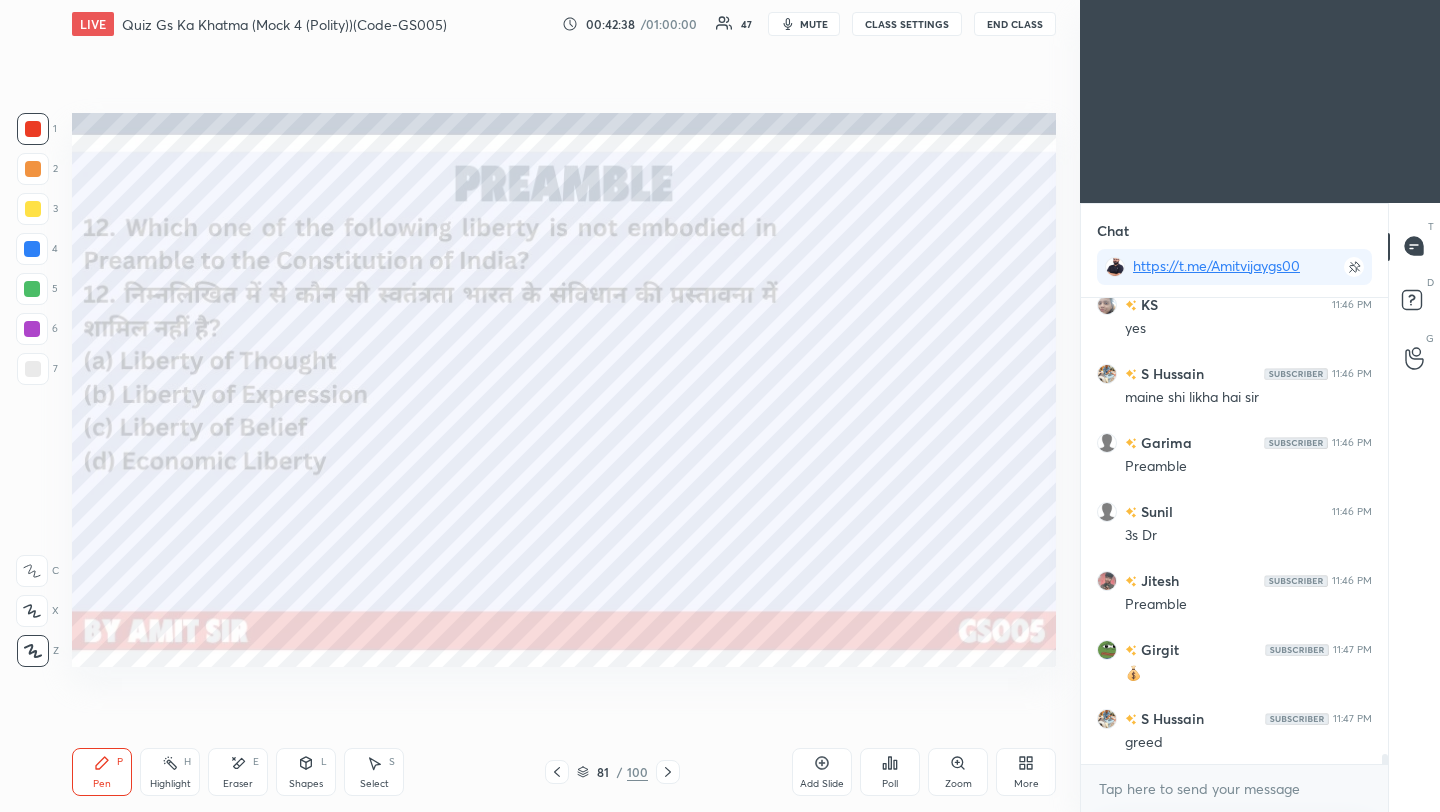 click 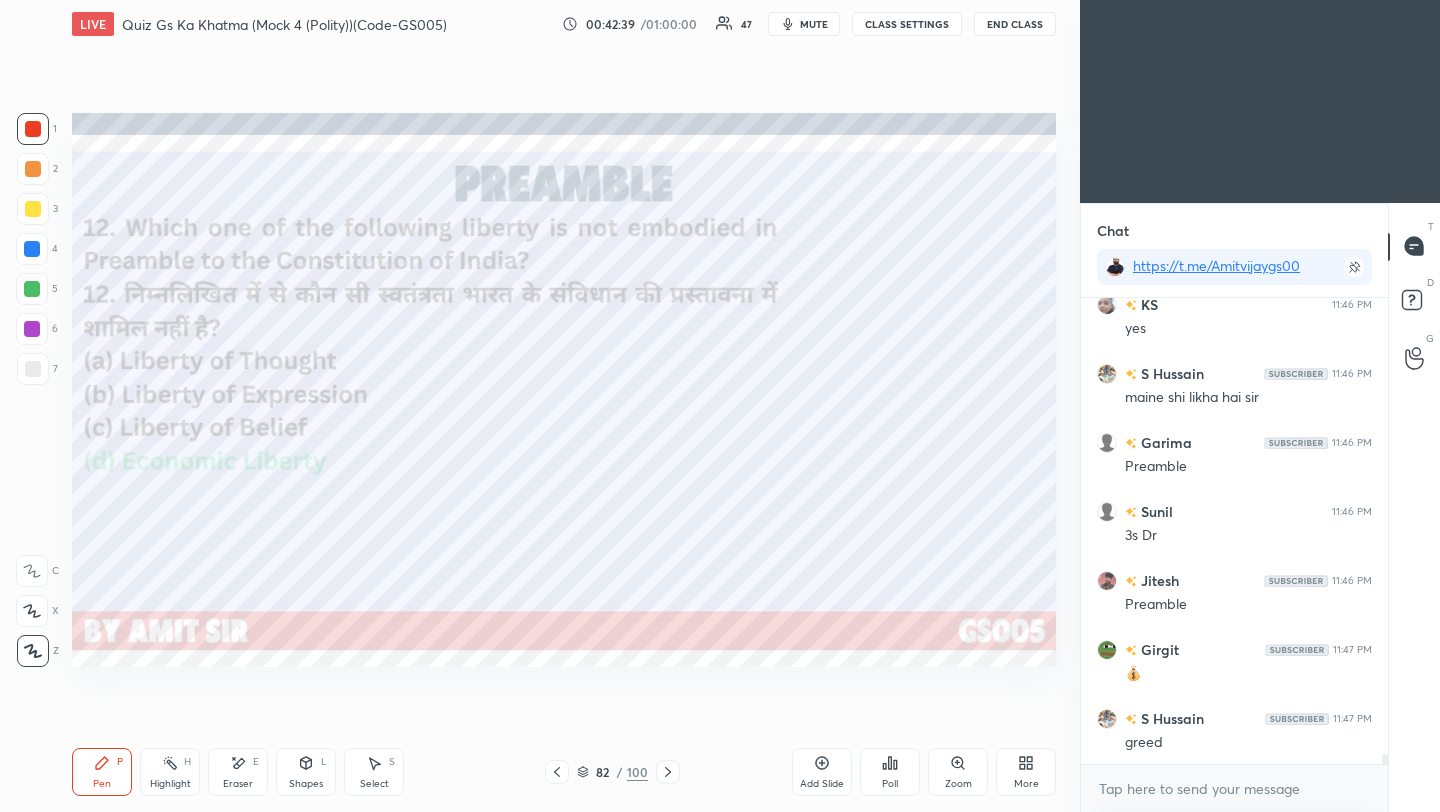 click 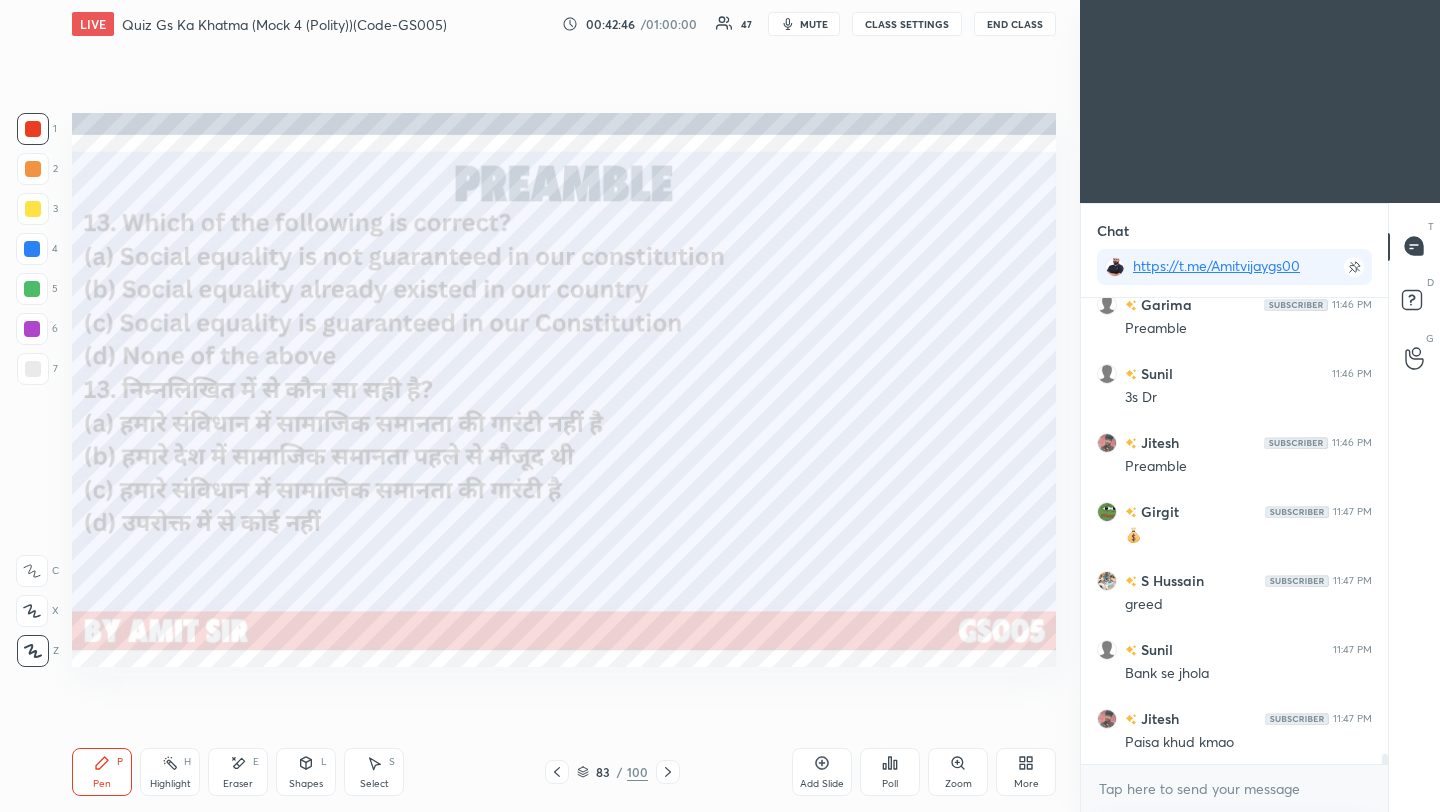 click on "Poll" at bounding box center [890, 772] 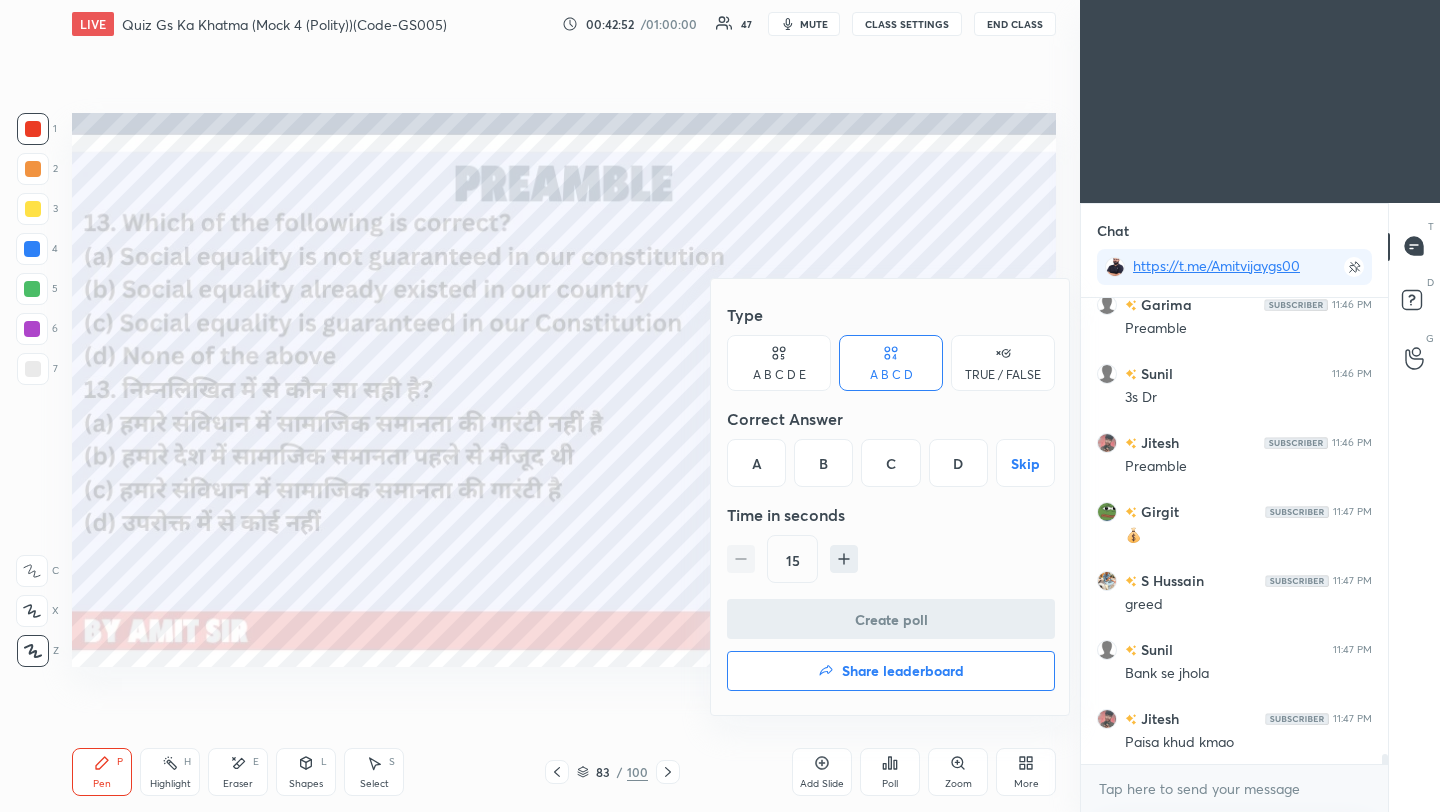 click on "C" at bounding box center [890, 463] 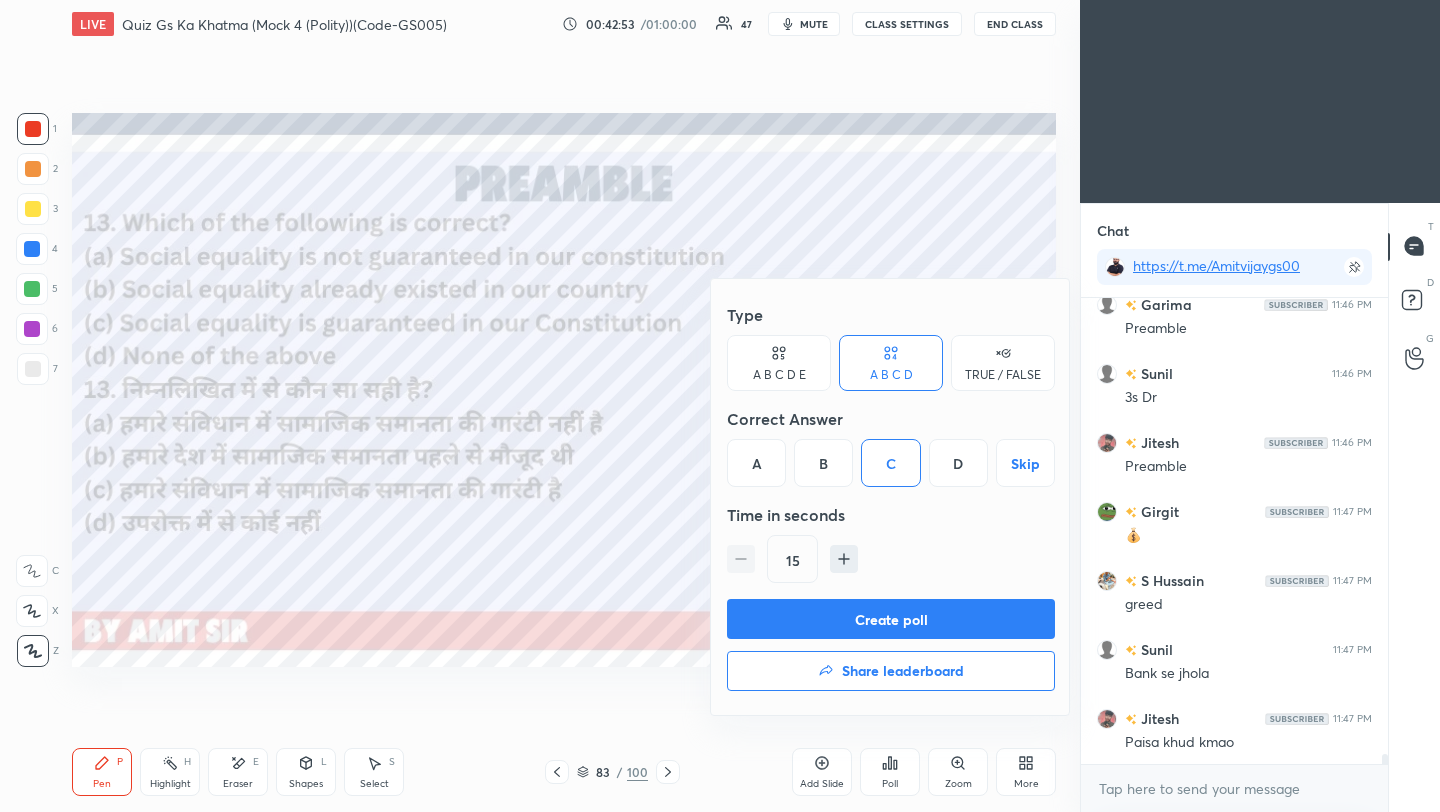 click on "Create poll Share leaderboard" at bounding box center (891, 649) 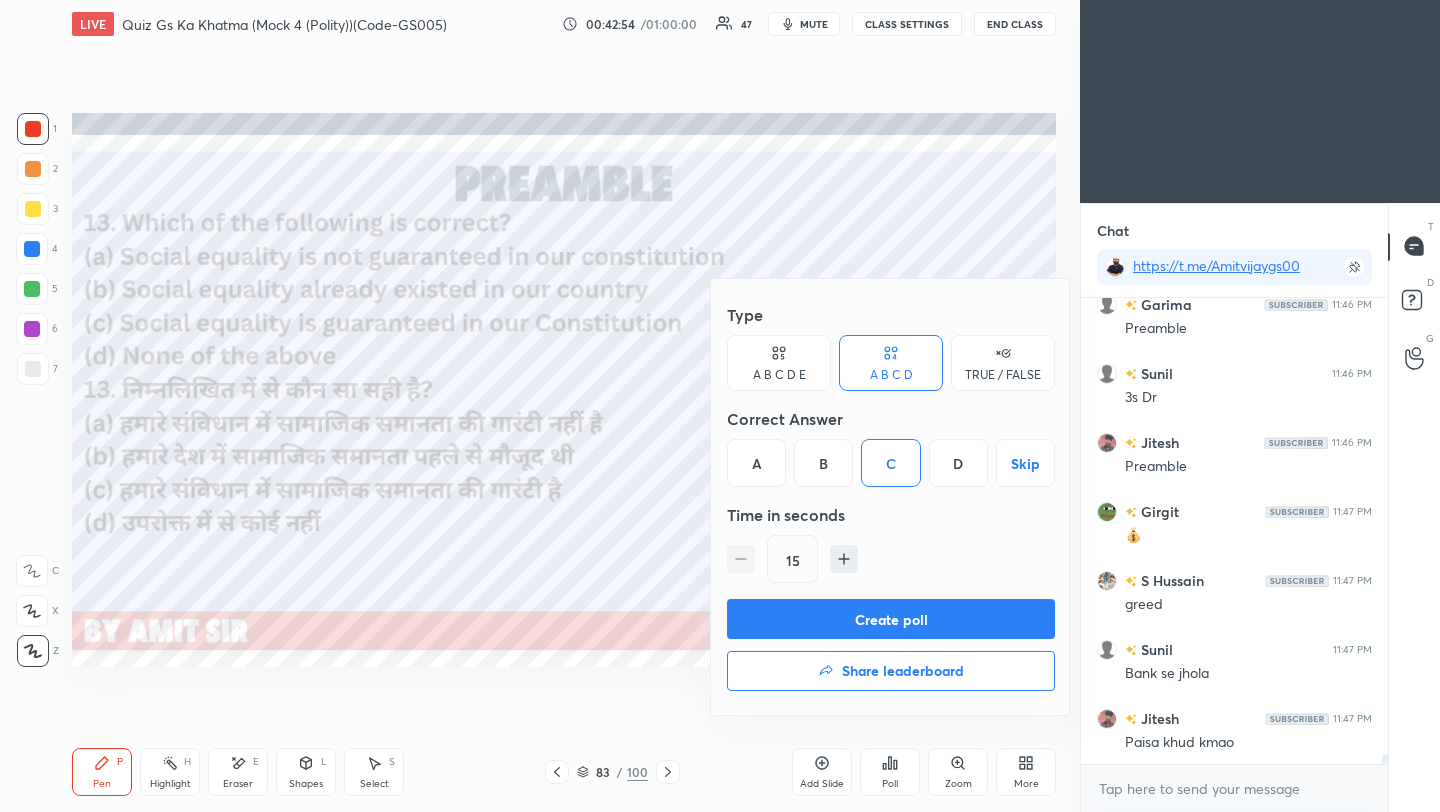 click on "Create poll" at bounding box center (891, 619) 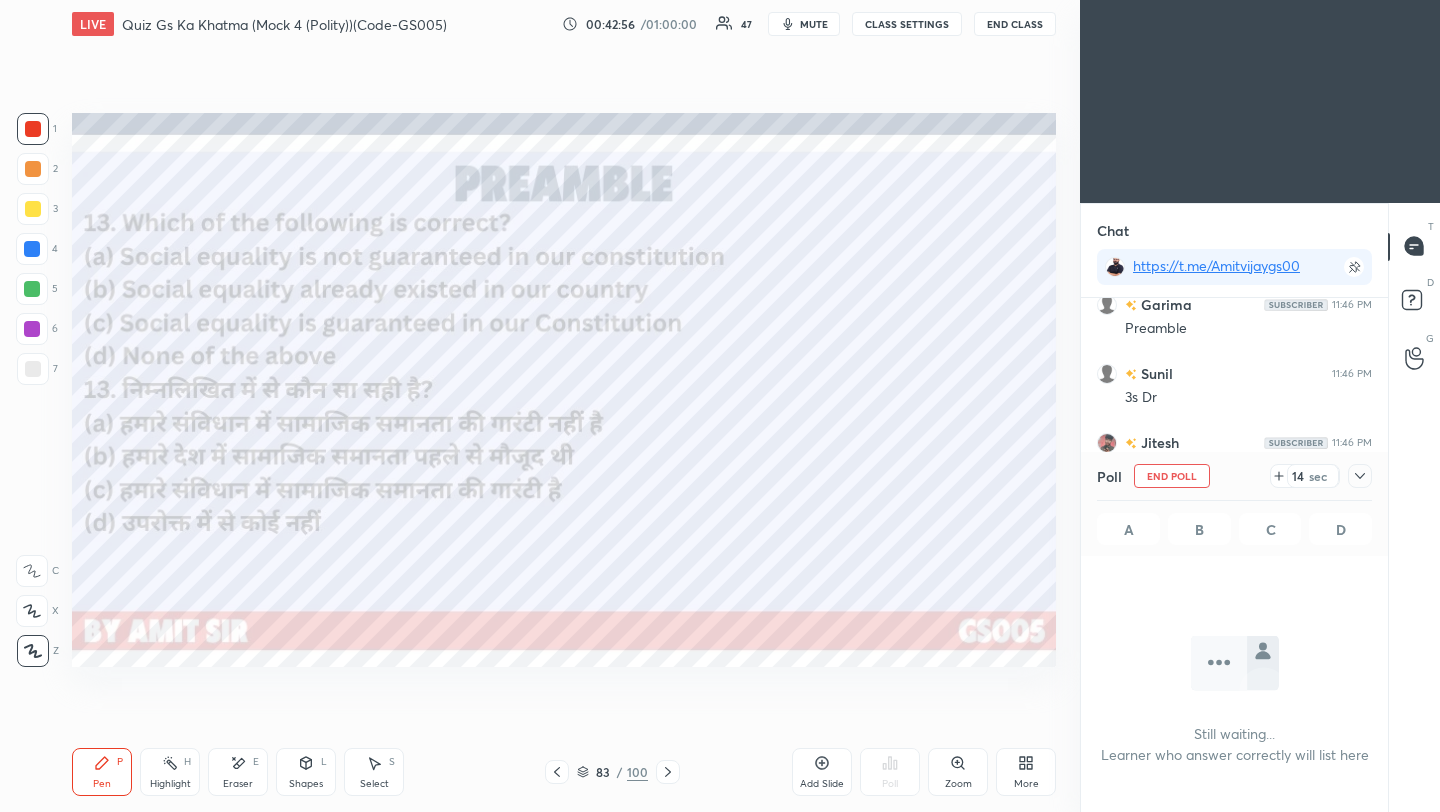 click 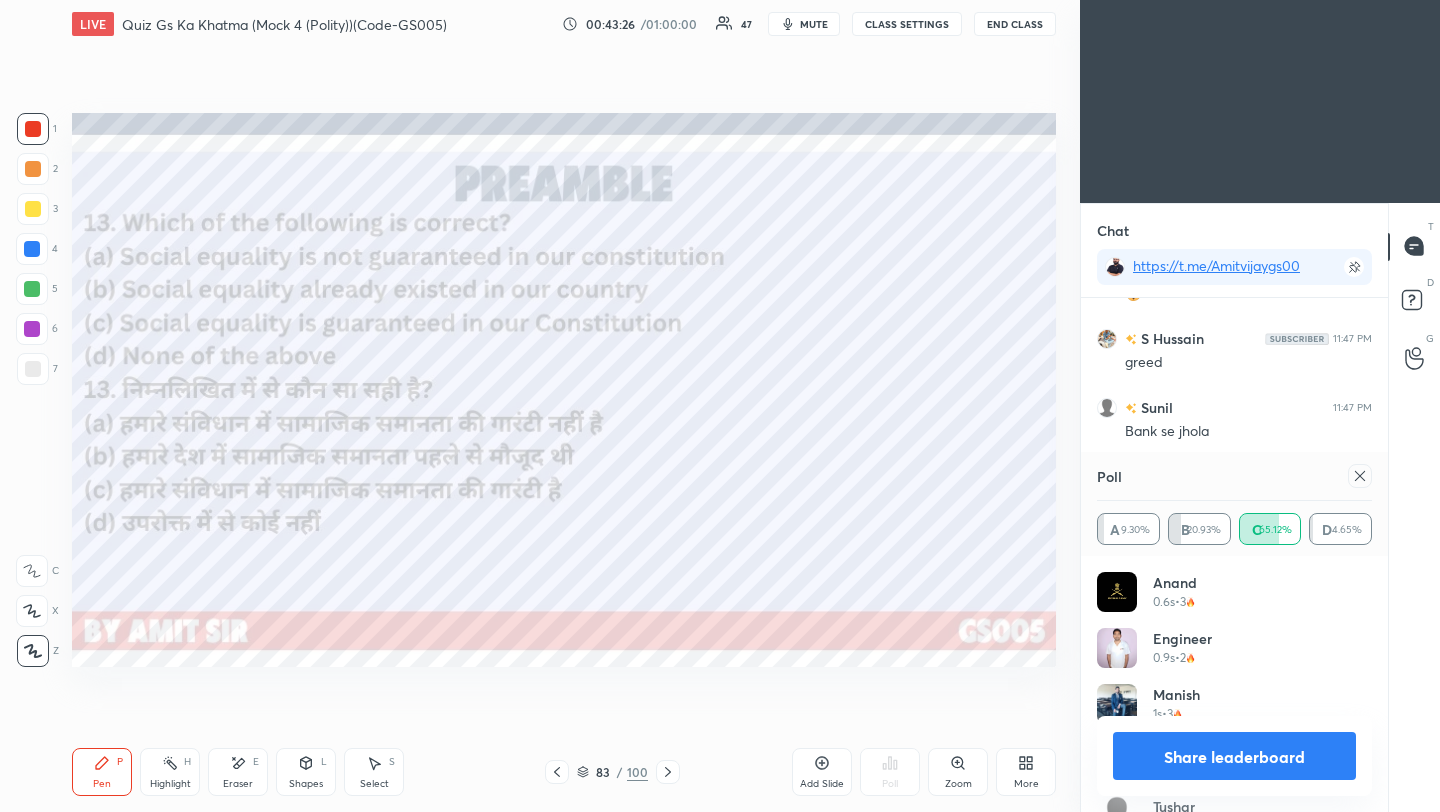 scroll, scrollTop: 22110, scrollLeft: 0, axis: vertical 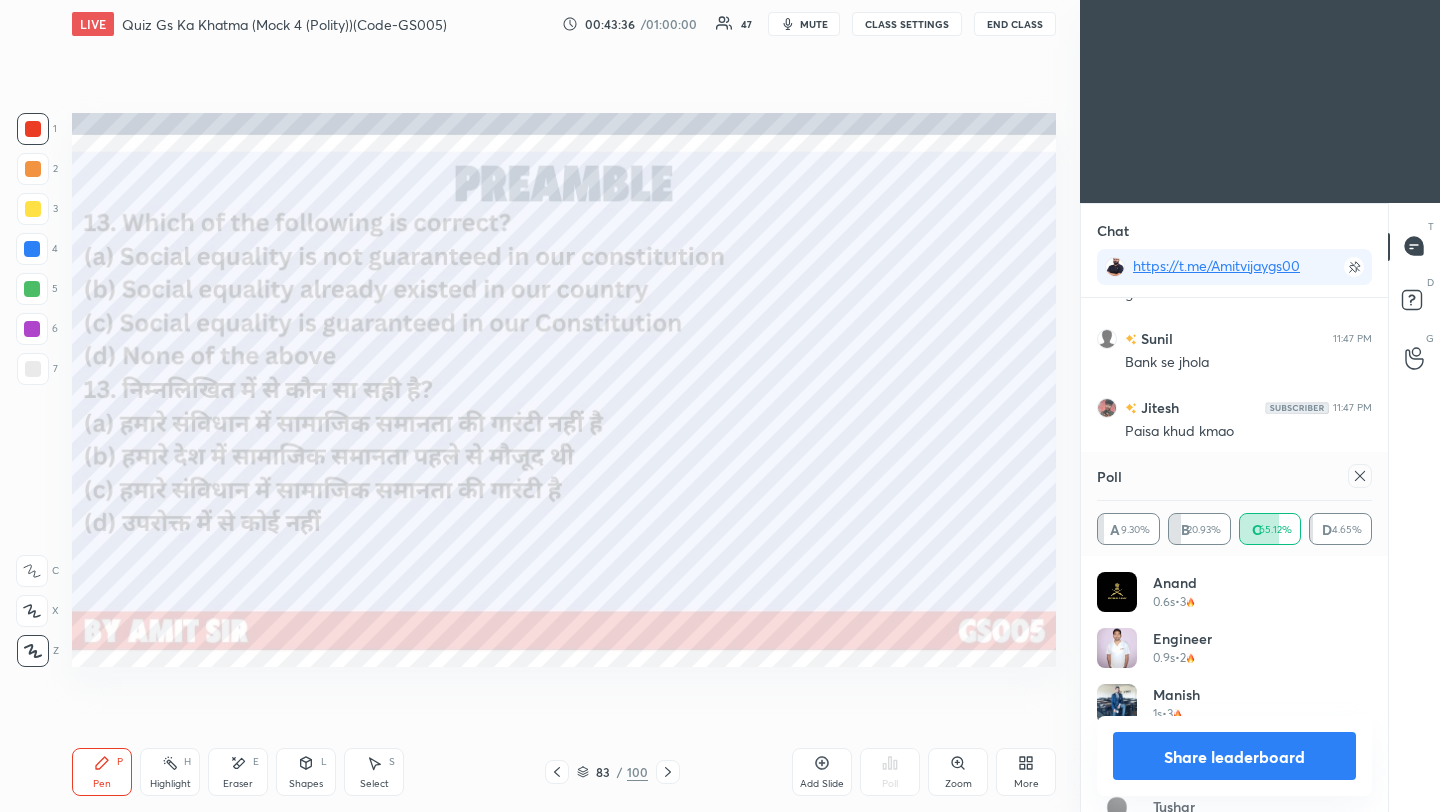 click on "Setting up your live class Poll for   secs No correct answer Start poll" at bounding box center [564, 390] 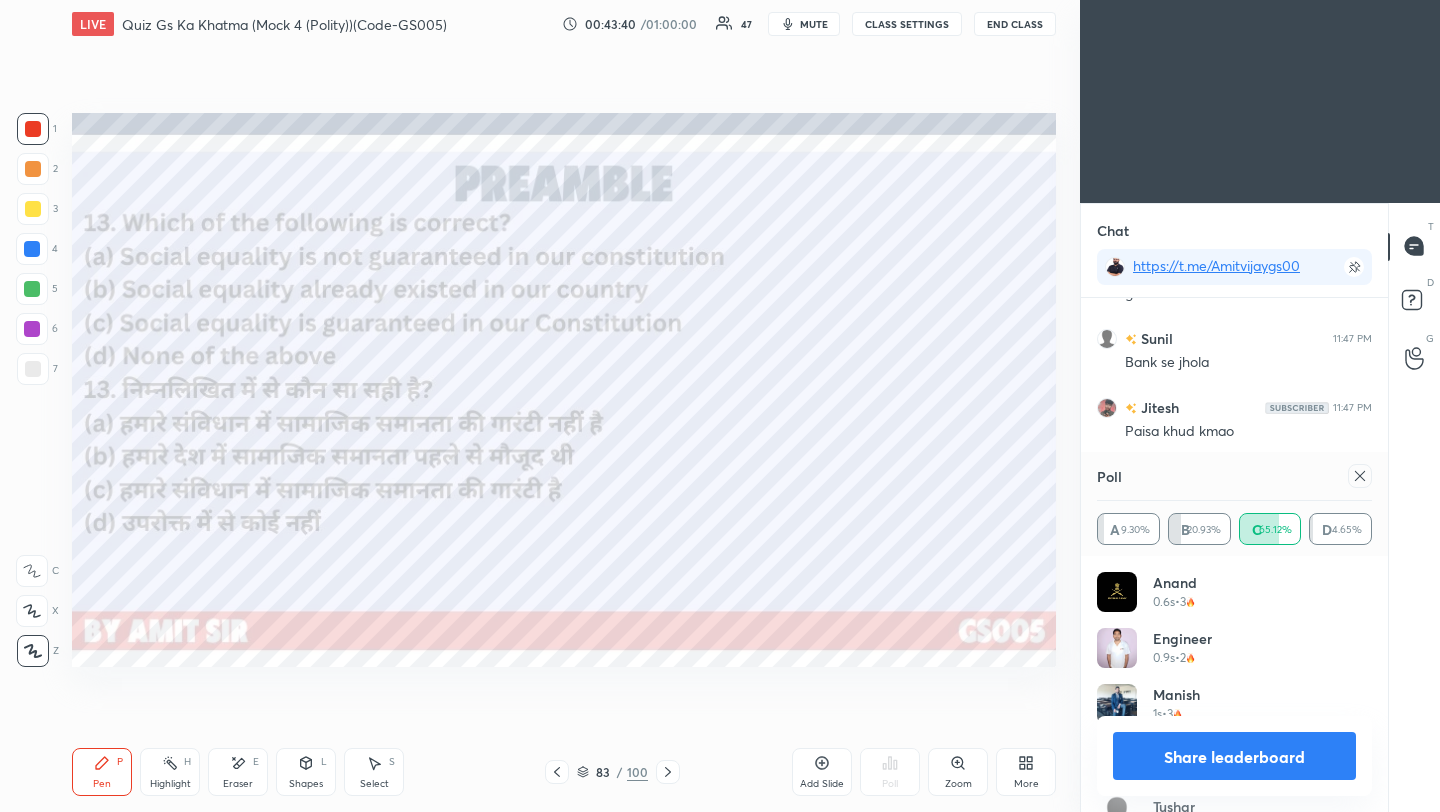 scroll, scrollTop: 22179, scrollLeft: 0, axis: vertical 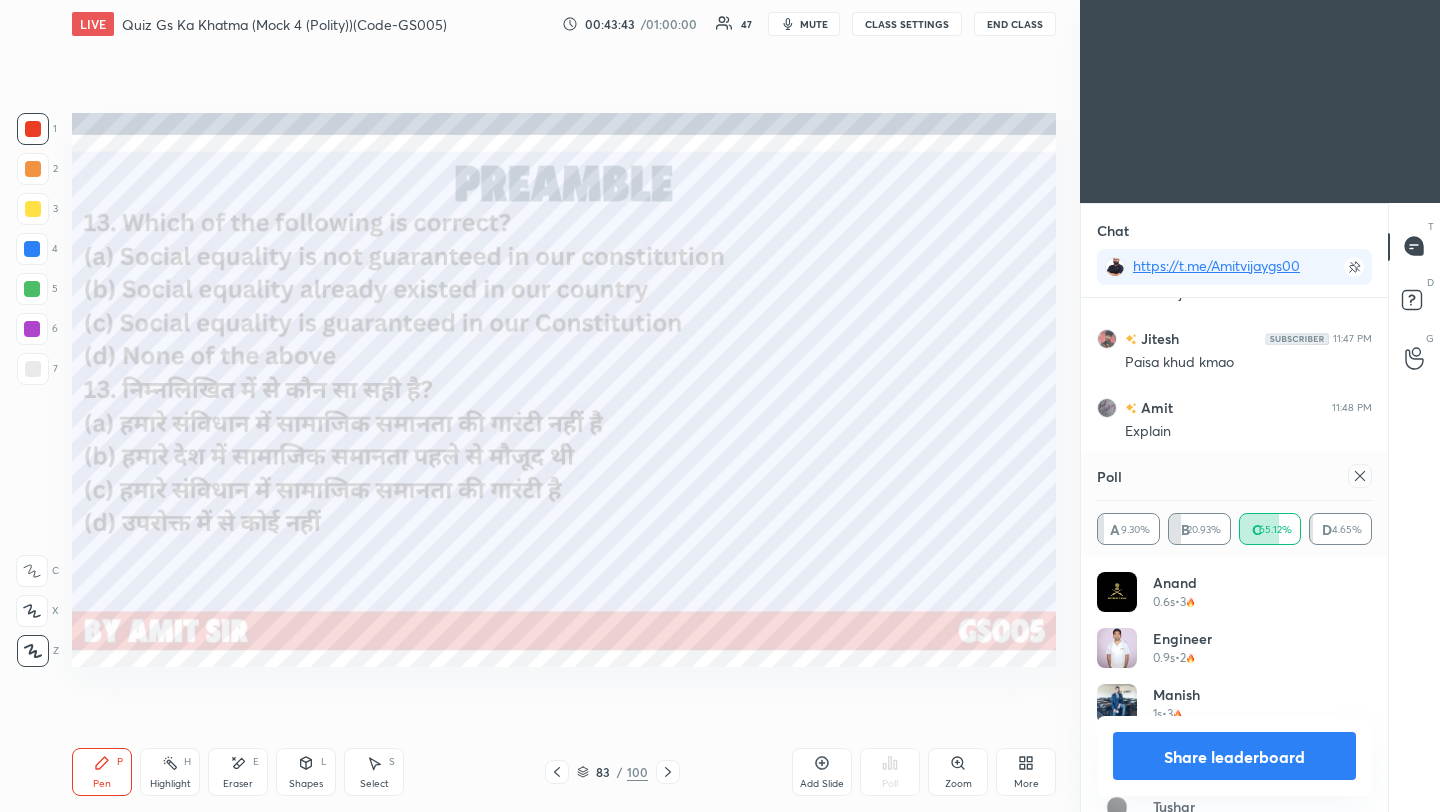 click 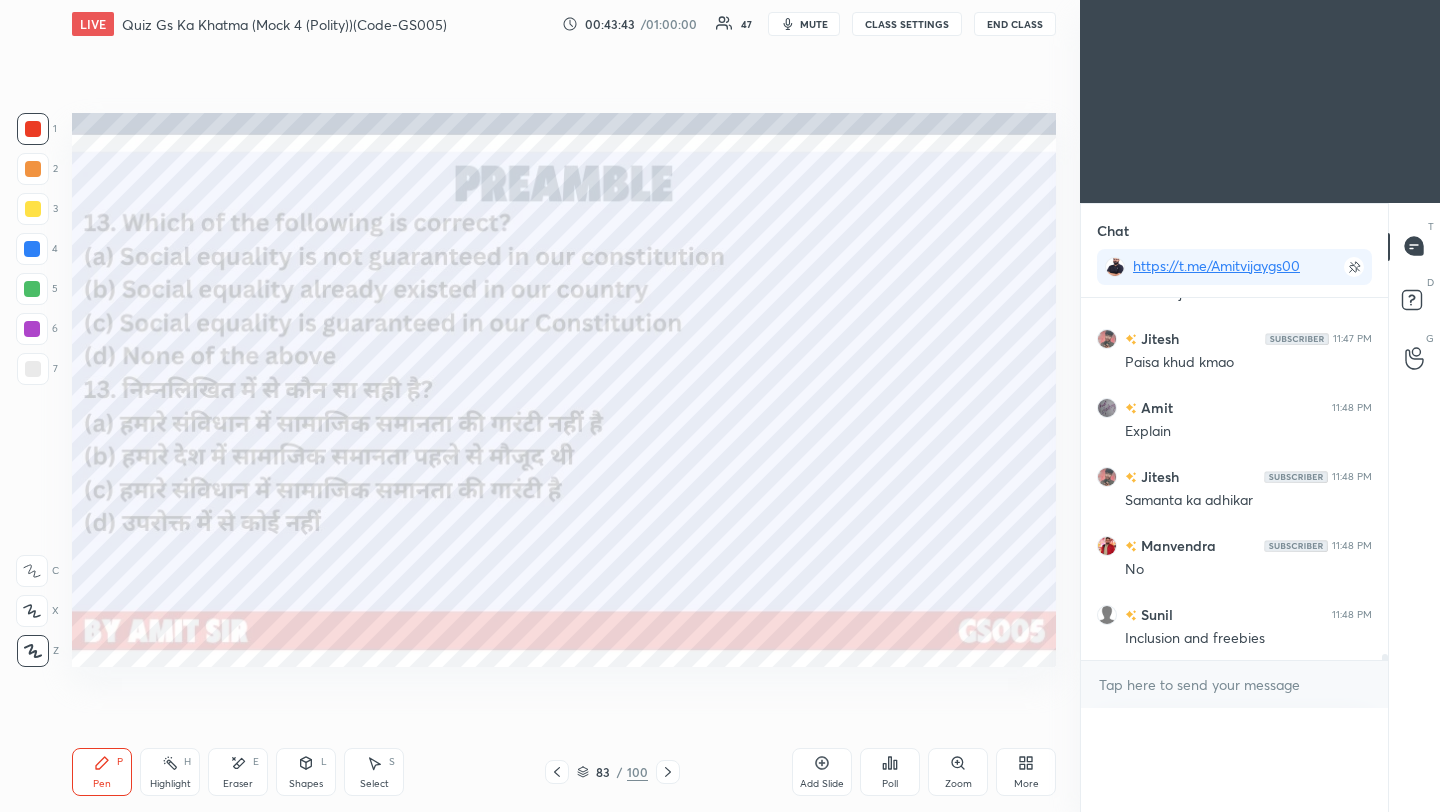 scroll, scrollTop: 150, scrollLeft: 269, axis: both 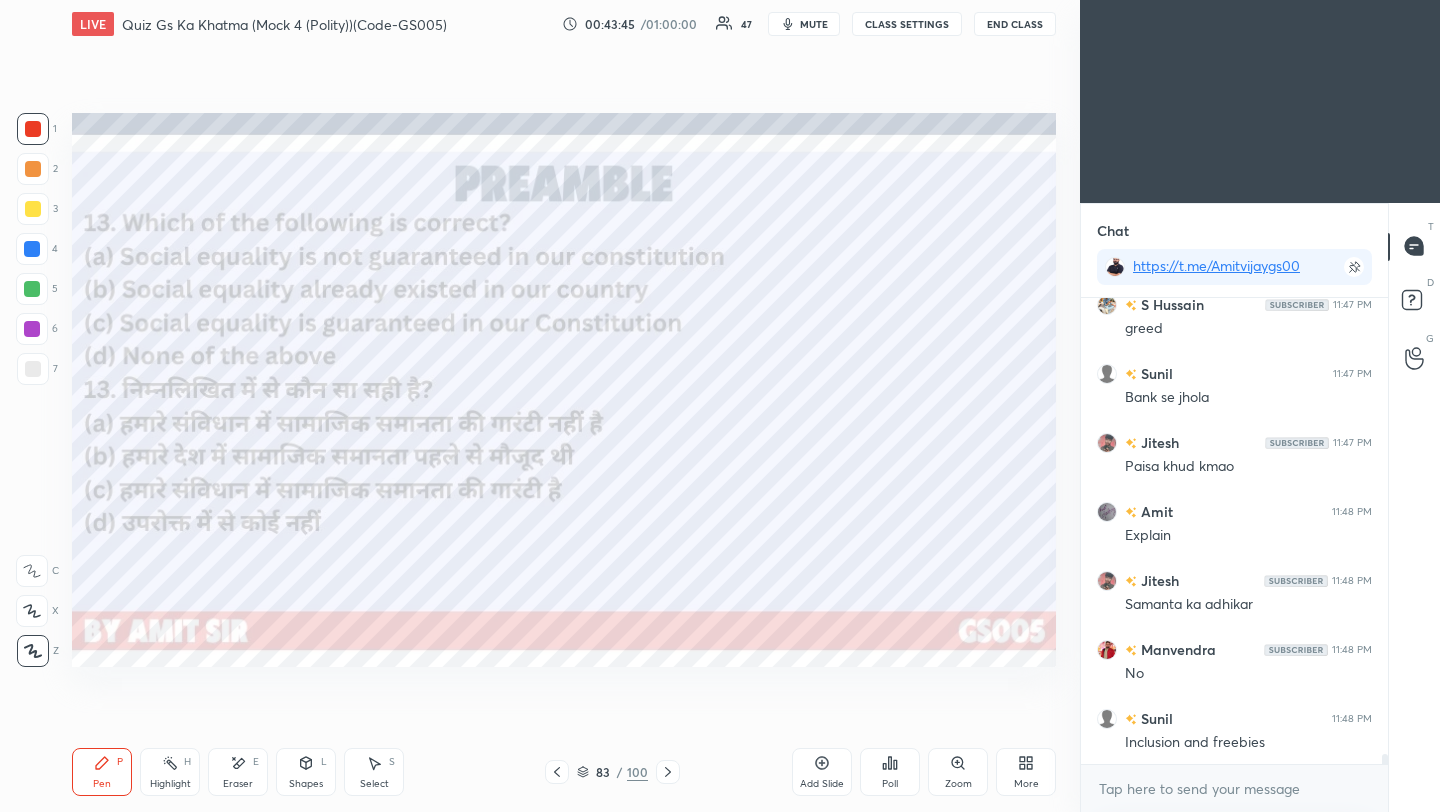 click at bounding box center [668, 772] 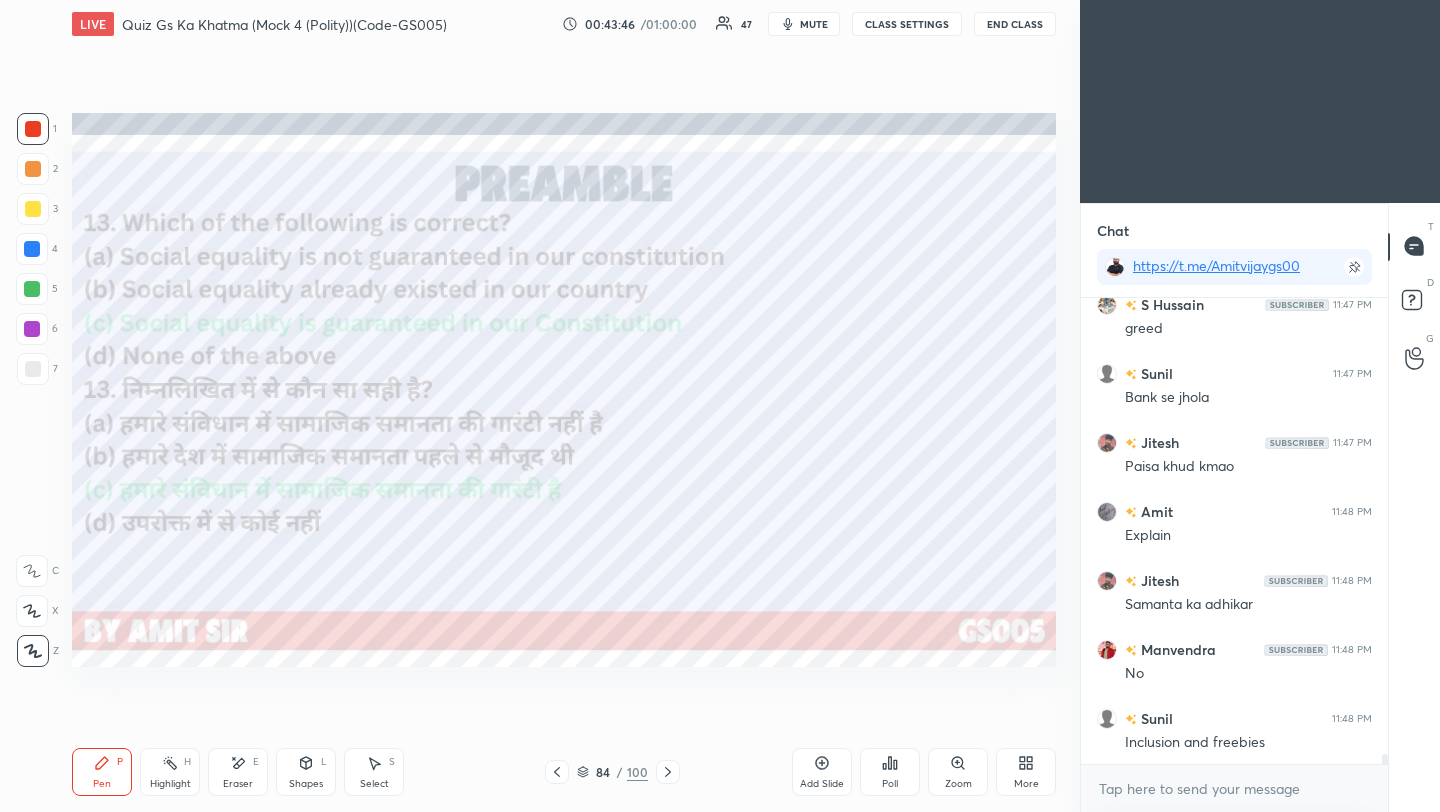 click 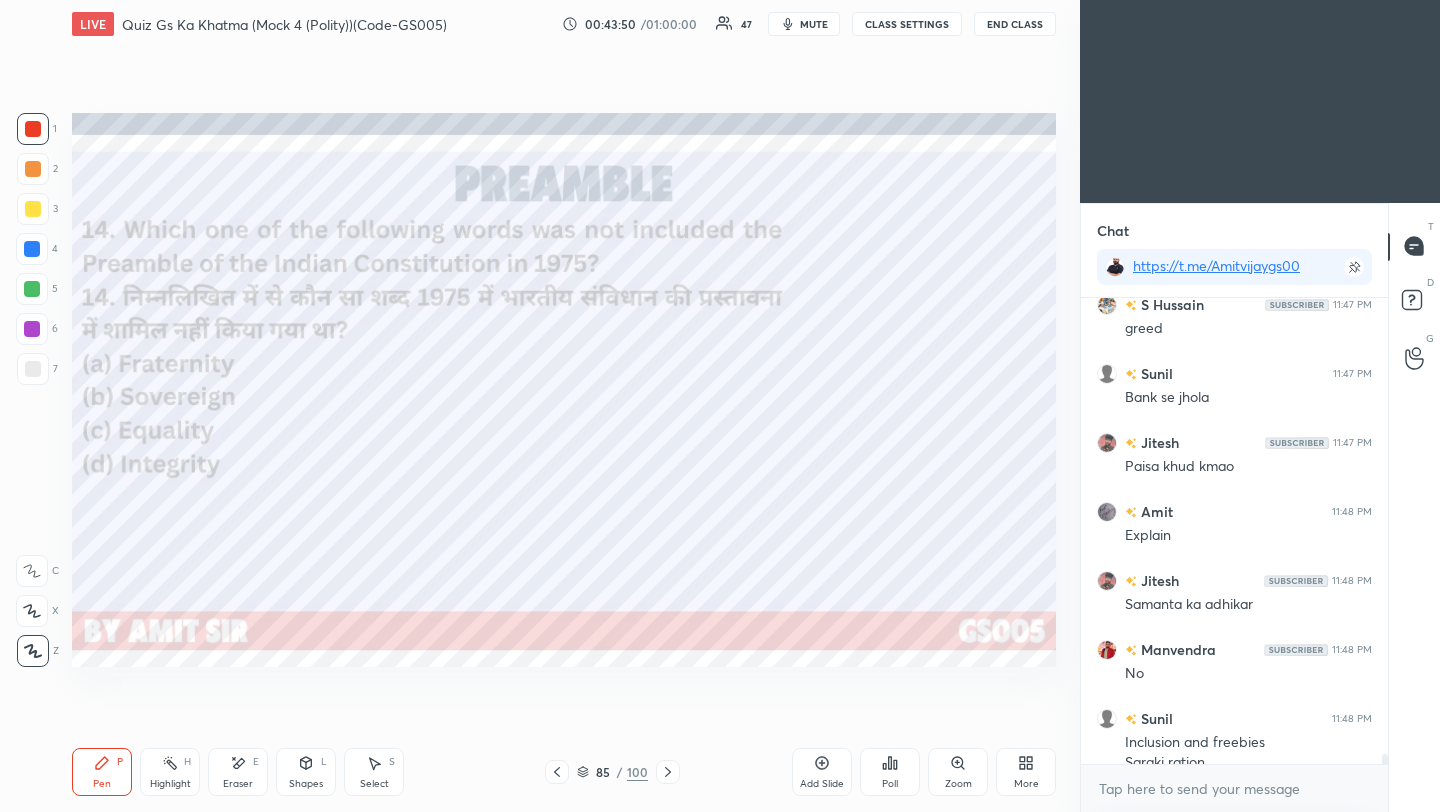 scroll, scrollTop: 22095, scrollLeft: 0, axis: vertical 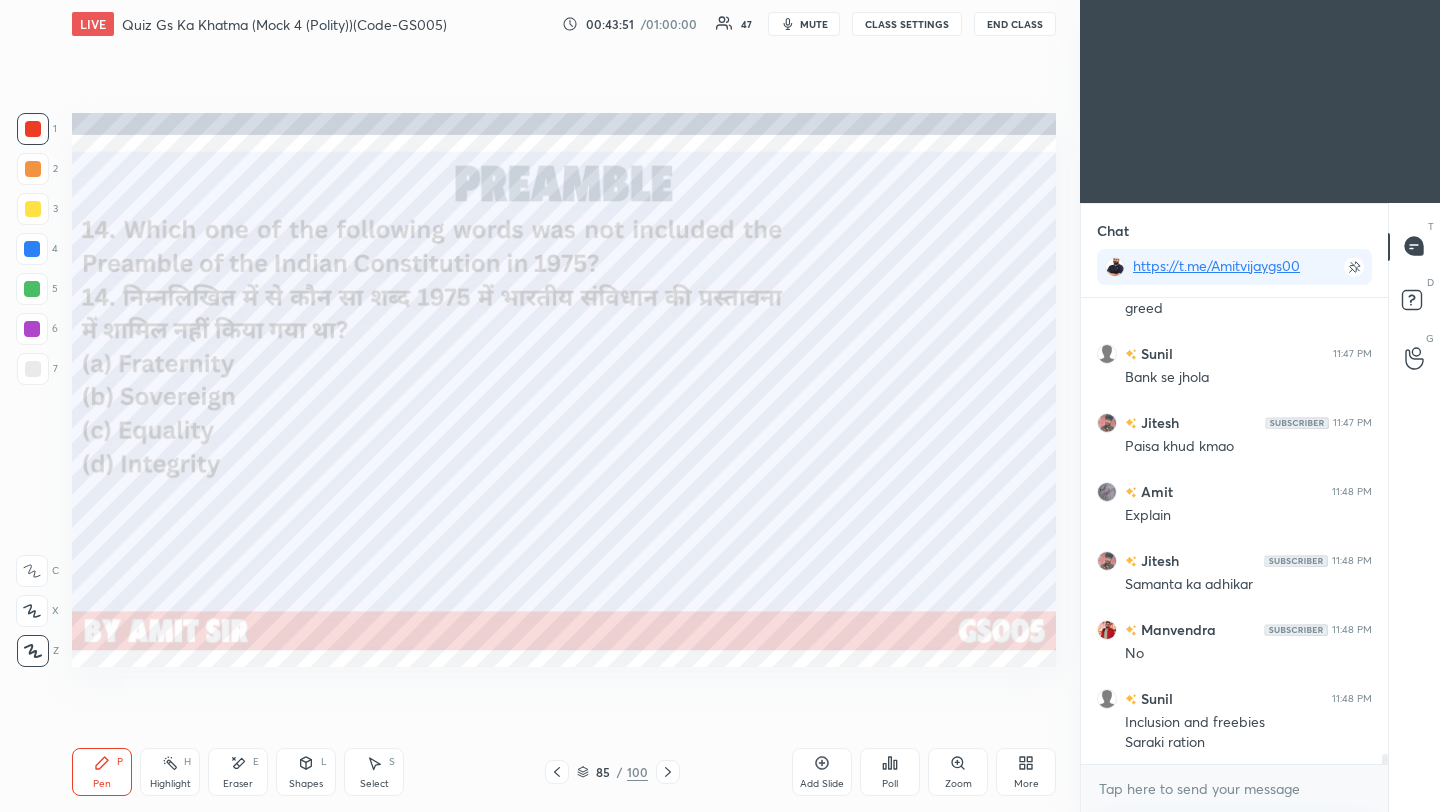 click on "Poll" at bounding box center (890, 772) 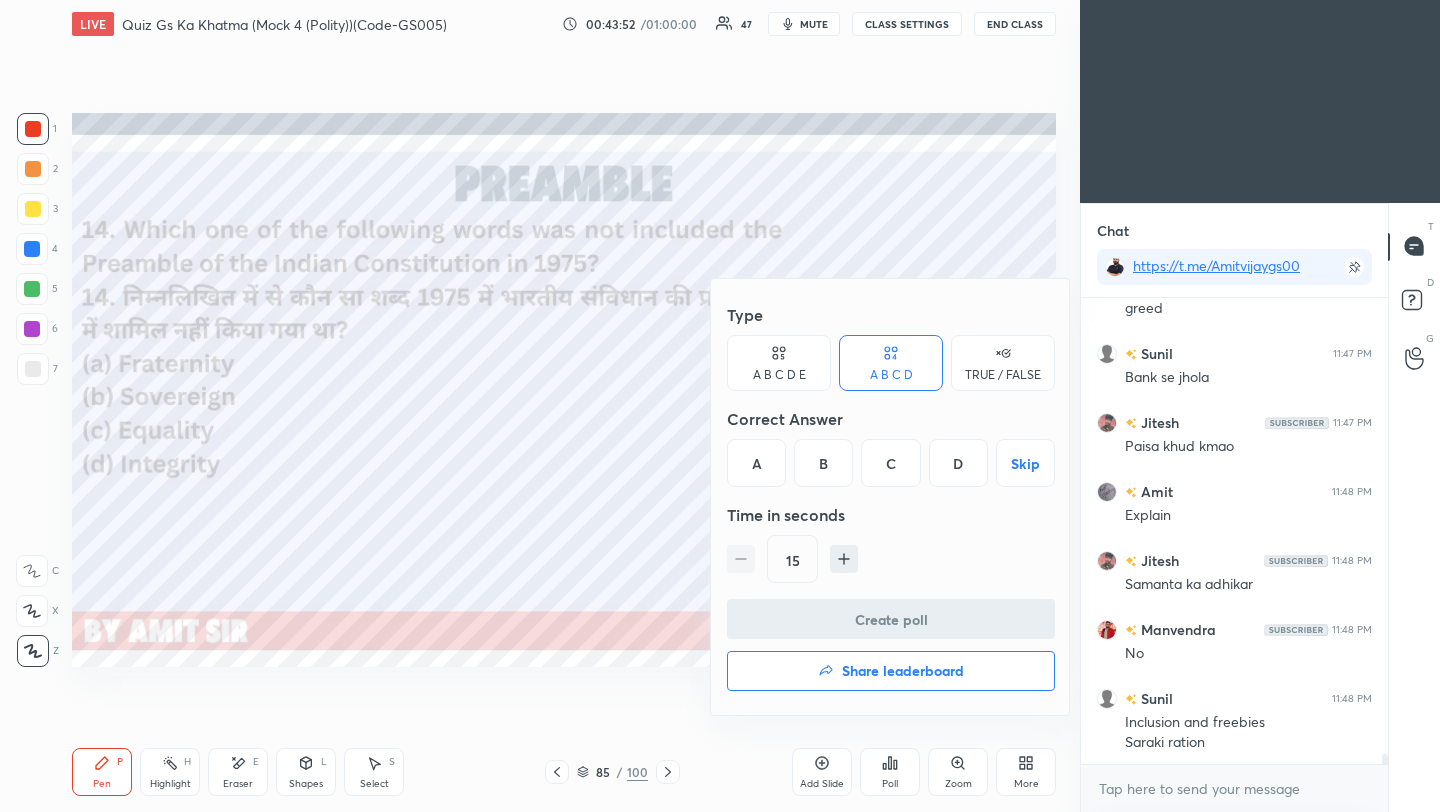 click on "D" at bounding box center (958, 463) 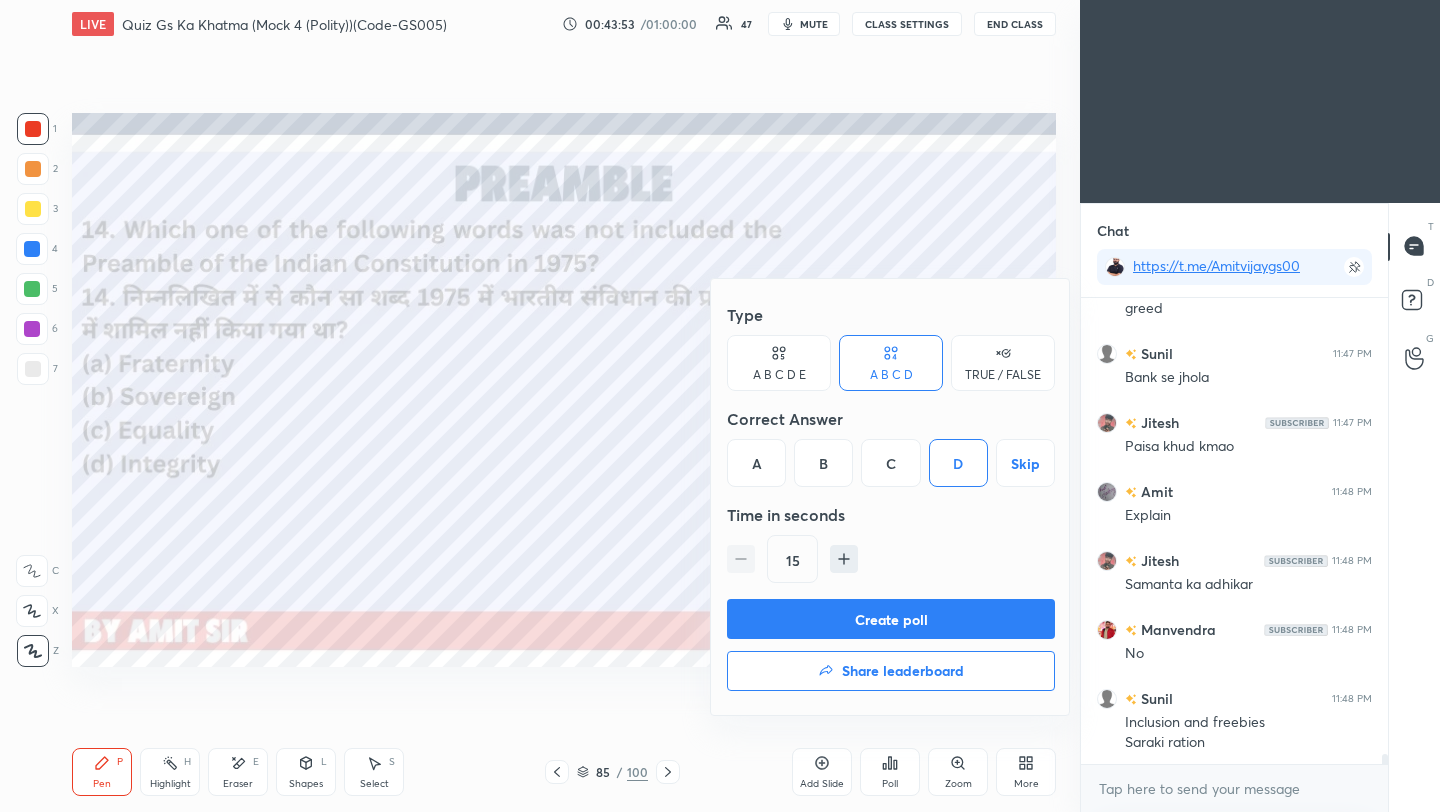 click on "Create poll" at bounding box center (891, 619) 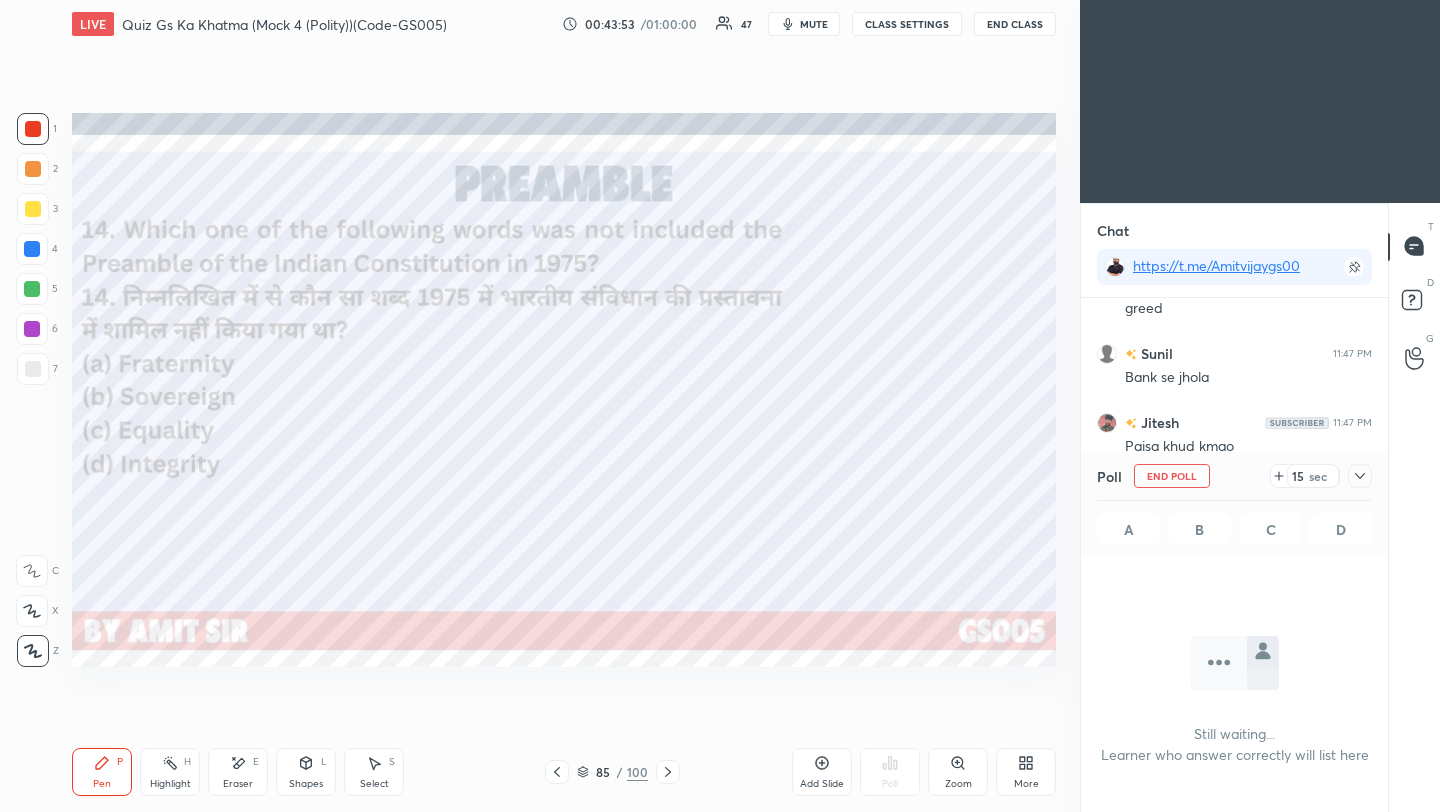 scroll, scrollTop: 367, scrollLeft: 301, axis: both 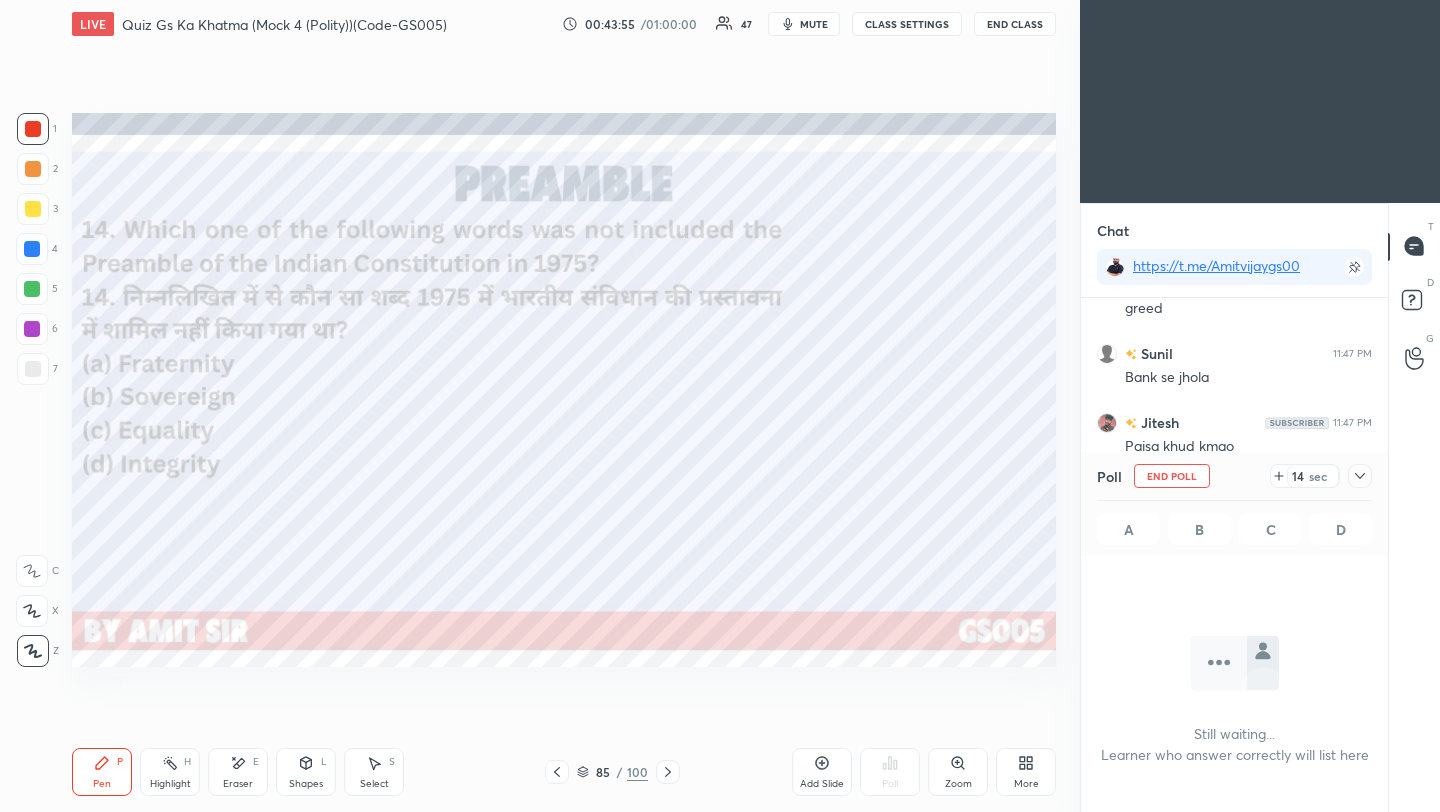 click 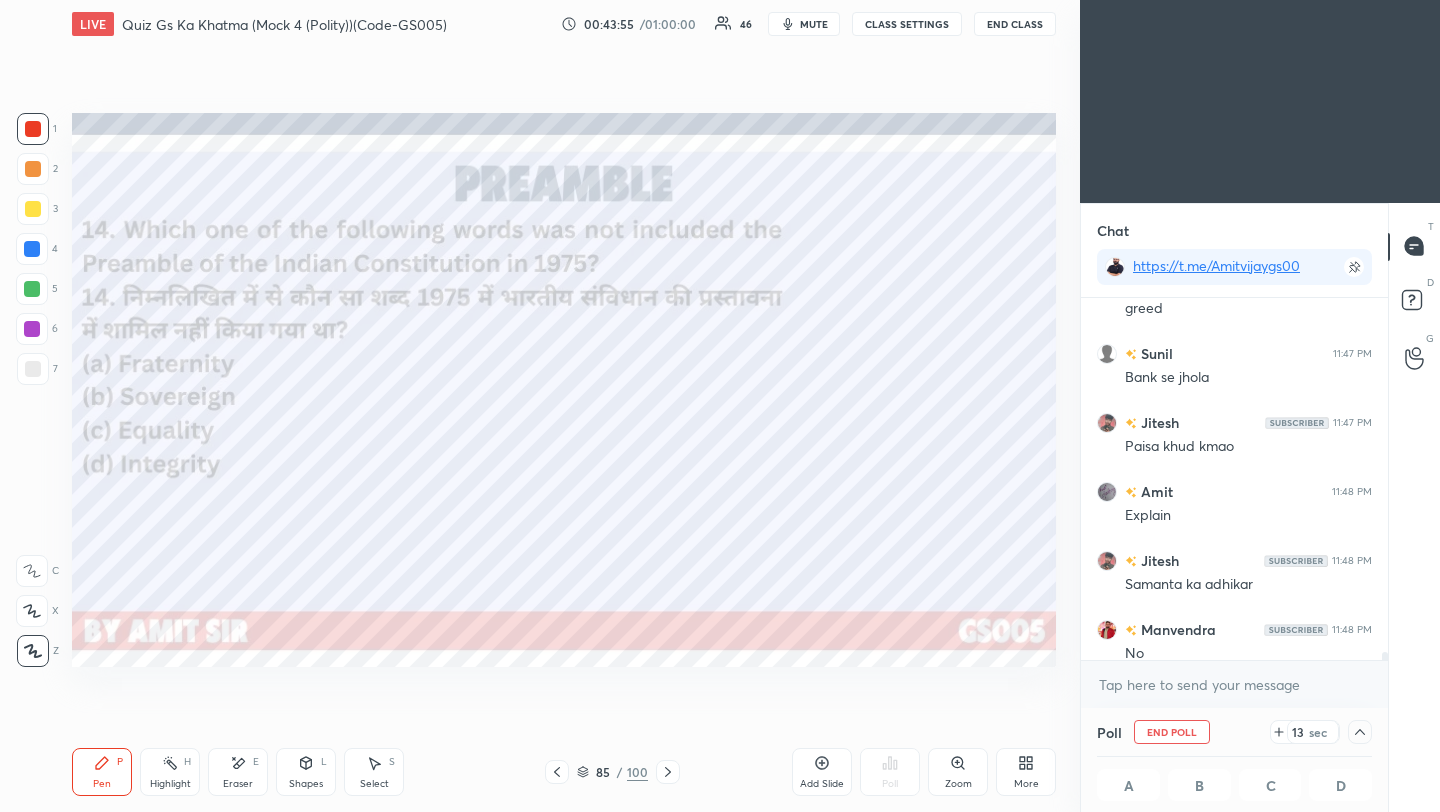scroll, scrollTop: 0, scrollLeft: 0, axis: both 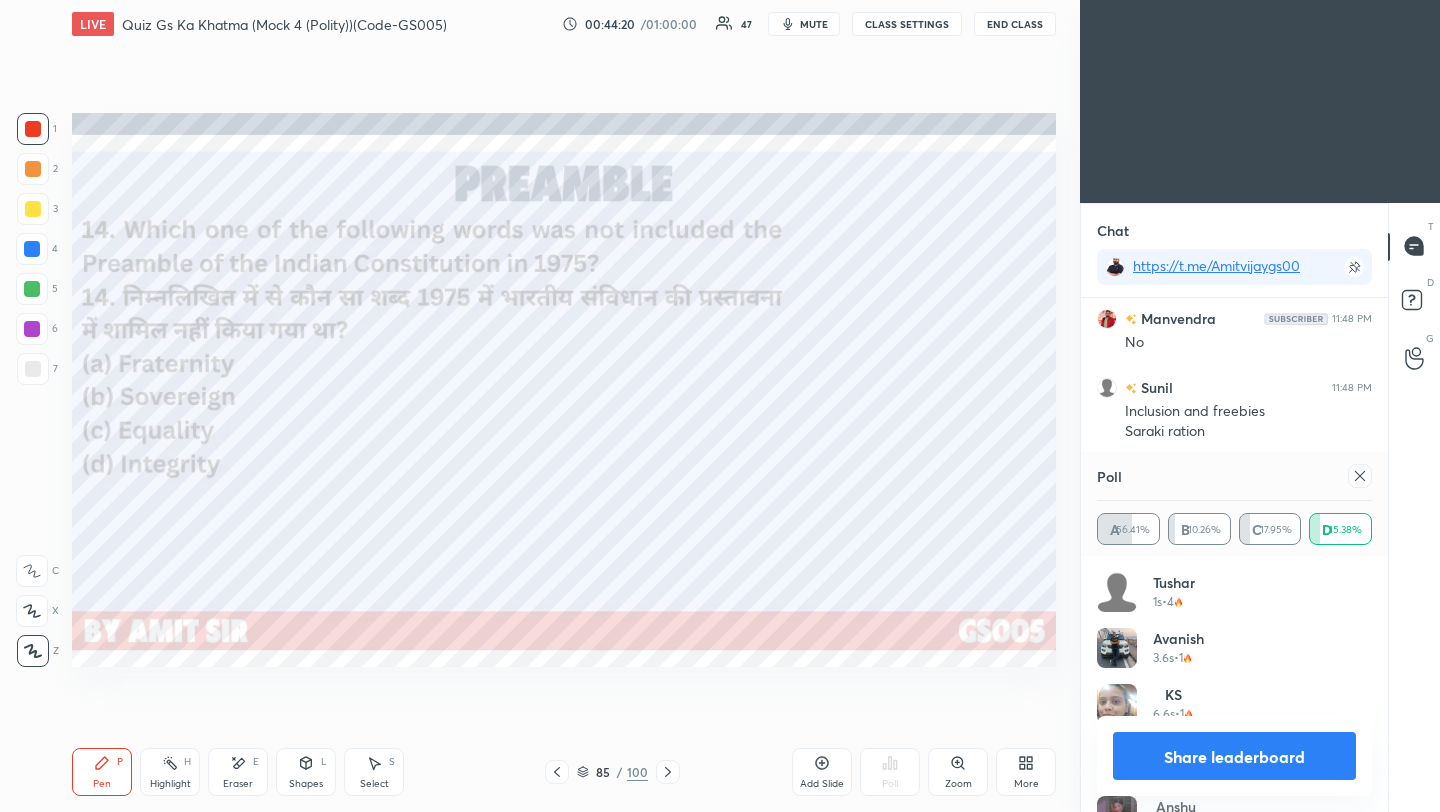 click 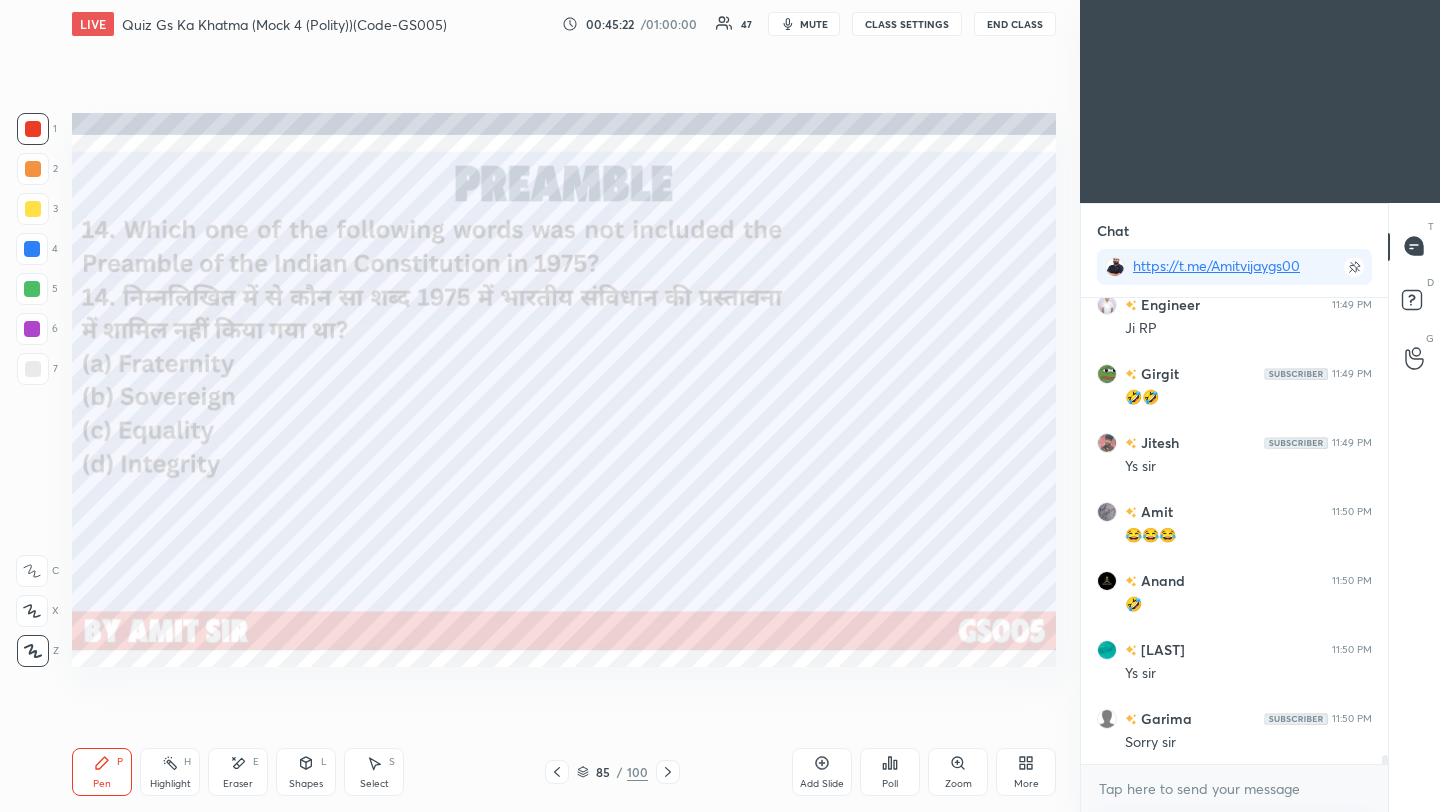 click 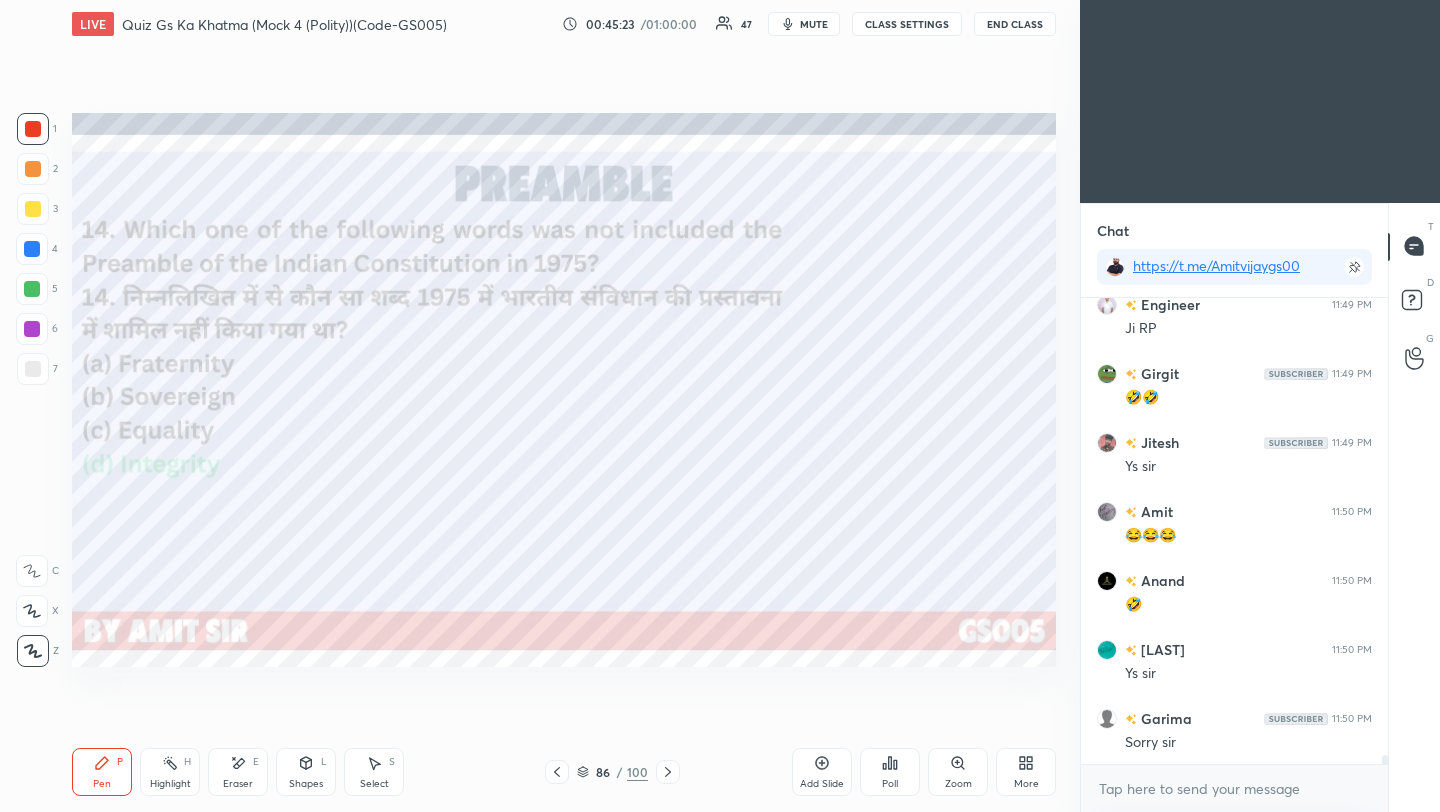 scroll, scrollTop: 23337, scrollLeft: 0, axis: vertical 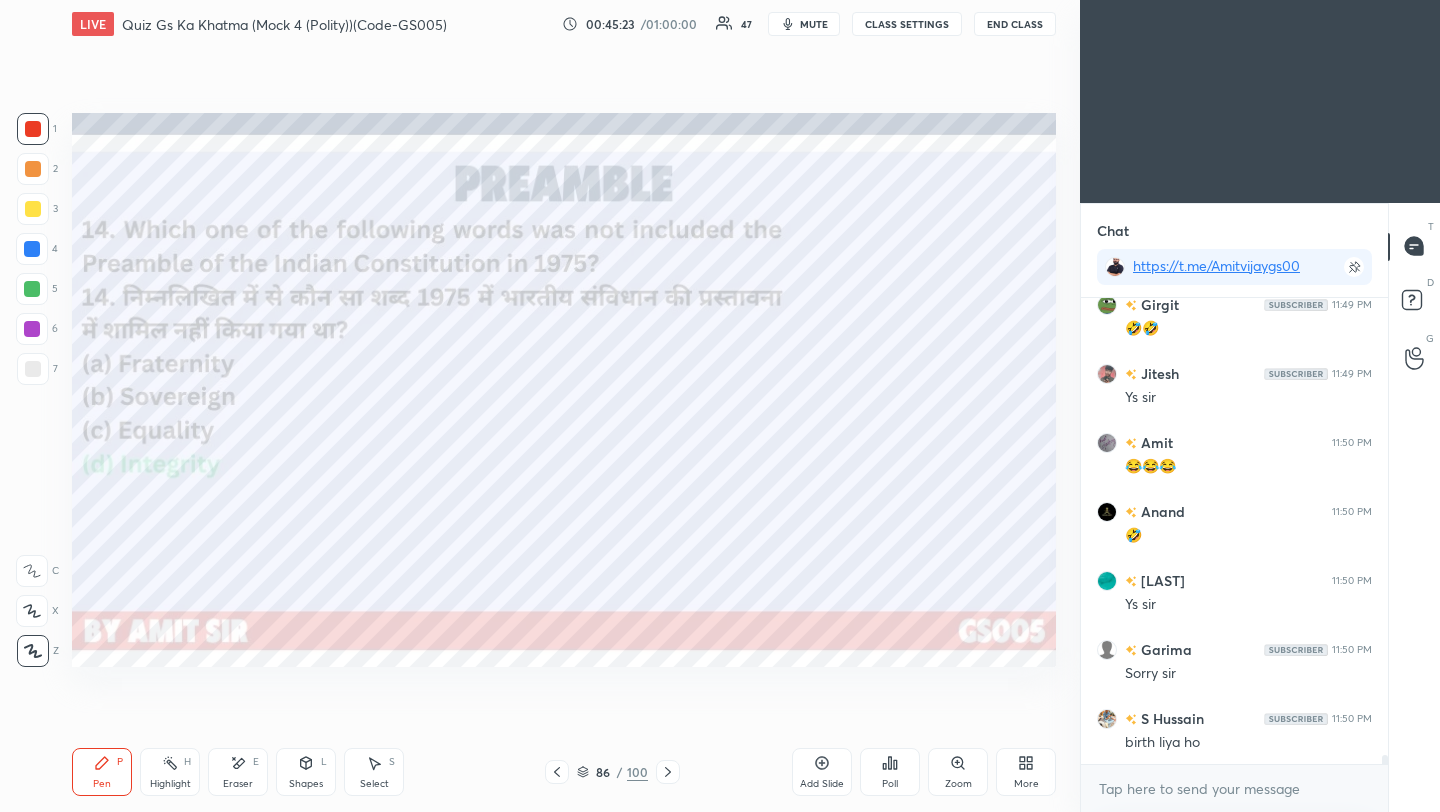 click 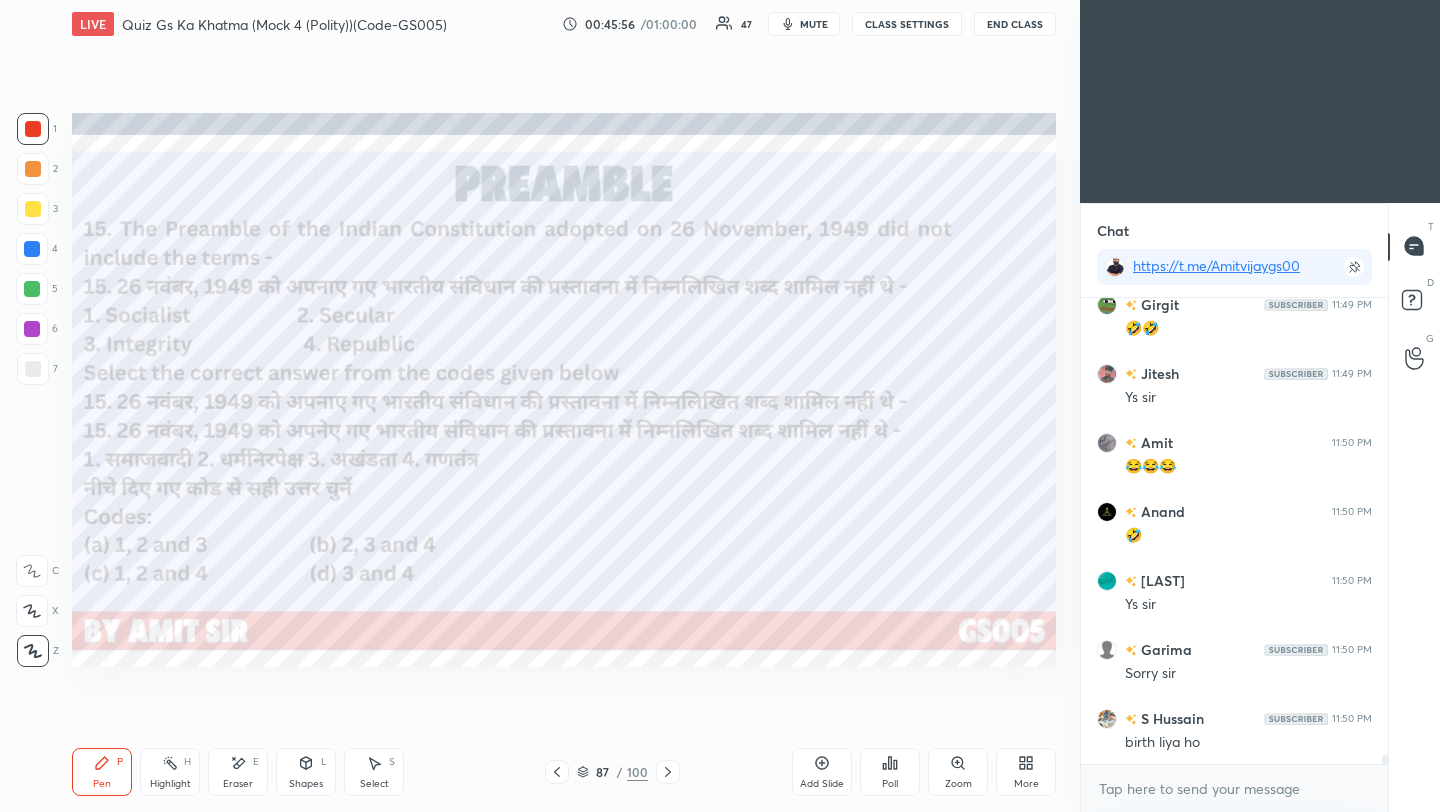scroll, scrollTop: 23406, scrollLeft: 0, axis: vertical 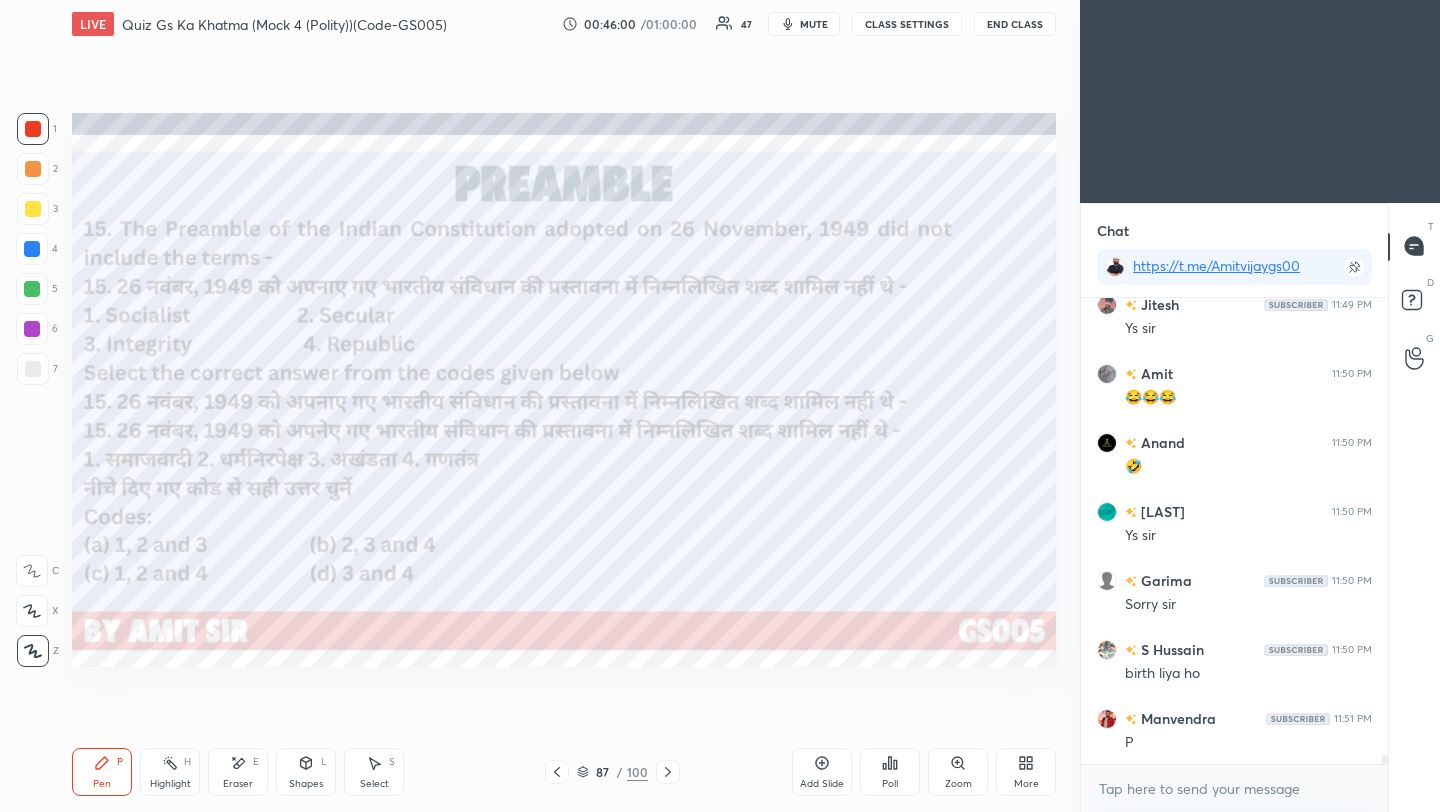 click 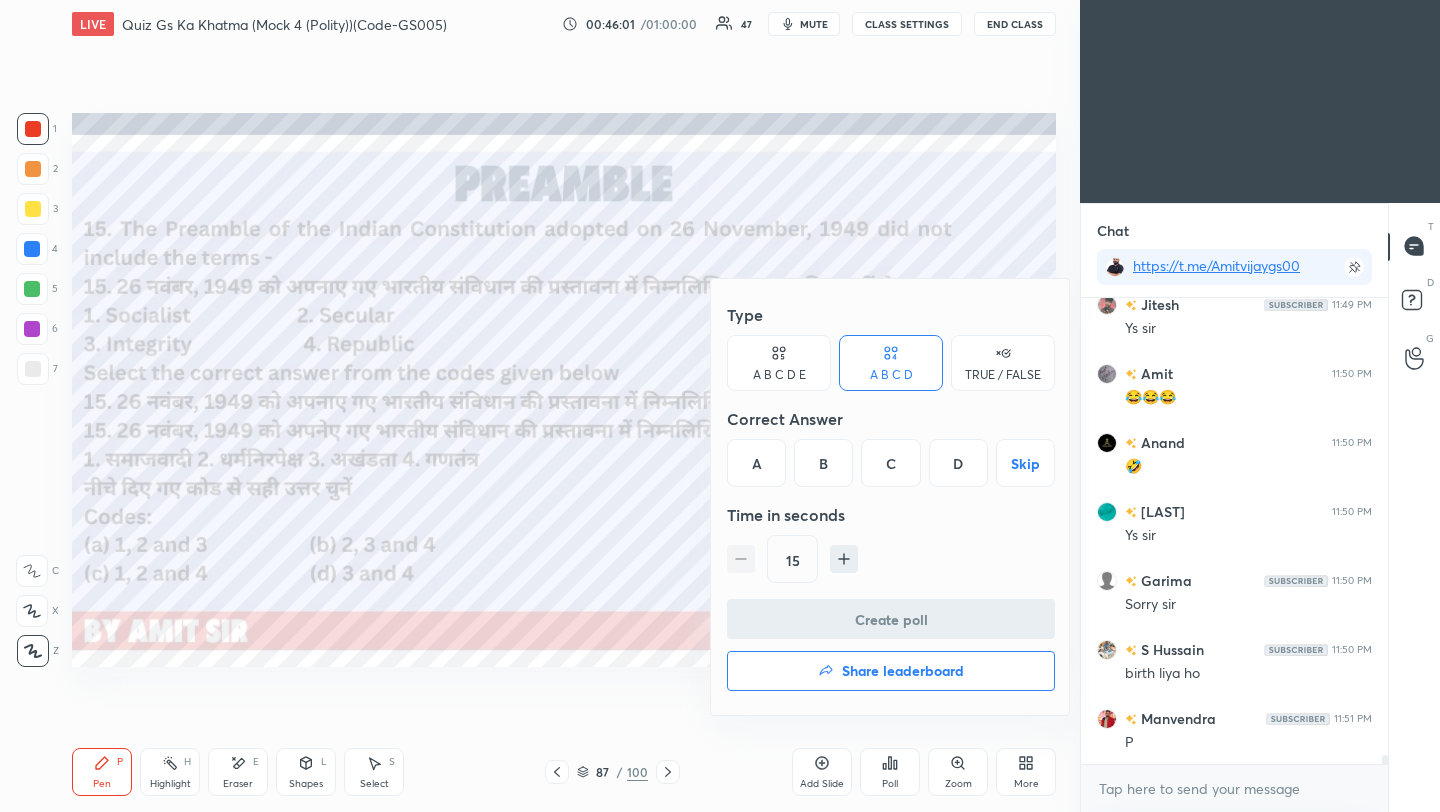 click on "A" at bounding box center (756, 463) 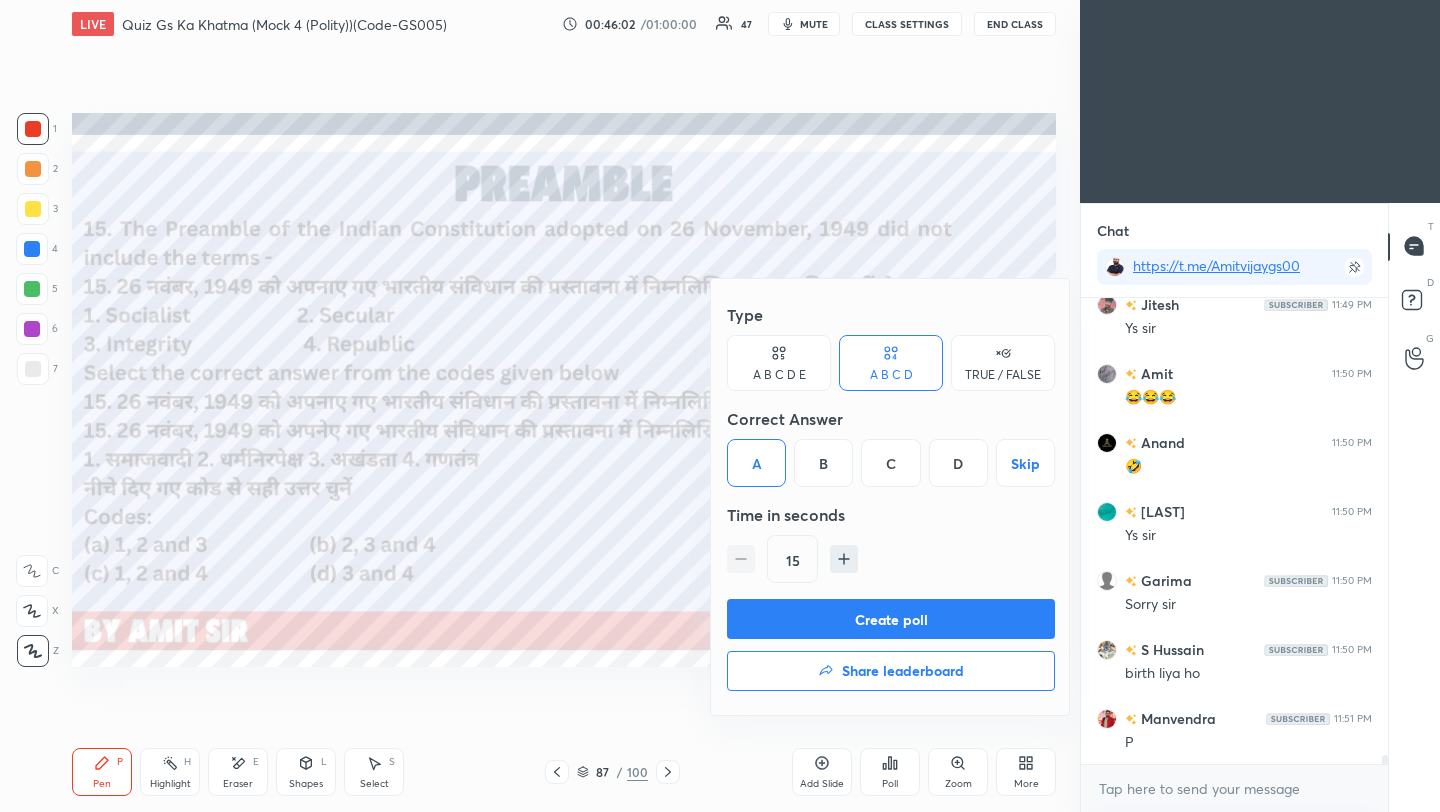 click on "Create poll" at bounding box center [891, 619] 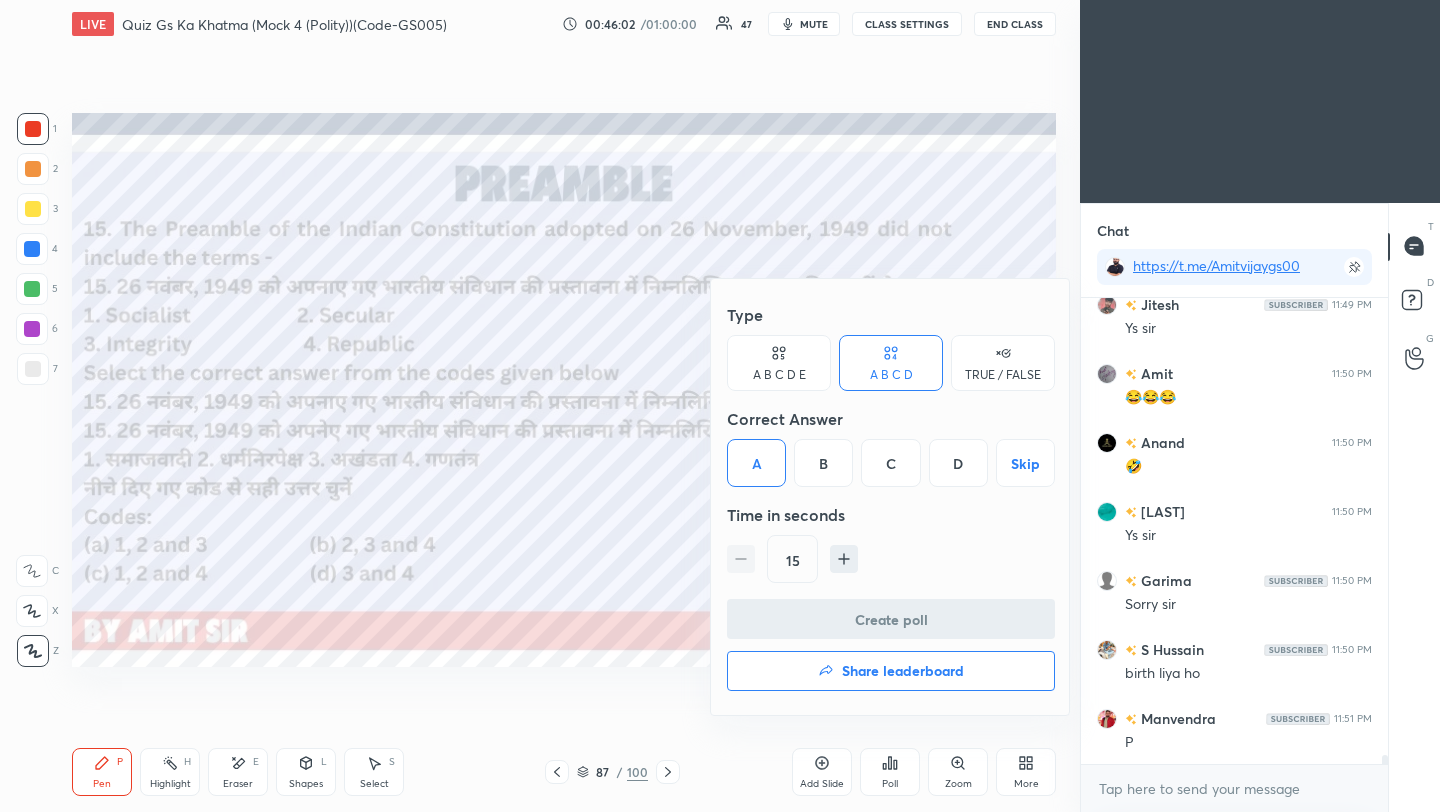 scroll, scrollTop: 427, scrollLeft: 301, axis: both 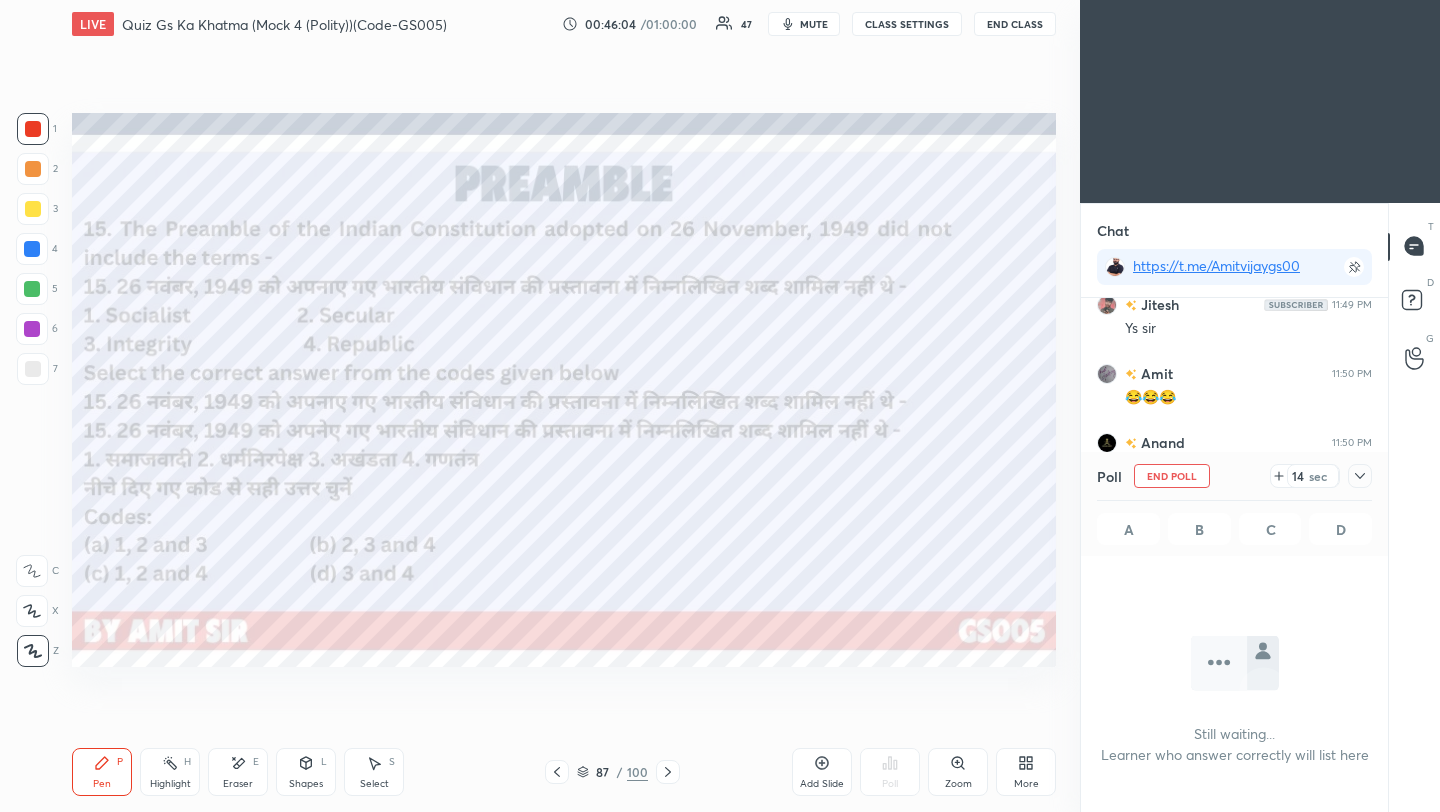 click 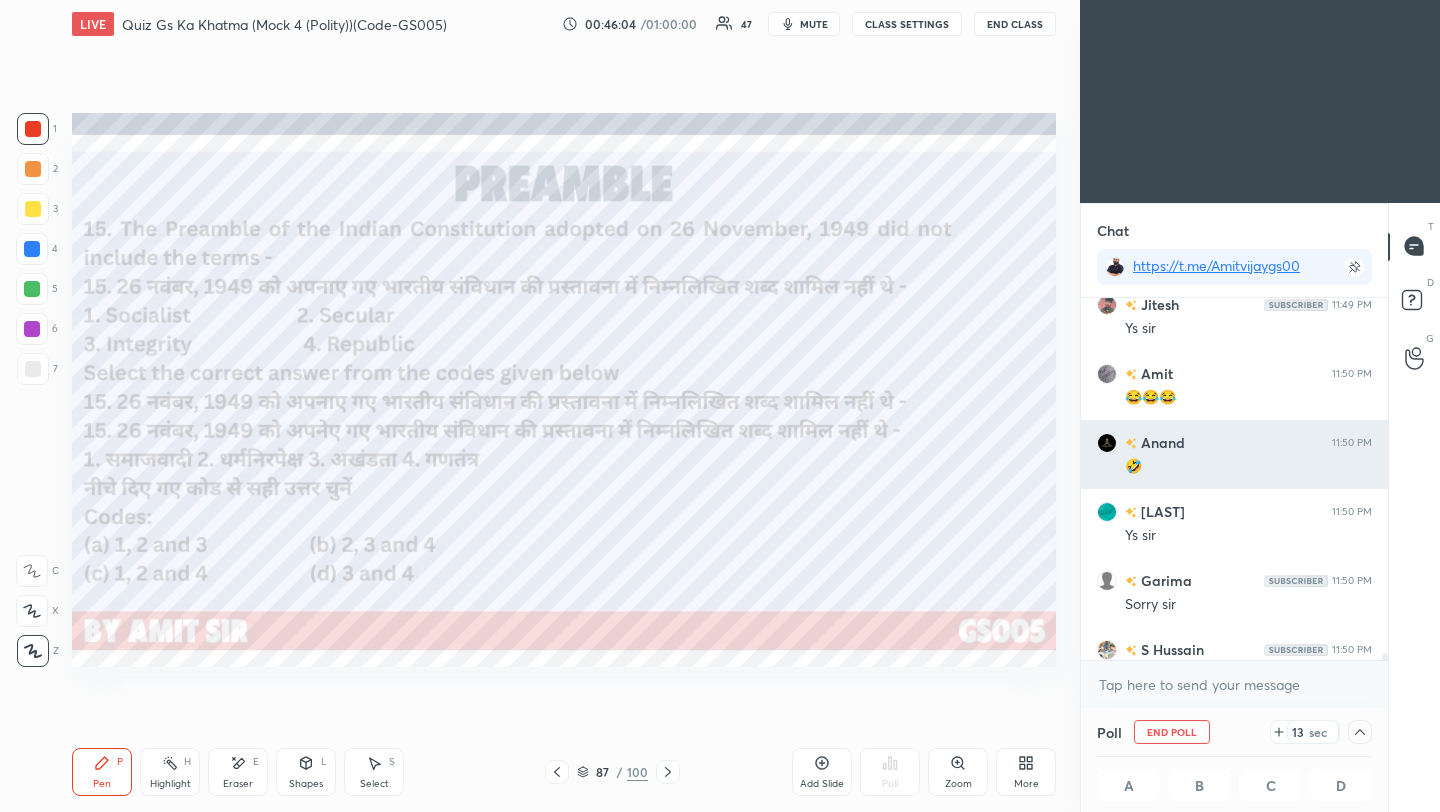 scroll, scrollTop: 1, scrollLeft: 7, axis: both 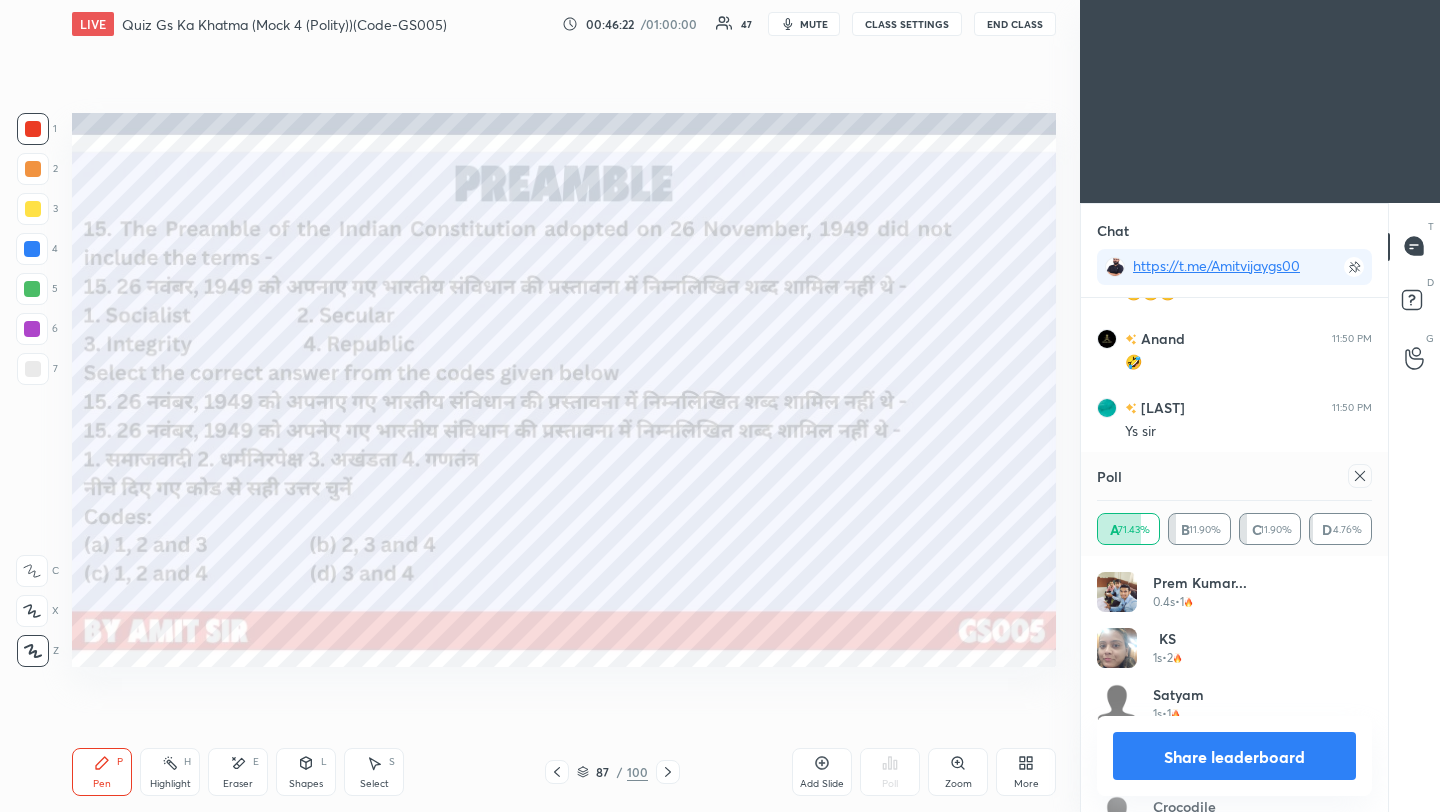 click 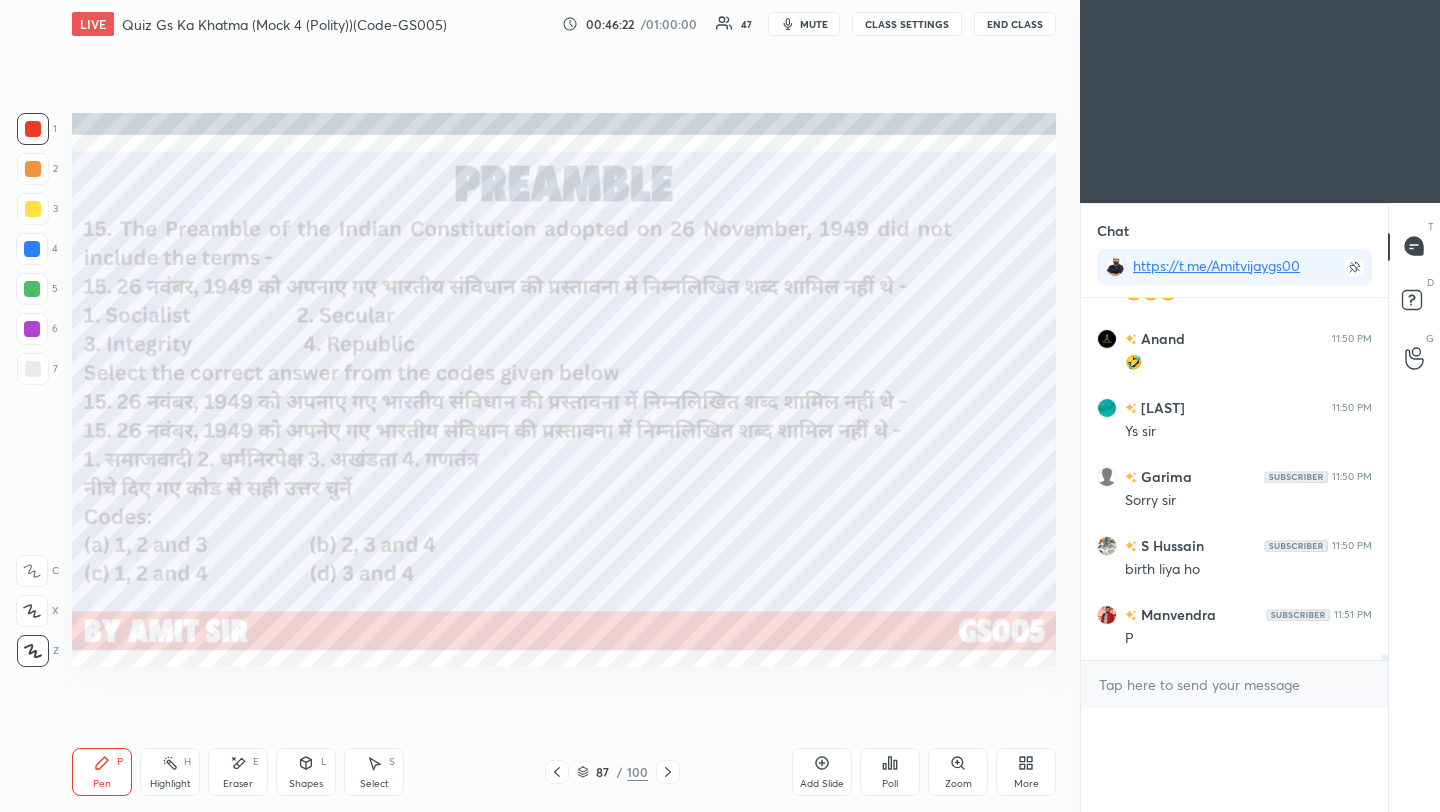 scroll, scrollTop: 88, scrollLeft: 269, axis: both 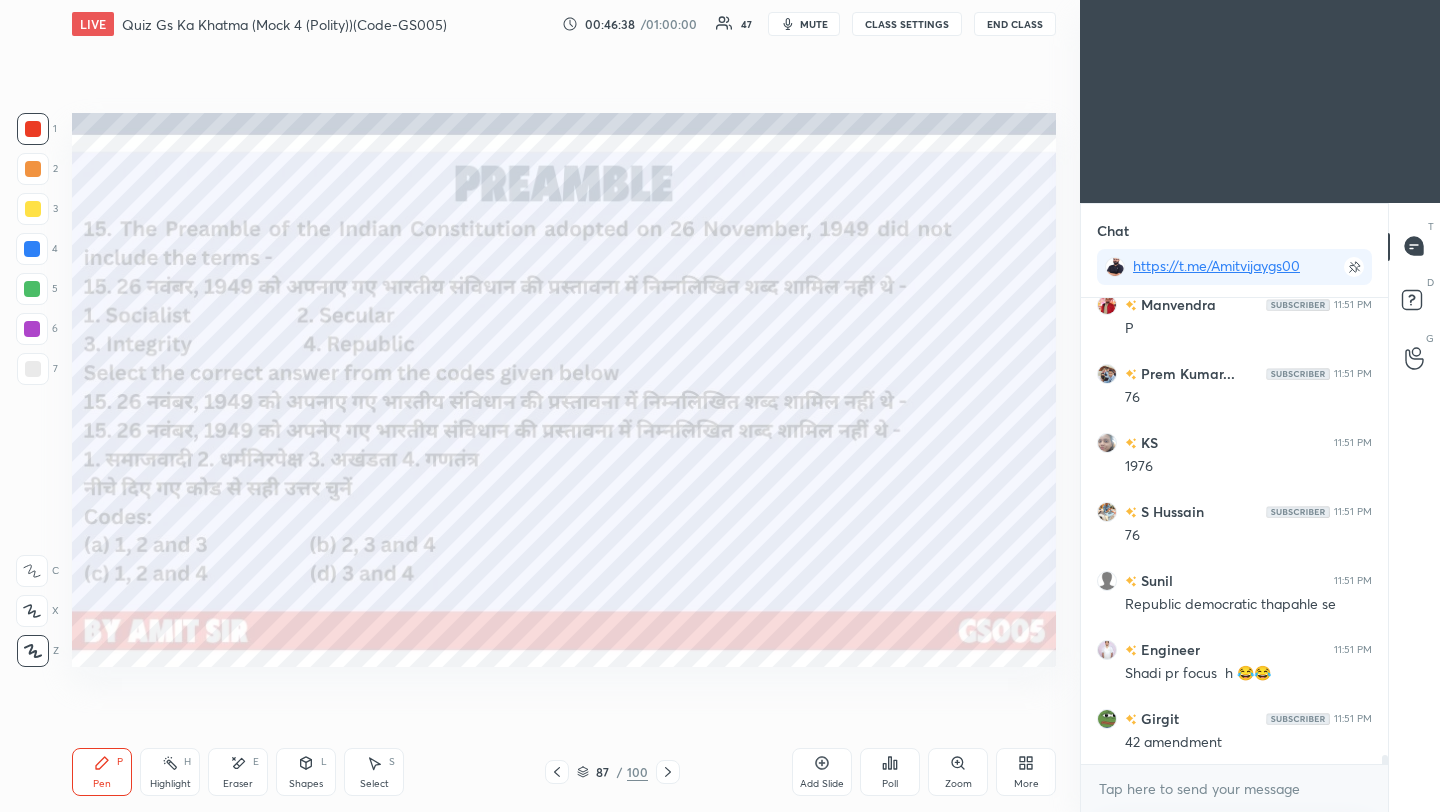 click 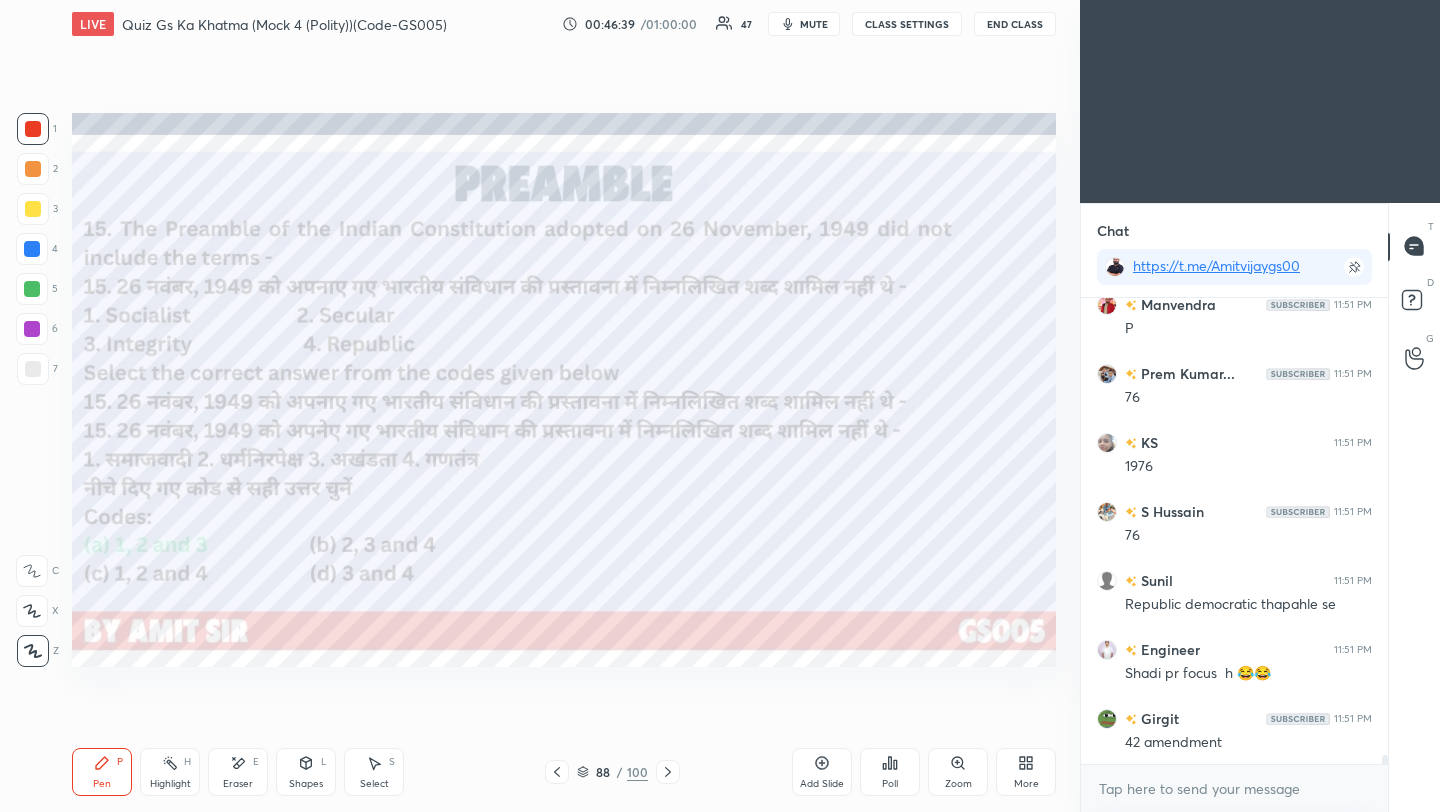 click 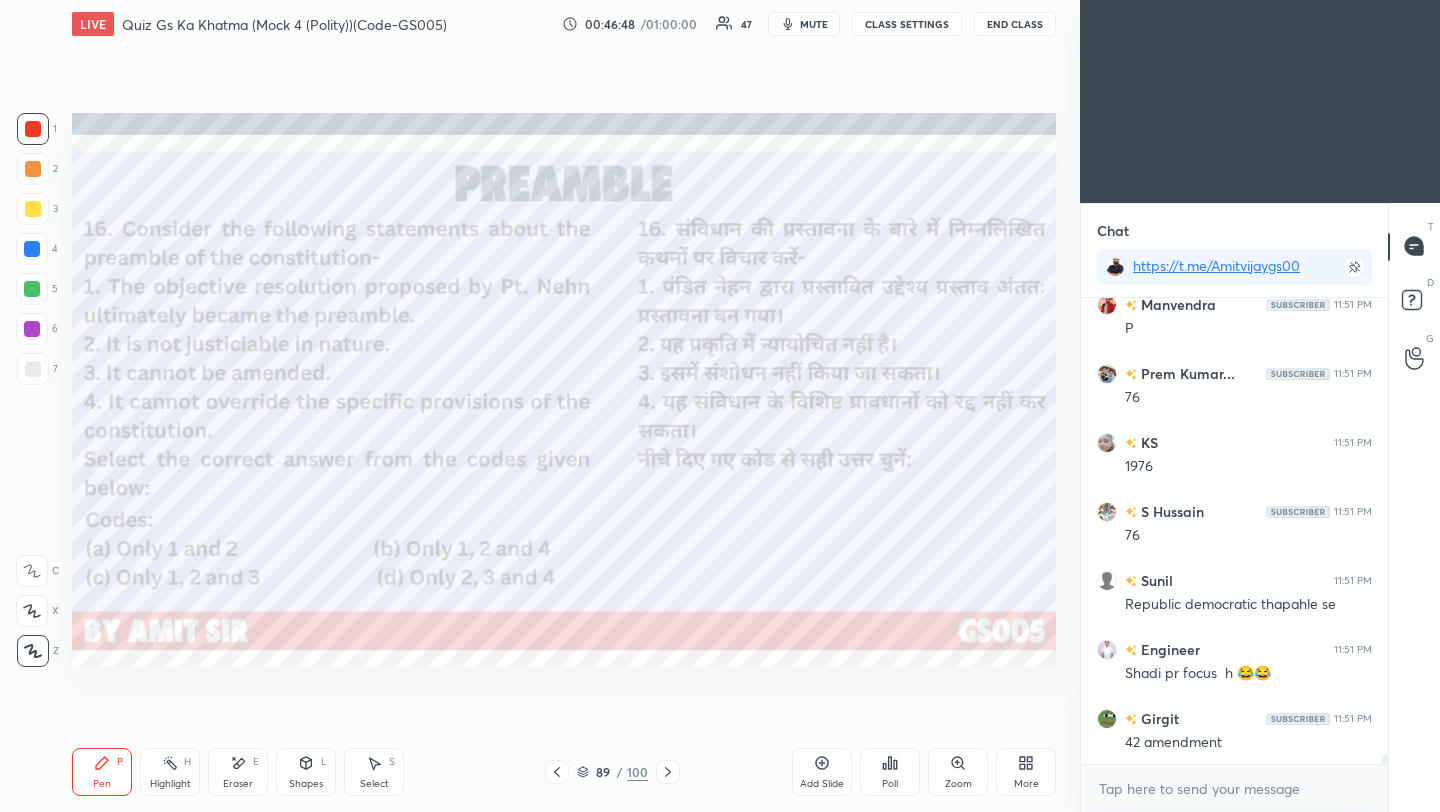click on "Poll" at bounding box center (890, 772) 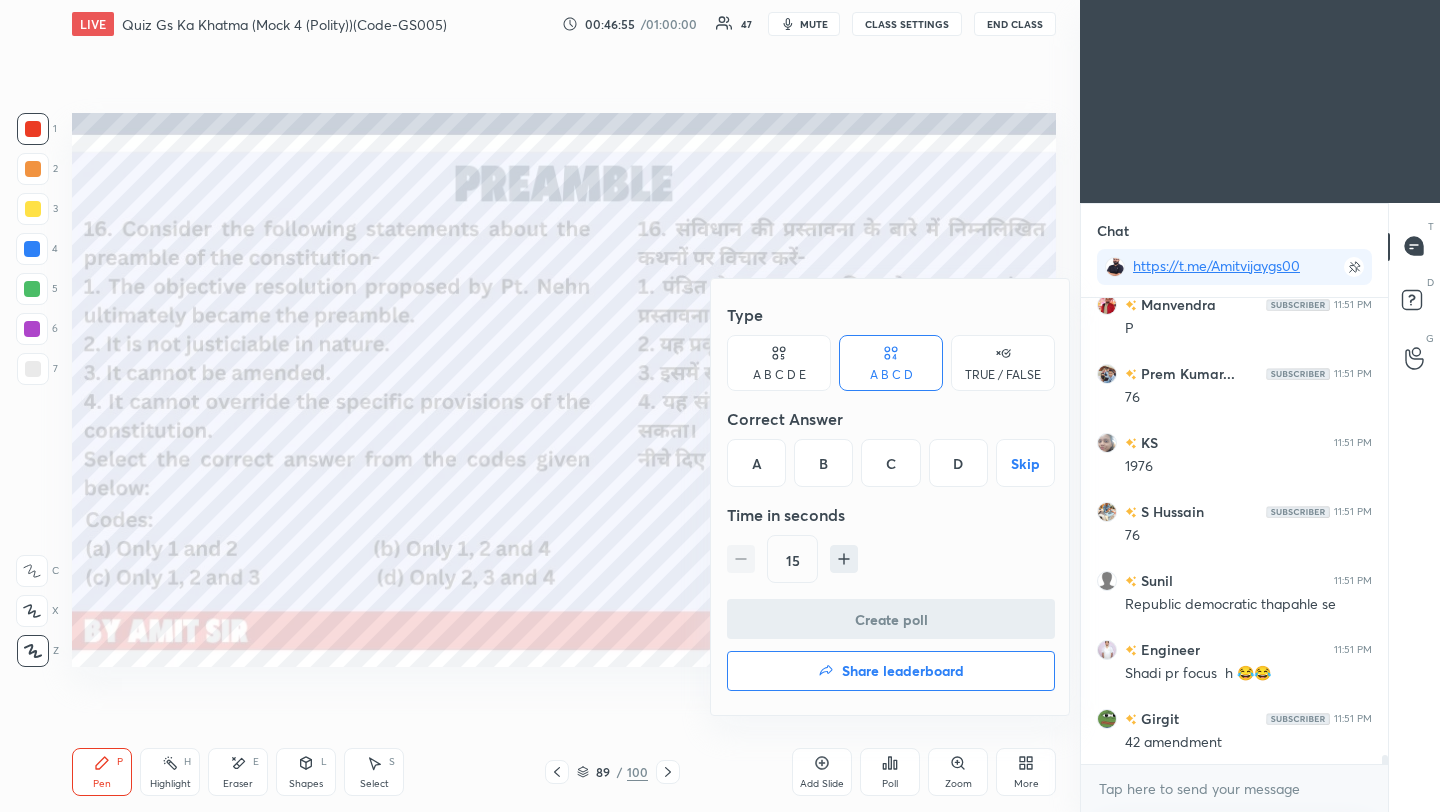 click on "B" at bounding box center [823, 463] 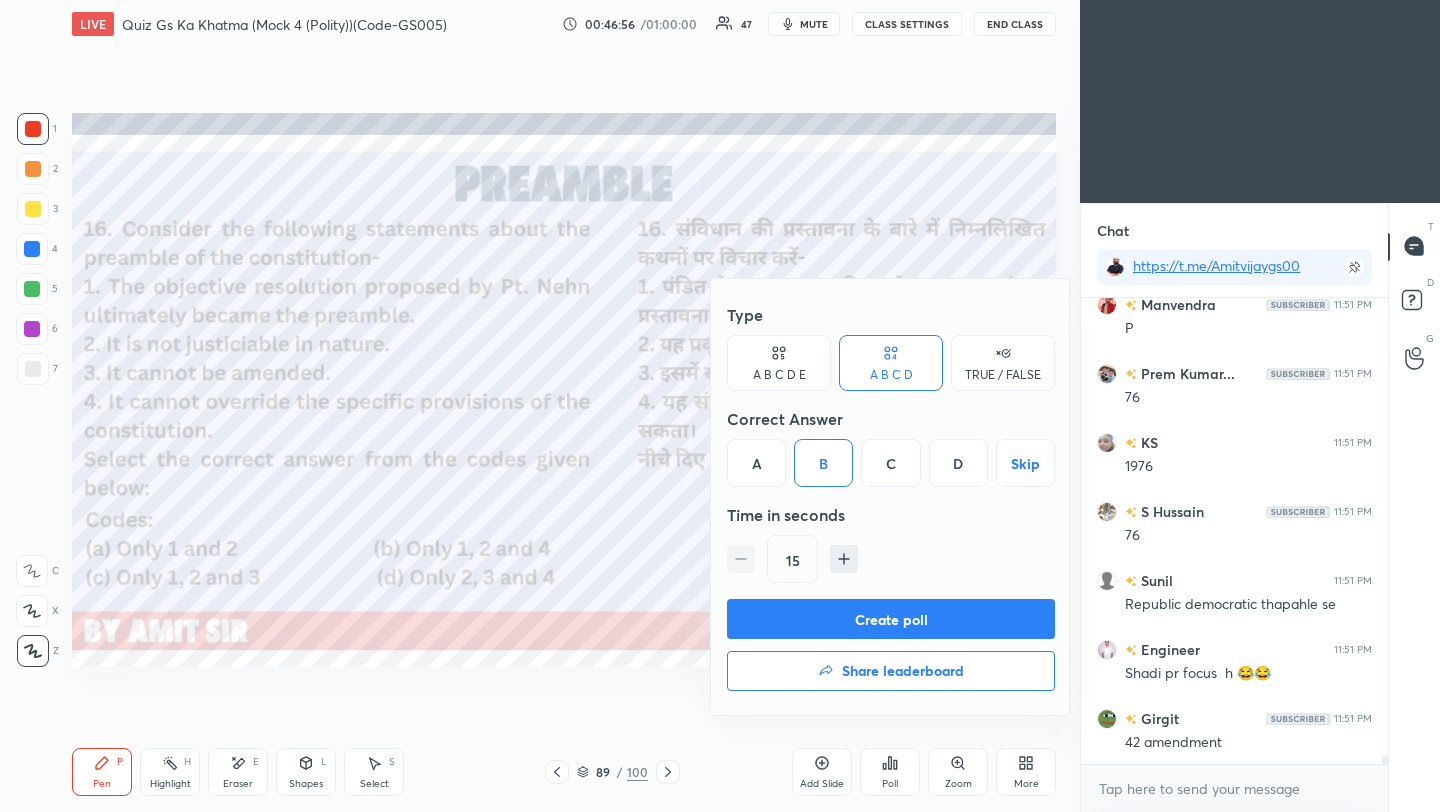 click on "Create poll" at bounding box center (891, 619) 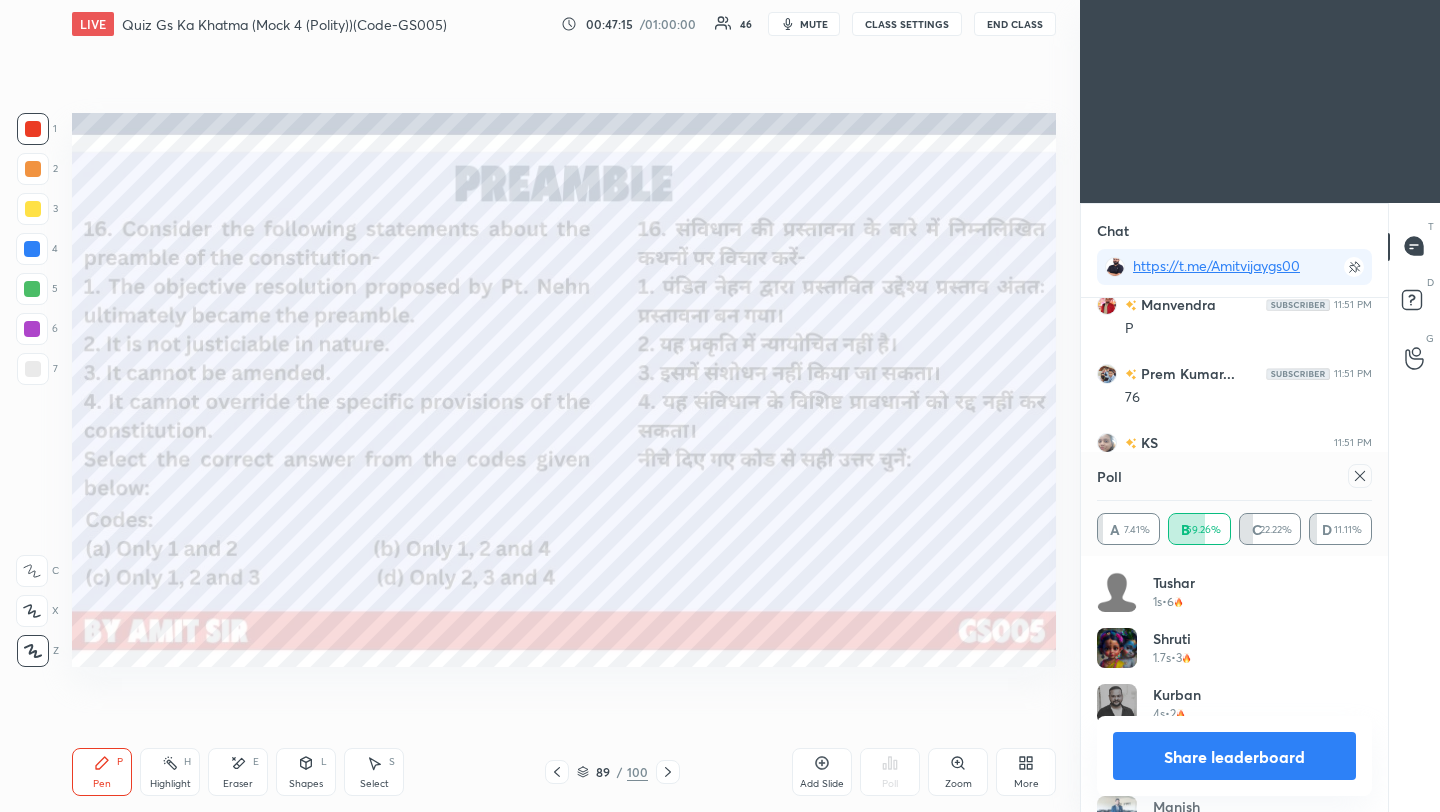 click 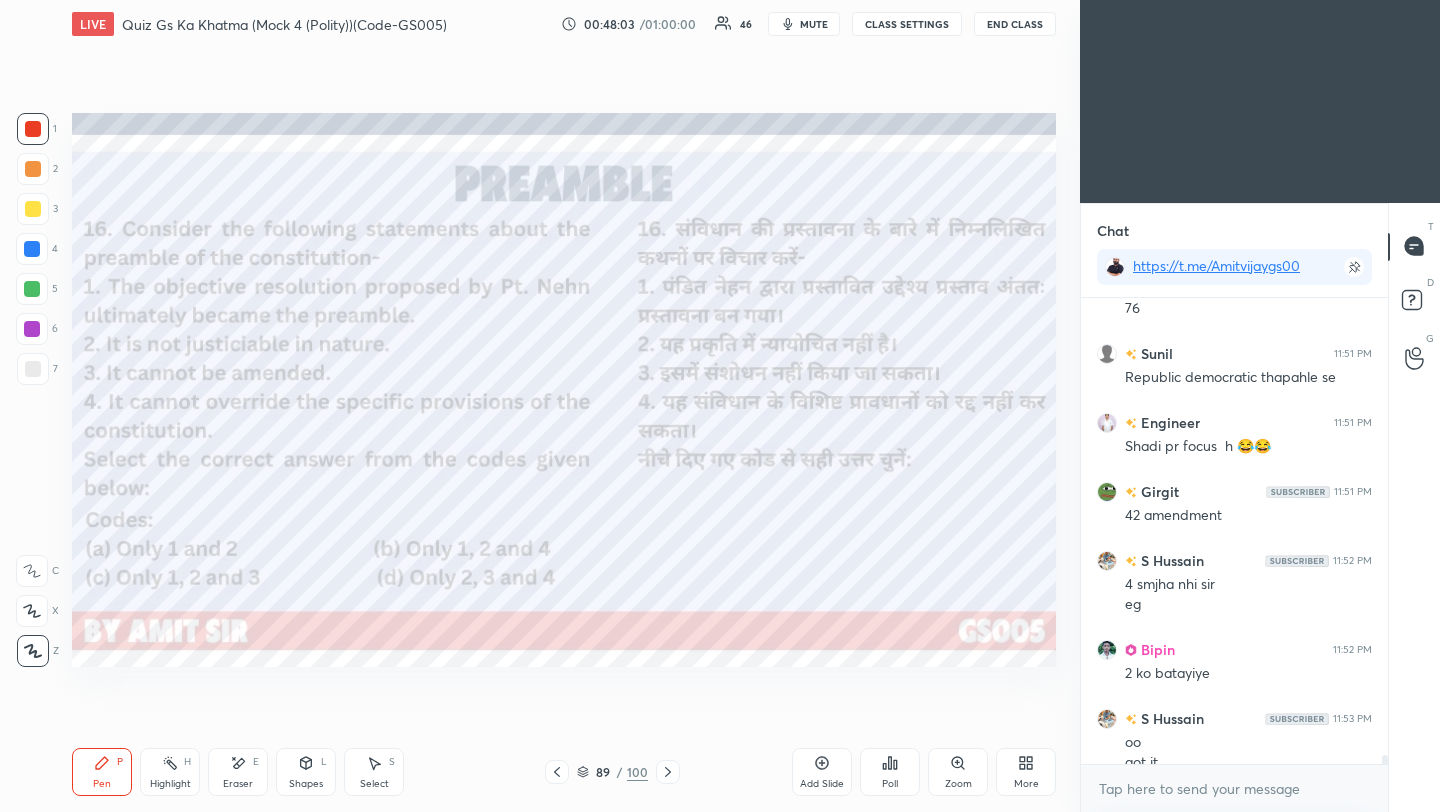 scroll, scrollTop: 24067, scrollLeft: 0, axis: vertical 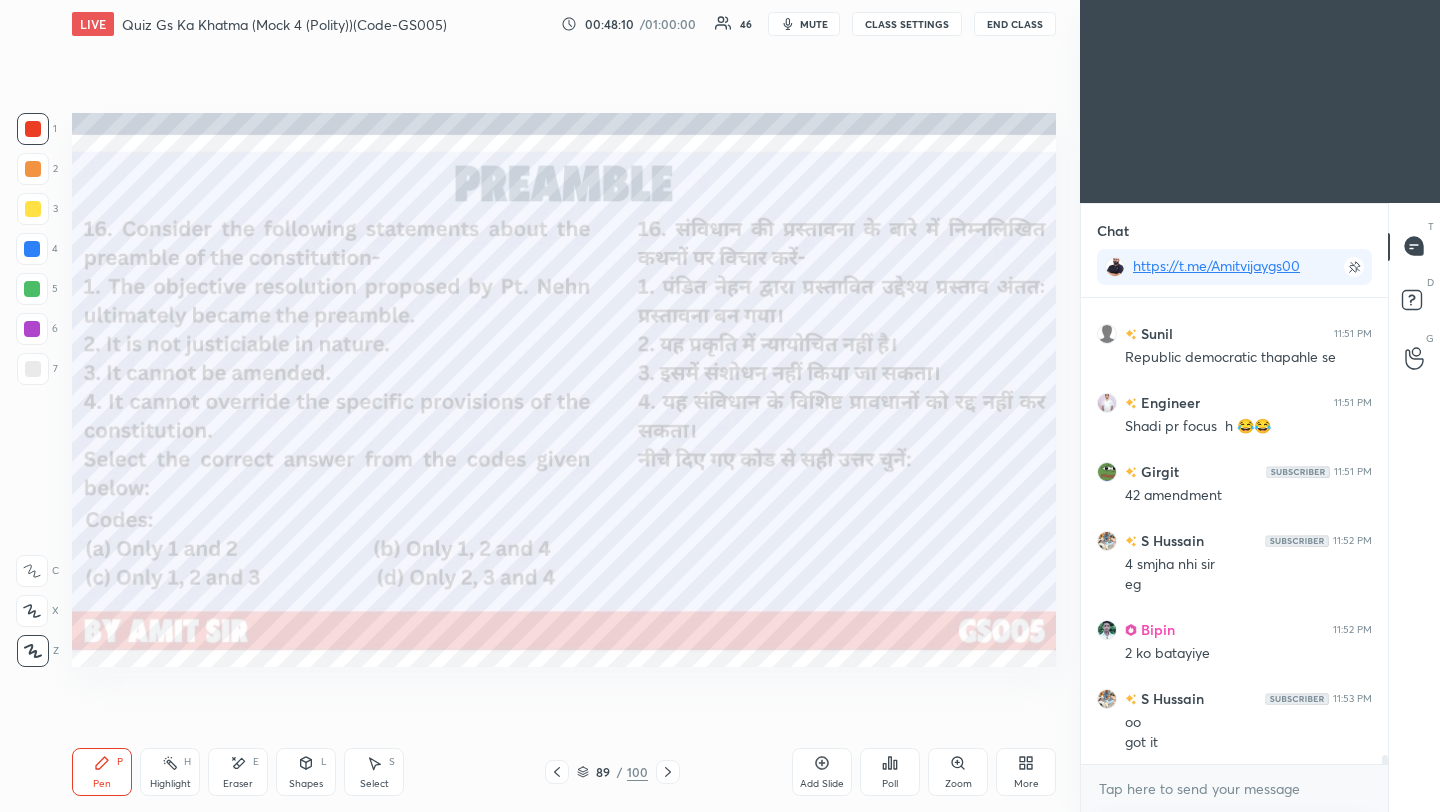 click 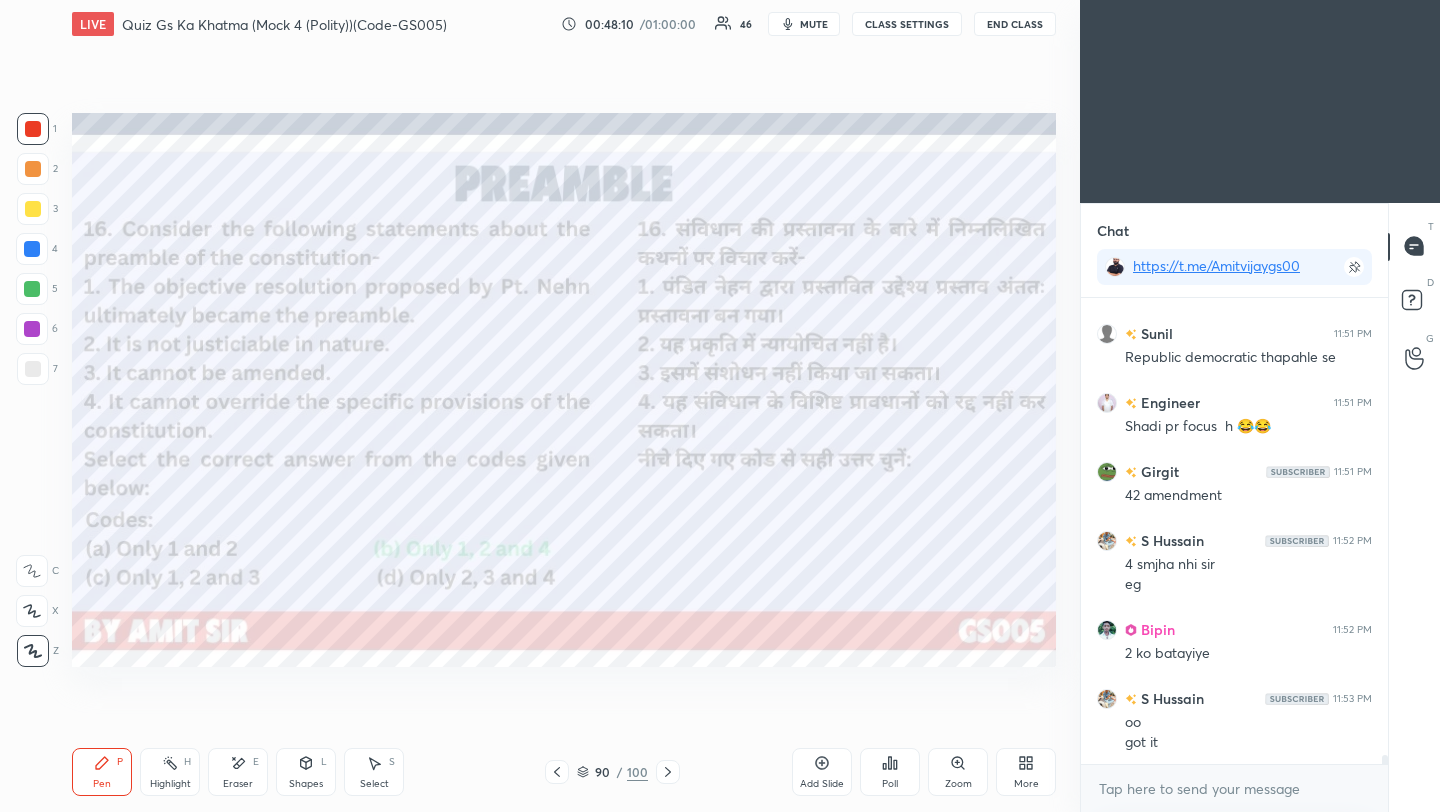 click 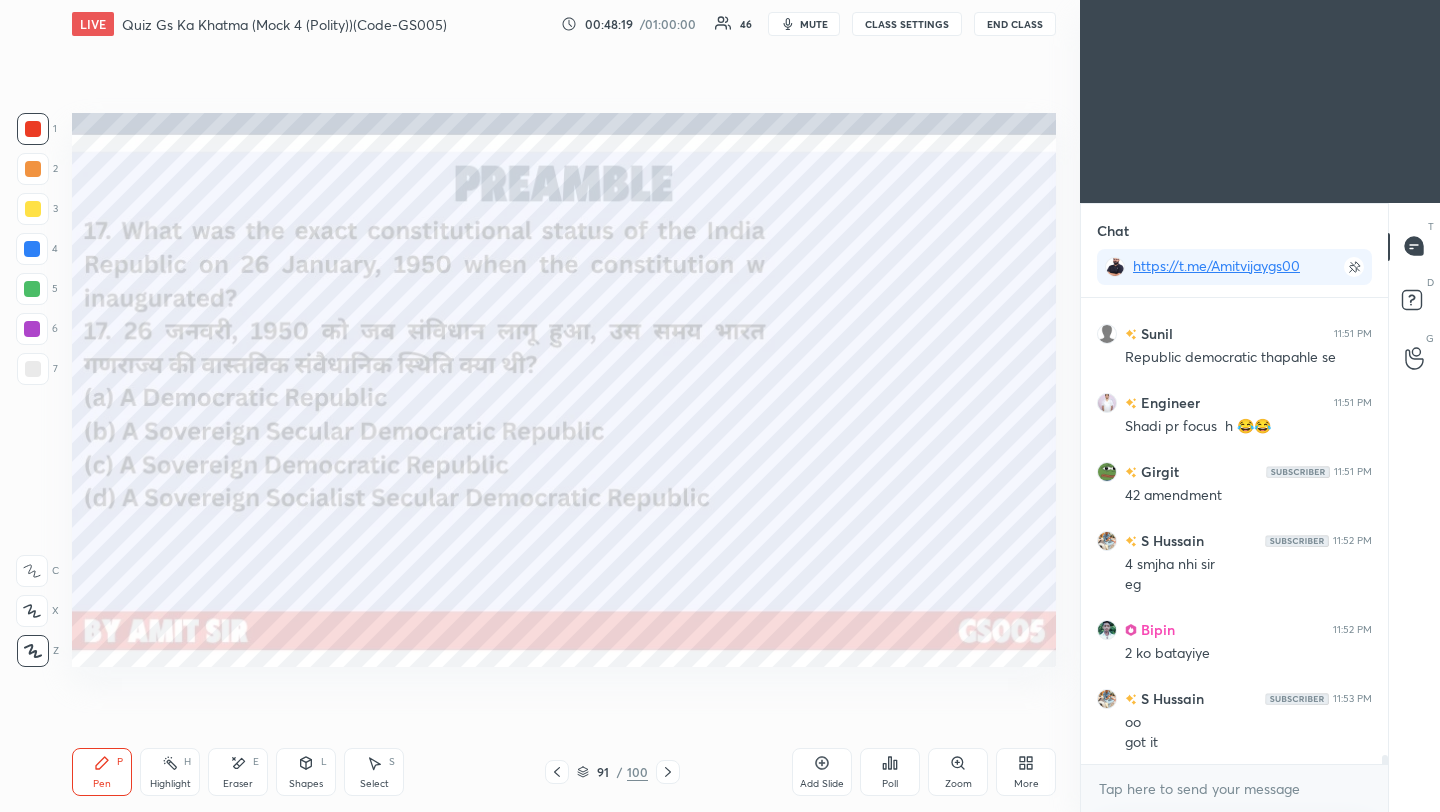click on "Poll" at bounding box center (890, 772) 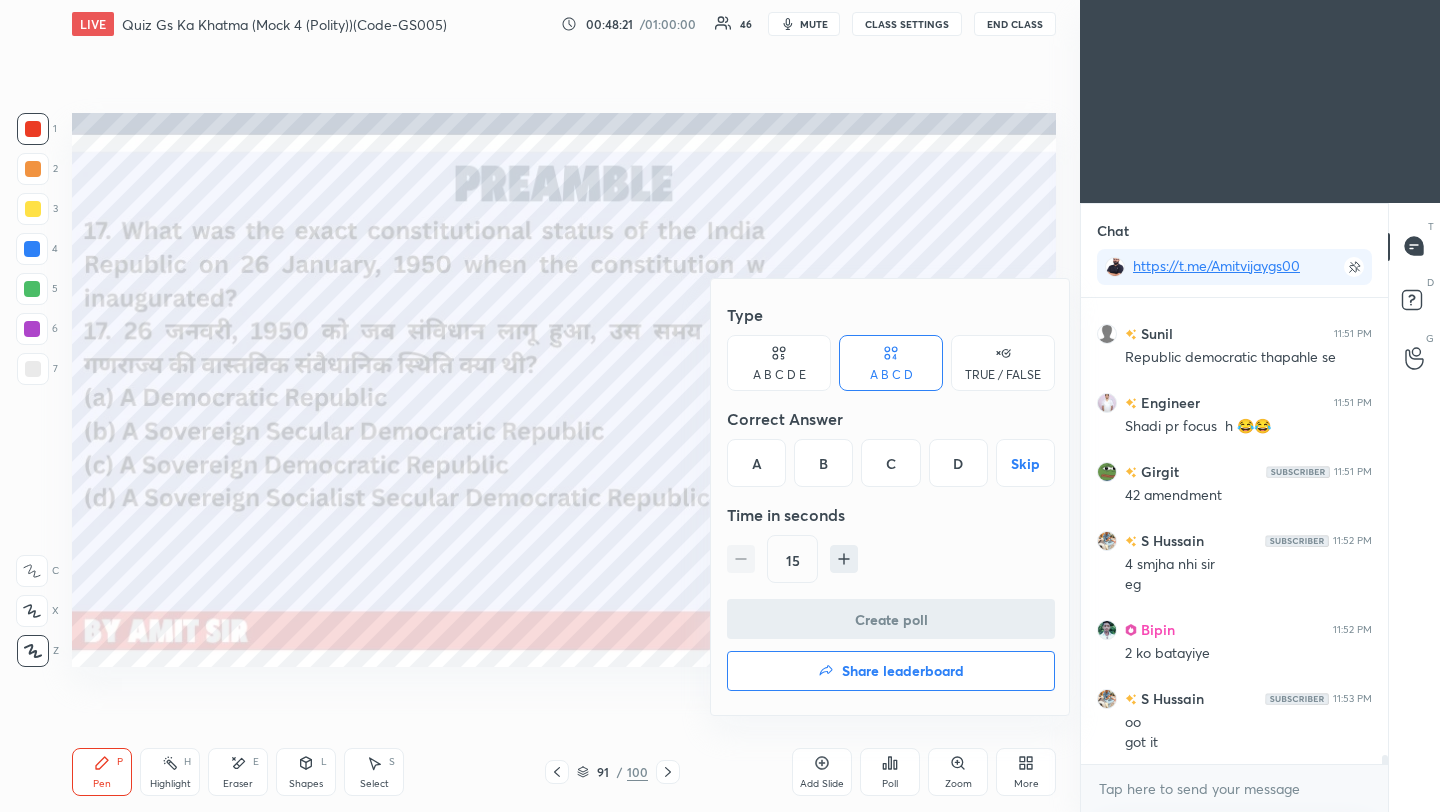 click on "C" at bounding box center [890, 463] 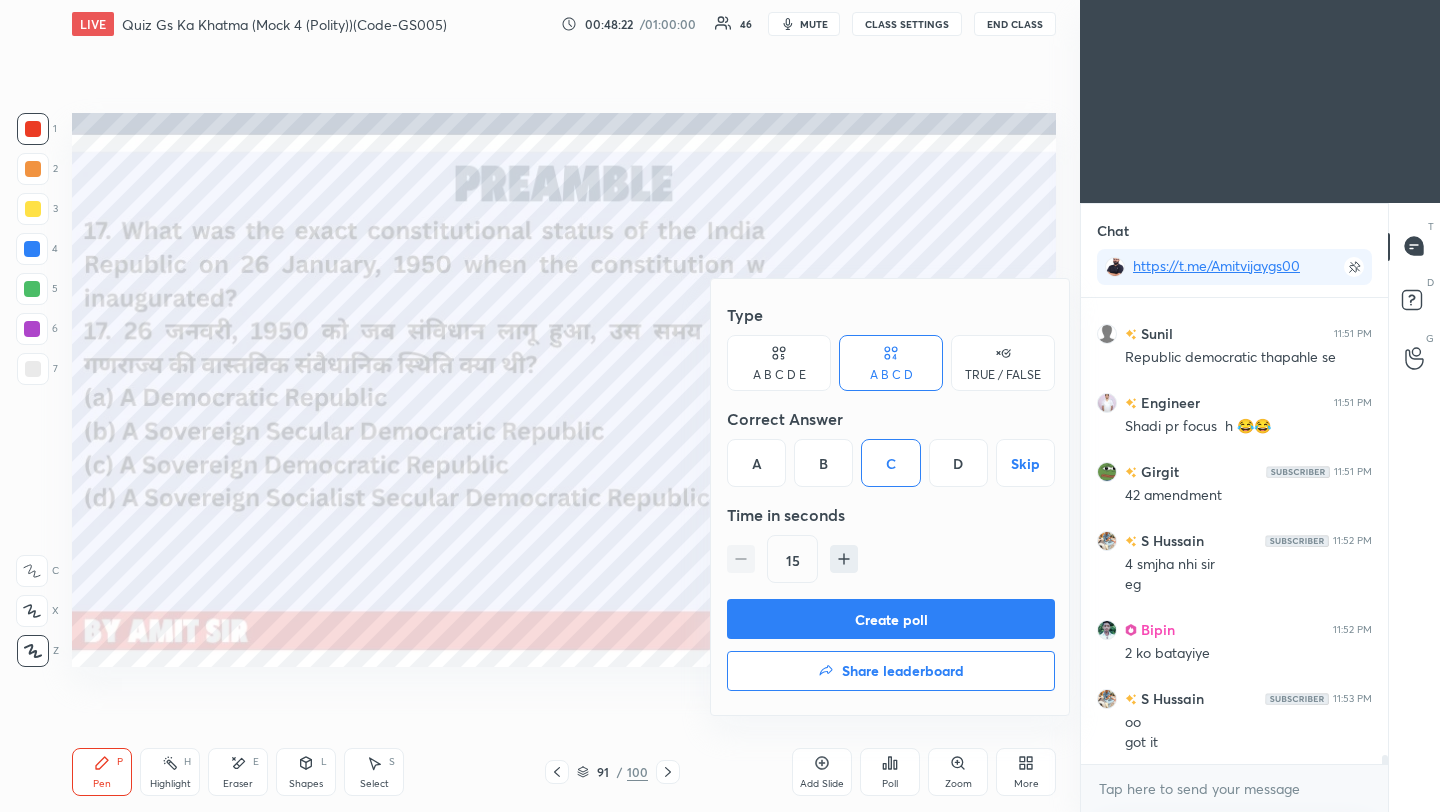 click on "Create poll" at bounding box center [891, 619] 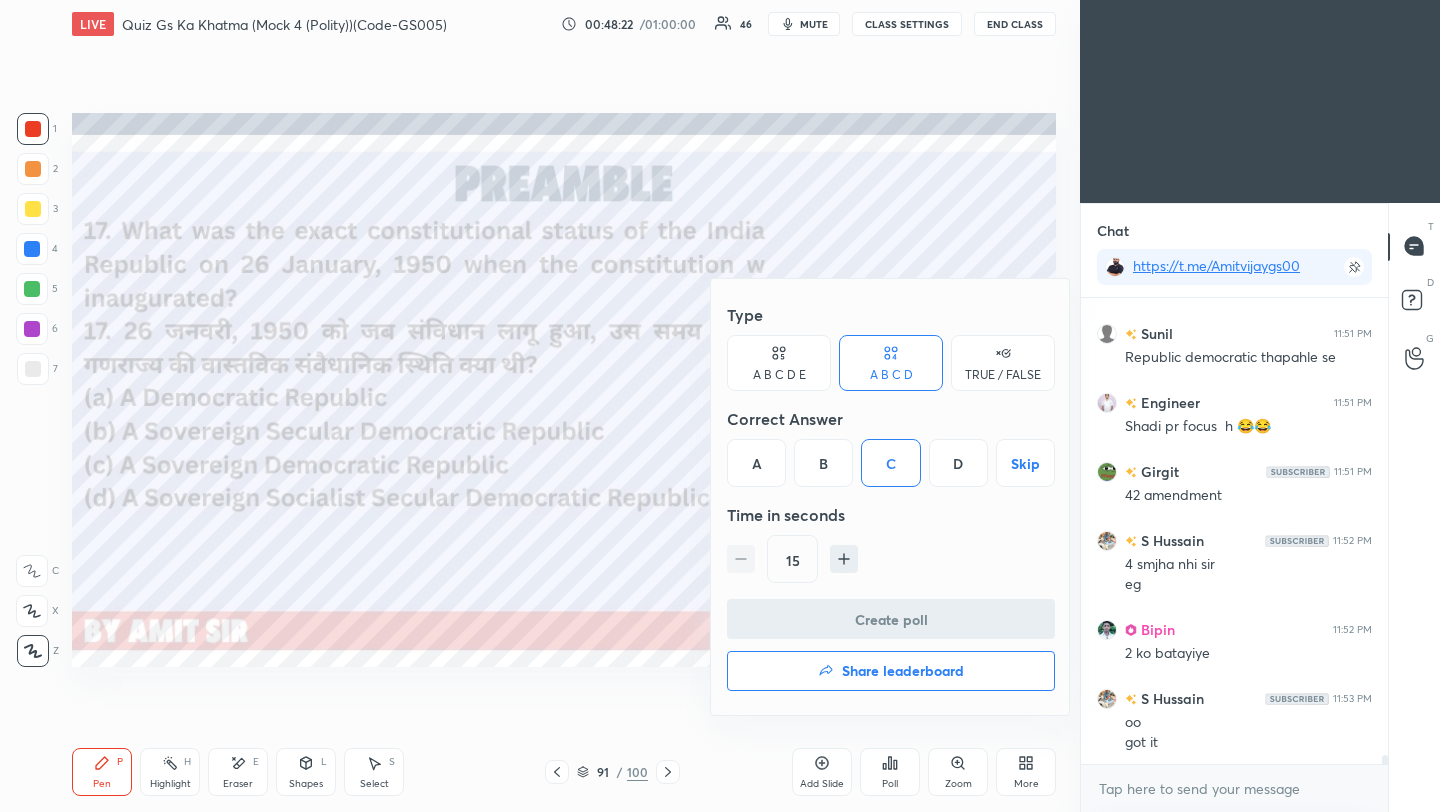 scroll, scrollTop: 427, scrollLeft: 301, axis: both 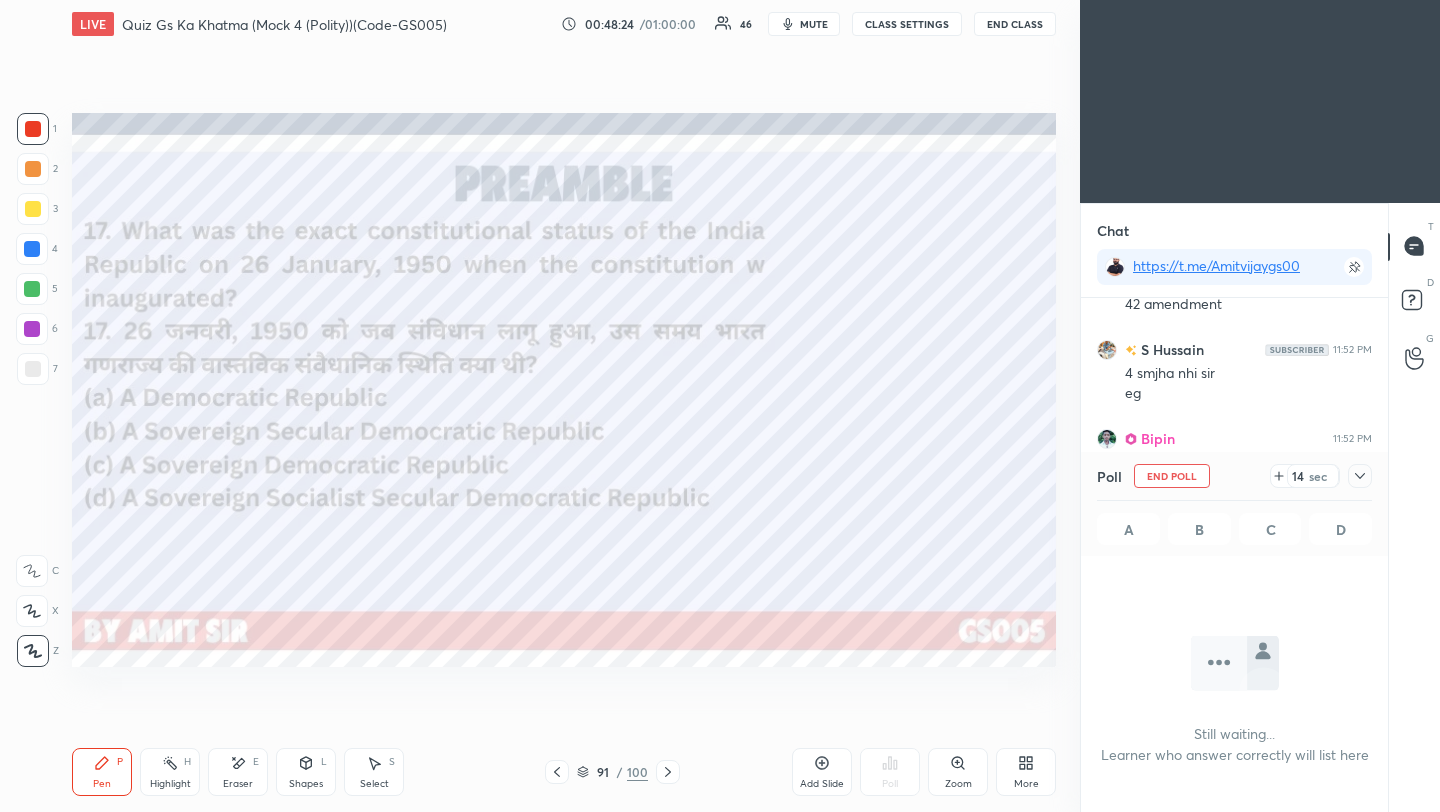 click 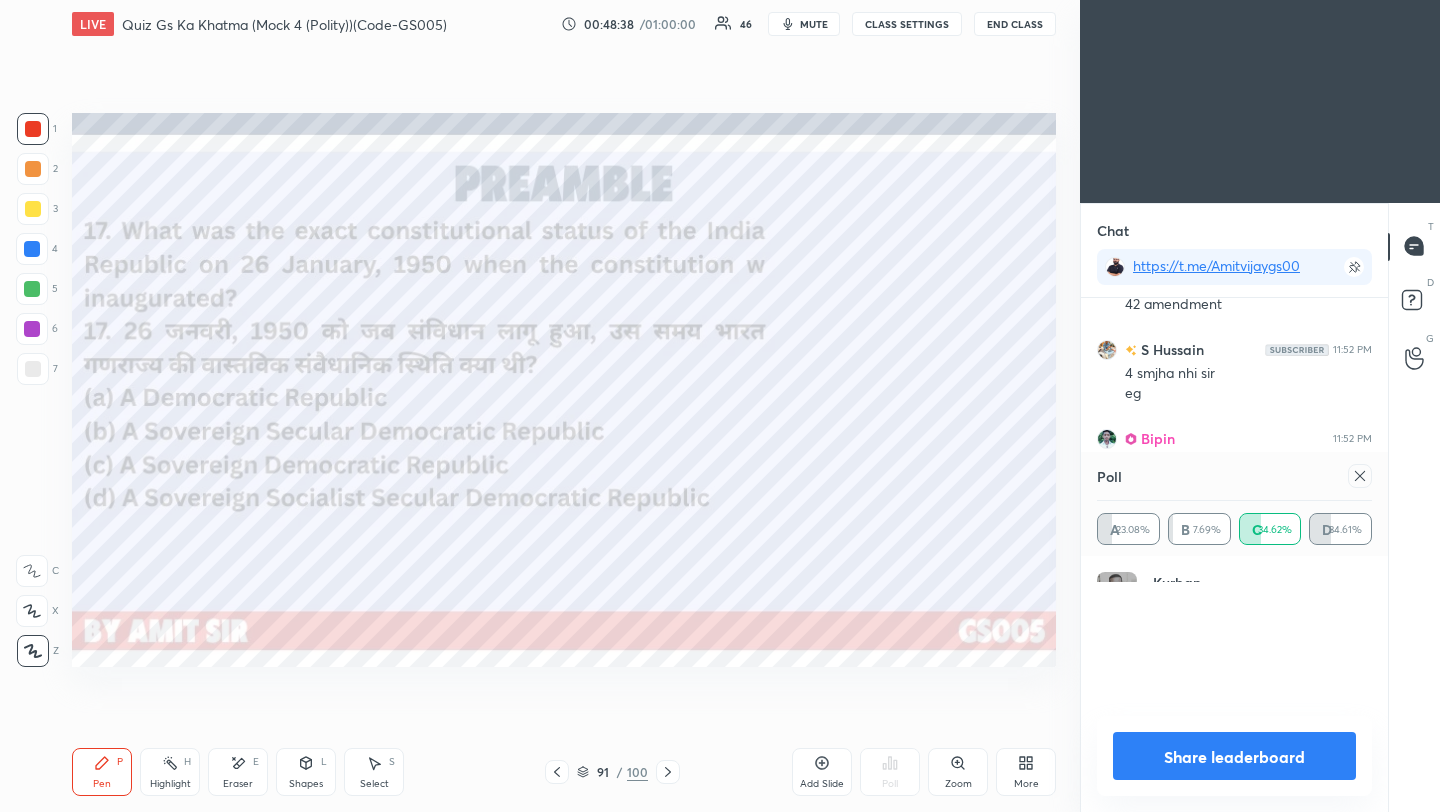 scroll, scrollTop: 2, scrollLeft: 7, axis: both 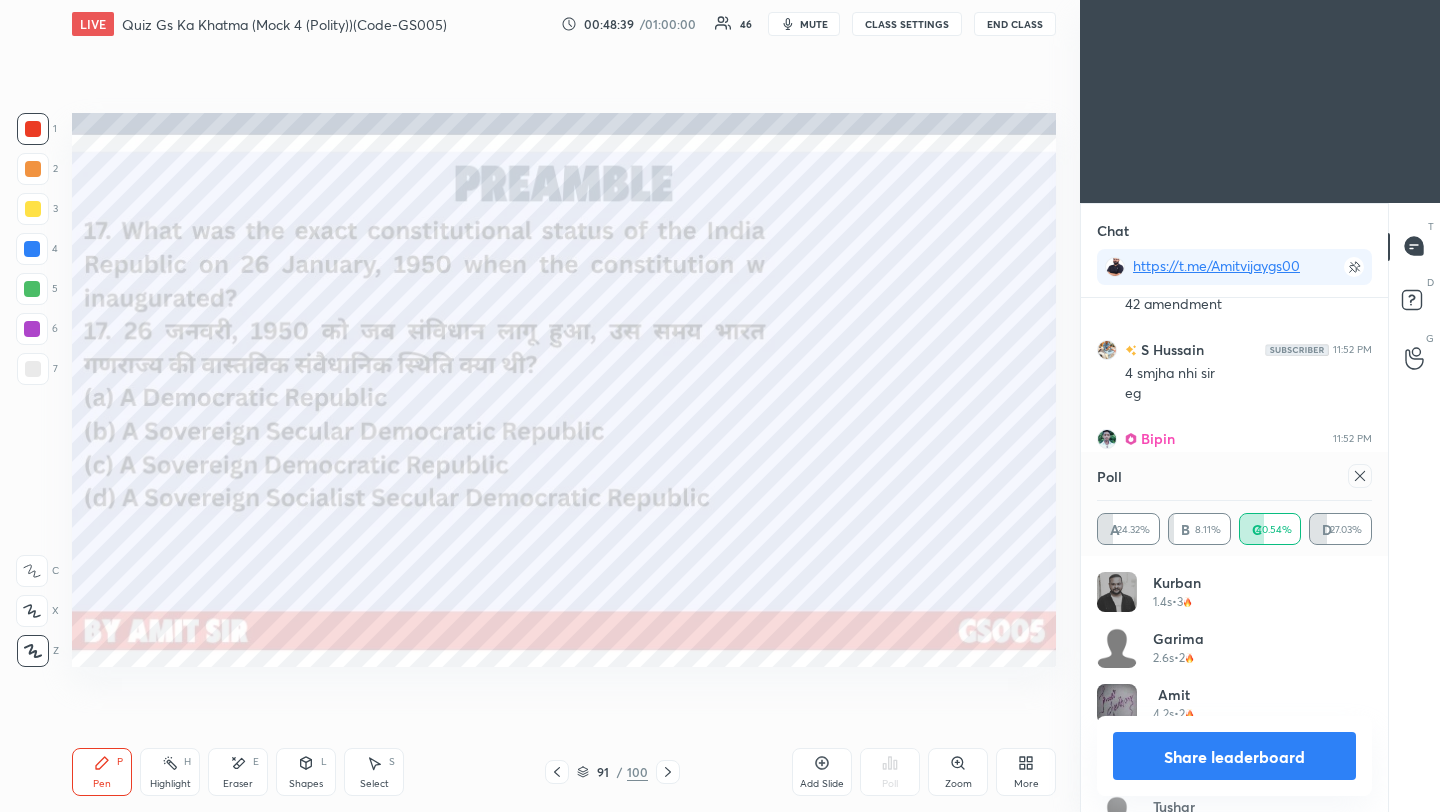 click 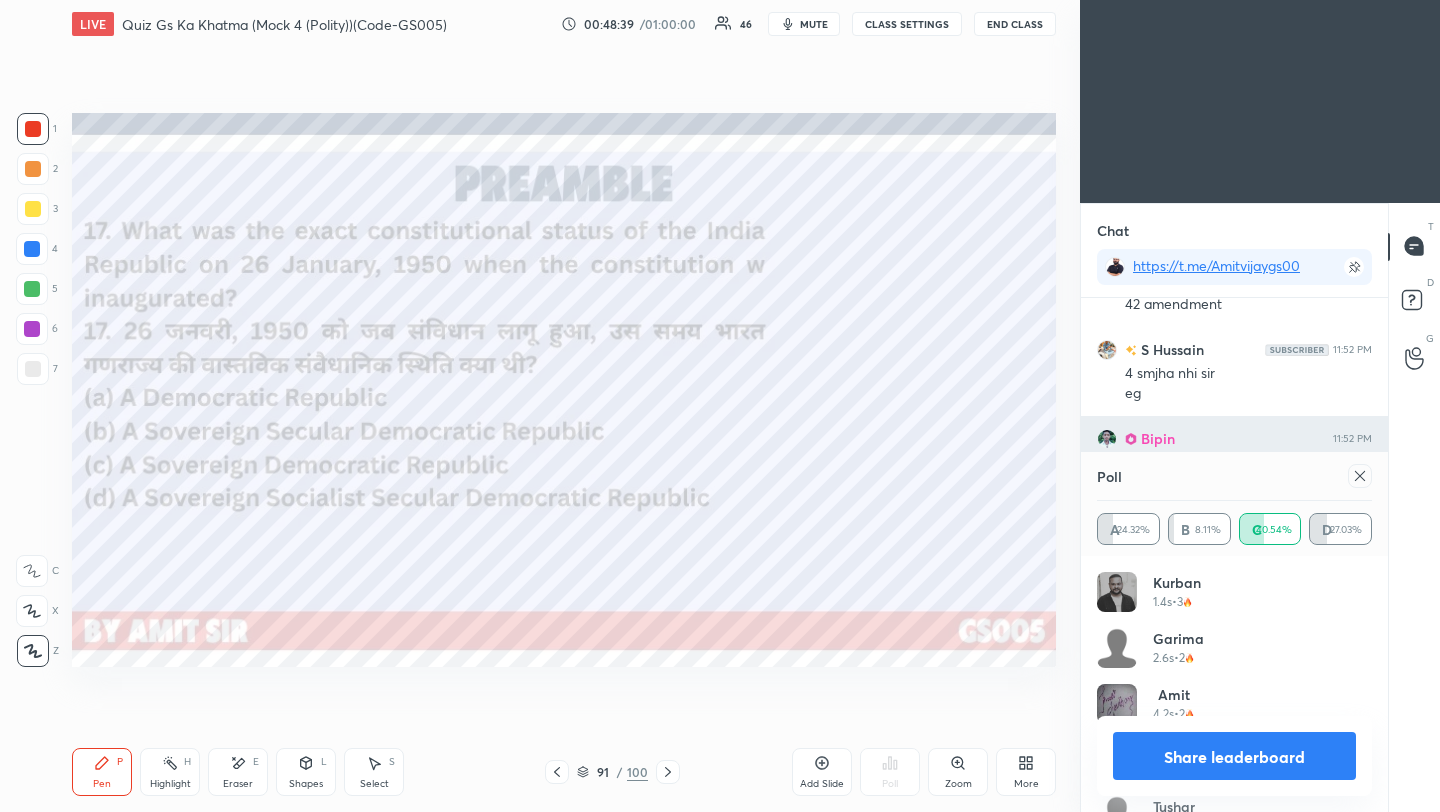 scroll, scrollTop: 88, scrollLeft: 269, axis: both 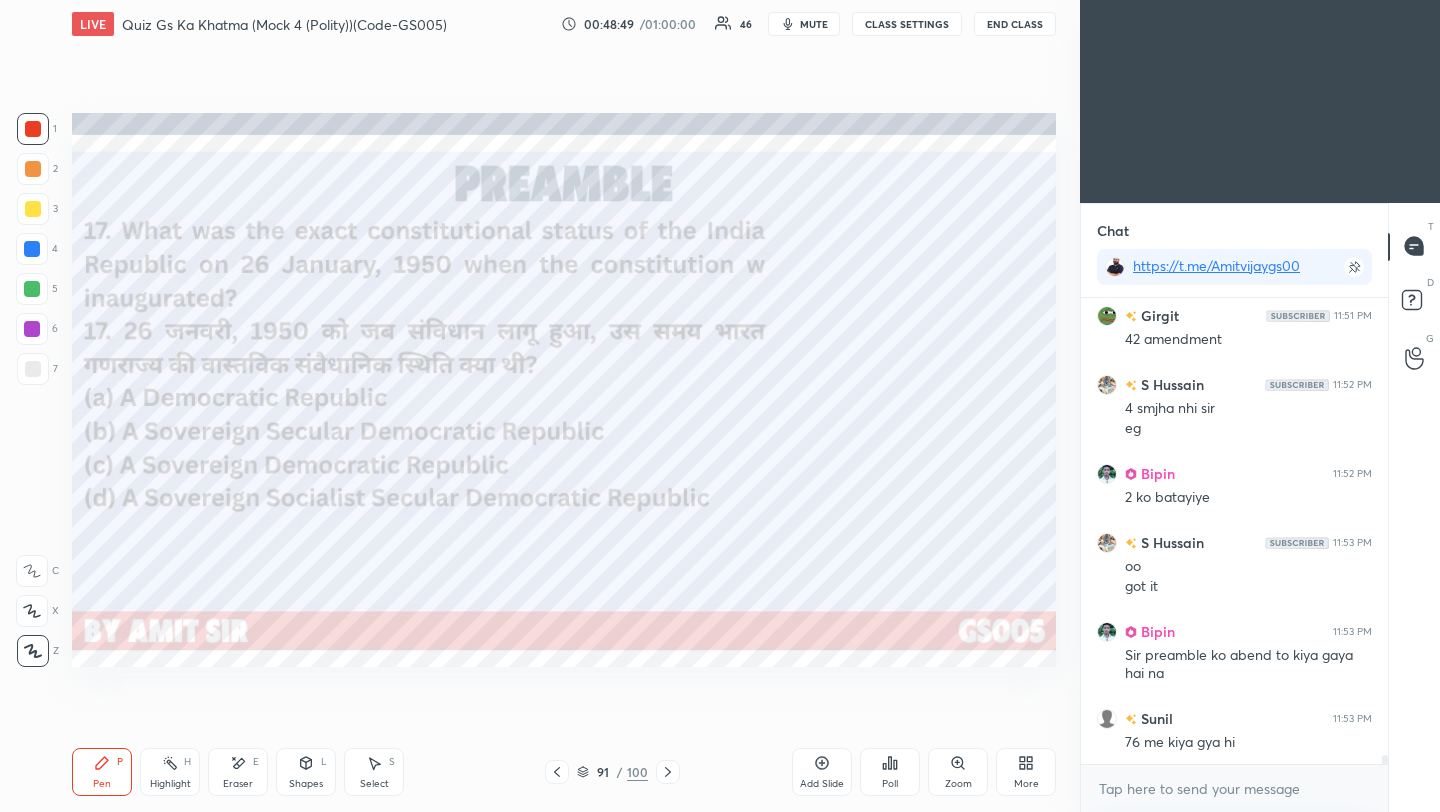 click 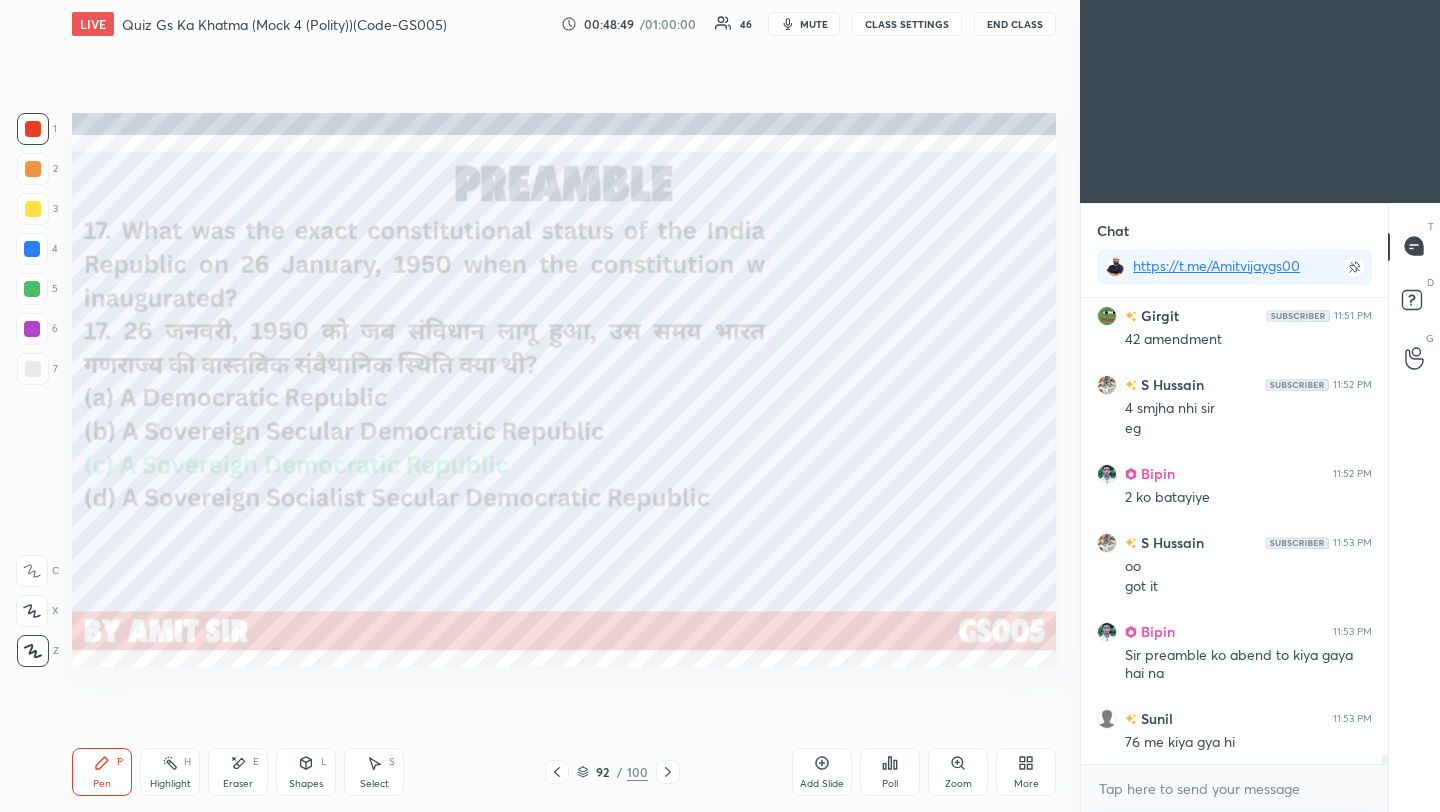 click at bounding box center (668, 772) 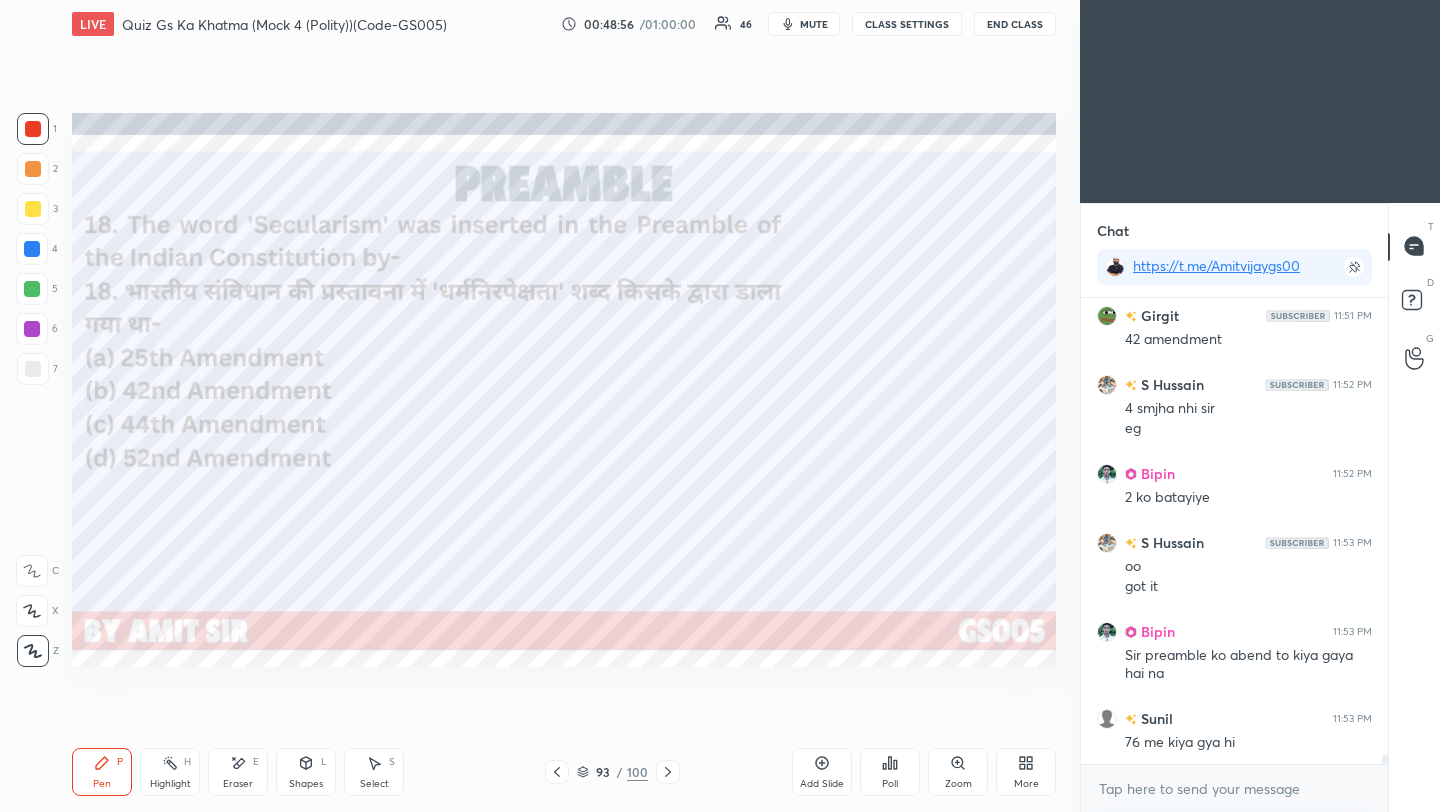 click on "Poll" at bounding box center (890, 772) 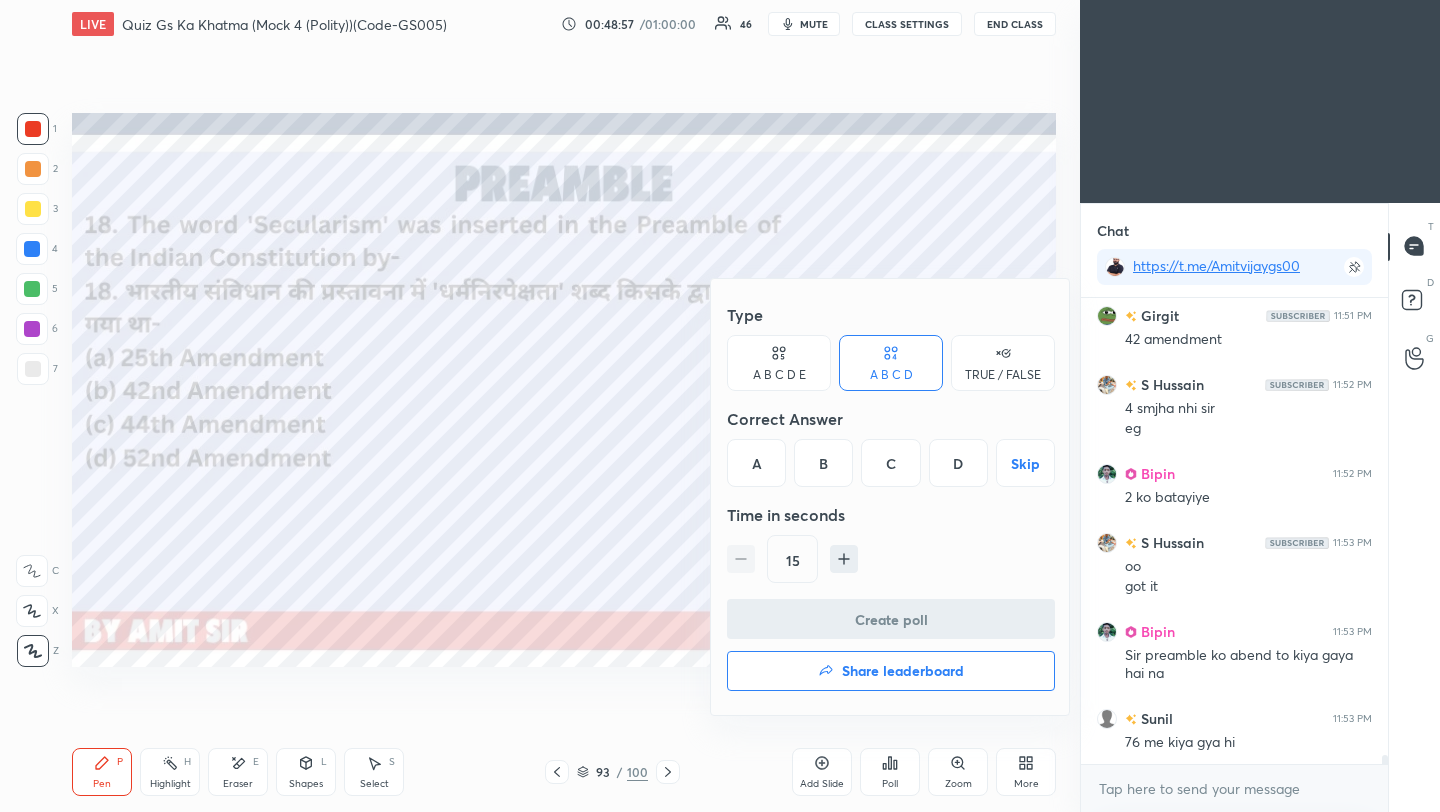 click on "B" at bounding box center (823, 463) 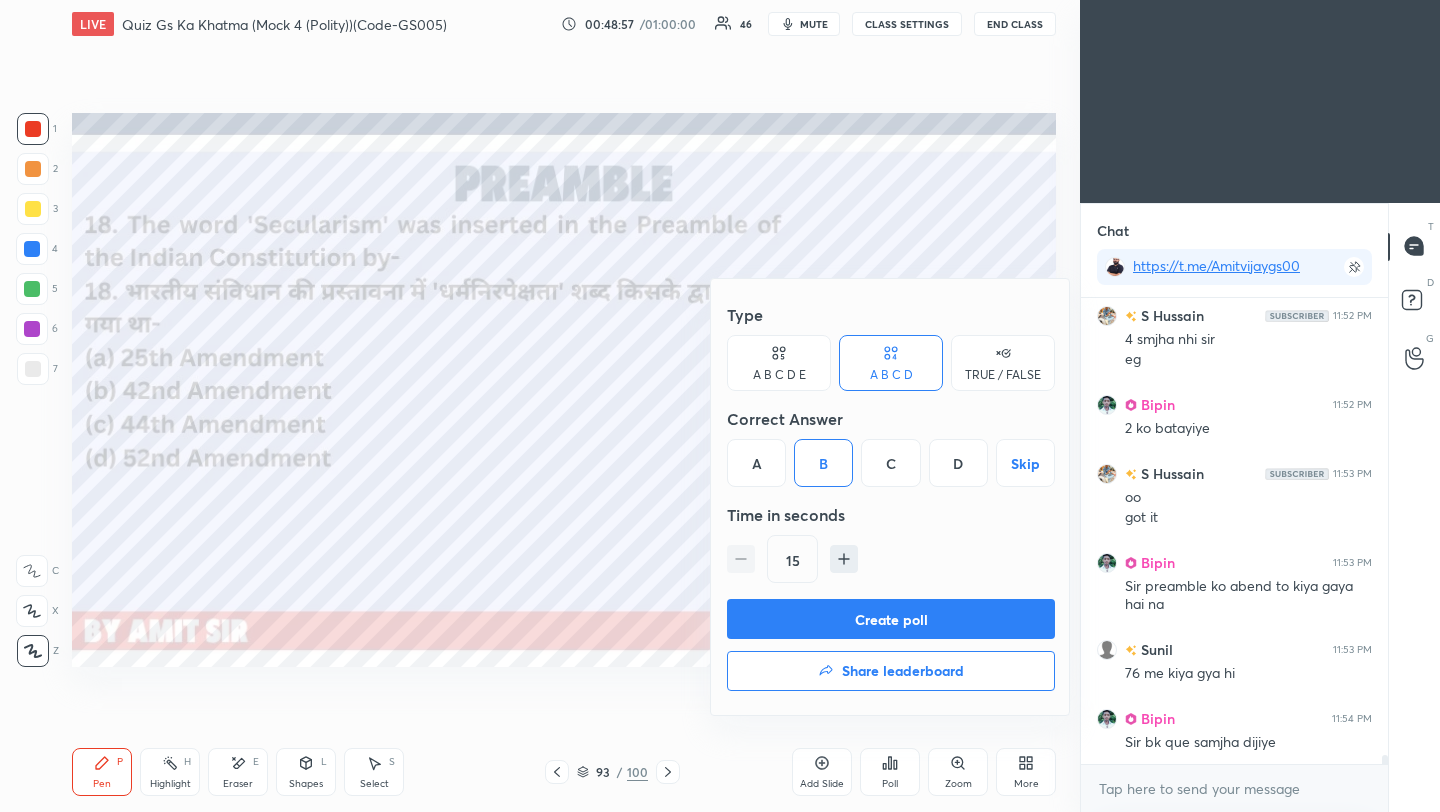 click on "B" at bounding box center [823, 463] 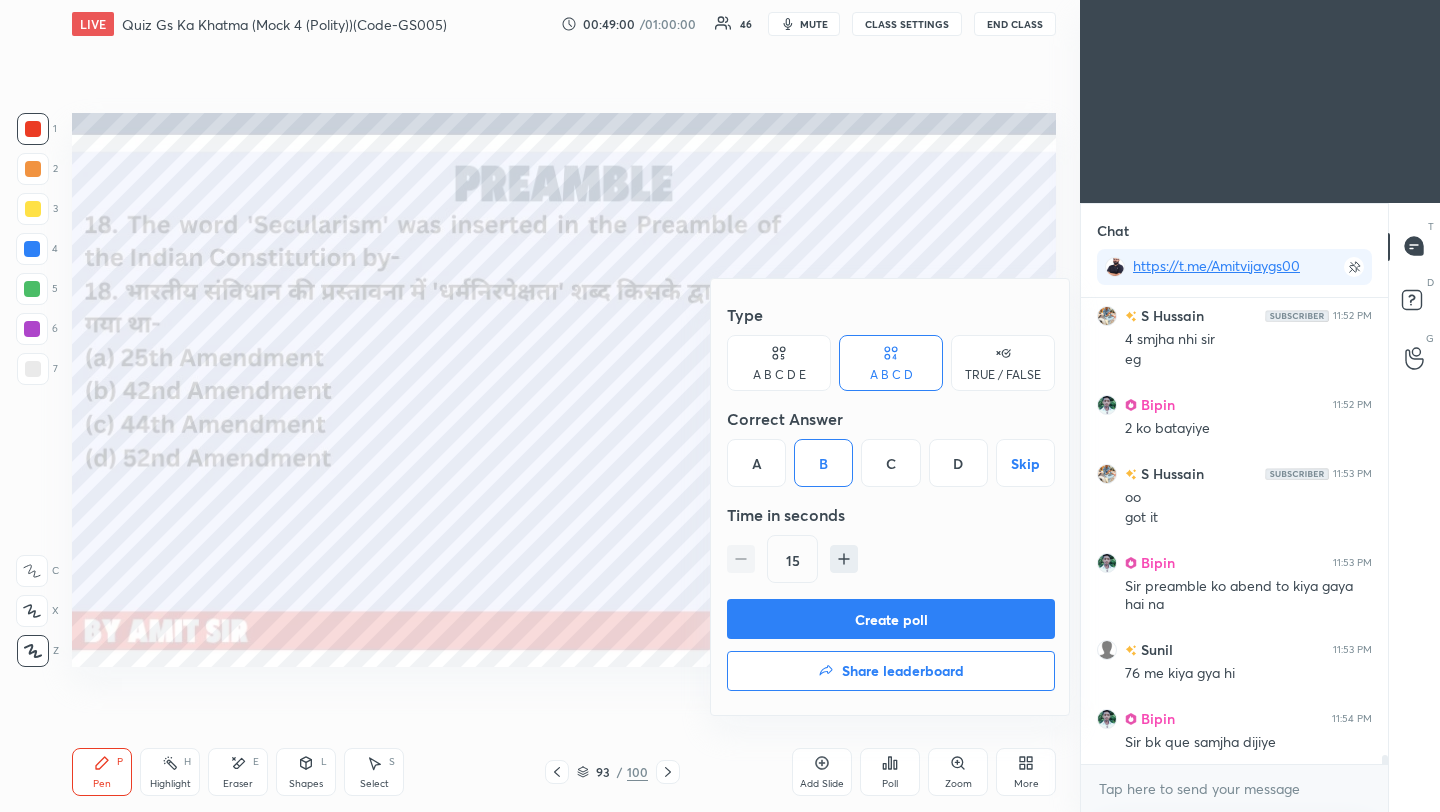 click on "Create poll" at bounding box center (891, 619) 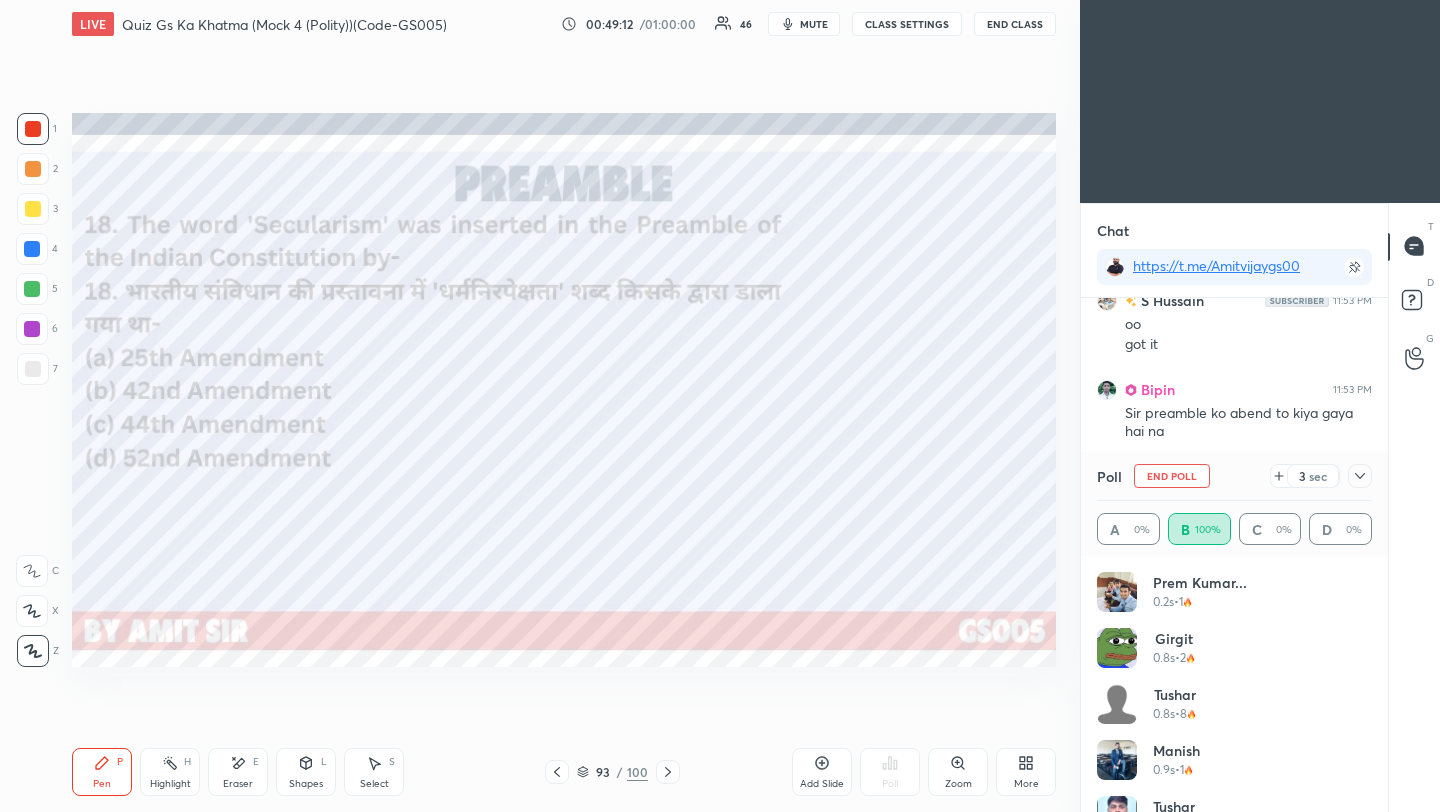 click 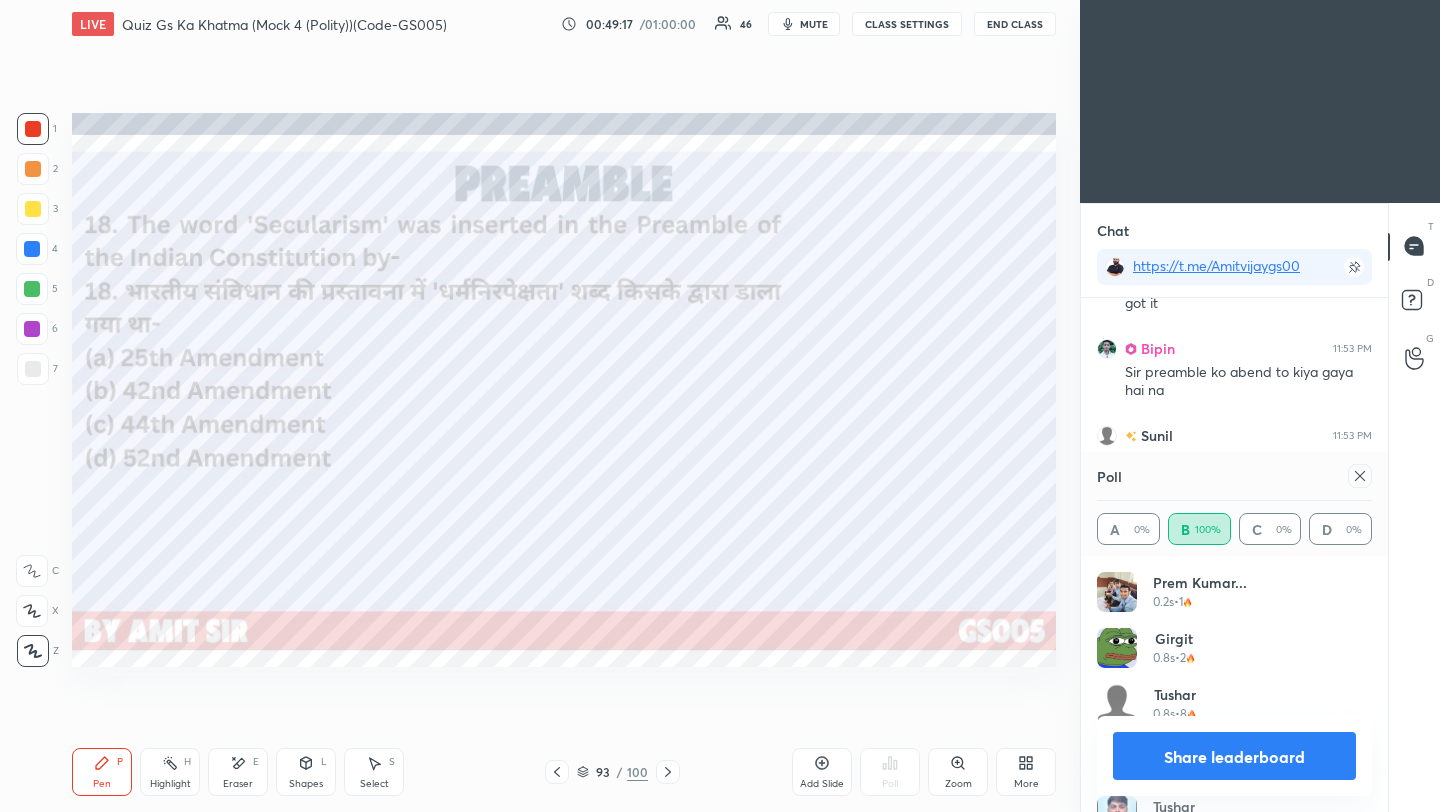 click 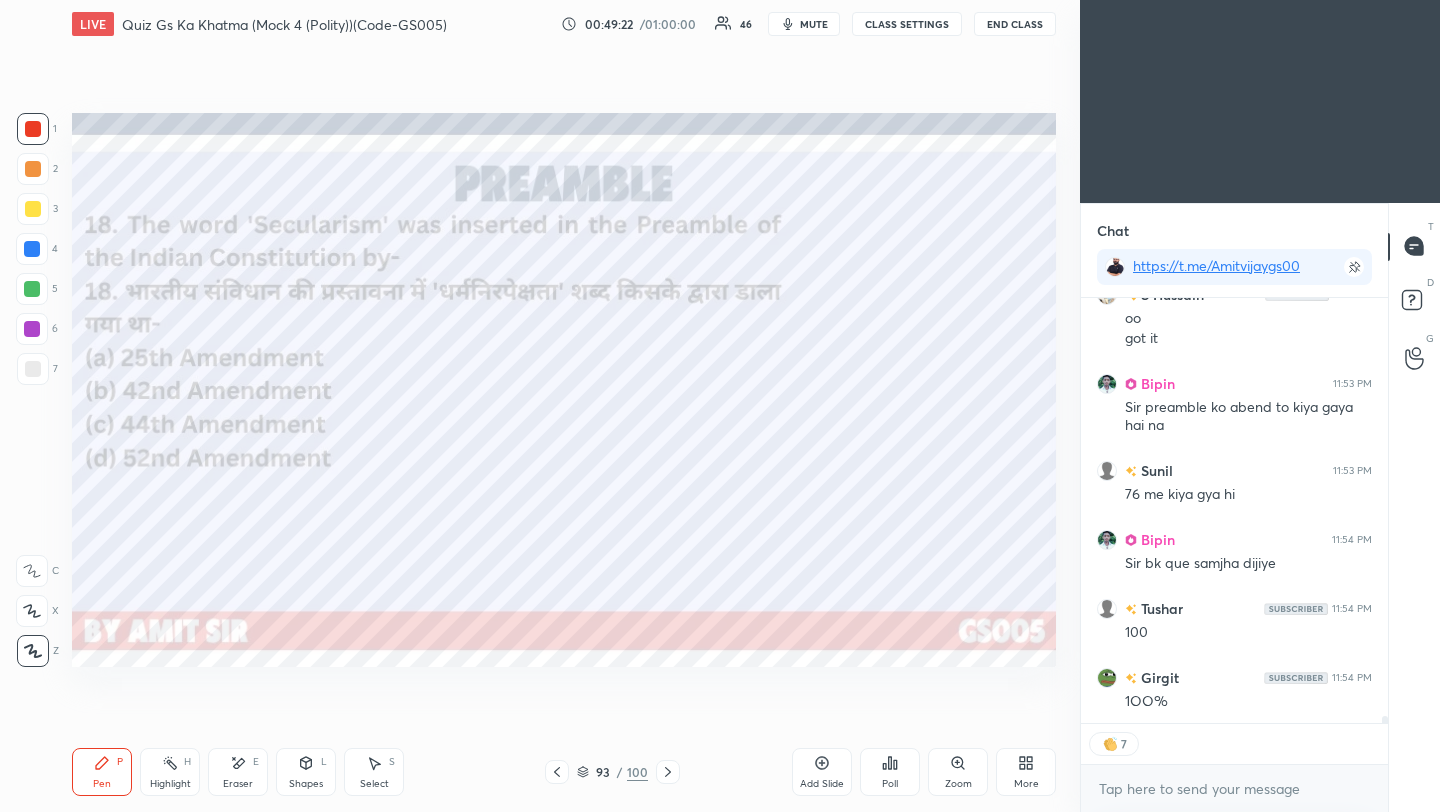click 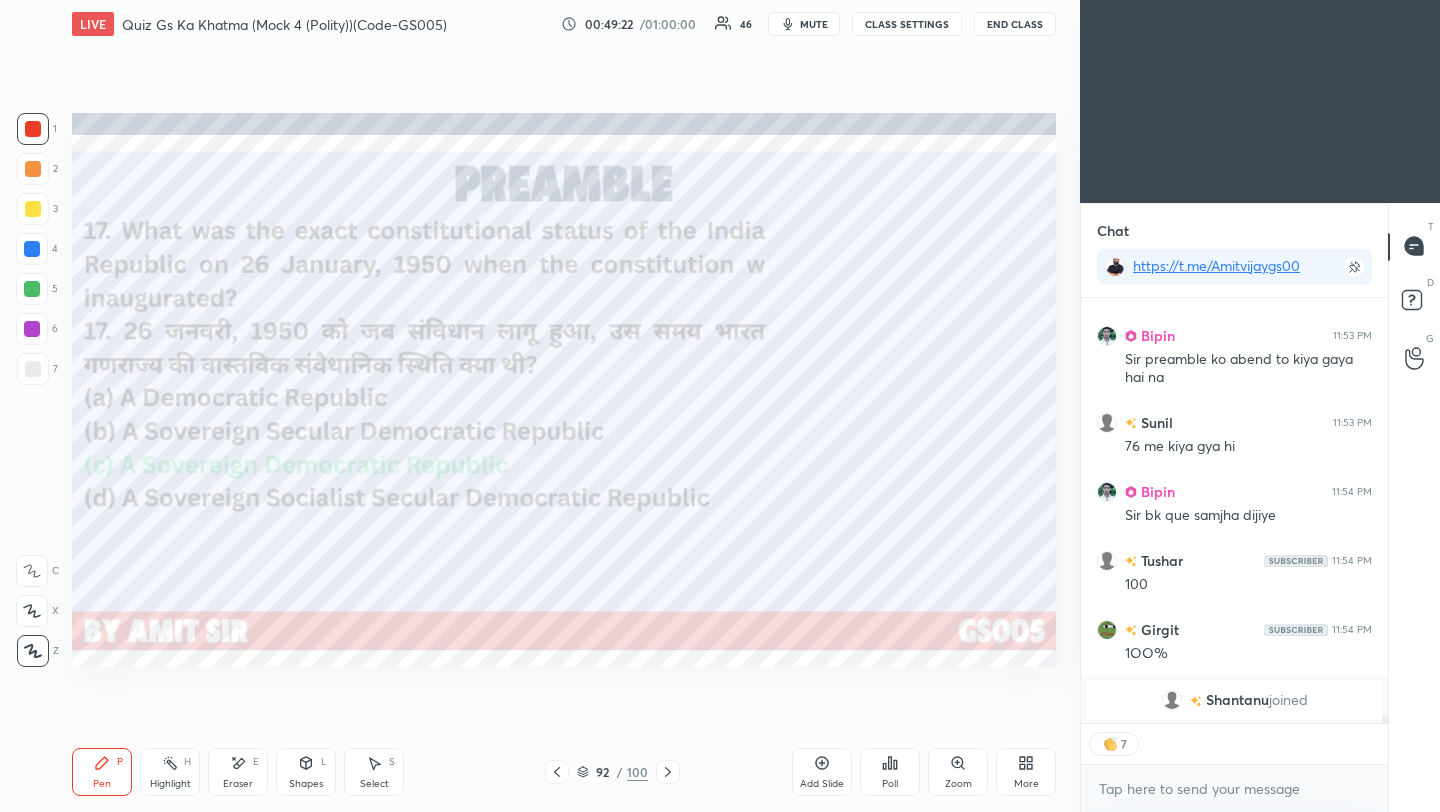 click 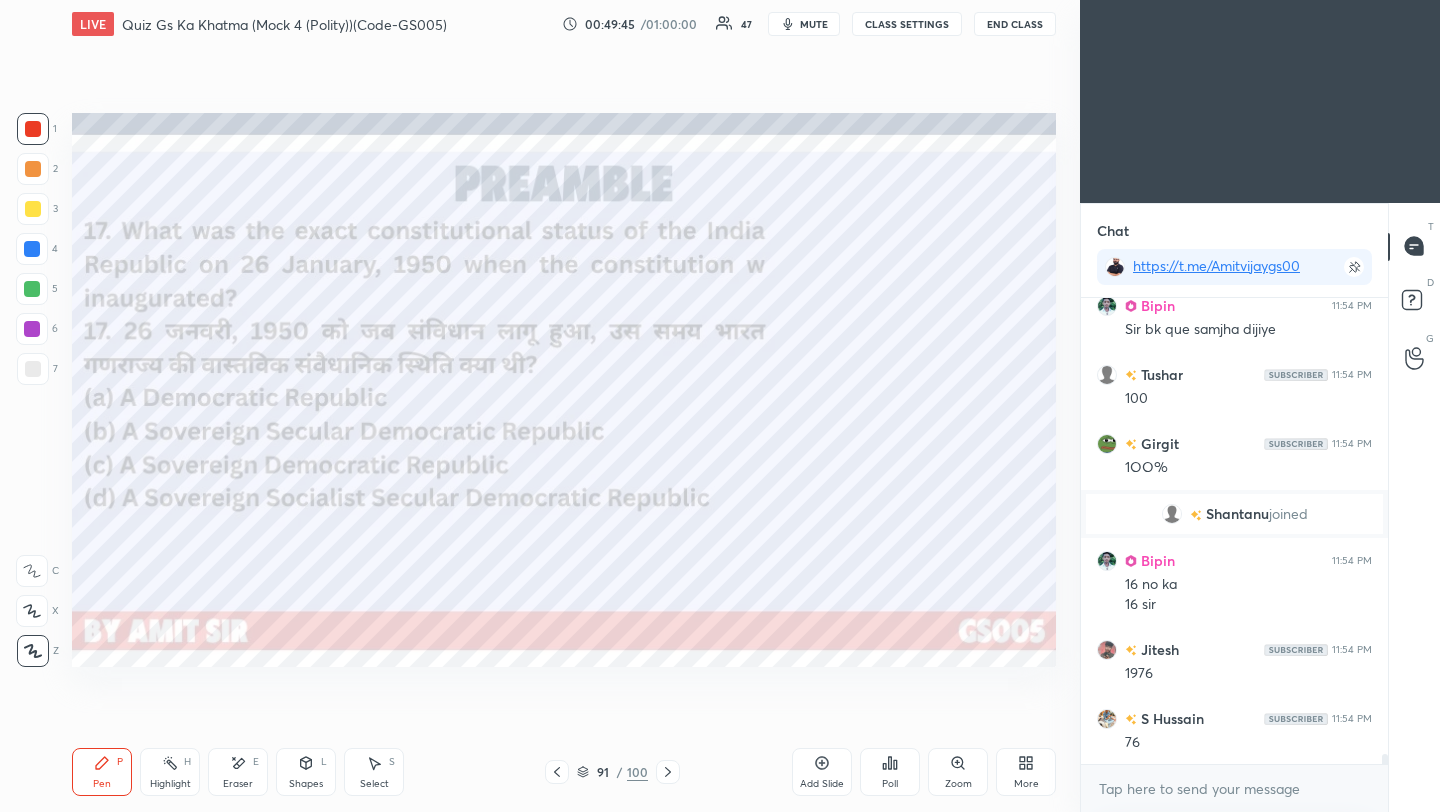click 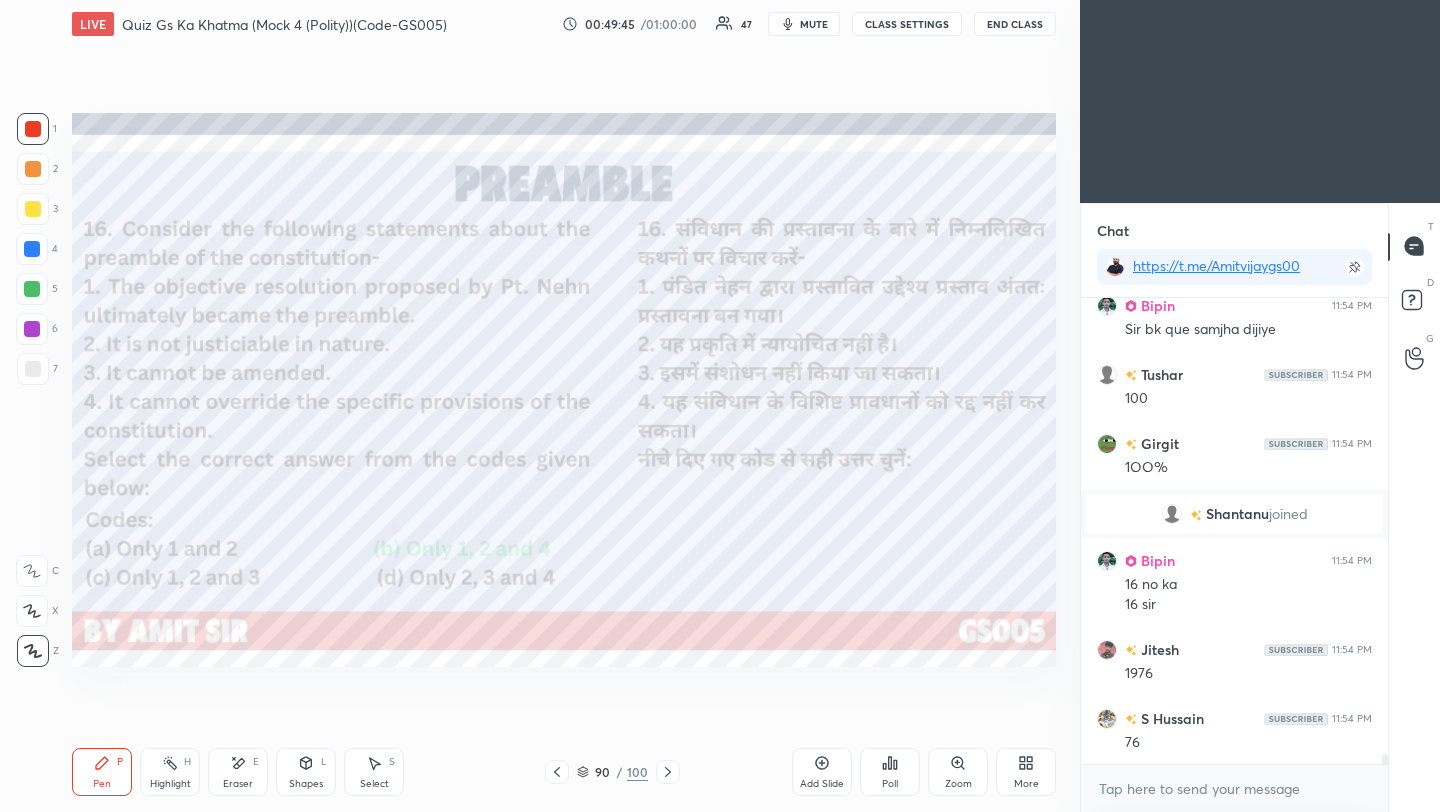 click 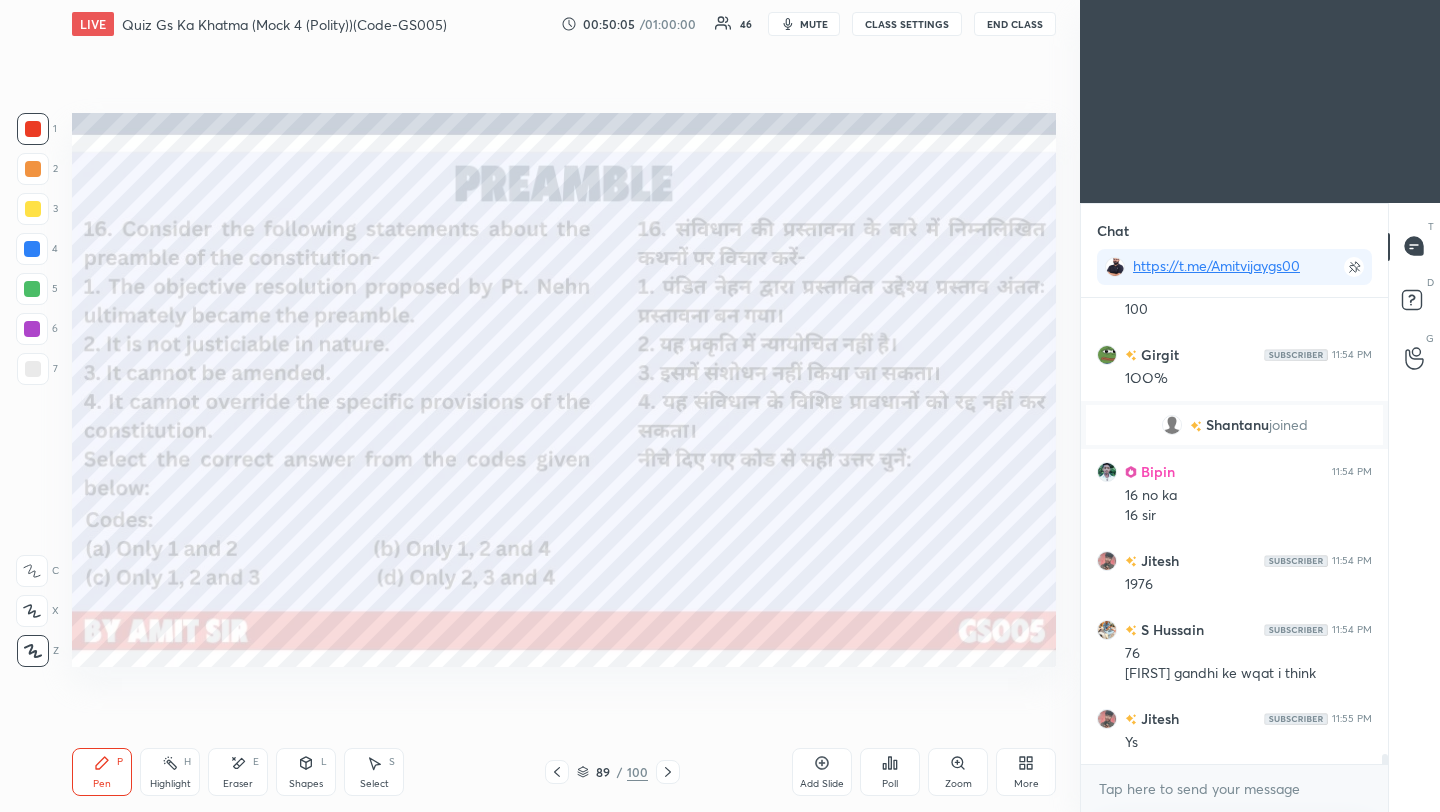 click at bounding box center [668, 772] 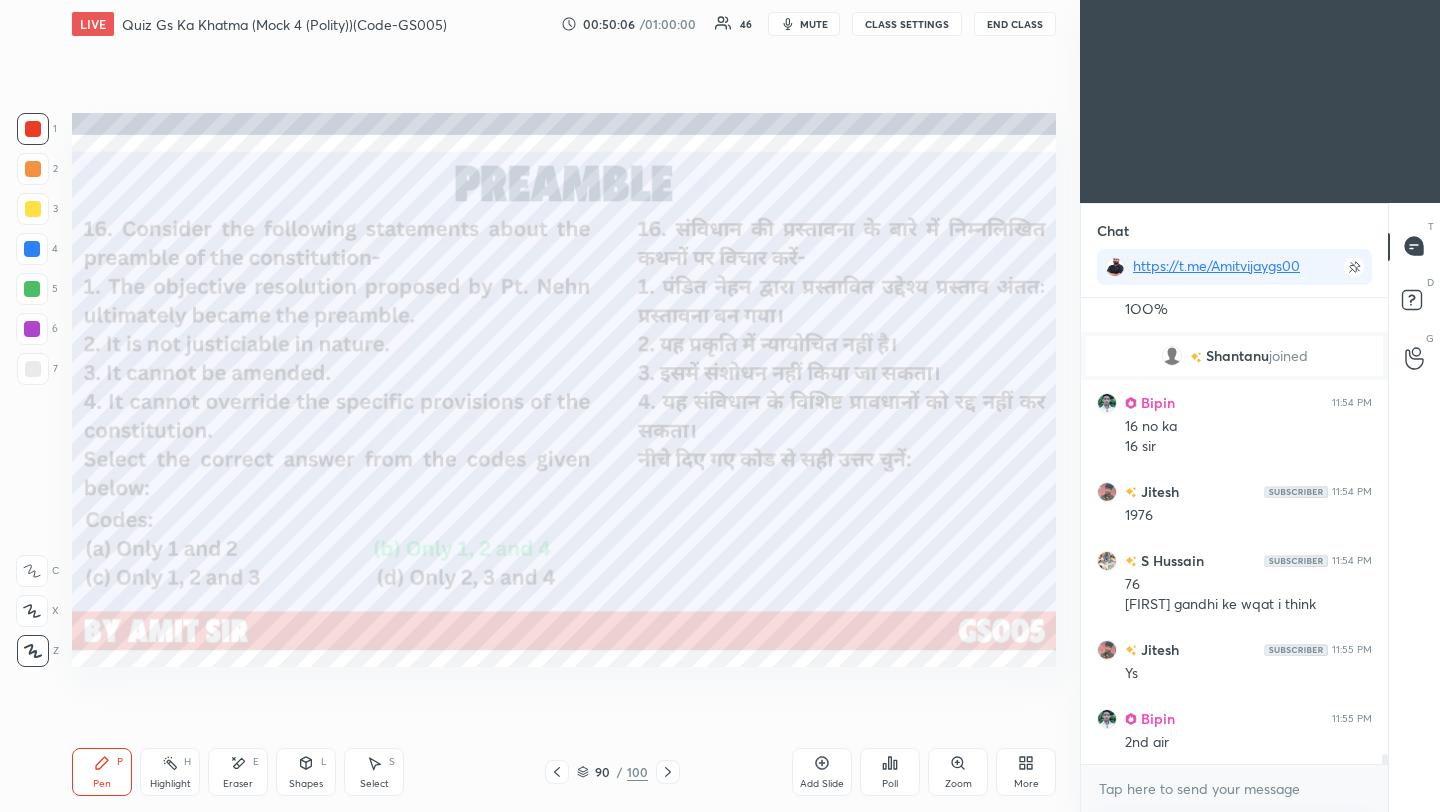 click at bounding box center [668, 772] 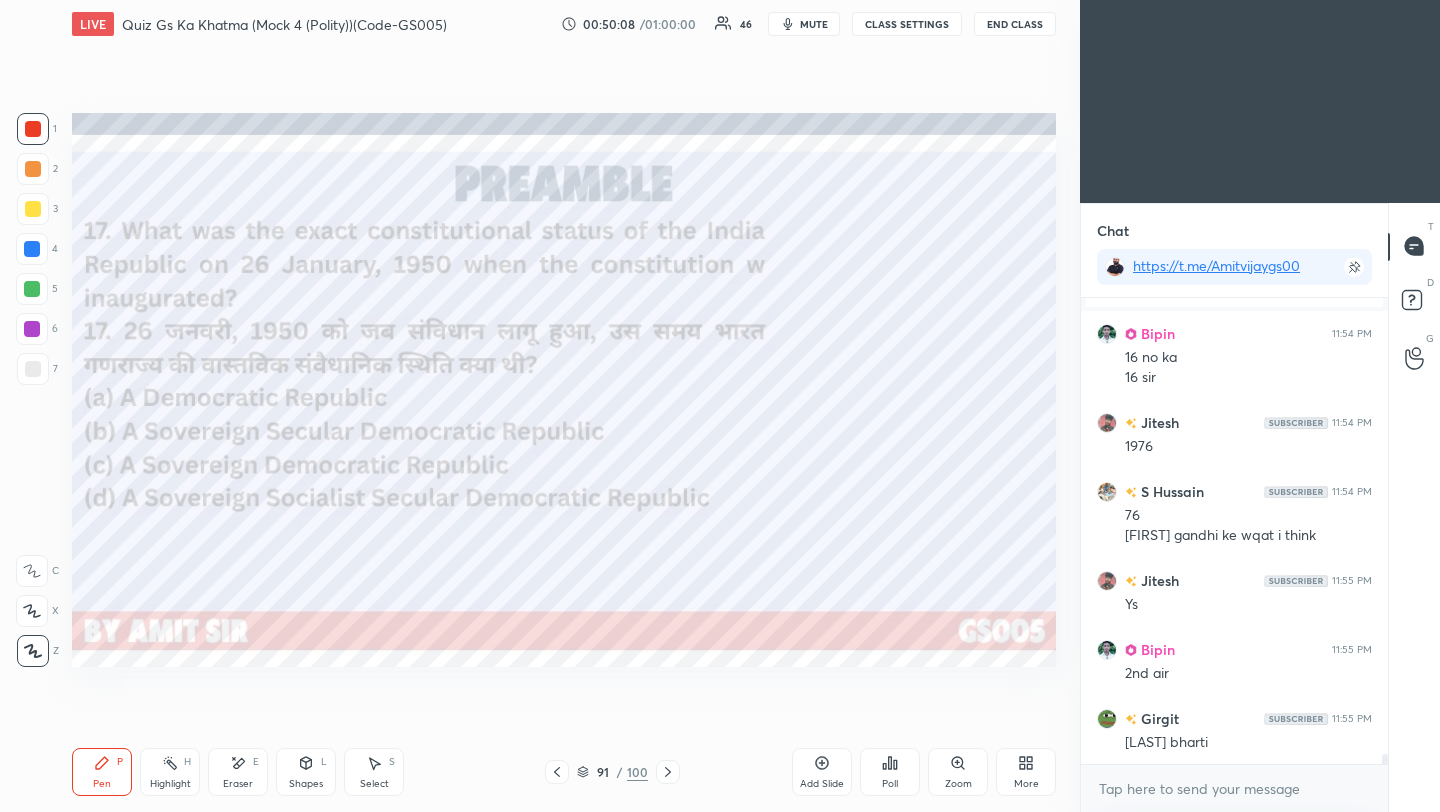 click at bounding box center (557, 772) 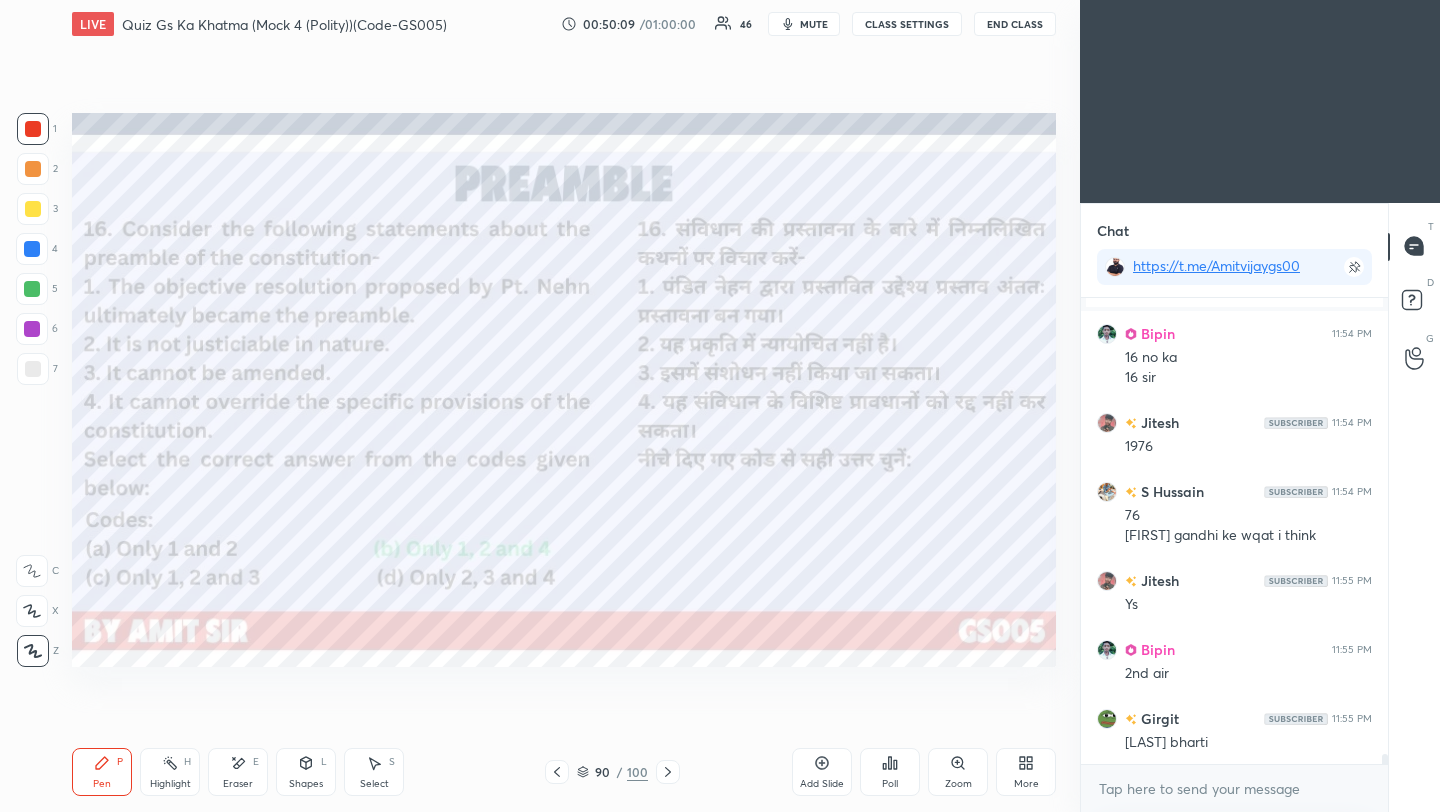 click on "90 / 100" at bounding box center (612, 772) 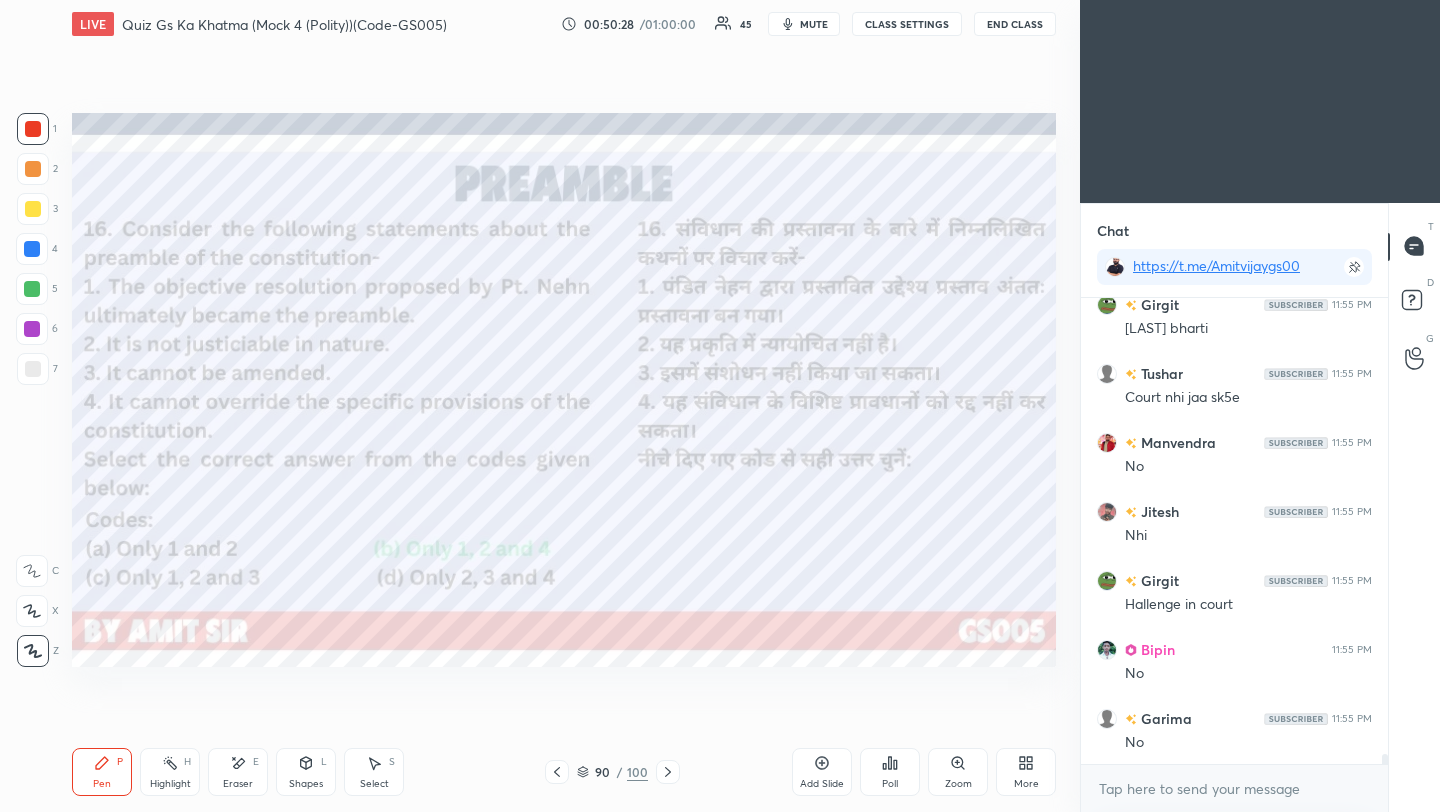 scroll, scrollTop: 22330, scrollLeft: 0, axis: vertical 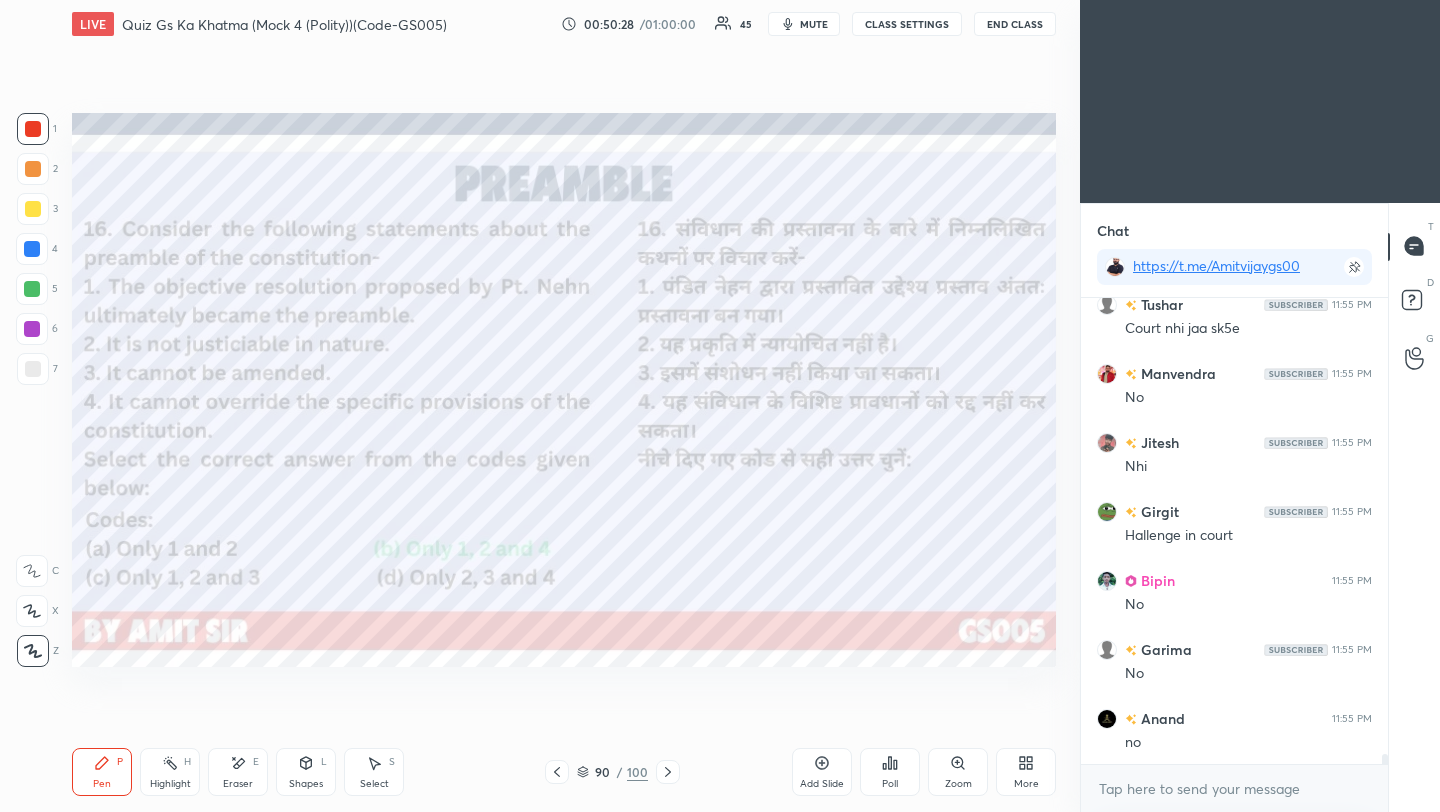 click 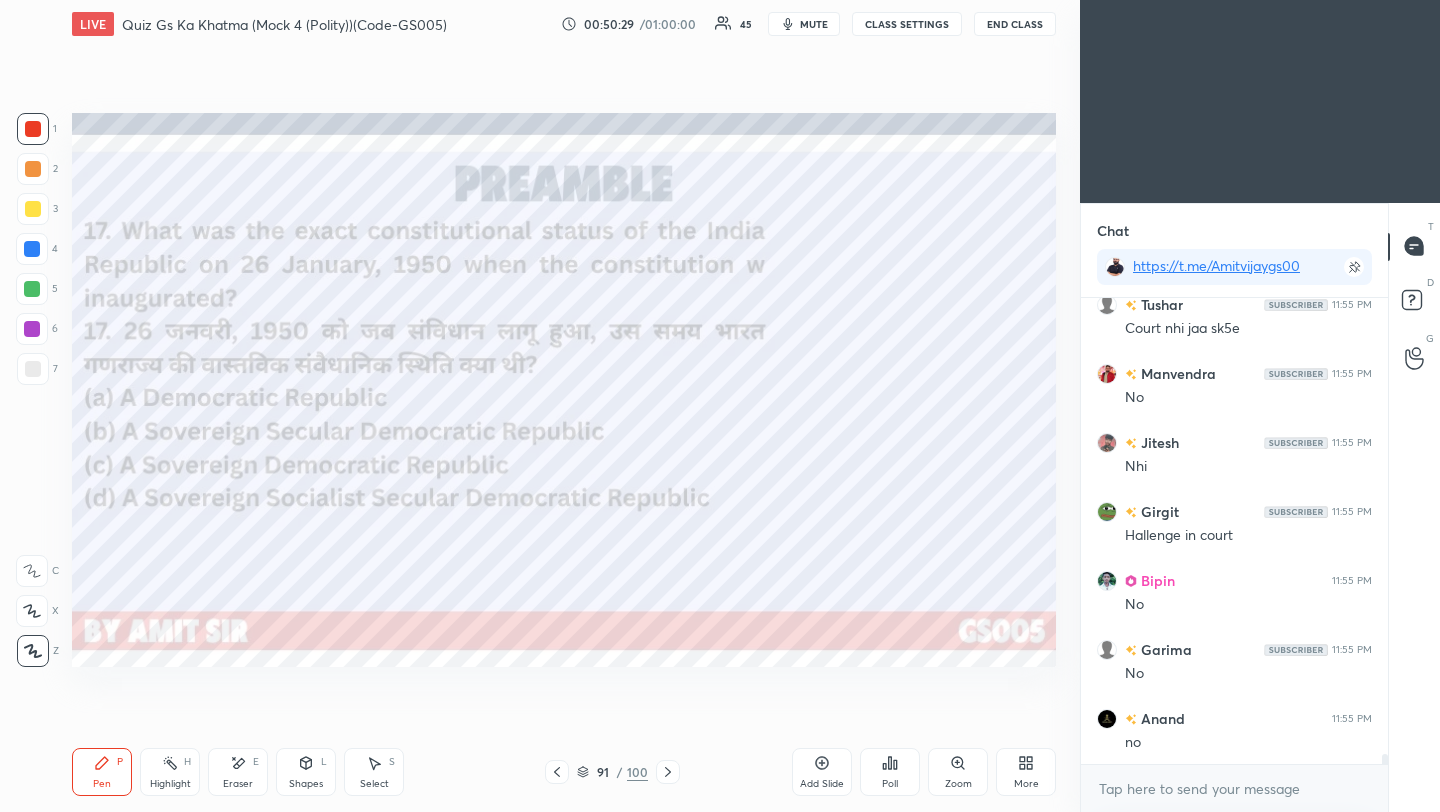 click at bounding box center (668, 772) 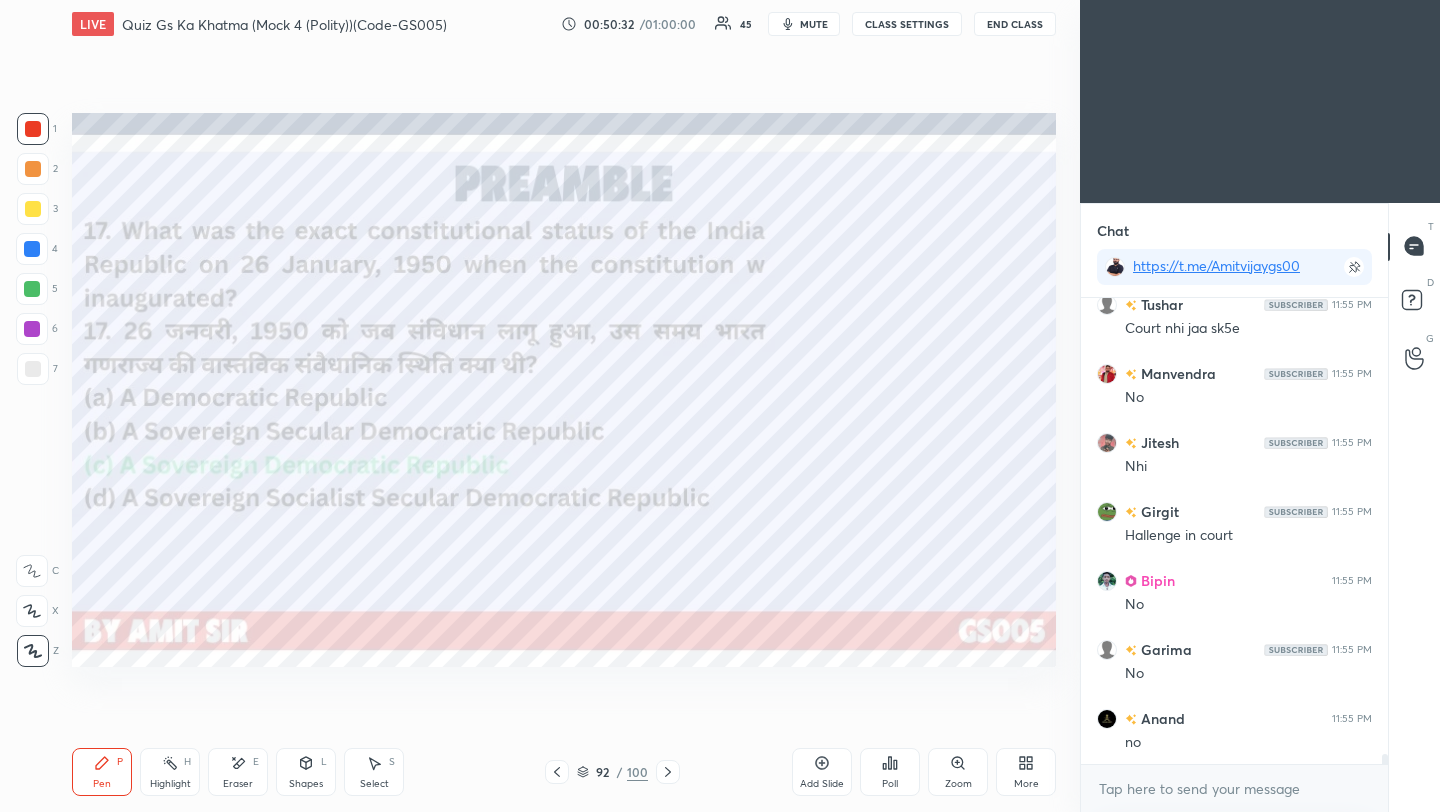 click at bounding box center [668, 772] 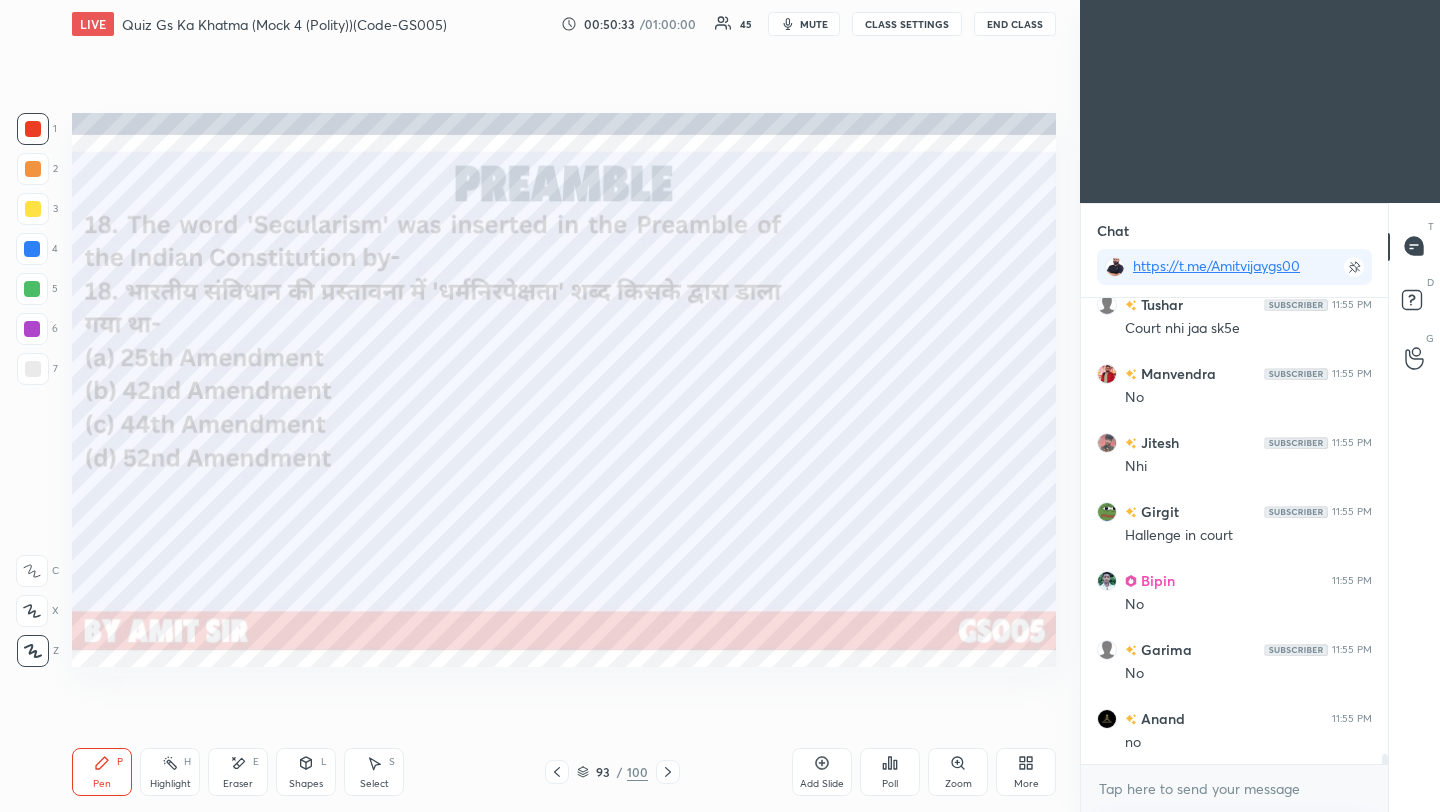 click 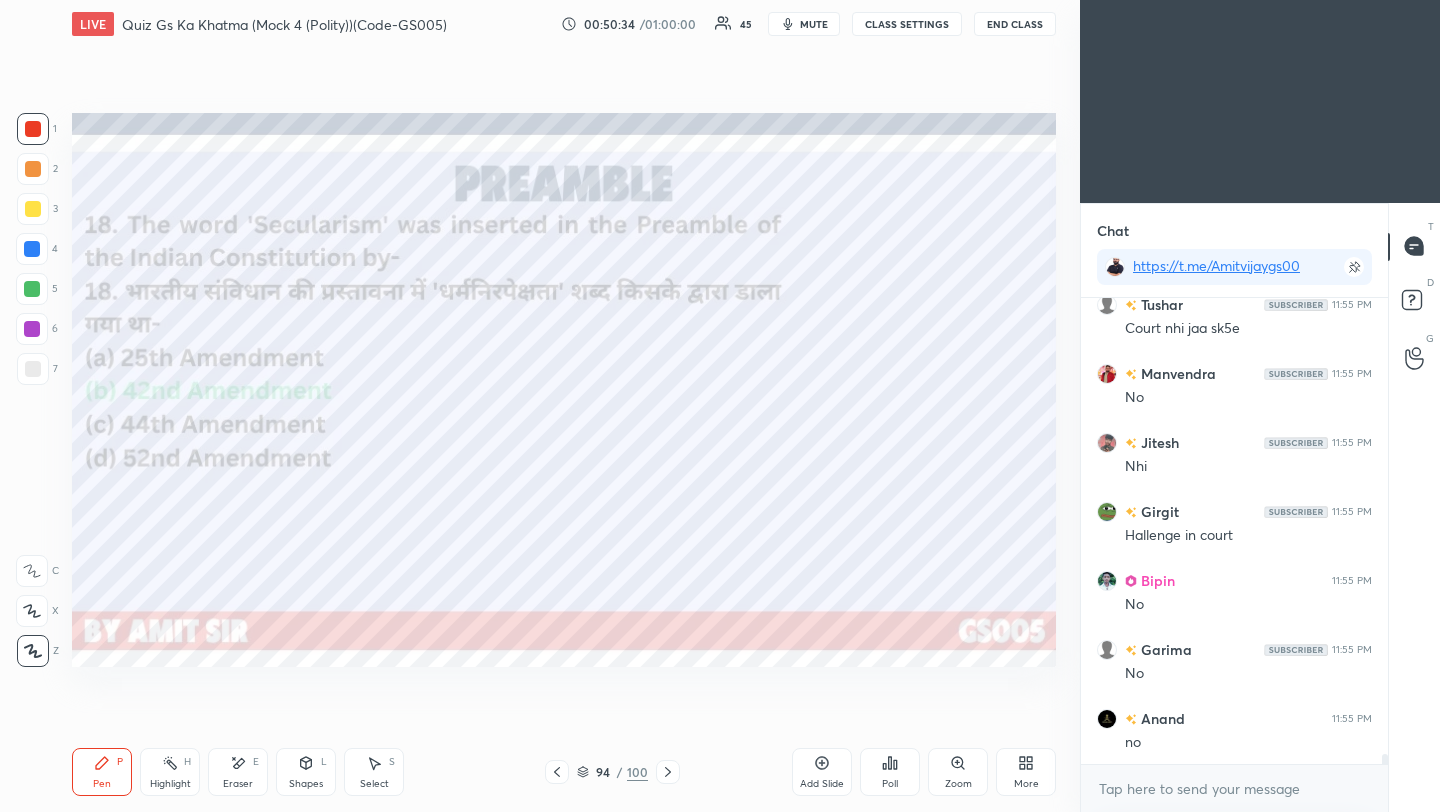 click at bounding box center [668, 772] 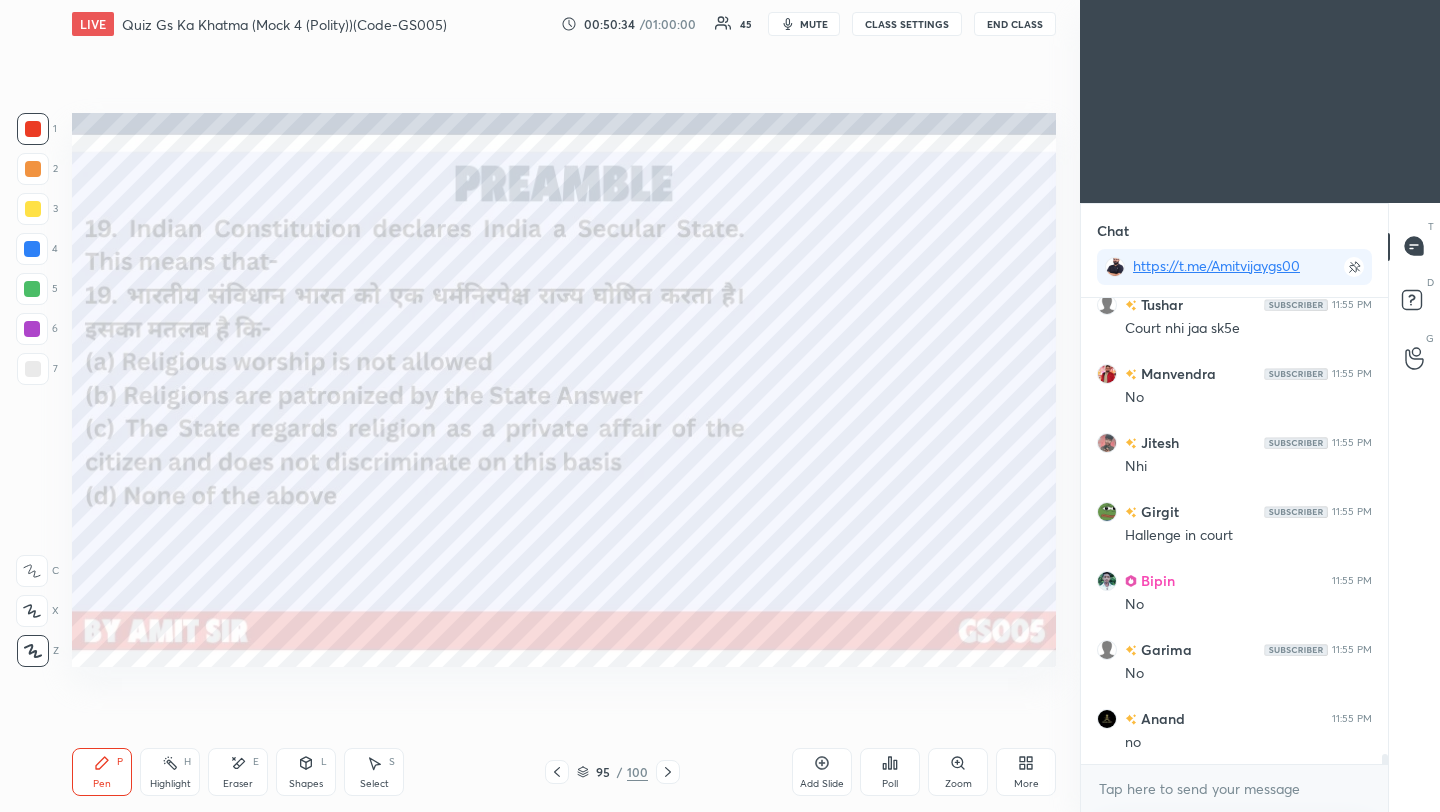scroll, scrollTop: 22399, scrollLeft: 0, axis: vertical 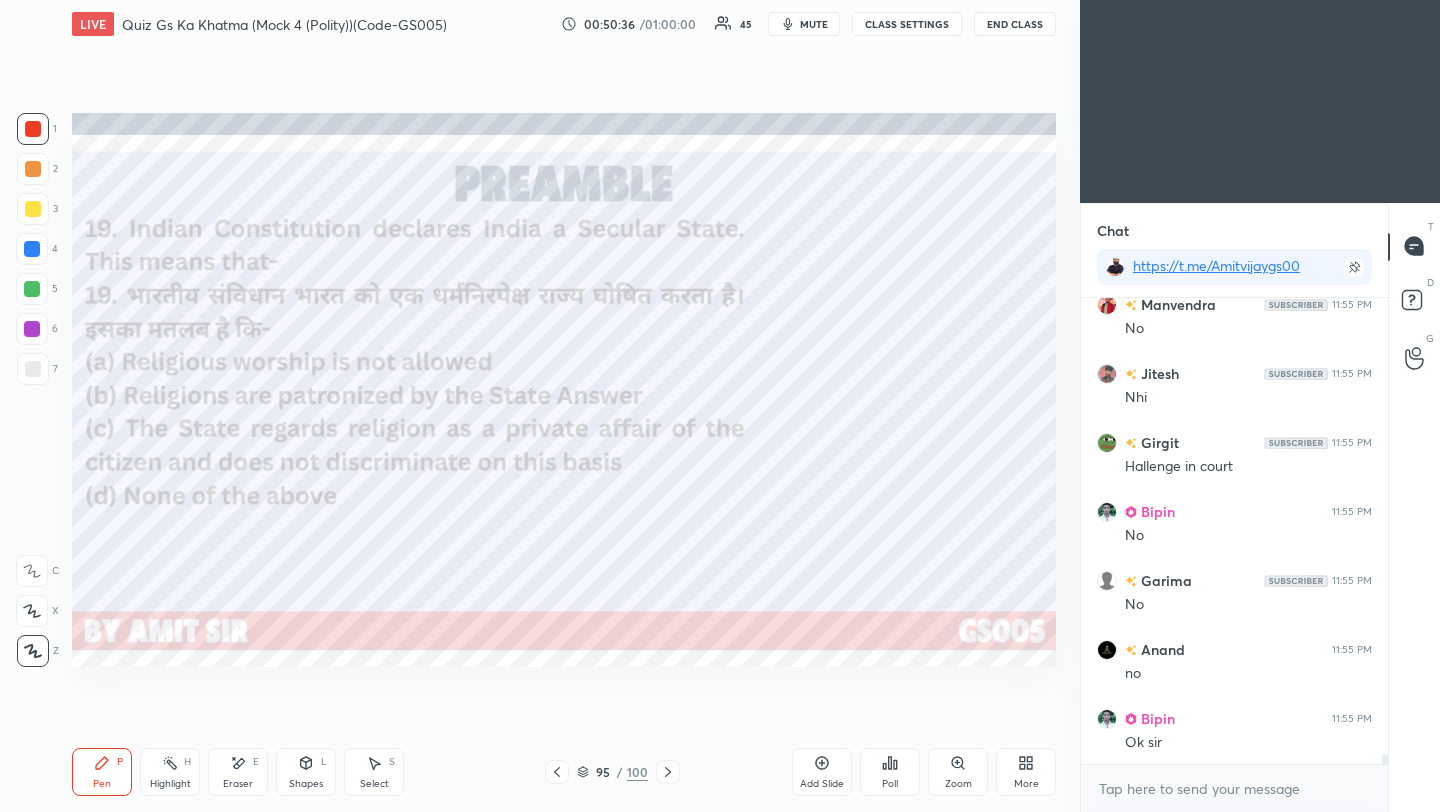 click on "Poll" at bounding box center [890, 772] 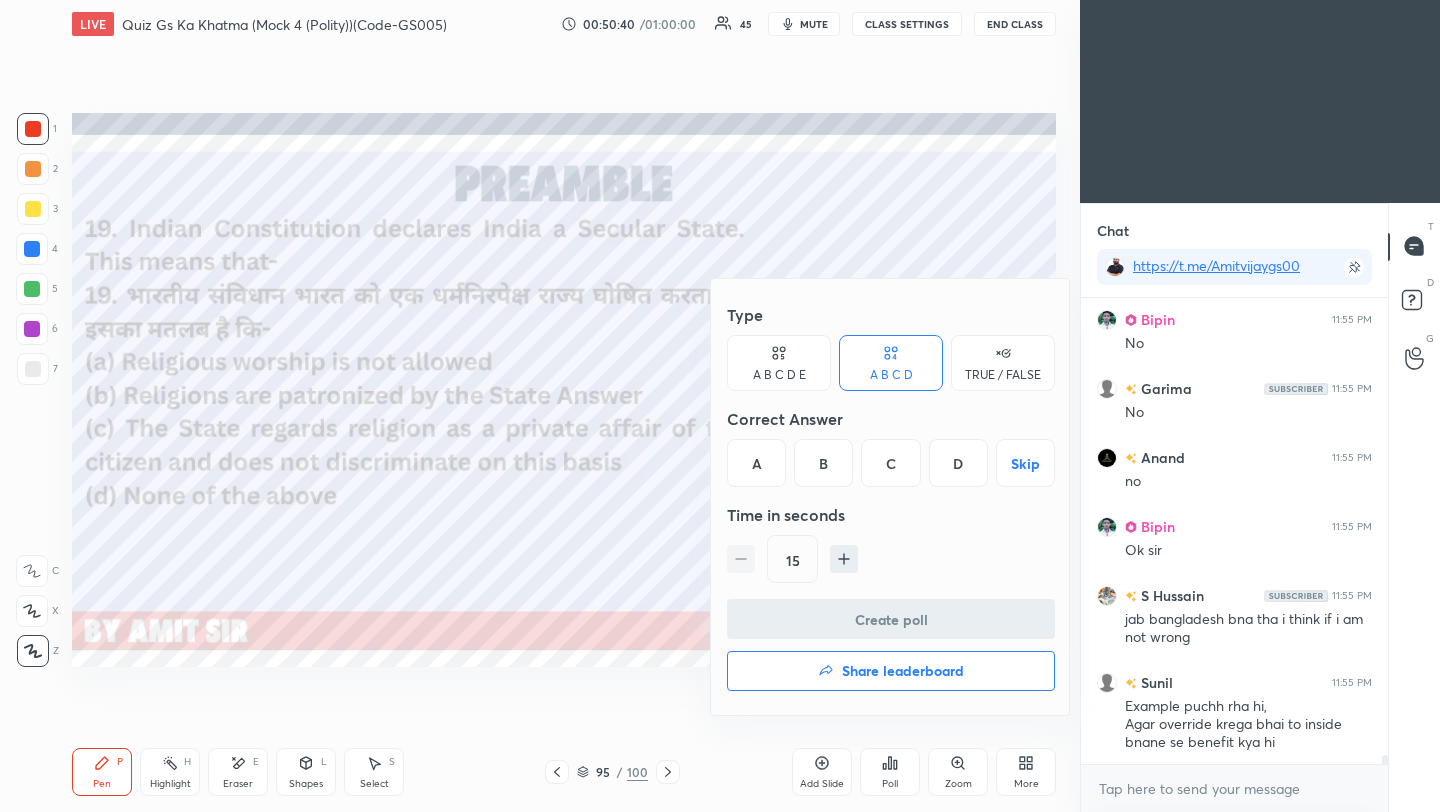 scroll, scrollTop: 22660, scrollLeft: 0, axis: vertical 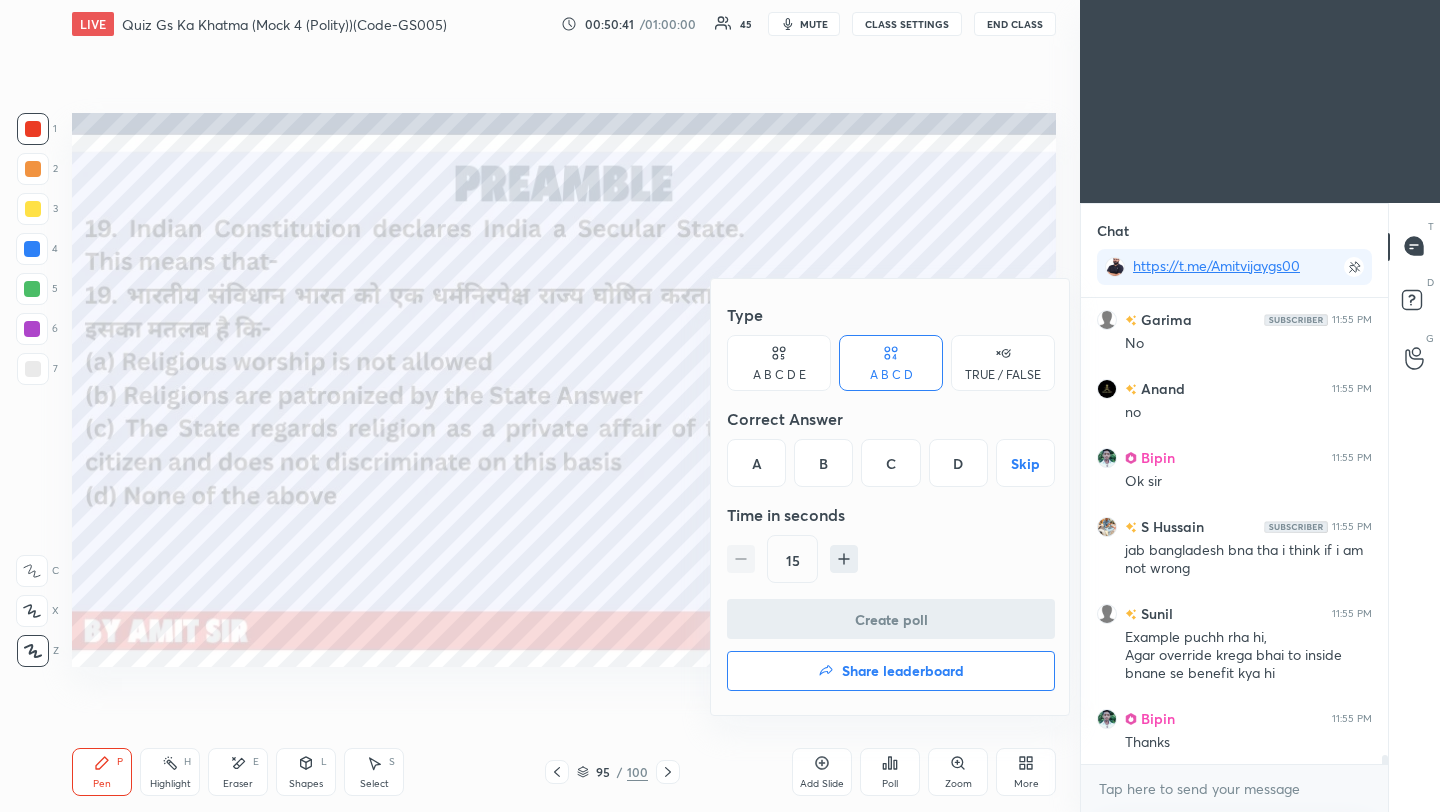 click on "C" at bounding box center (890, 463) 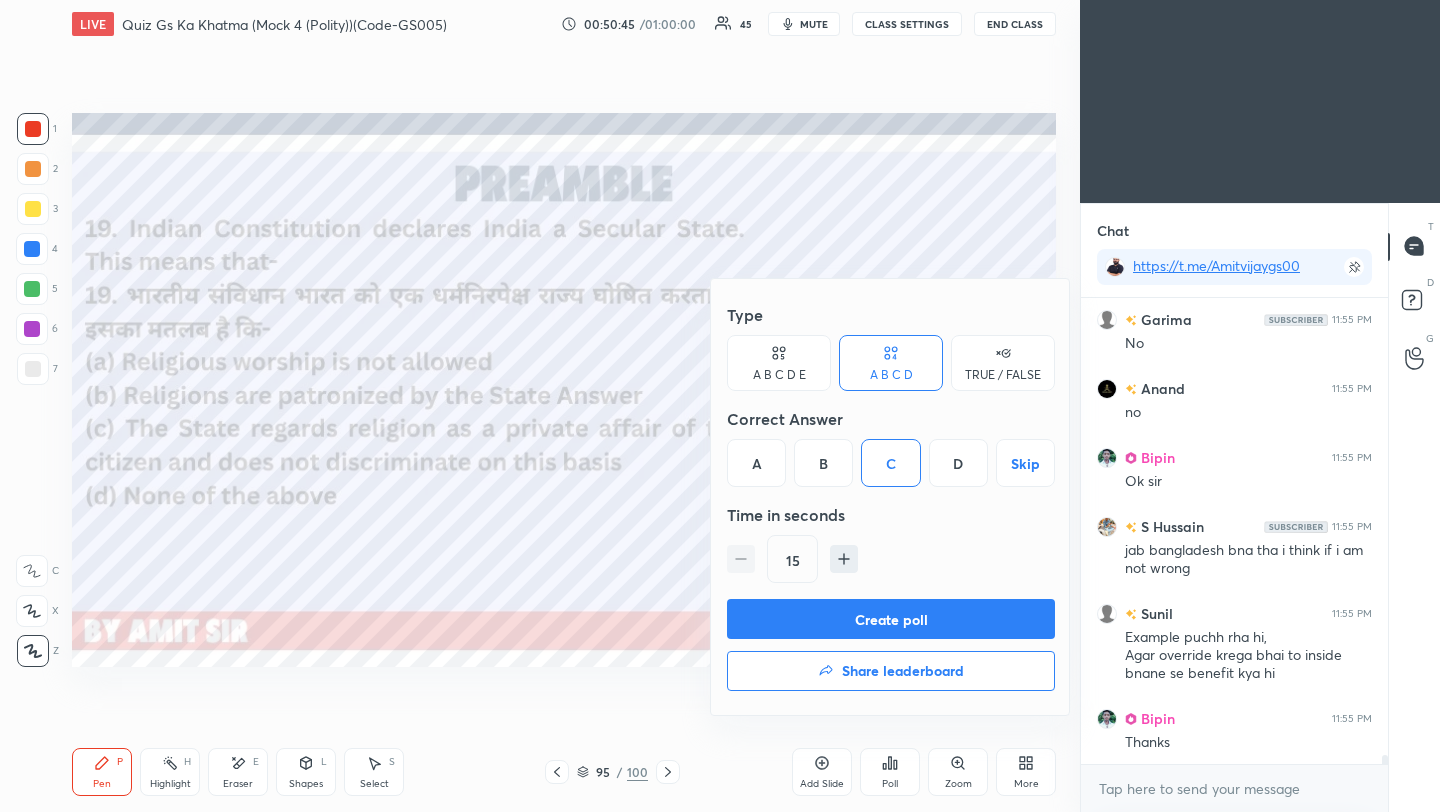 click on "Create poll" at bounding box center [891, 619] 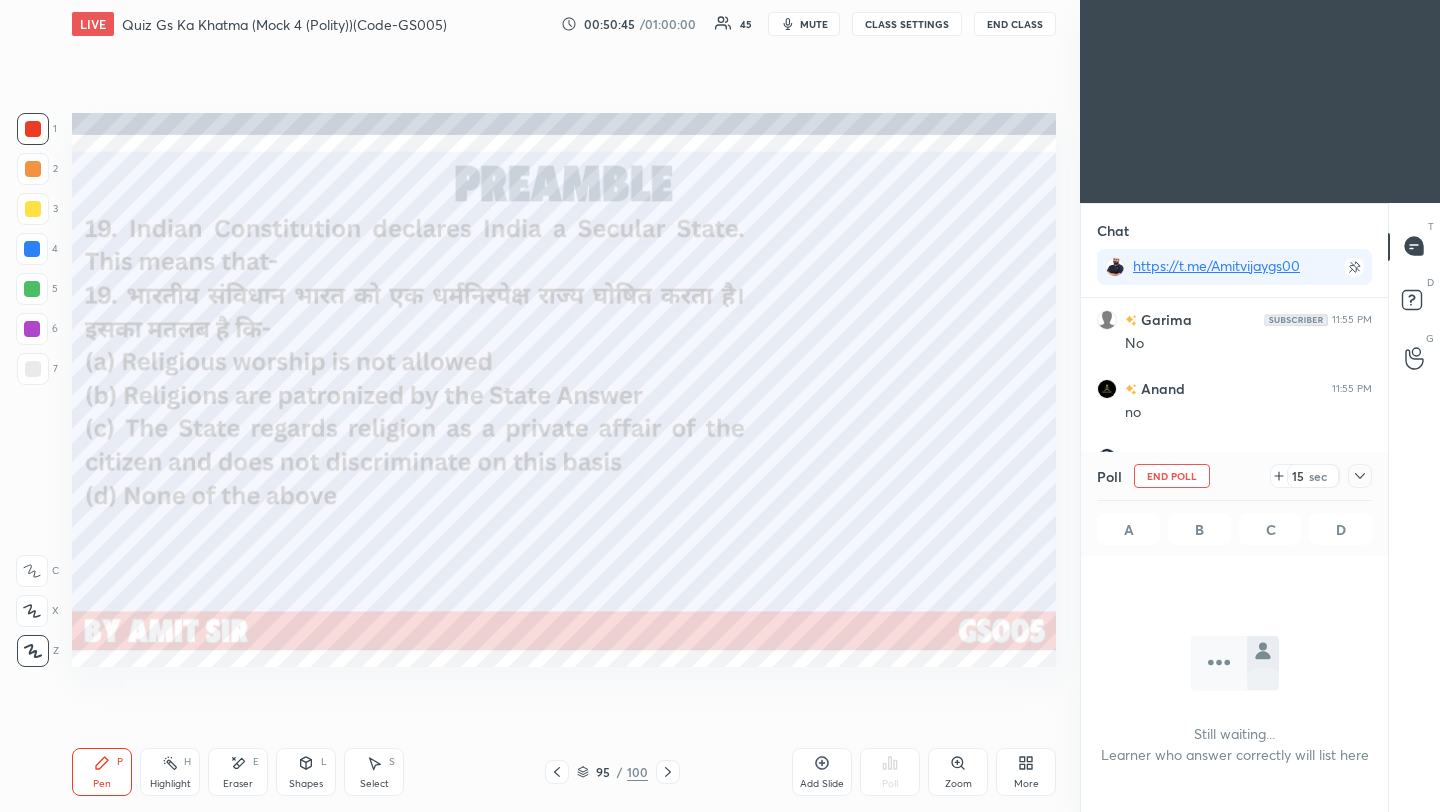 scroll, scrollTop: 367, scrollLeft: 301, axis: both 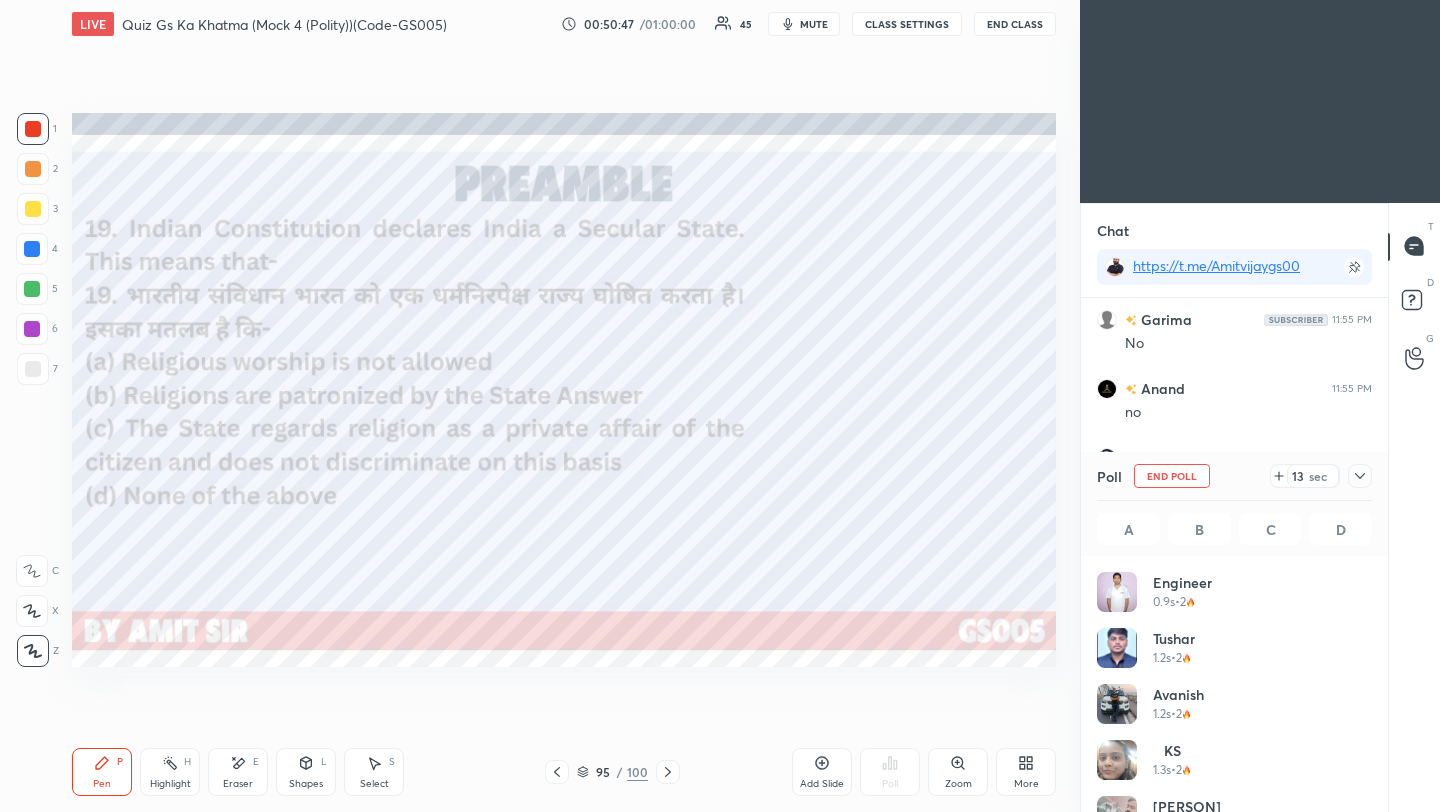 click 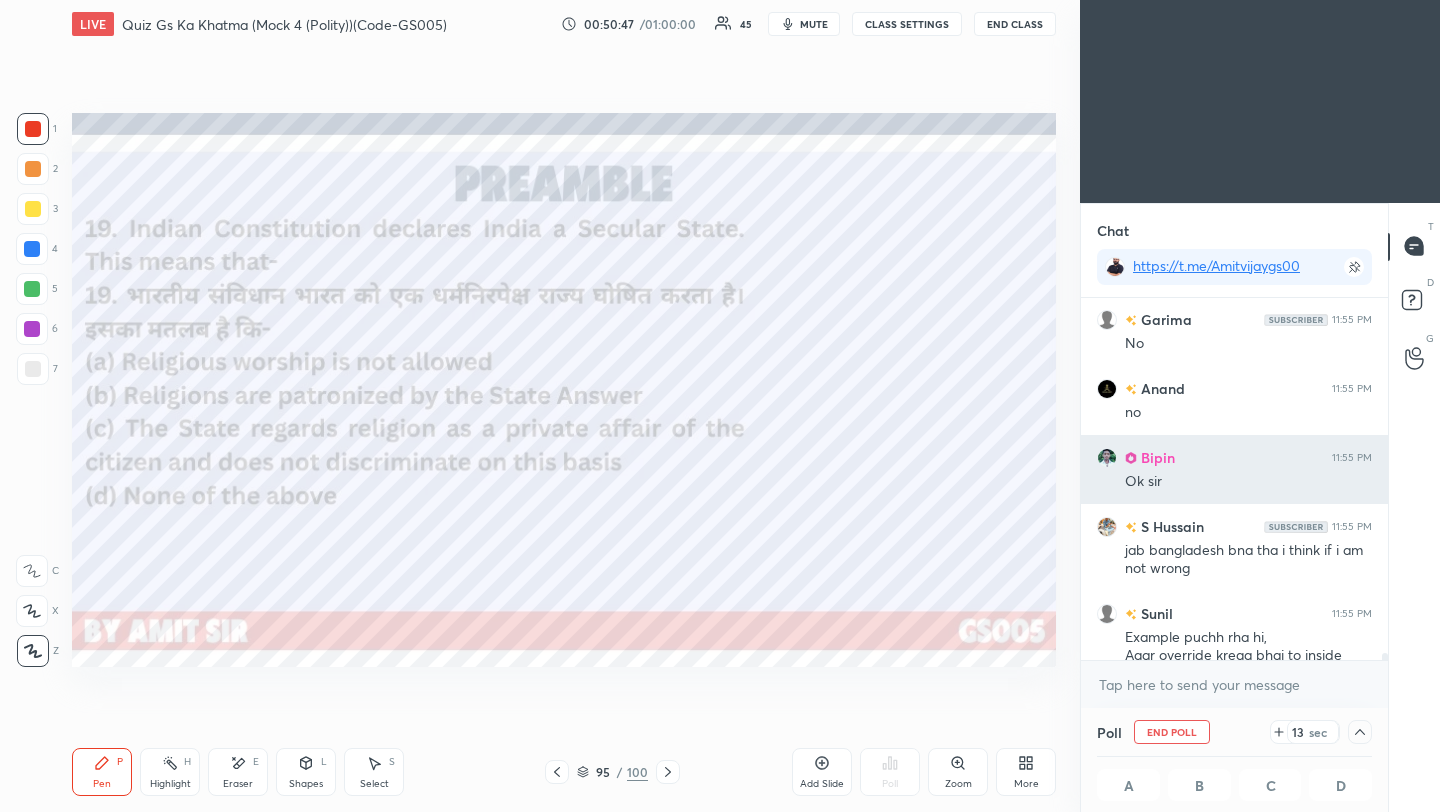 scroll, scrollTop: 37, scrollLeft: 269, axis: both 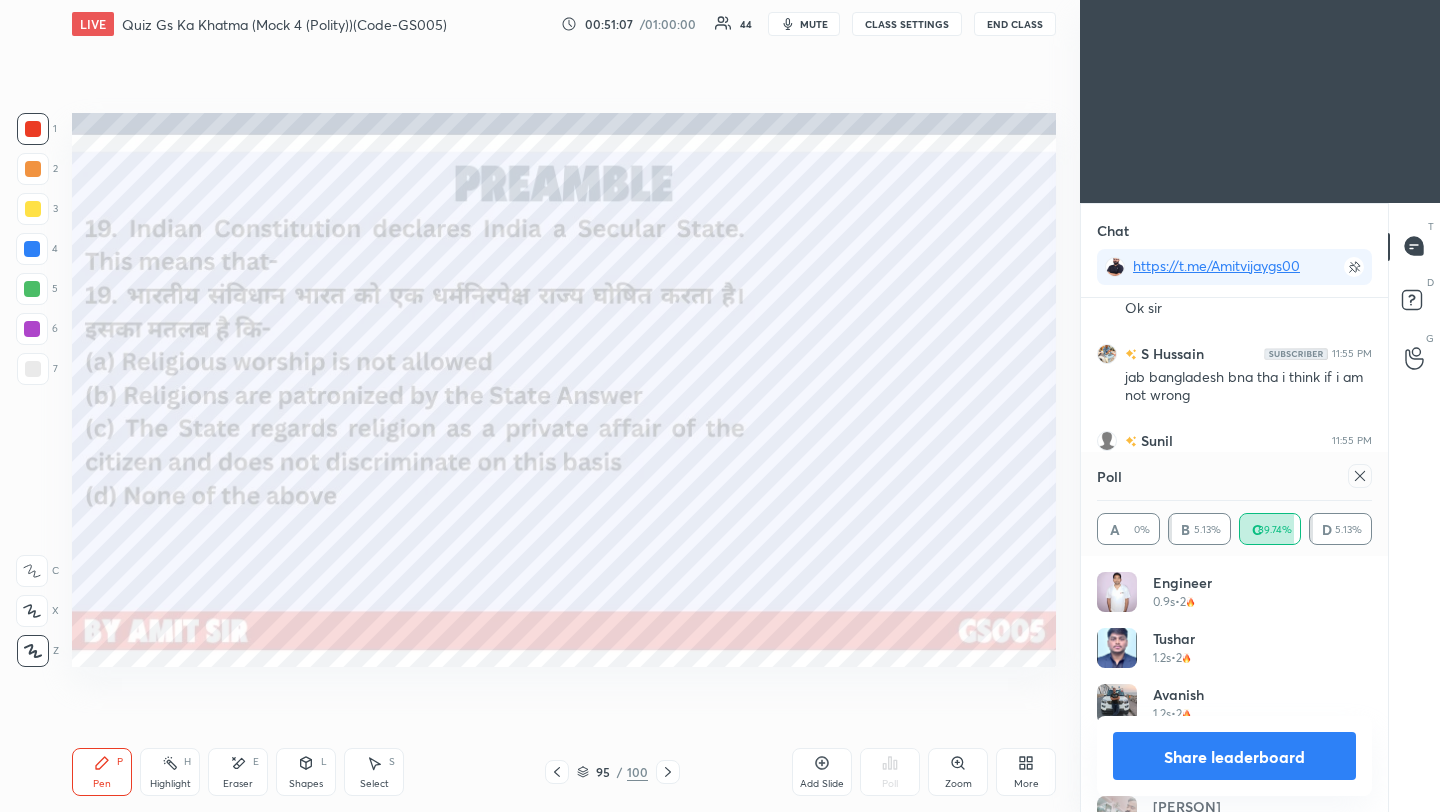 click 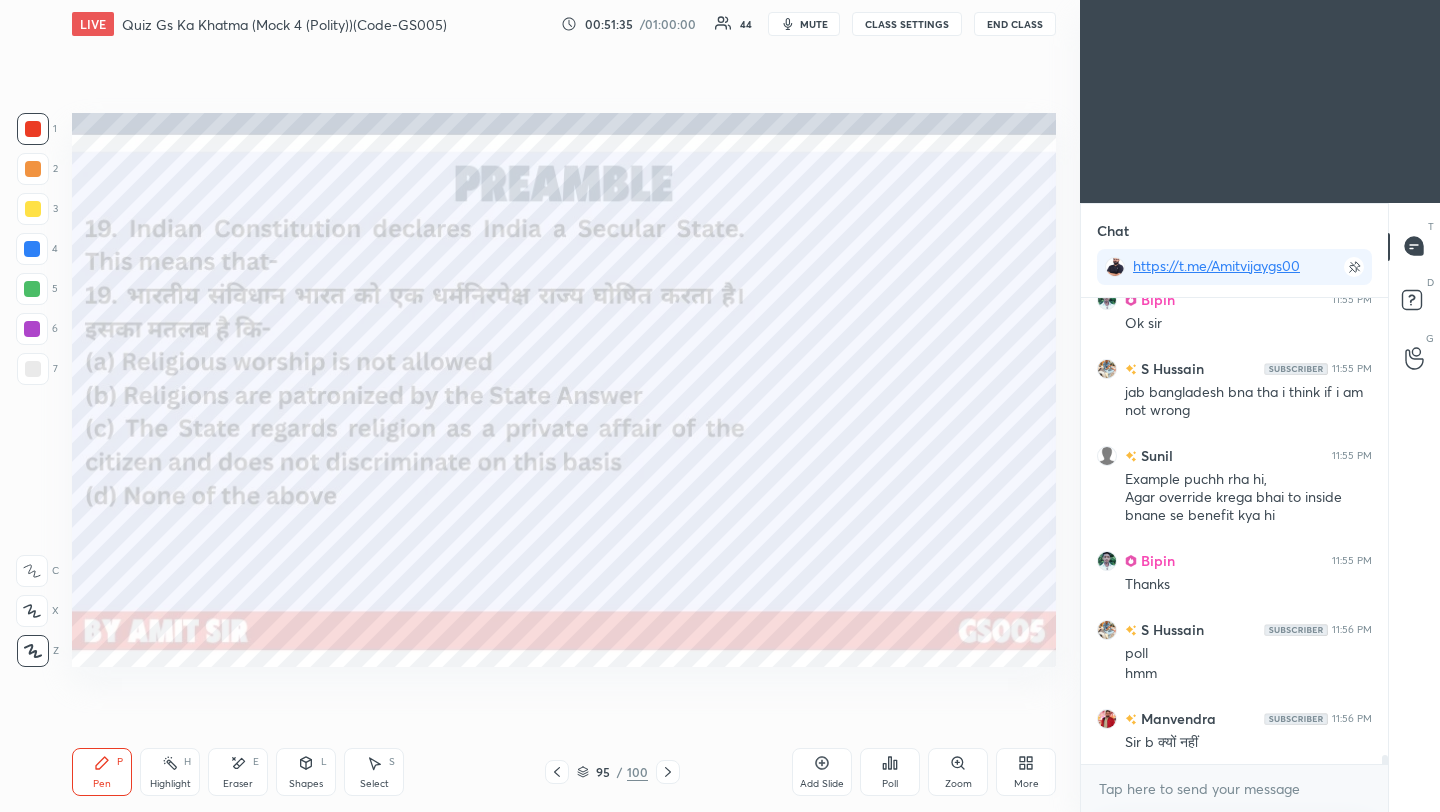 click 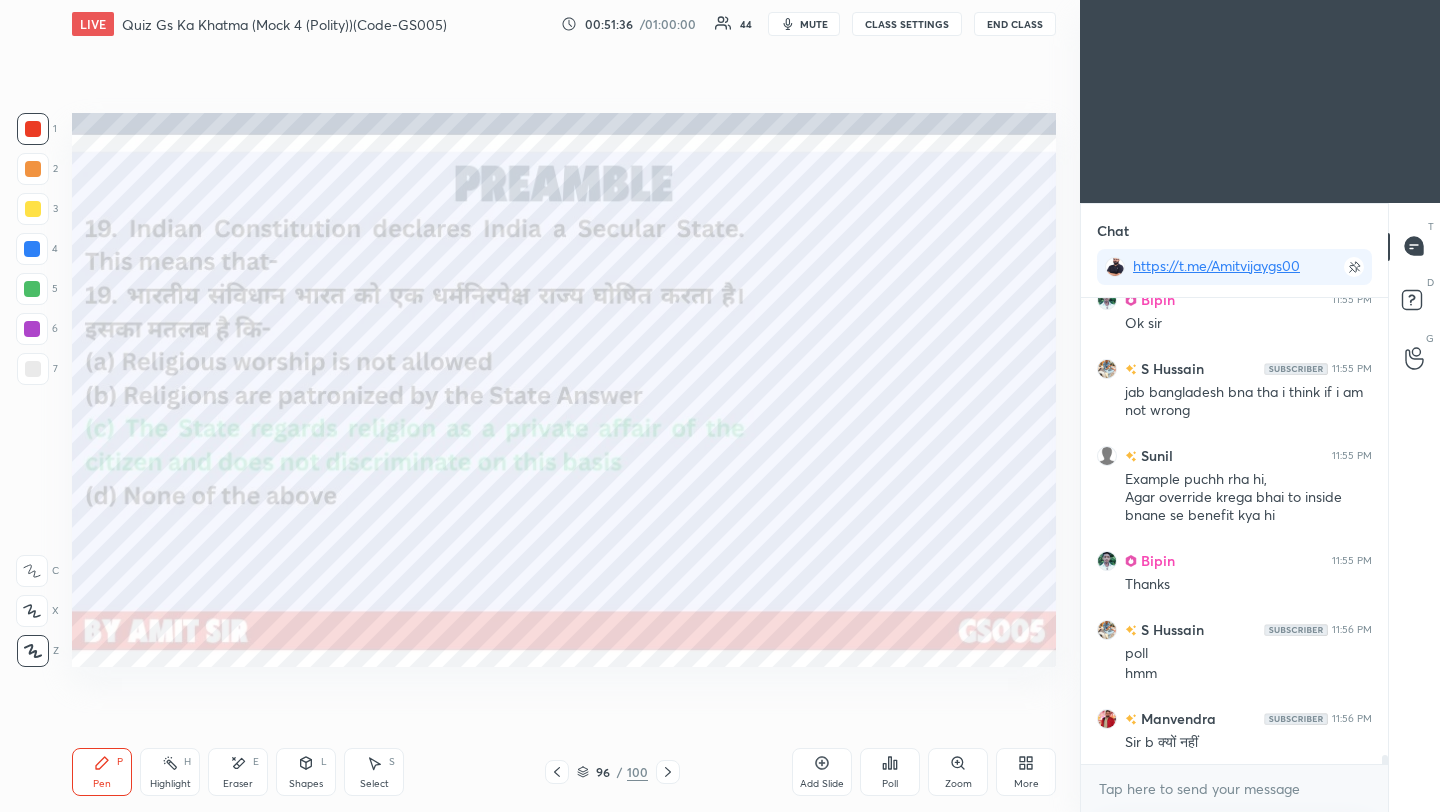 click 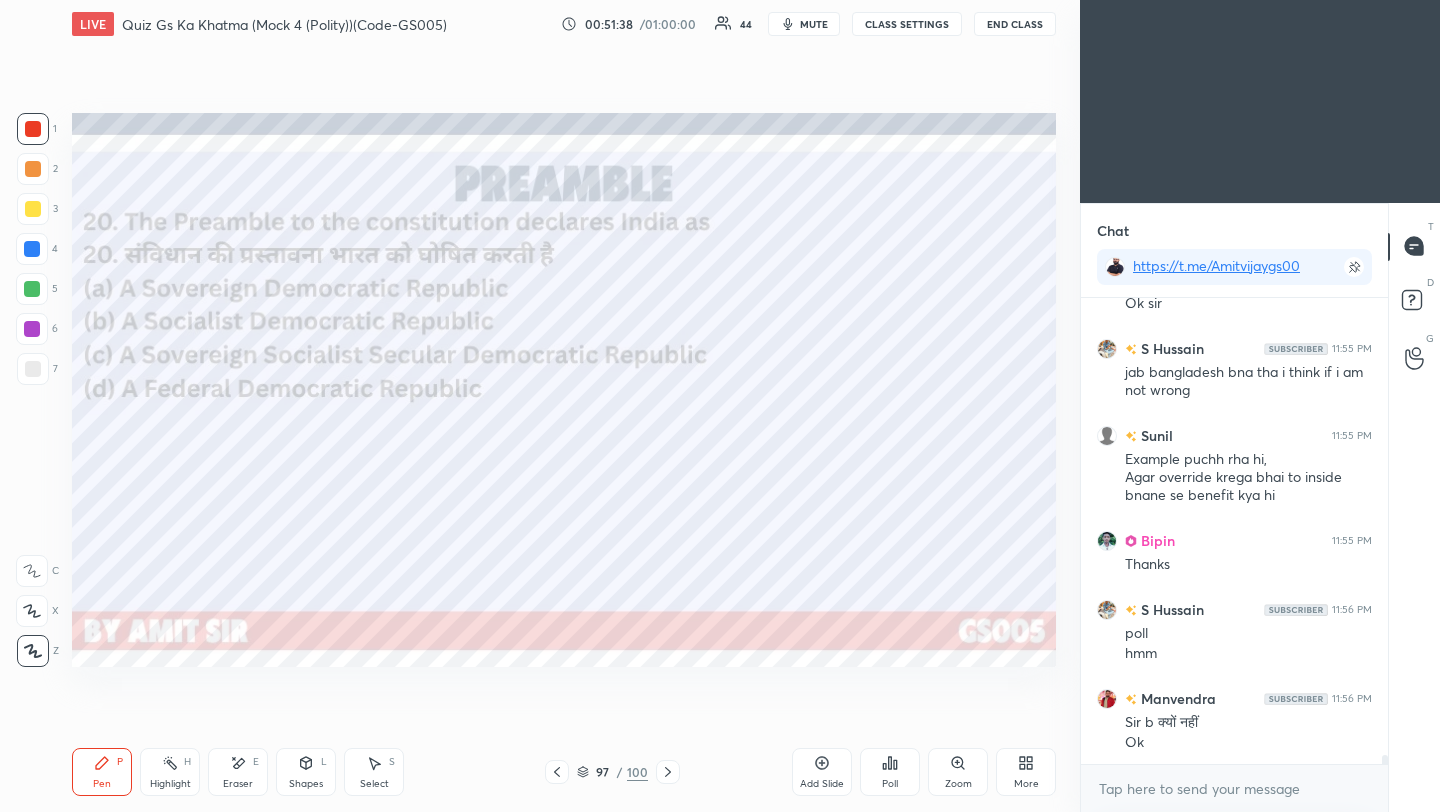 click 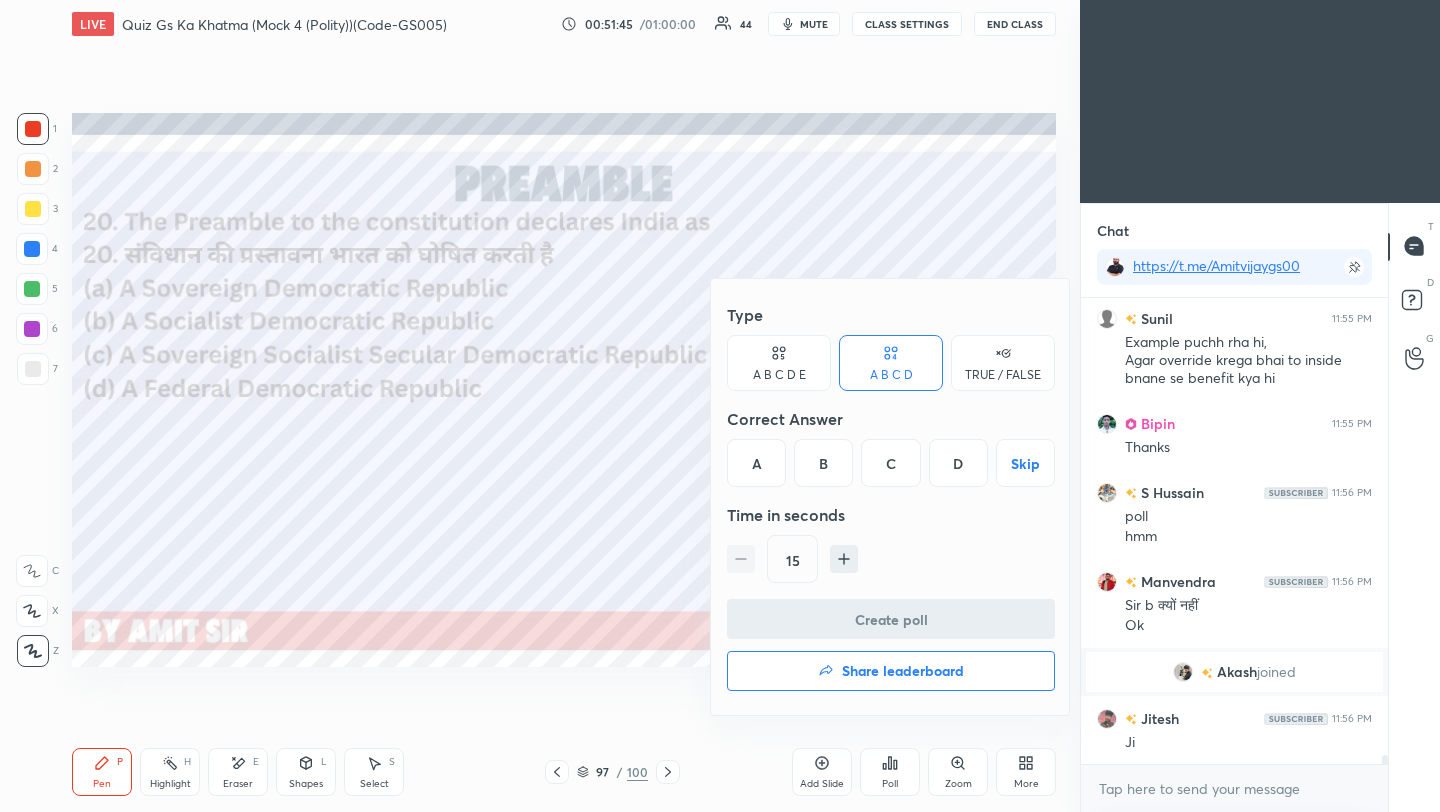 click on "C" at bounding box center [890, 463] 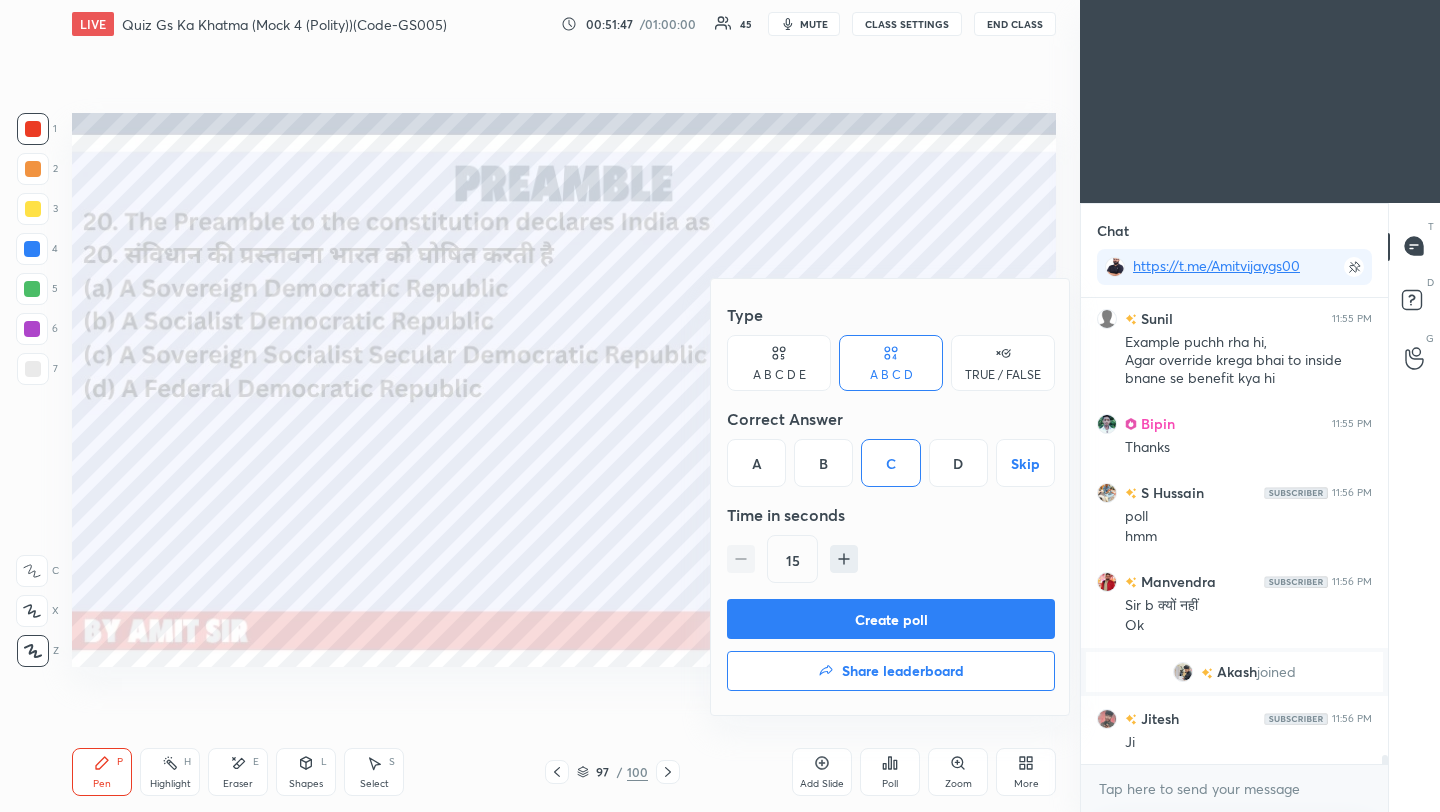 click on "Create poll" at bounding box center [891, 619] 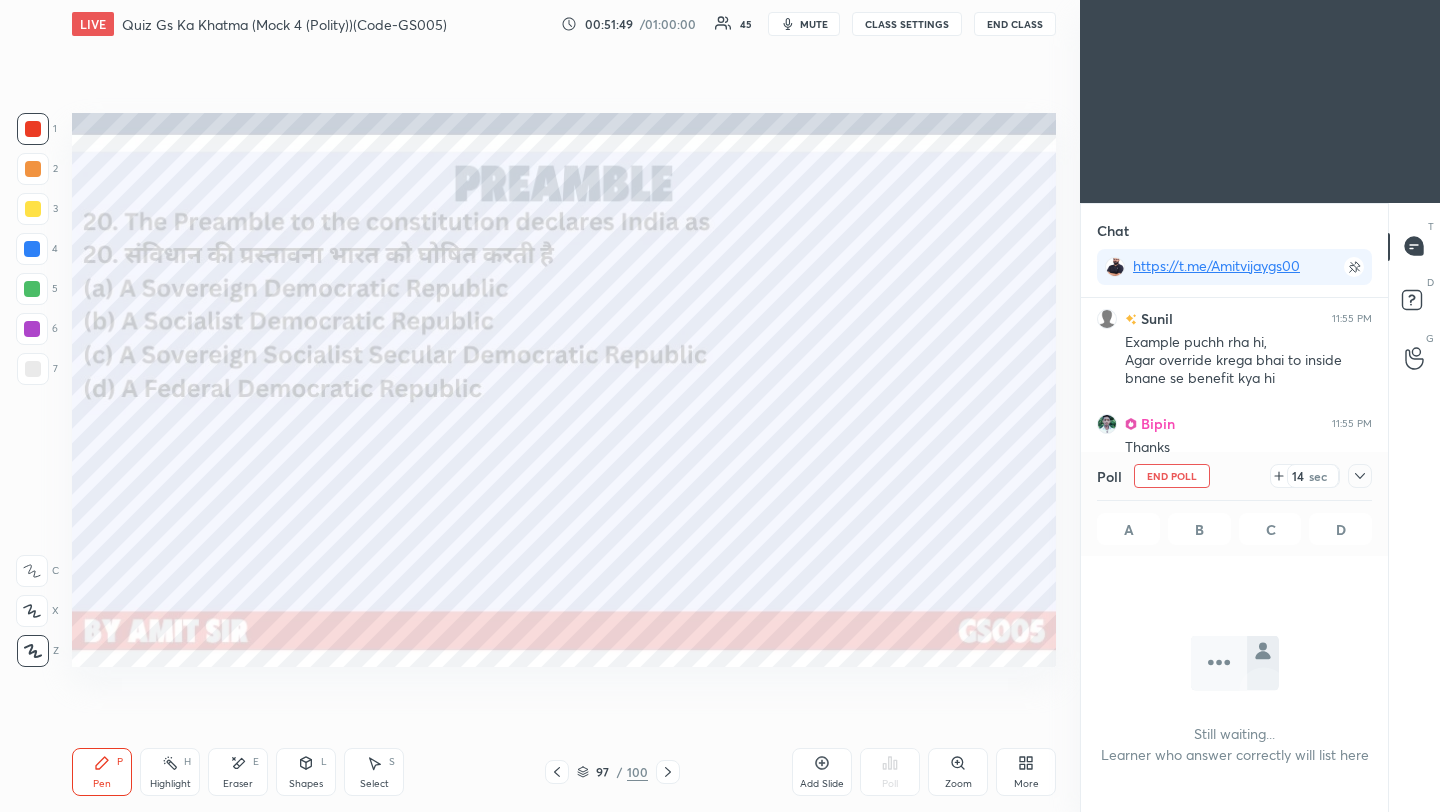 click 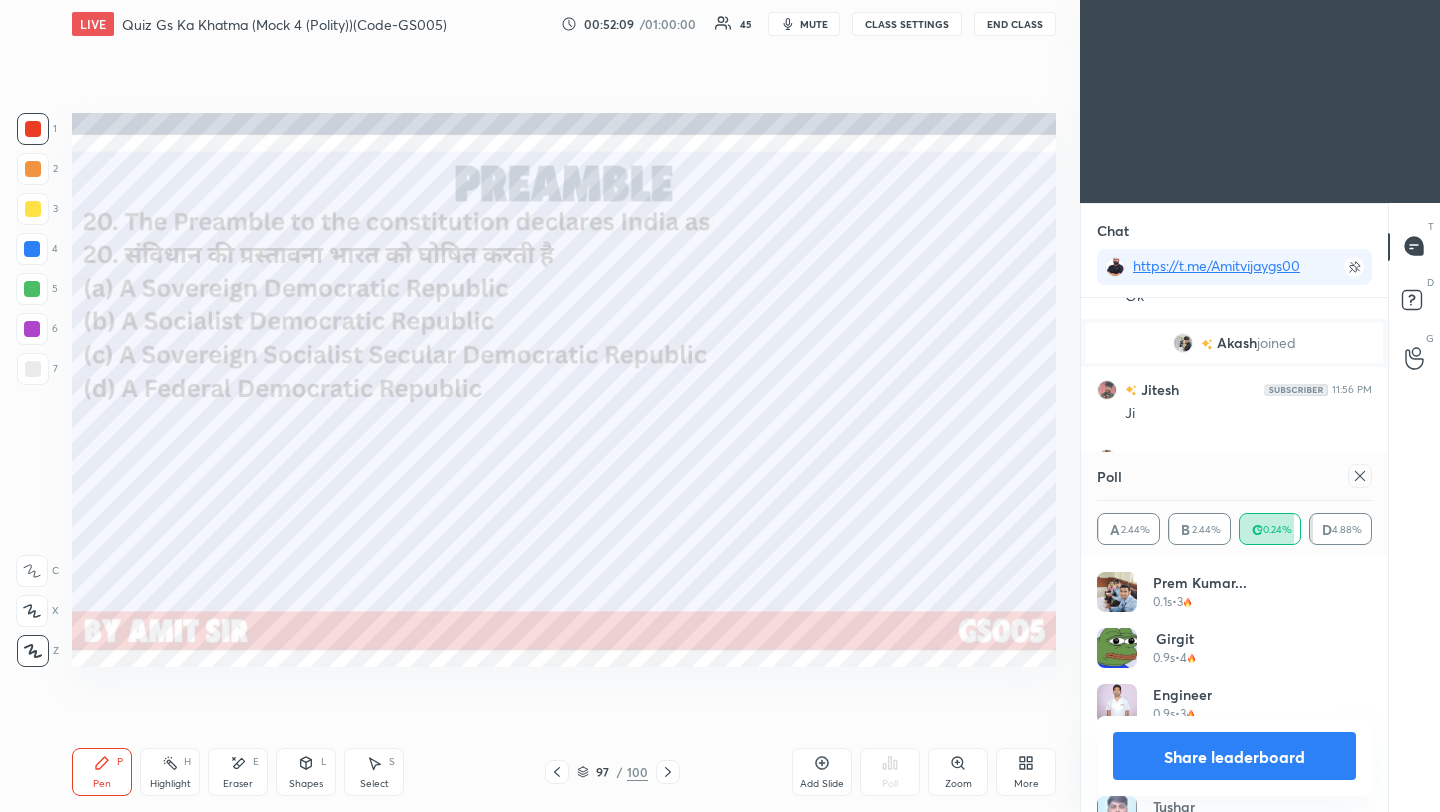 click 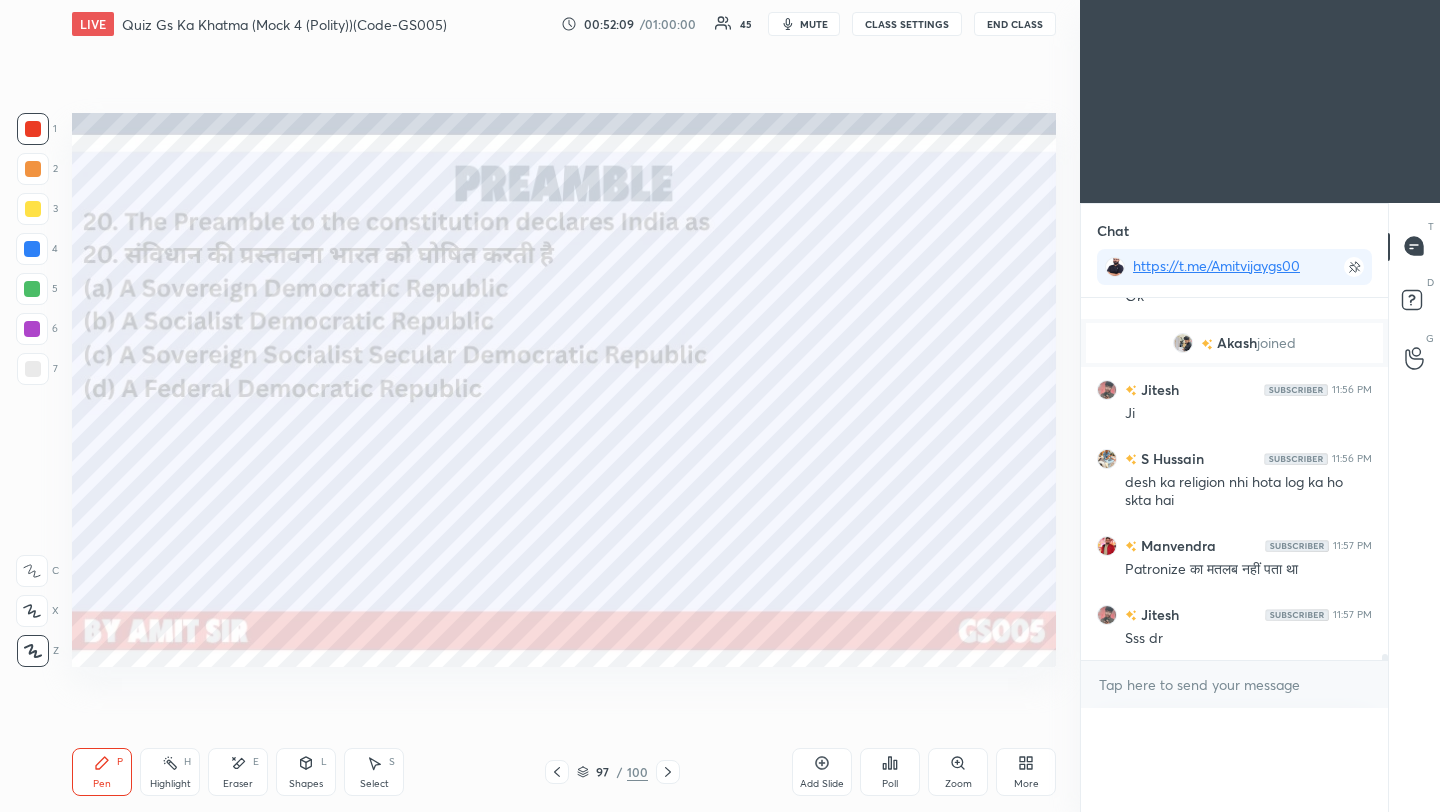 scroll, scrollTop: 0, scrollLeft: 0, axis: both 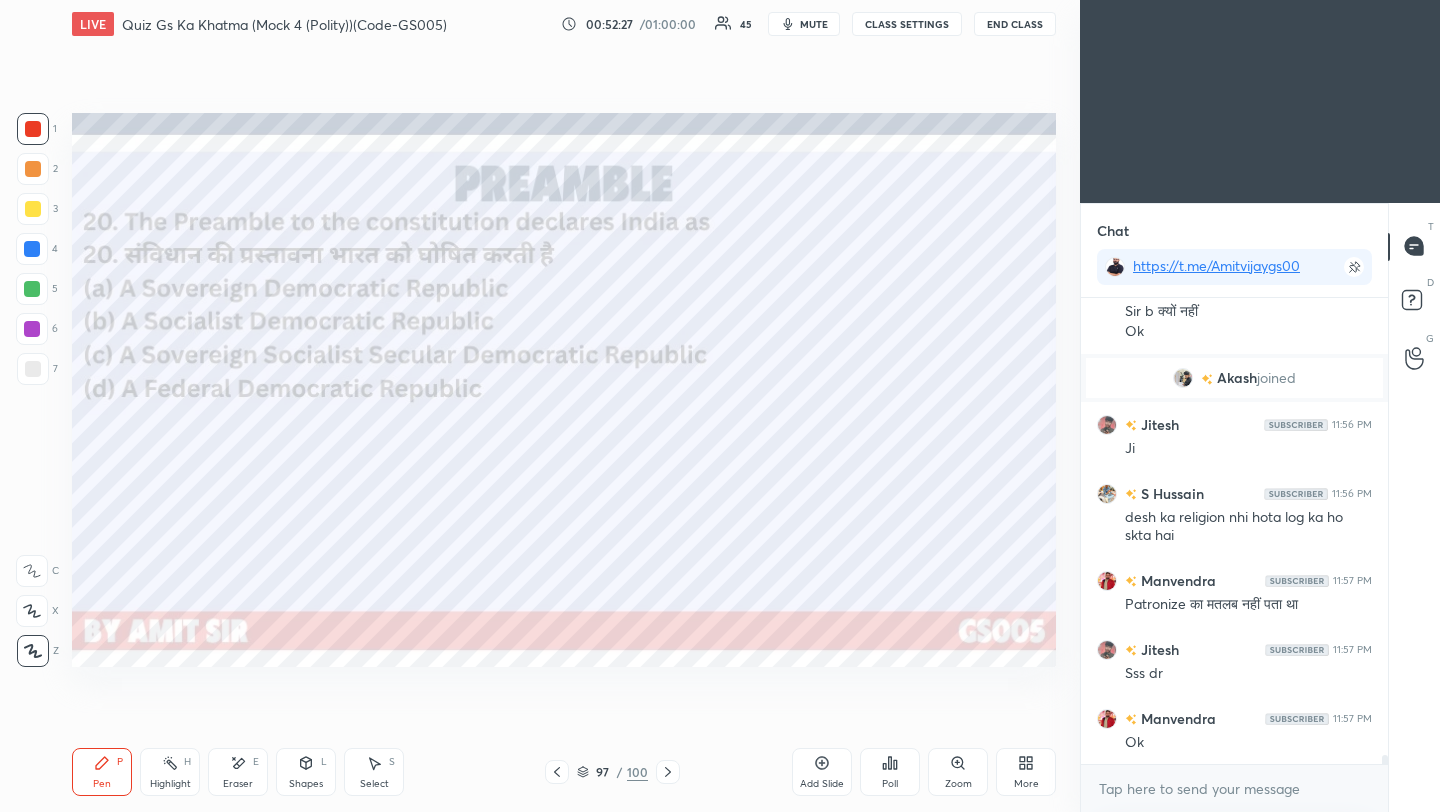 click 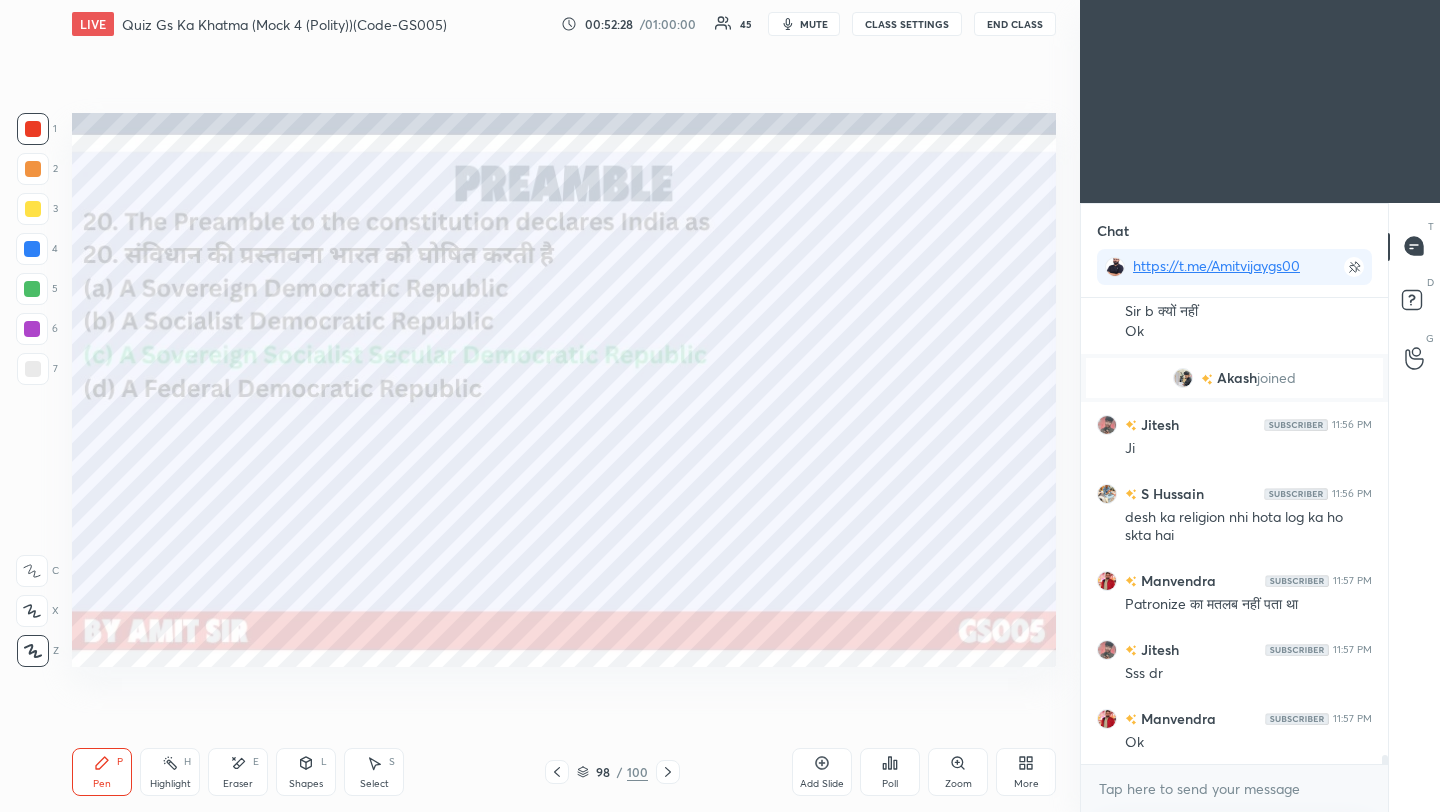 click 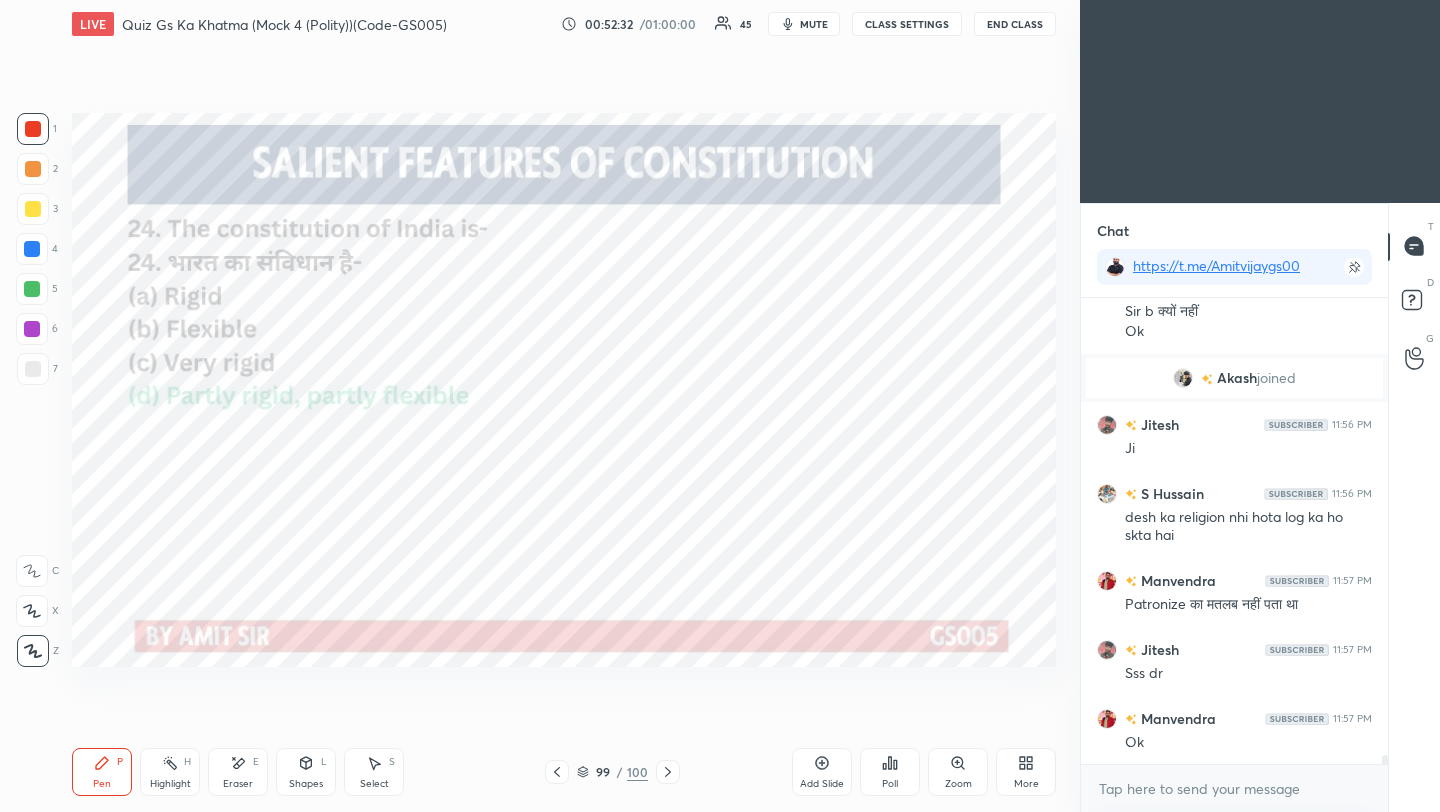 click 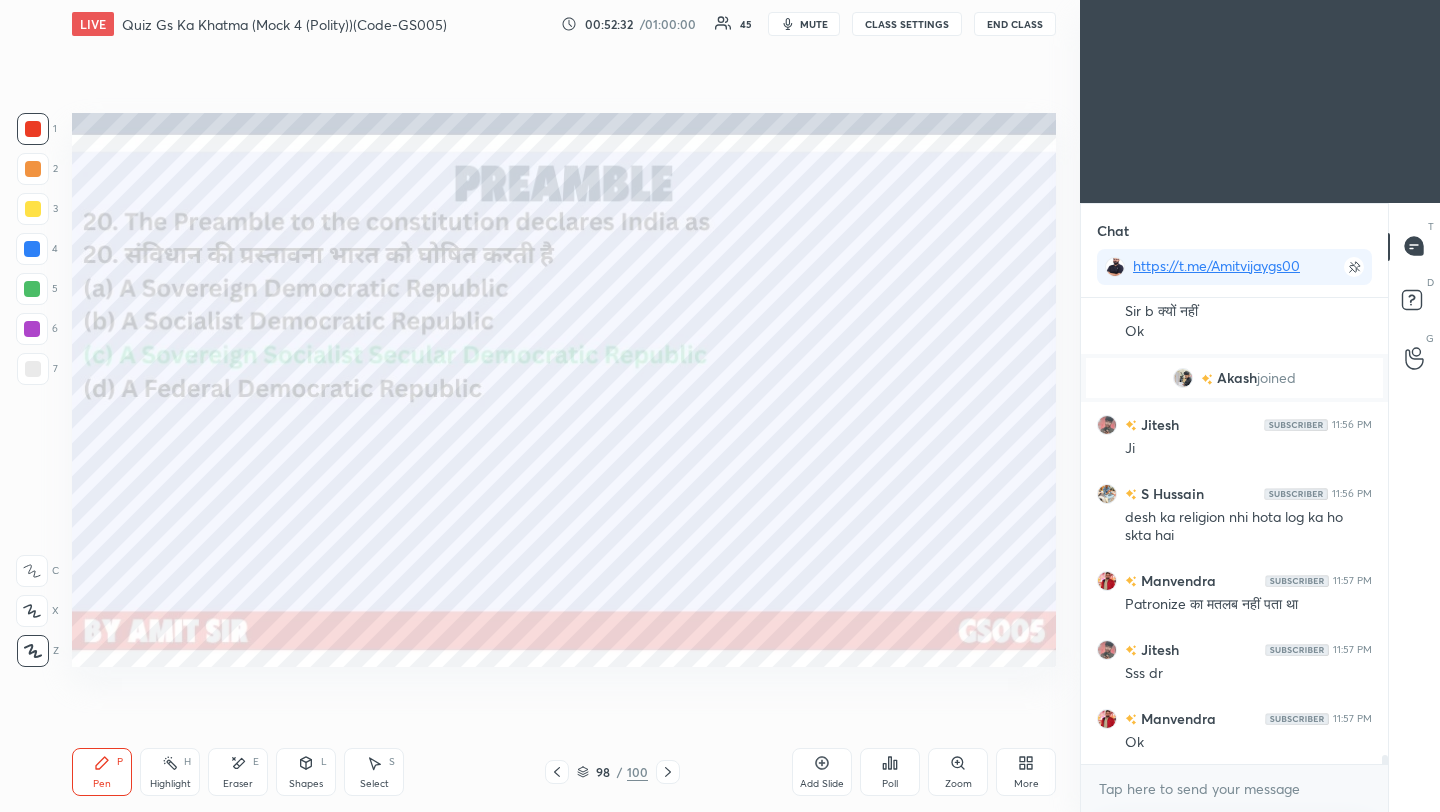 click 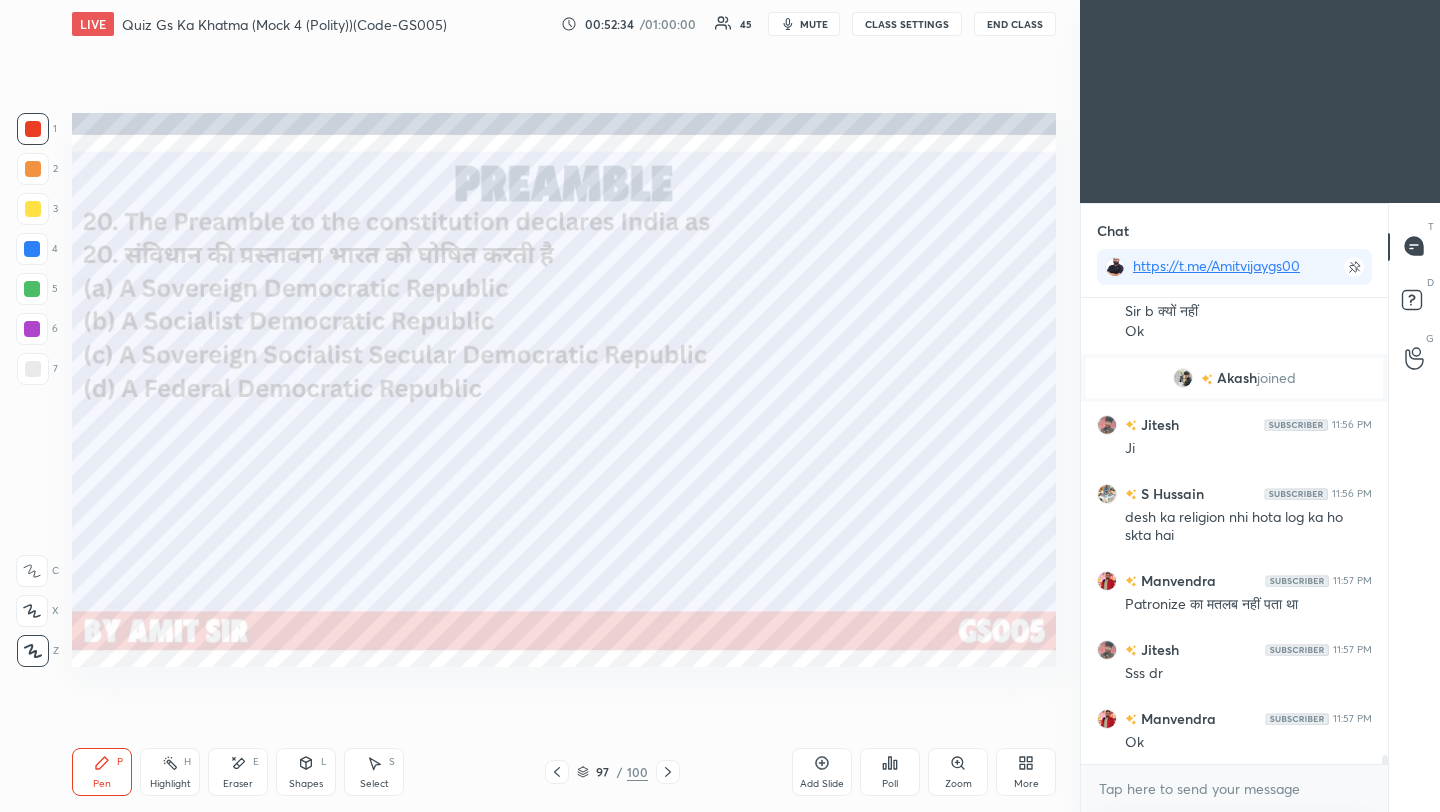 click 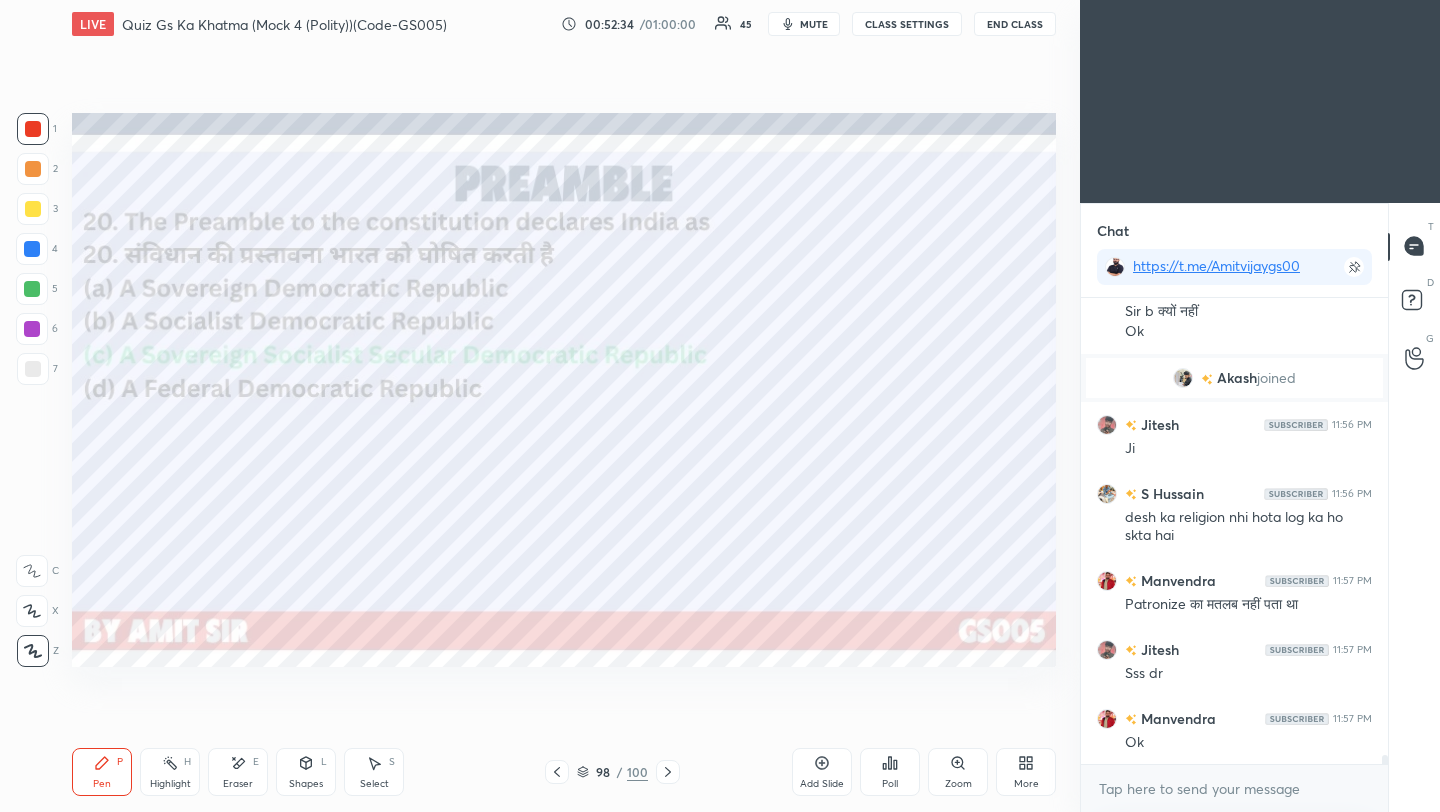 click 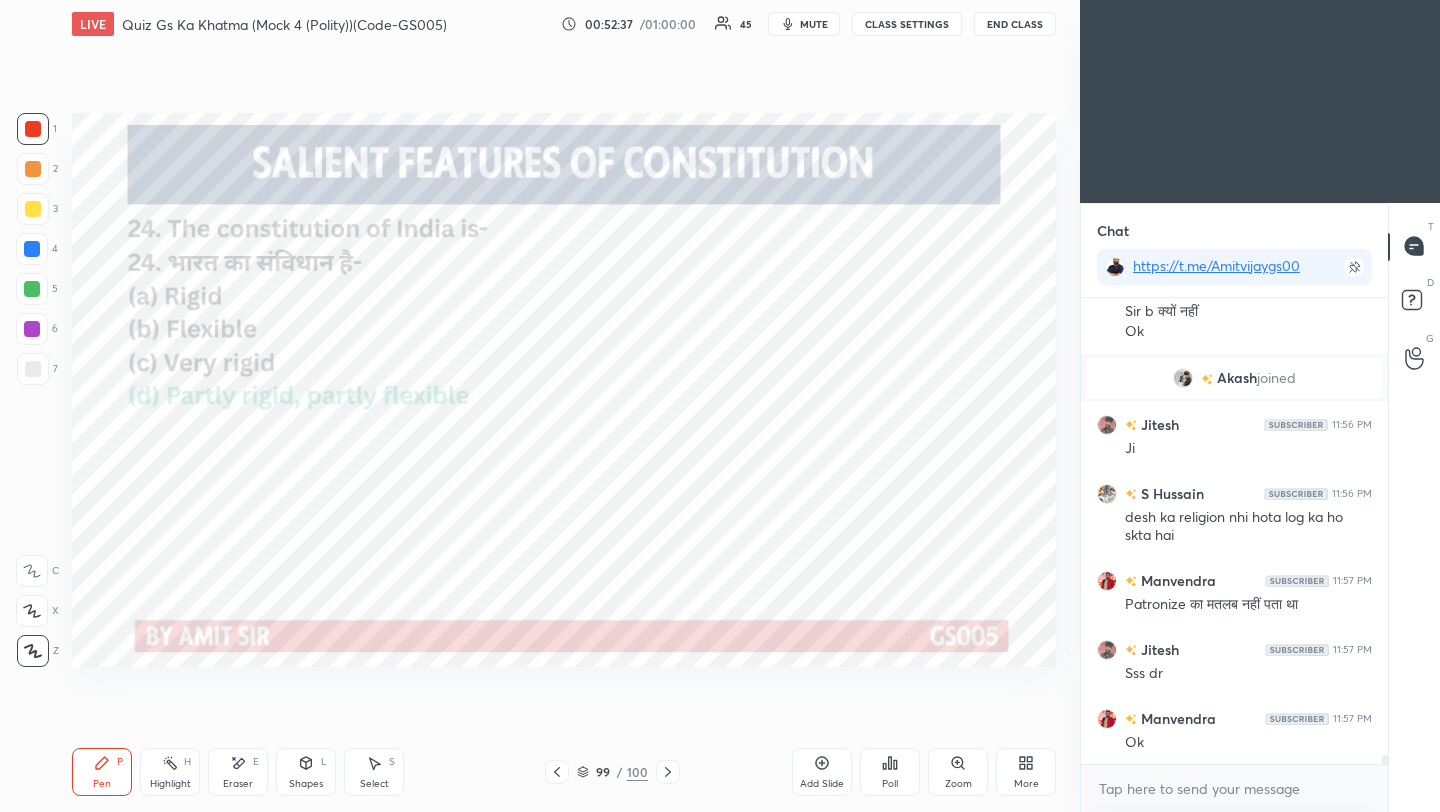 click 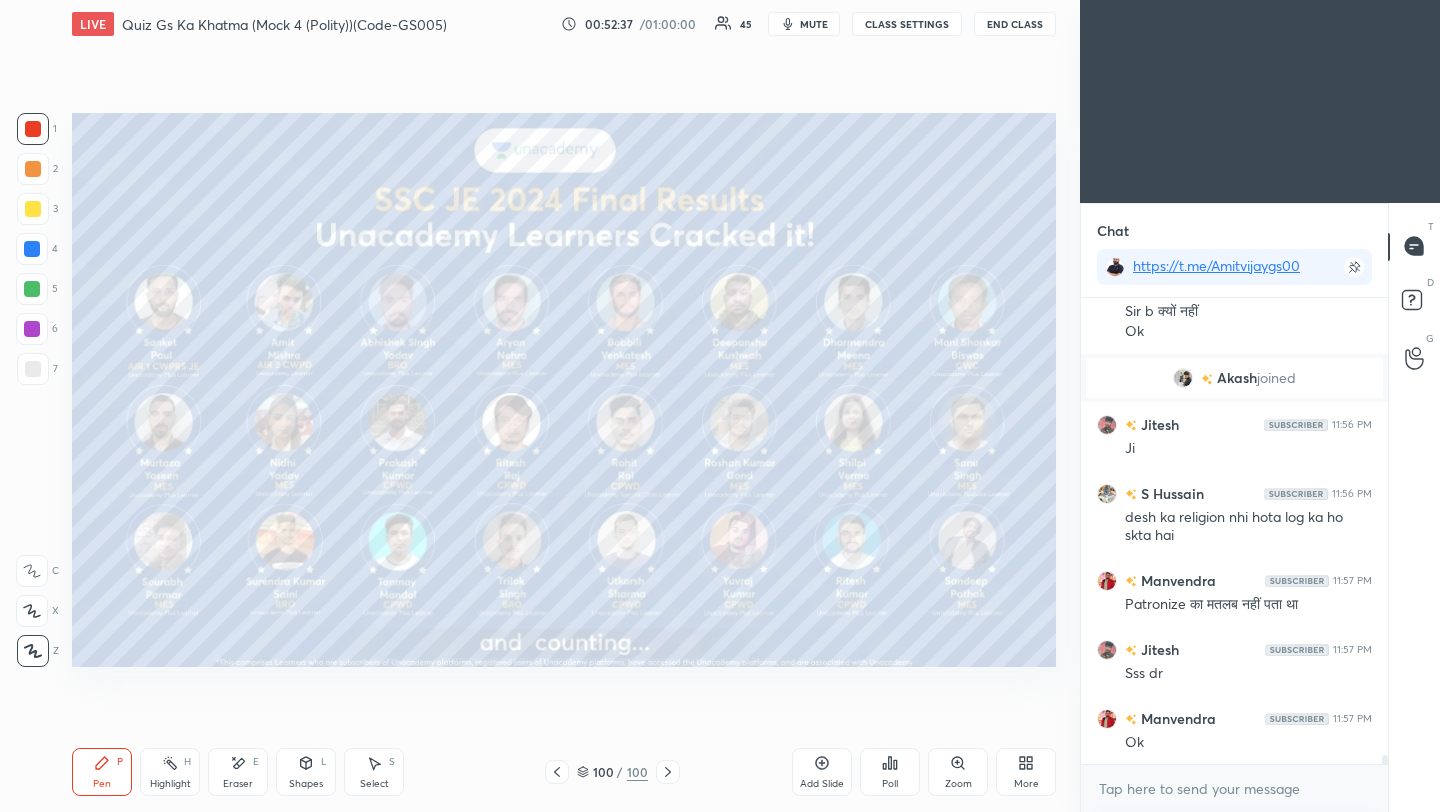 click 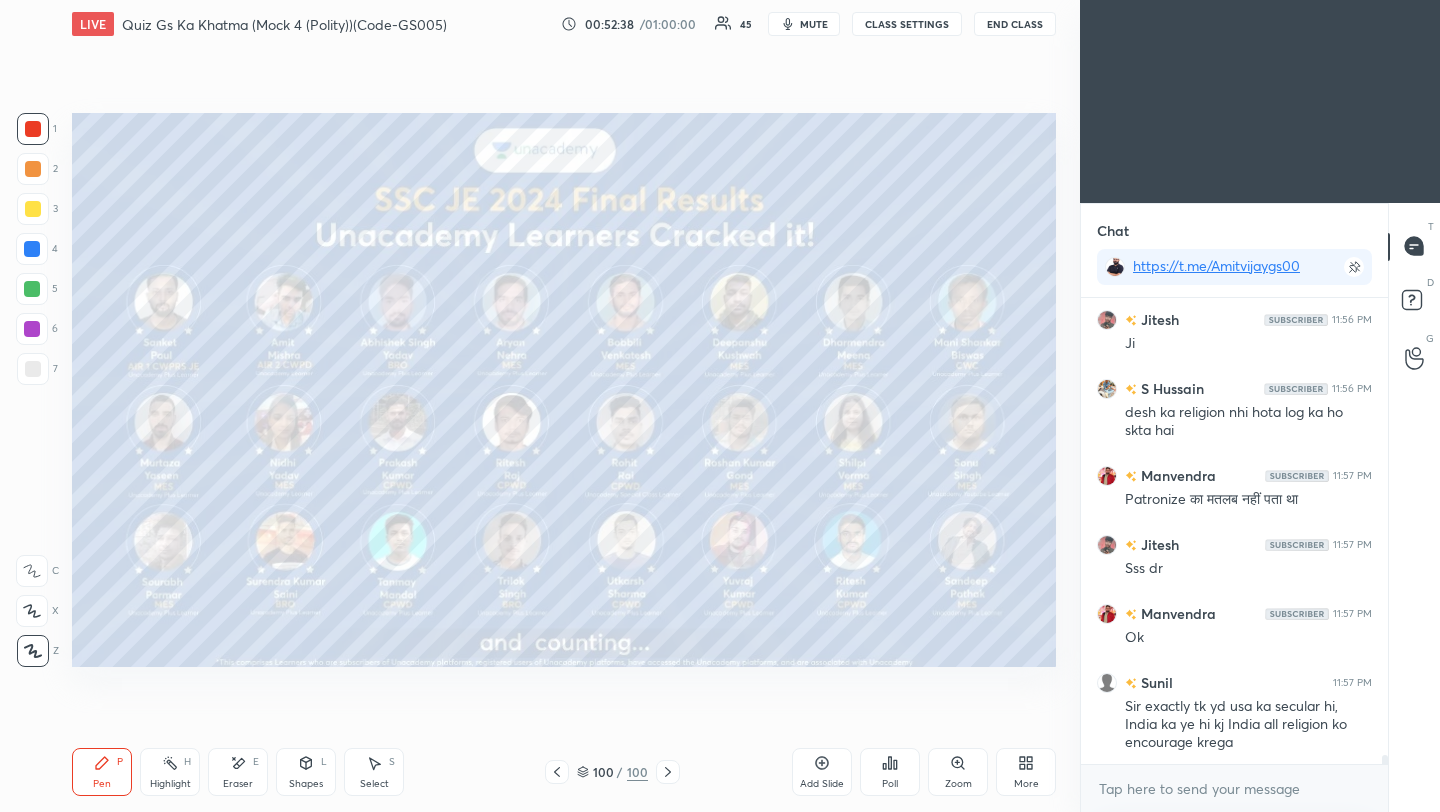 click 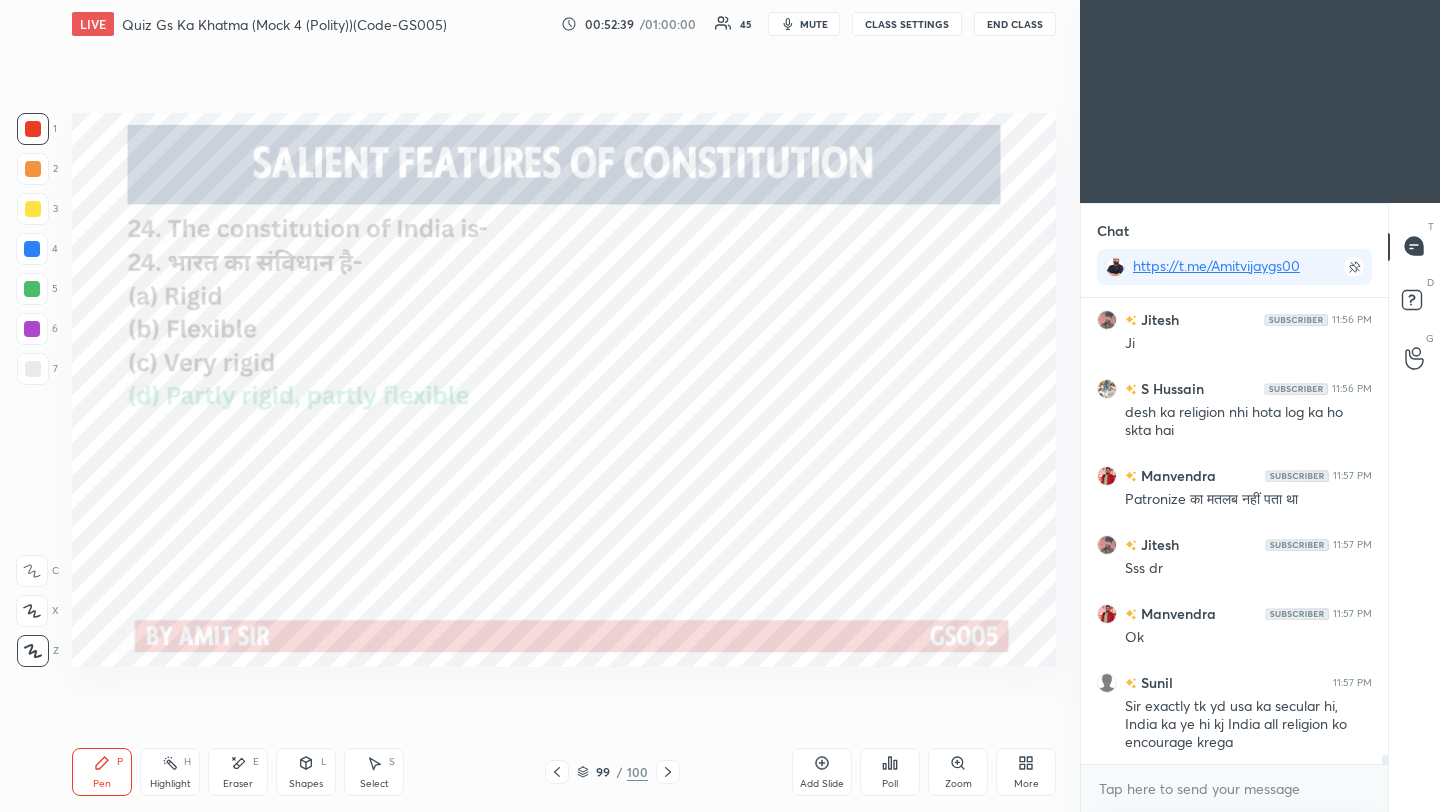 click 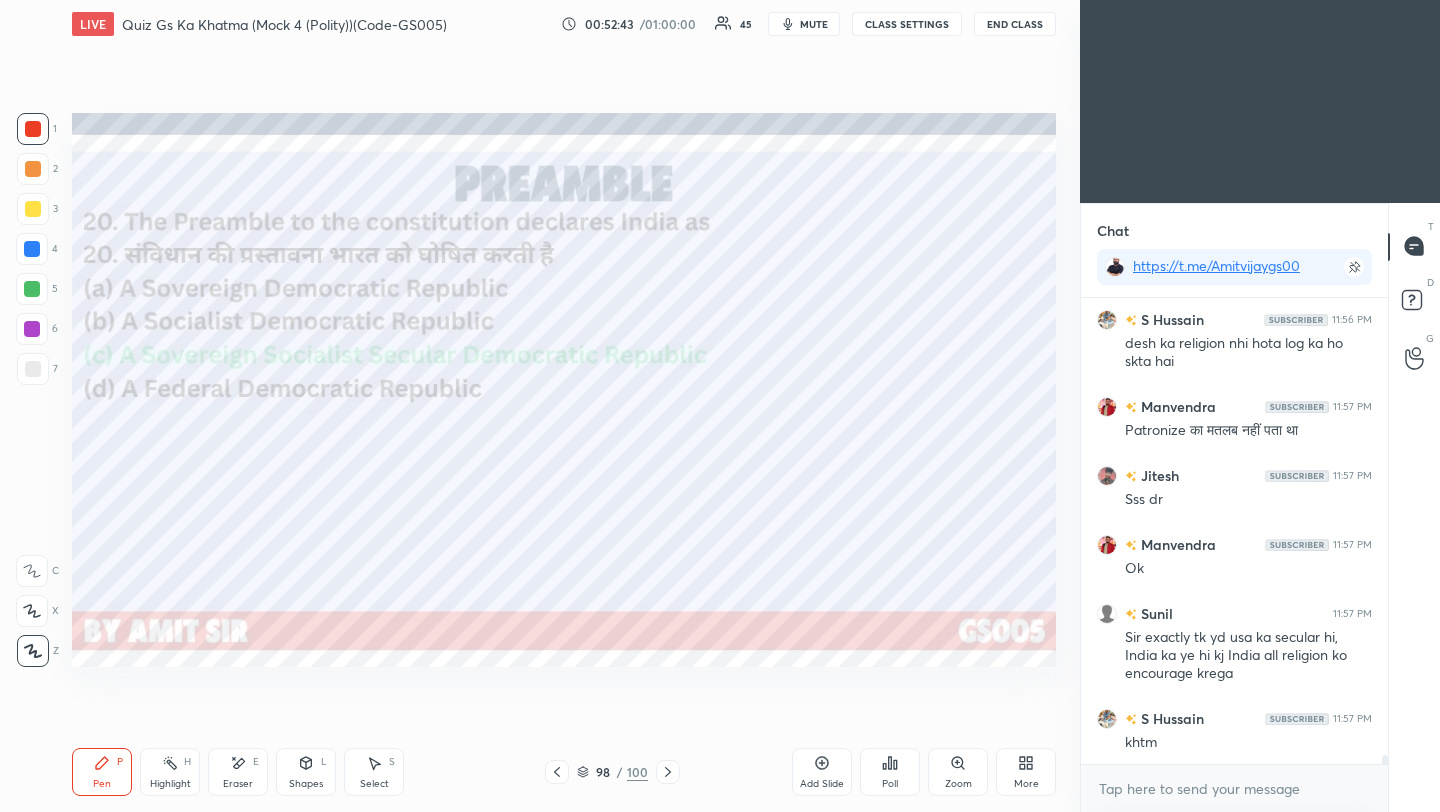 click 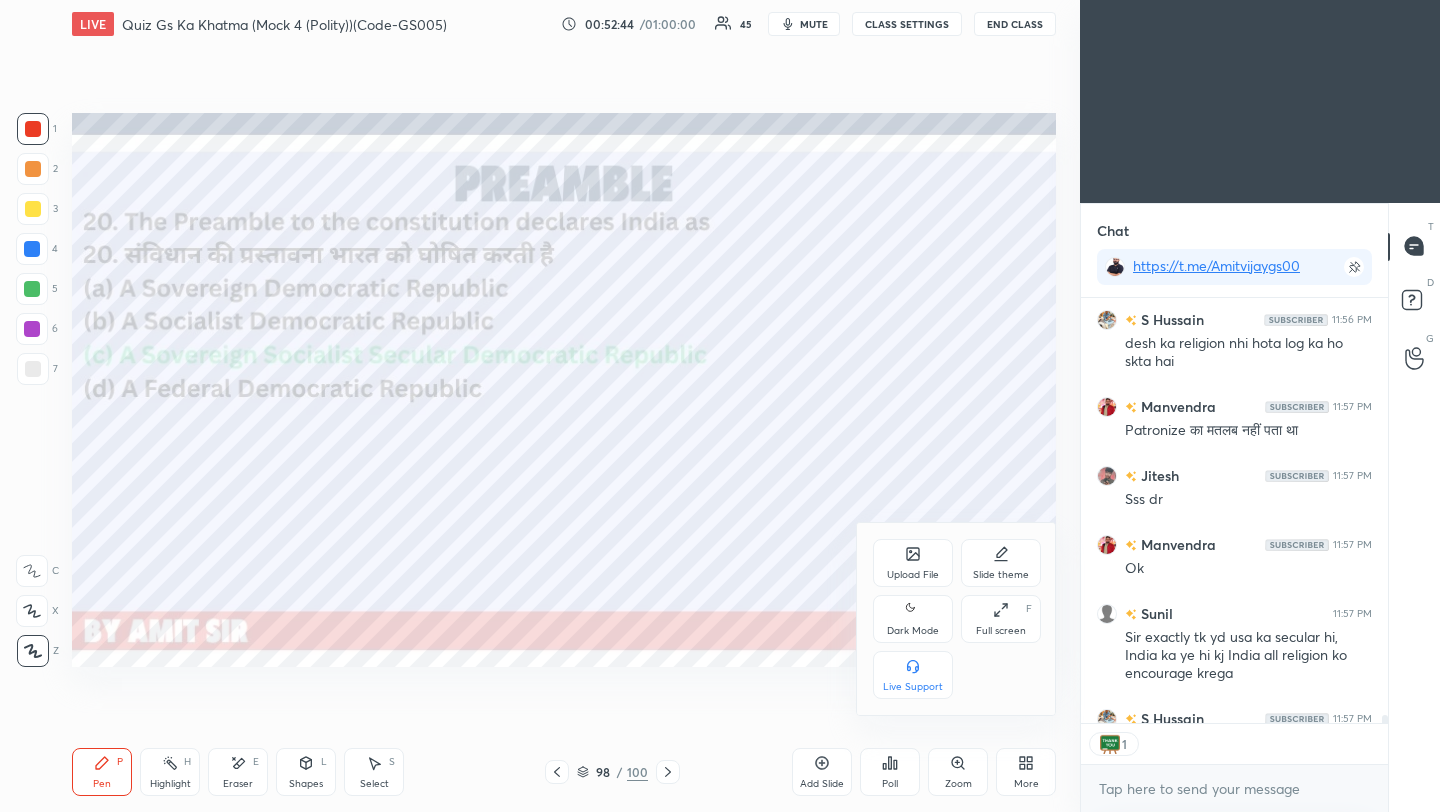 click on "Upload File" at bounding box center (913, 575) 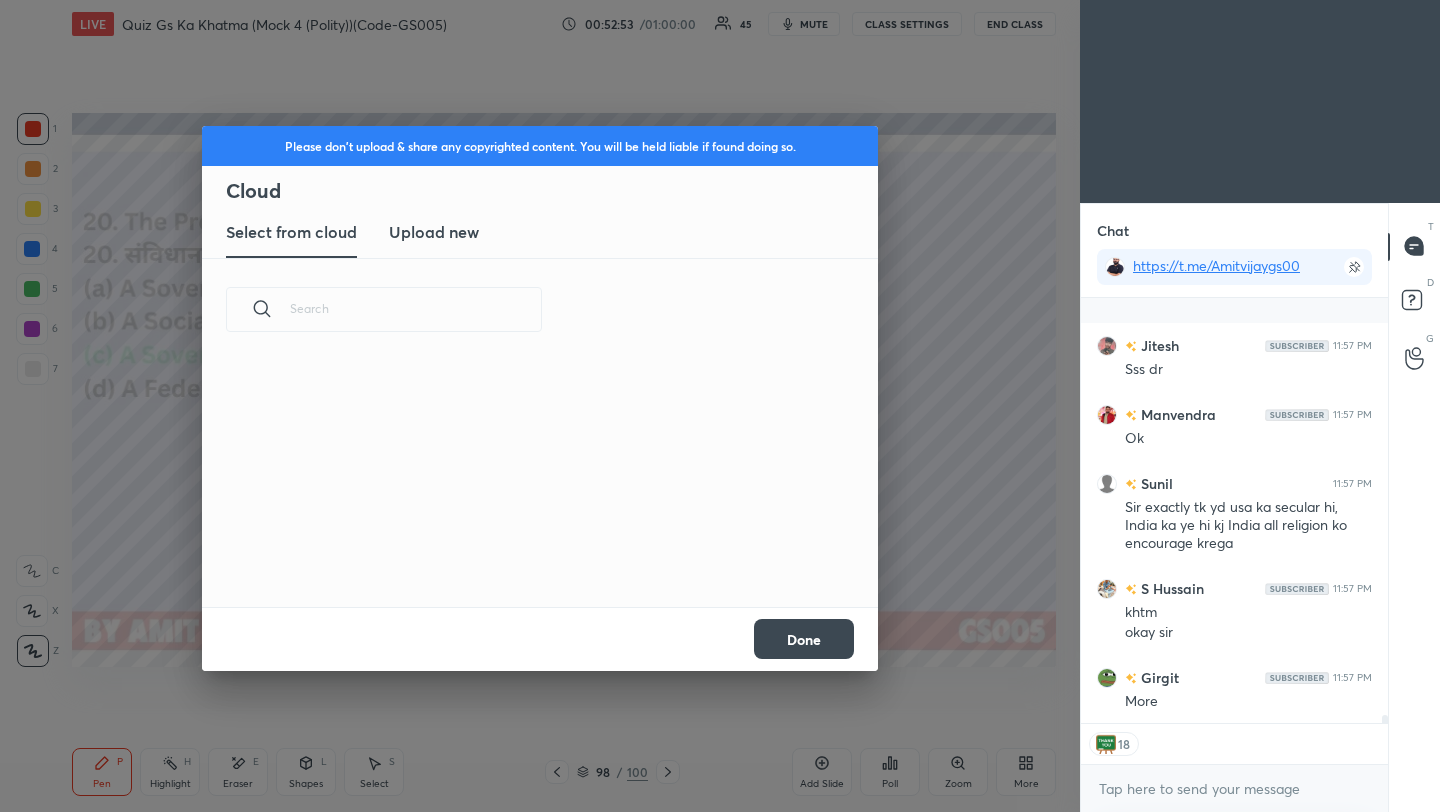 scroll, scrollTop: 23273, scrollLeft: 0, axis: vertical 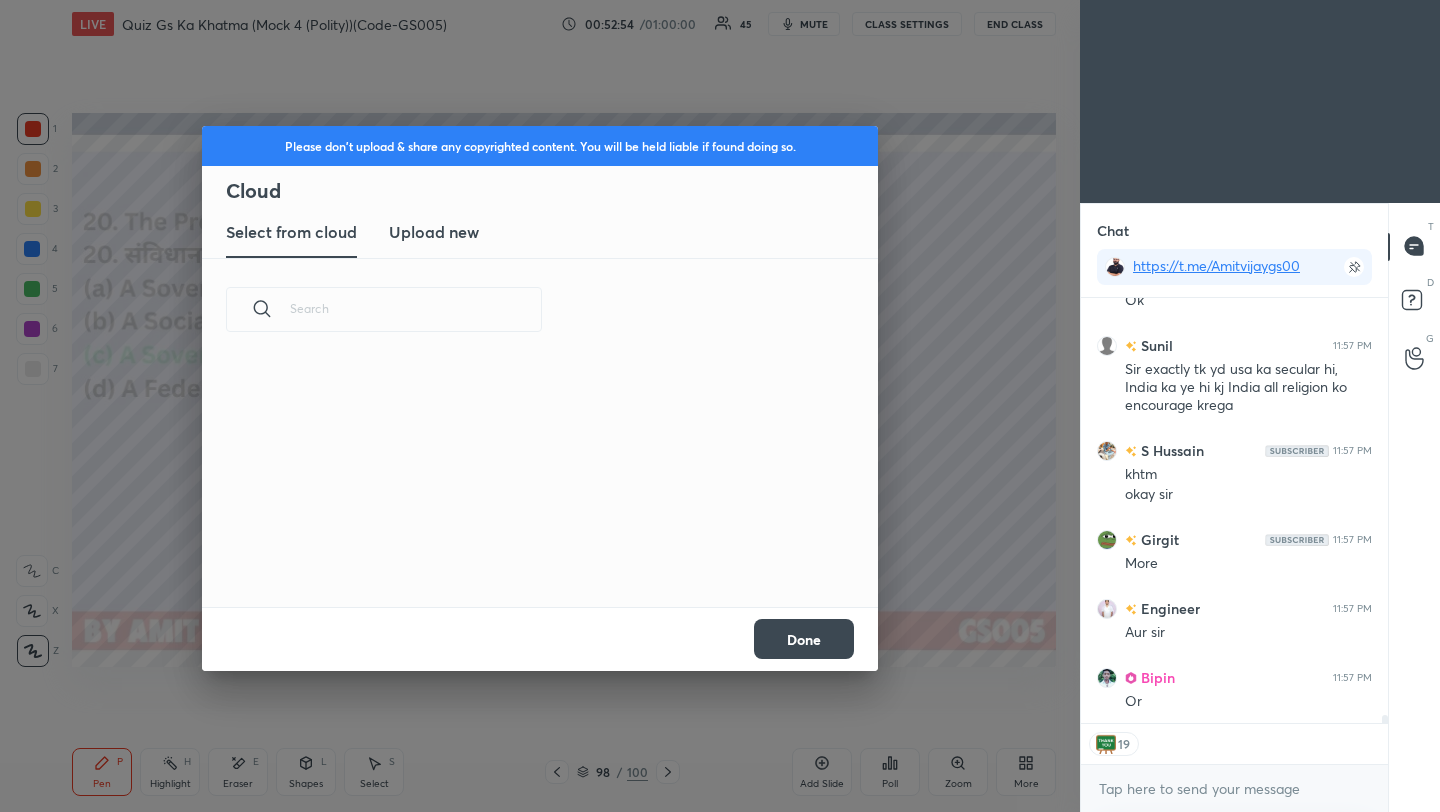 click on "Done" at bounding box center (804, 639) 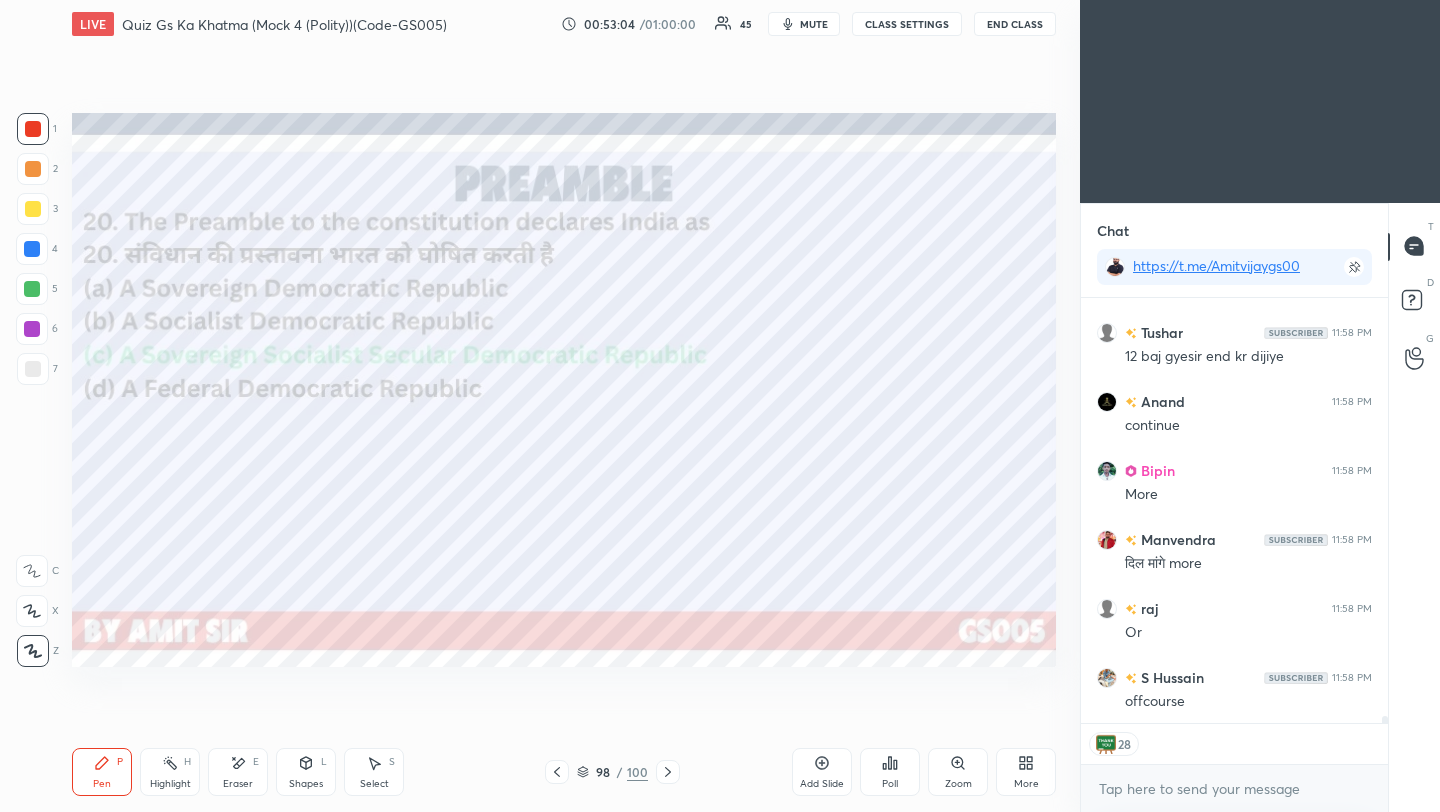 scroll, scrollTop: 24239, scrollLeft: 0, axis: vertical 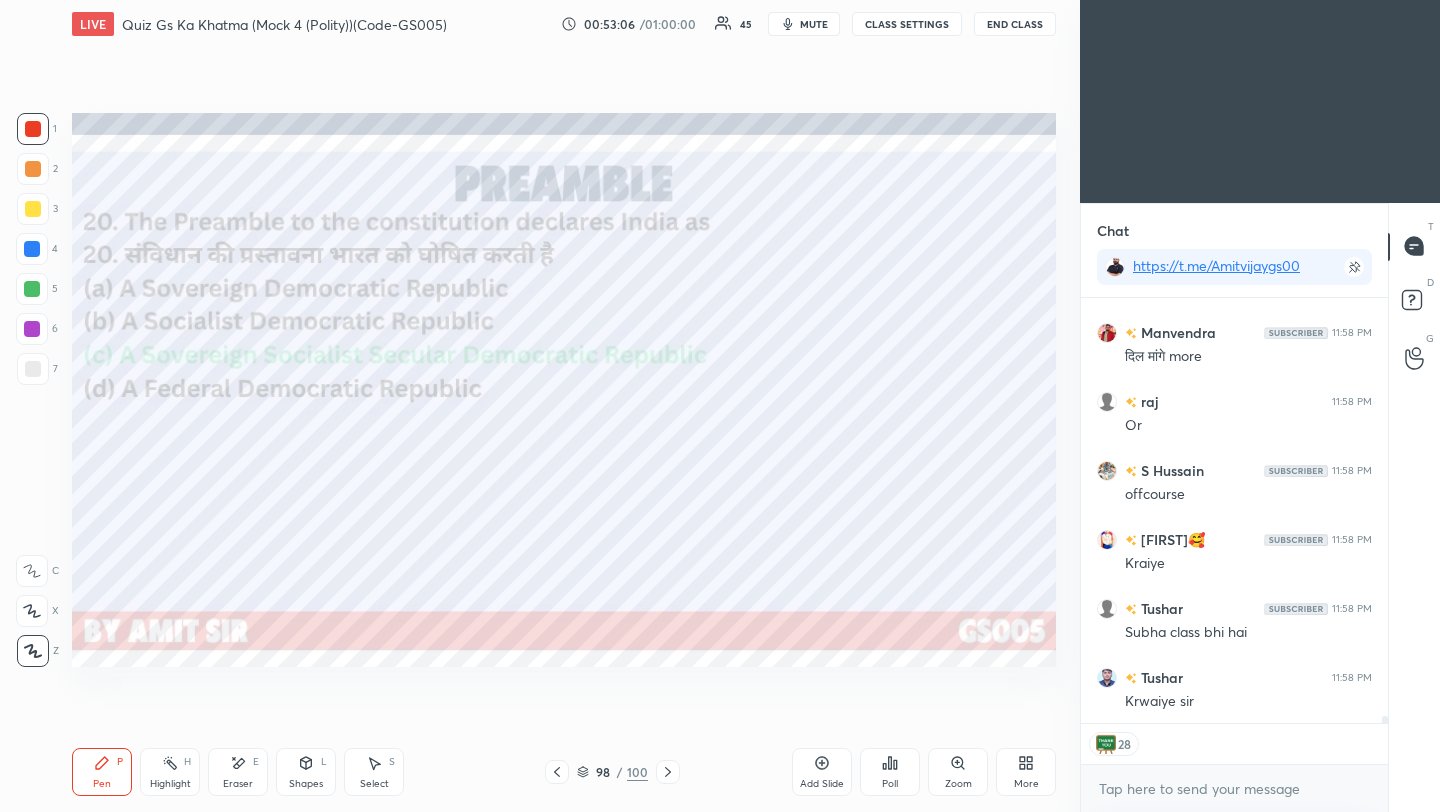 click on "Poll" at bounding box center [890, 772] 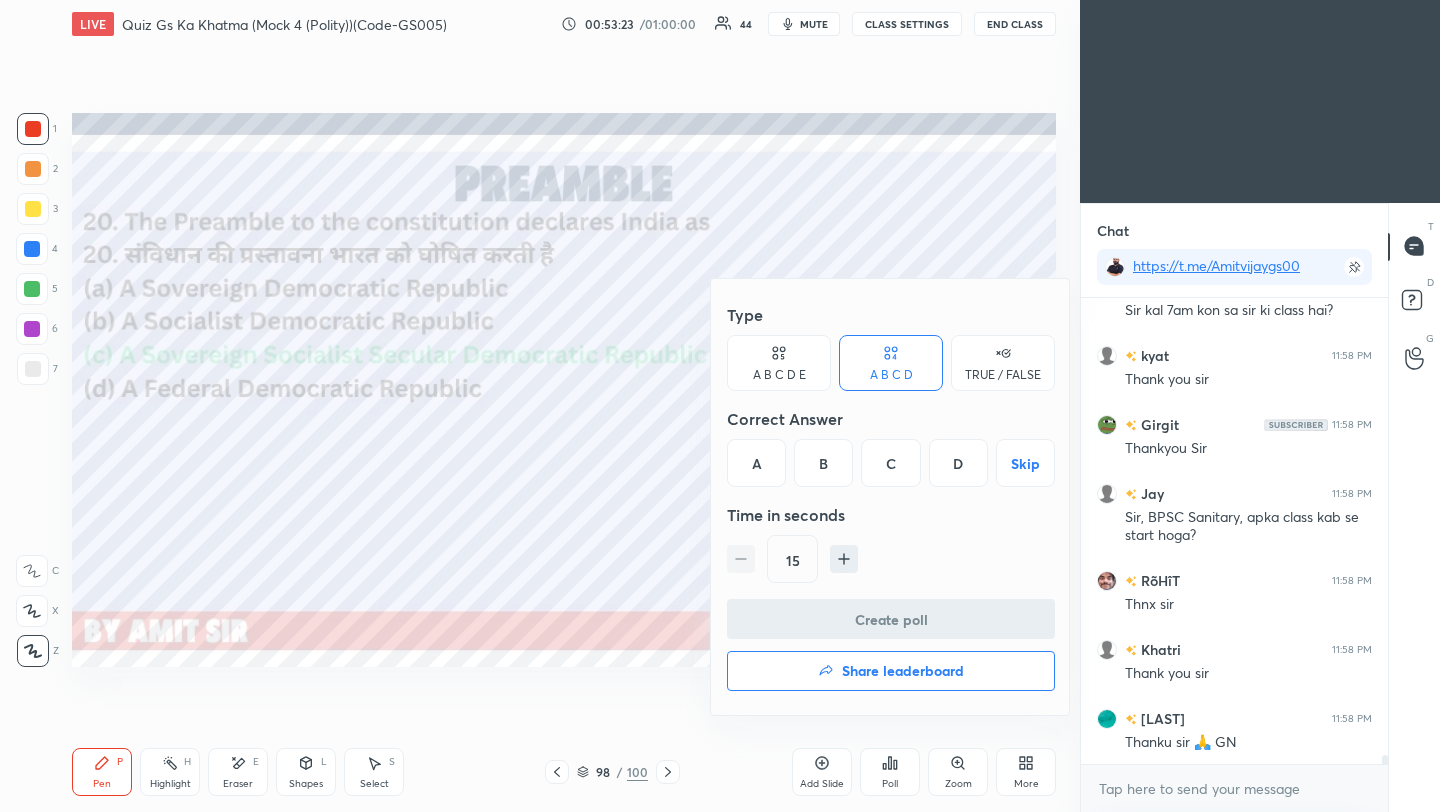 scroll, scrollTop: 24906, scrollLeft: 0, axis: vertical 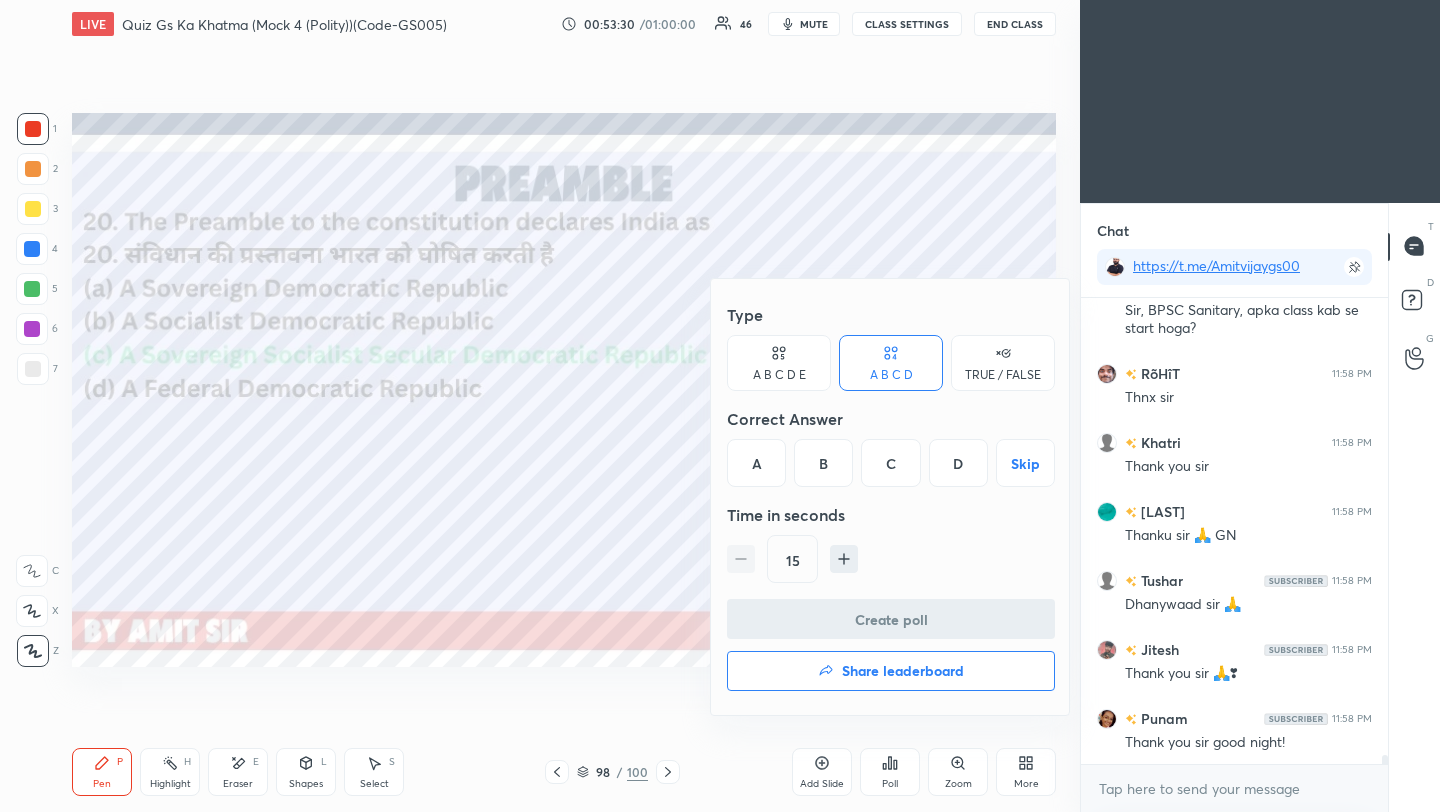 click at bounding box center [720, 406] 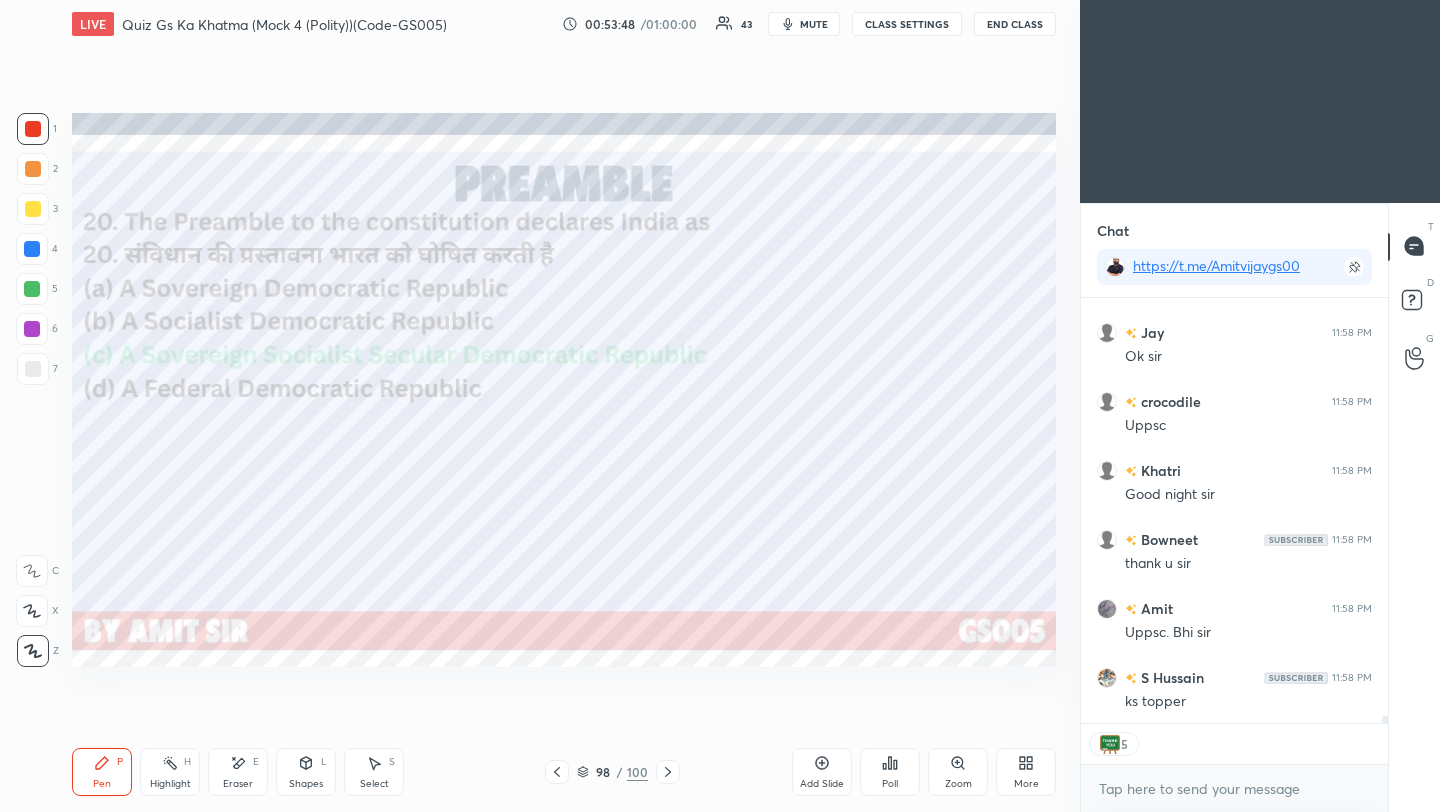 click on "Poll" at bounding box center (890, 772) 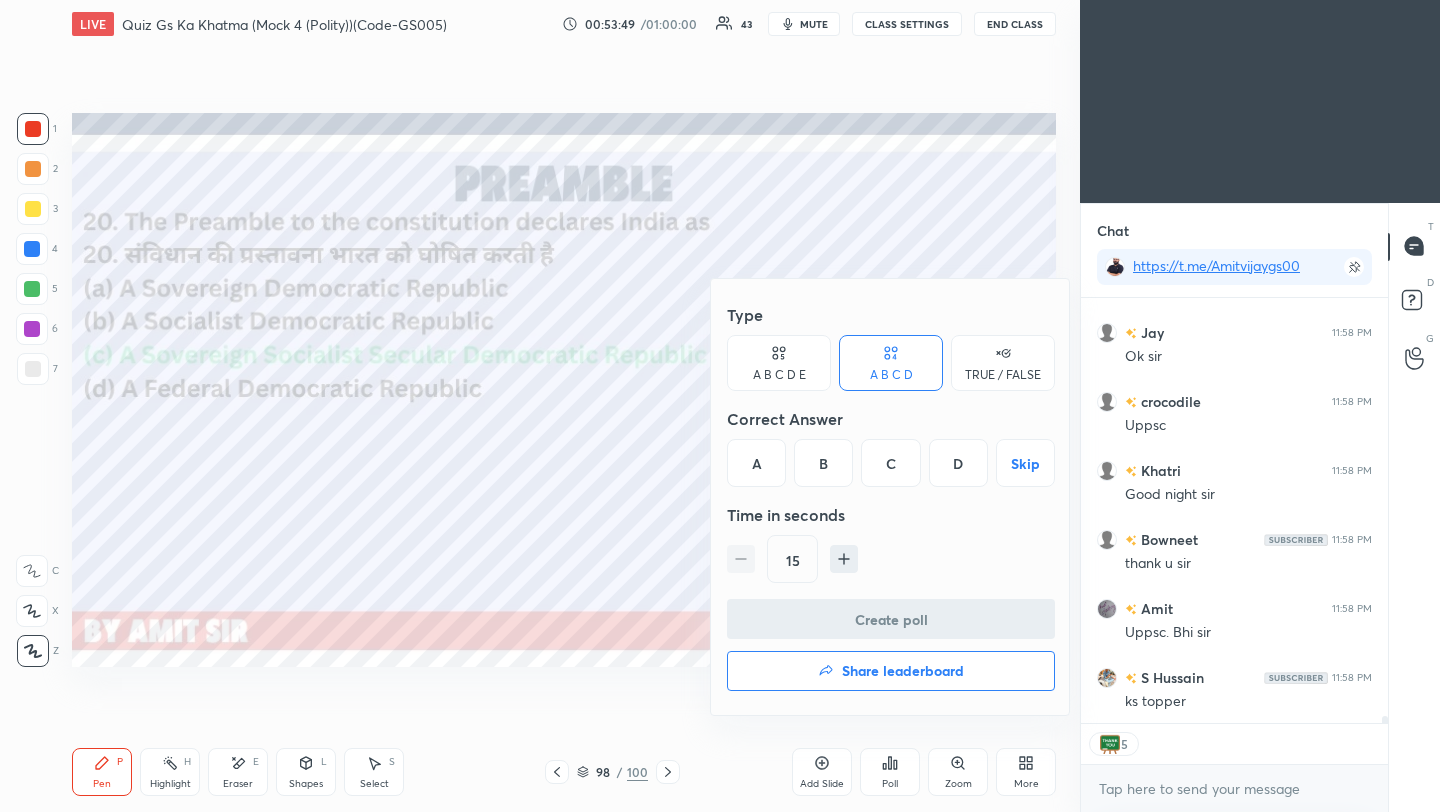 click on "Share leaderboard" at bounding box center (903, 671) 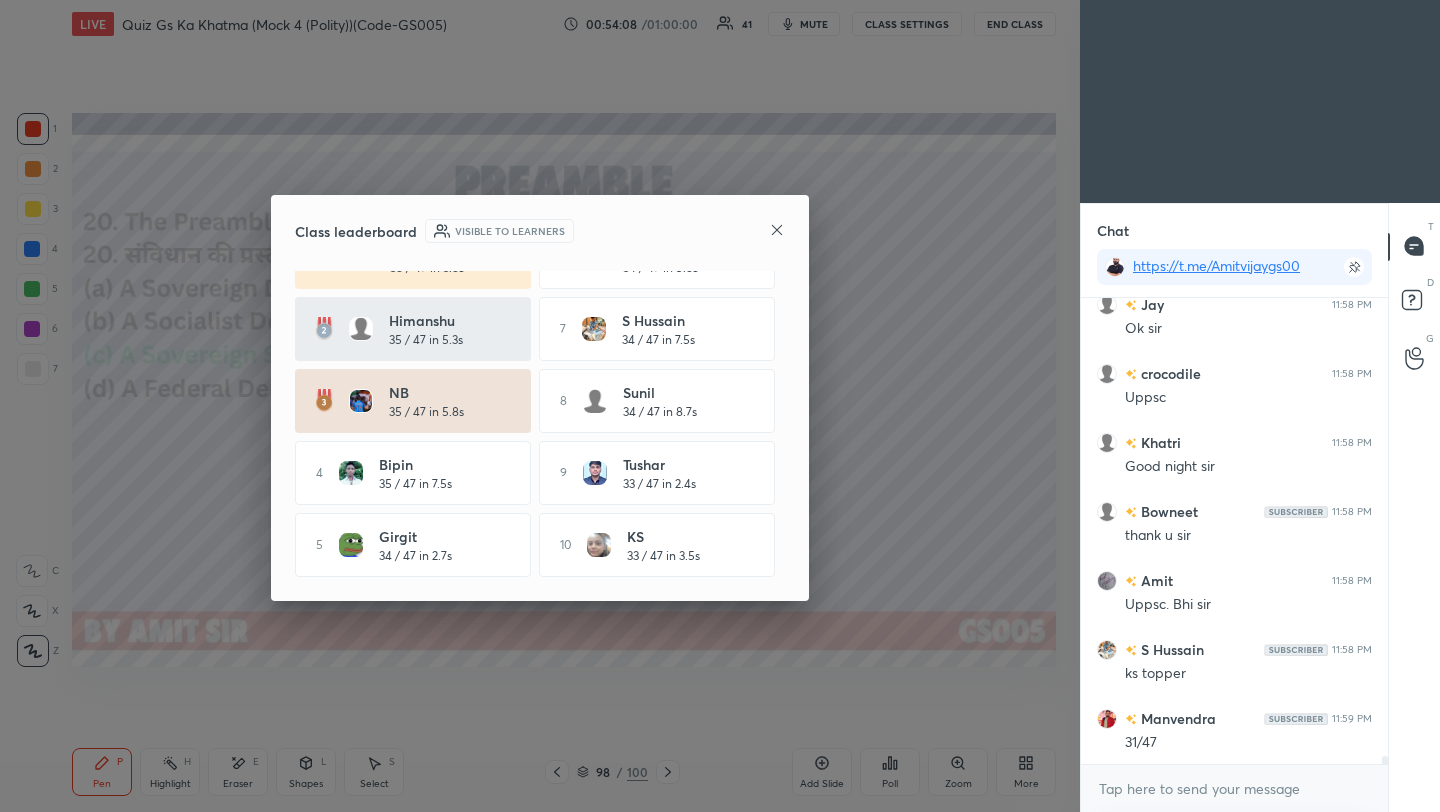 scroll, scrollTop: 0, scrollLeft: 0, axis: both 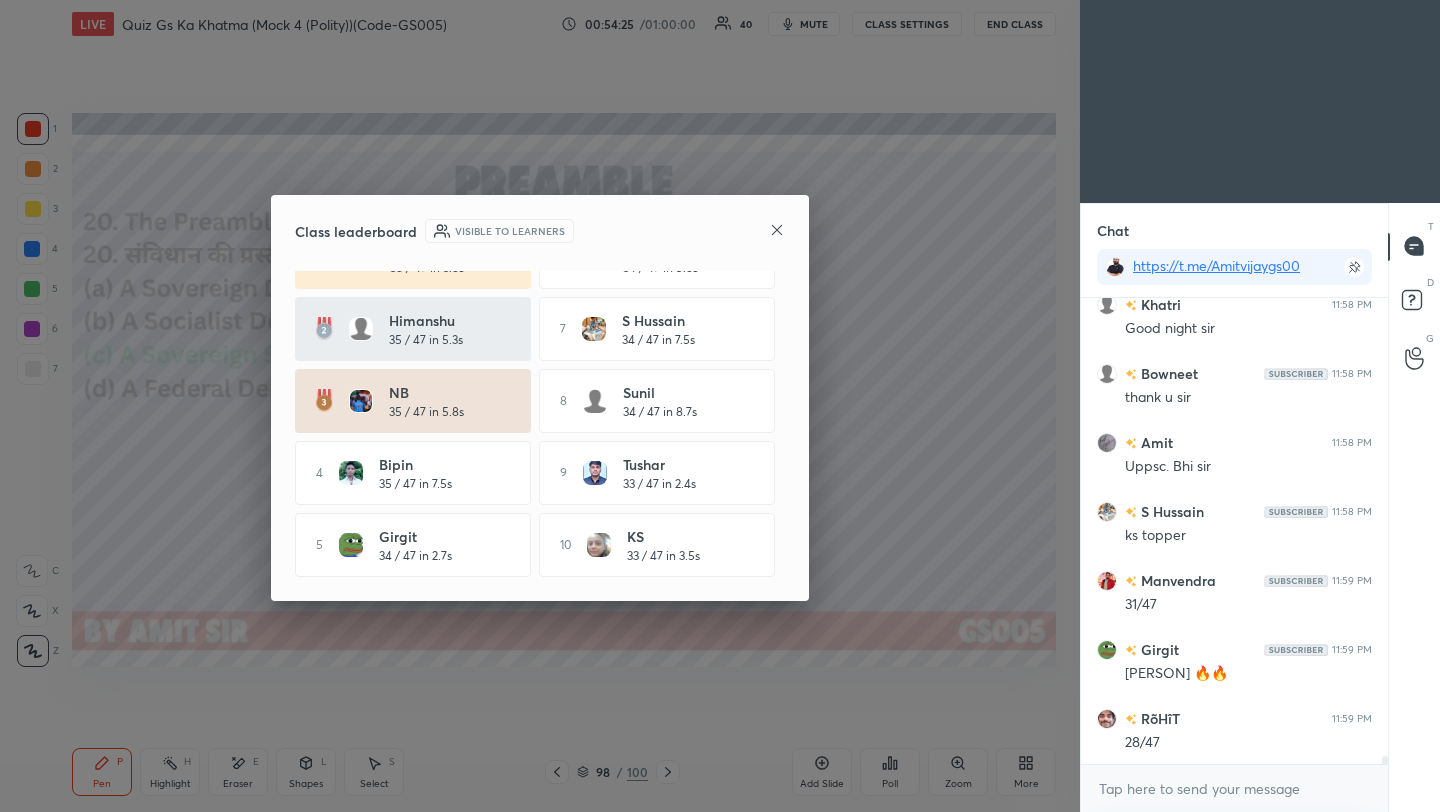 click 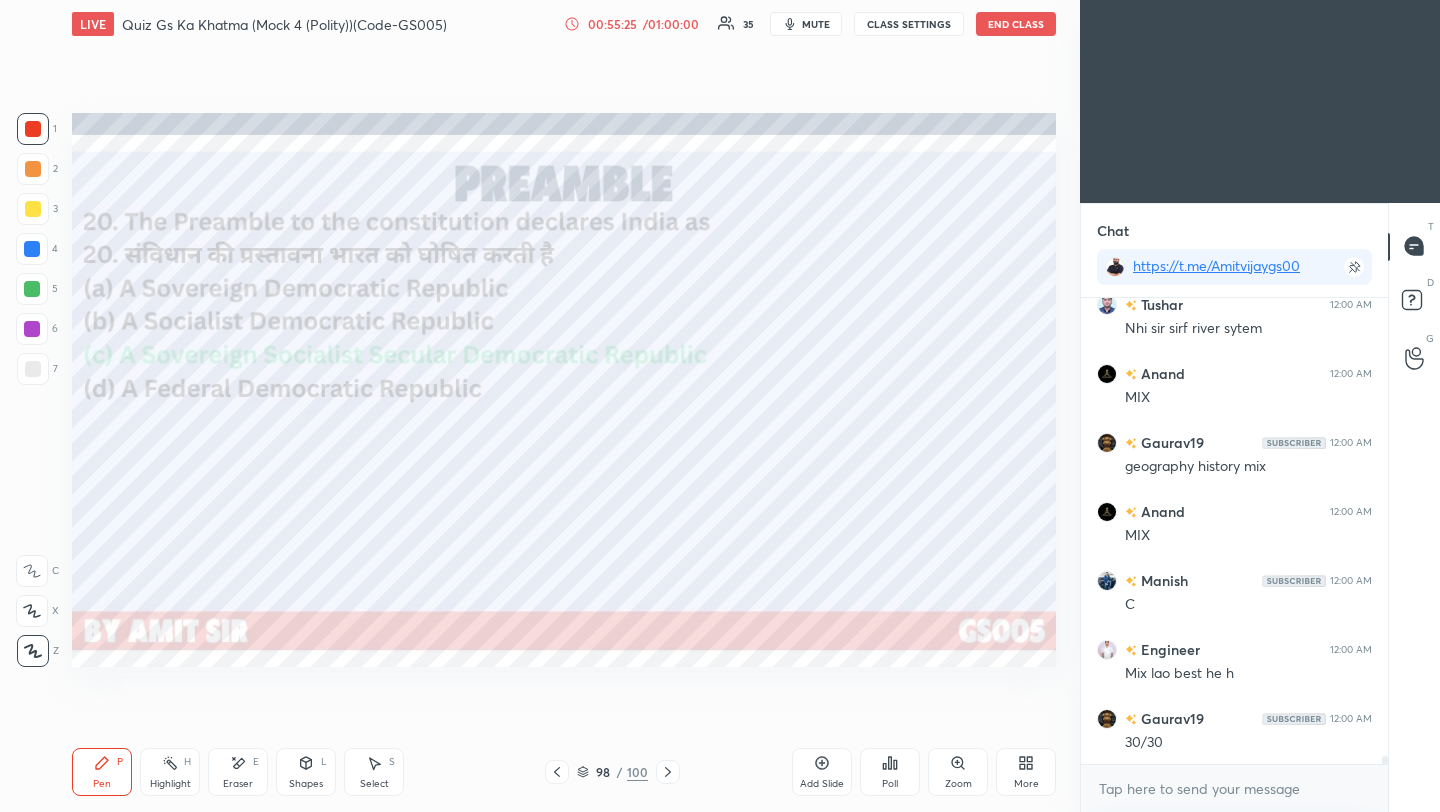 scroll, scrollTop: 28635, scrollLeft: 0, axis: vertical 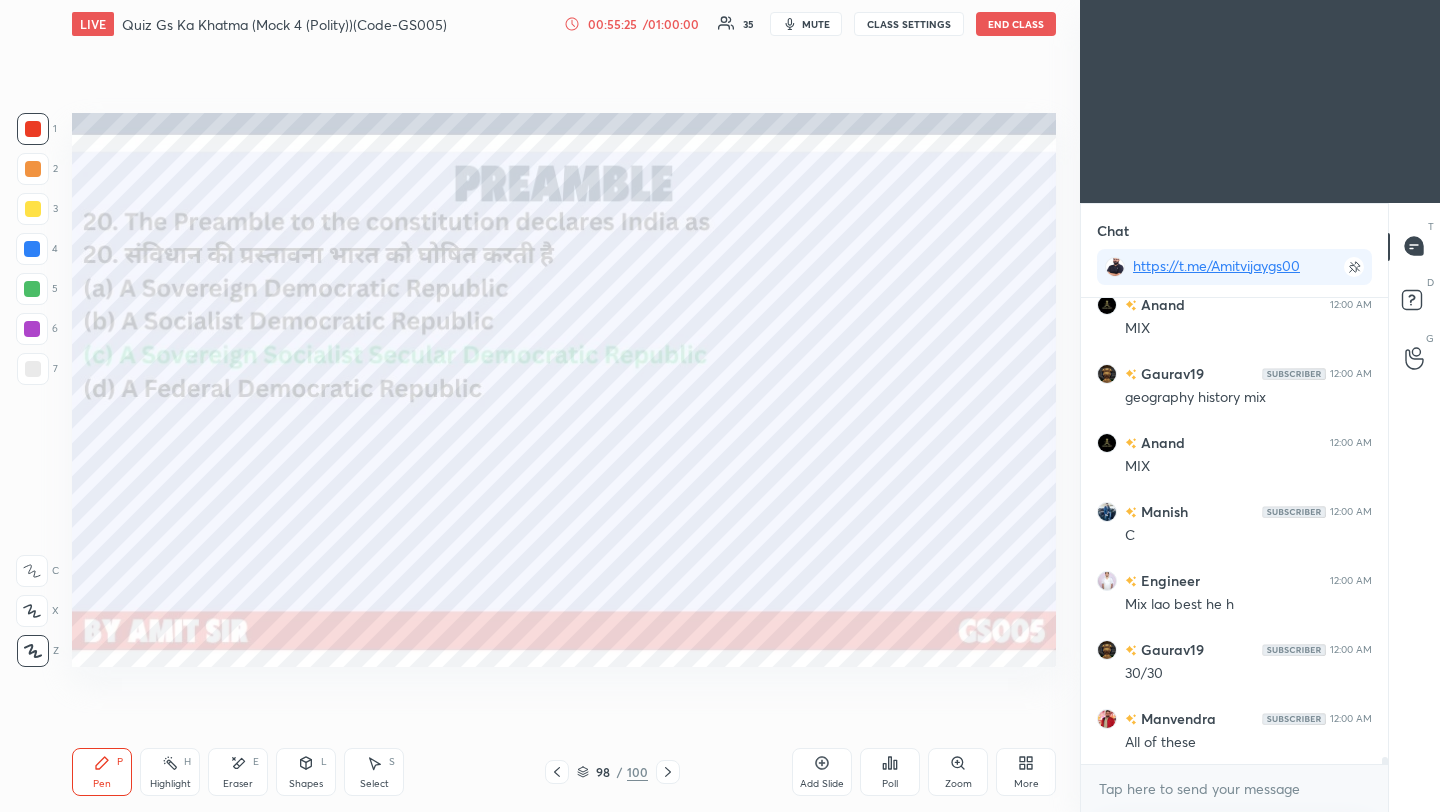 click on "Poll" at bounding box center (890, 772) 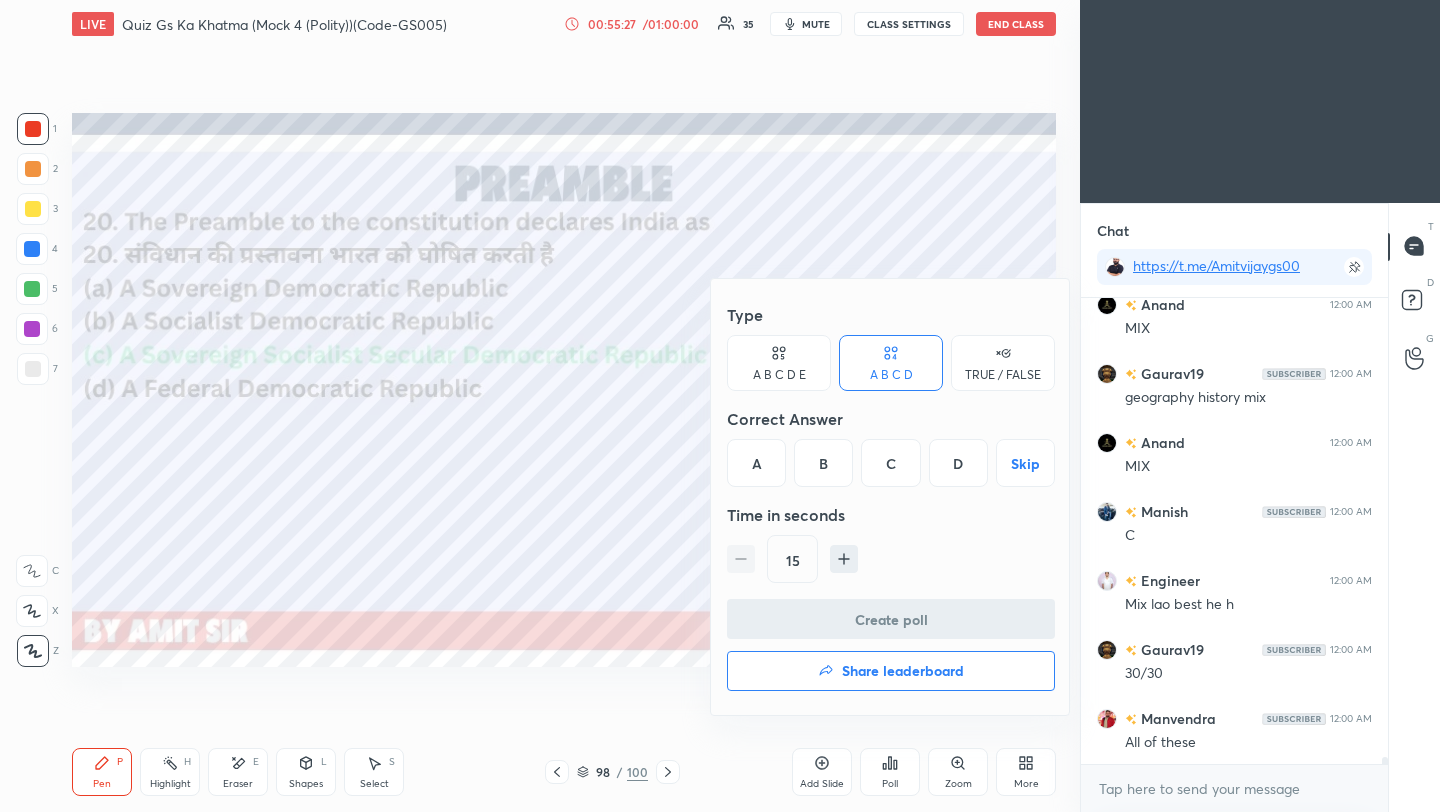 scroll, scrollTop: 28704, scrollLeft: 0, axis: vertical 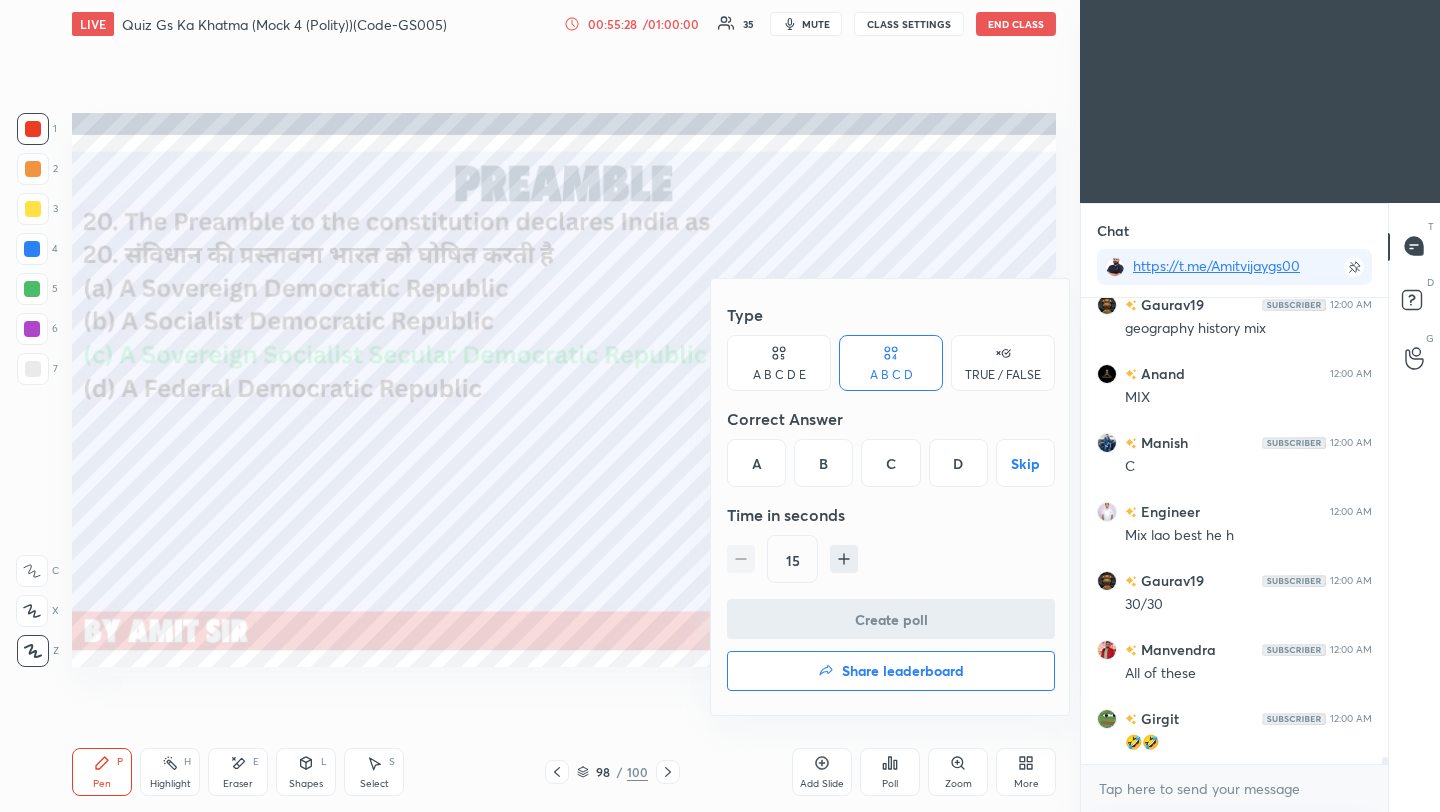 drag, startPoint x: 768, startPoint y: 463, endPoint x: 767, endPoint y: 554, distance: 91.00549 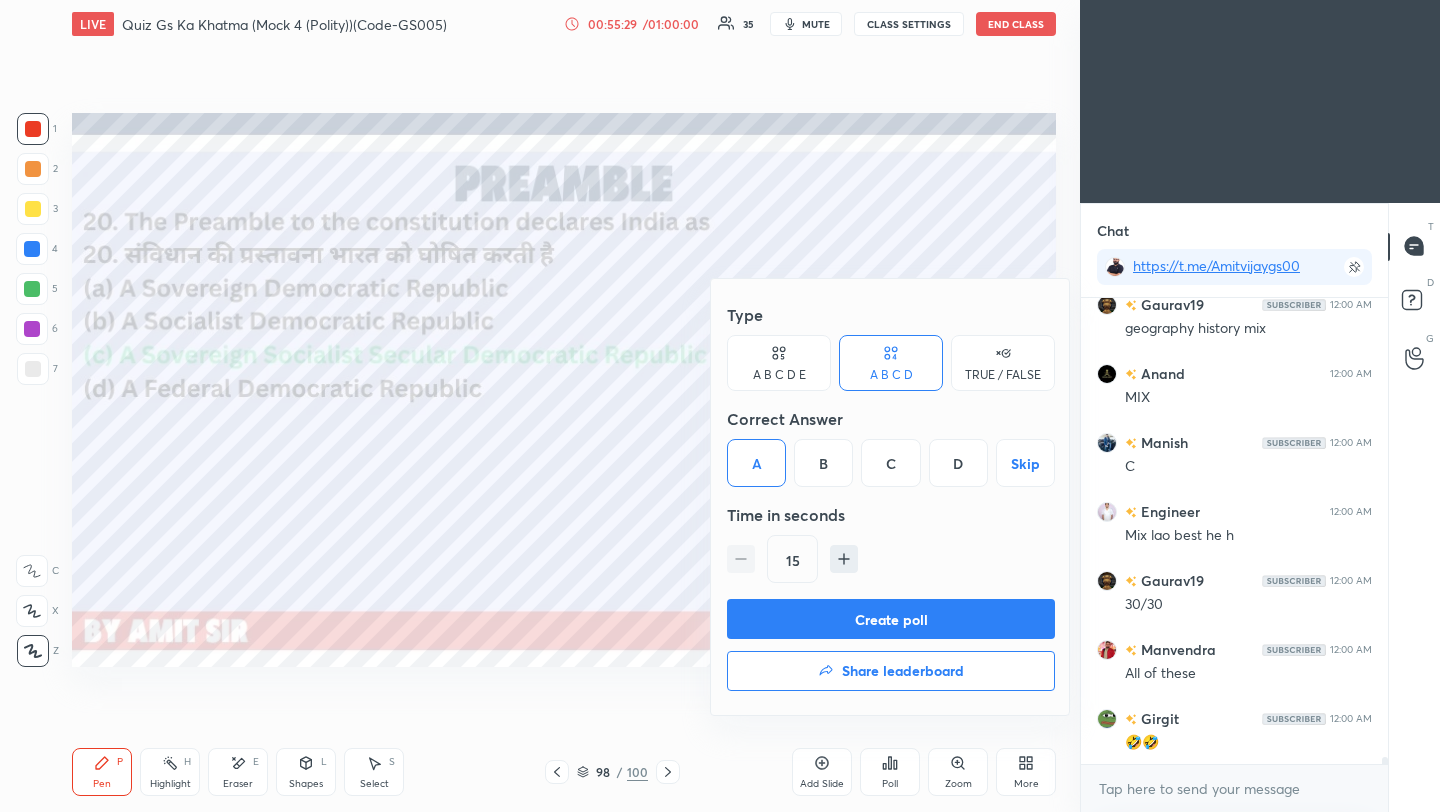 click on "Create poll" at bounding box center [891, 619] 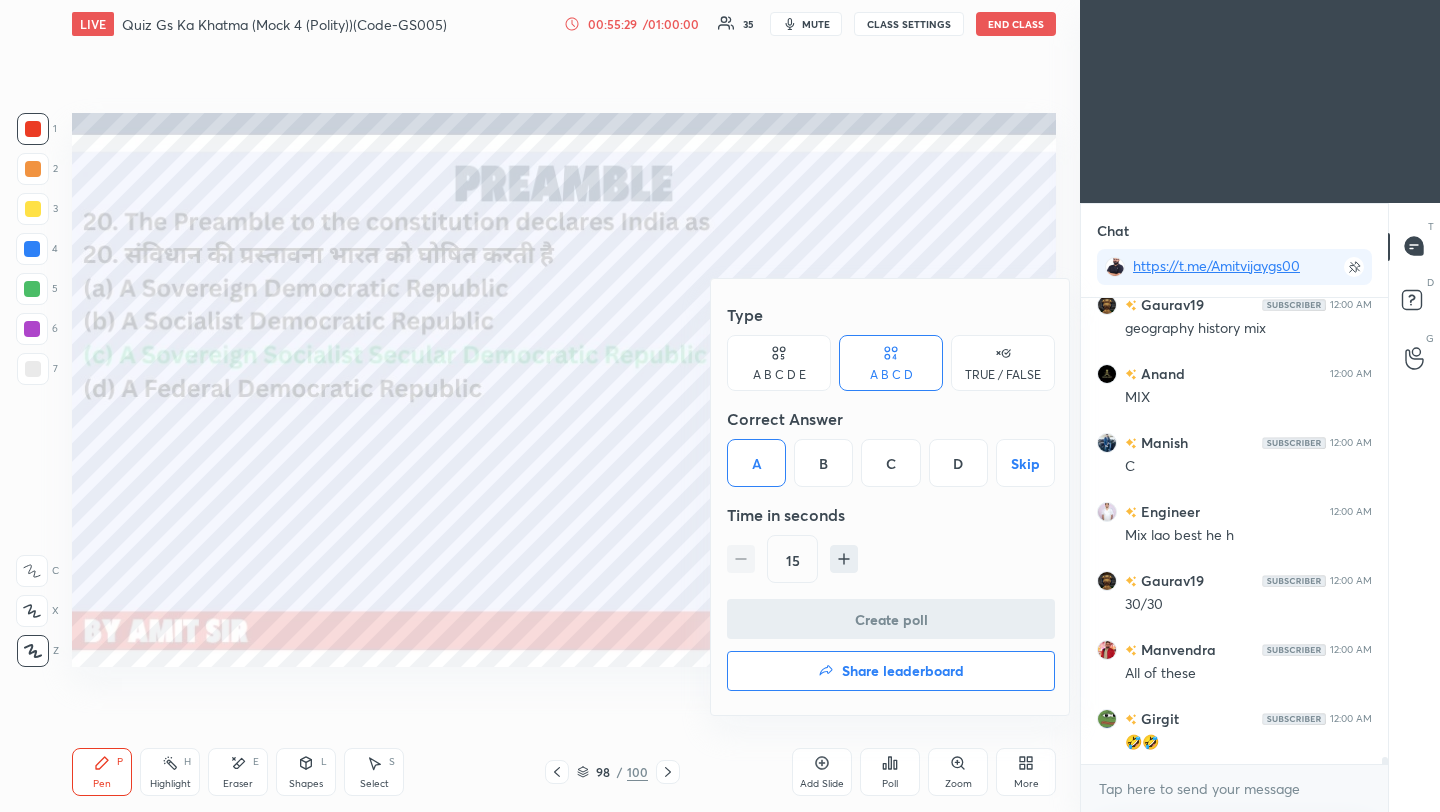 scroll, scrollTop: 418, scrollLeft: 301, axis: both 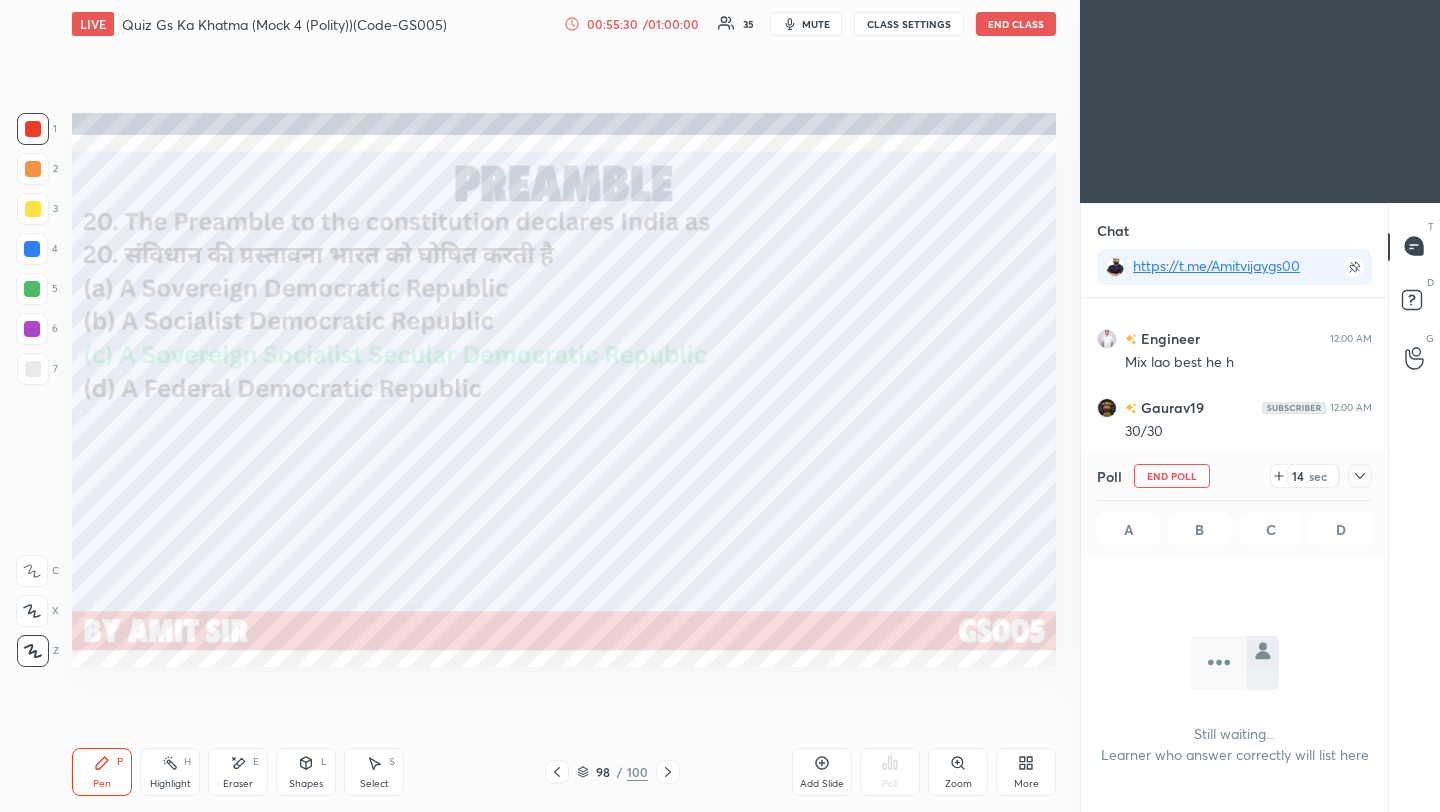 click 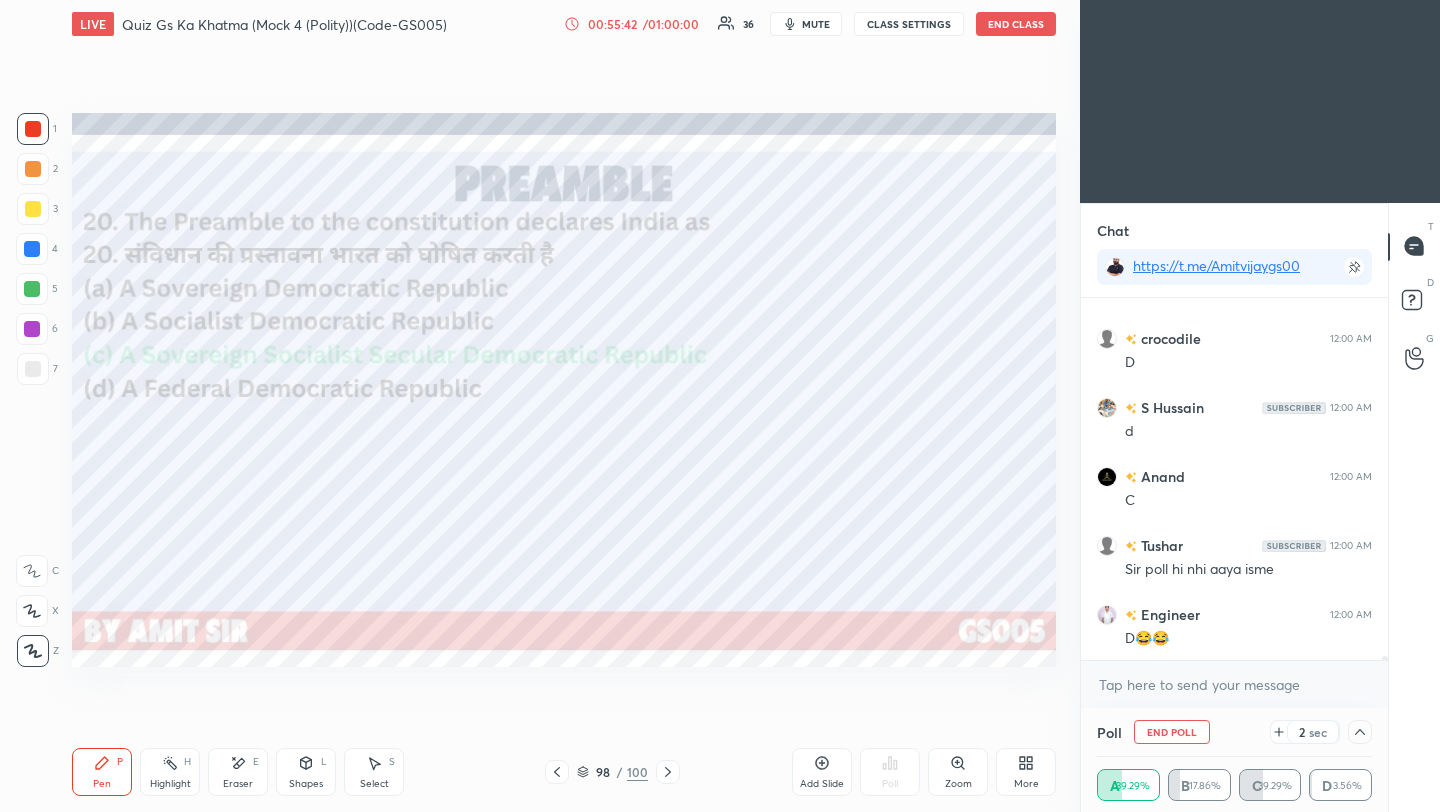 click on "End Poll" at bounding box center [1172, 732] 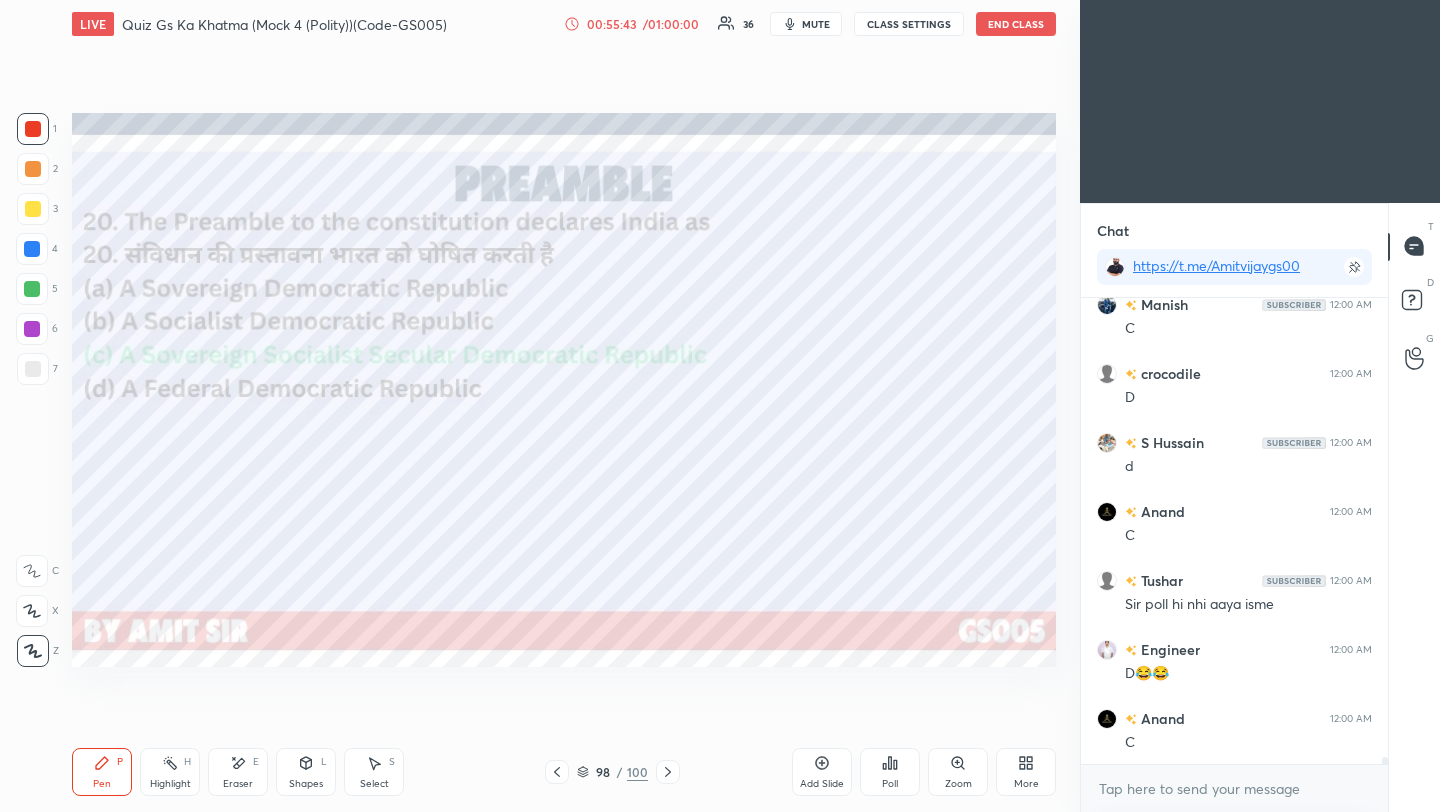 click on "Poll" at bounding box center [890, 772] 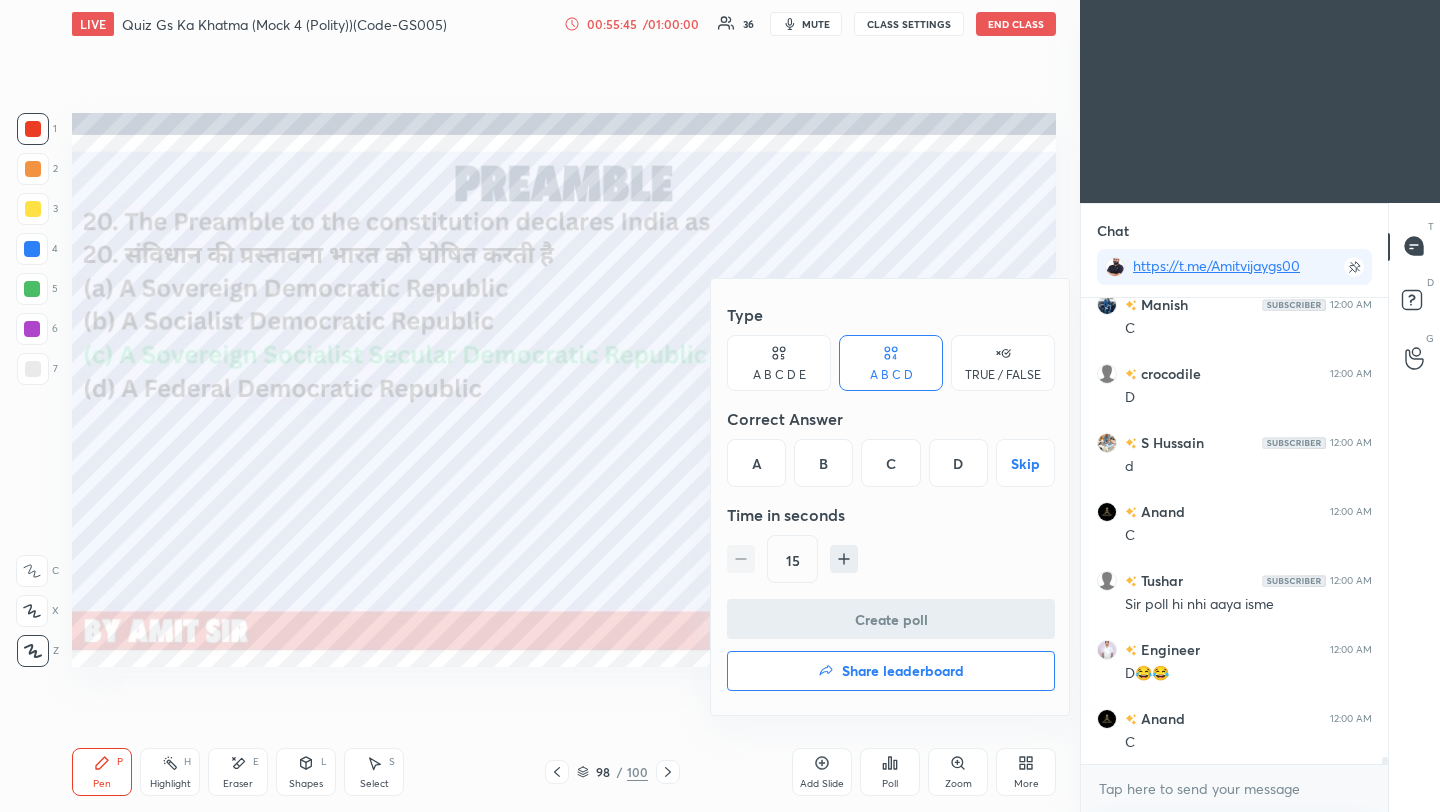 click 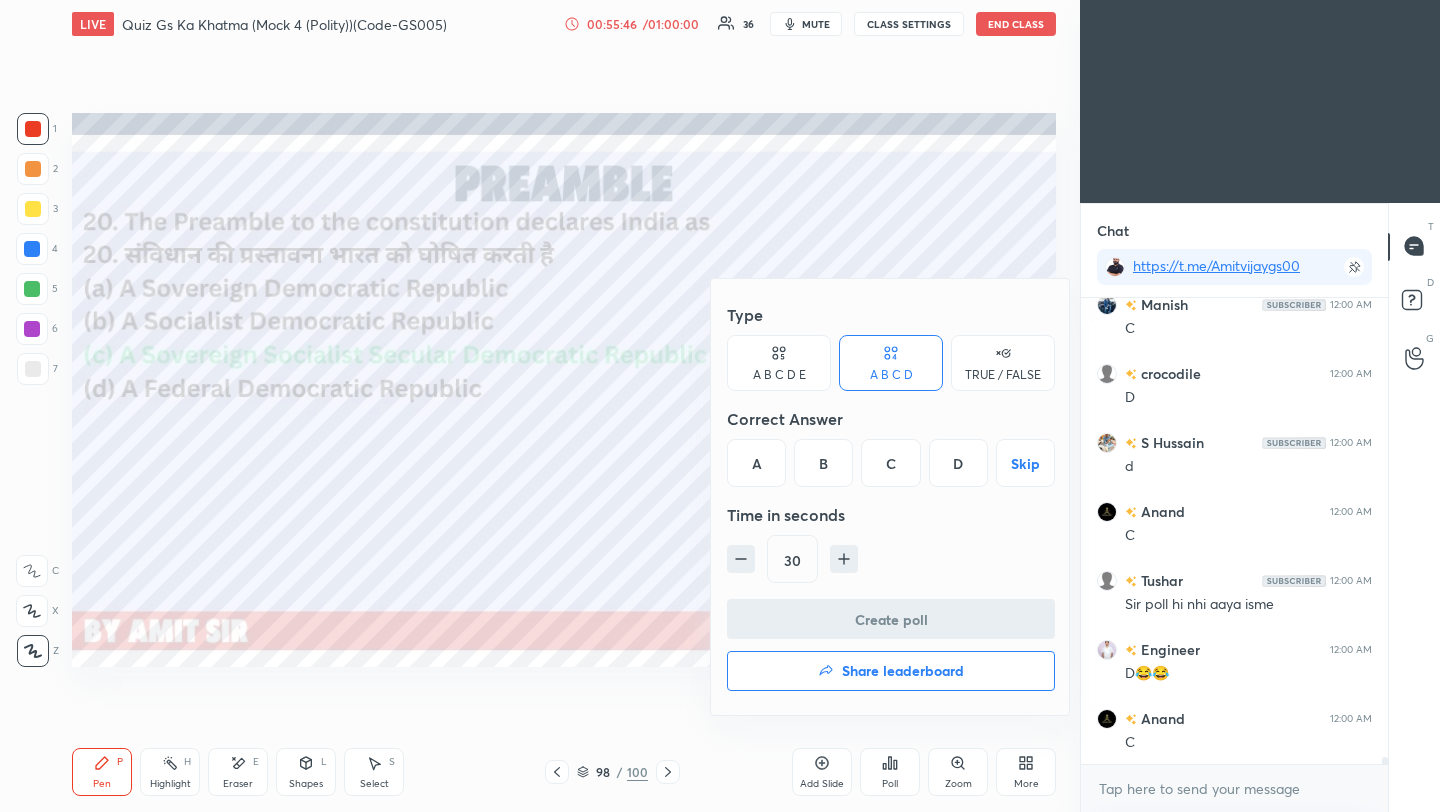 click on "A" at bounding box center (756, 463) 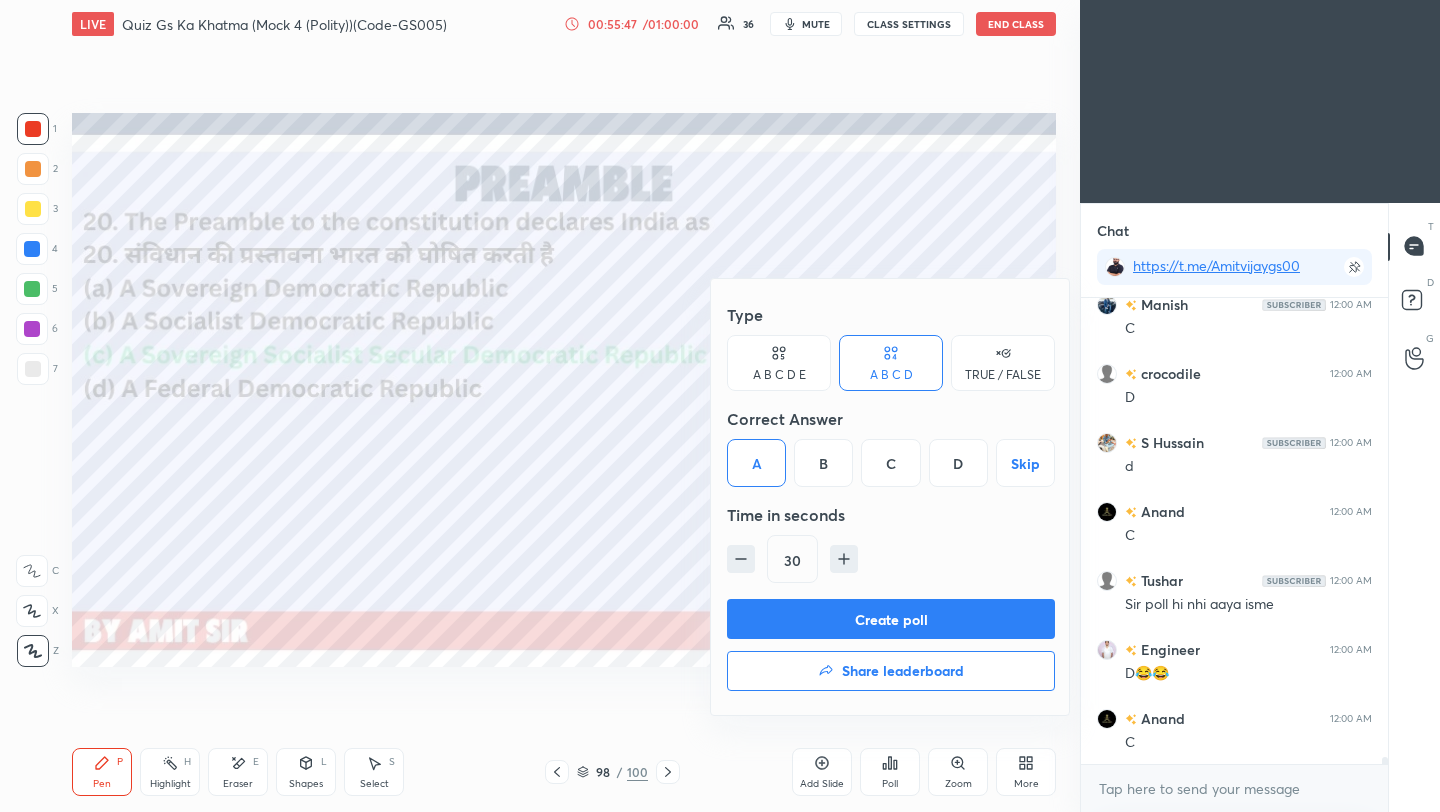 click on "Create poll" at bounding box center [891, 619] 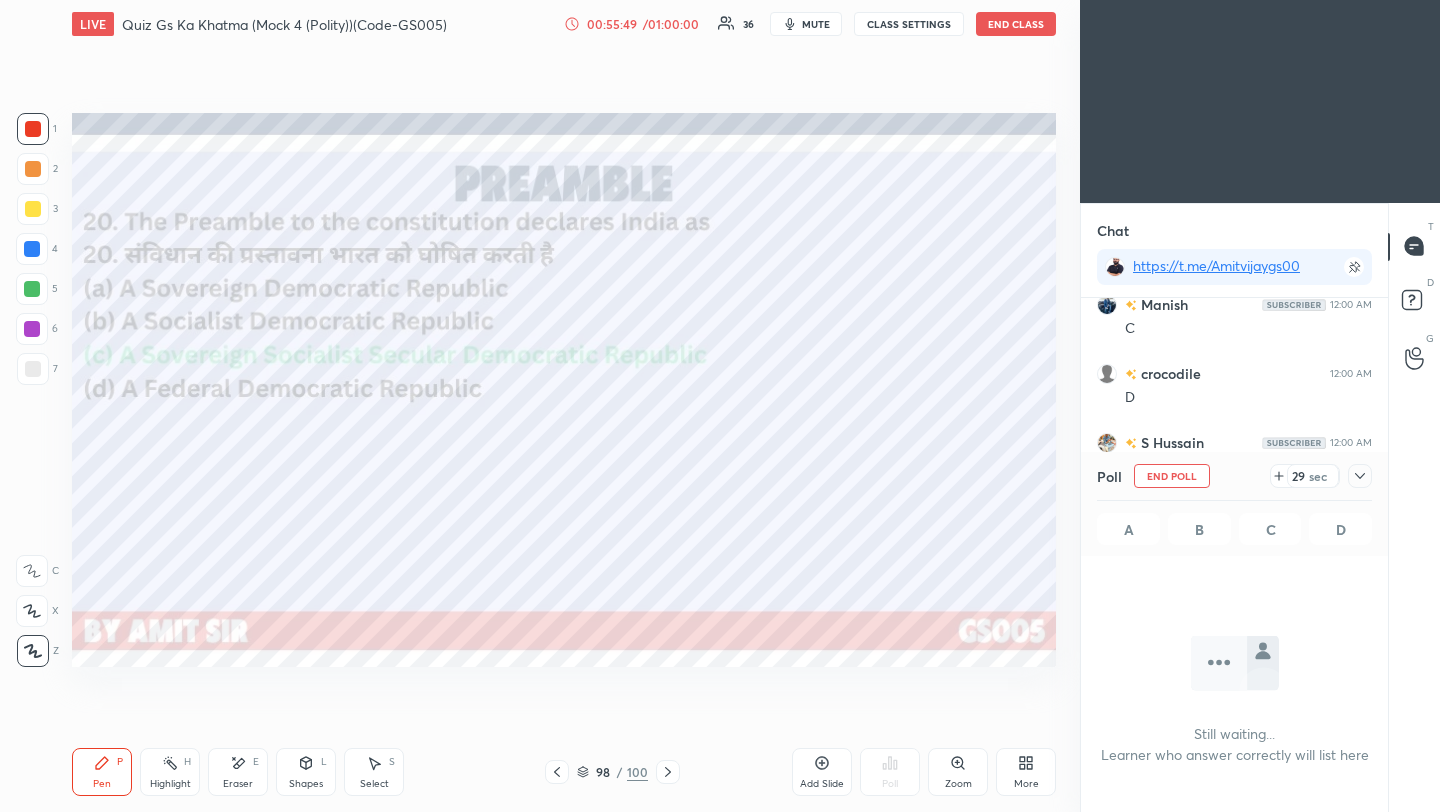 click 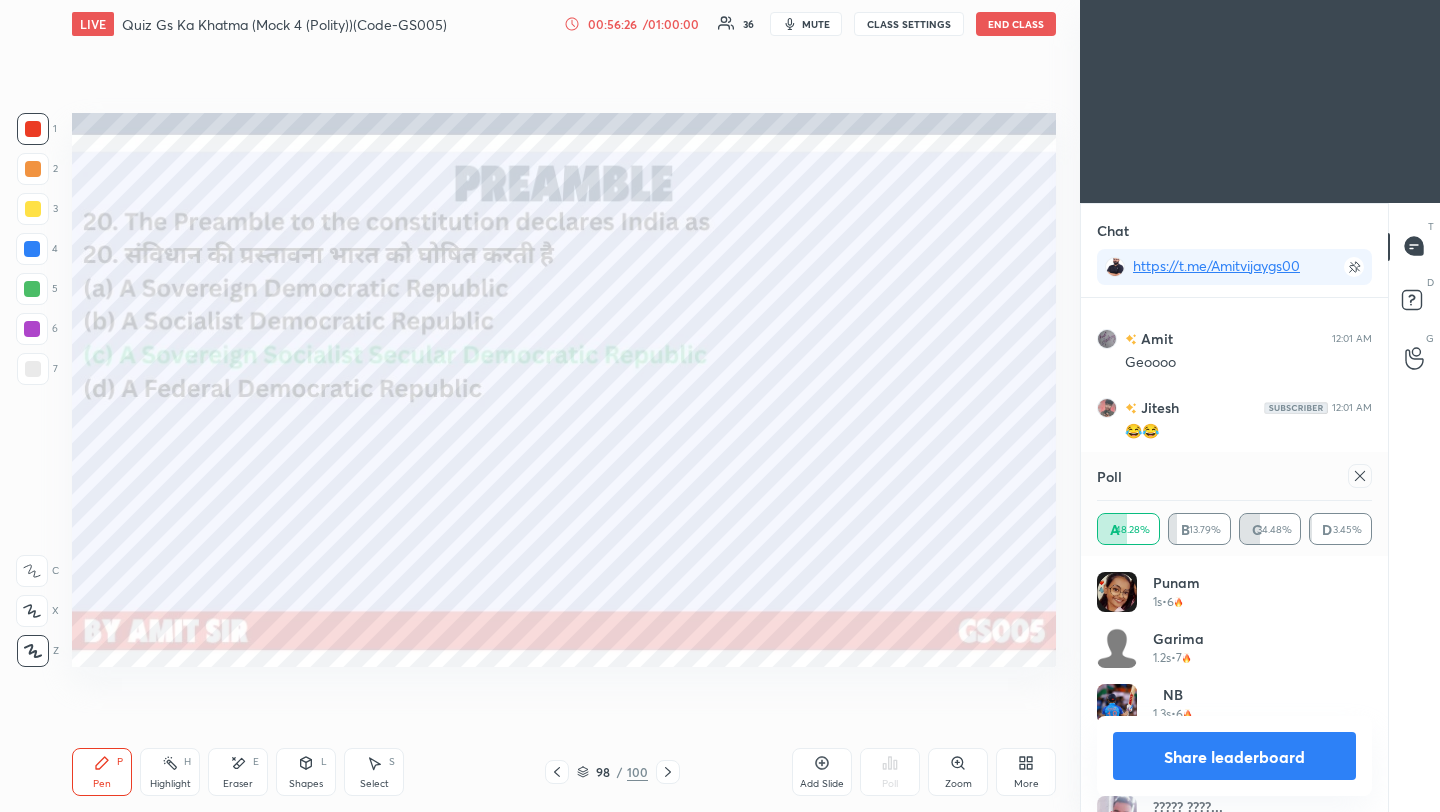click 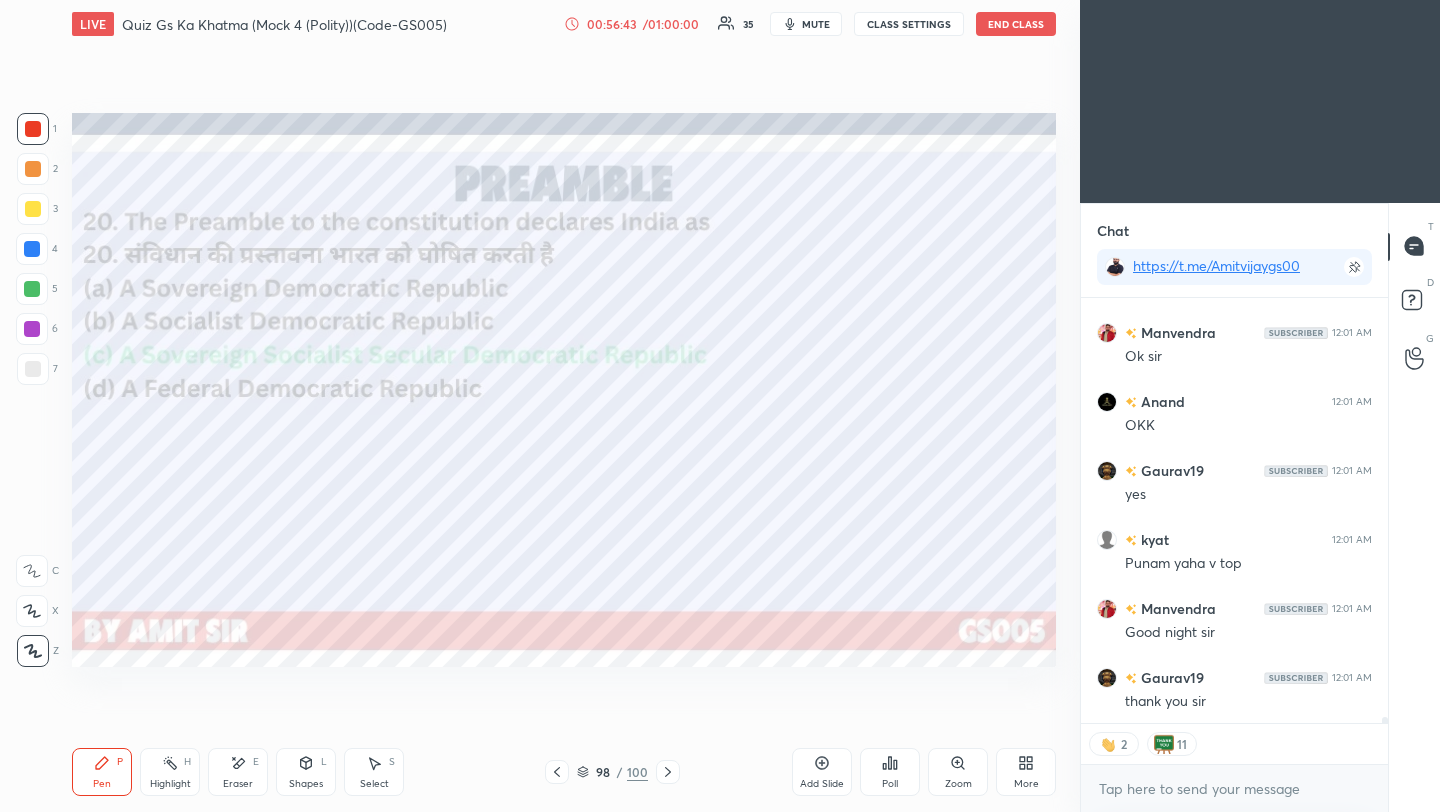 click on "End Class" at bounding box center [1016, 24] 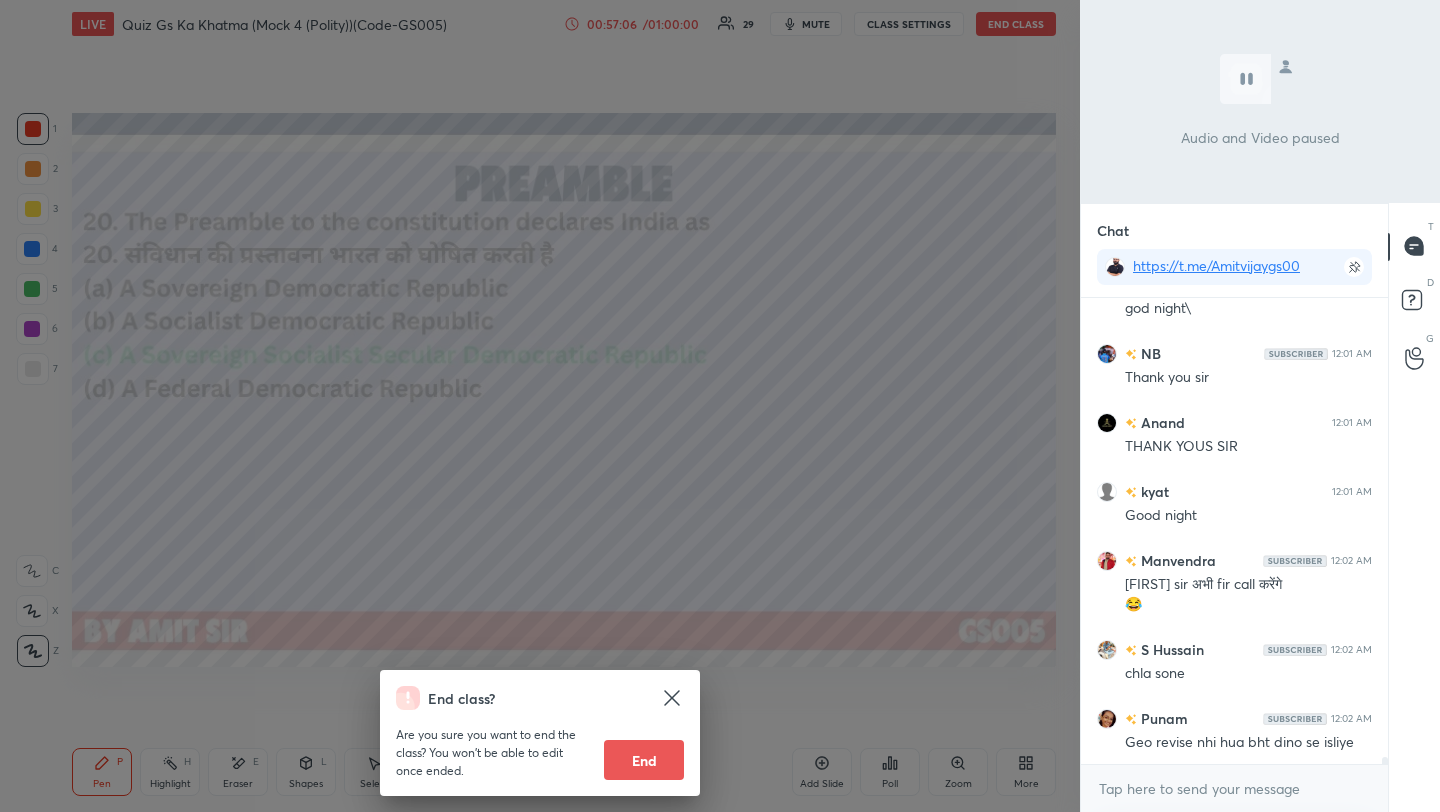 click on "End" at bounding box center [644, 760] 